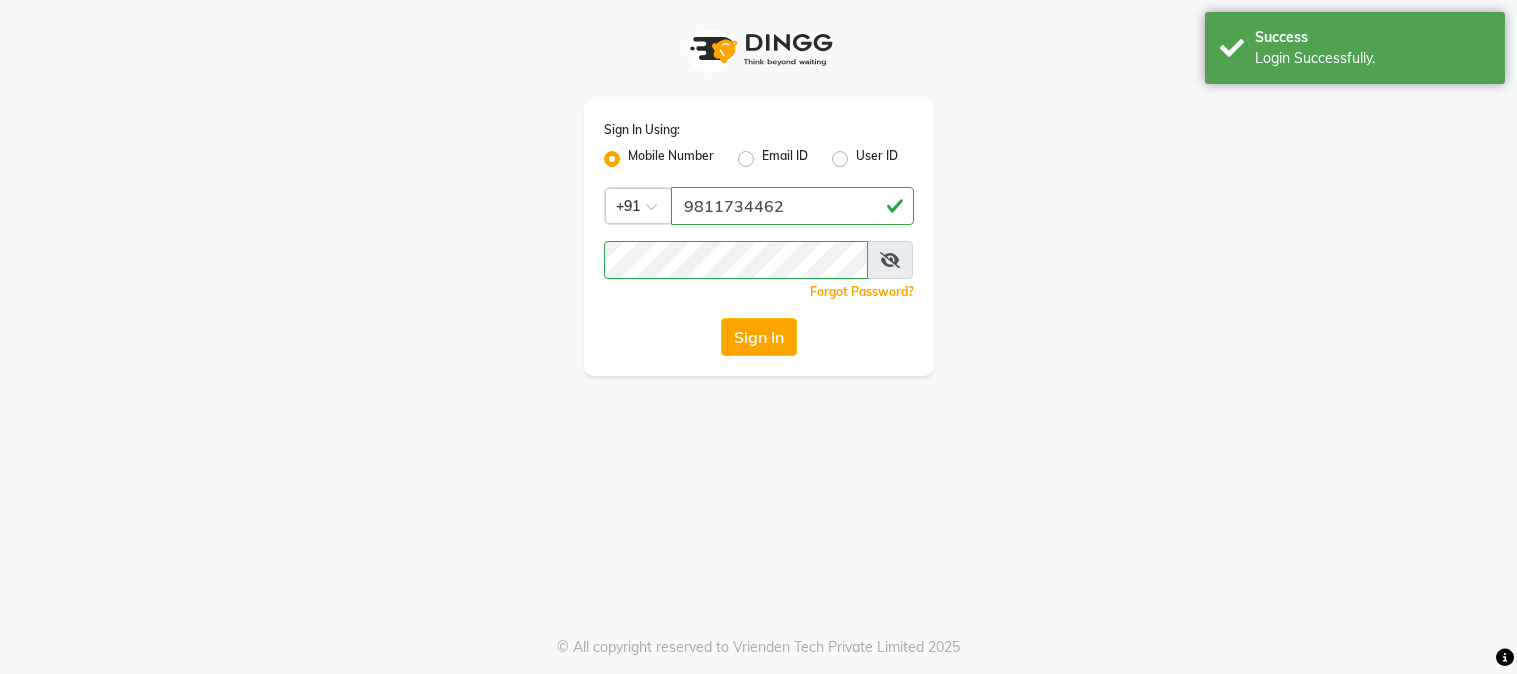 scroll, scrollTop: 0, scrollLeft: 0, axis: both 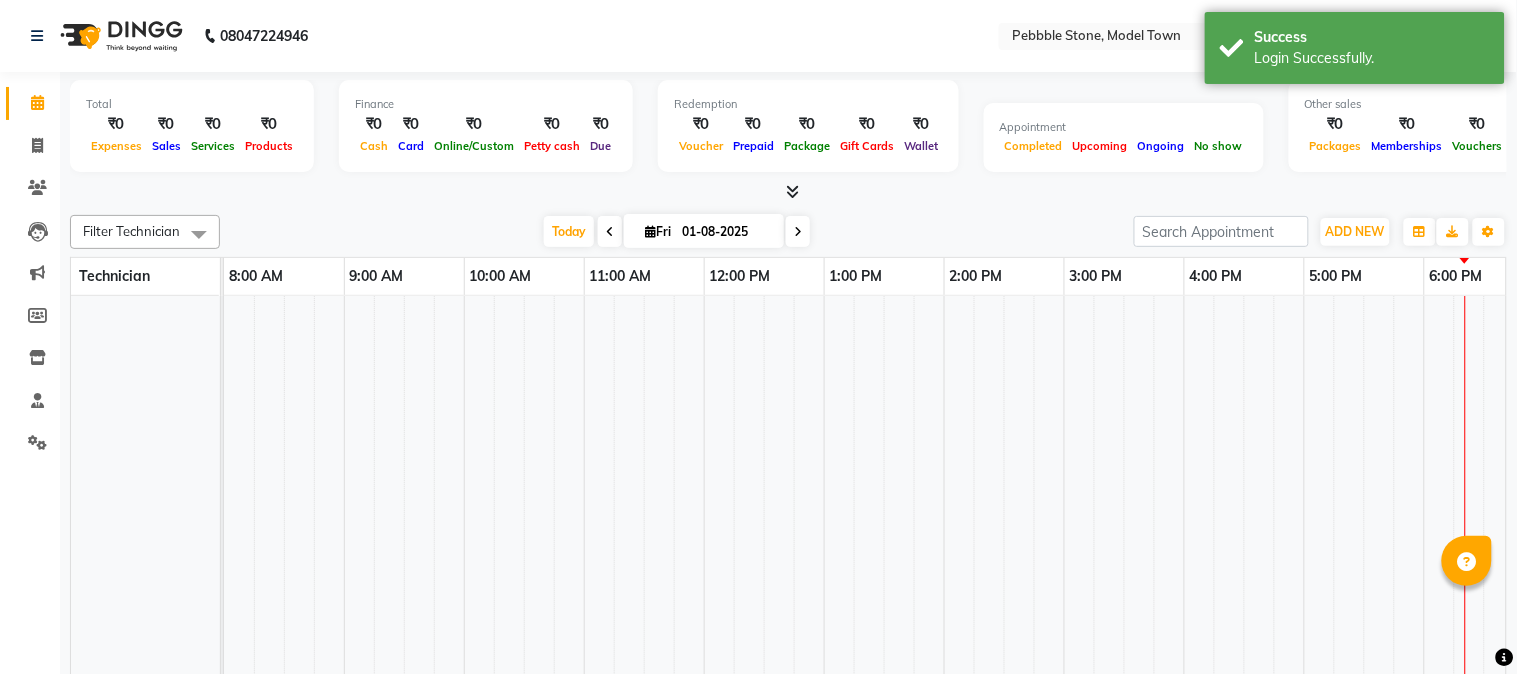 select on "en" 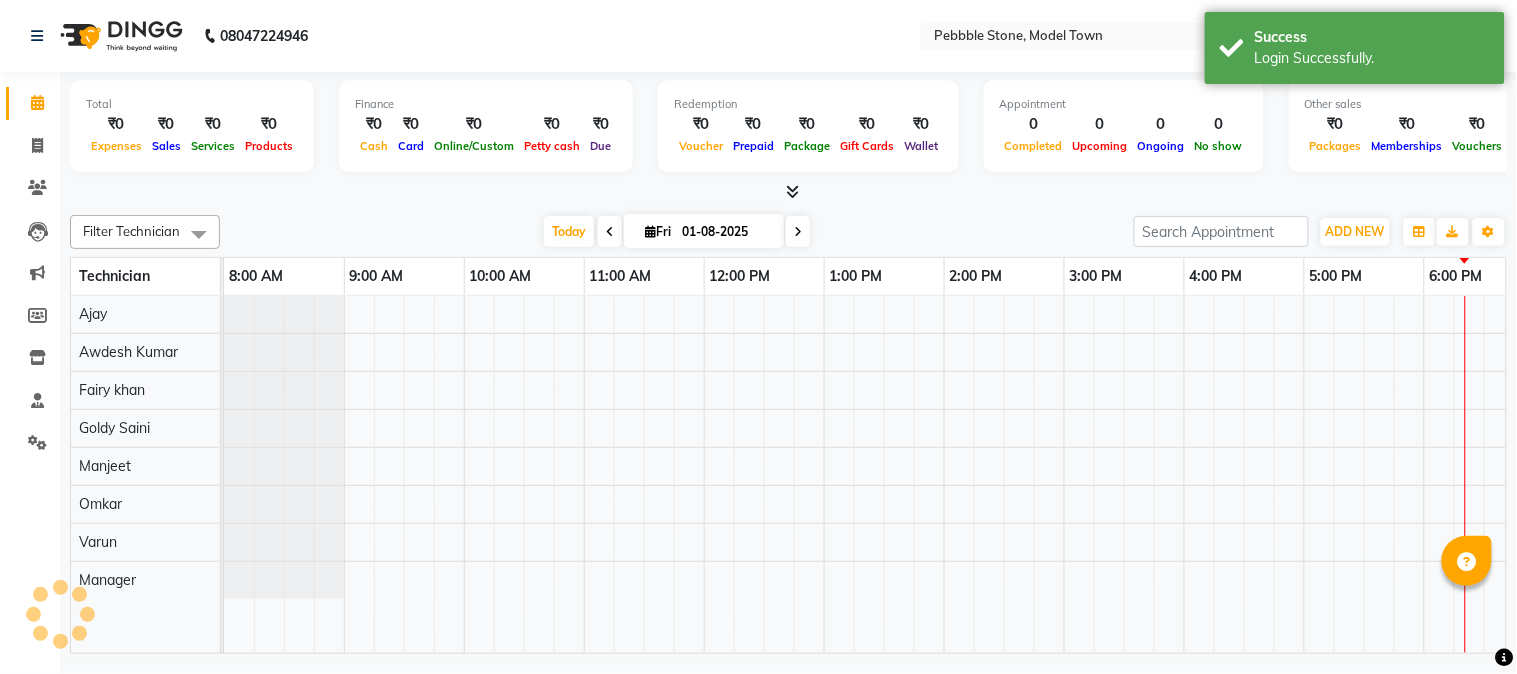 scroll, scrollTop: 0, scrollLeft: 0, axis: both 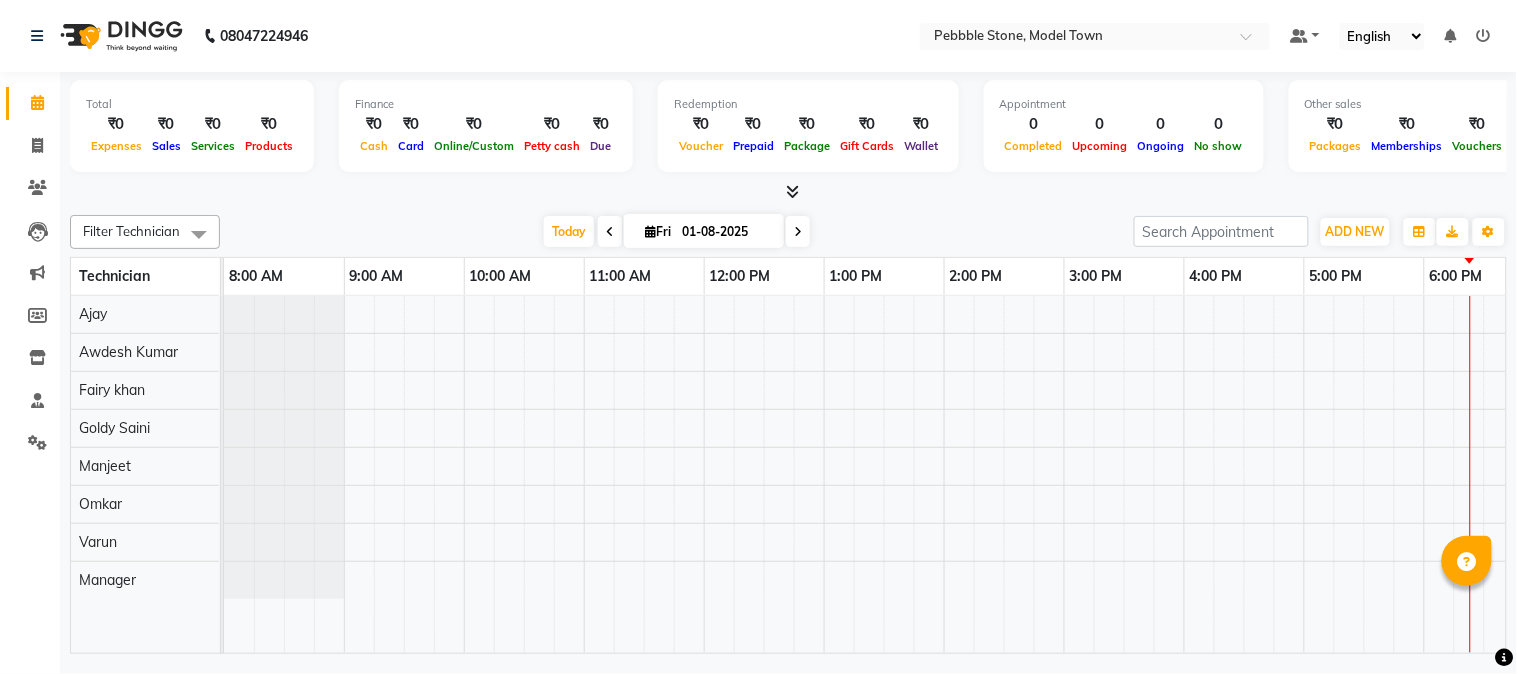 click at bounding box center (792, 191) 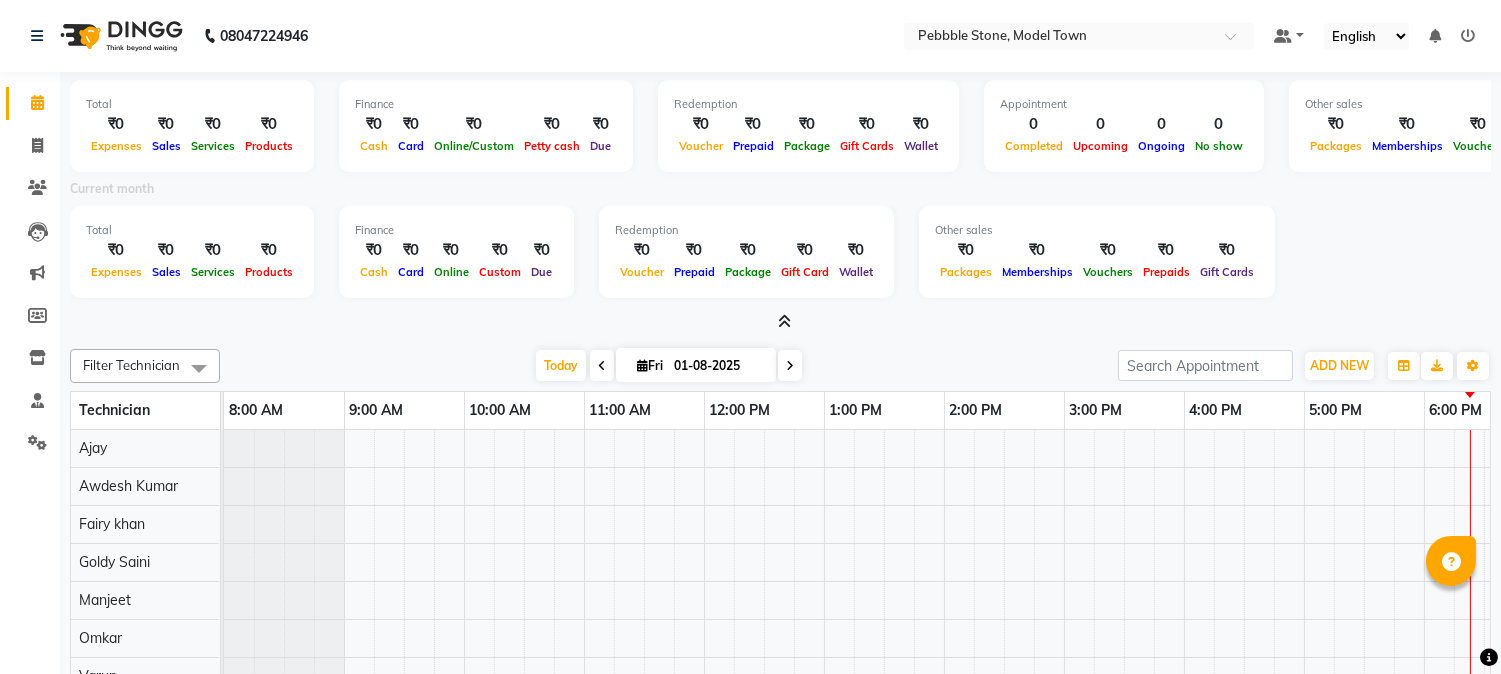 click at bounding box center [784, 321] 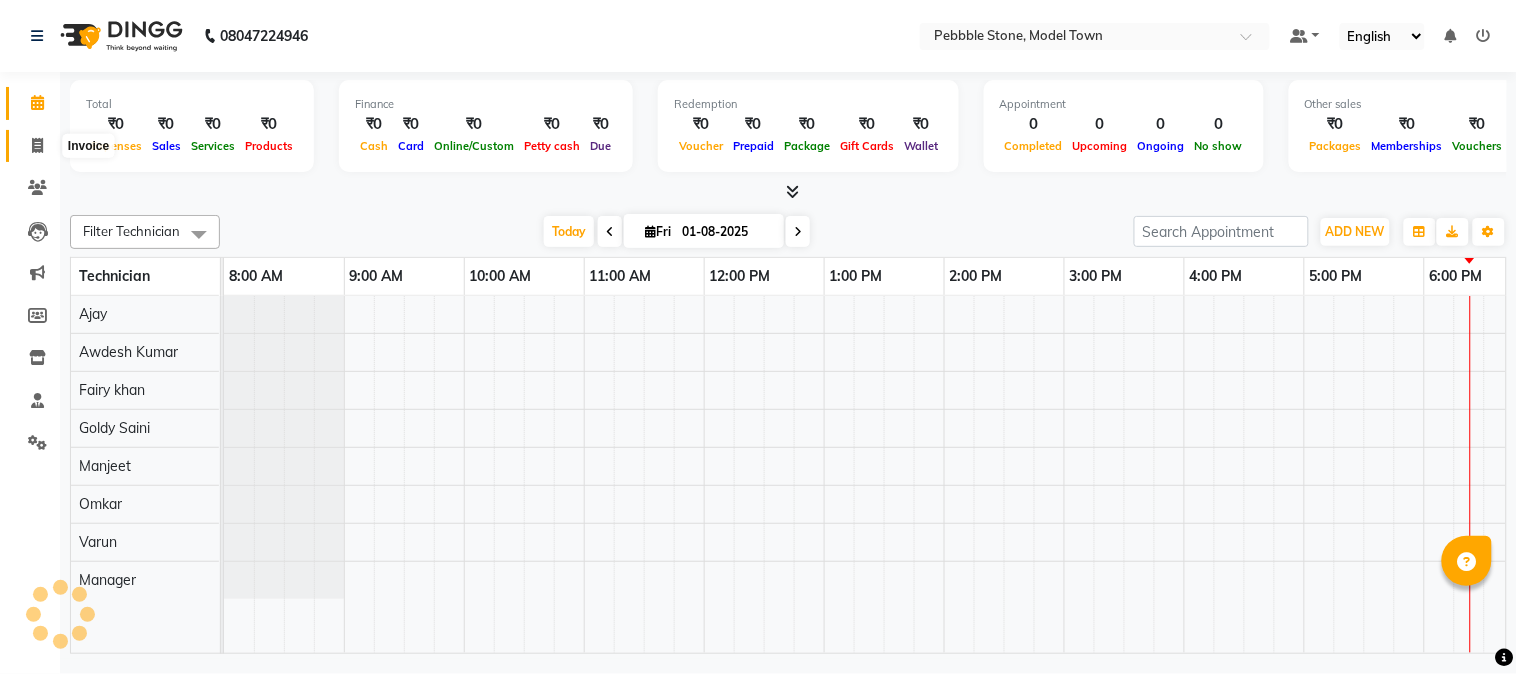 click 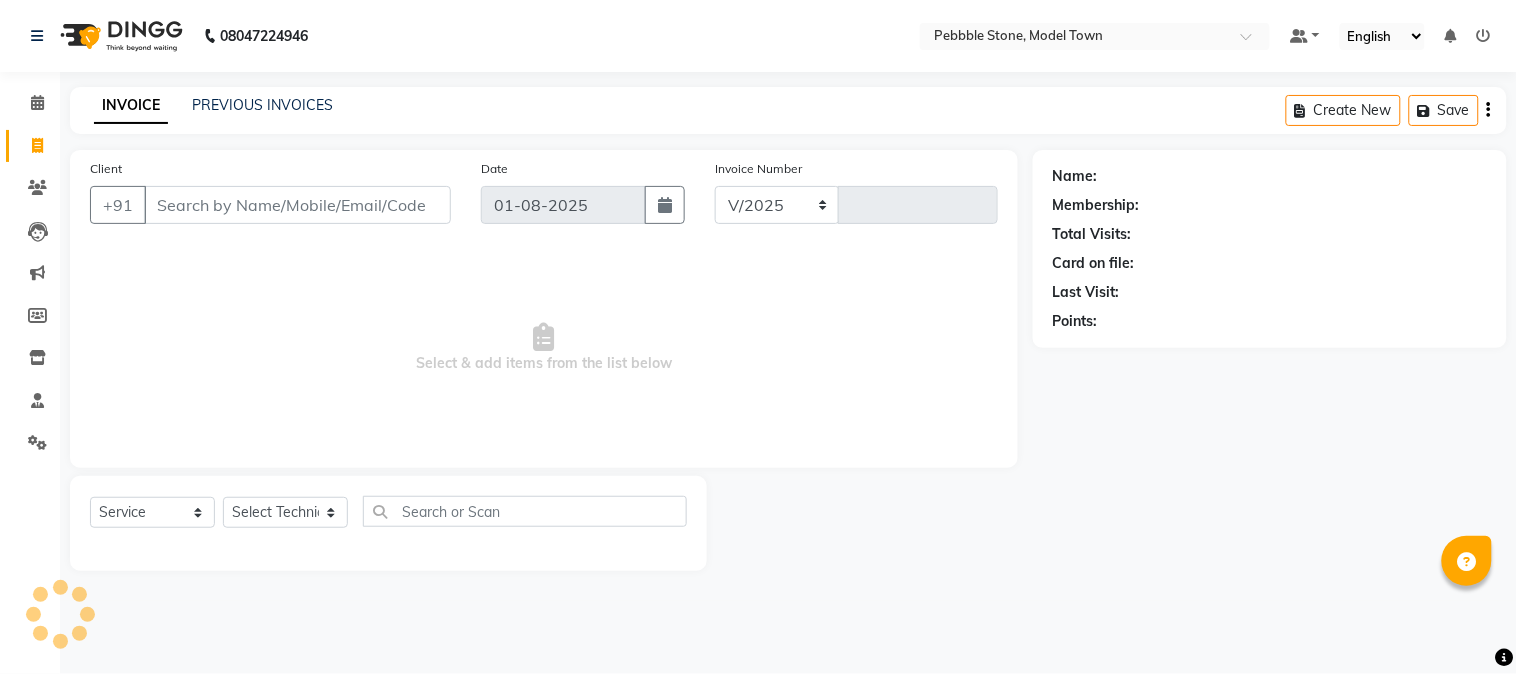 select on "8684" 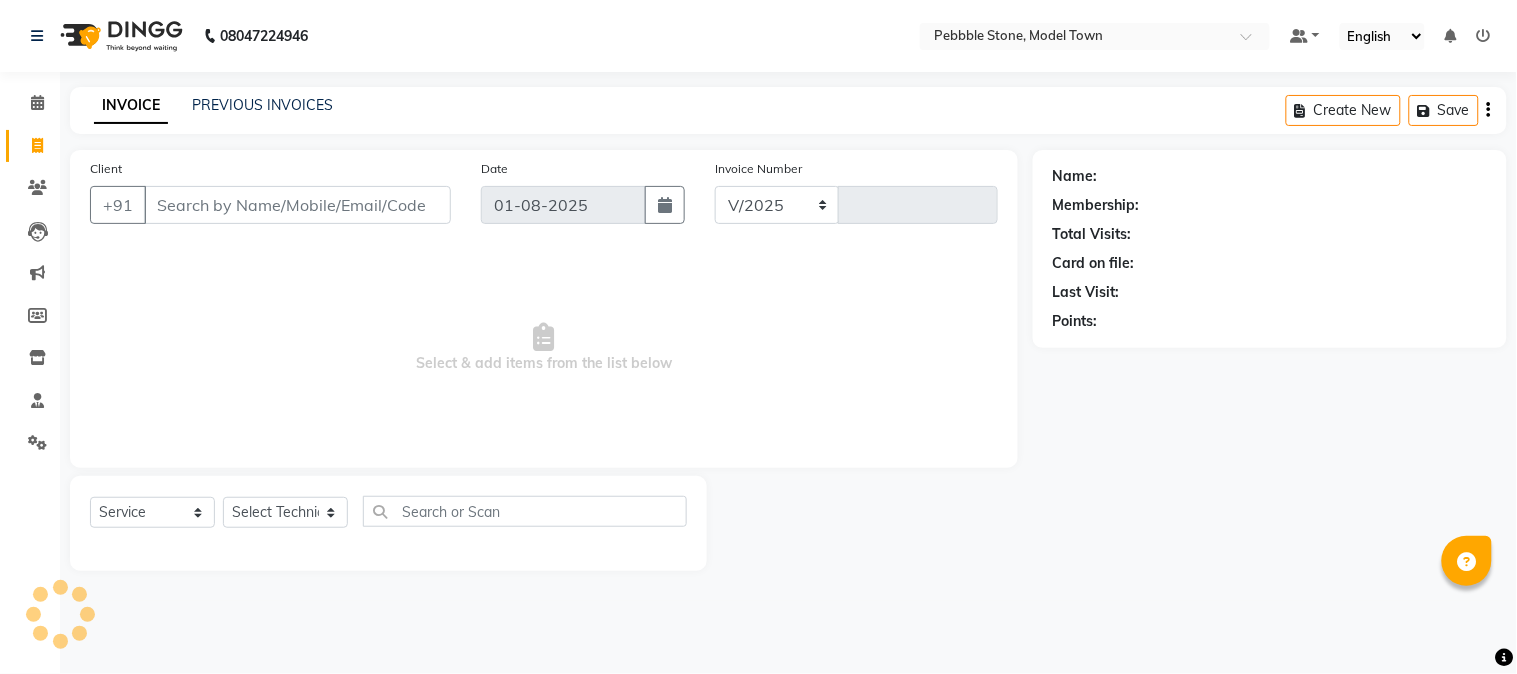 type on "0005" 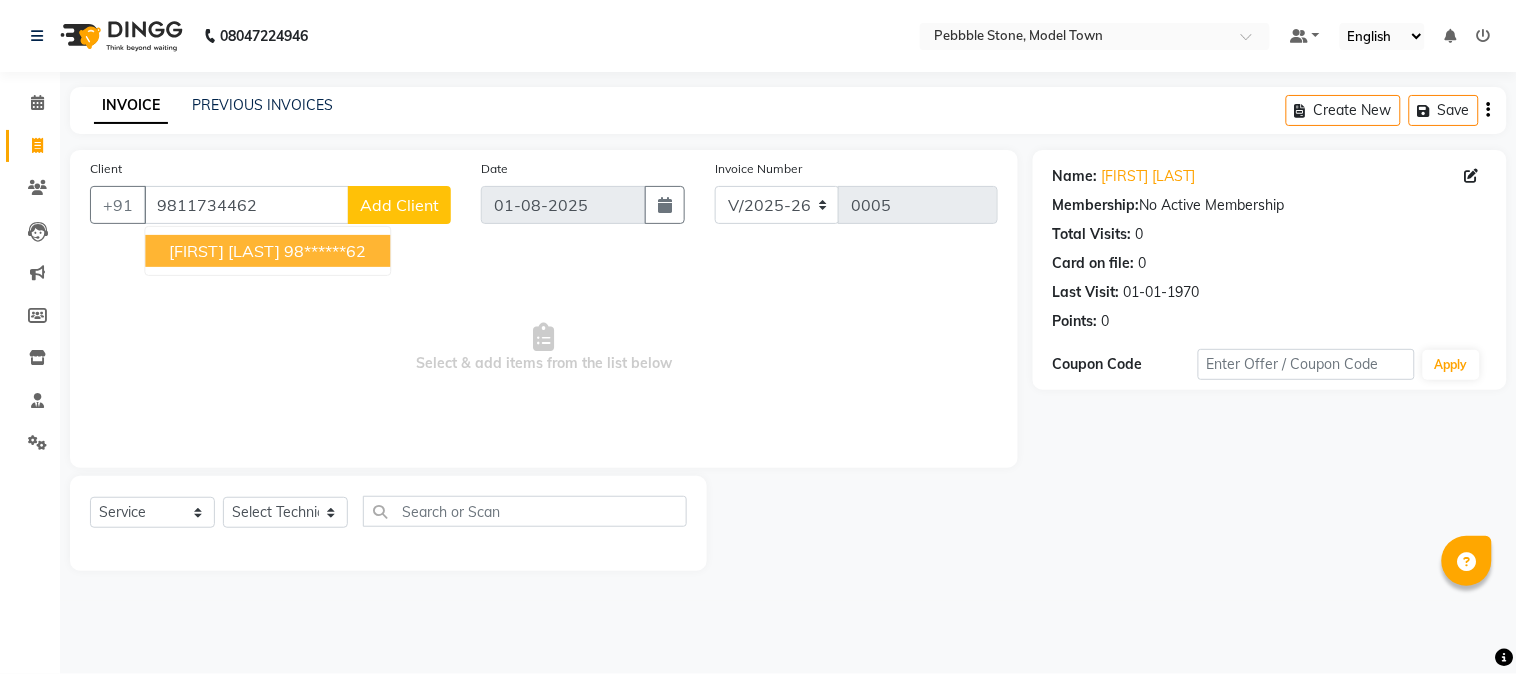 click on "Naveen s" at bounding box center (224, 251) 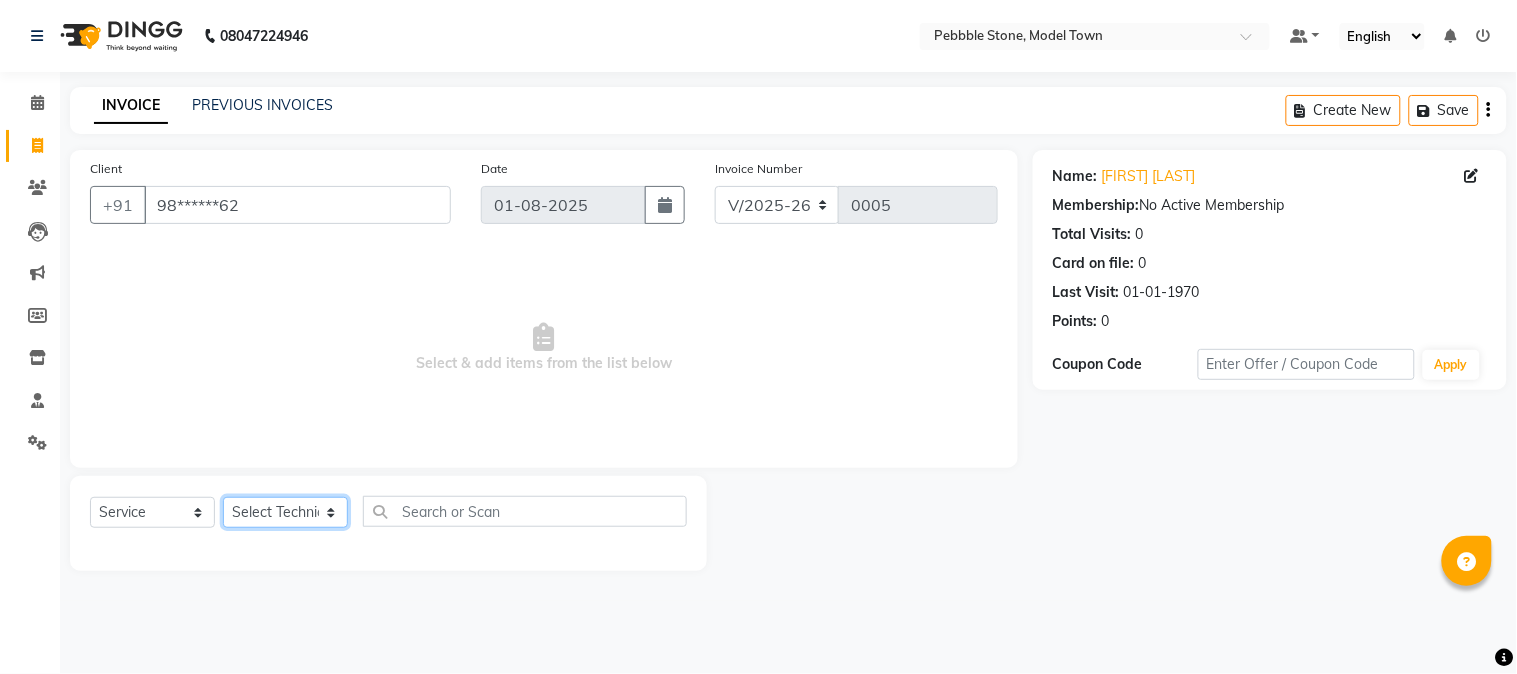 click on "Select Technician Ajay  Awdesh Kumar Fairy khan Goldy Saini Manager Manjeet Omkar Varun" 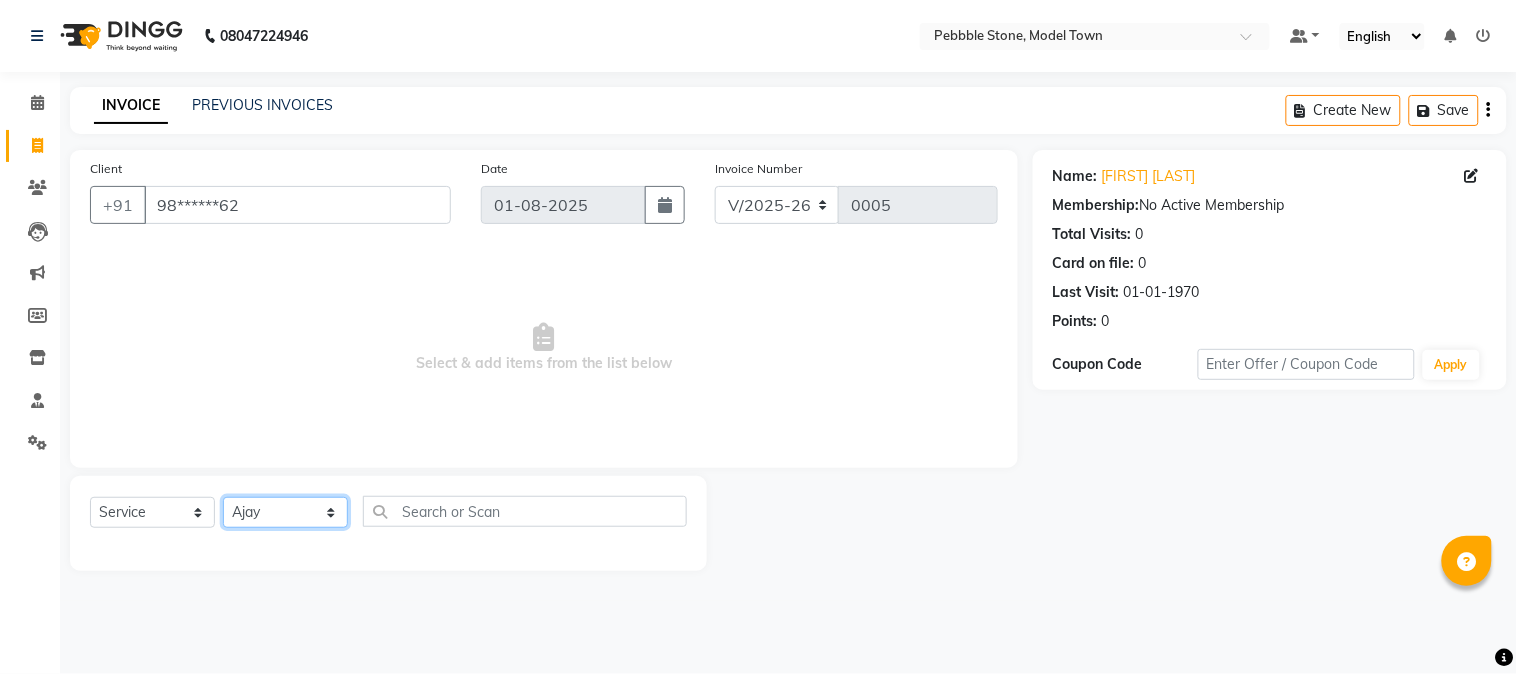 click on "Select Technician Ajay  Awdesh Kumar Fairy khan Goldy Saini Manager Manjeet Omkar Varun" 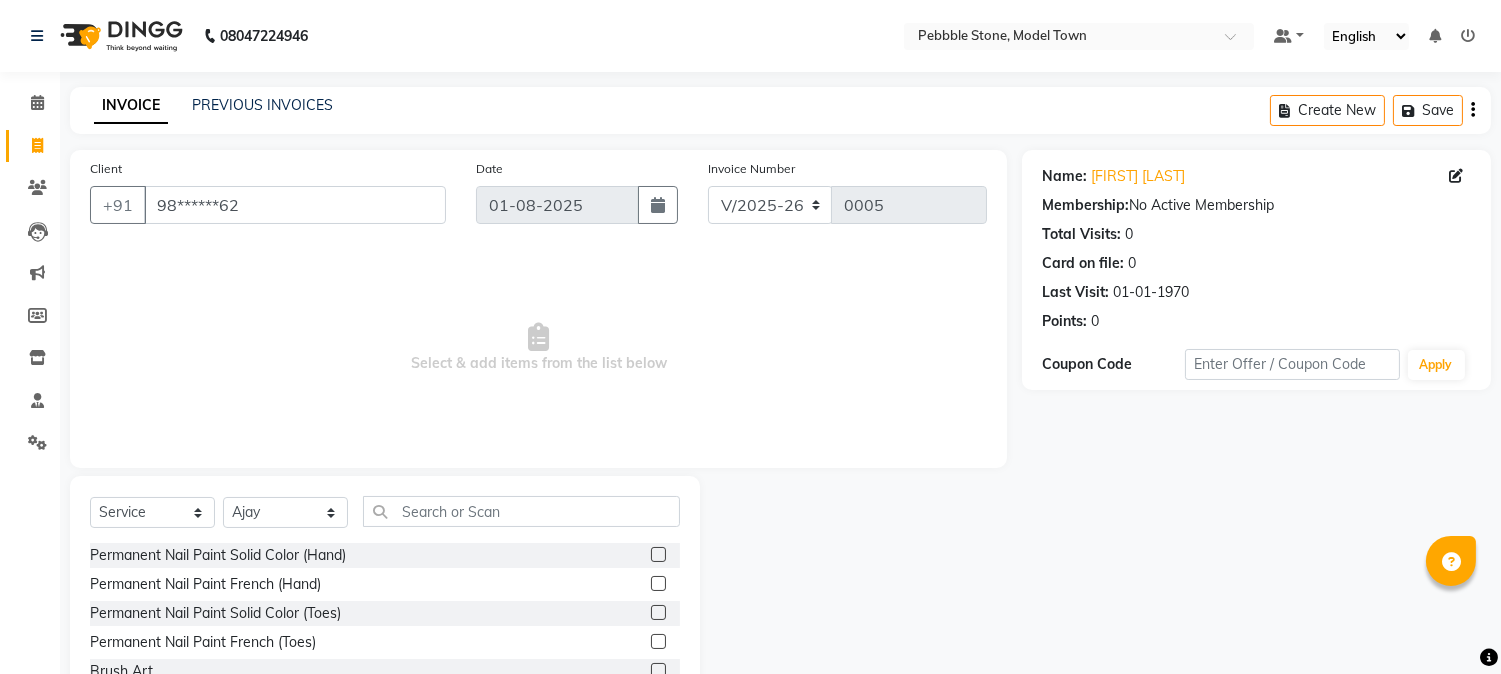 click 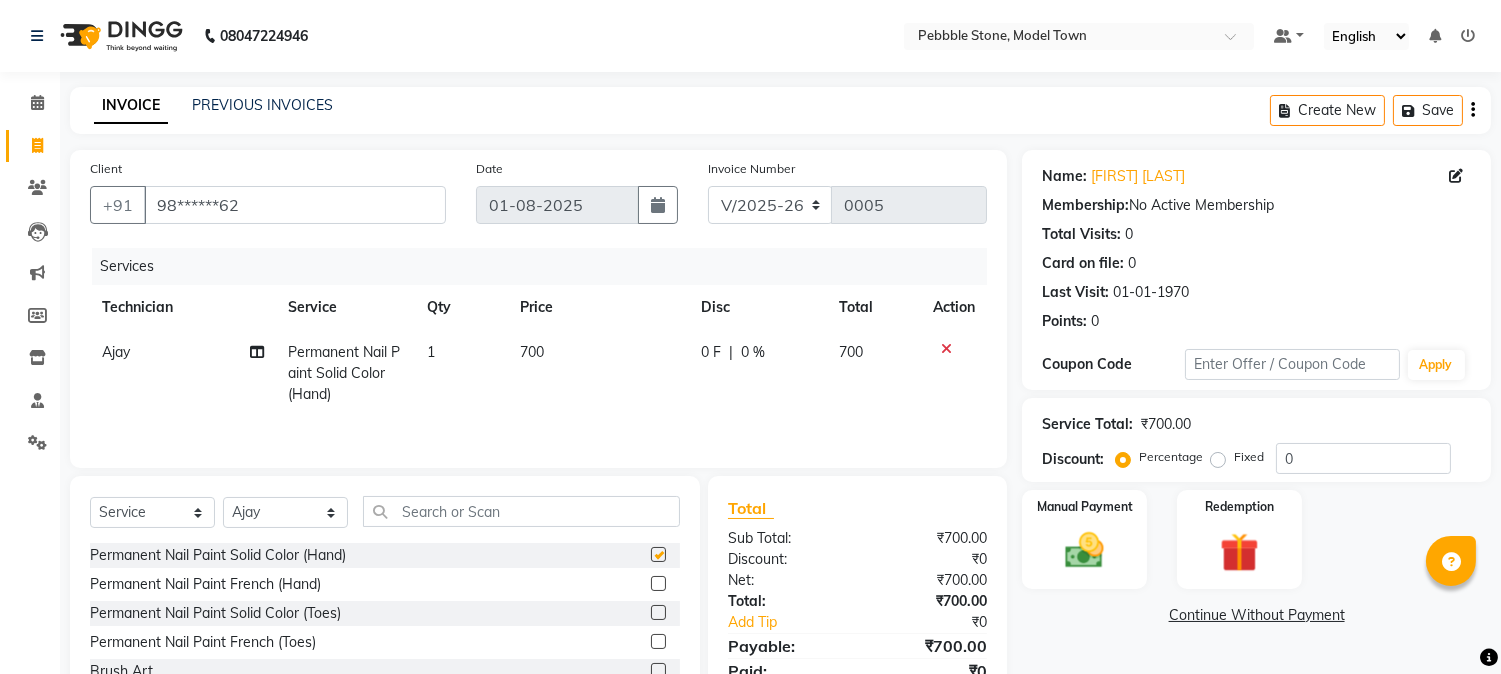 checkbox on "false" 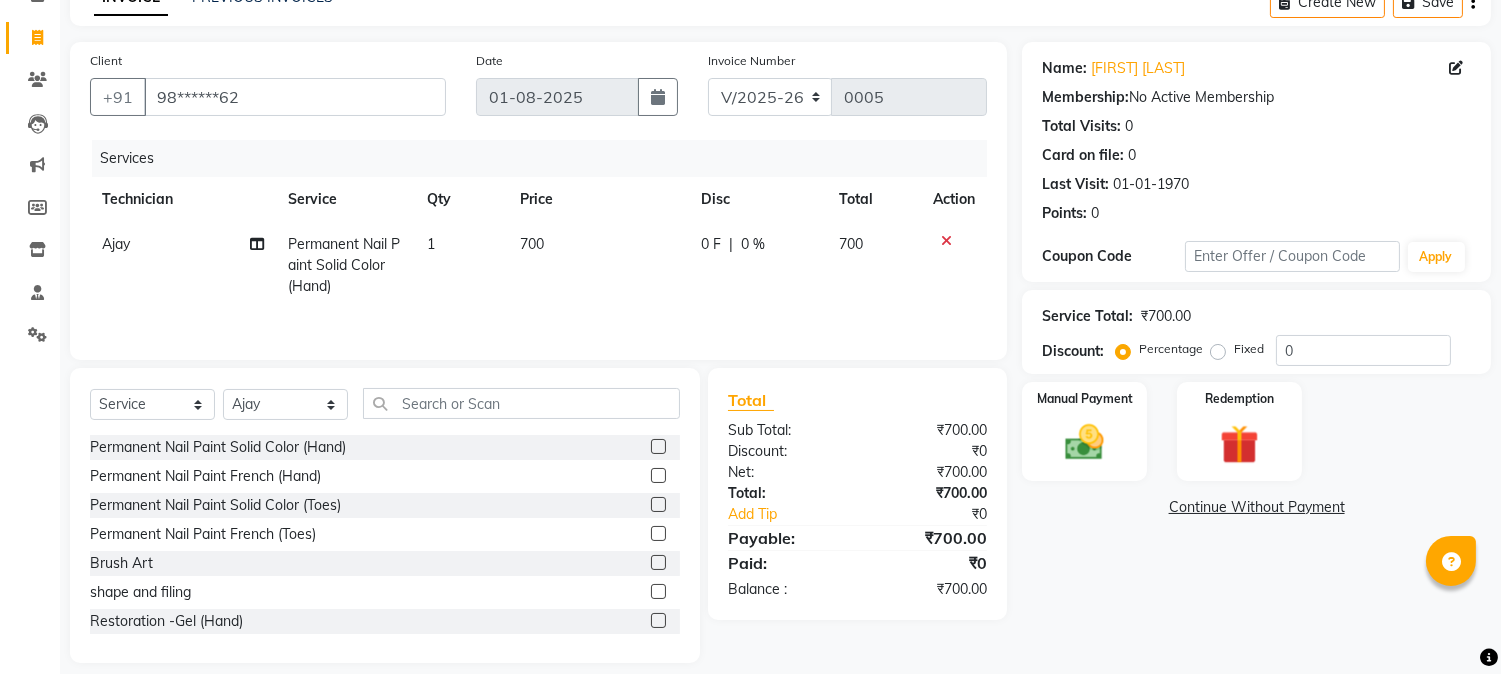 scroll, scrollTop: 127, scrollLeft: 0, axis: vertical 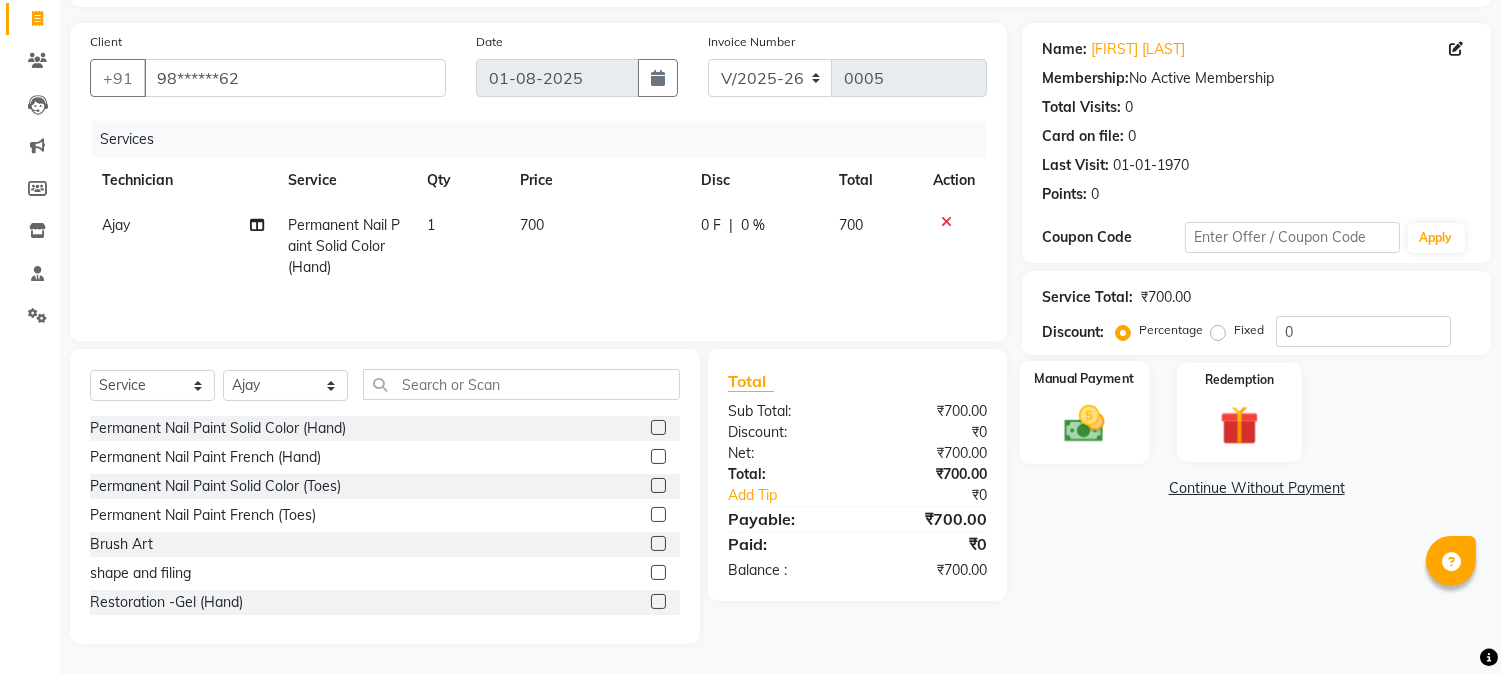 click 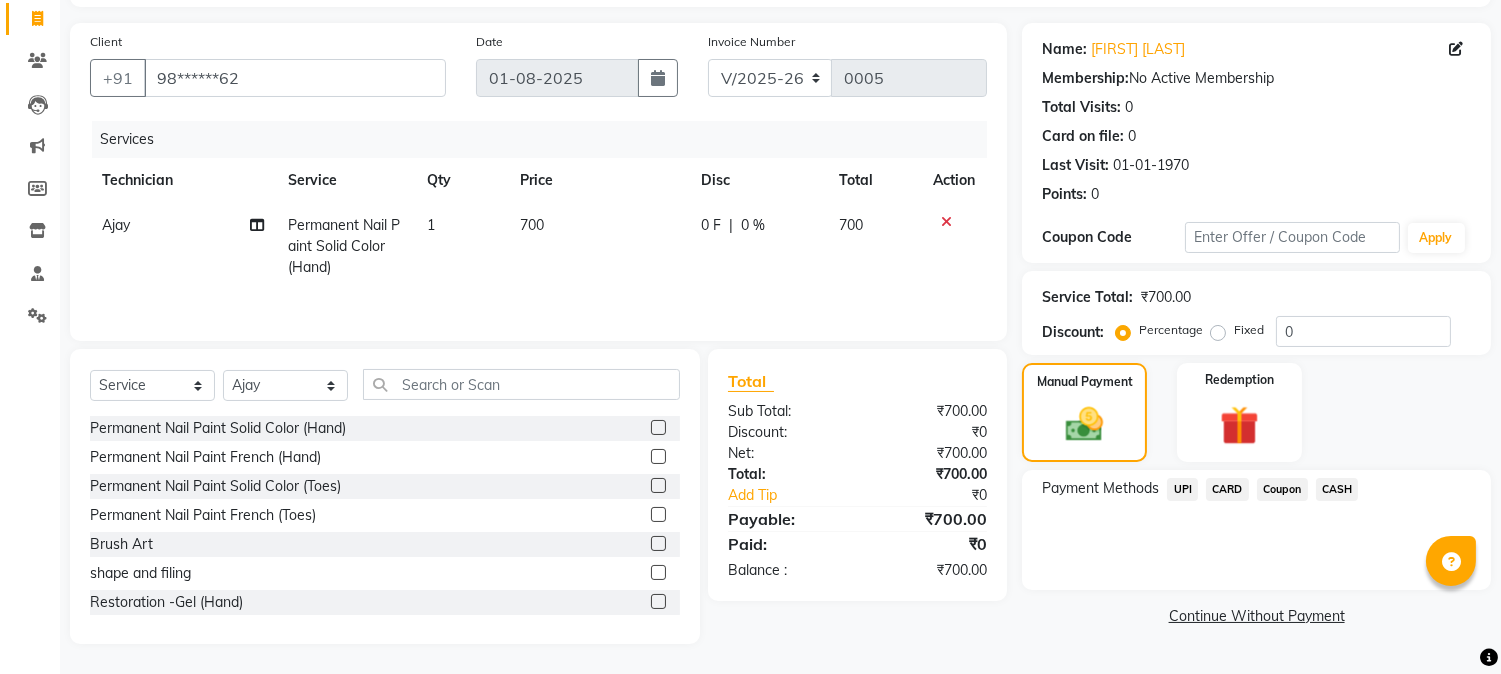 click on "UPI" 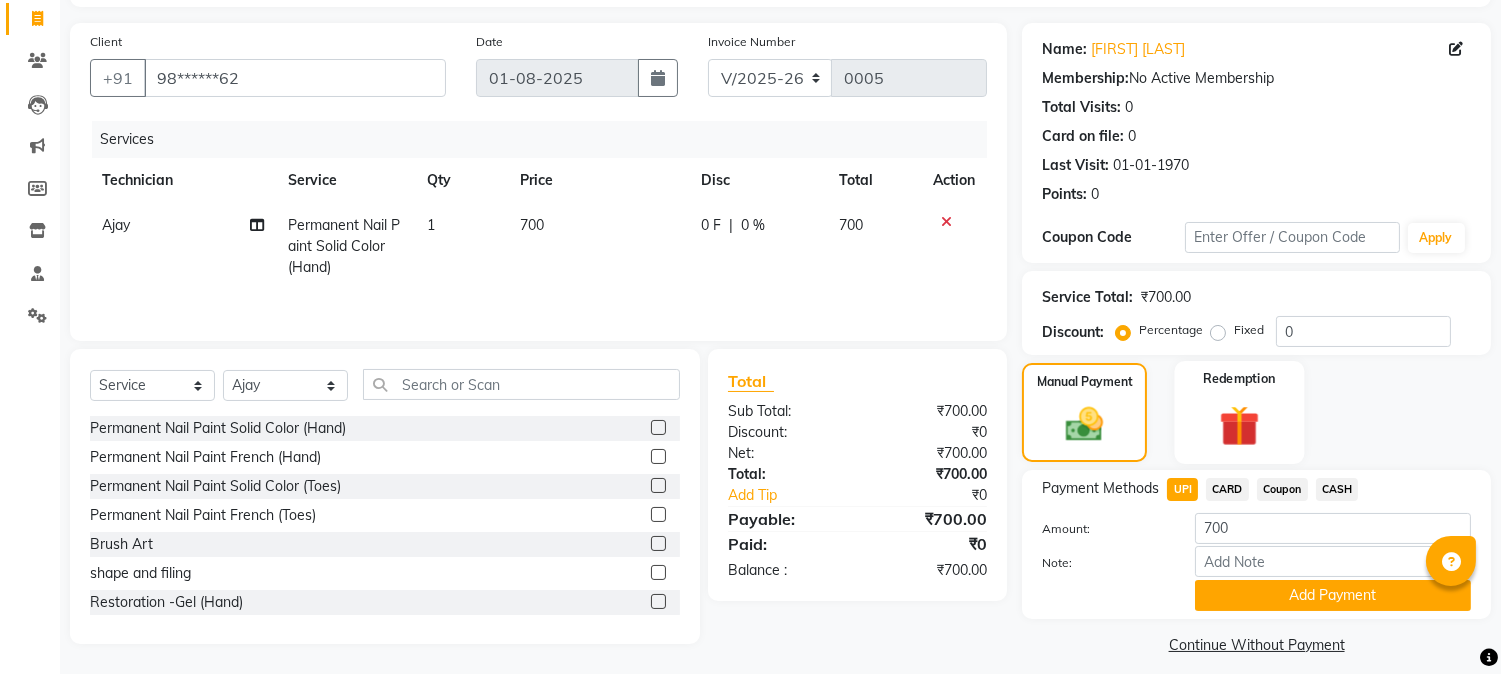 click 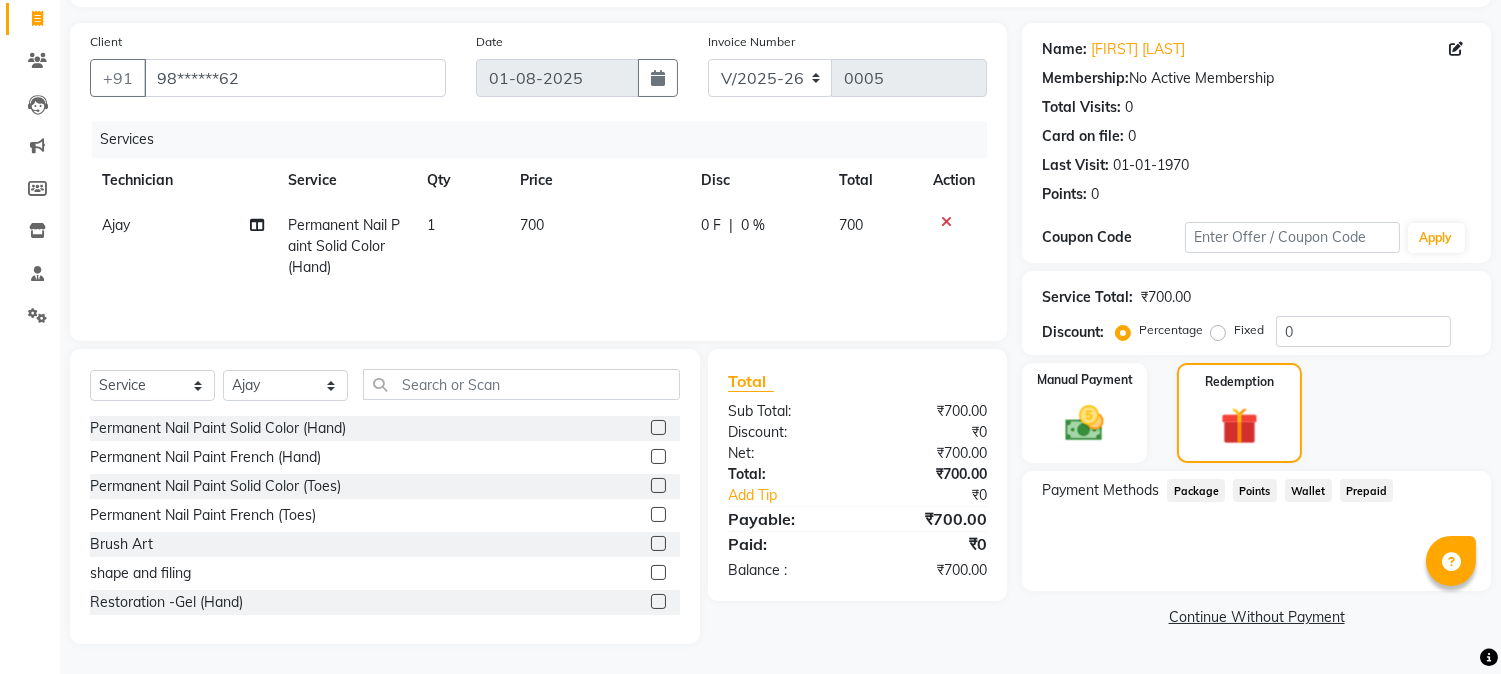 click 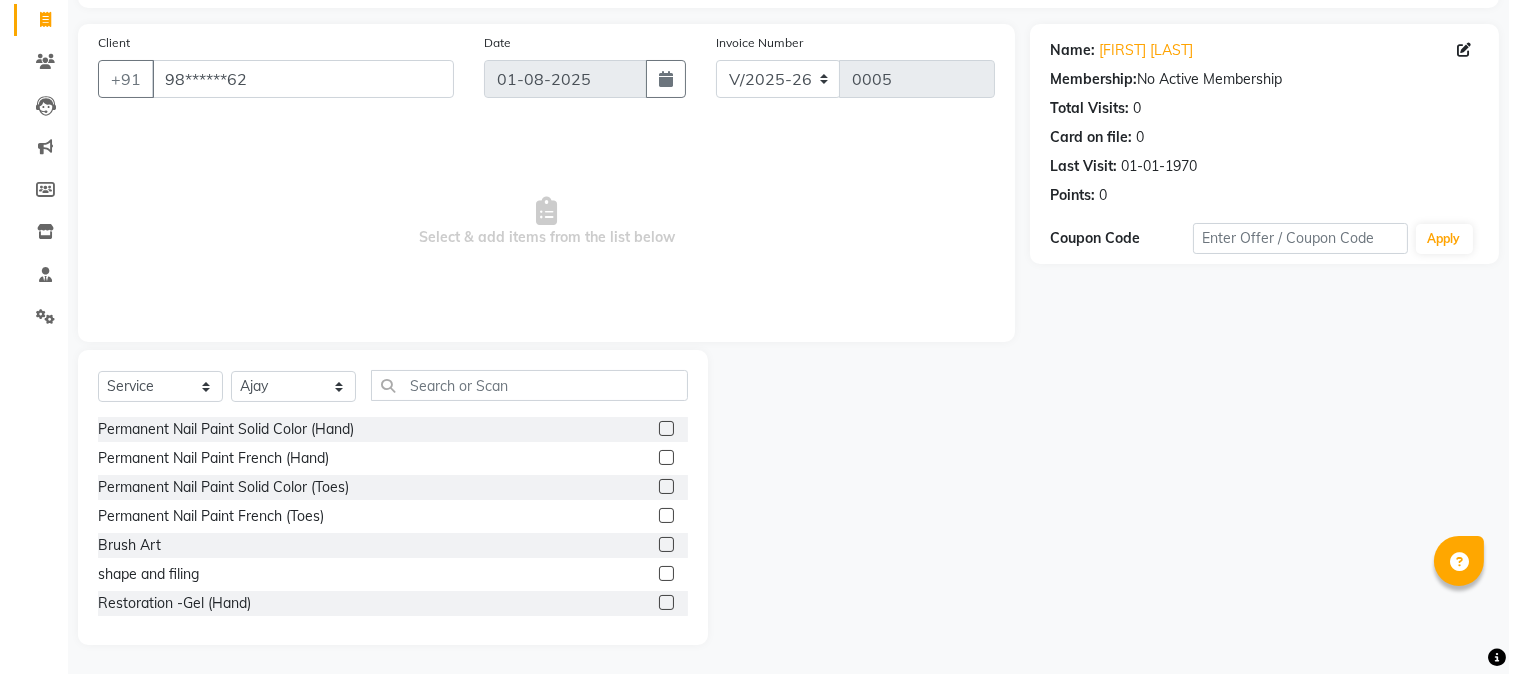 scroll, scrollTop: 0, scrollLeft: 0, axis: both 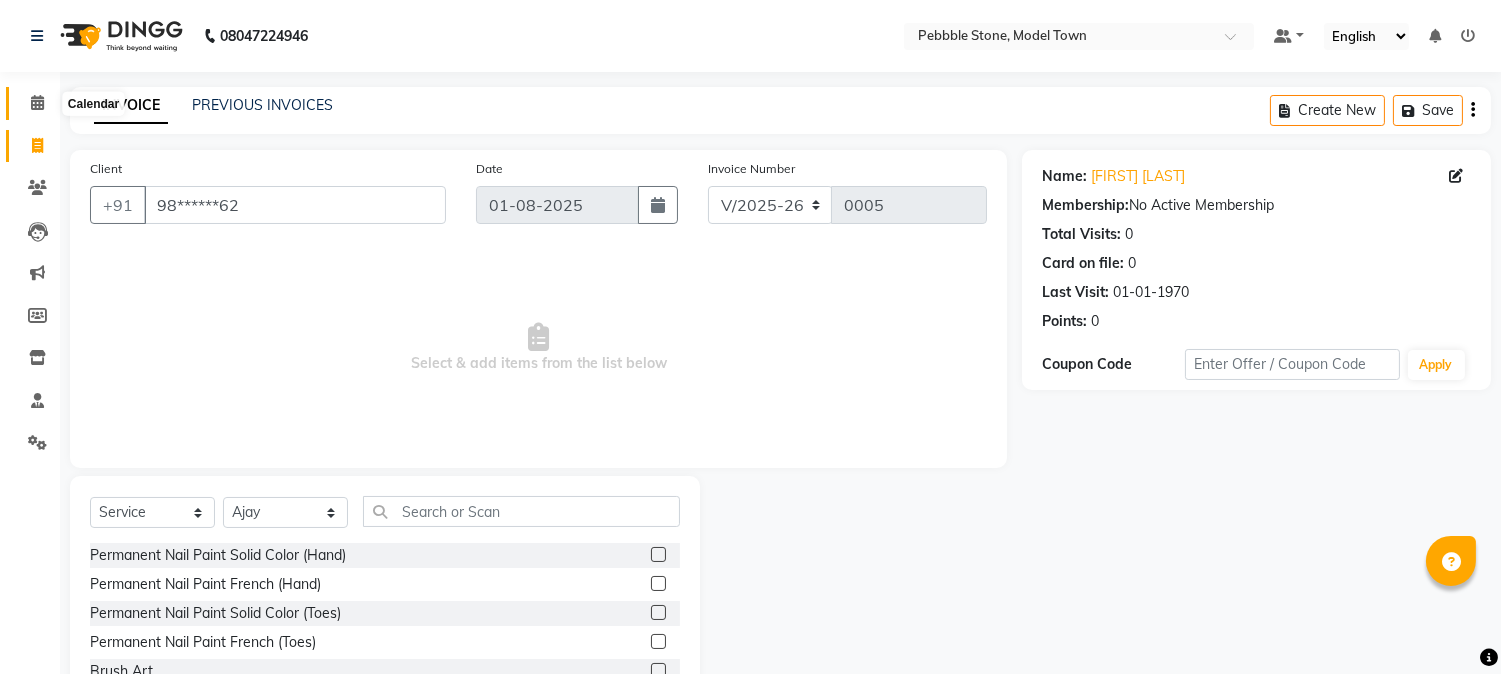 click 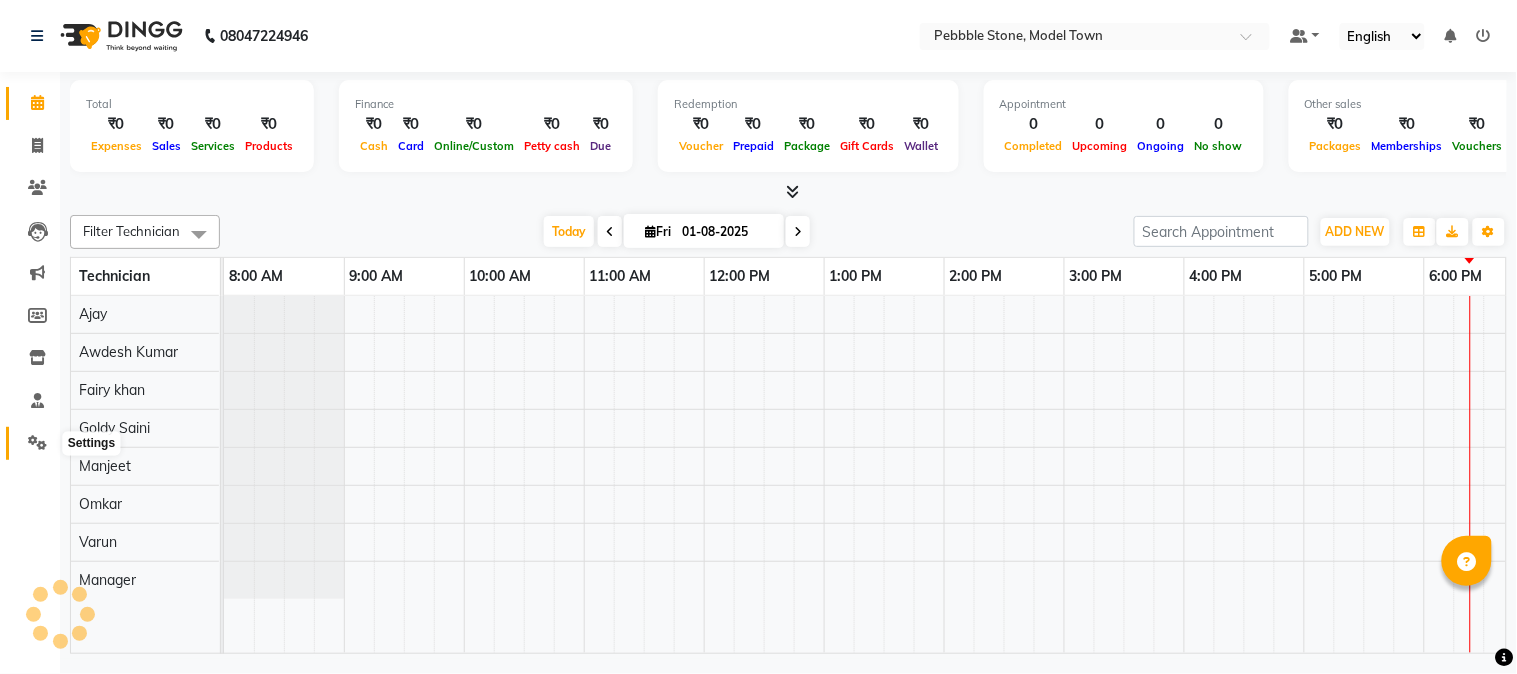 scroll, scrollTop: 0, scrollLeft: 0, axis: both 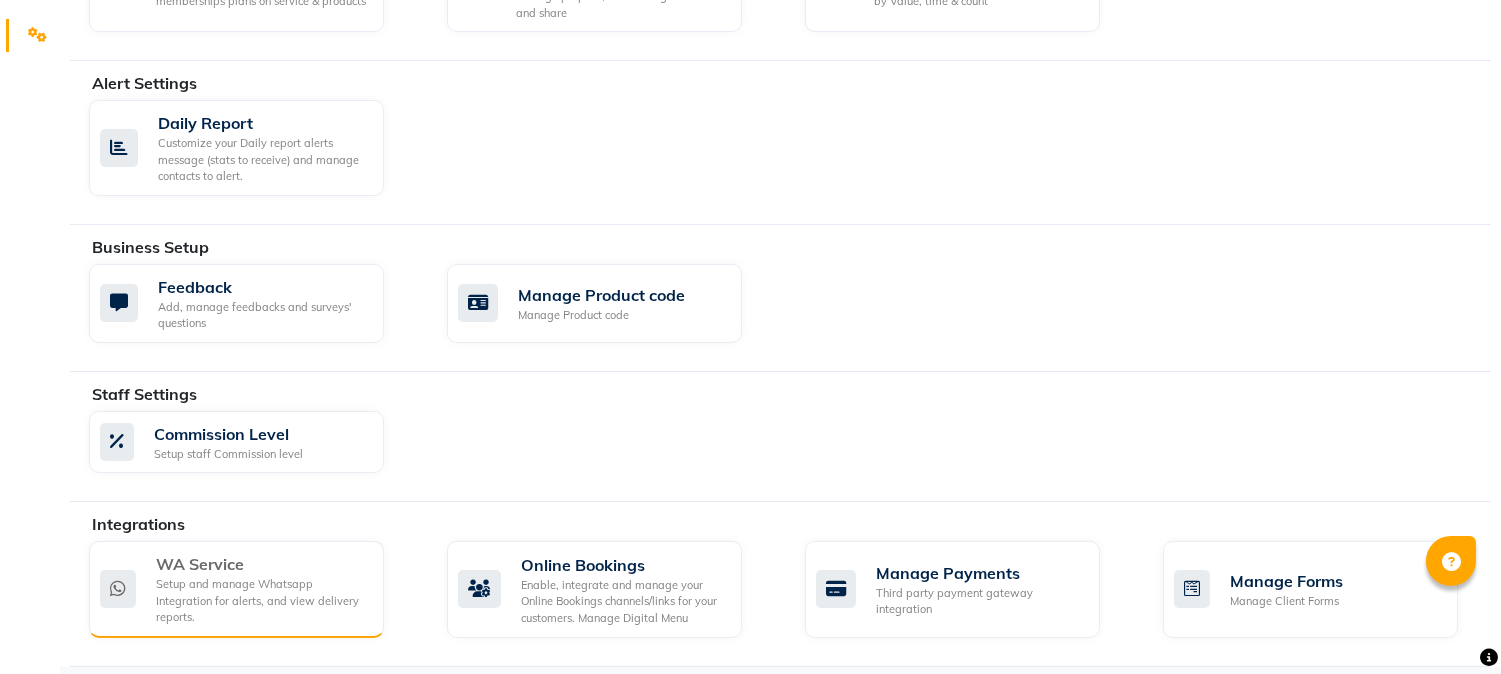 click on "Setup and manage Whatsapp Integration for alerts, and view delivery reports." 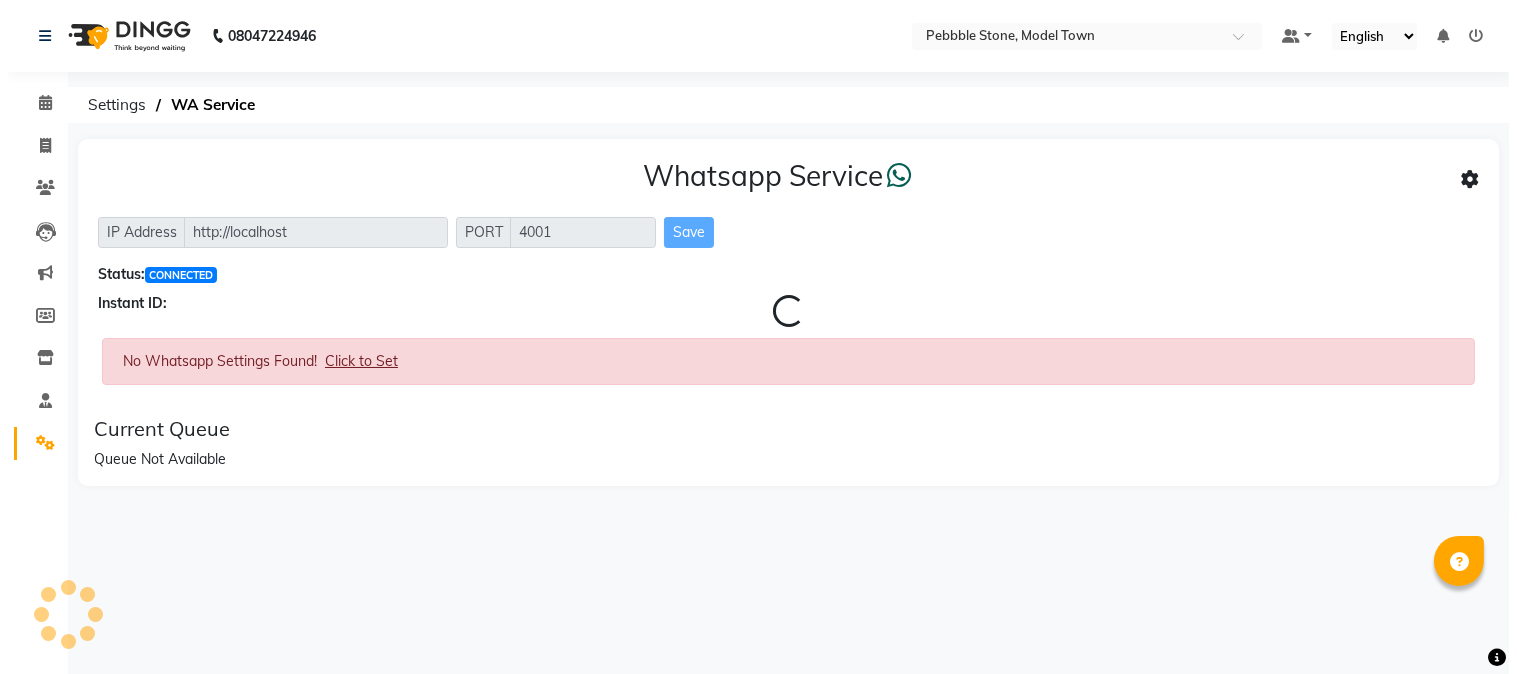 scroll, scrollTop: 0, scrollLeft: 0, axis: both 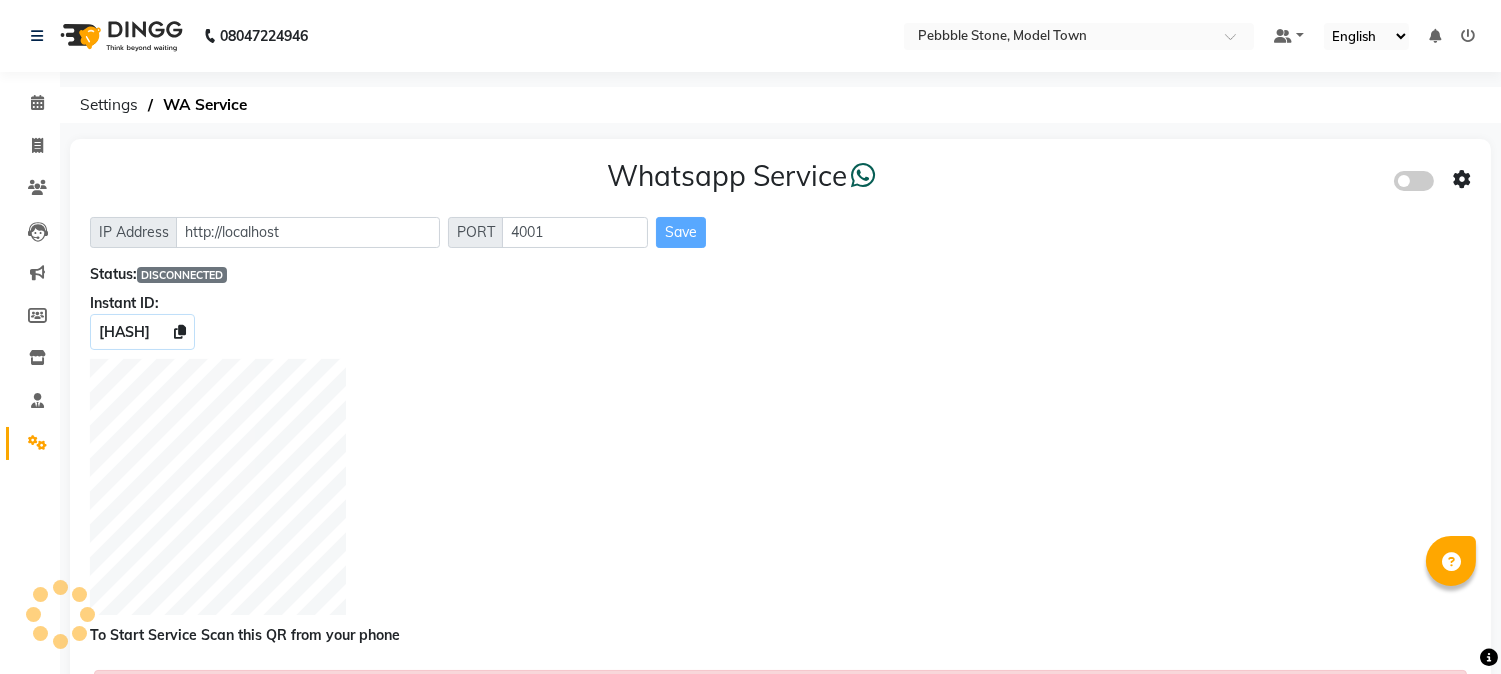 click on "$2b$10$om7TD4eQU4kjlq4mi93d/OrH4CfW4WoOcrbaFKq.oBsHFJUVPMHzK" 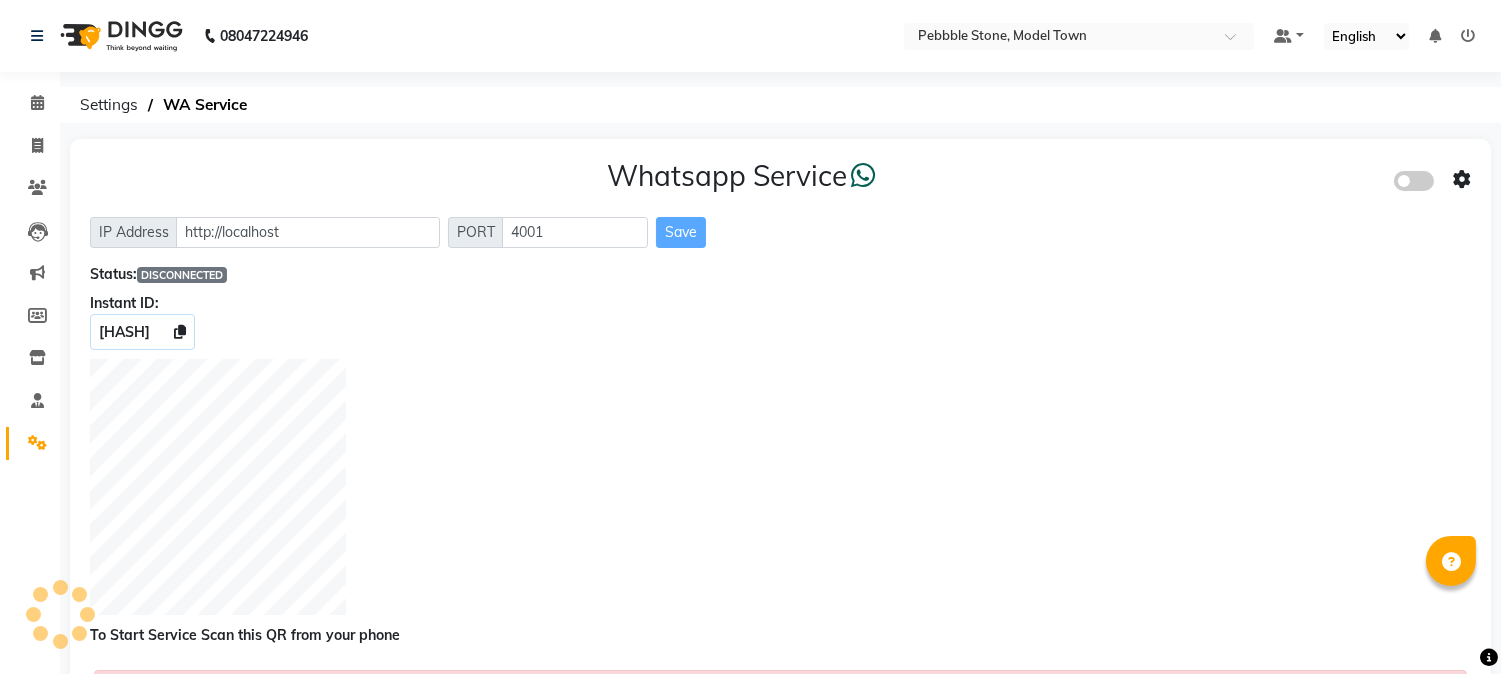 click 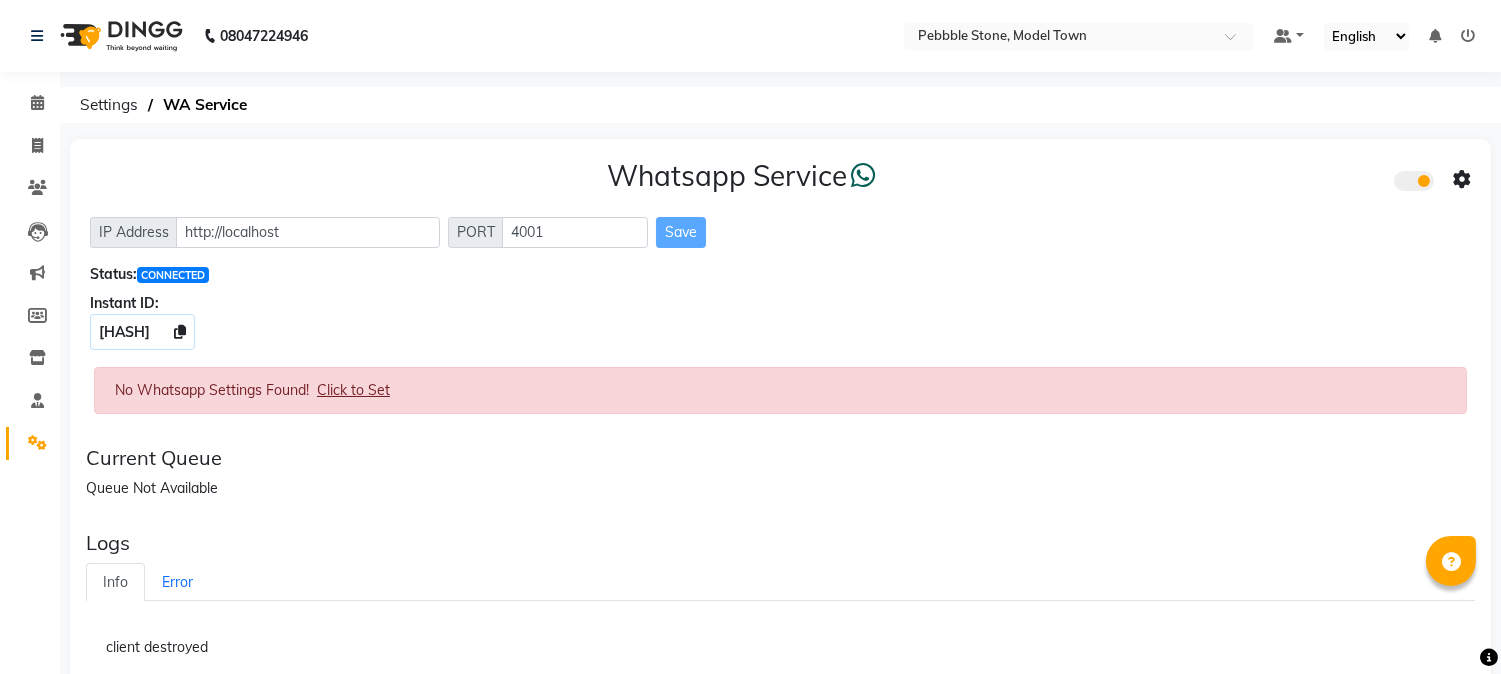 click on "Queue Not Available" 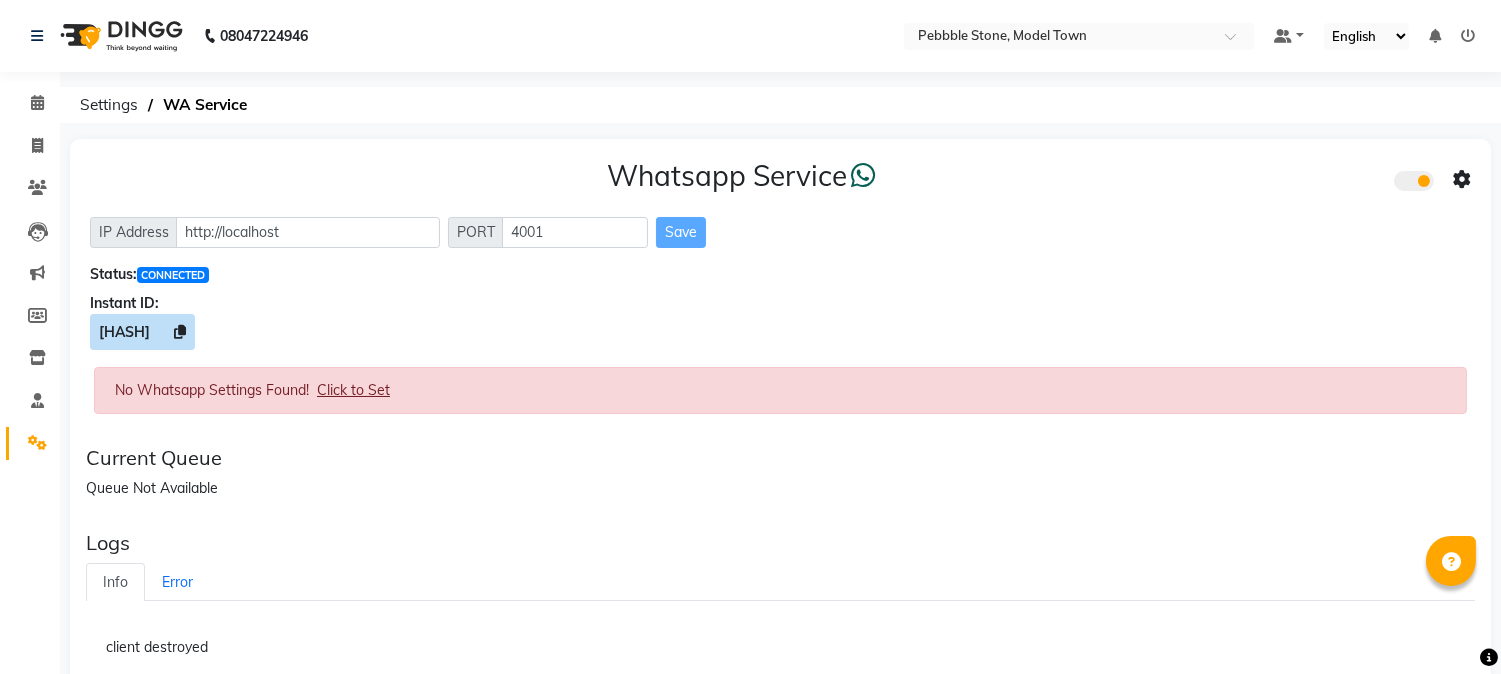 click 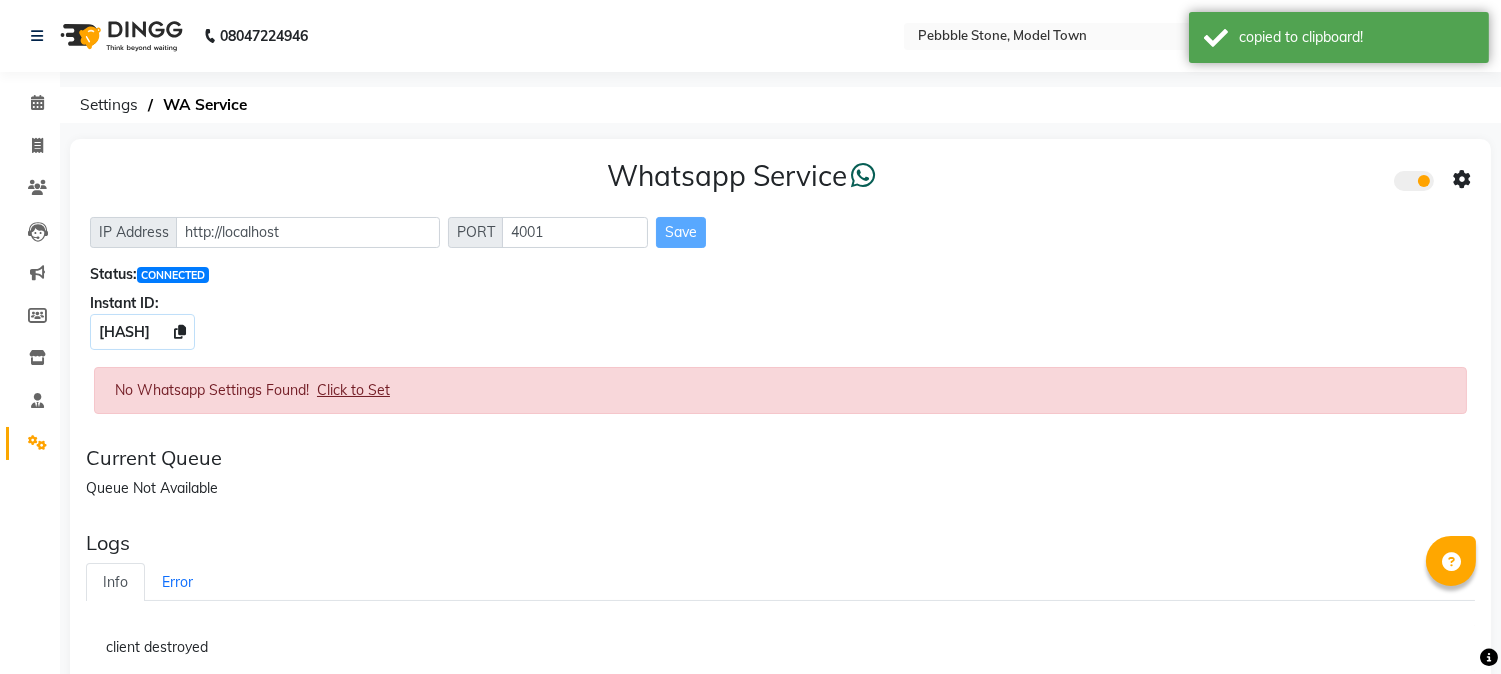 click 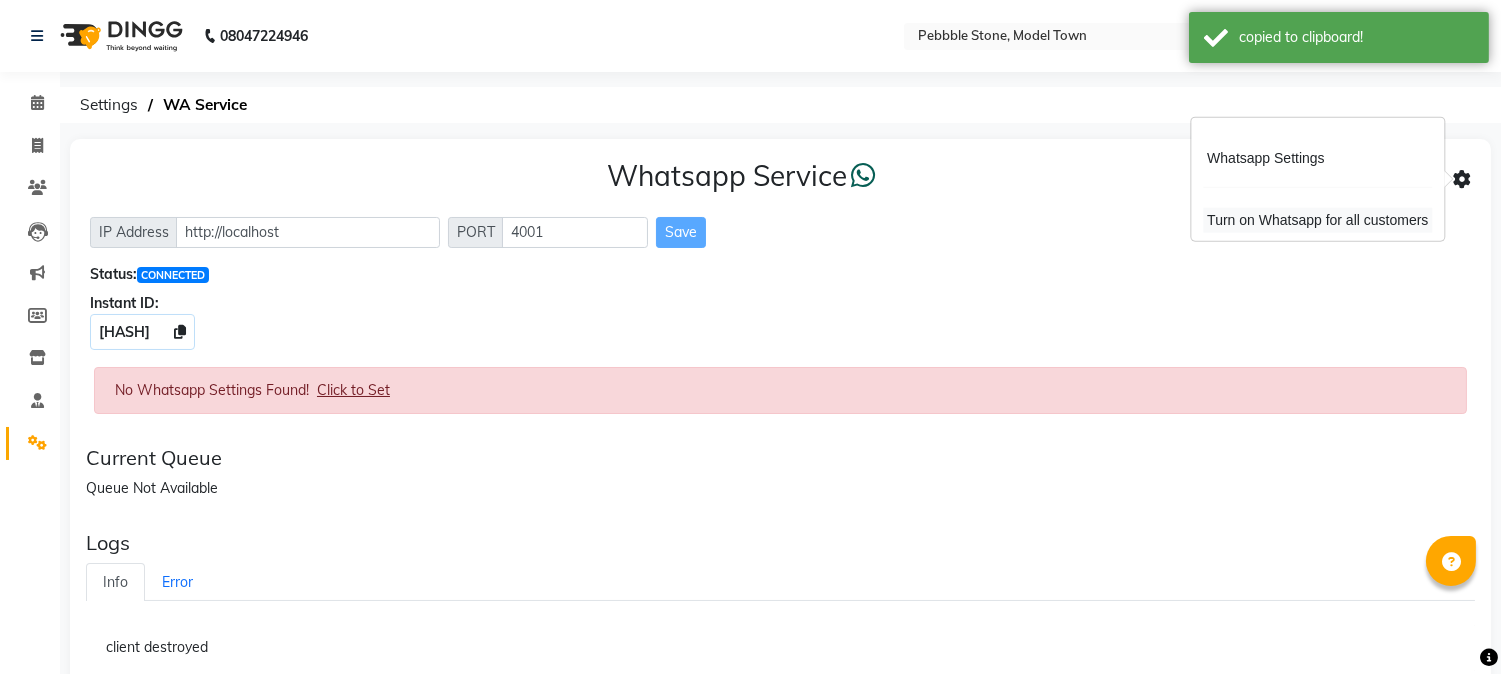 click on "Turn on Whatsapp for all customers" at bounding box center [1317, 220] 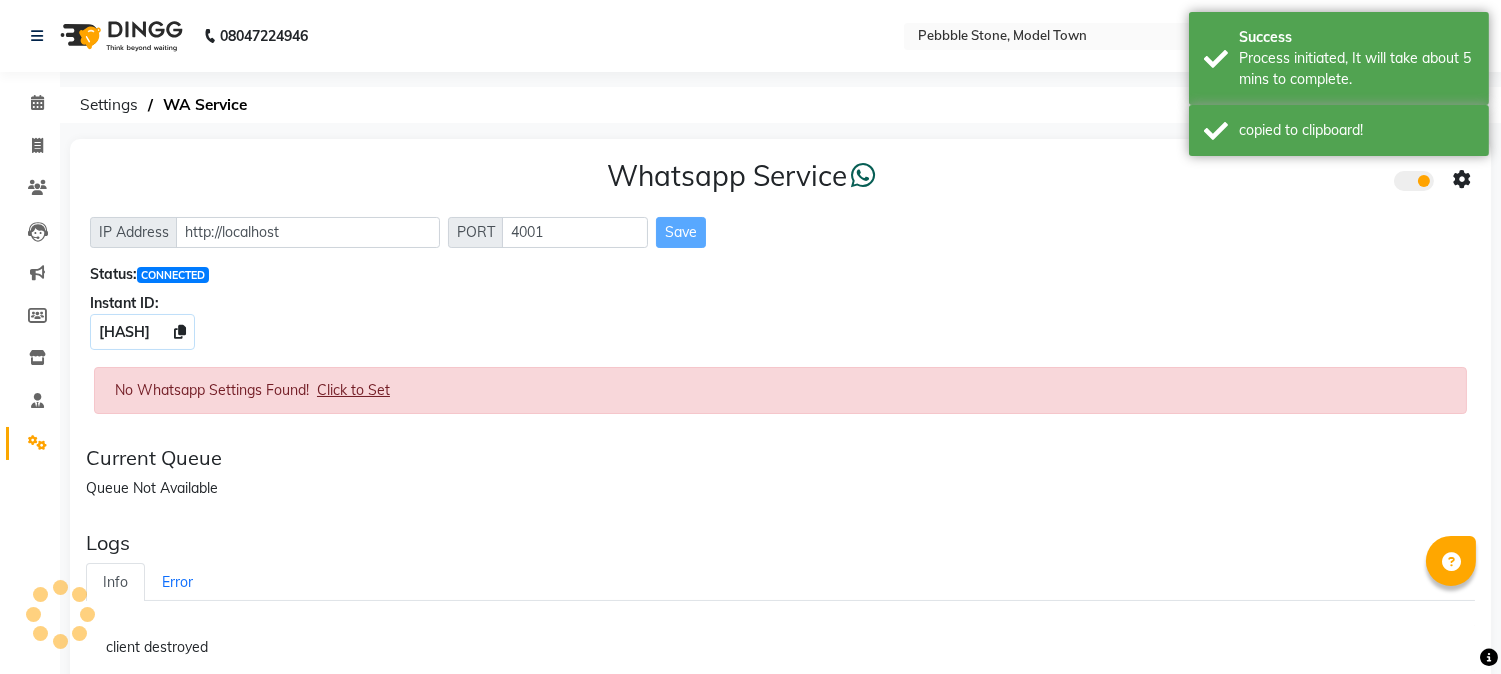 click on "Whatsapp Service  IP Address http://localhost PORT 4001 Save Status:  CONNECTED Instant ID: $2b$10$om7TD4eQU4kjlq4mi93d/OrH4CfW4WoOcrbaFKq.oBsHFJUVPMHzK" 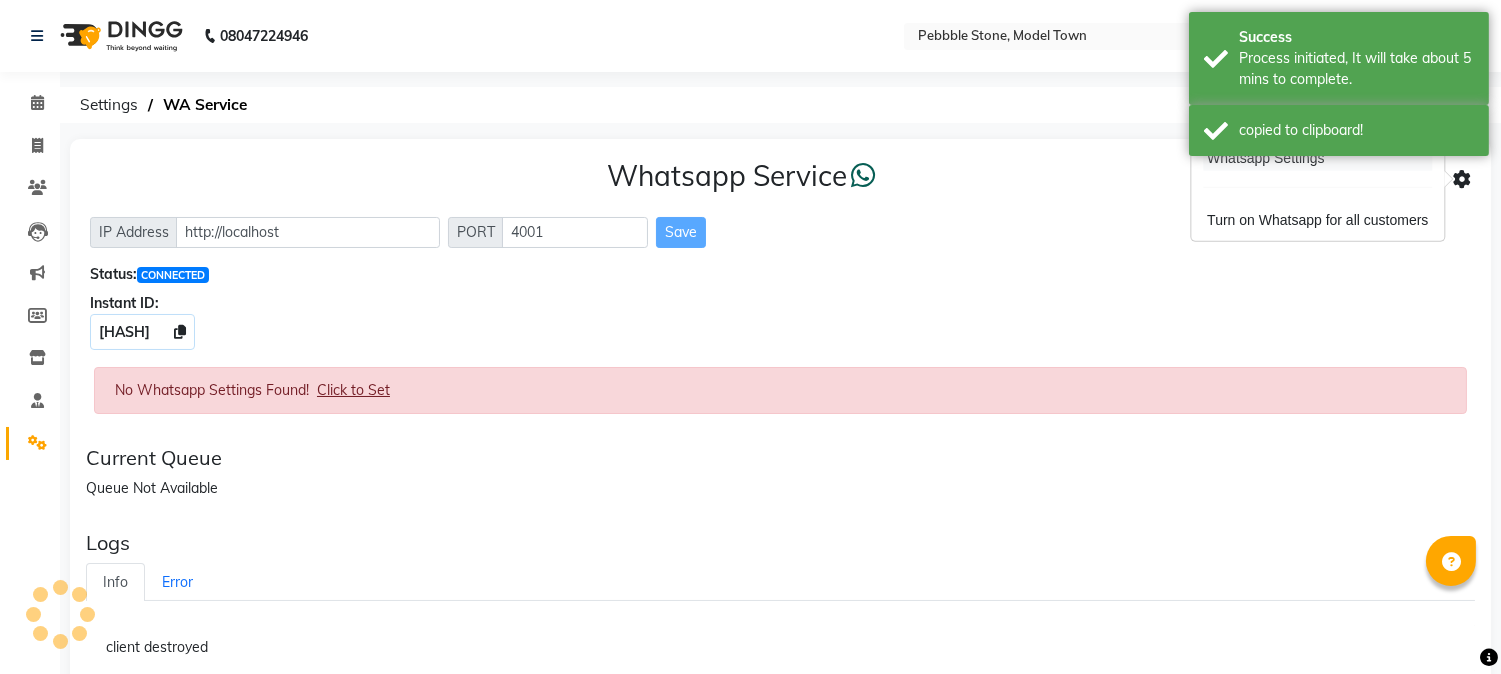 click on "Whatsapp Settings" at bounding box center (1317, 158) 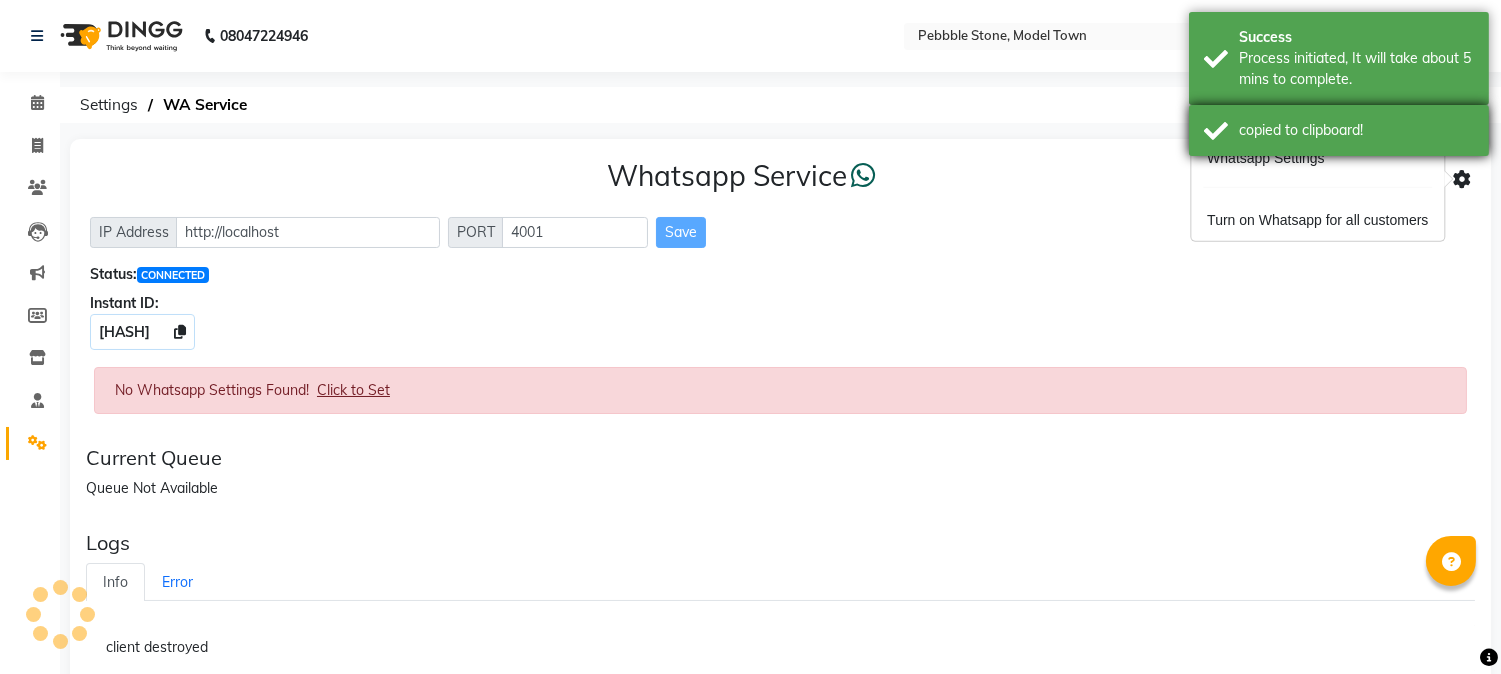 click on "copied to clipboard!" at bounding box center [1356, 130] 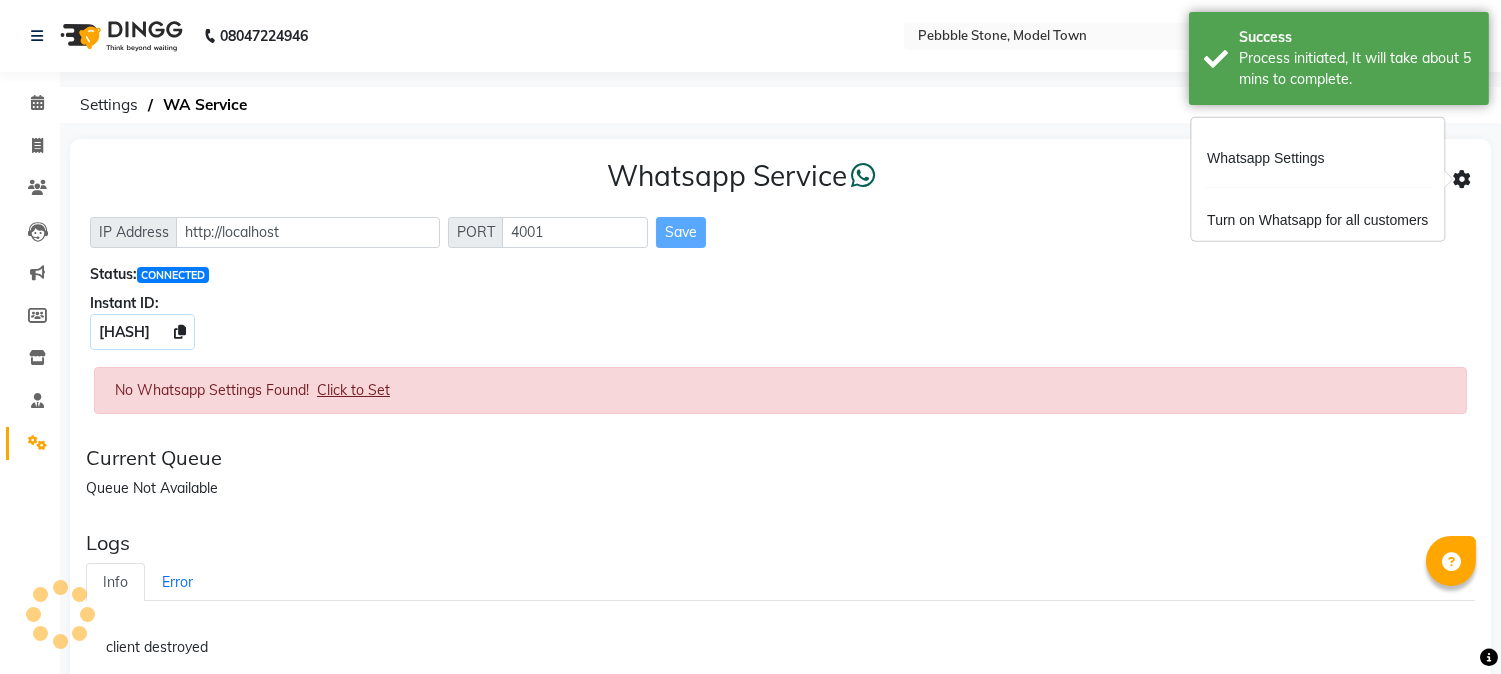 click on "copied to clipboard!" at bounding box center (1339, 130) 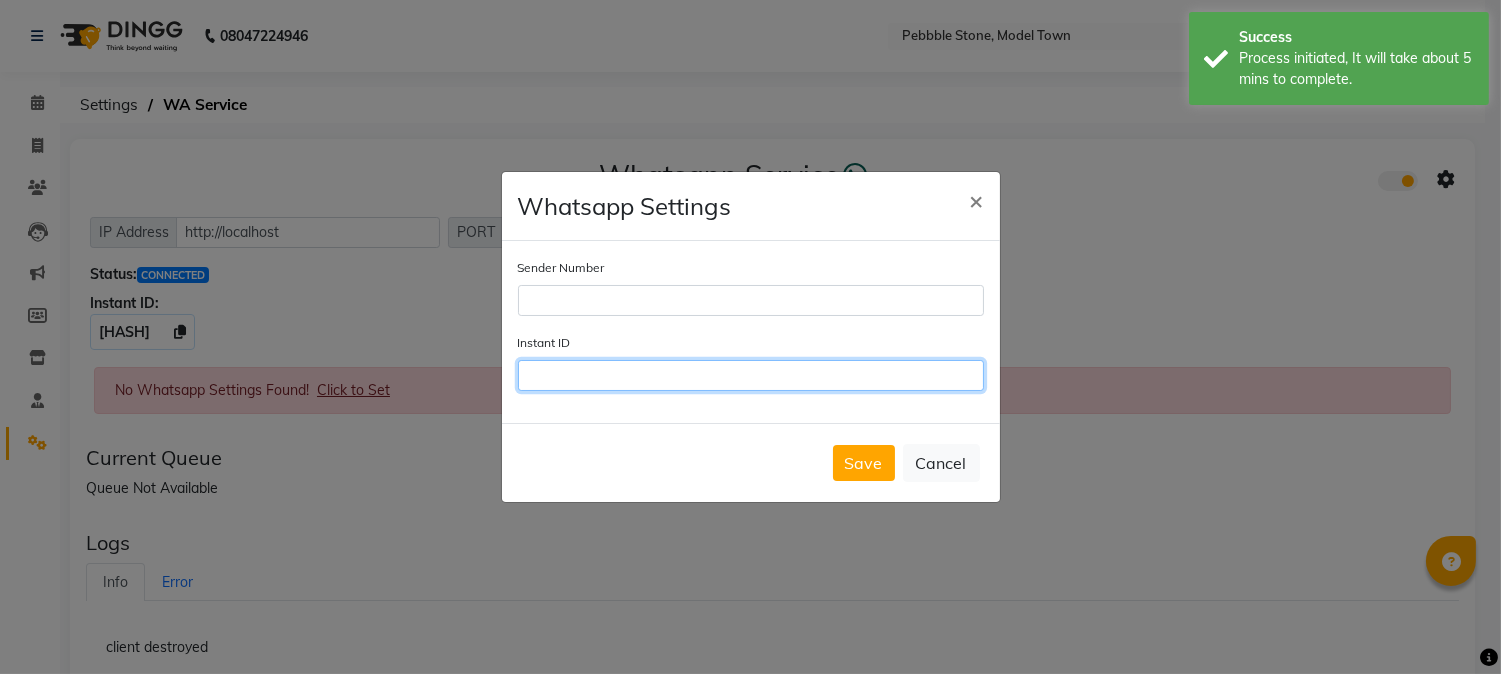 click on "Instant ID" at bounding box center (751, 375) 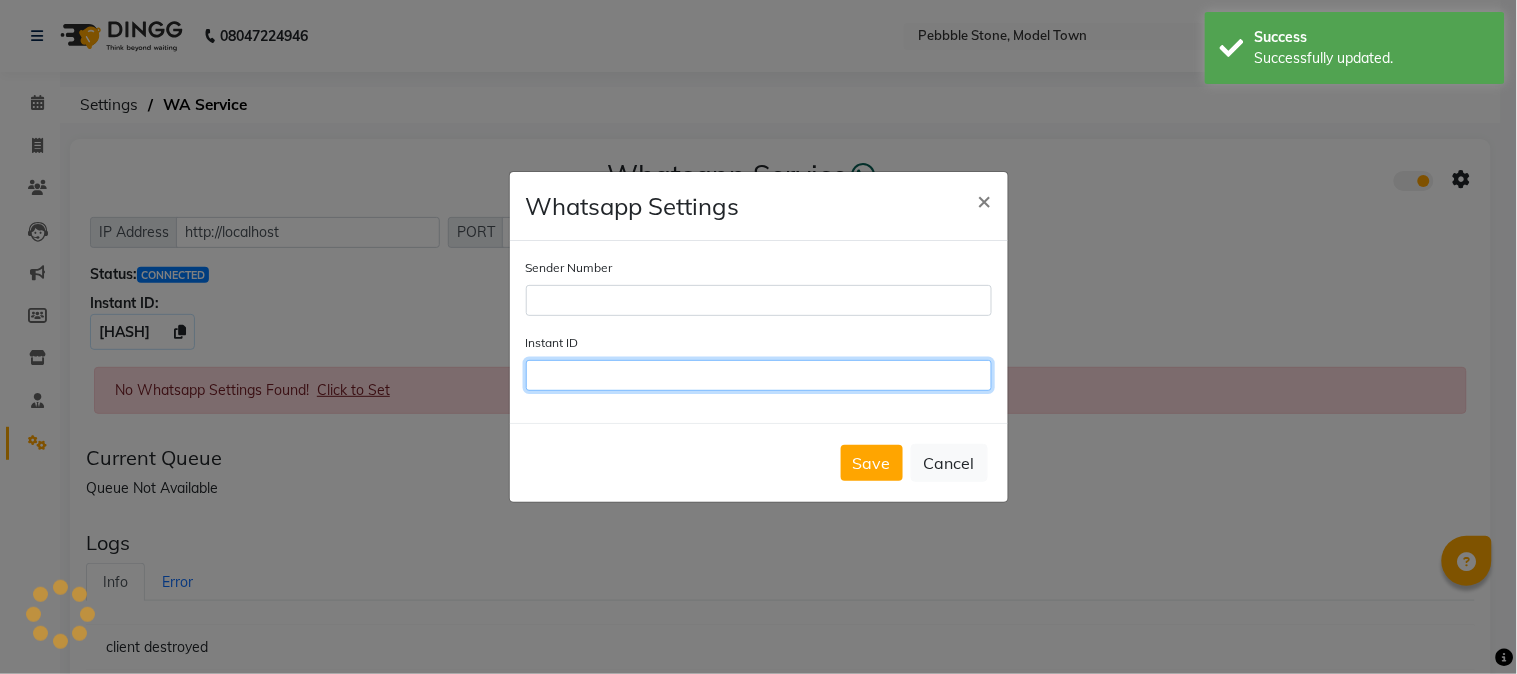 click on "Instant ID" at bounding box center (759, 375) 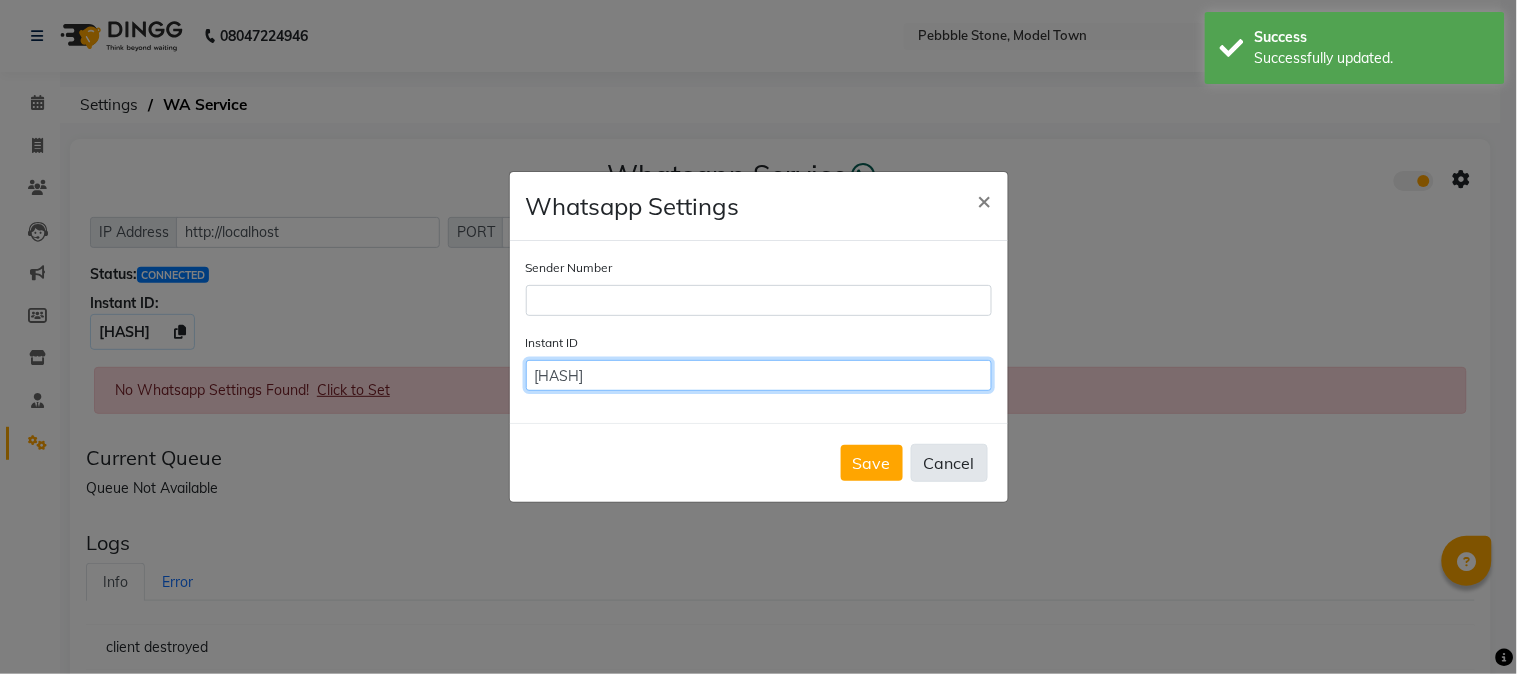 scroll, scrollTop: 0, scrollLeft: 70, axis: horizontal 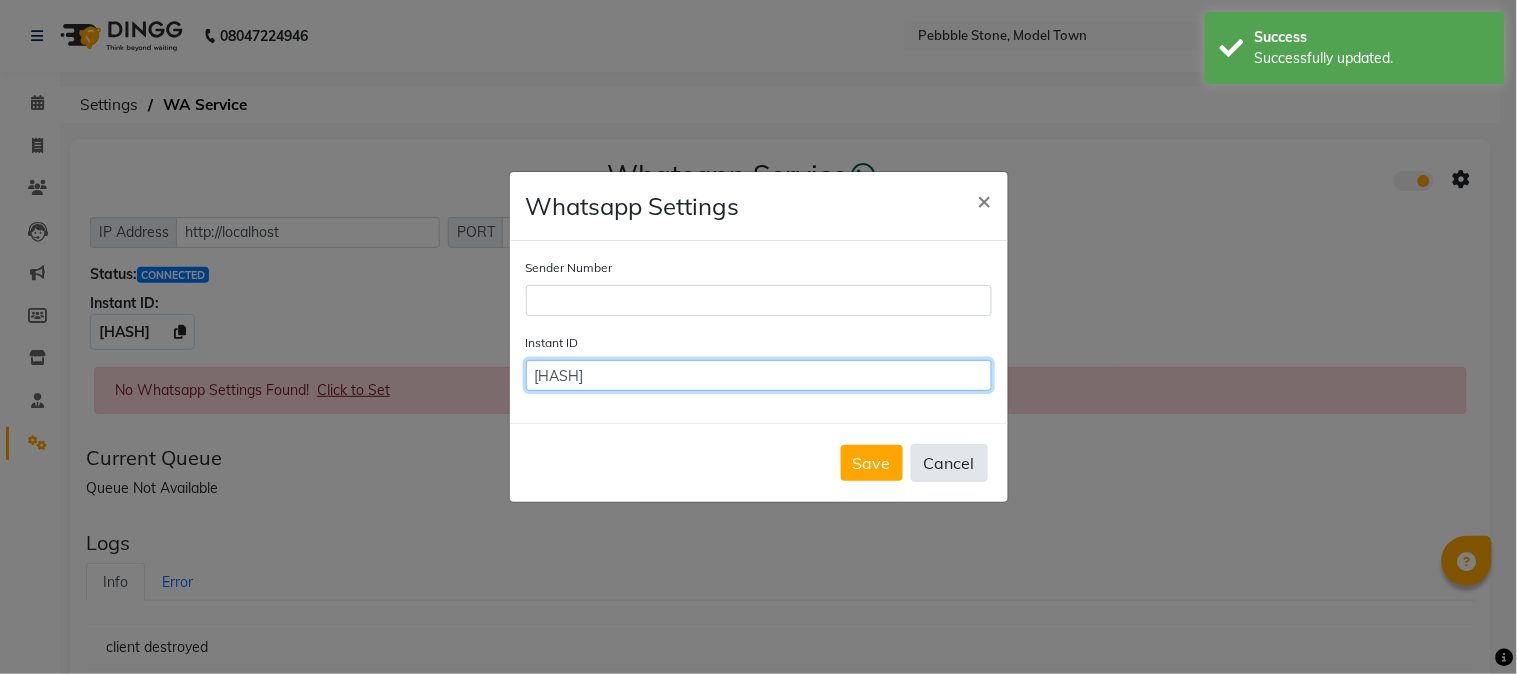 type on "$2b$10$om7TD4eQU4kjlq4mi93d/OrH4CfW4WoOcrbaFKq.oBsHFJUVPMHzK" 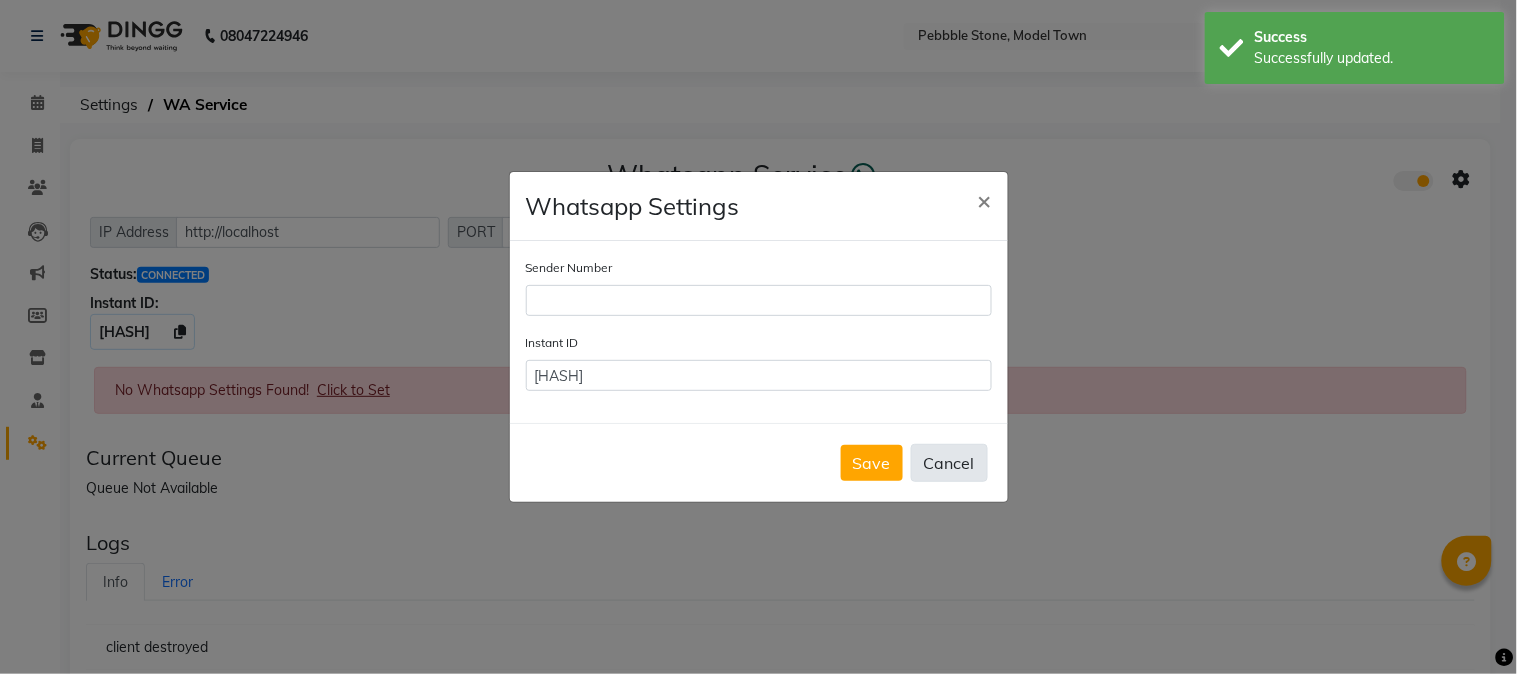 click on "Cancel" 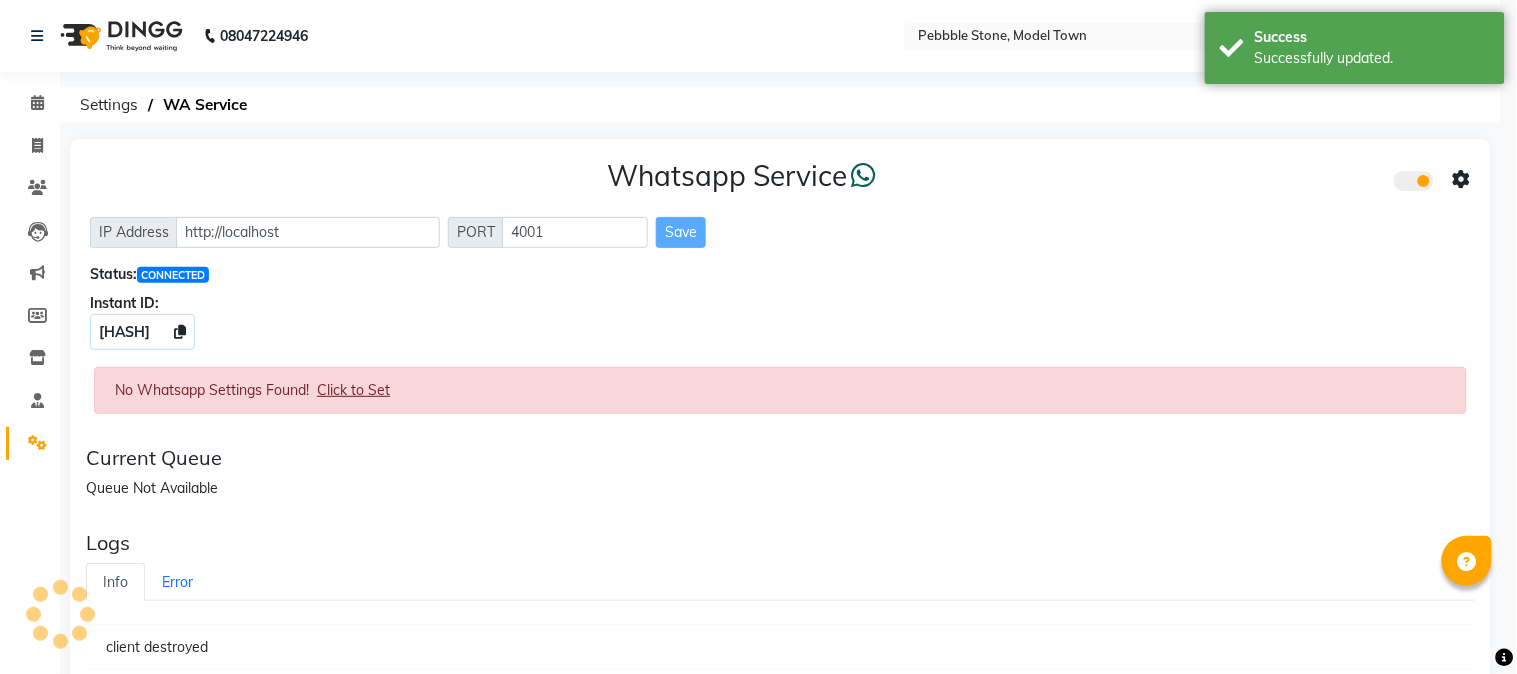 scroll, scrollTop: 0, scrollLeft: 0, axis: both 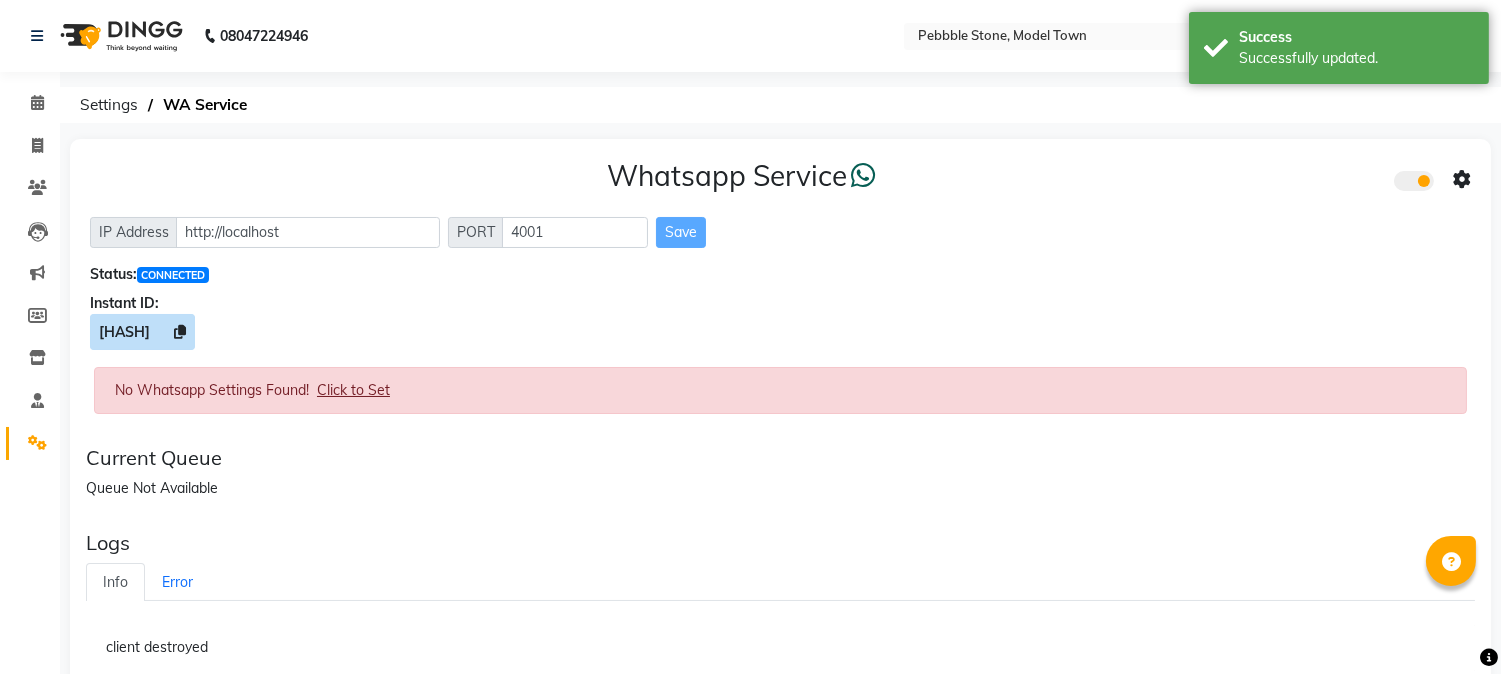 click 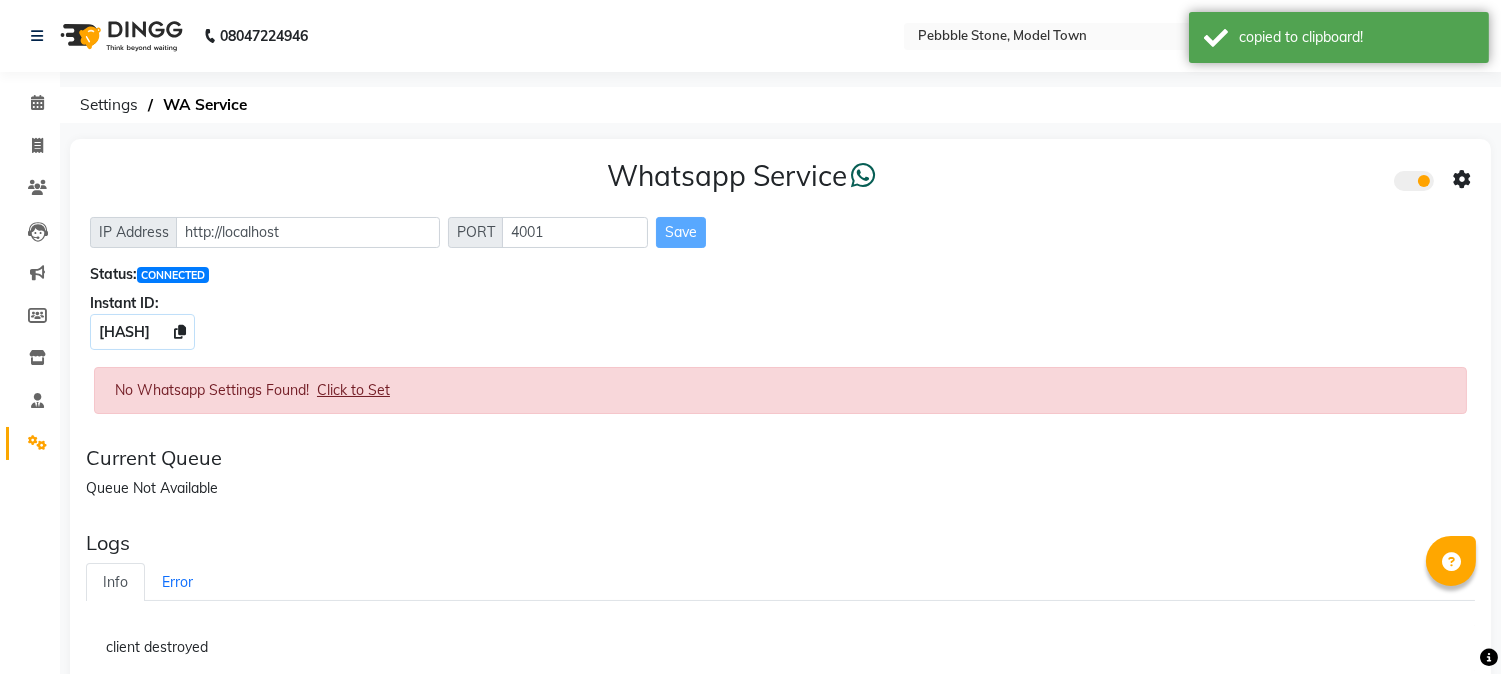click 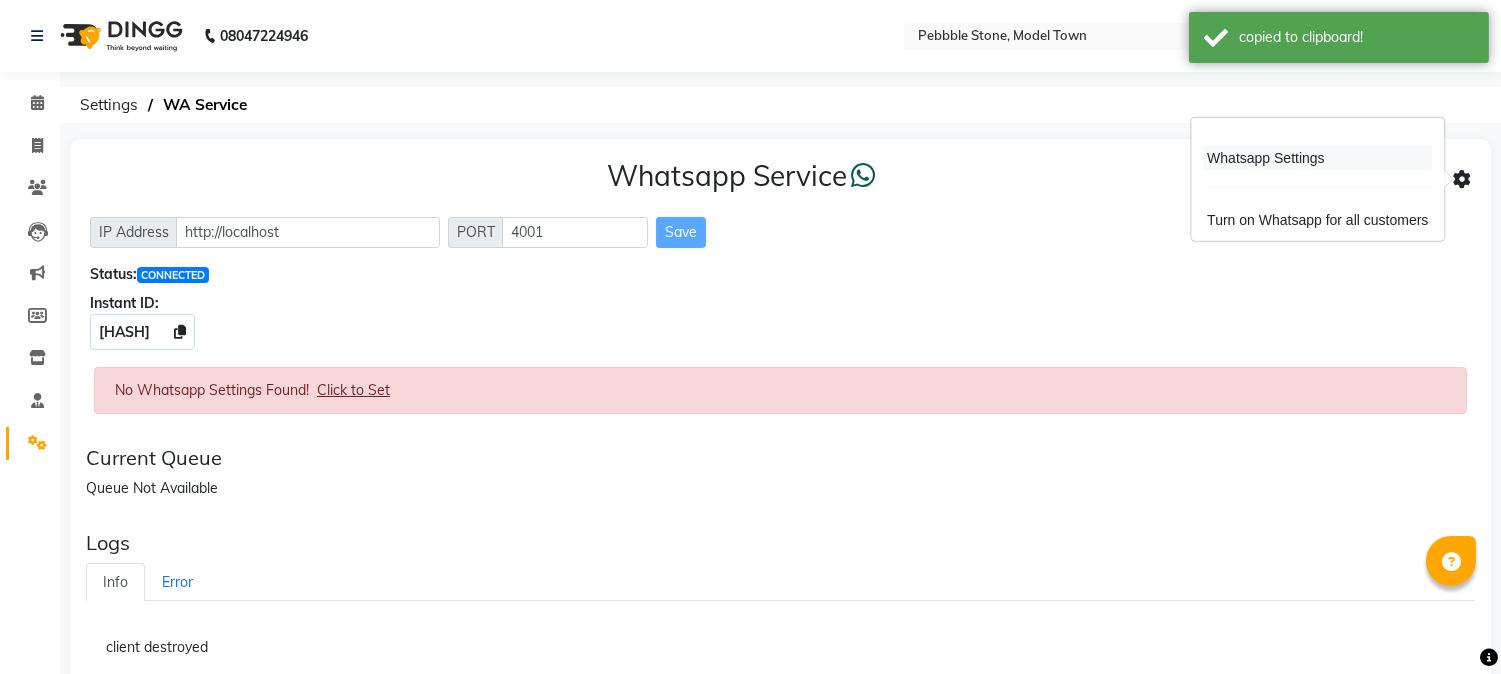 click on "Whatsapp Settings" at bounding box center (1317, 158) 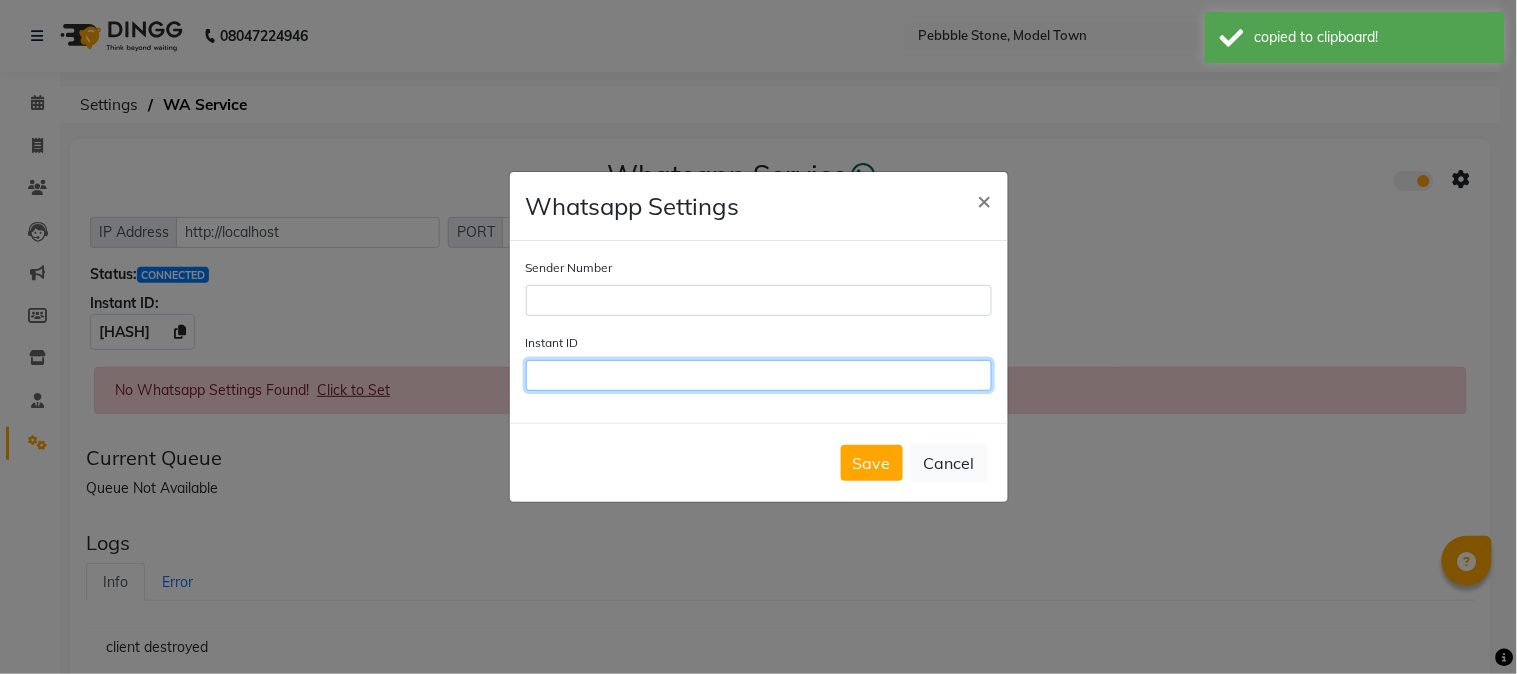 click on "Instant ID" at bounding box center [759, 375] 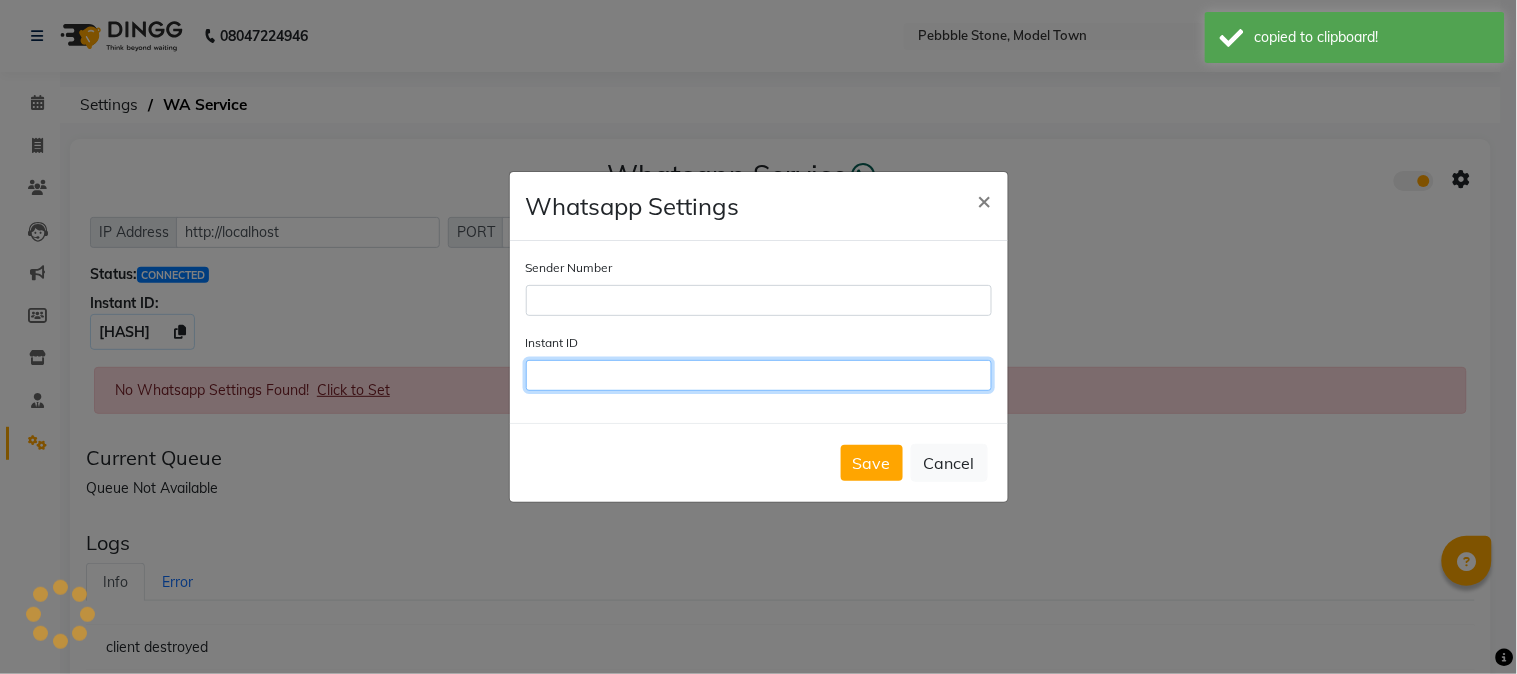 paste on "$2b$10$om7TD4eQU4kjlq4mi93d/OrH4CfW4WoOcrbaFKq.oBsHFJUVPMHzK" 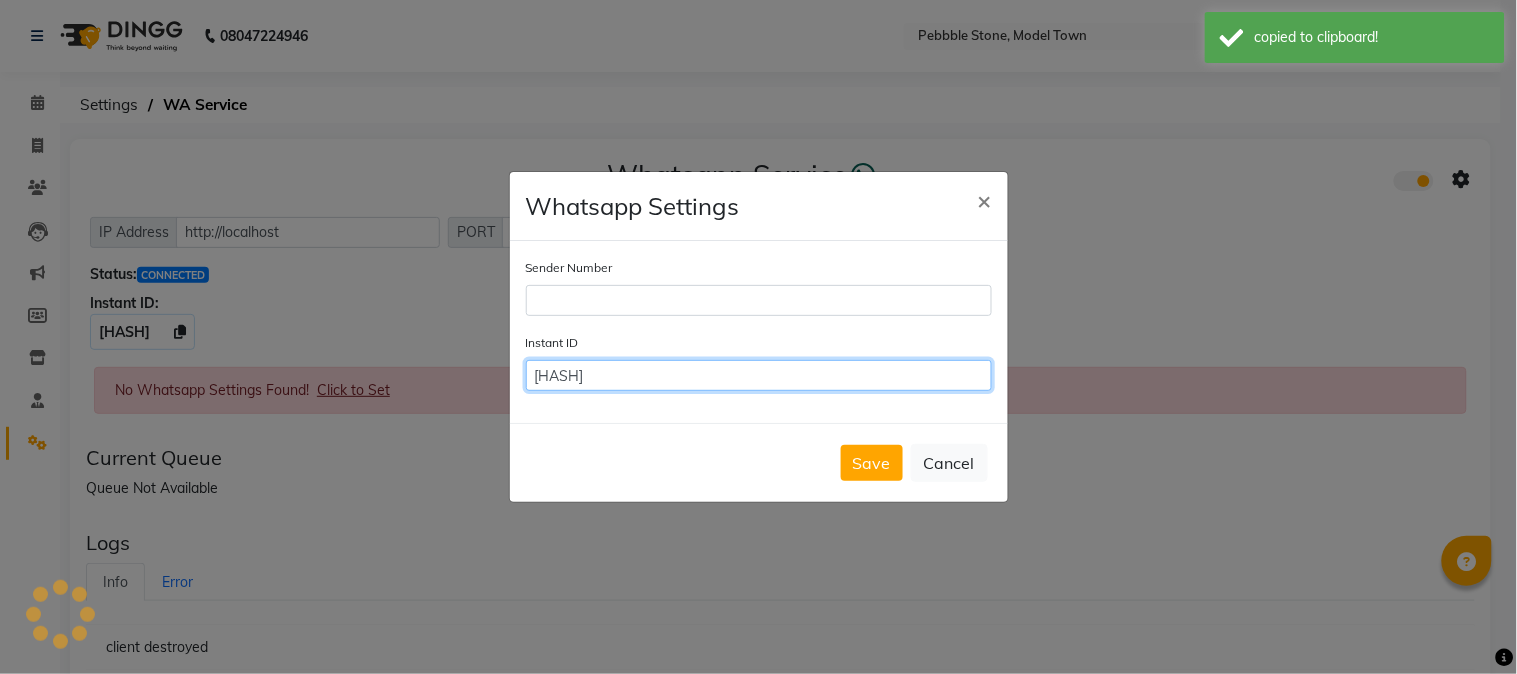 scroll, scrollTop: 0, scrollLeft: 70, axis: horizontal 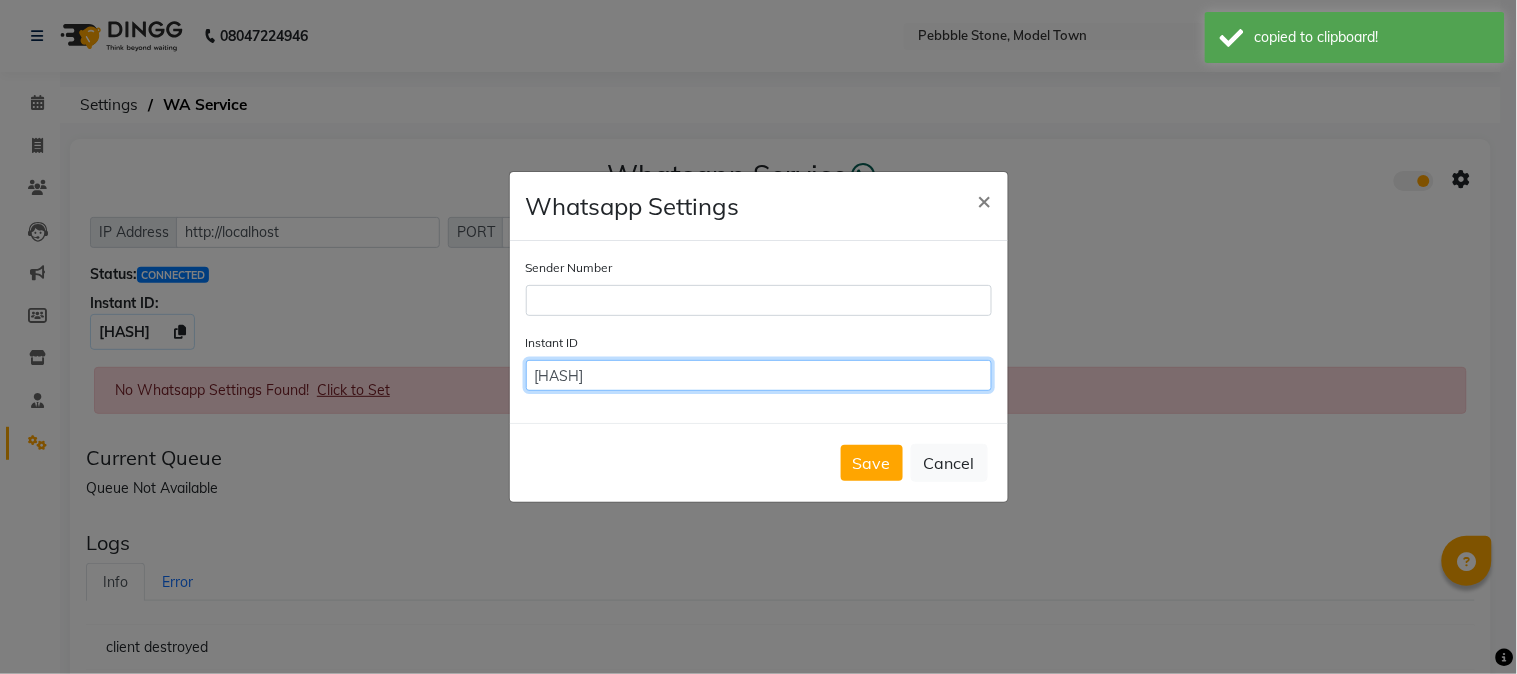 type on "$2b$10$om7TD4eQU4kjlq4mi93d/OrH4CfW4WoOcrbaFKq.oBsHFJUVPMHzK" 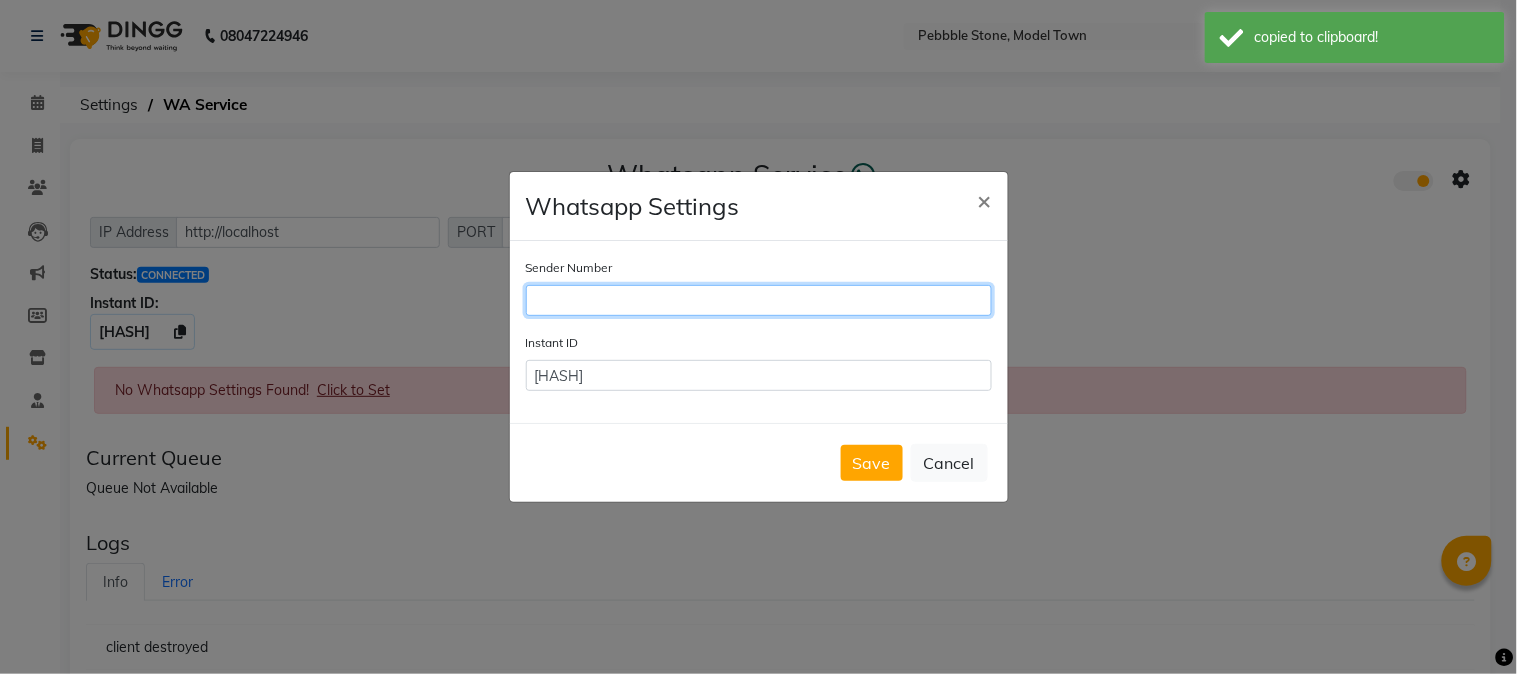 click on "Sender Number" at bounding box center [759, 300] 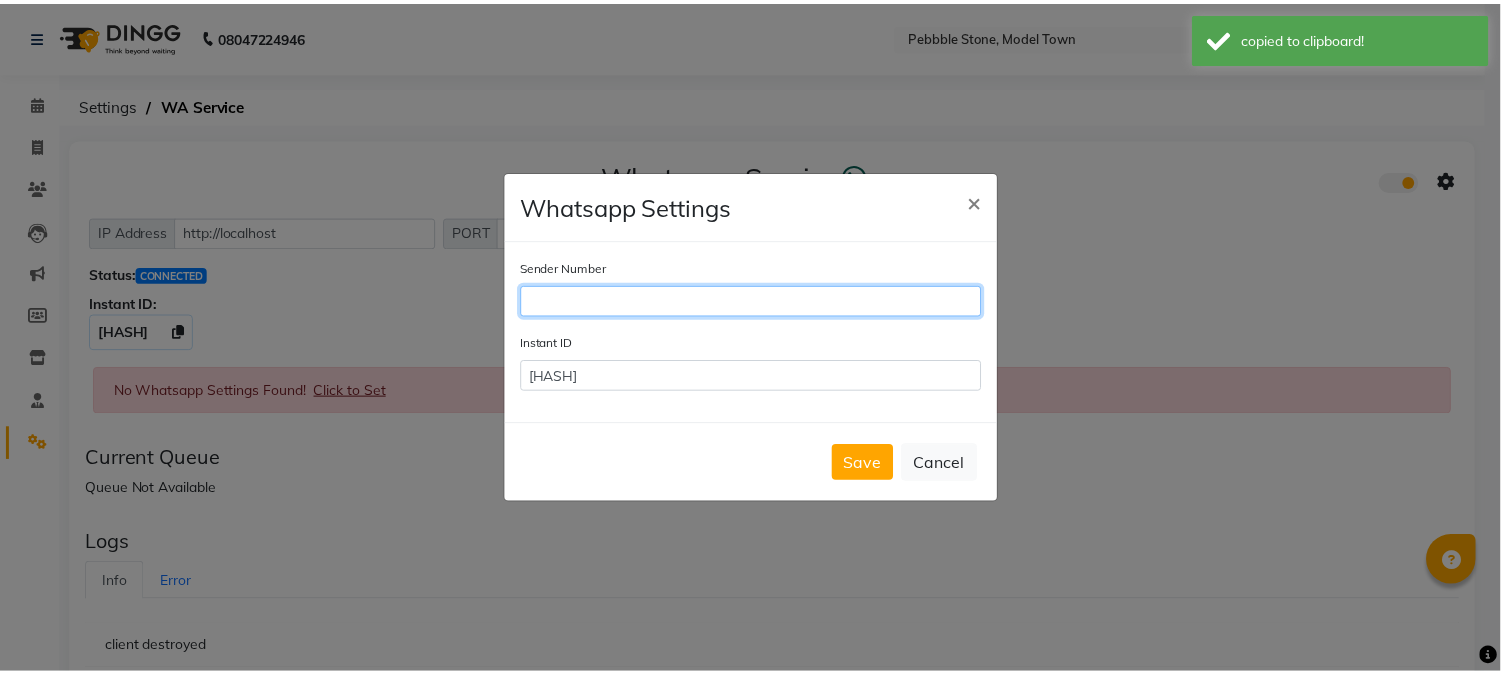 scroll, scrollTop: 0, scrollLeft: 0, axis: both 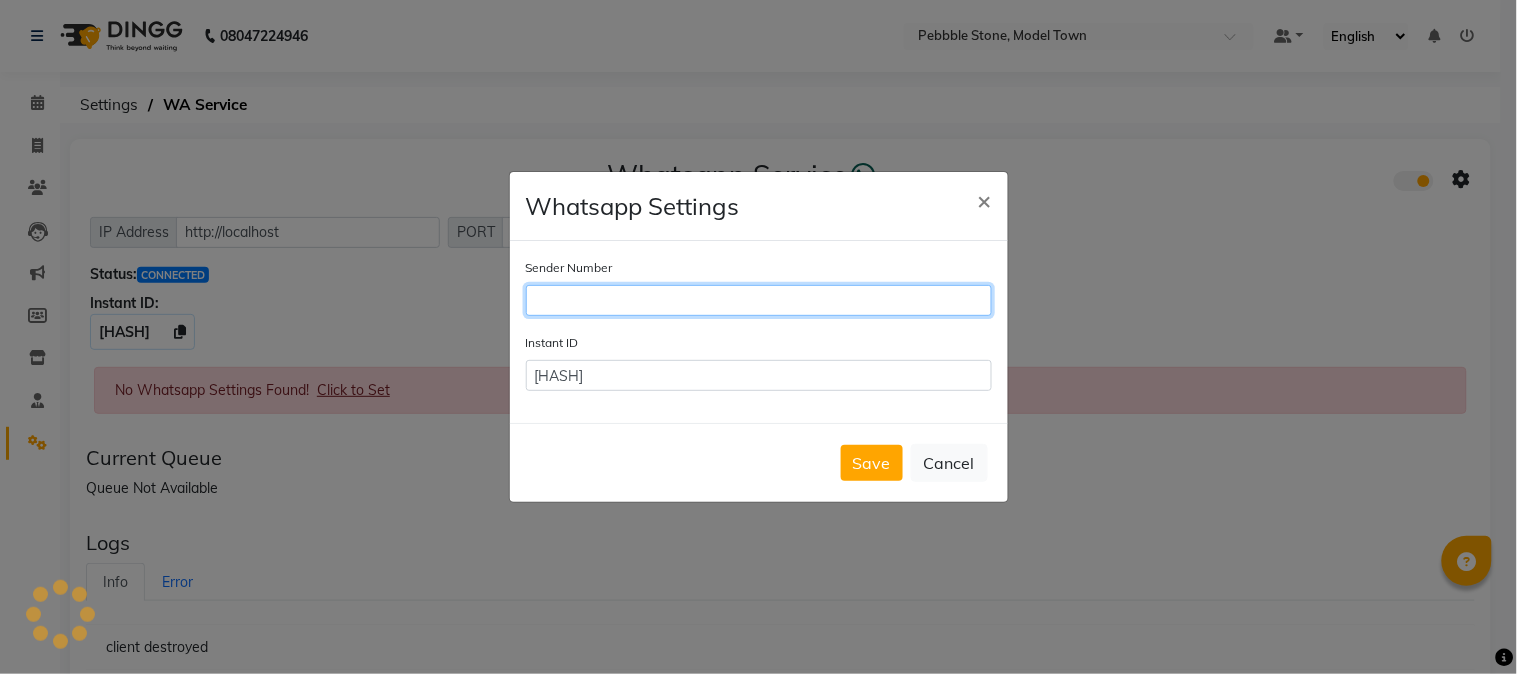 click on "Sender Number" at bounding box center [759, 300] 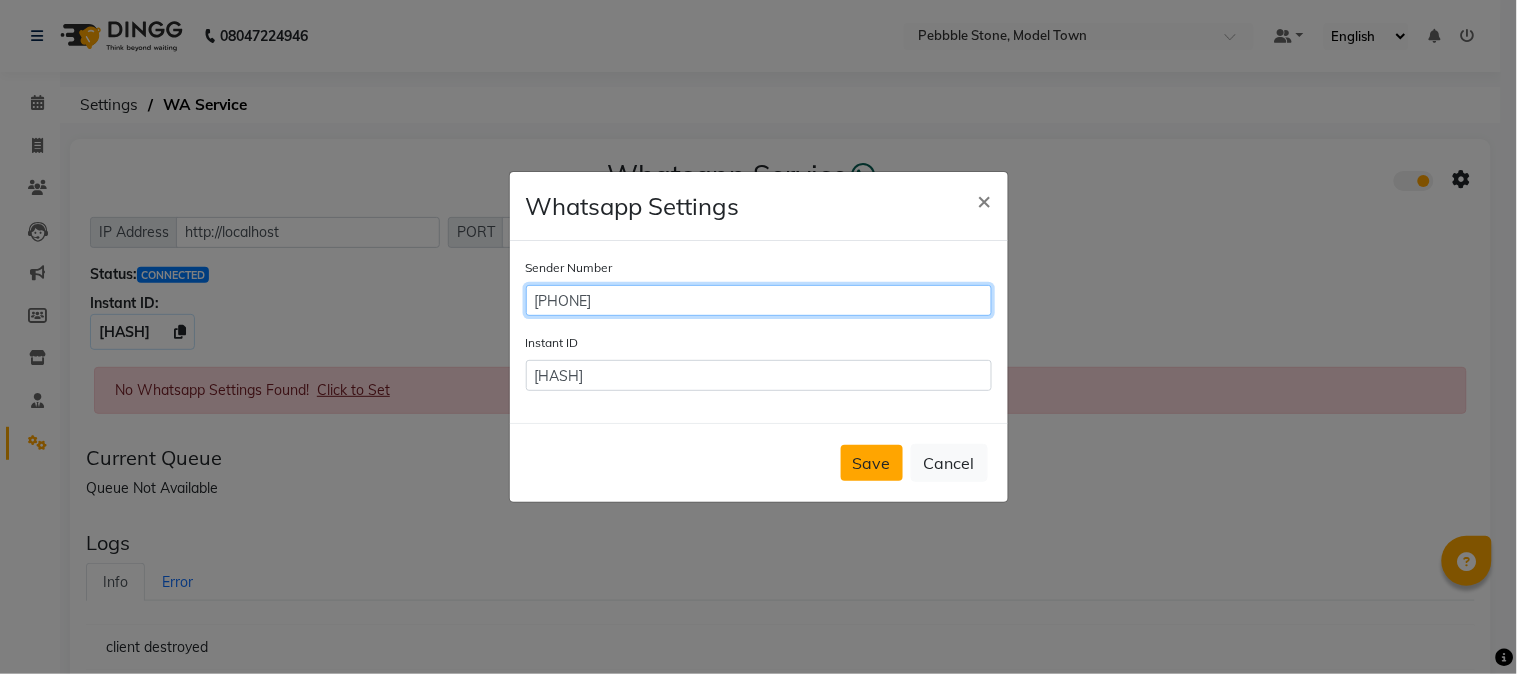 type on "7206057079" 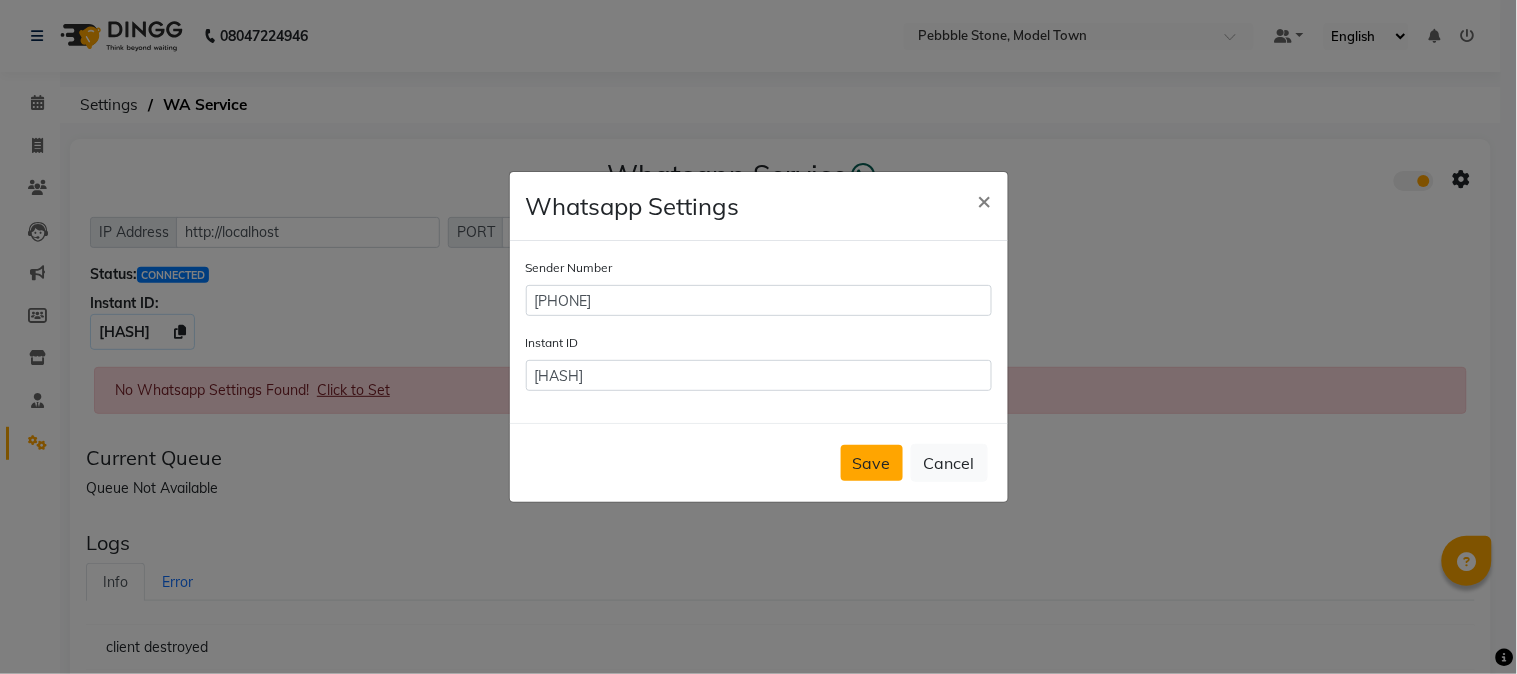 click on "Save" 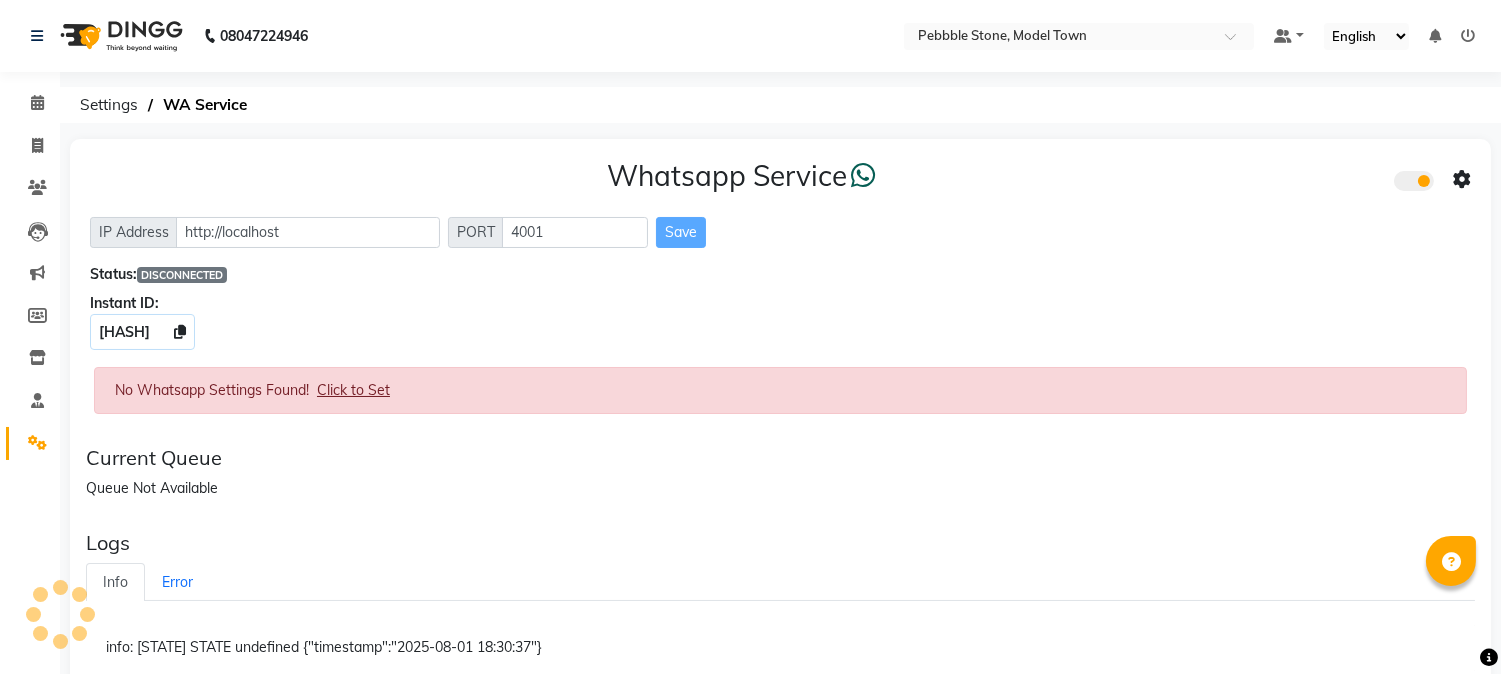 click at bounding box center [1468, 36] 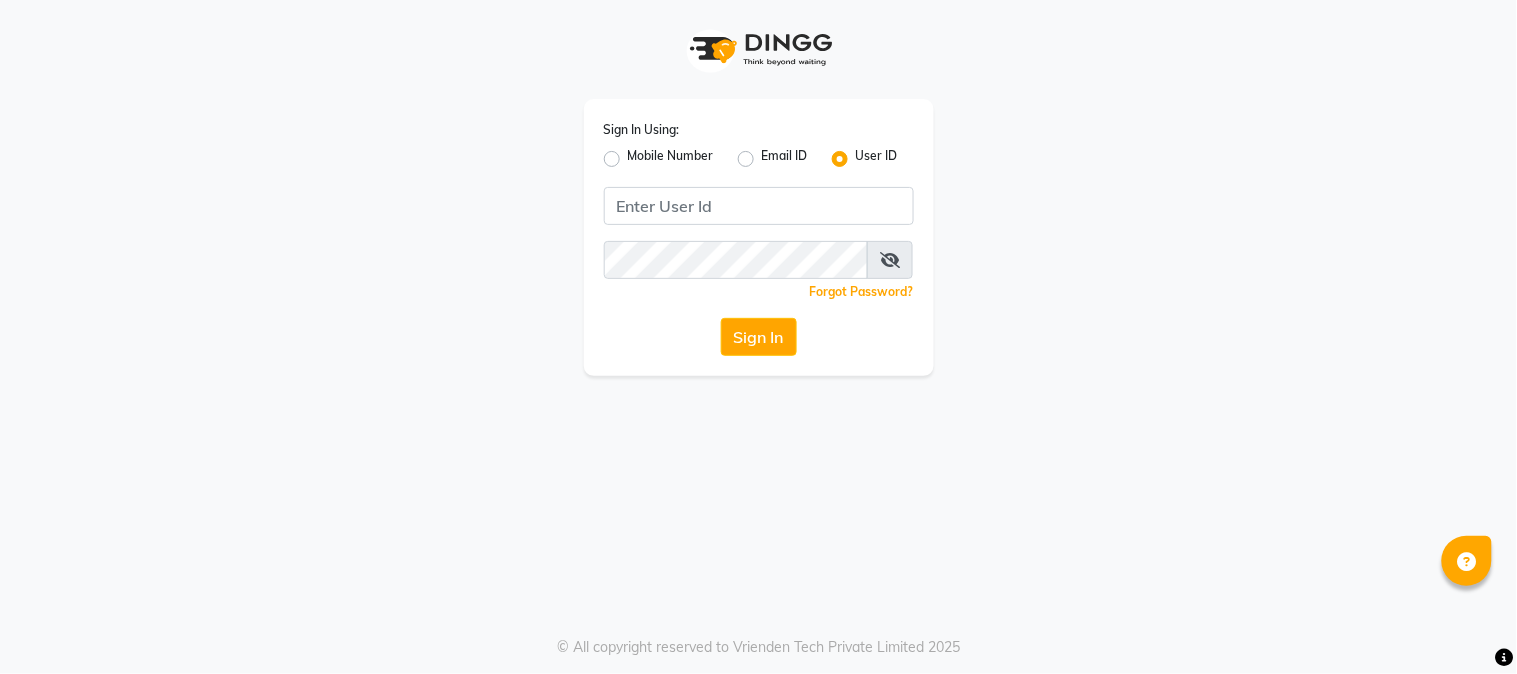 click on "Mobile Number" 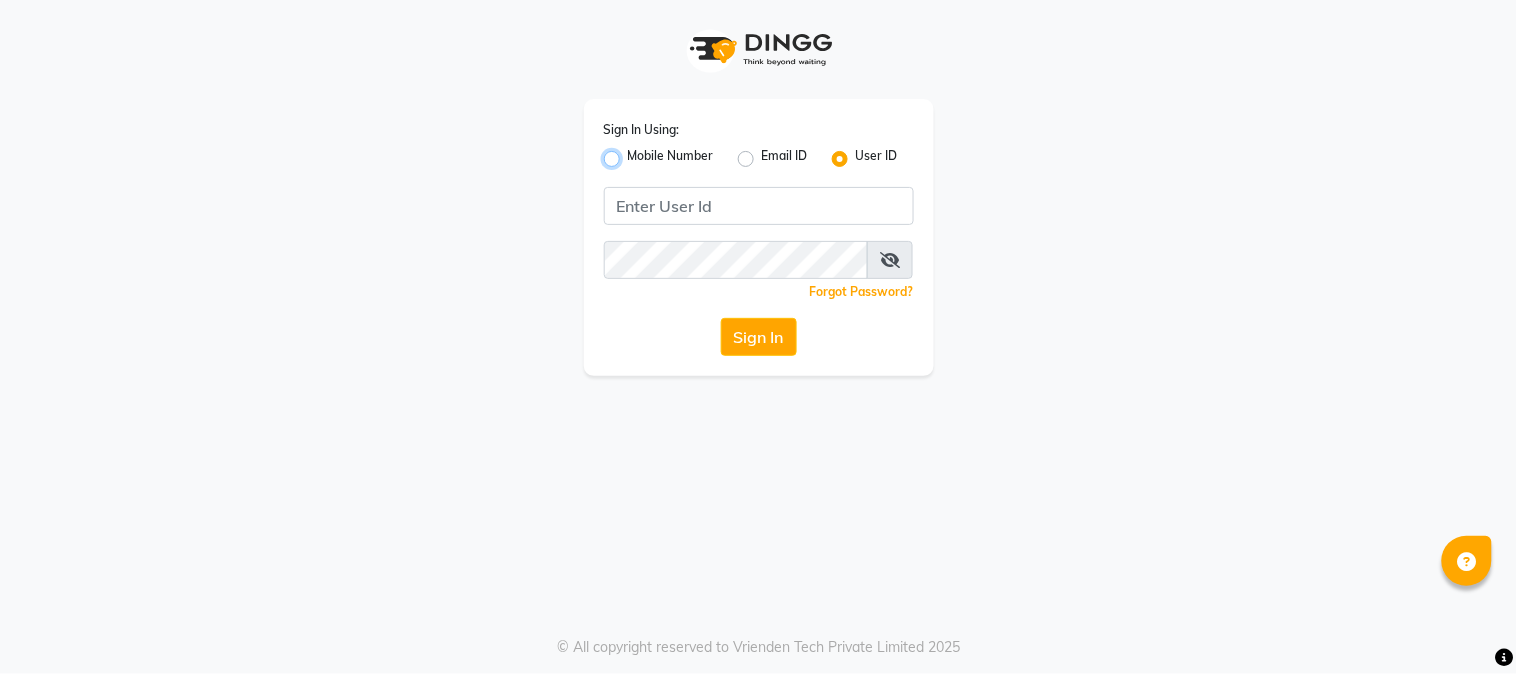 click on "Mobile Number" at bounding box center [634, 153] 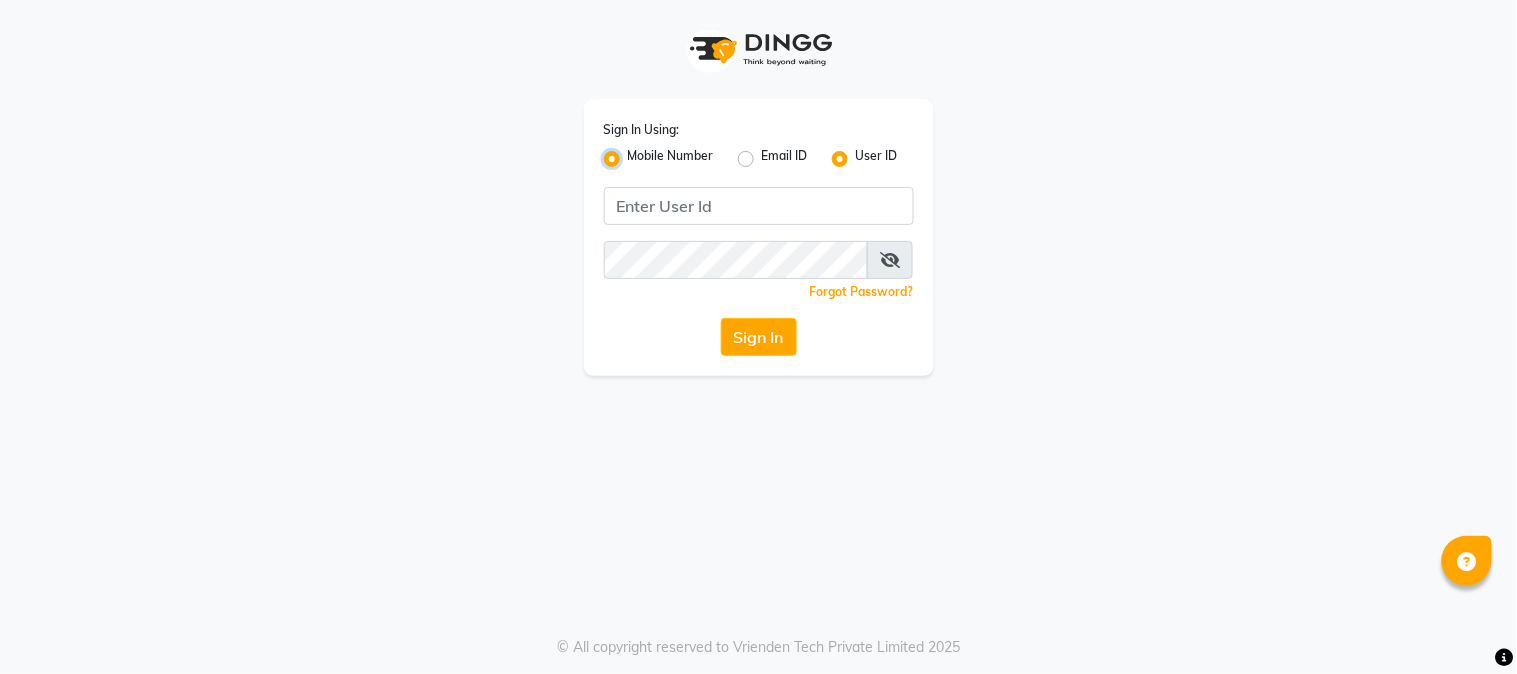 radio on "false" 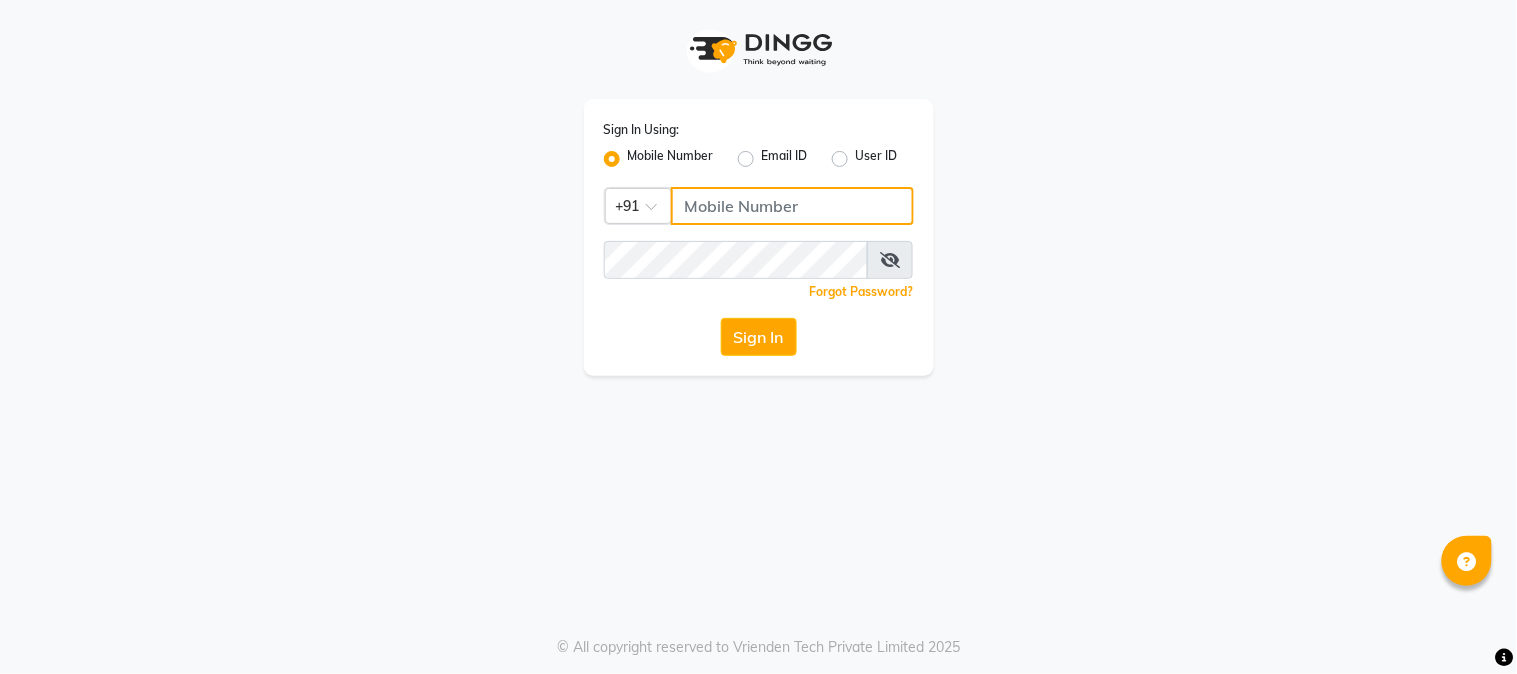 click 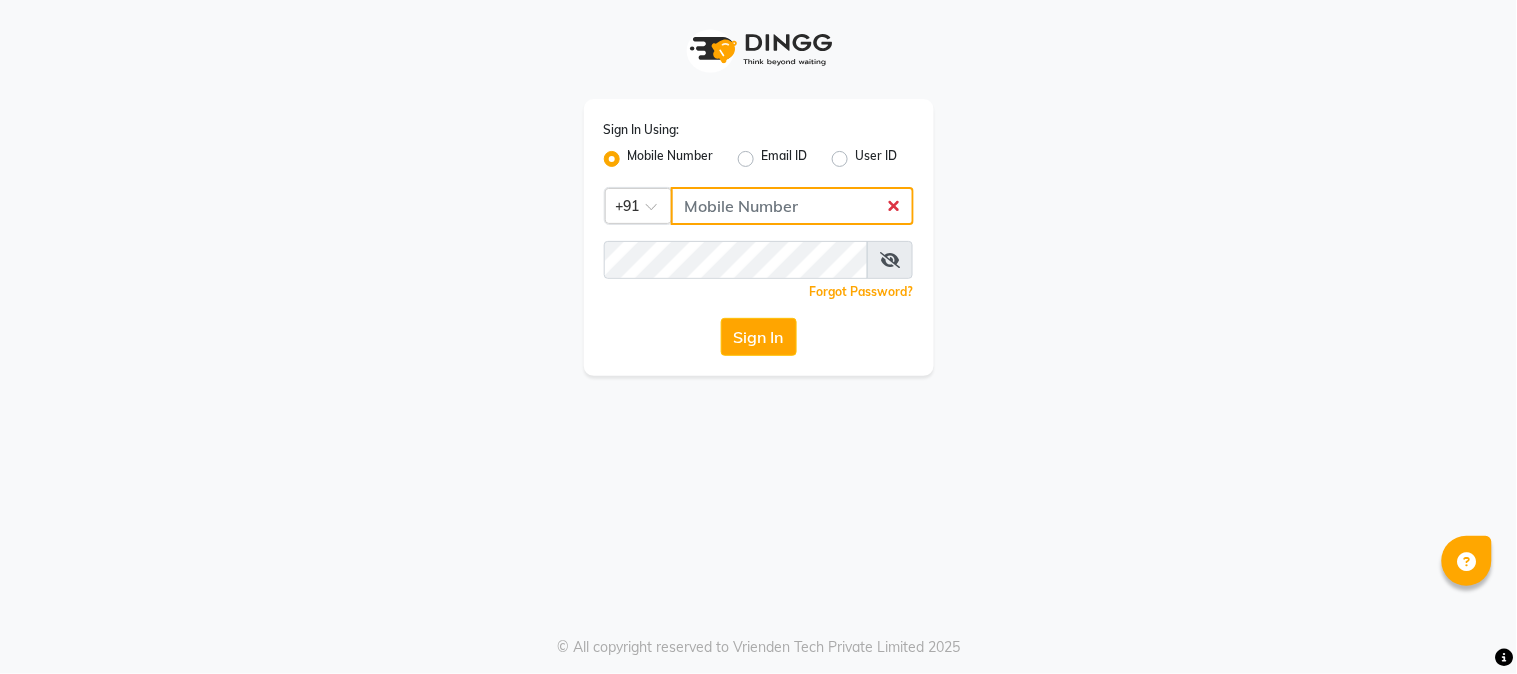 type on "1" 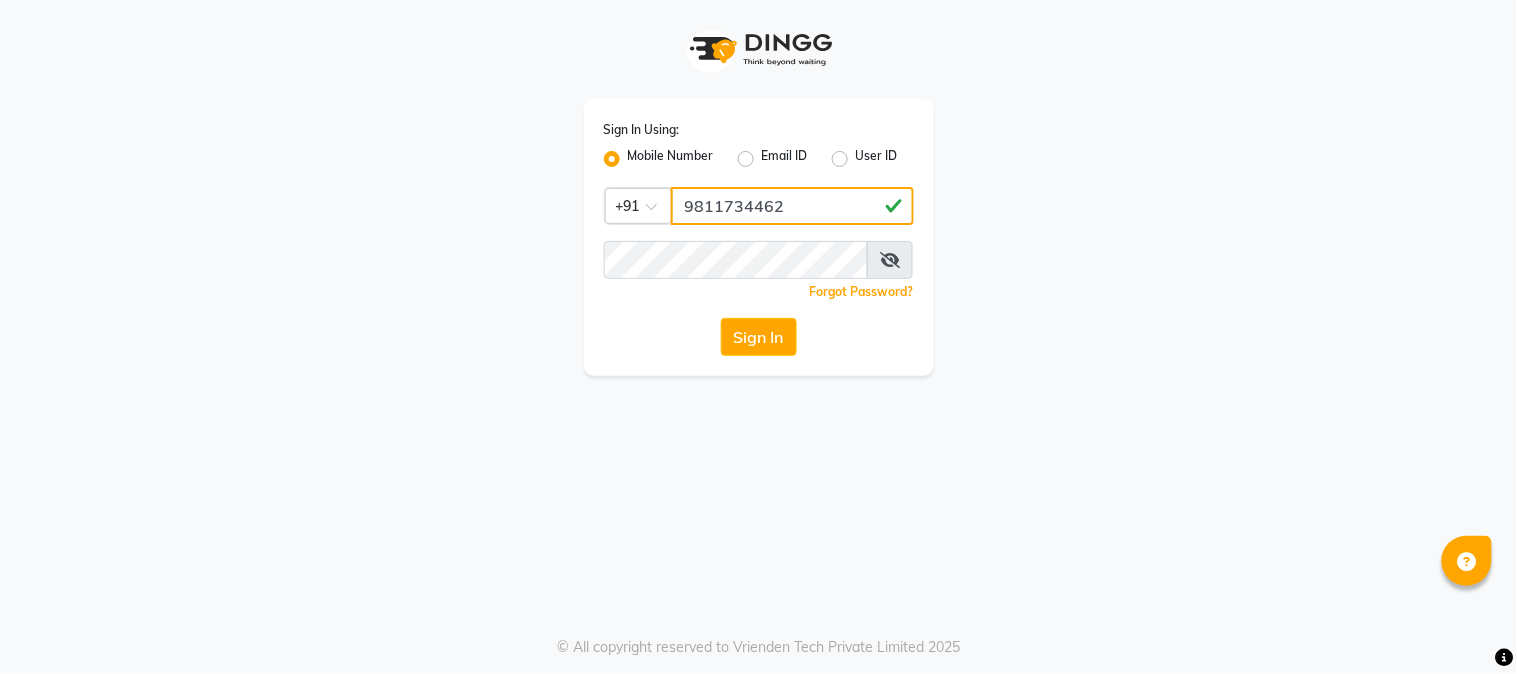 type on "9811734462" 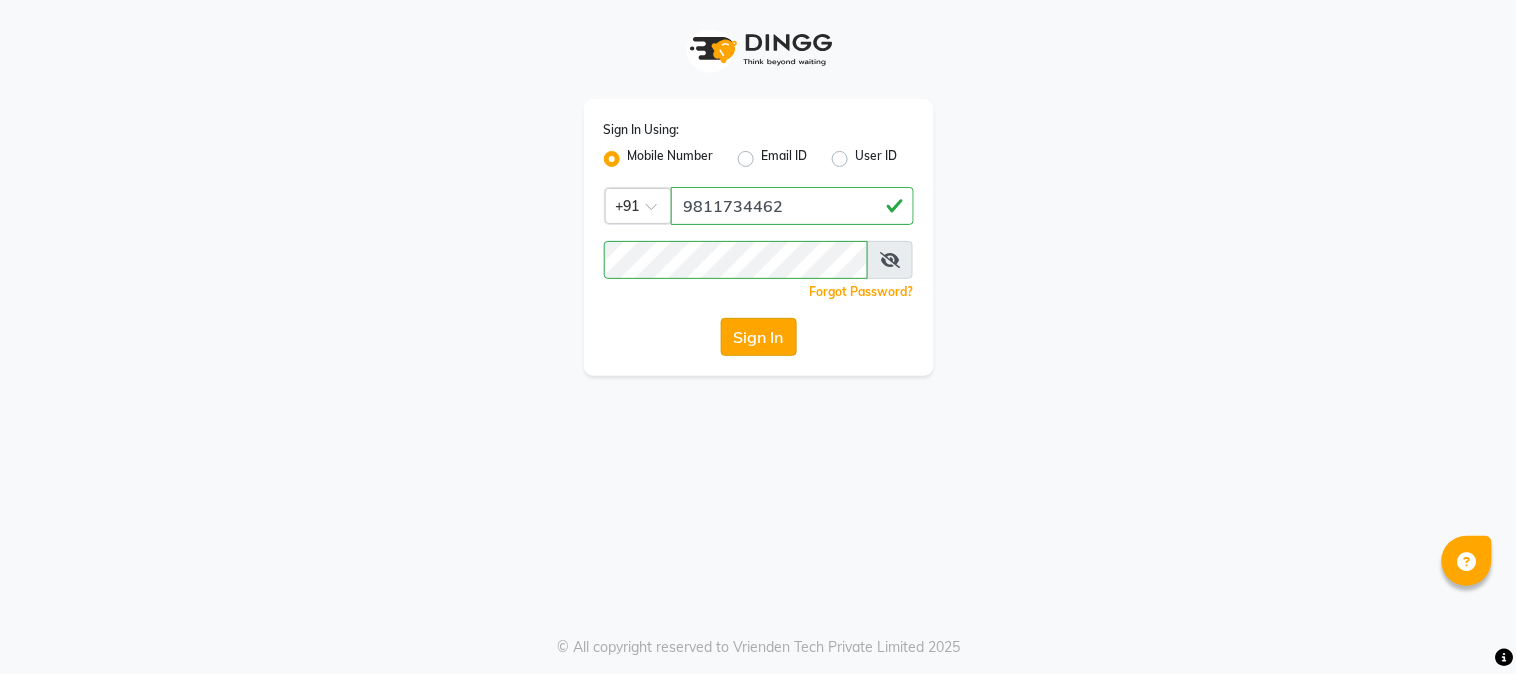 click on "Sign In" 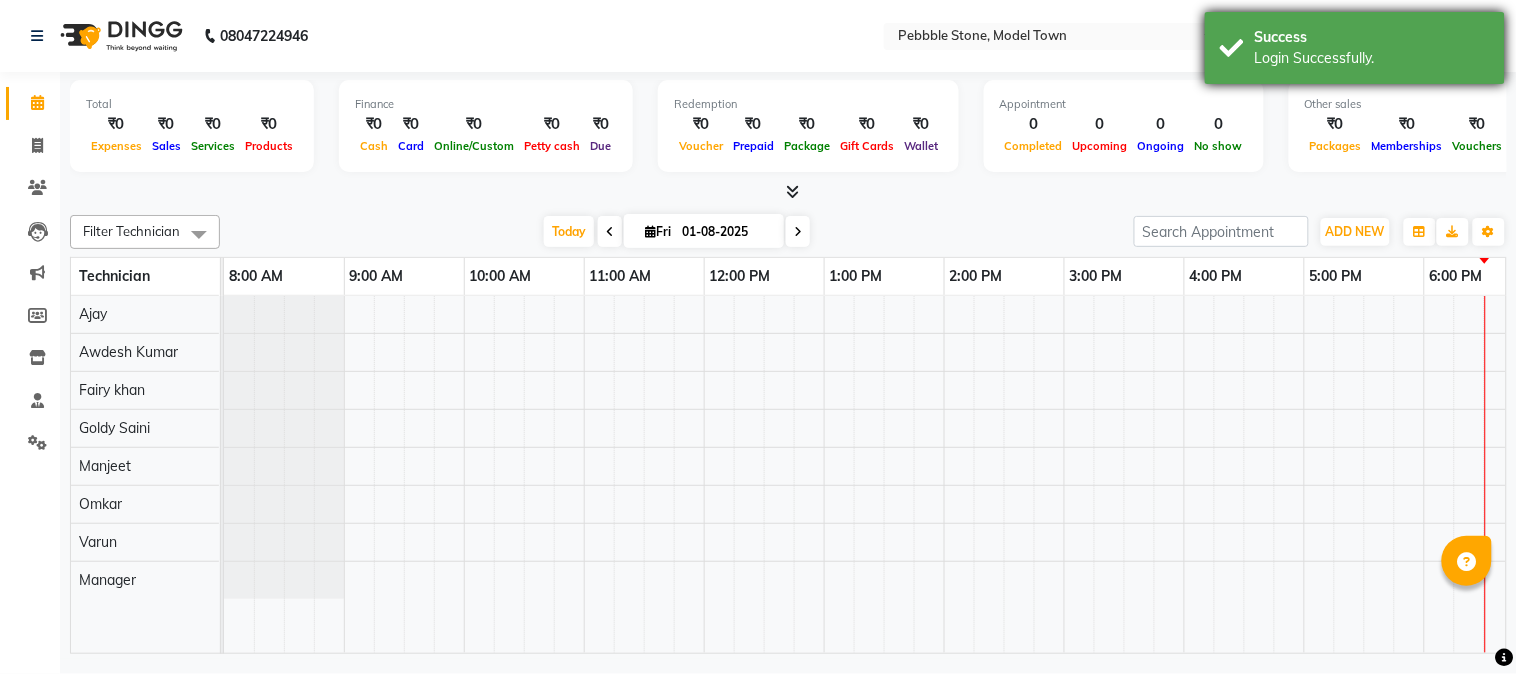click on "08047224946 Select Location × Pebbble Stone, Model Town  WhatsApp Status  ✕ Status:  Connected Most Recent Message: 31-07-2025     07:43 PM Recent Service Activity: 01-08-2025     06:31 PM Default Panel My Panel English ENGLISH Español العربية मराठी हिंदी ગુજરાતી தமிழ் 中文 Notifications nothing to show" 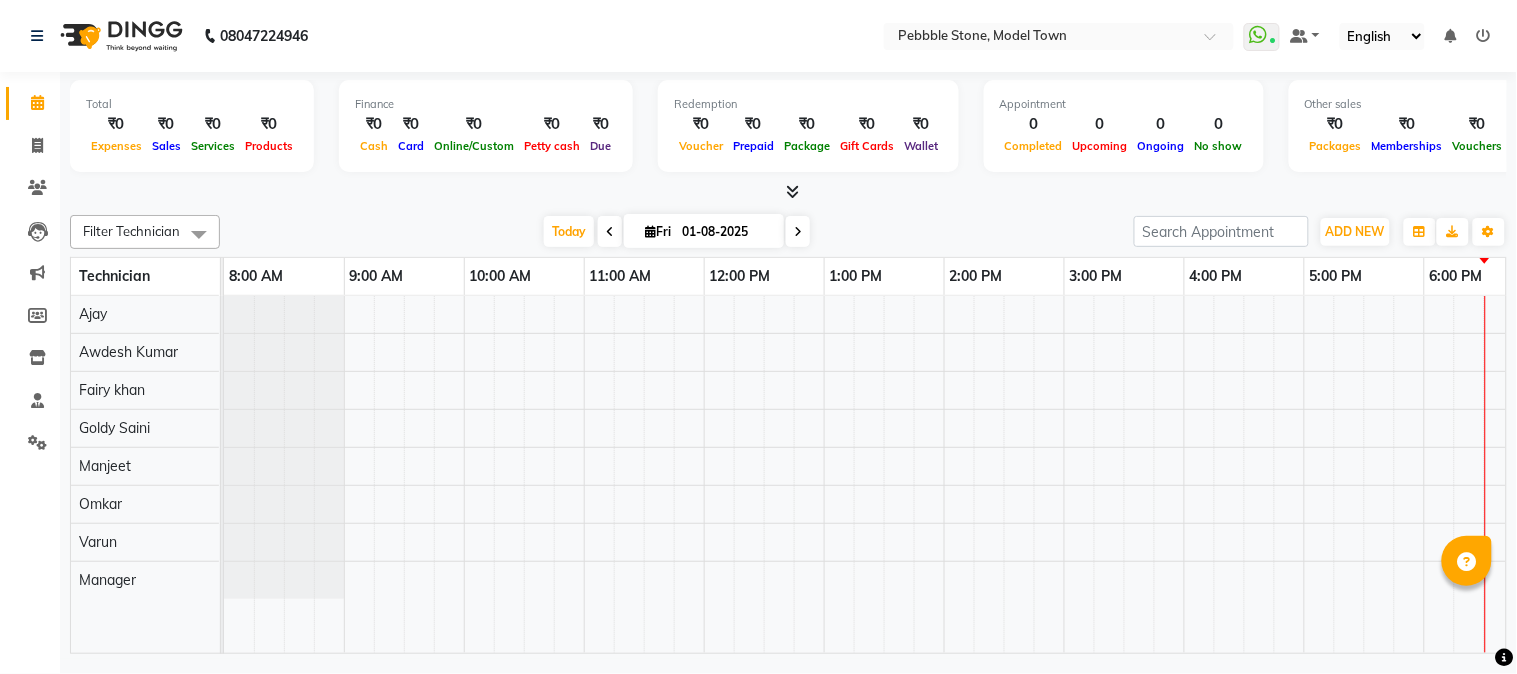 click on "Today  Fri 01-08-2025" at bounding box center [677, 232] 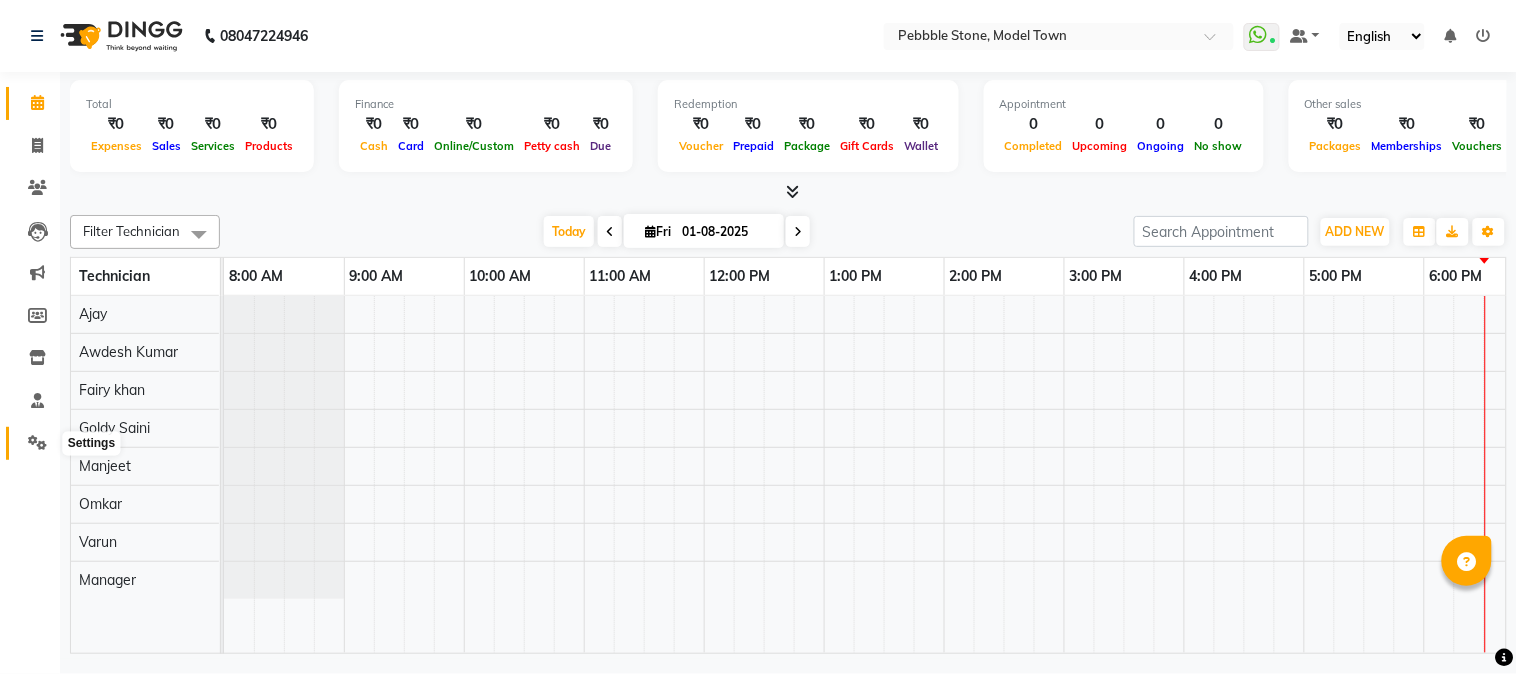 click 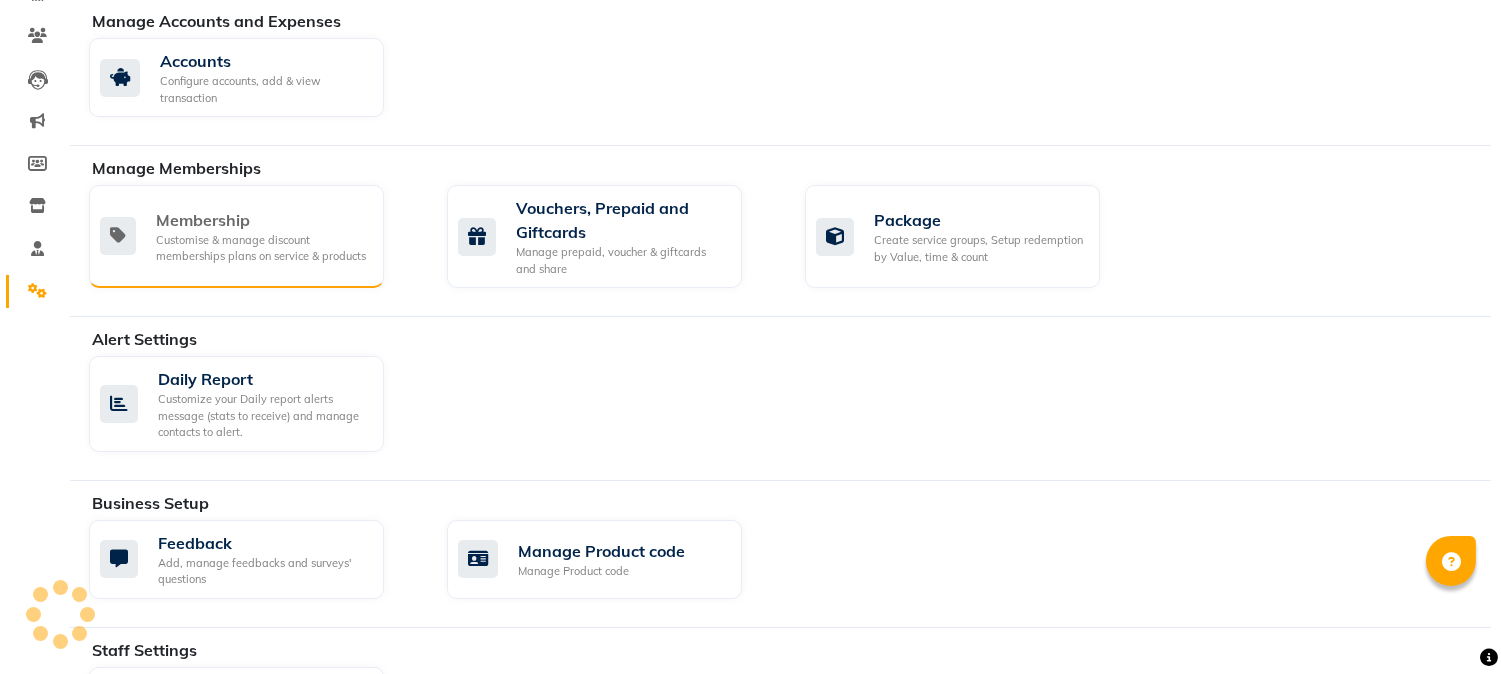 scroll, scrollTop: 408, scrollLeft: 0, axis: vertical 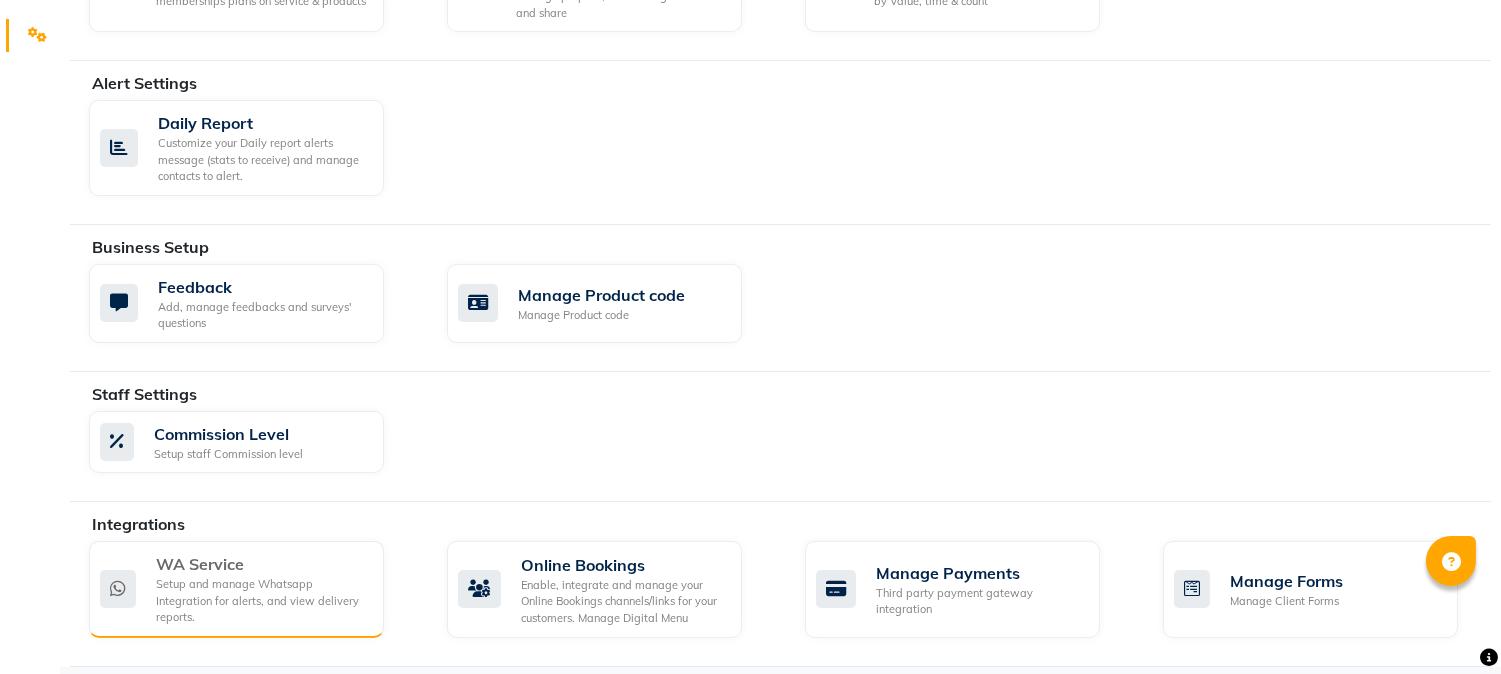 click on "Setup and manage Whatsapp Integration for alerts, and view delivery reports." 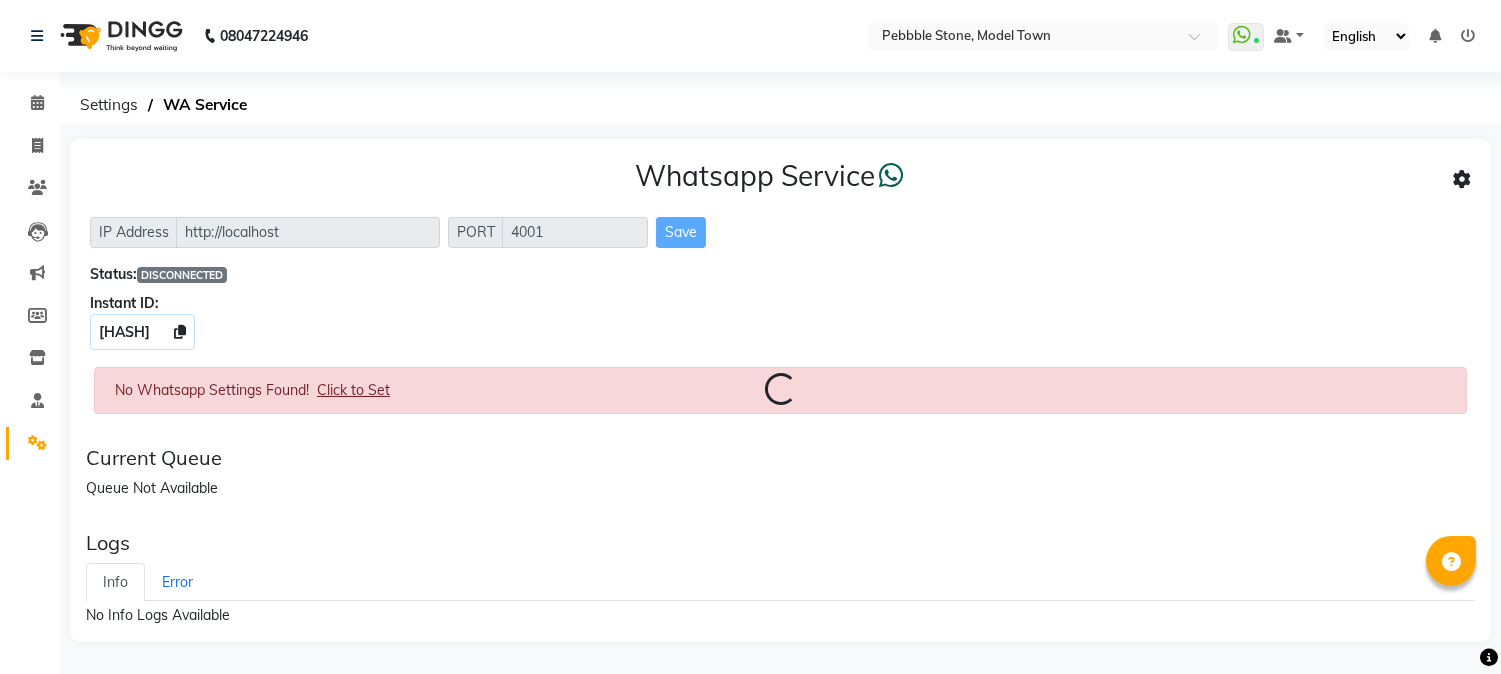 scroll, scrollTop: 0, scrollLeft: 0, axis: both 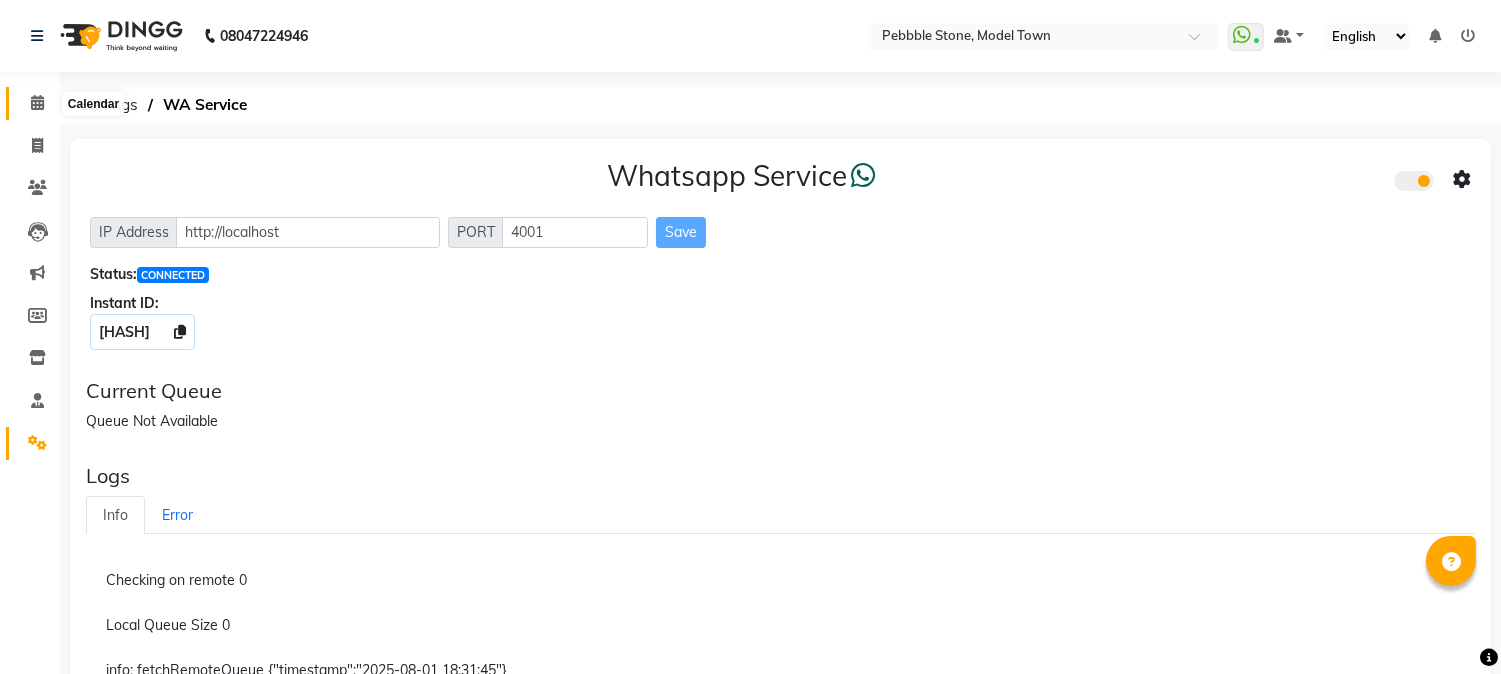 click 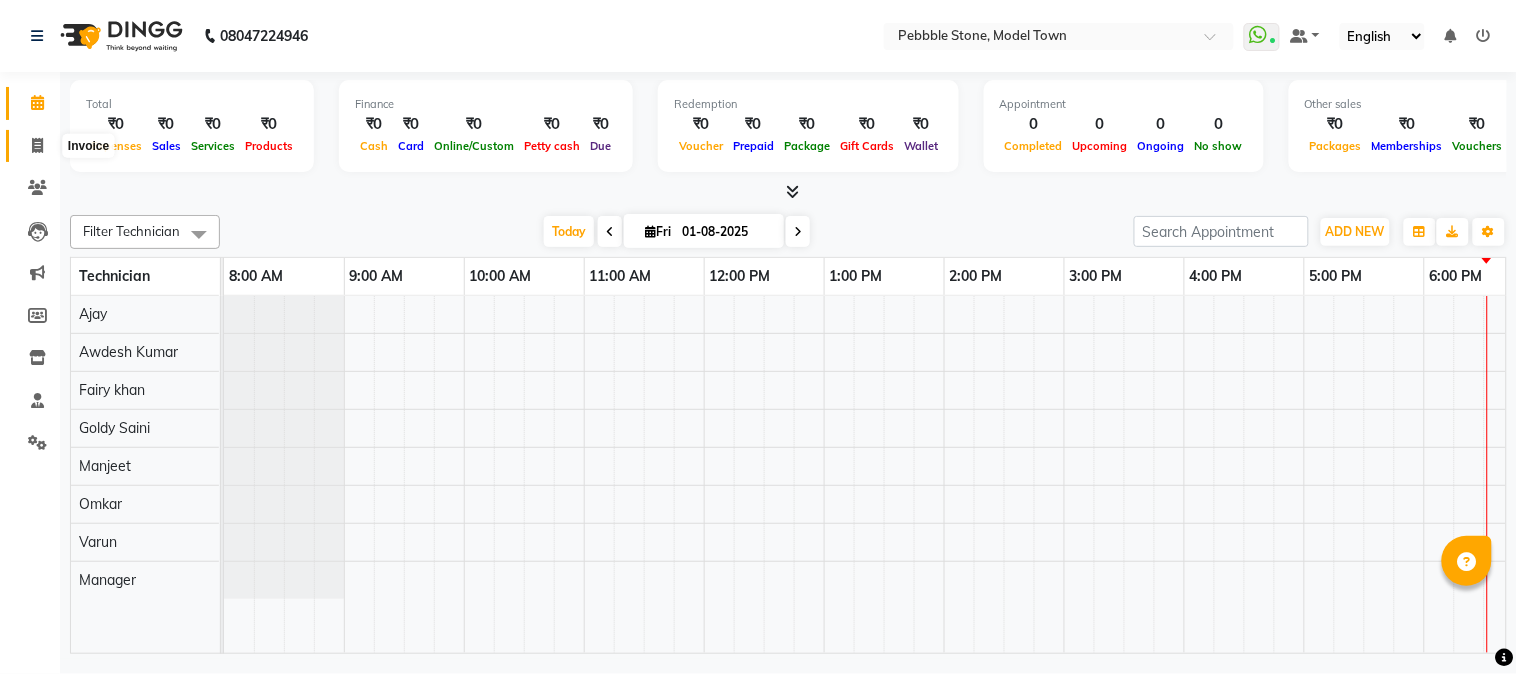 click 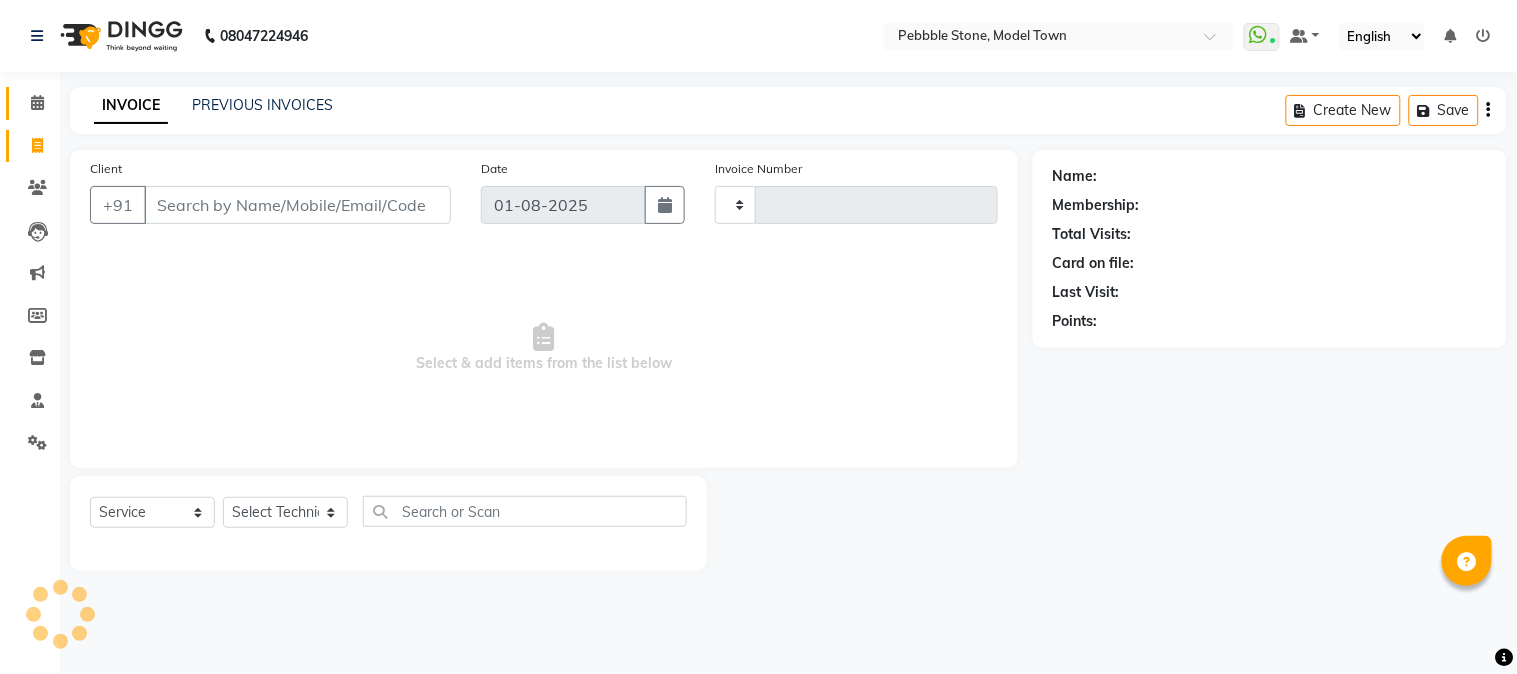 type on "0005" 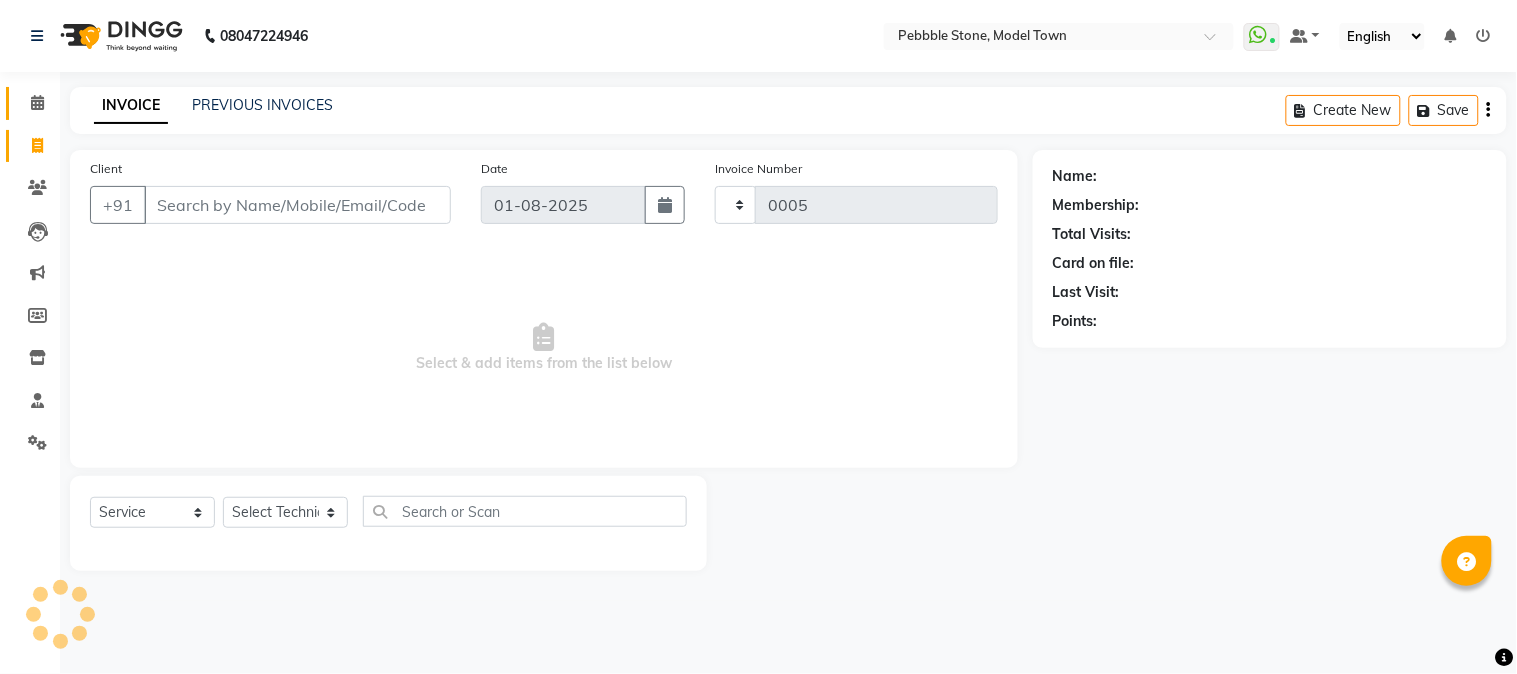 select on "8684" 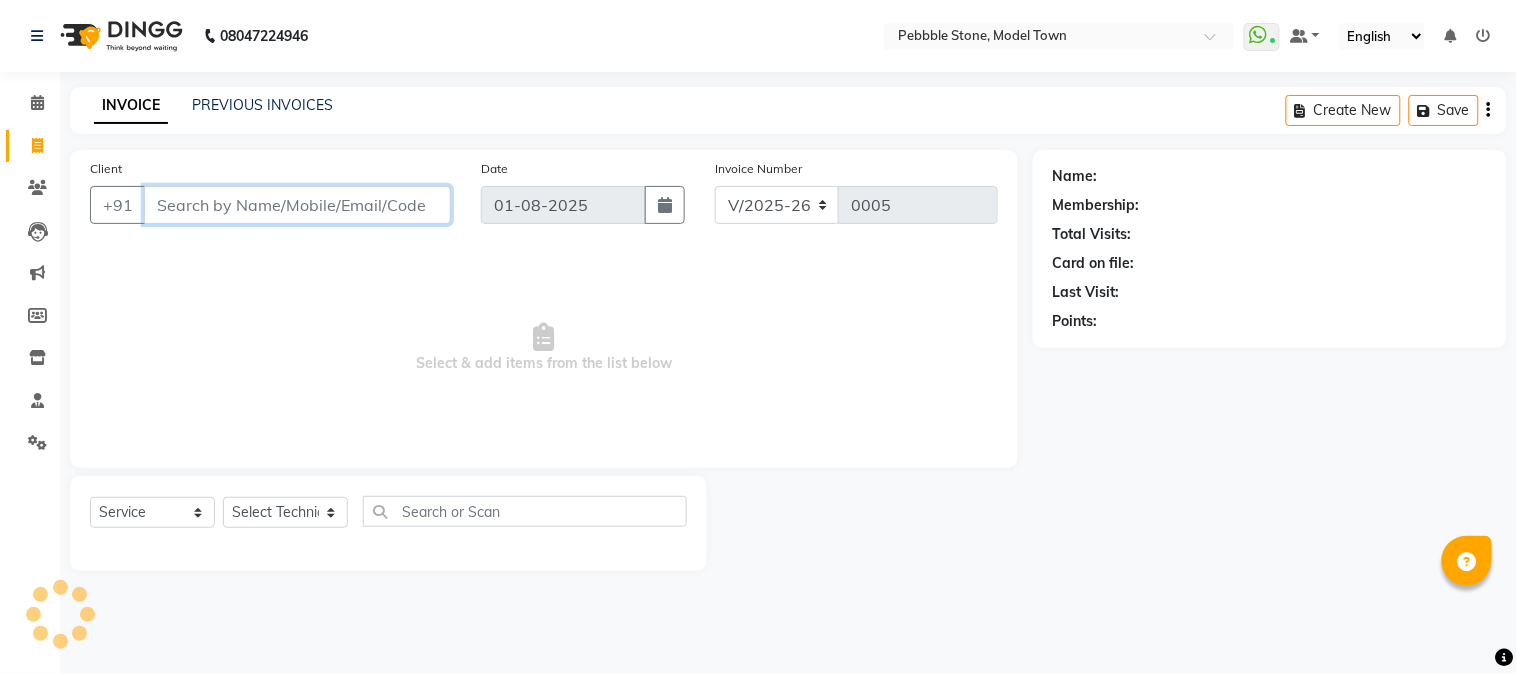 click on "Client" at bounding box center (297, 205) 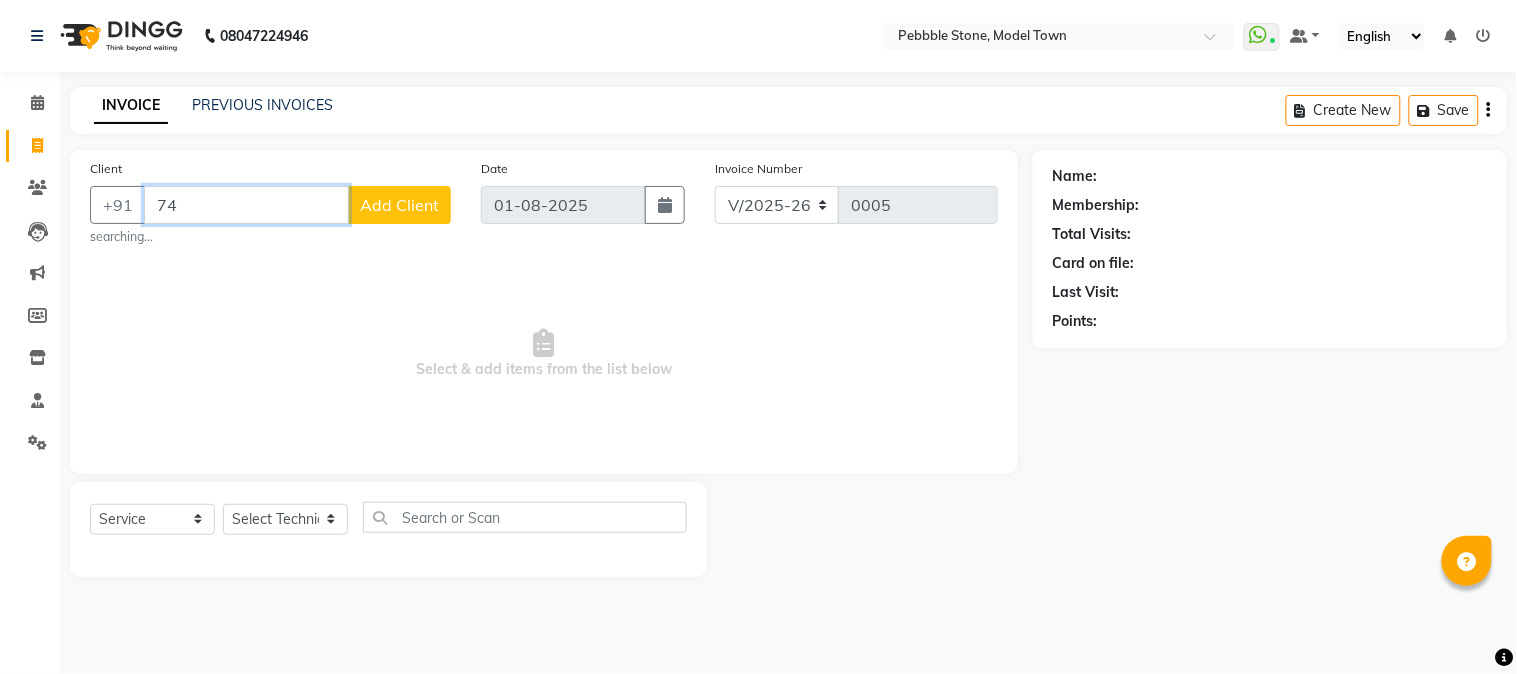 type on "7" 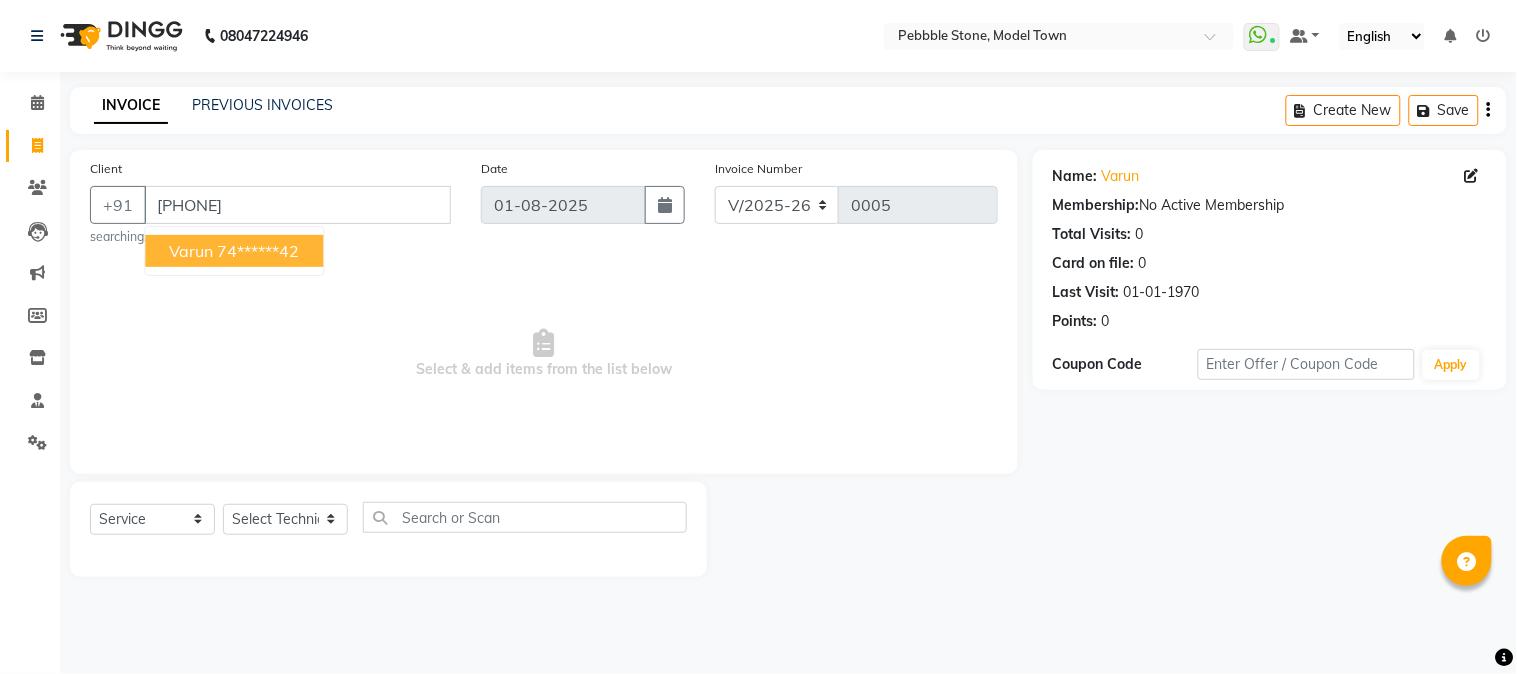 click on "varun  74******42" at bounding box center (234, 251) 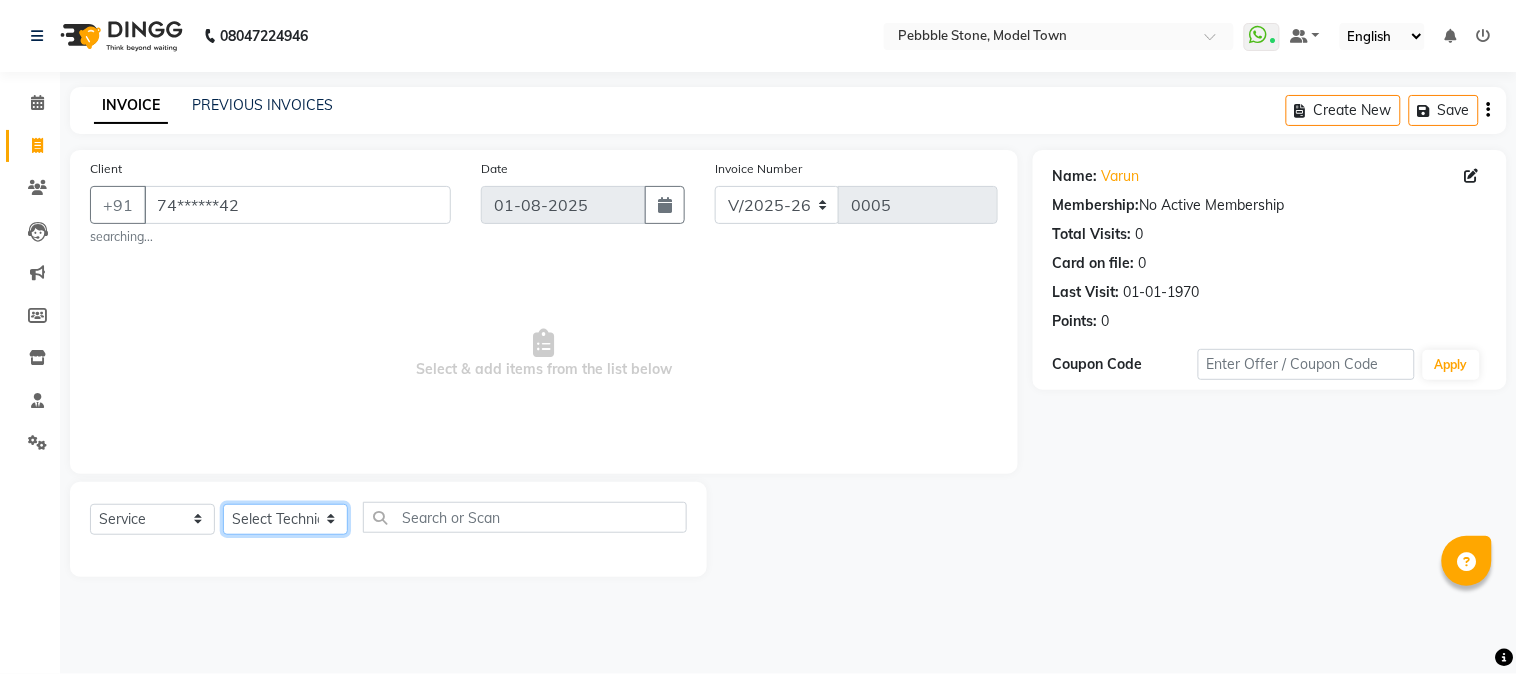 click on "Select Technician Ajay  Awdesh Kumar Fairy khan Goldy Saini Manager Manjeet Omkar Varun" 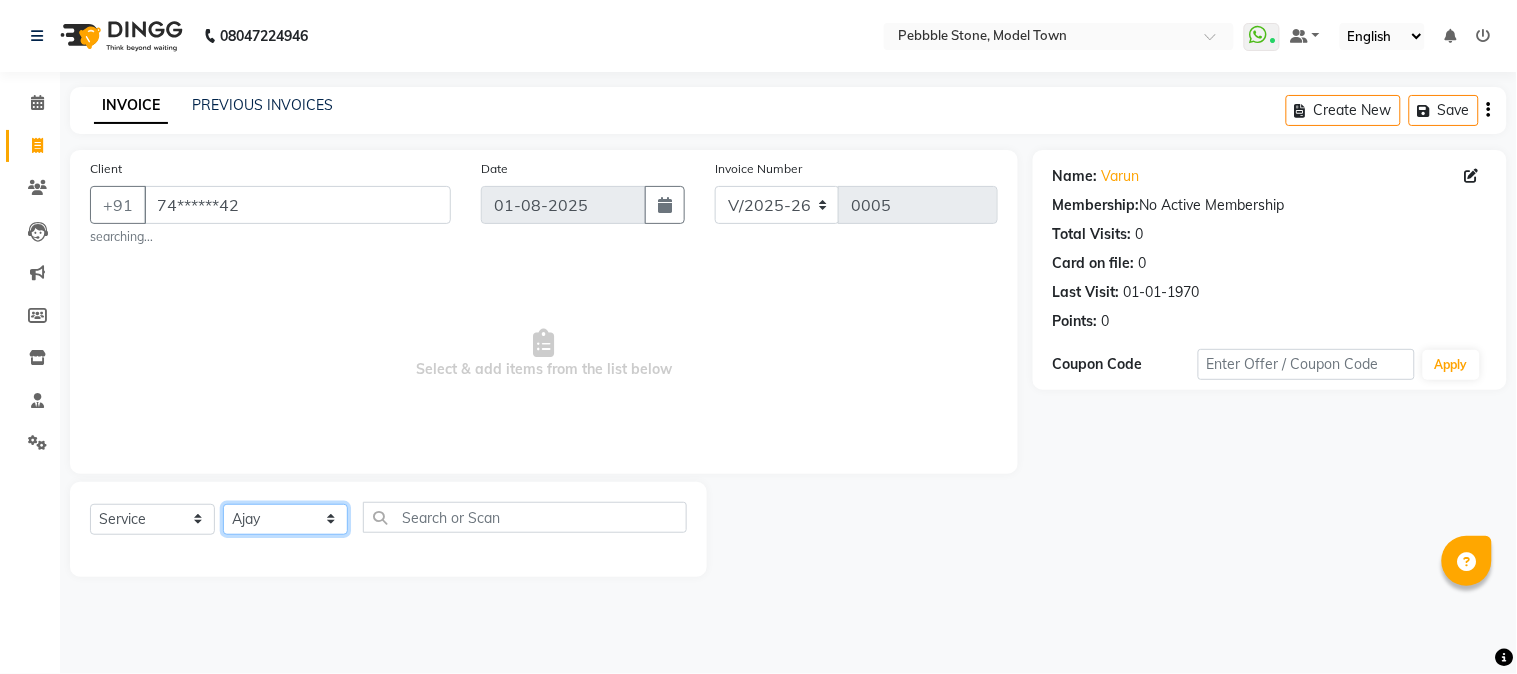 click on "Select Technician Ajay  Awdesh Kumar Fairy khan Goldy Saini Manager Manjeet Omkar Varun" 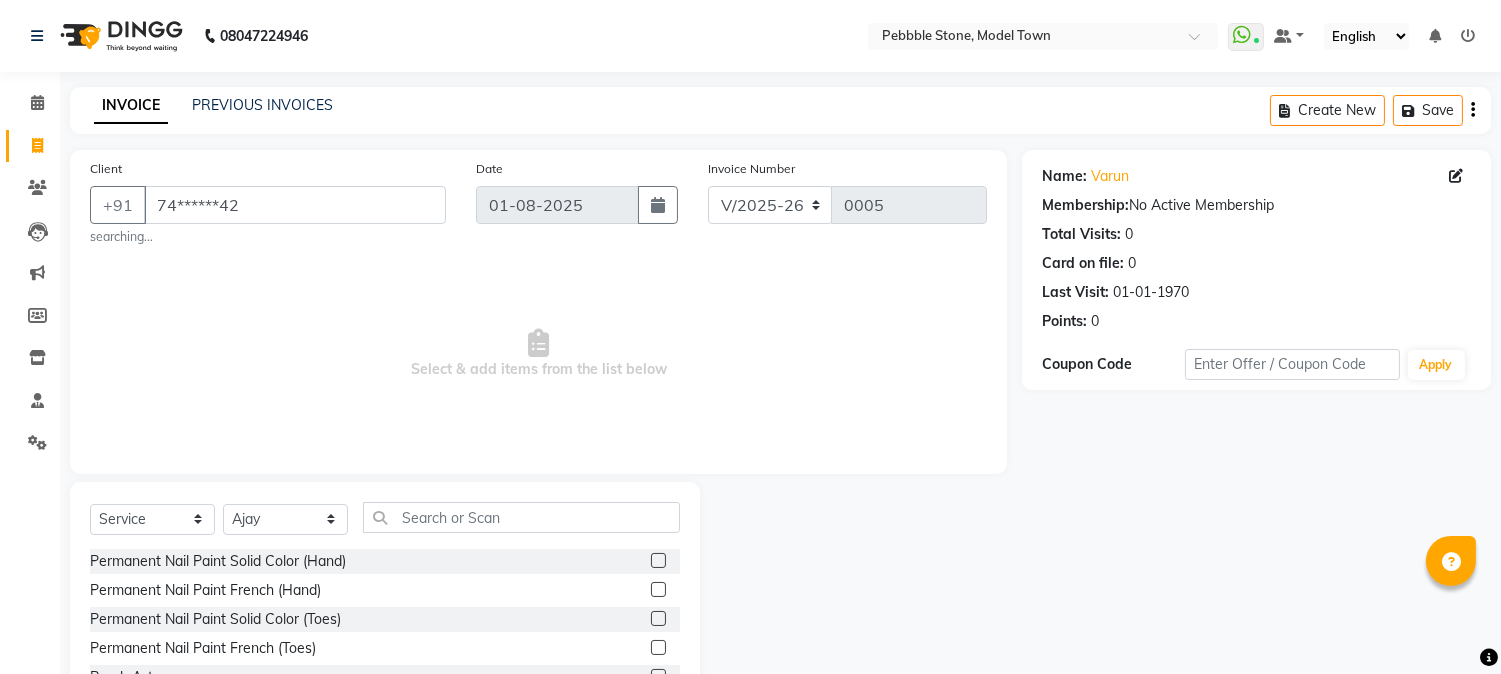 click 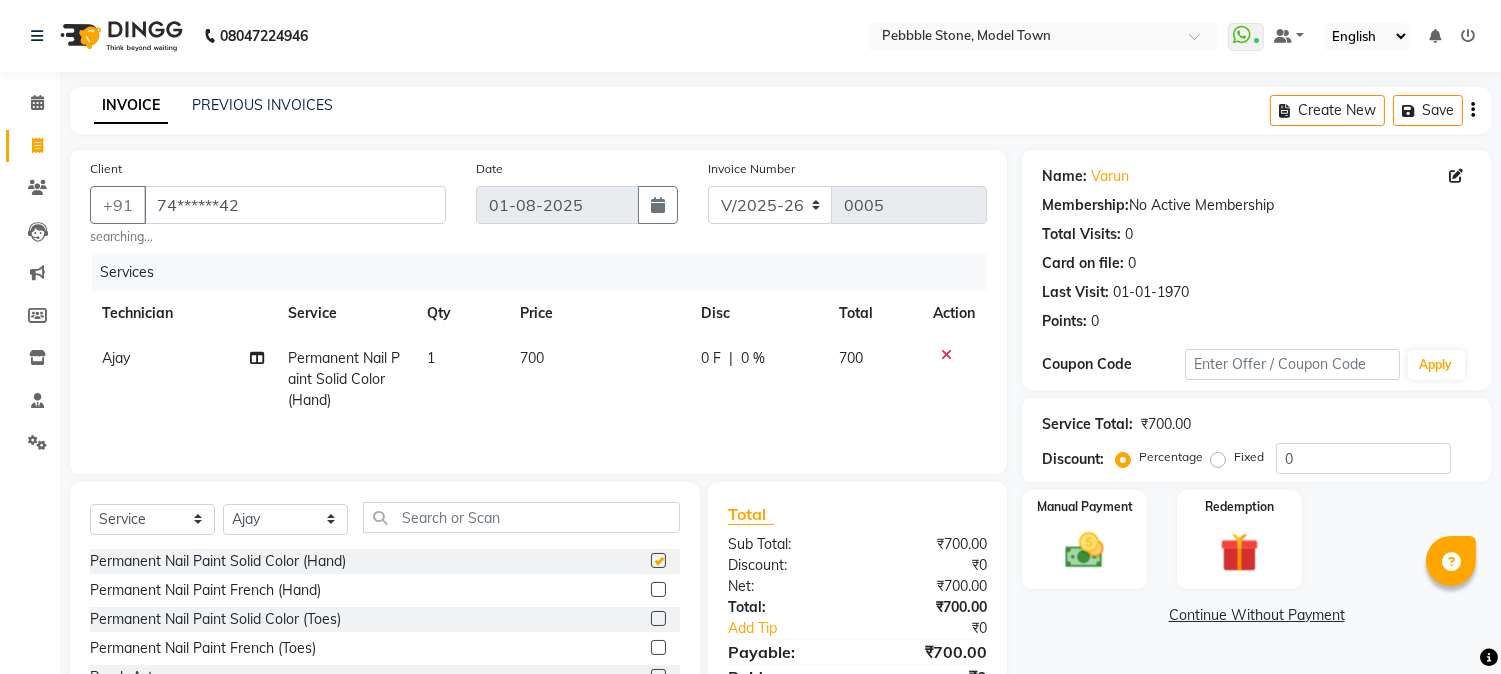 checkbox on "false" 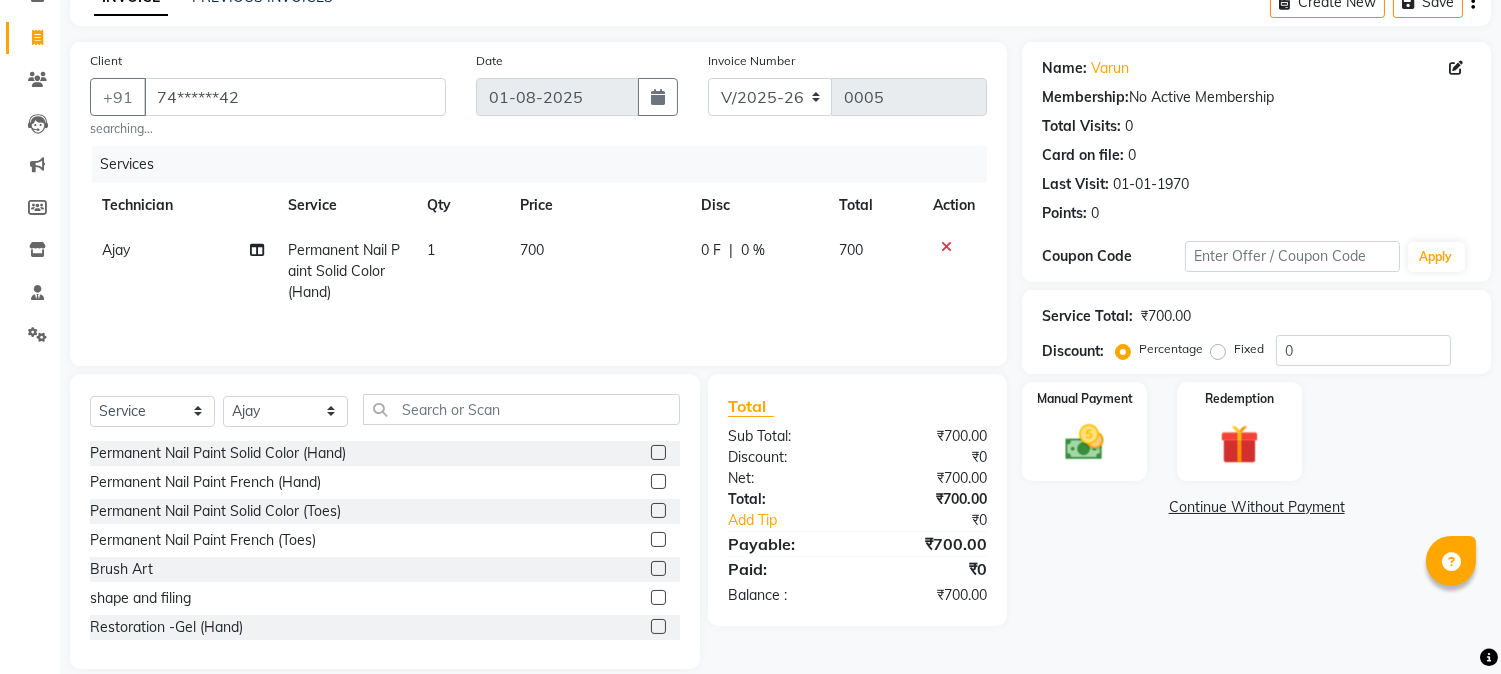 scroll, scrollTop: 134, scrollLeft: 0, axis: vertical 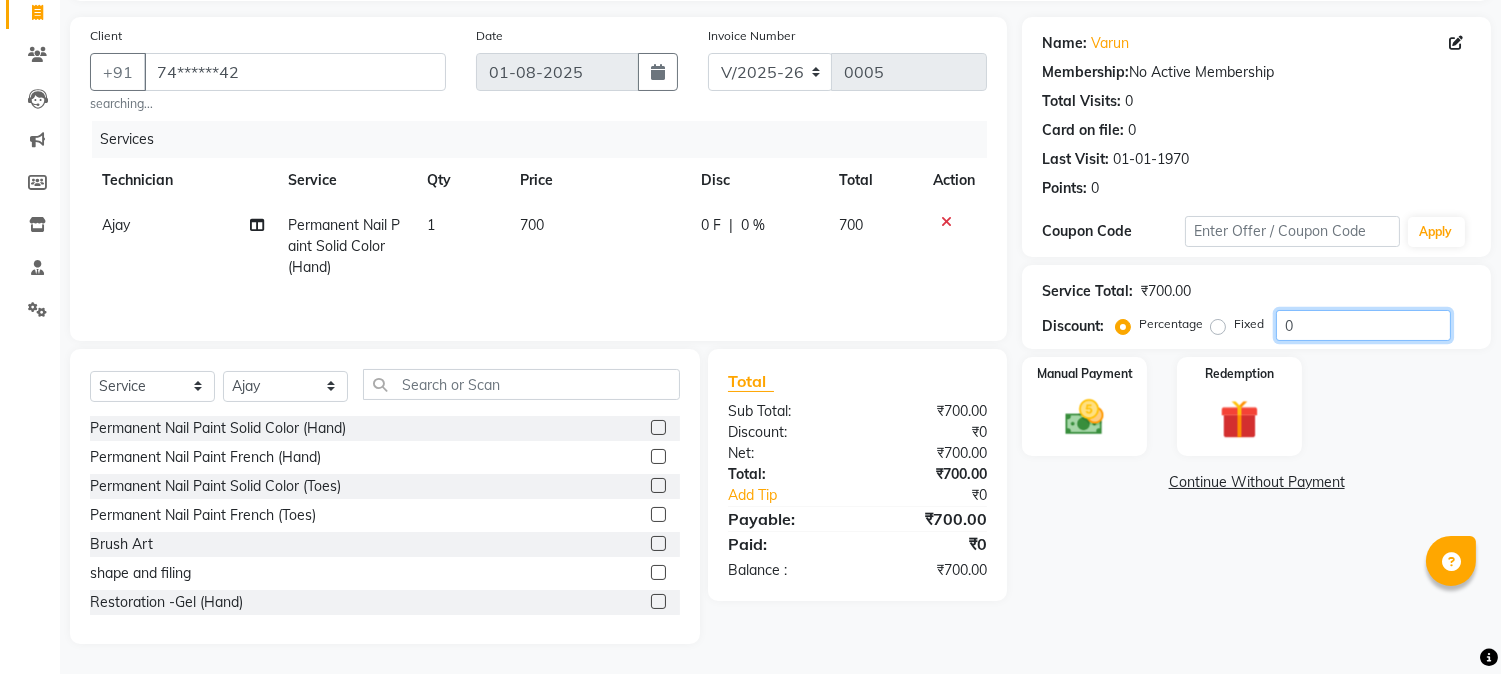 click on "0" 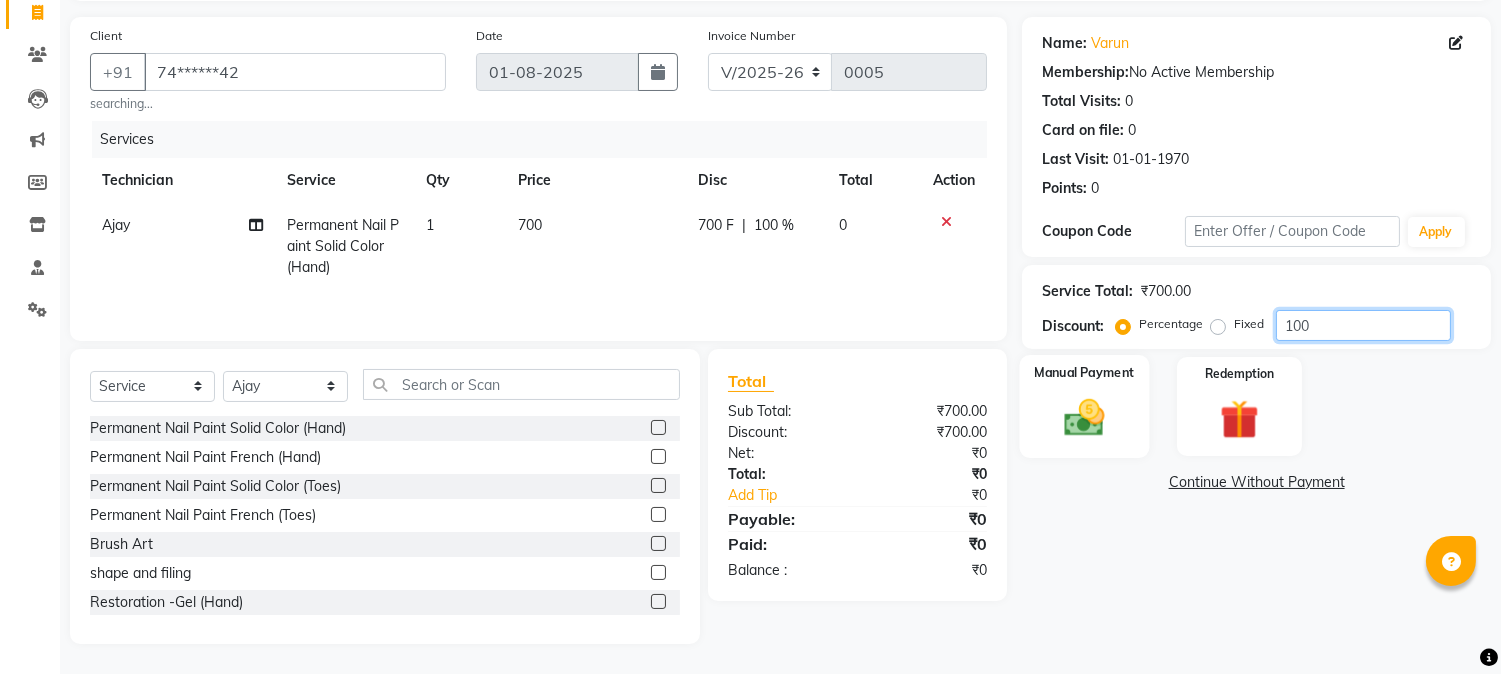 type on "100" 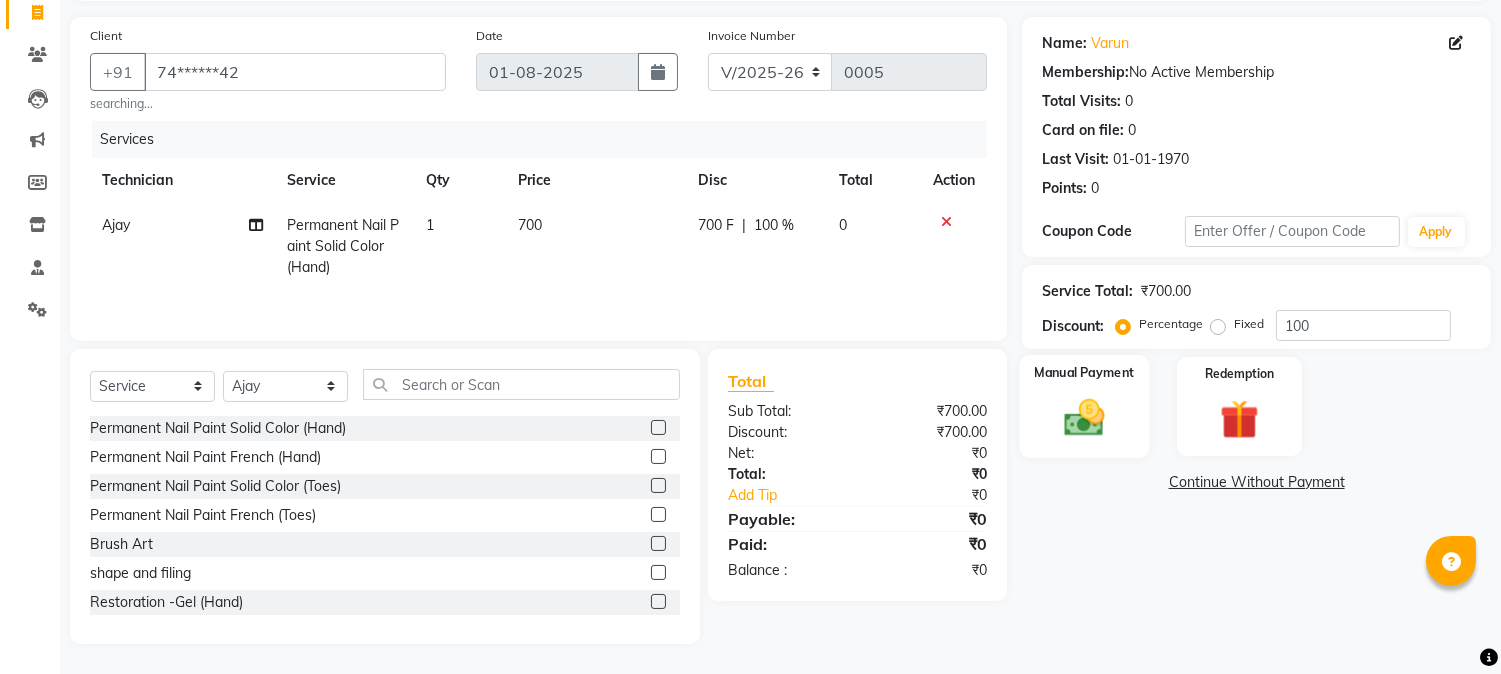 click 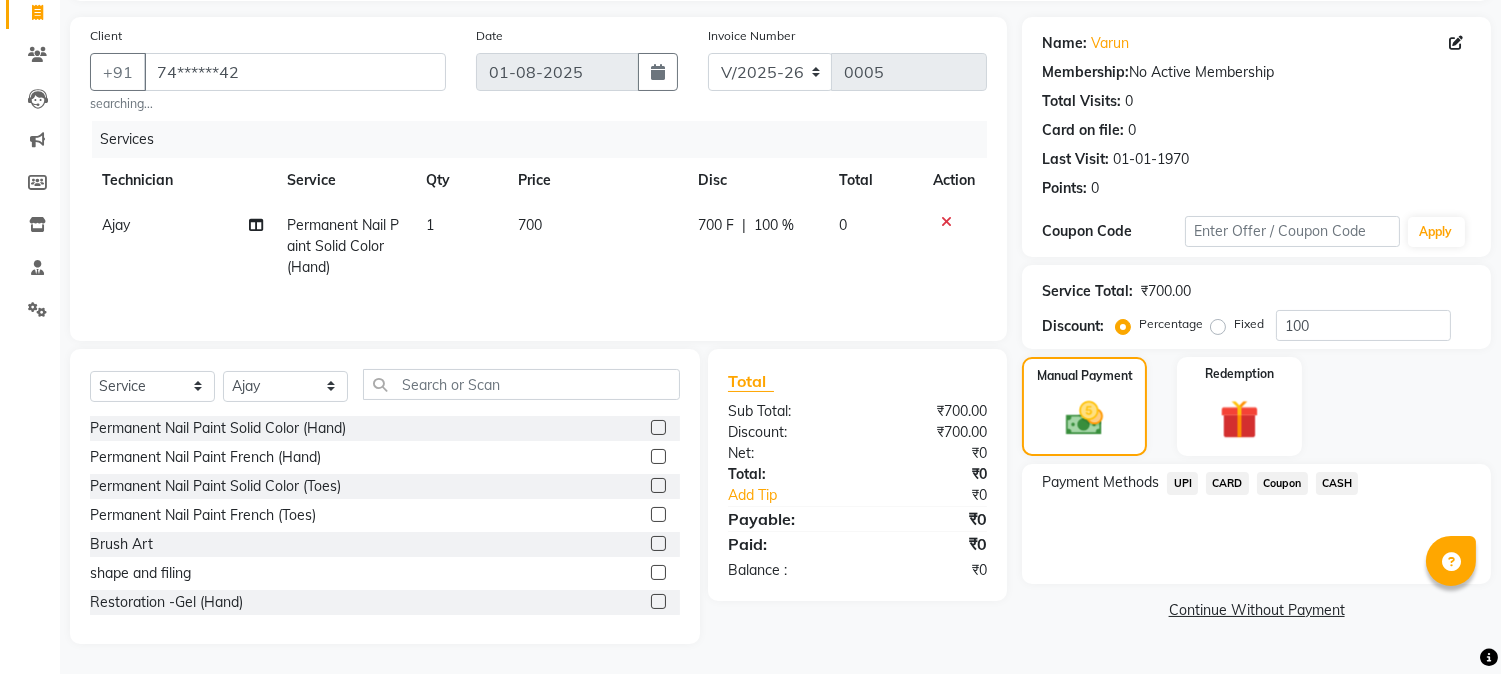 click on "CARD" 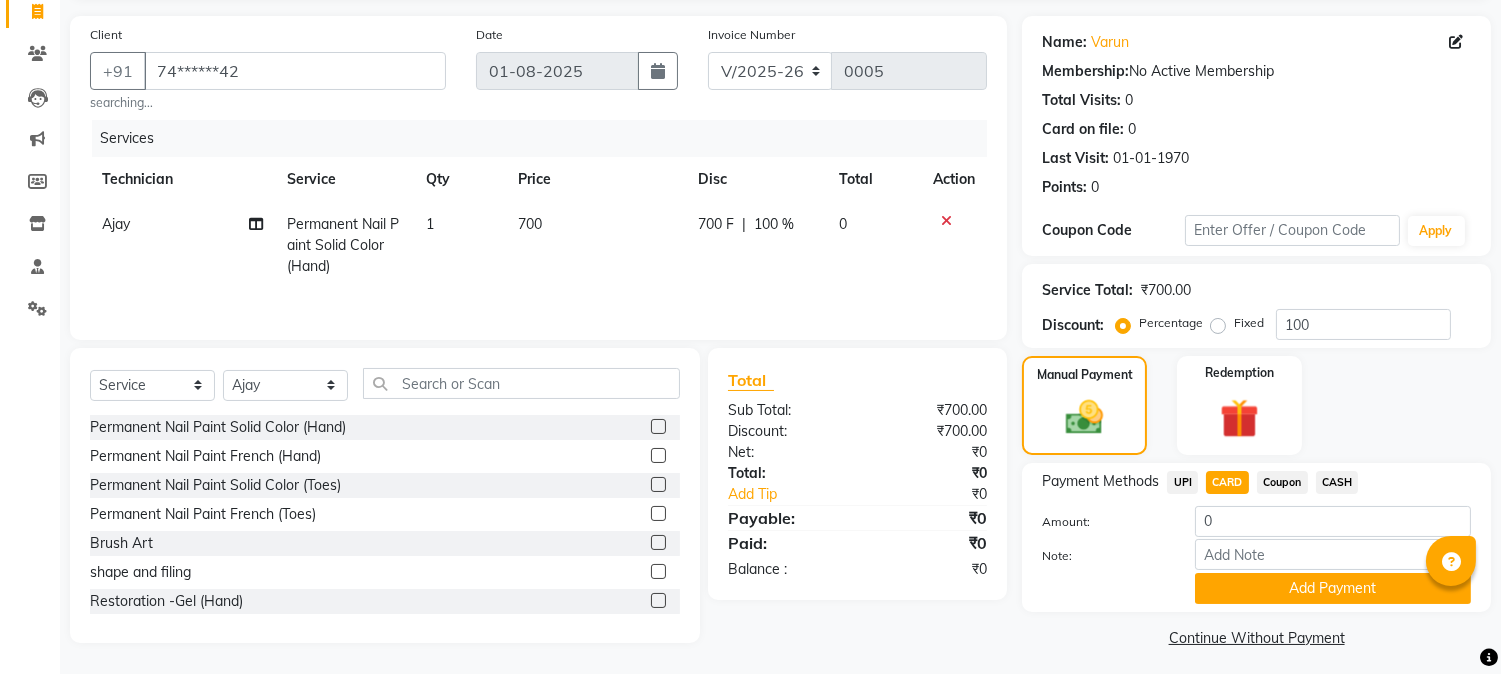 click on "Payment Methods  UPI   CARD   Coupon   CASH  Amount: 0 Note: Add Payment" 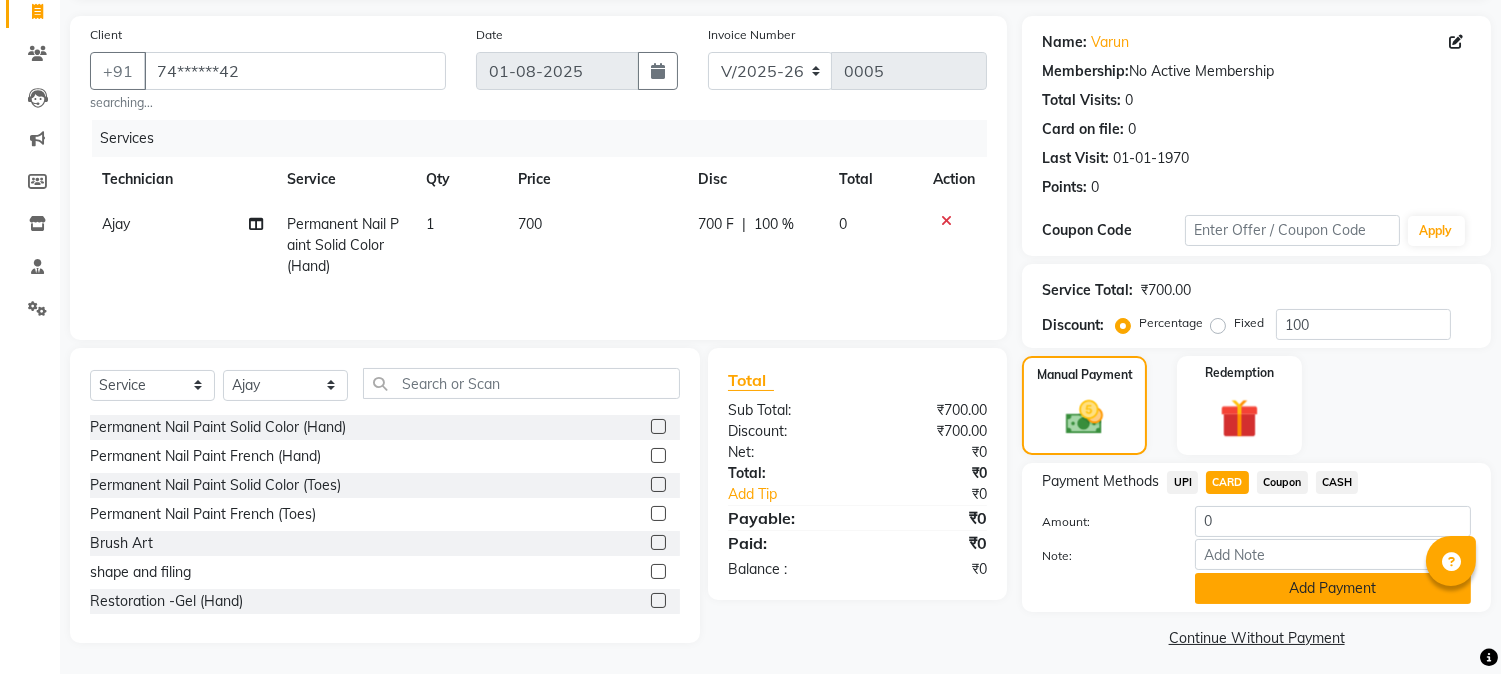 click on "Add Payment" 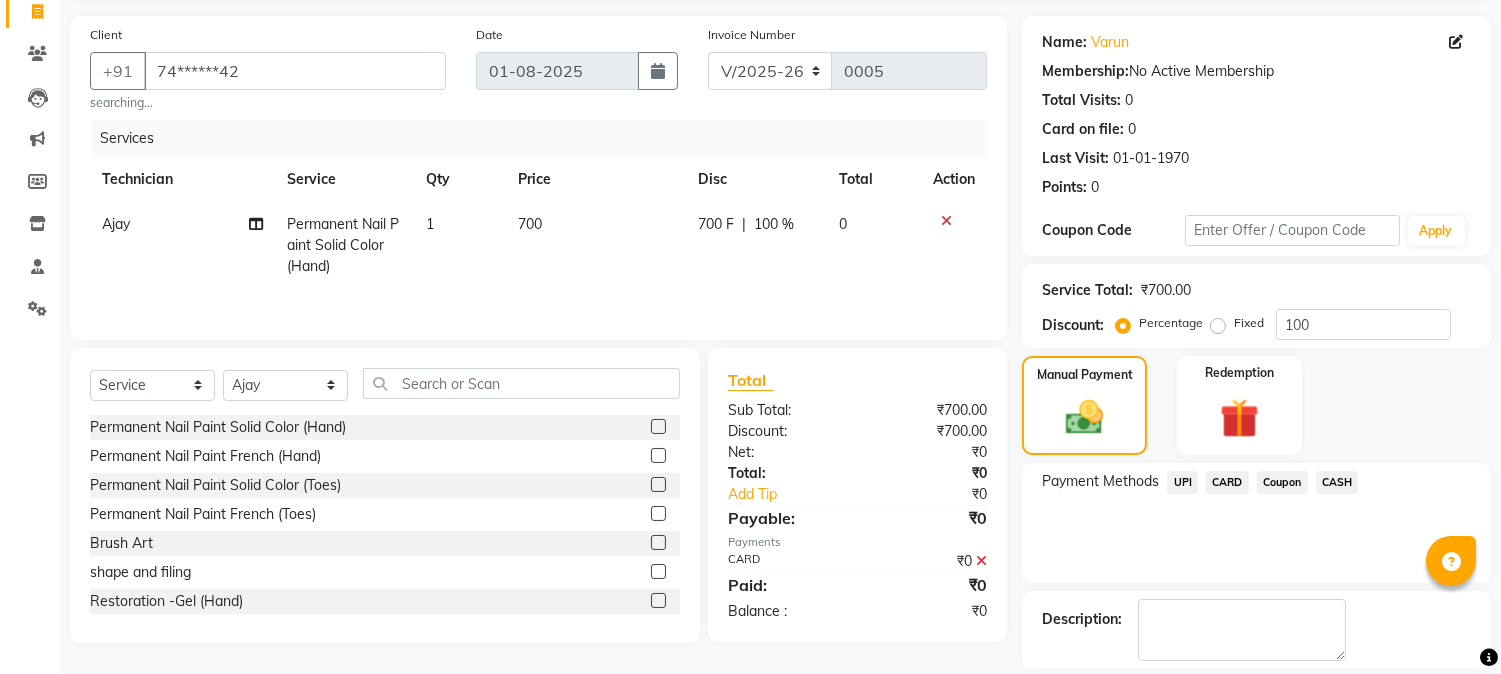 scroll, scrollTop: 225, scrollLeft: 0, axis: vertical 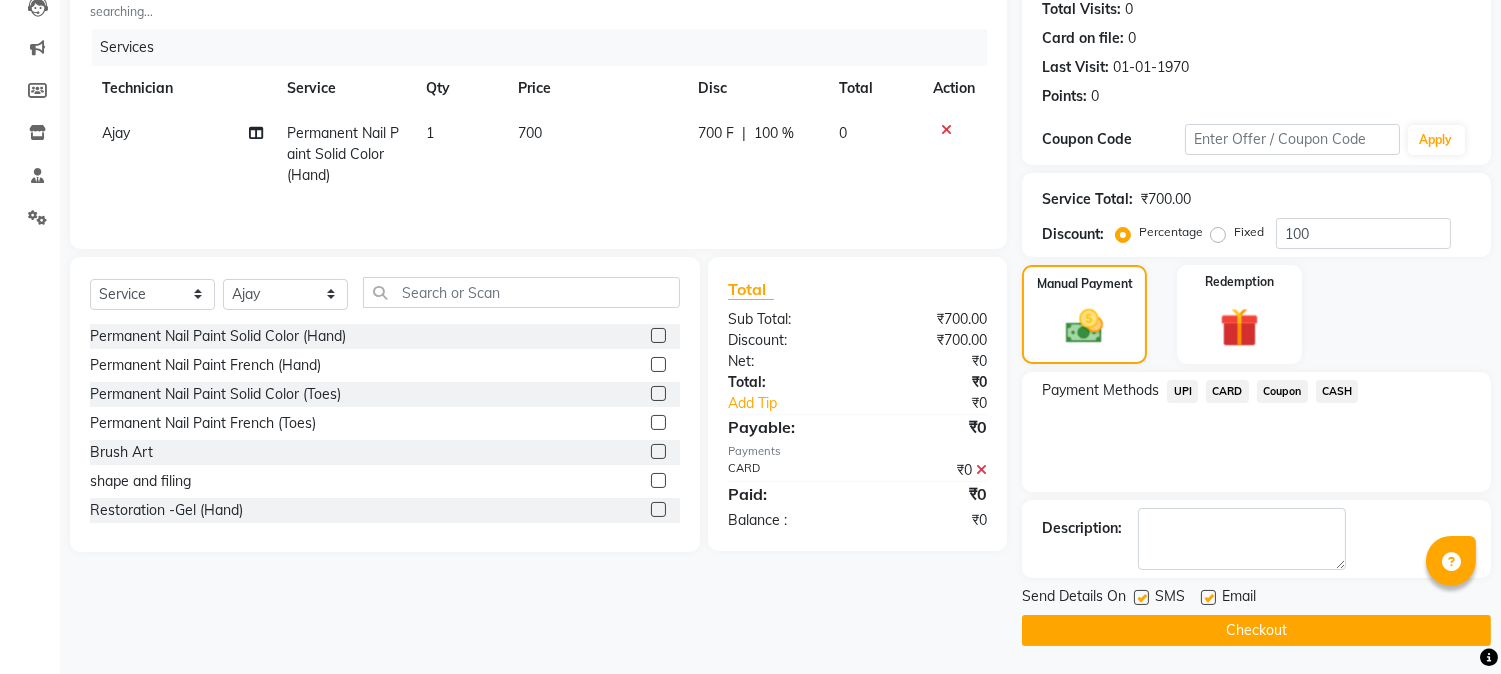 click on "Checkout" 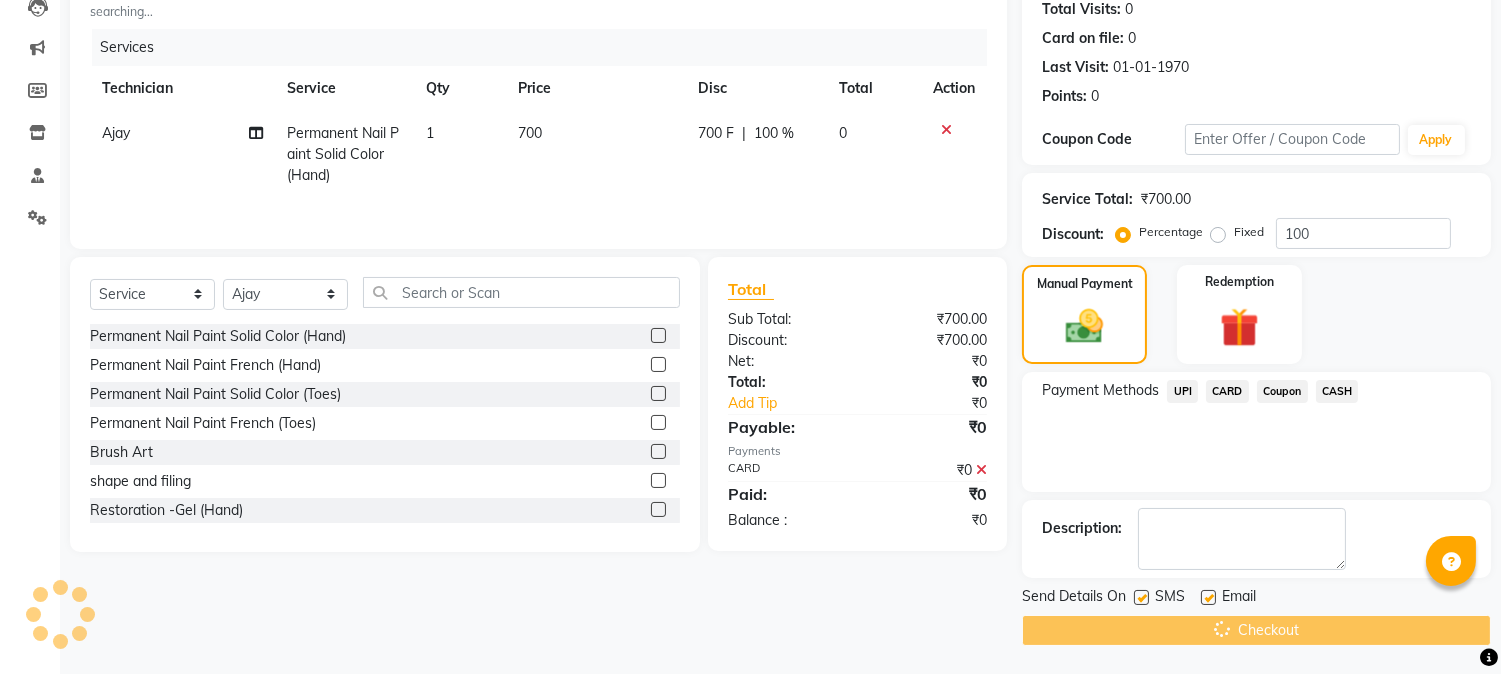 scroll, scrollTop: 0, scrollLeft: 0, axis: both 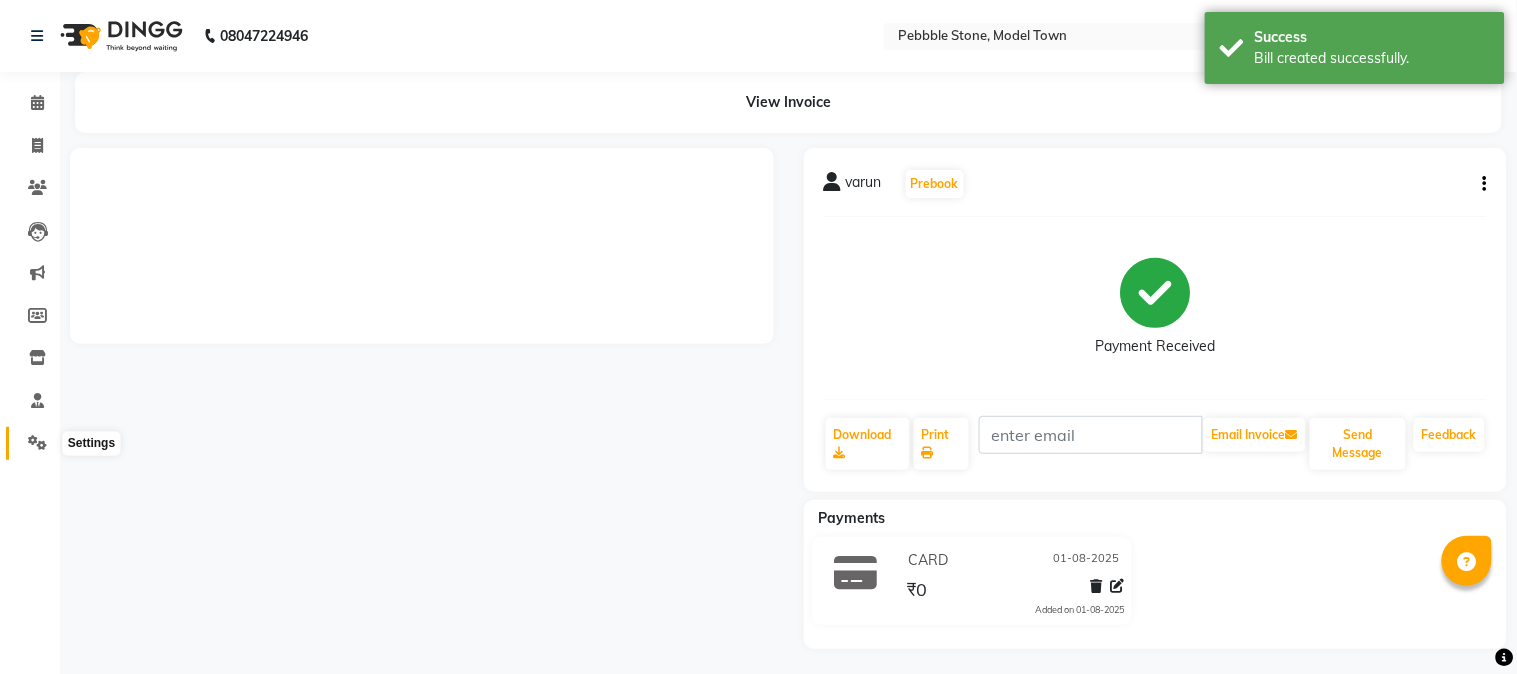 click 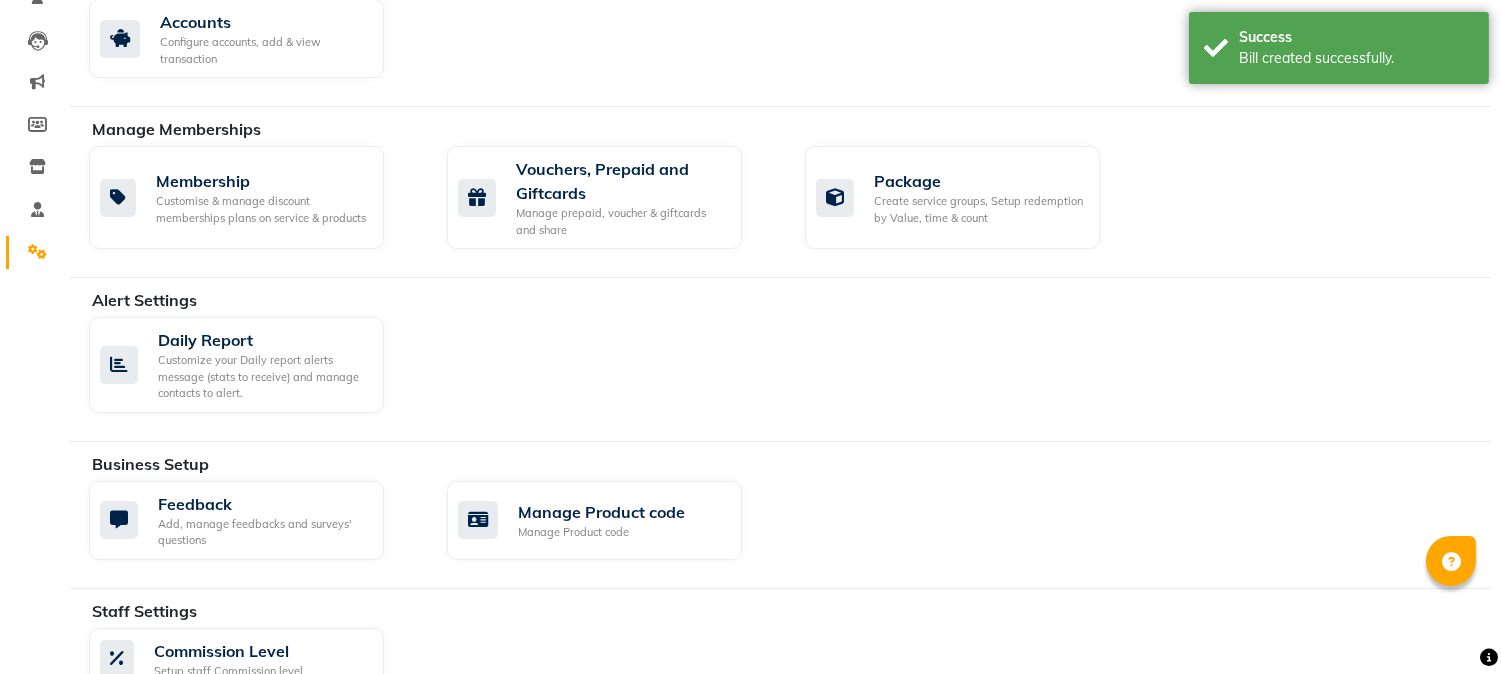scroll, scrollTop: 408, scrollLeft: 0, axis: vertical 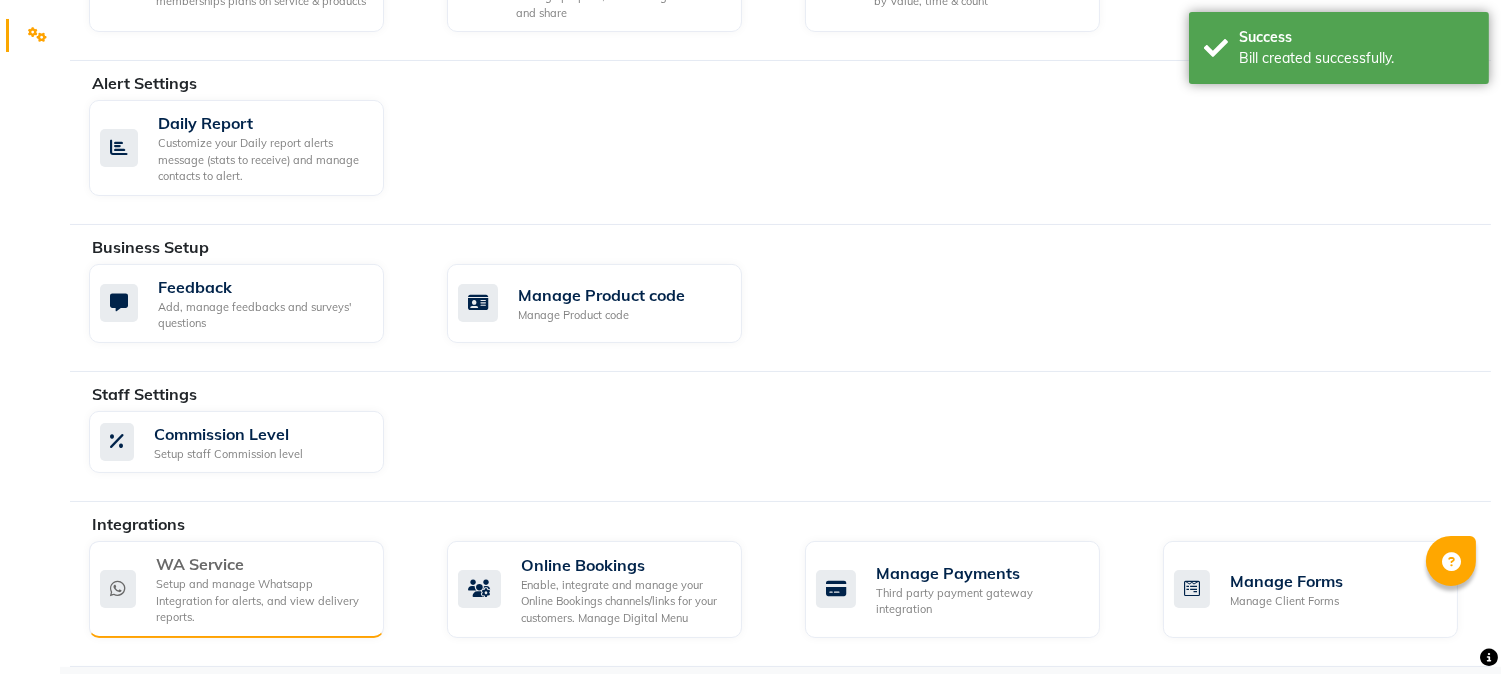 click on "WA Service" 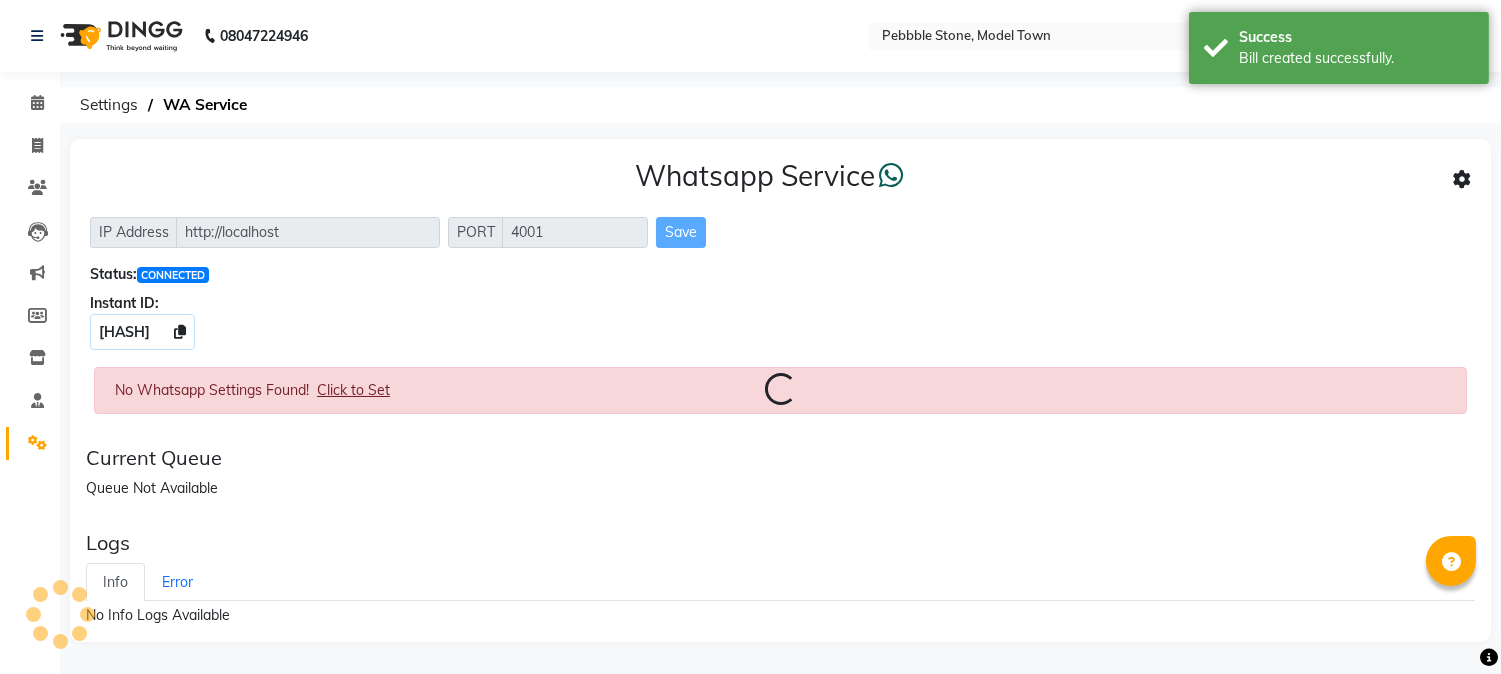 scroll, scrollTop: 0, scrollLeft: 0, axis: both 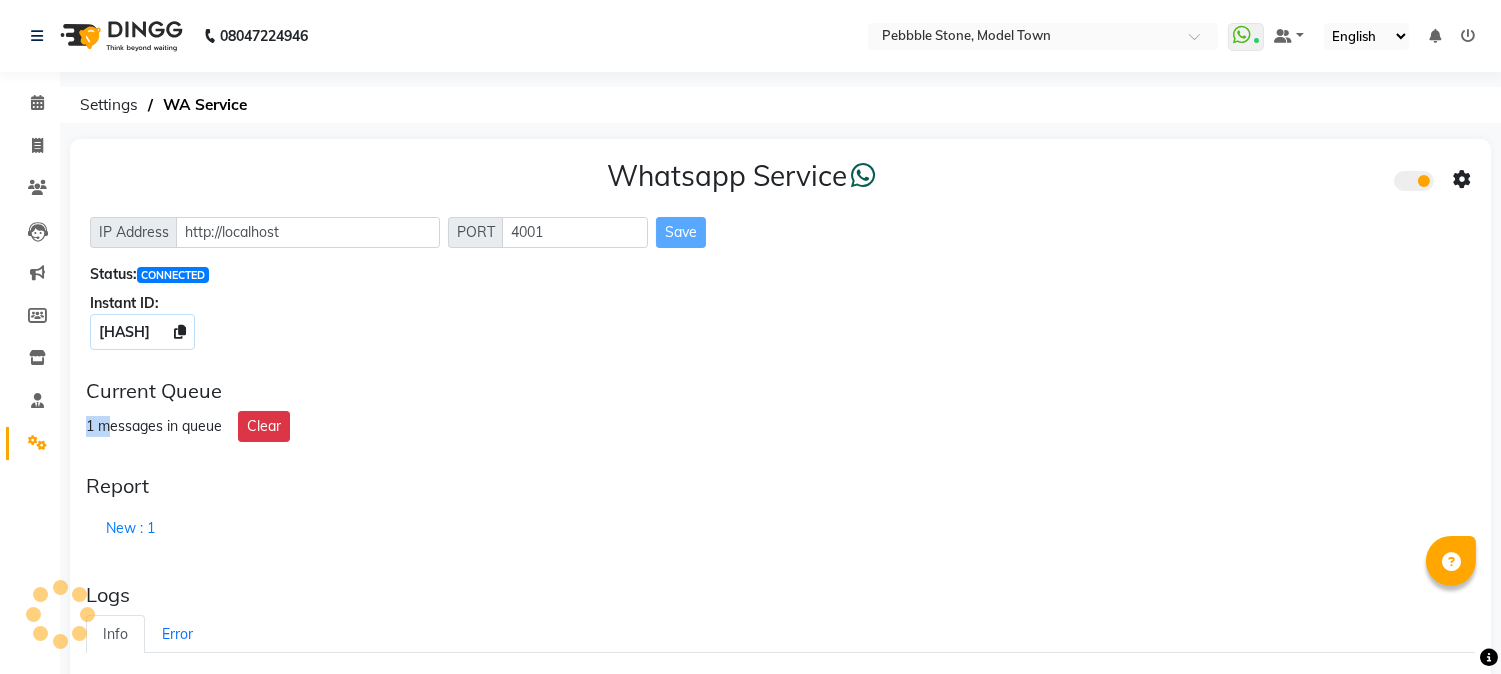 drag, startPoint x: 86, startPoint y: 425, endPoint x: 106, endPoint y: 430, distance: 20.615528 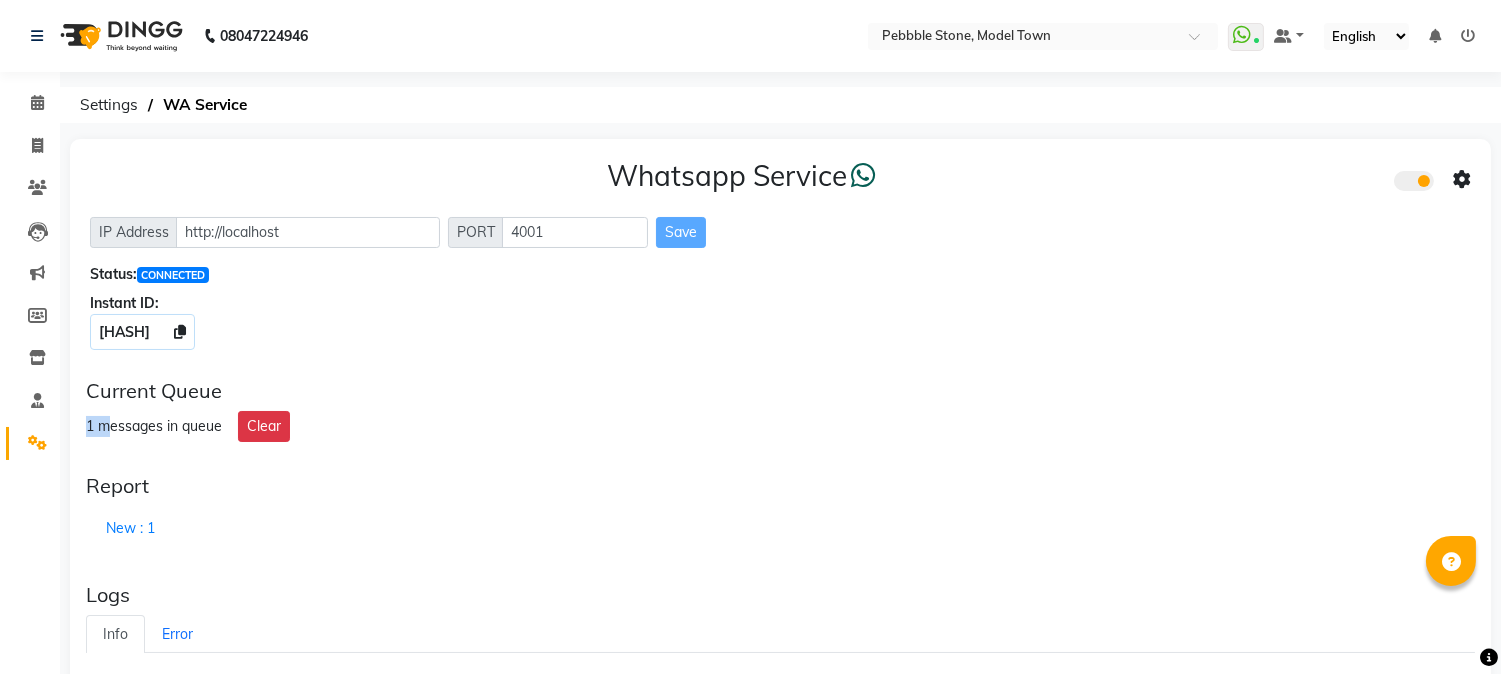 click on "Report  New : 1" 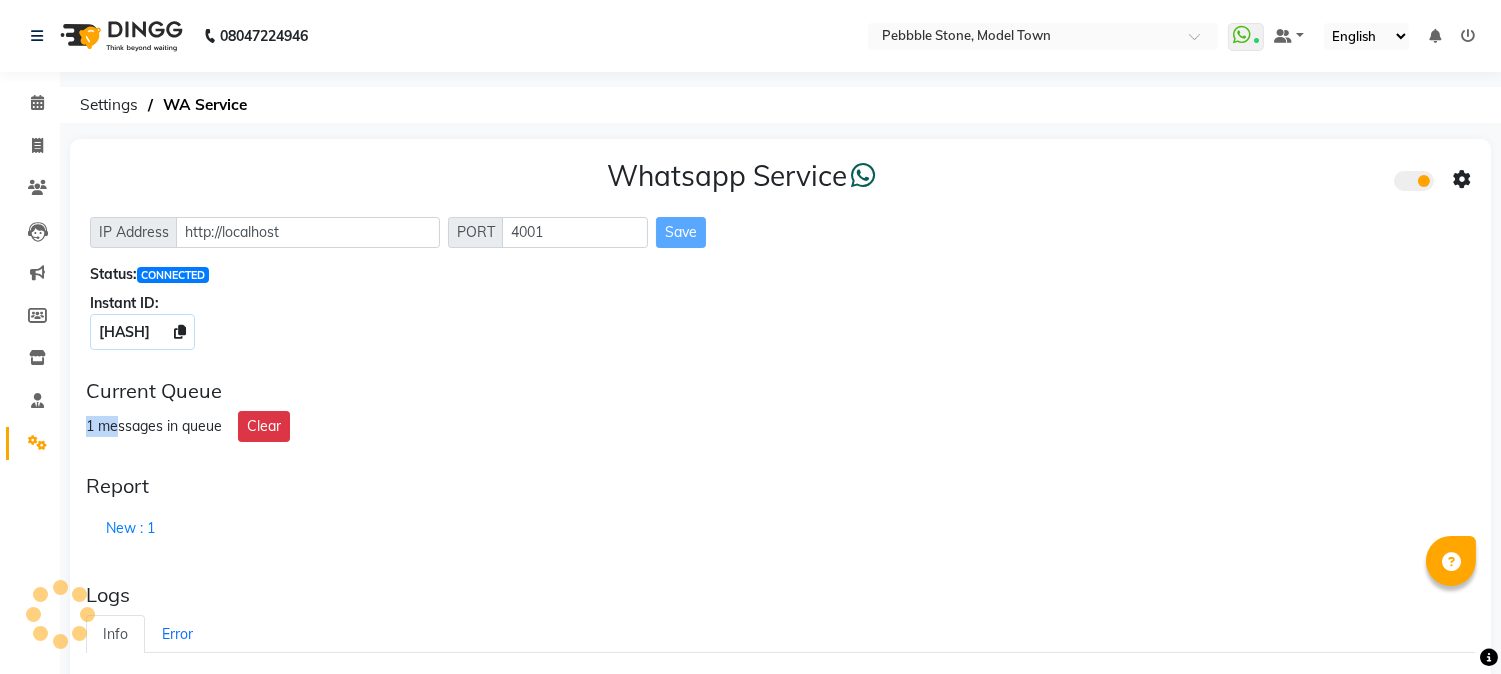 drag, startPoint x: 86, startPoint y: 426, endPoint x: 117, endPoint y: 426, distance: 31 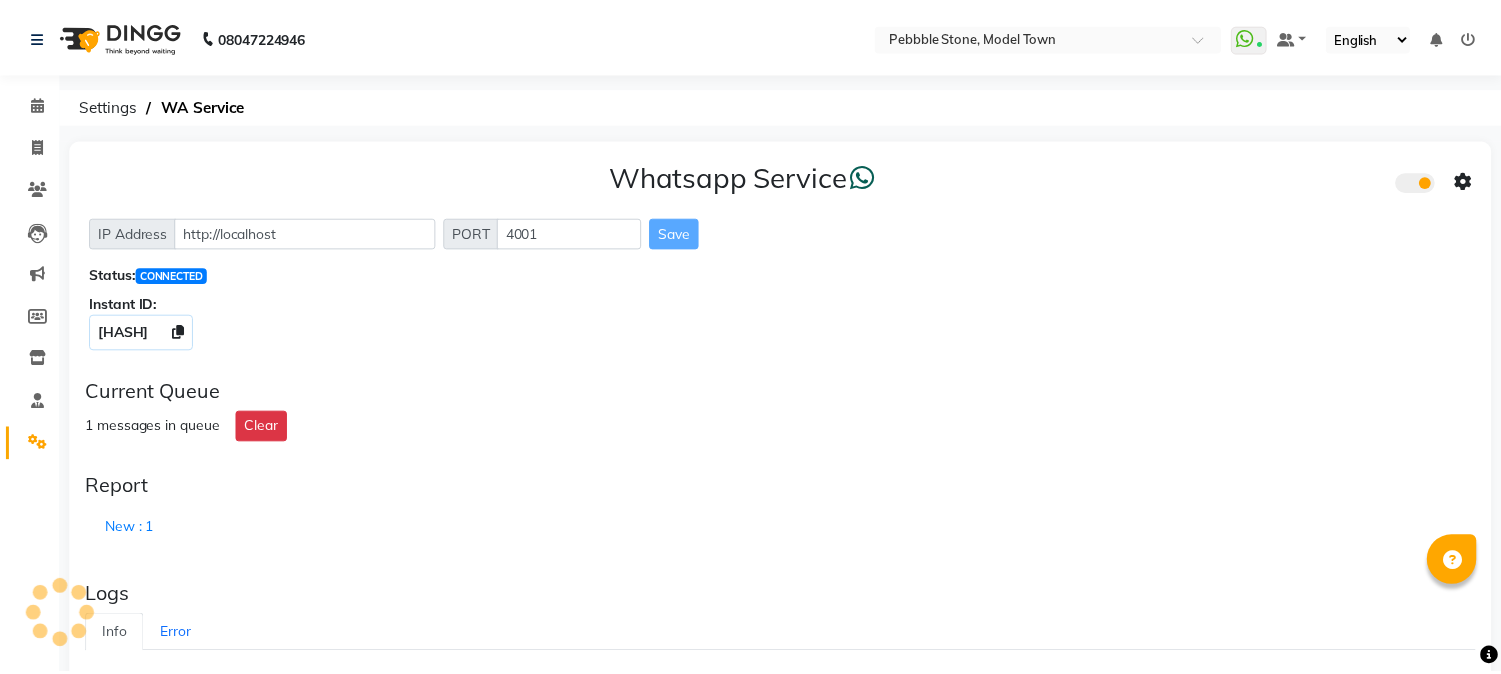 scroll, scrollTop: 0, scrollLeft: 0, axis: both 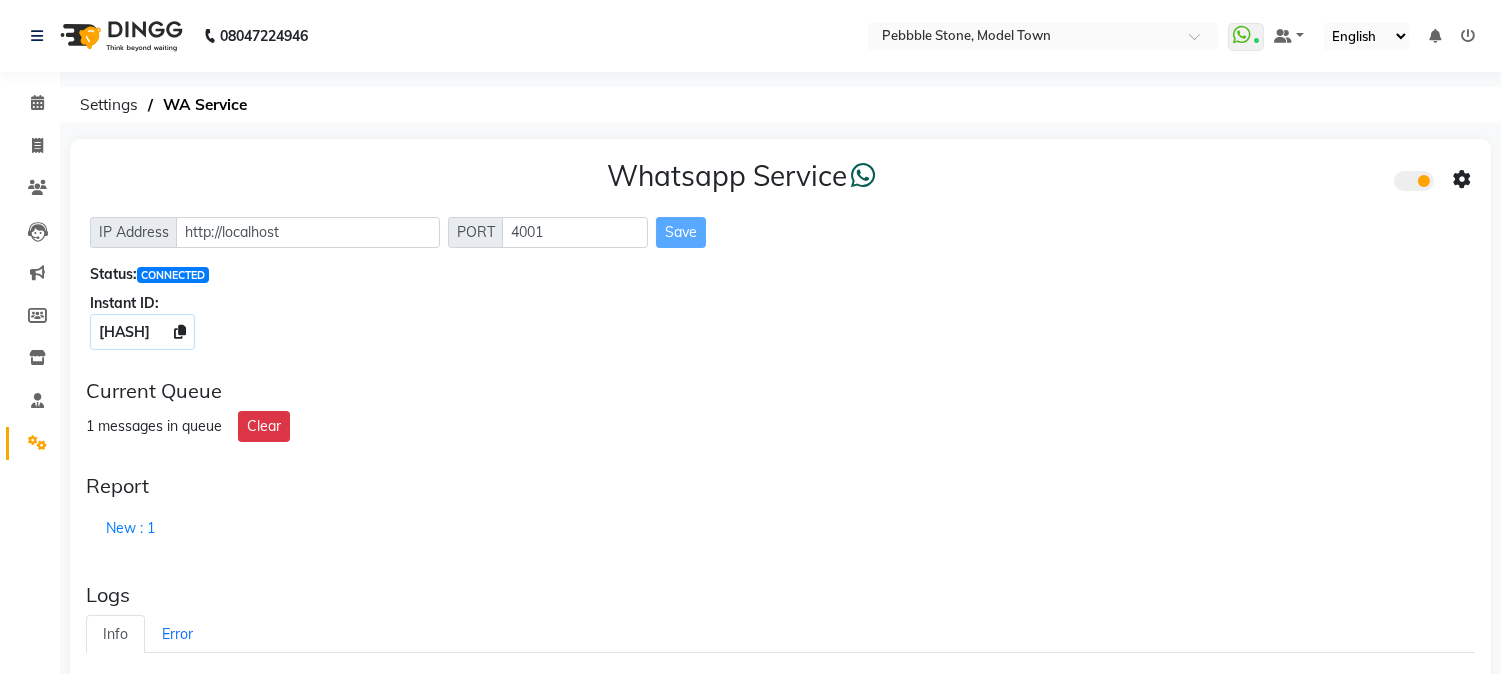 select on "en" 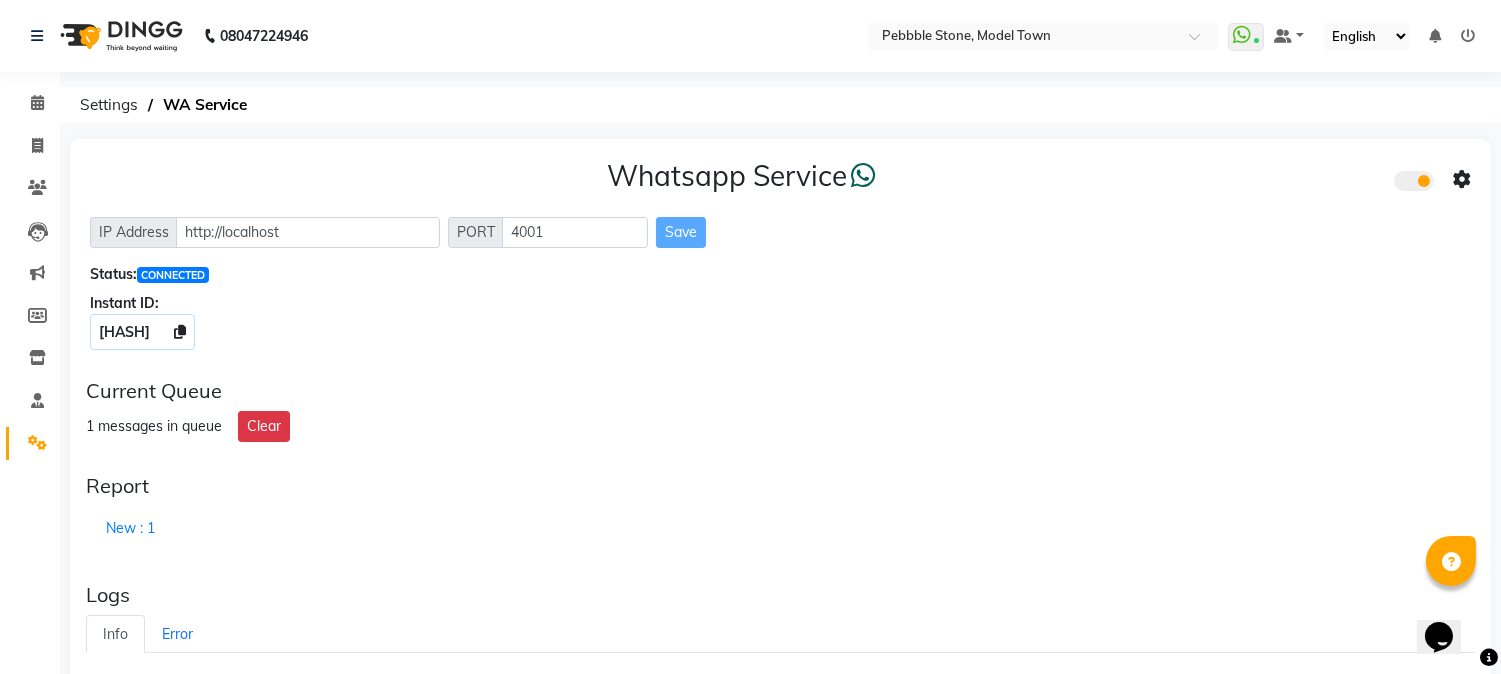 scroll, scrollTop: 0, scrollLeft: 0, axis: both 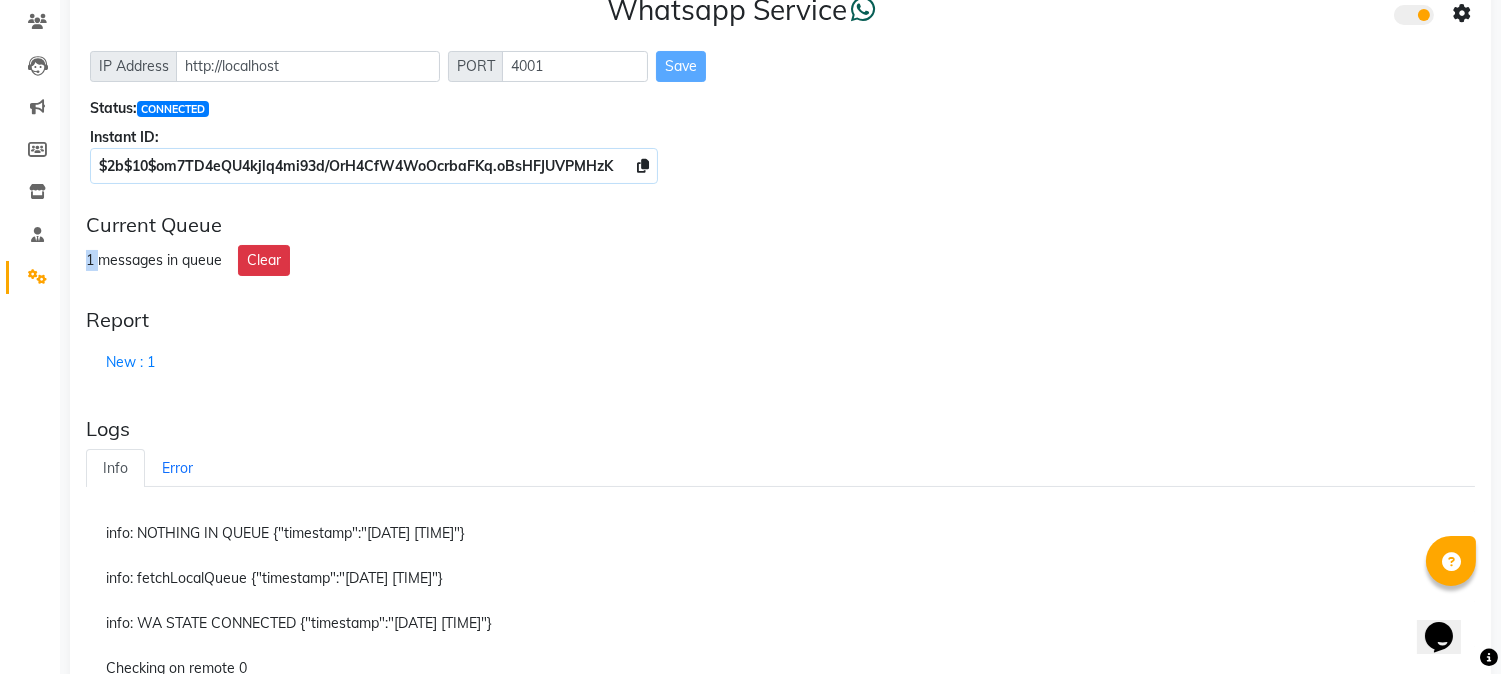 click on "1 messages in queue" 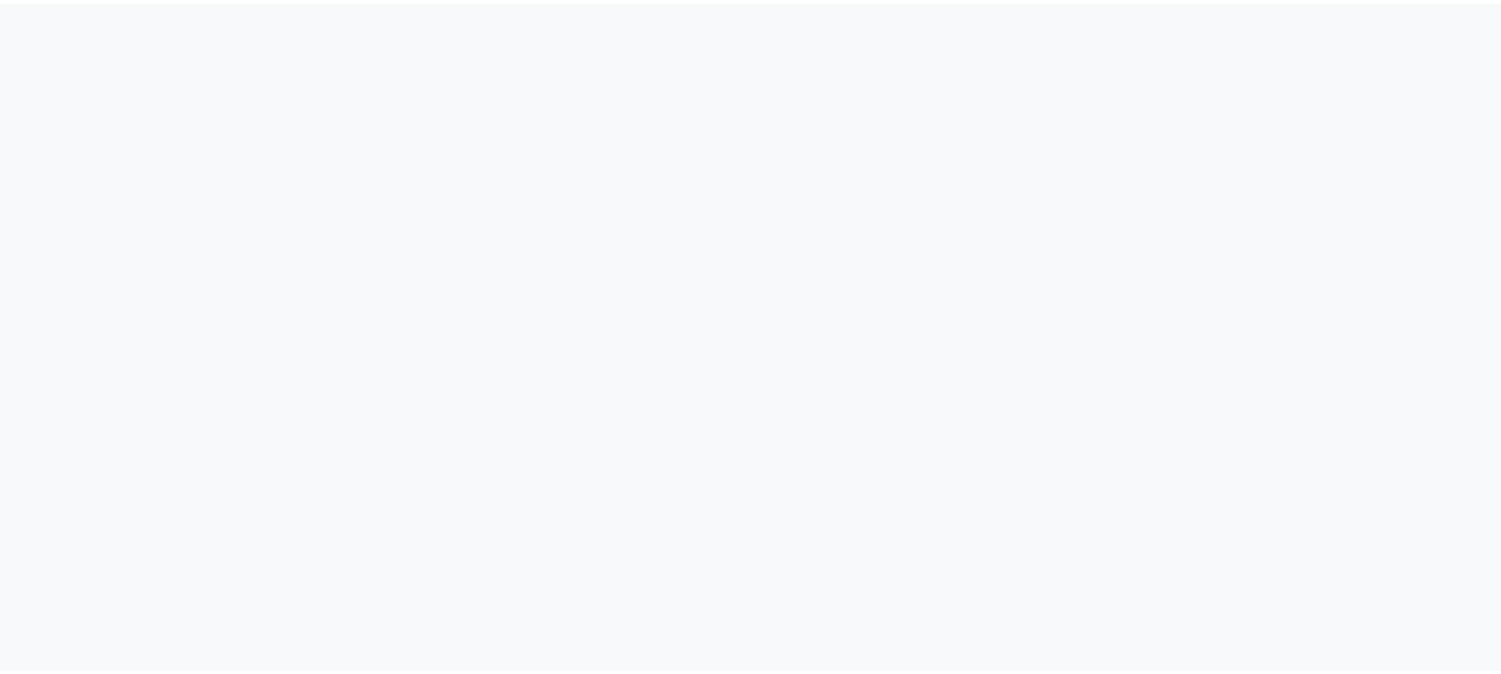 scroll, scrollTop: 0, scrollLeft: 0, axis: both 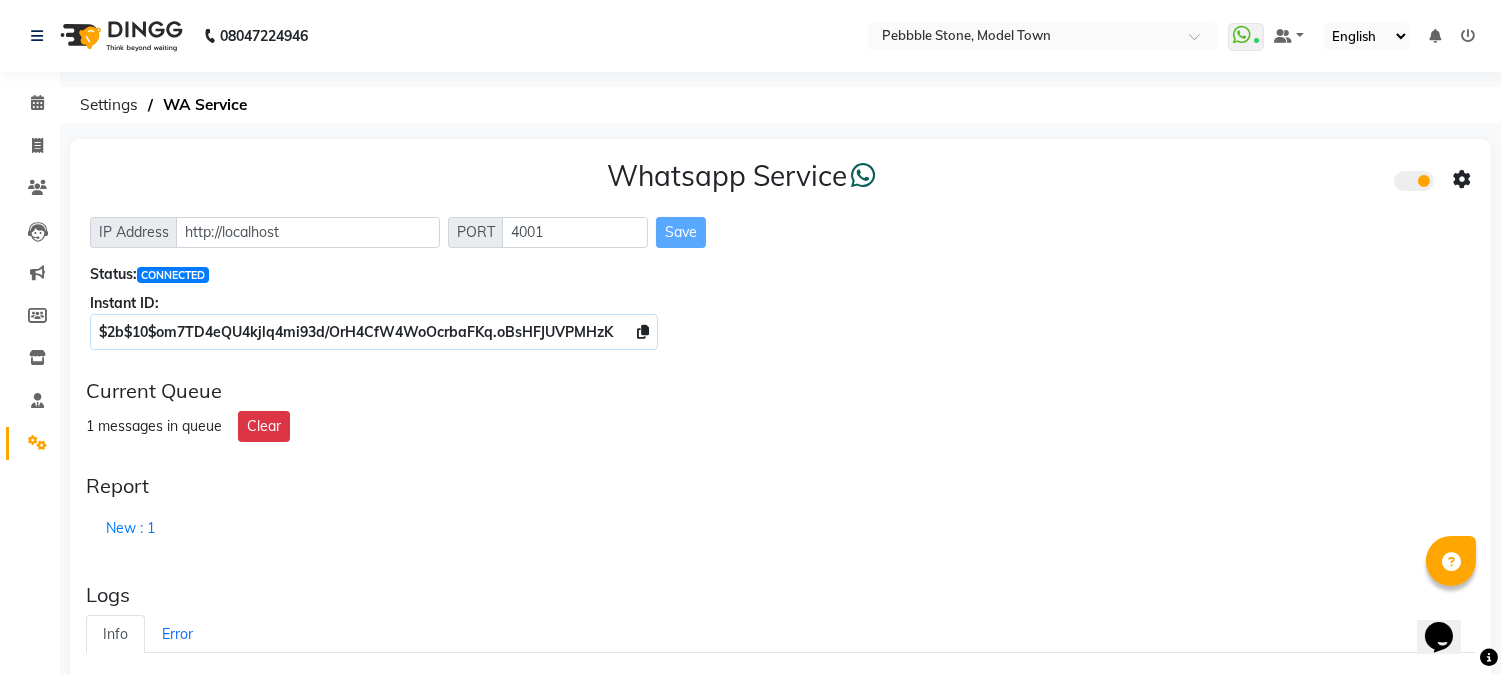 click on "Current Queue" 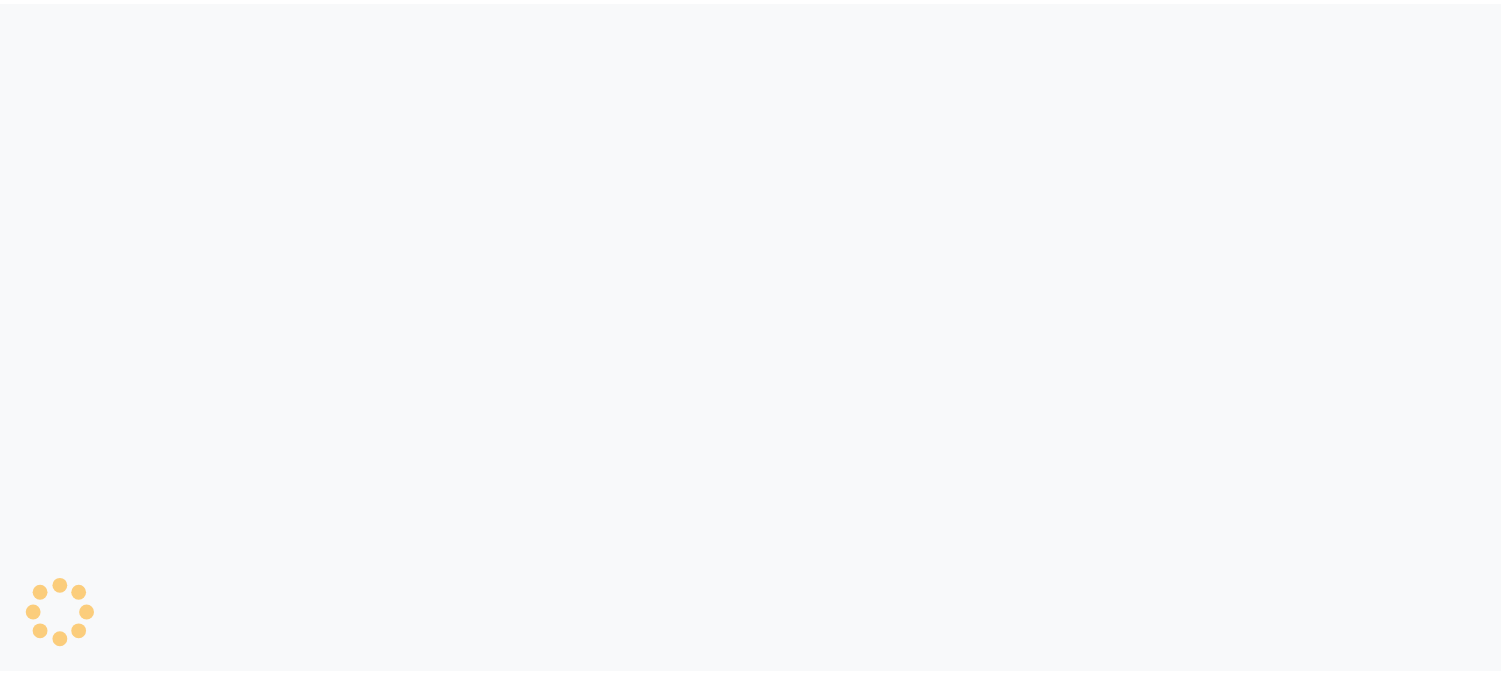 scroll, scrollTop: 0, scrollLeft: 0, axis: both 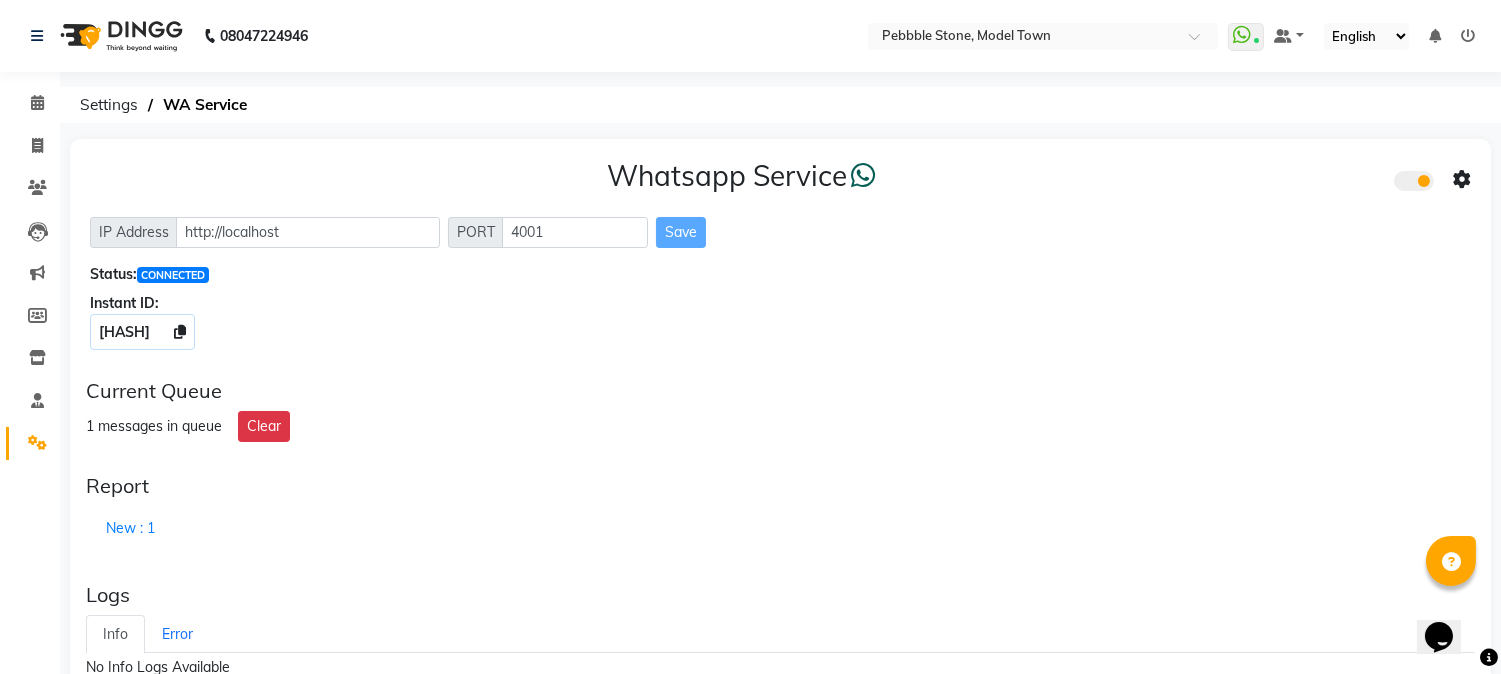 click on "Whatsapp Service  IP Address http://localhost PORT 4001 Save Status:  CONNECTED Instant ID: [HASH]" 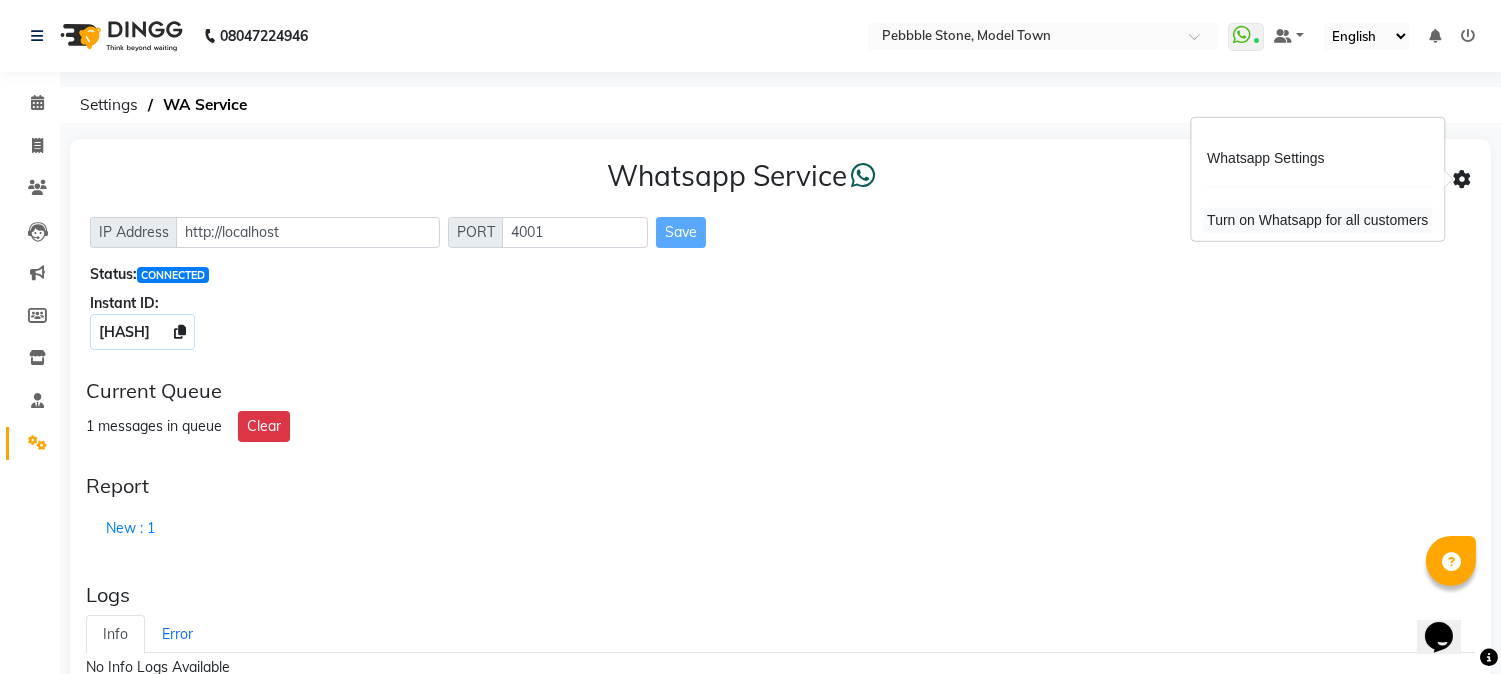 click on "Whatsapp Settings" at bounding box center [1317, 158] 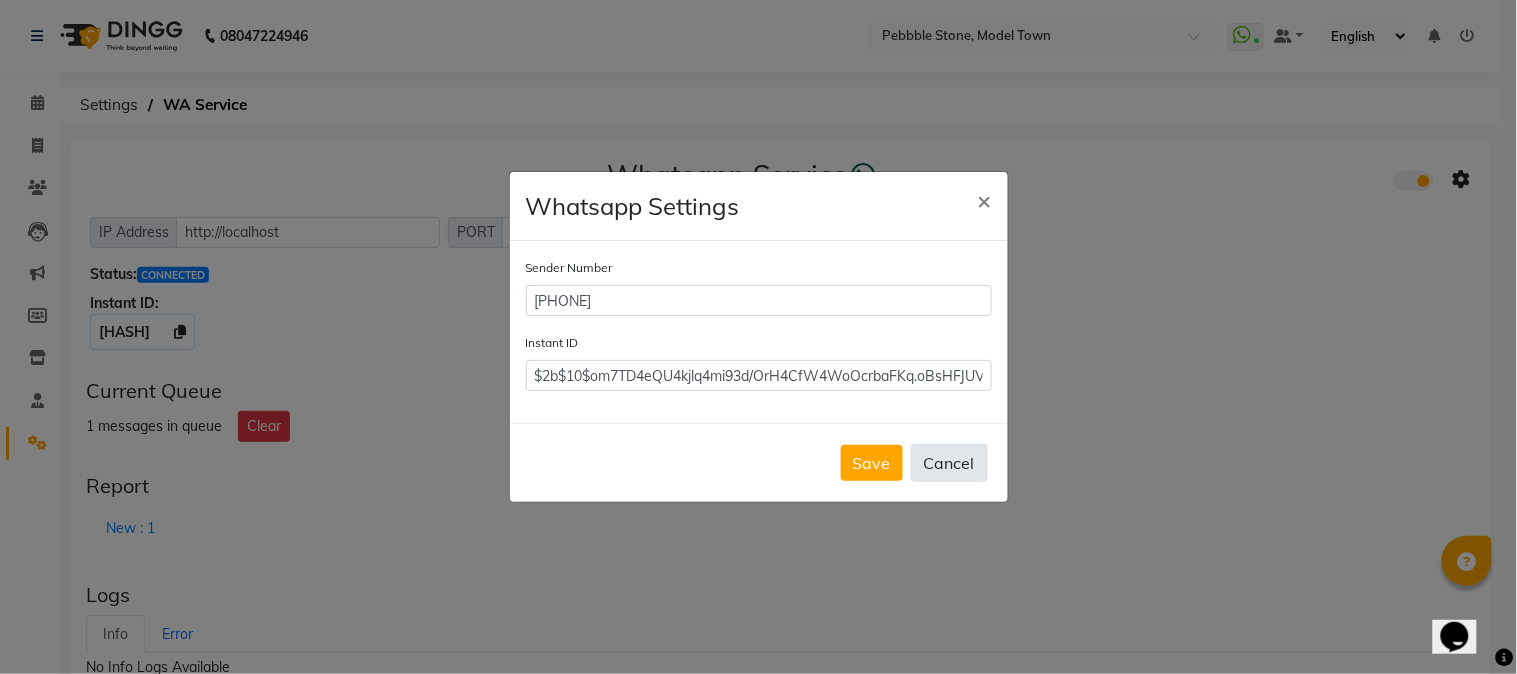click on "Cancel" 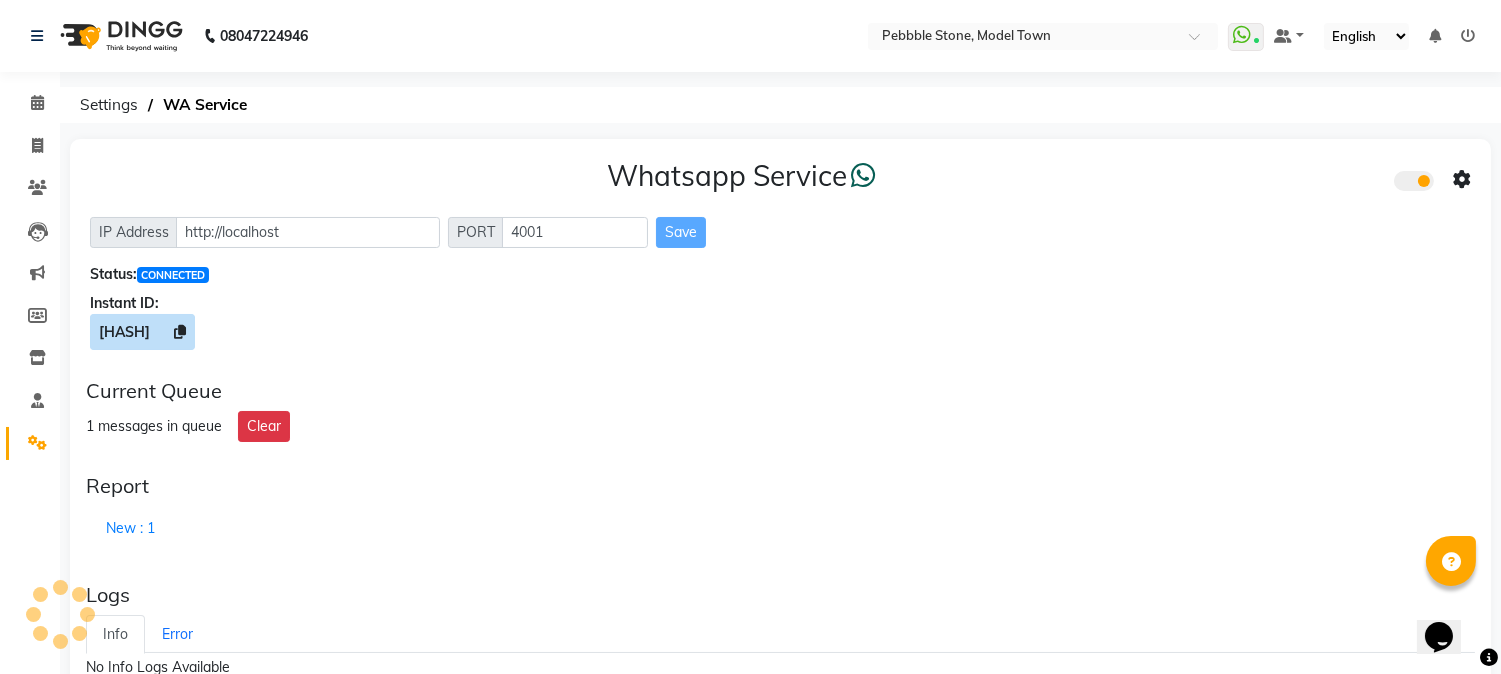 click 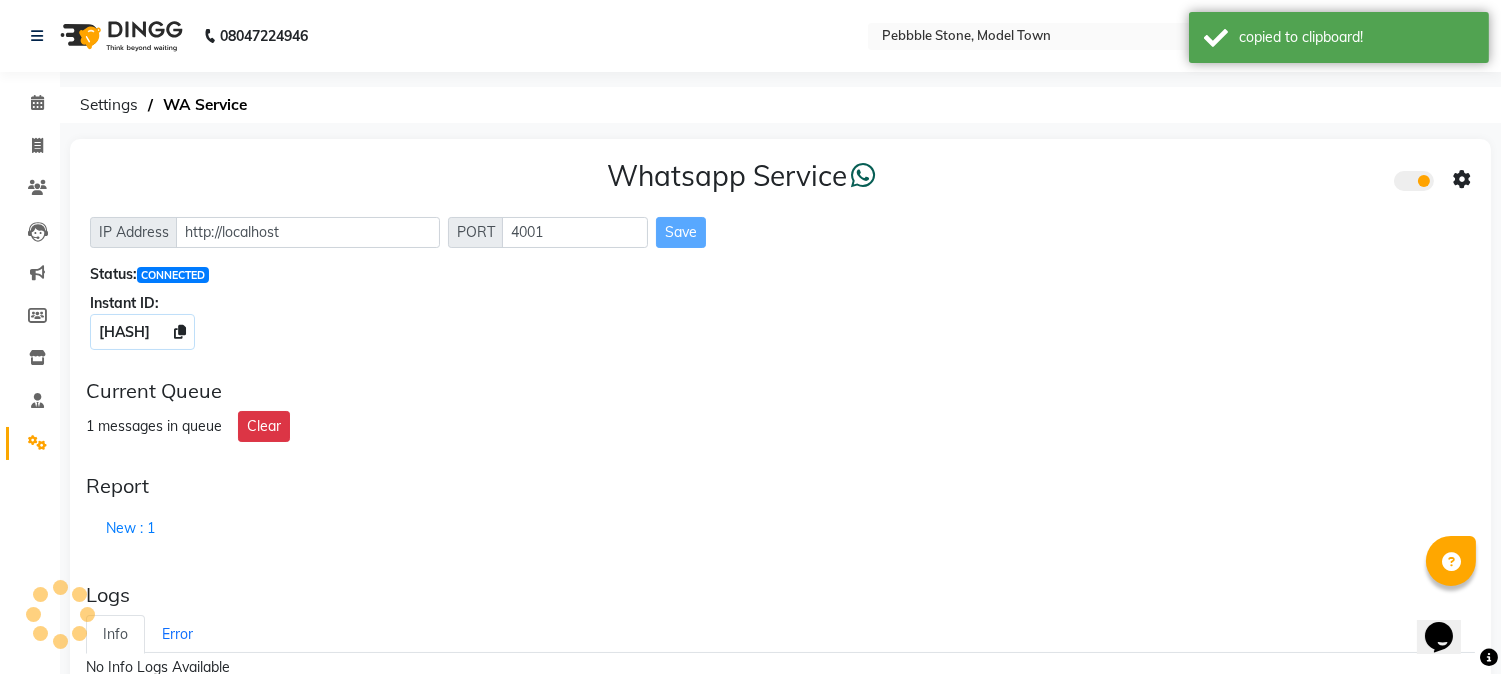 click 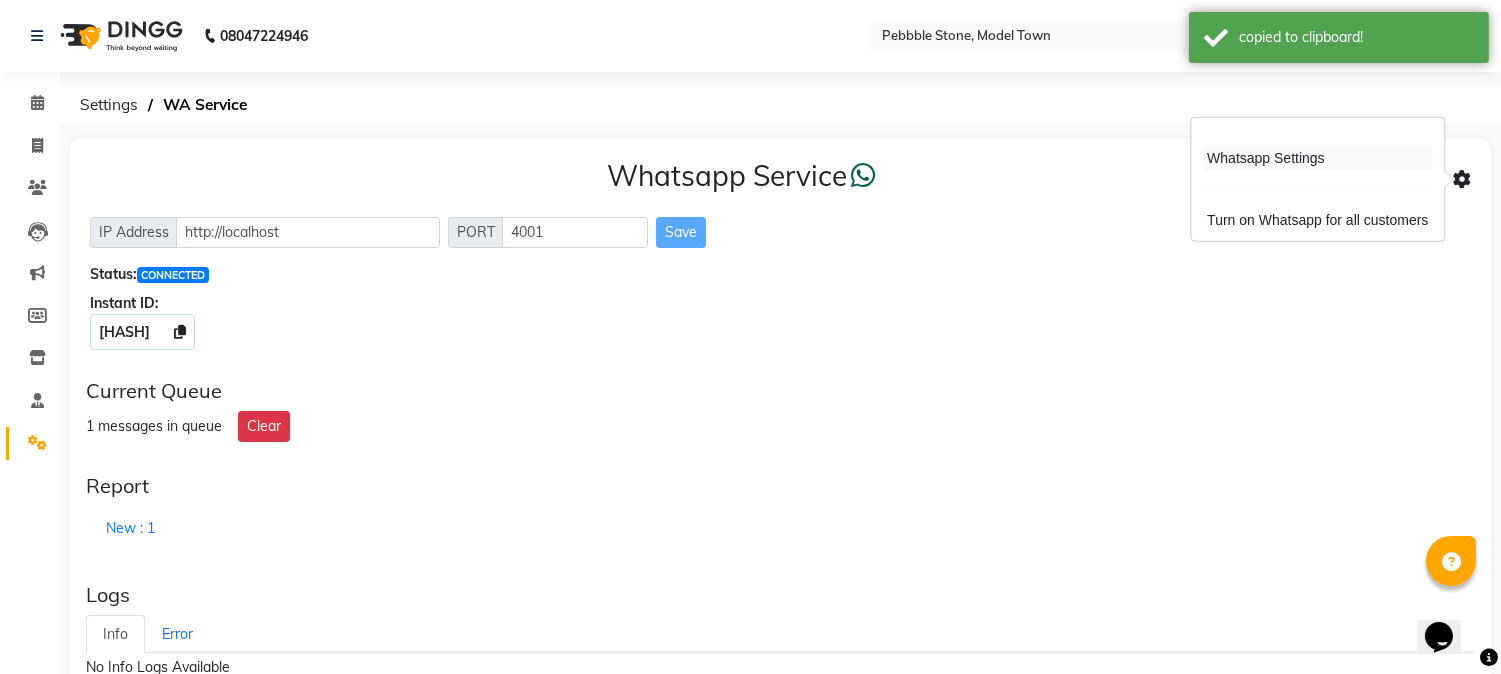 click on "Whatsapp Settings" at bounding box center [1317, 158] 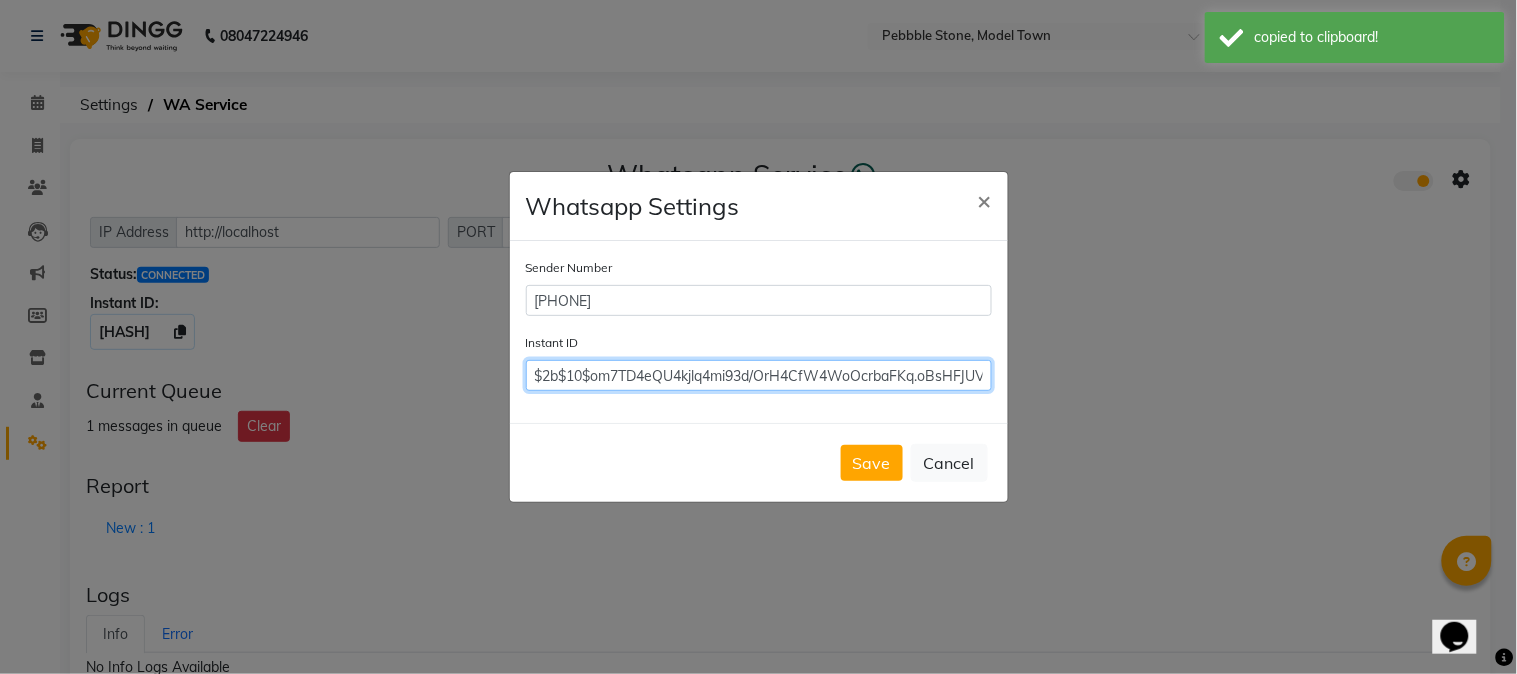 click on "$2b$10$om7TD4eQU4kjlq4mi93d/OrH4CfW4WoOcrbaFKq.oBsHFJUVPMHzK" at bounding box center (759, 375) 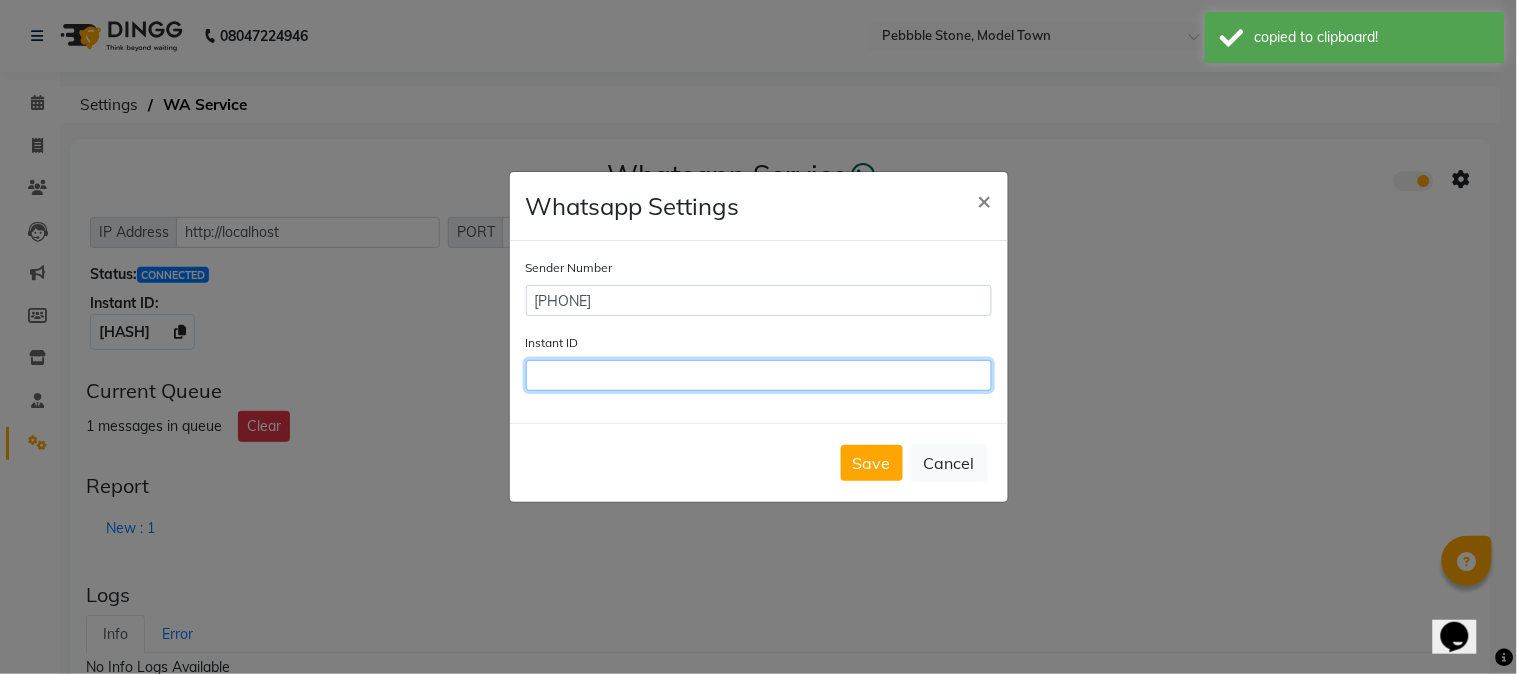 paste on "$2b$10$laKbmVym65F4lNV5MlLwsehSHoU5oWT/wGOAr7fikeDV.CIEQAJYC" 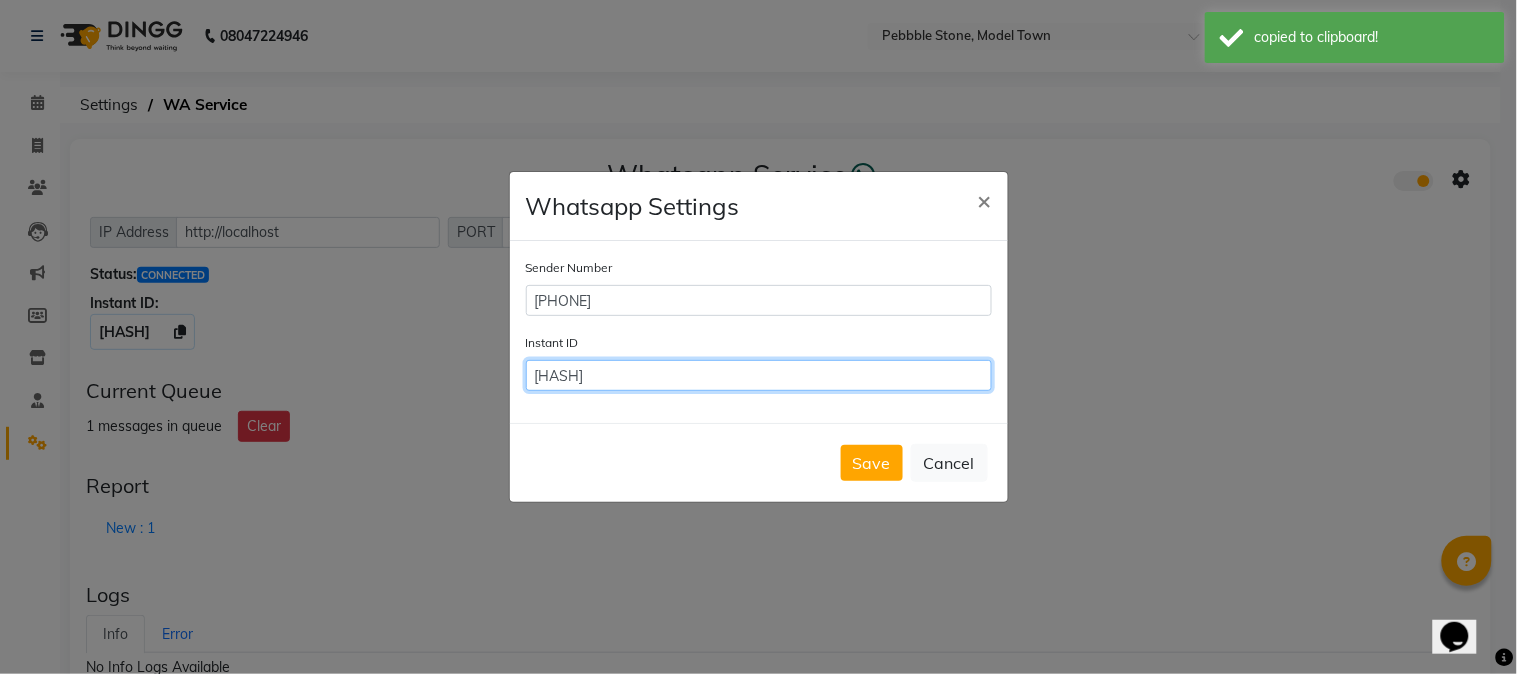scroll, scrollTop: 0, scrollLeft: 58, axis: horizontal 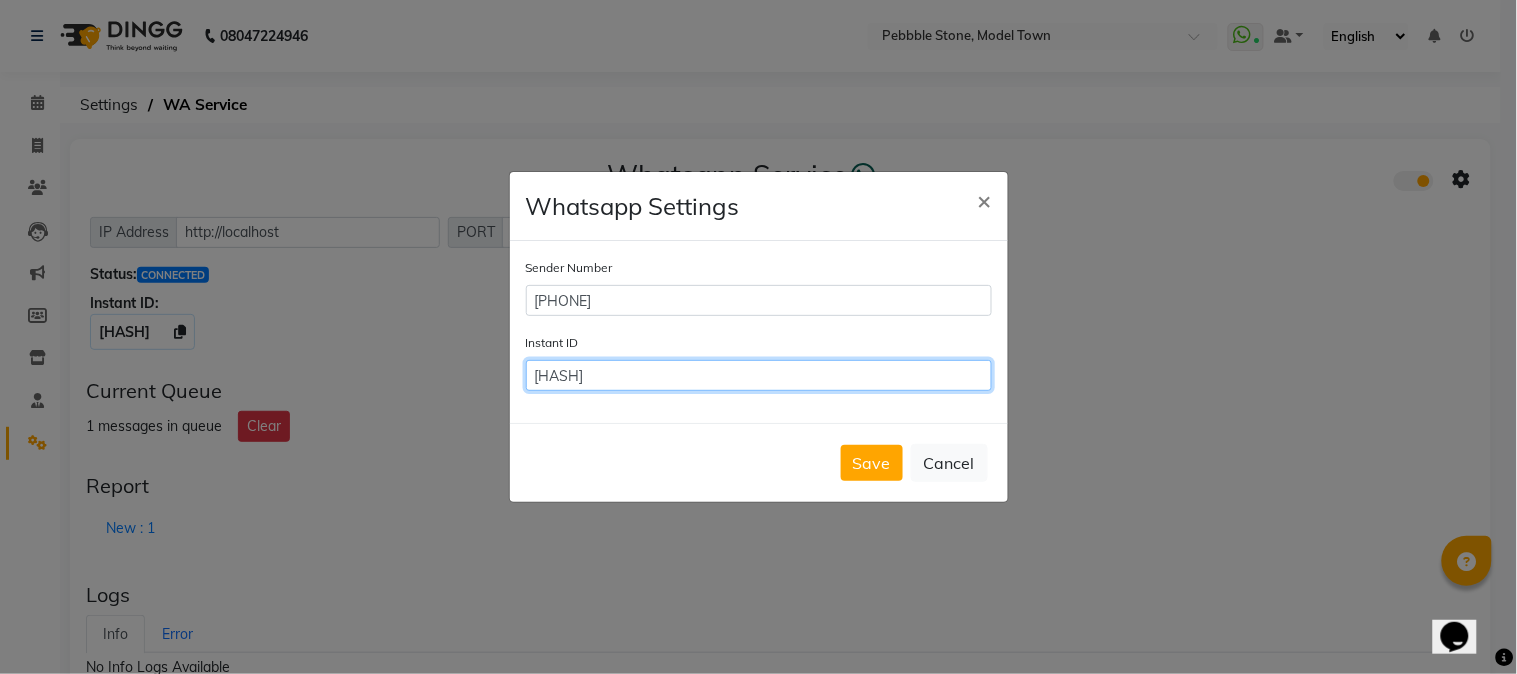 type on "$2b$10$laKbmVym65F4lNV5MlLwsehSHoU5oWT/wGOAr7fikeDV.CIEQAJYC" 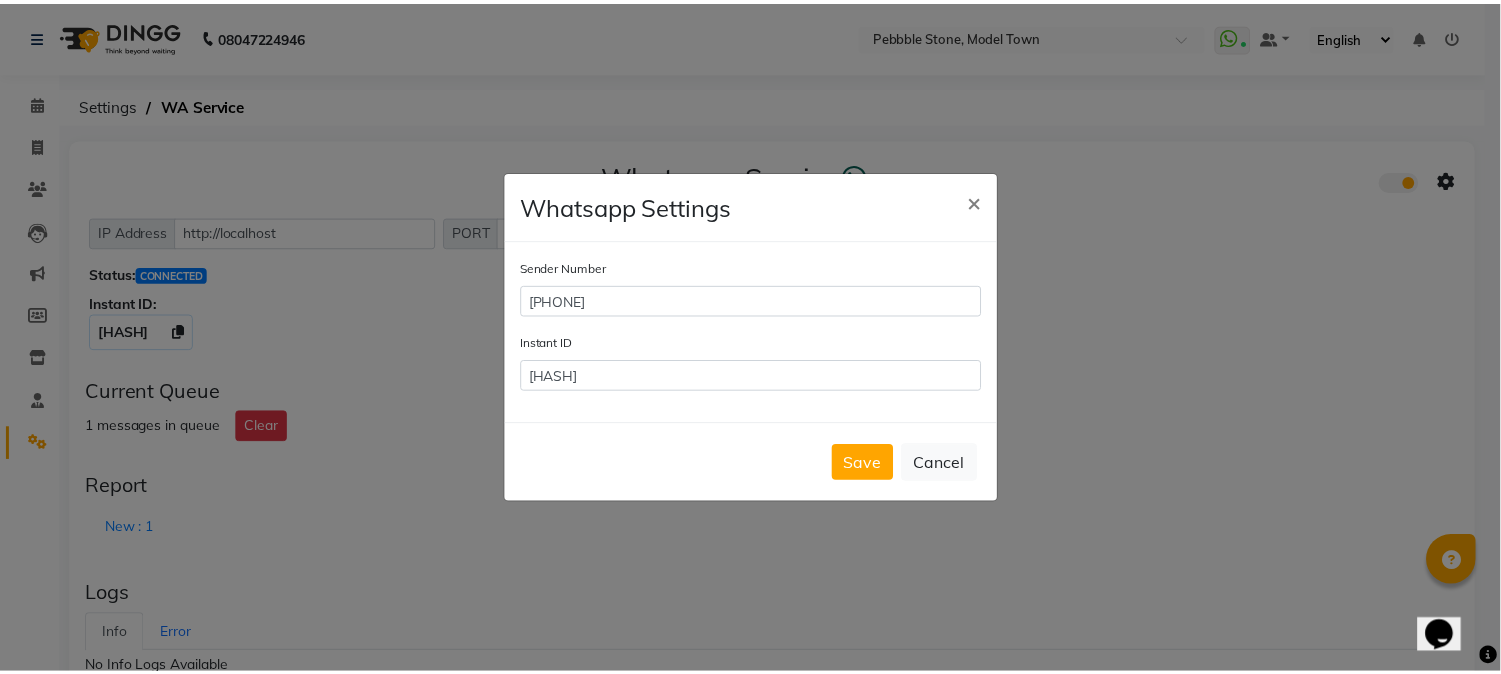 scroll, scrollTop: 0, scrollLeft: 0, axis: both 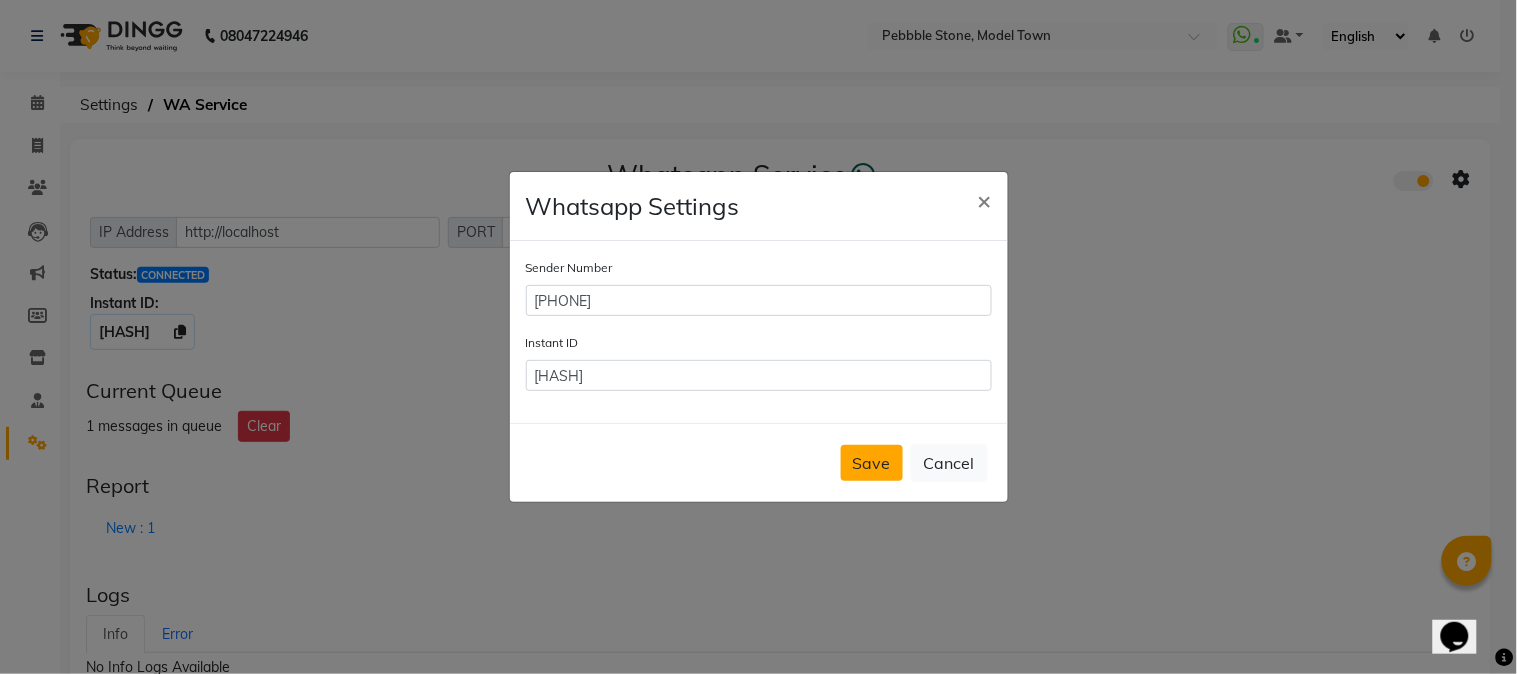 click on "Save" 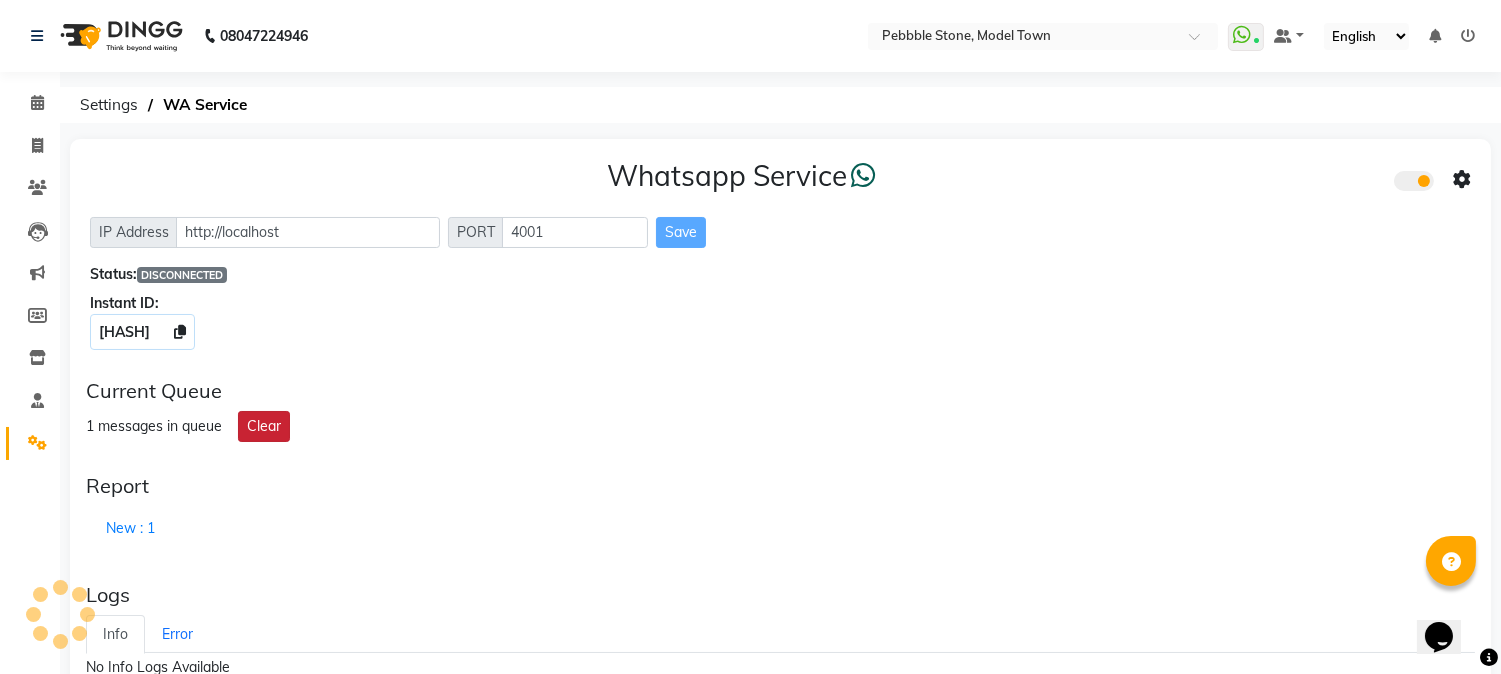 click on "Clear" 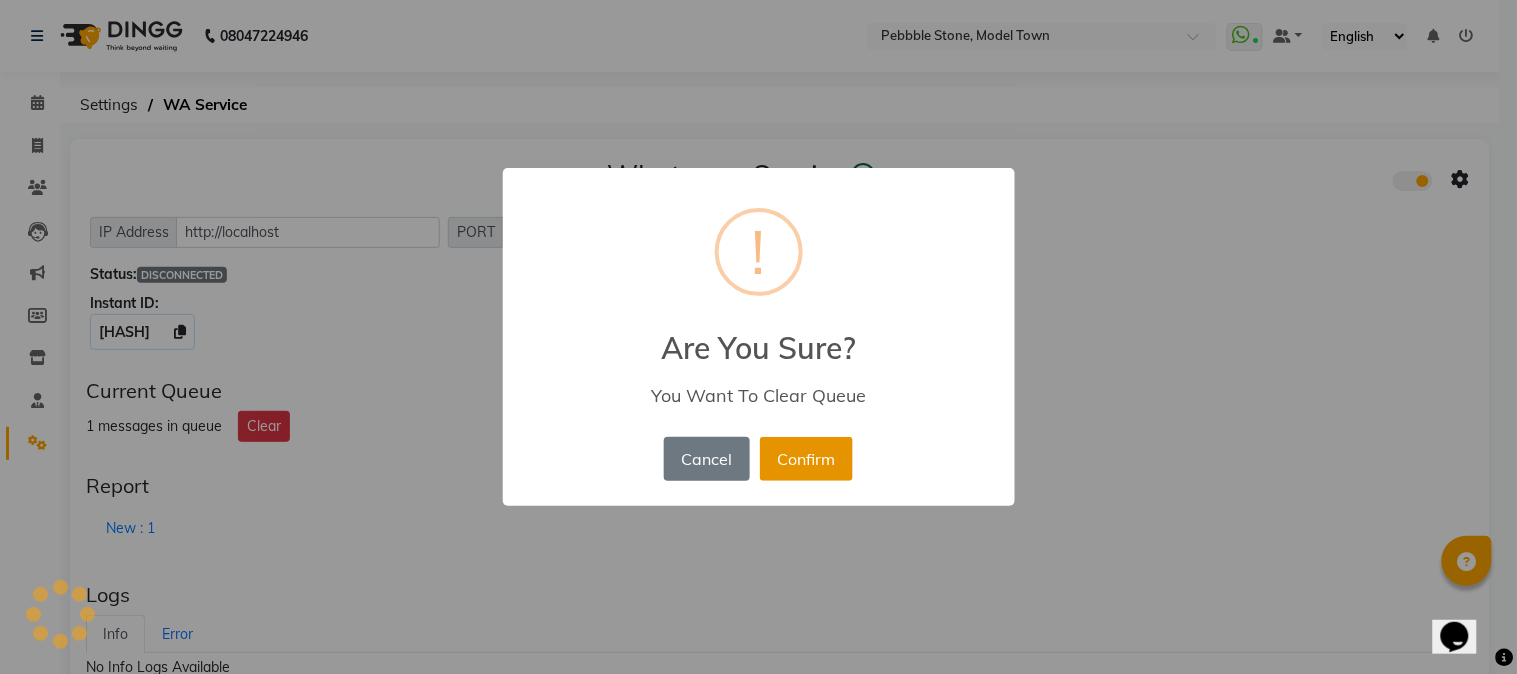 click on "Confirm" at bounding box center (806, 459) 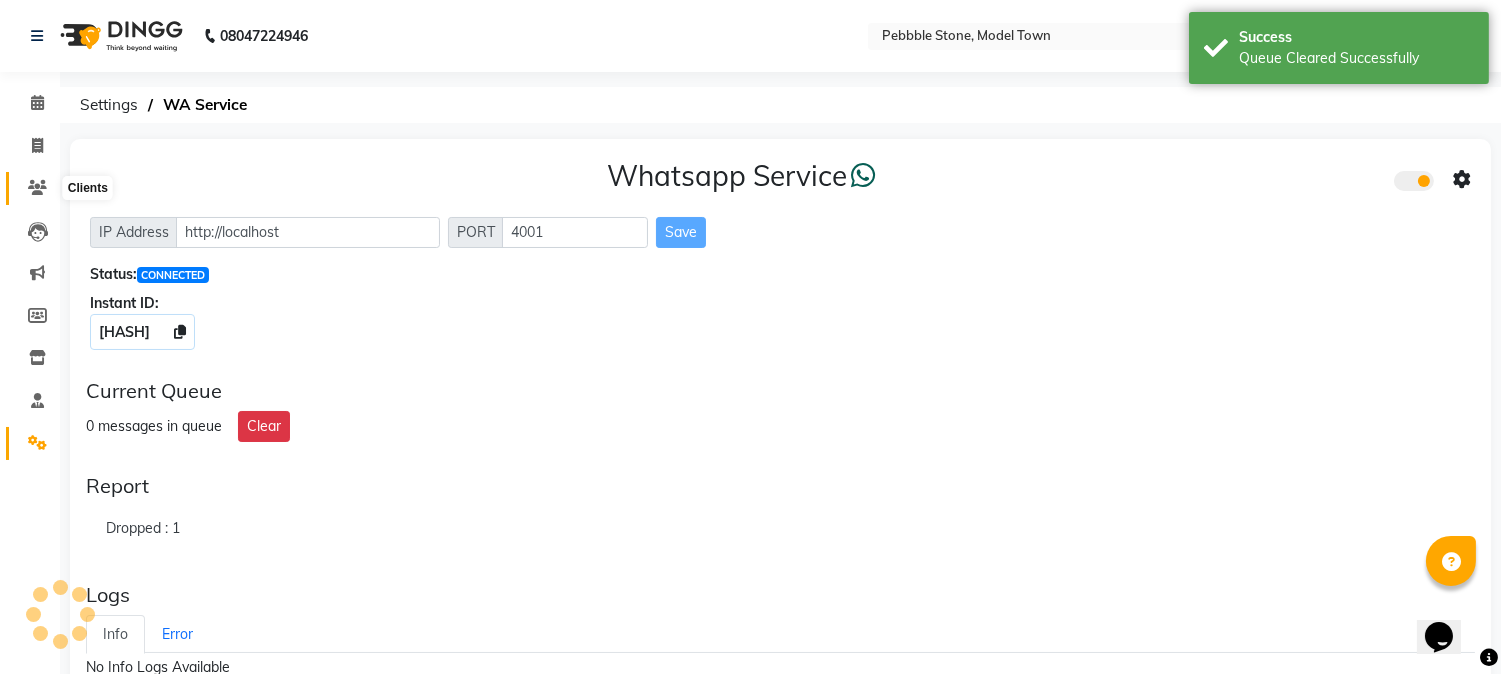click 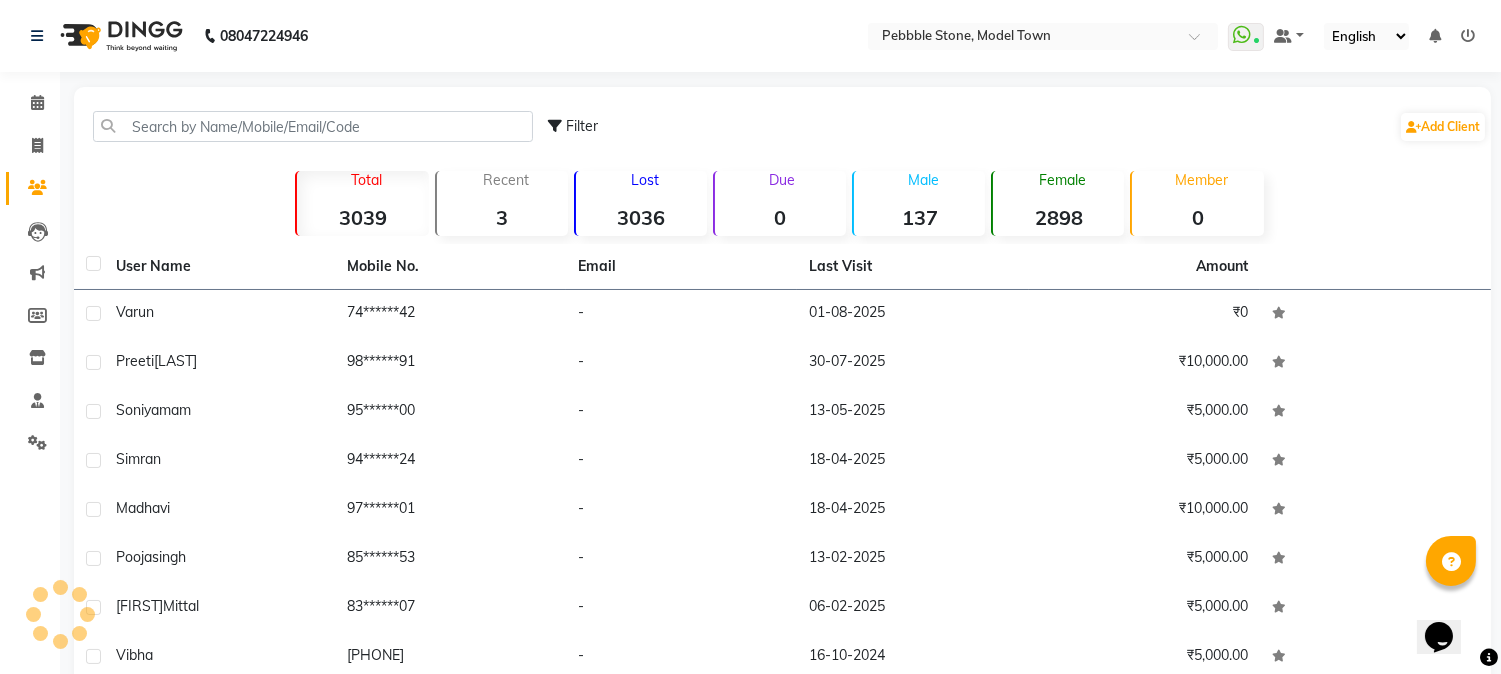 click on "varun" 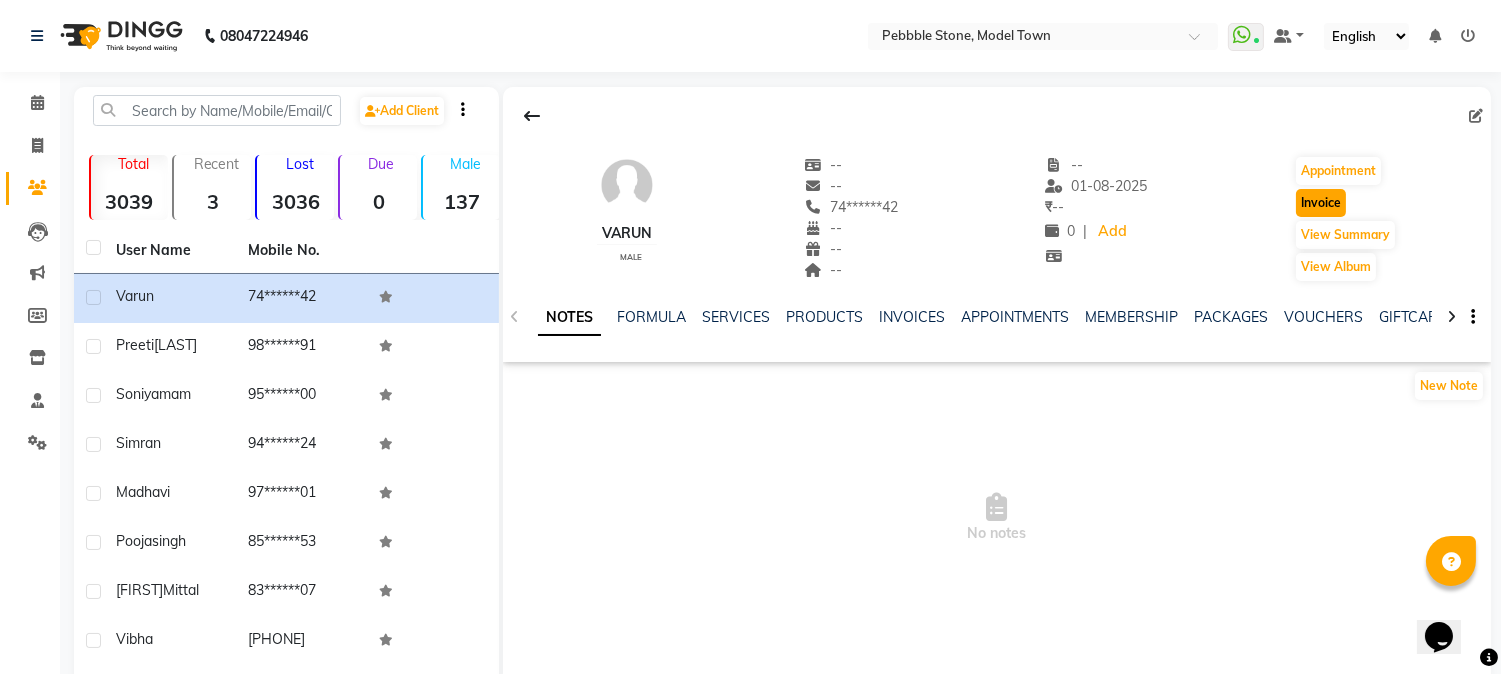 click on "Invoice" 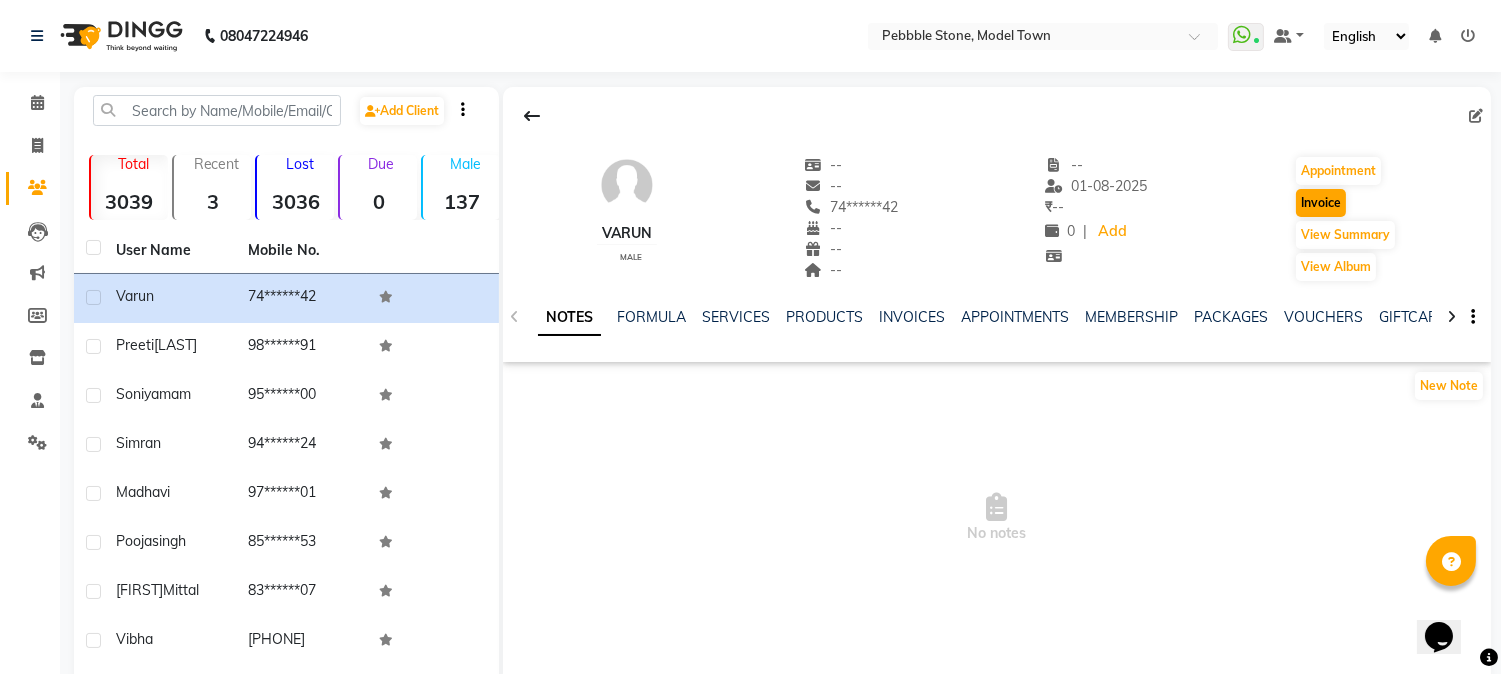 select on "service" 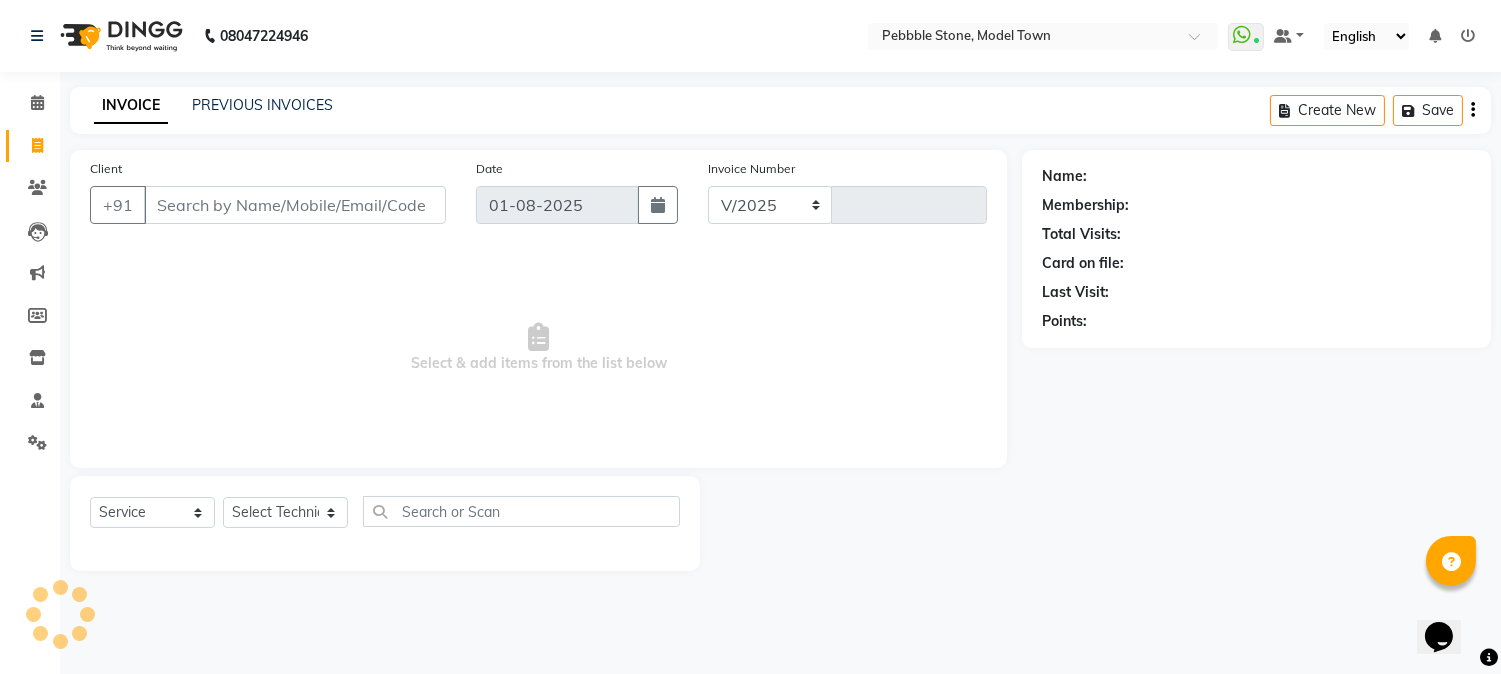 select on "8684" 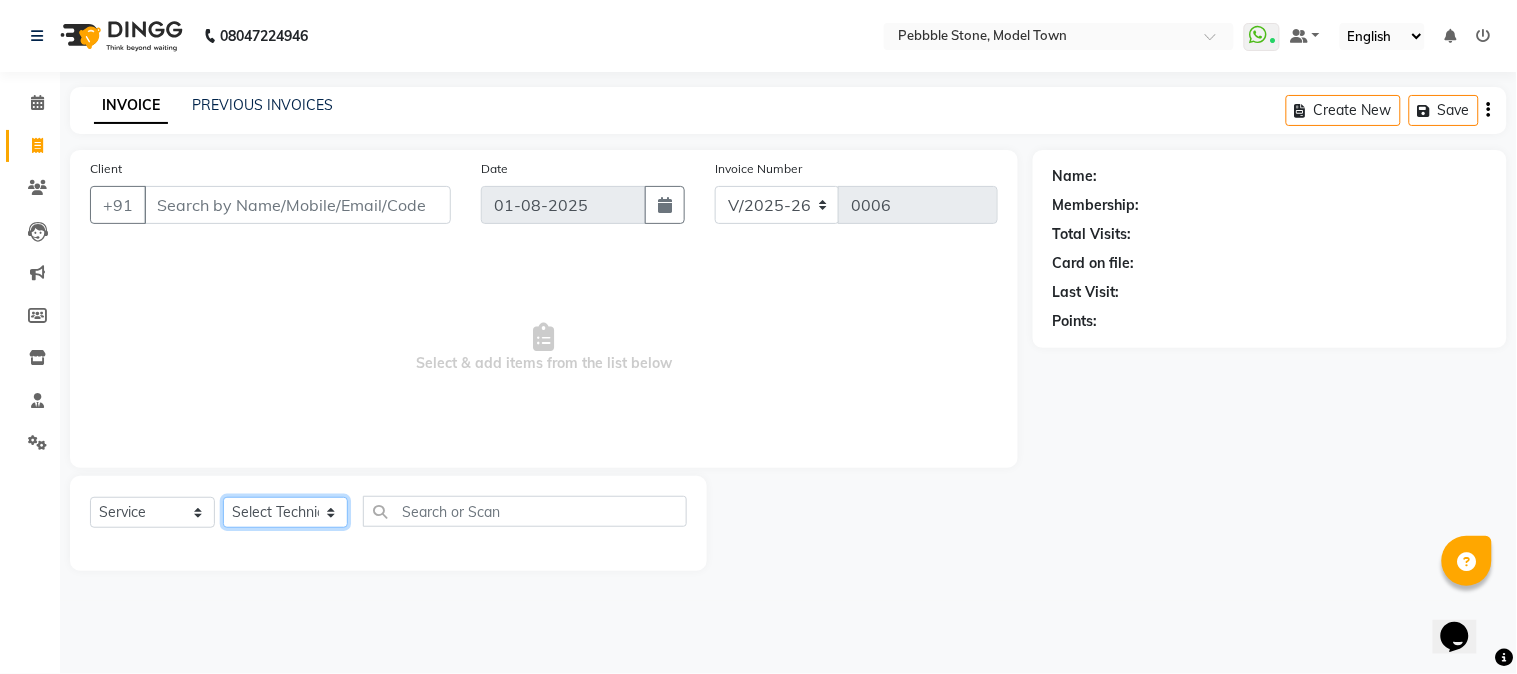 click on "Select Technician" 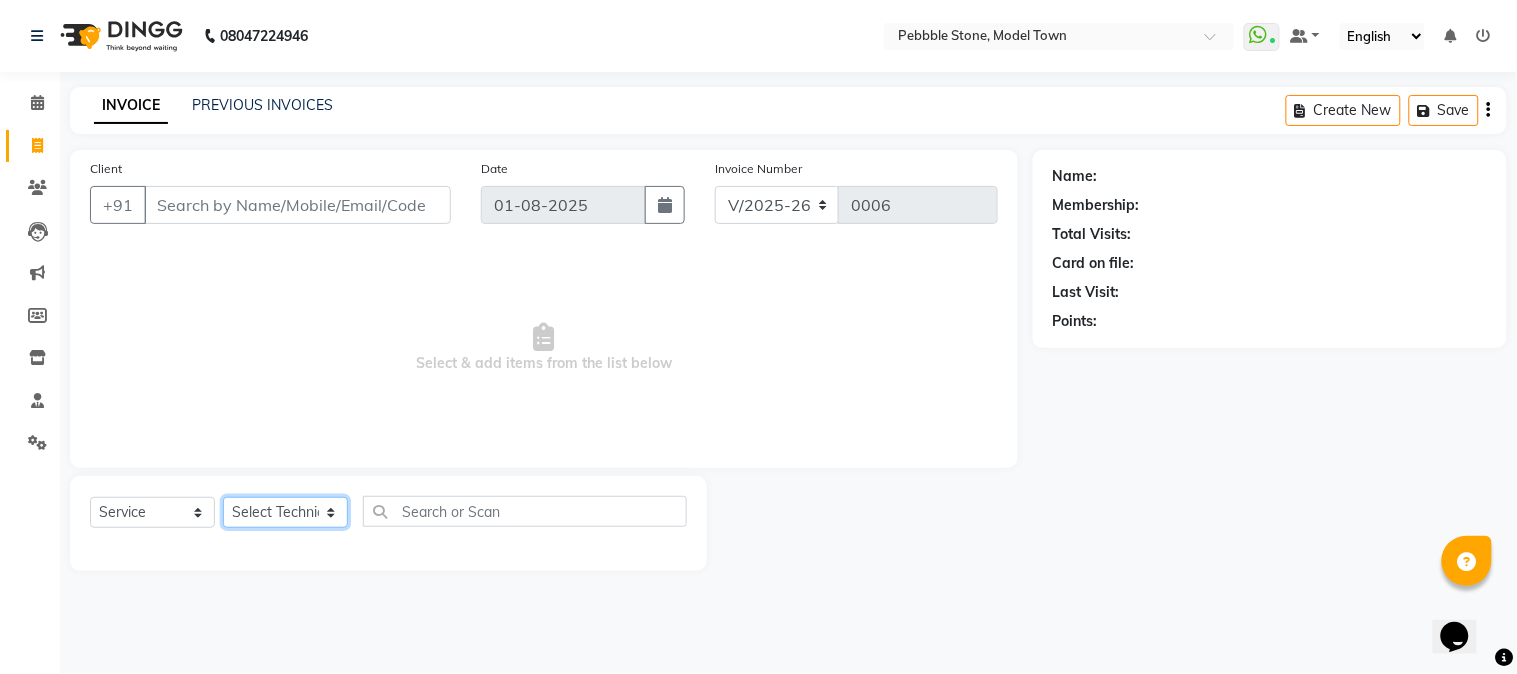 type on "74******42" 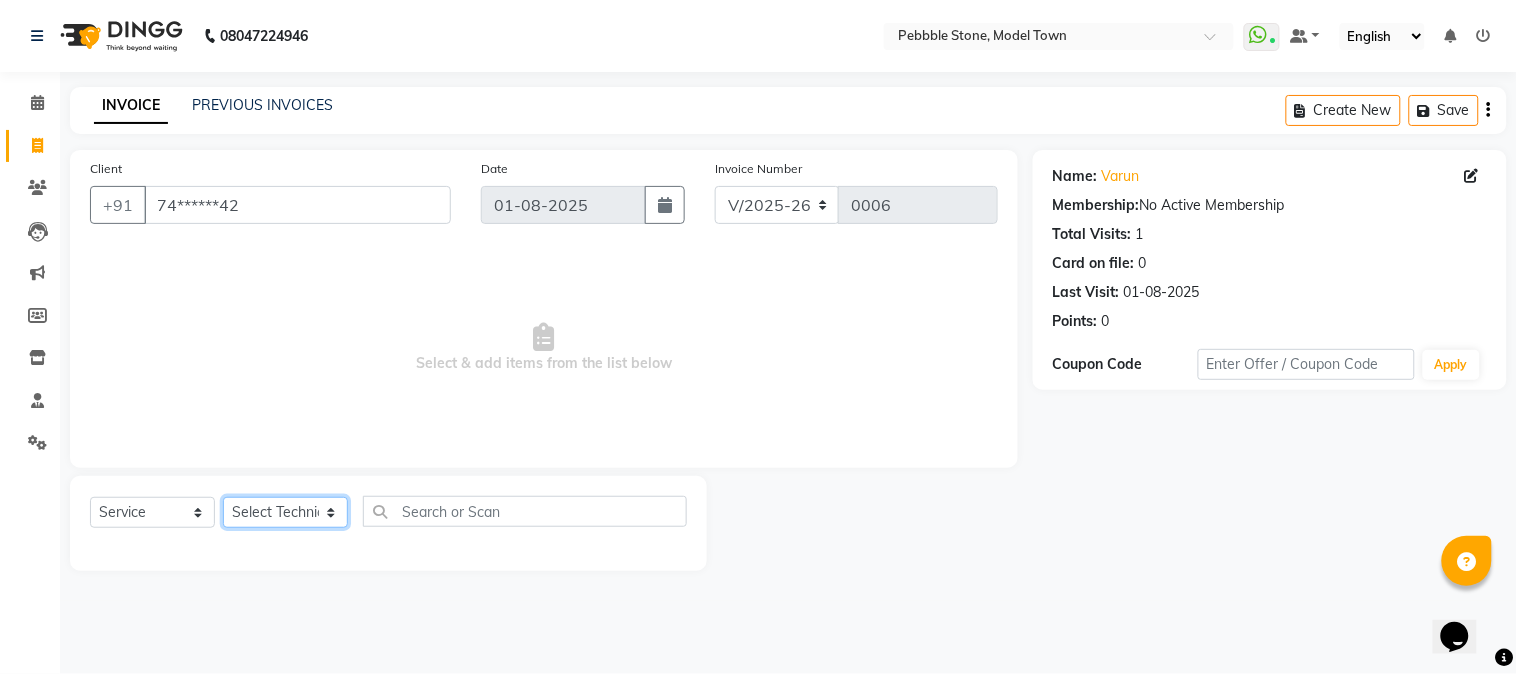 select on "87701" 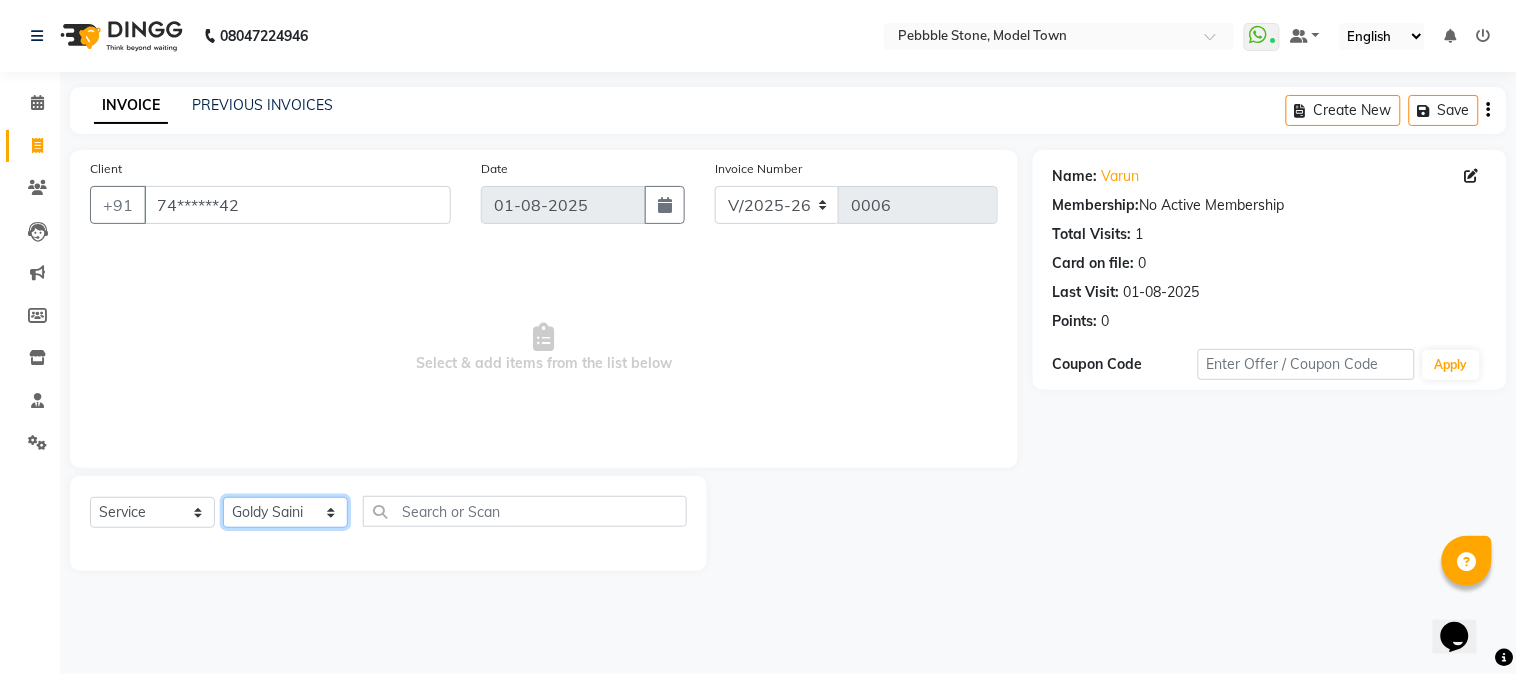 click on "Select Technician Ajay  Awdesh Kumar Fairy khan Goldy Saini Manager Manjeet Omkar Varun" 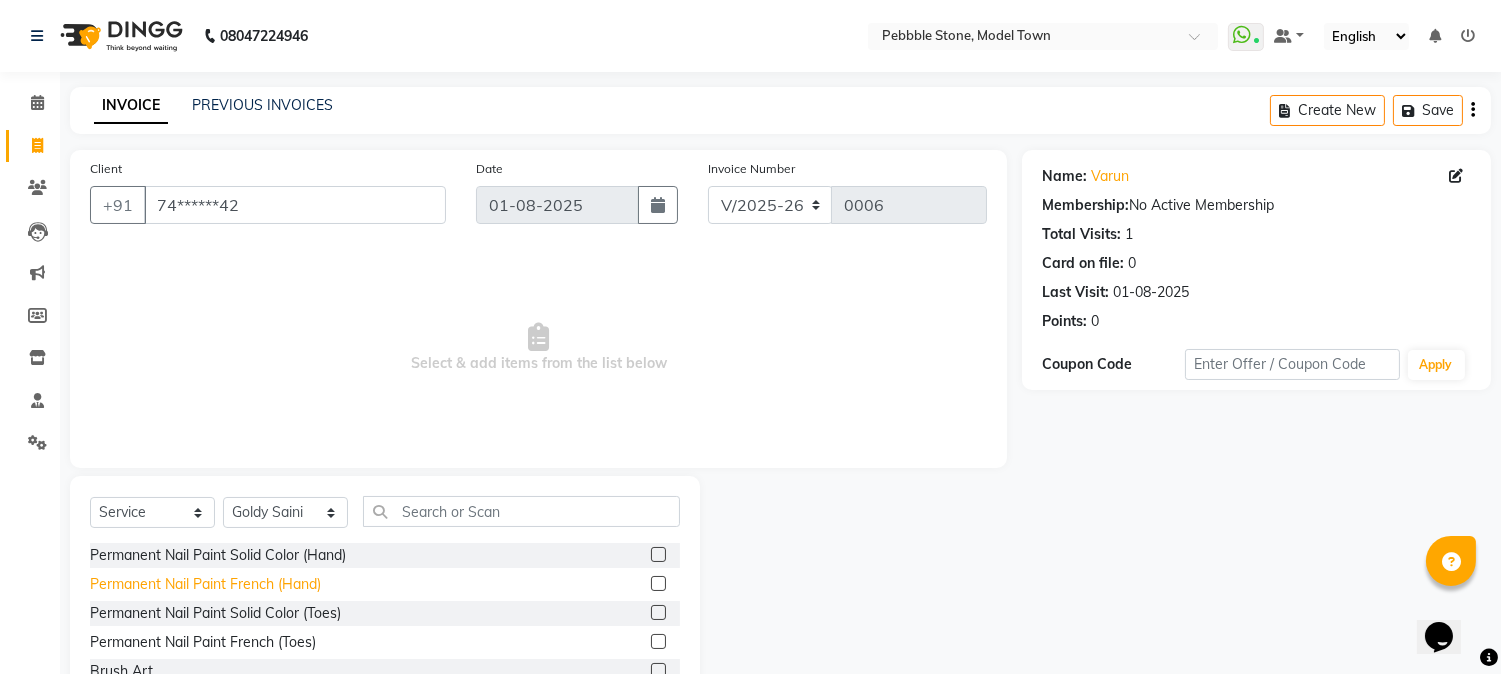click on "Permanent Nail Paint French (Hand)" 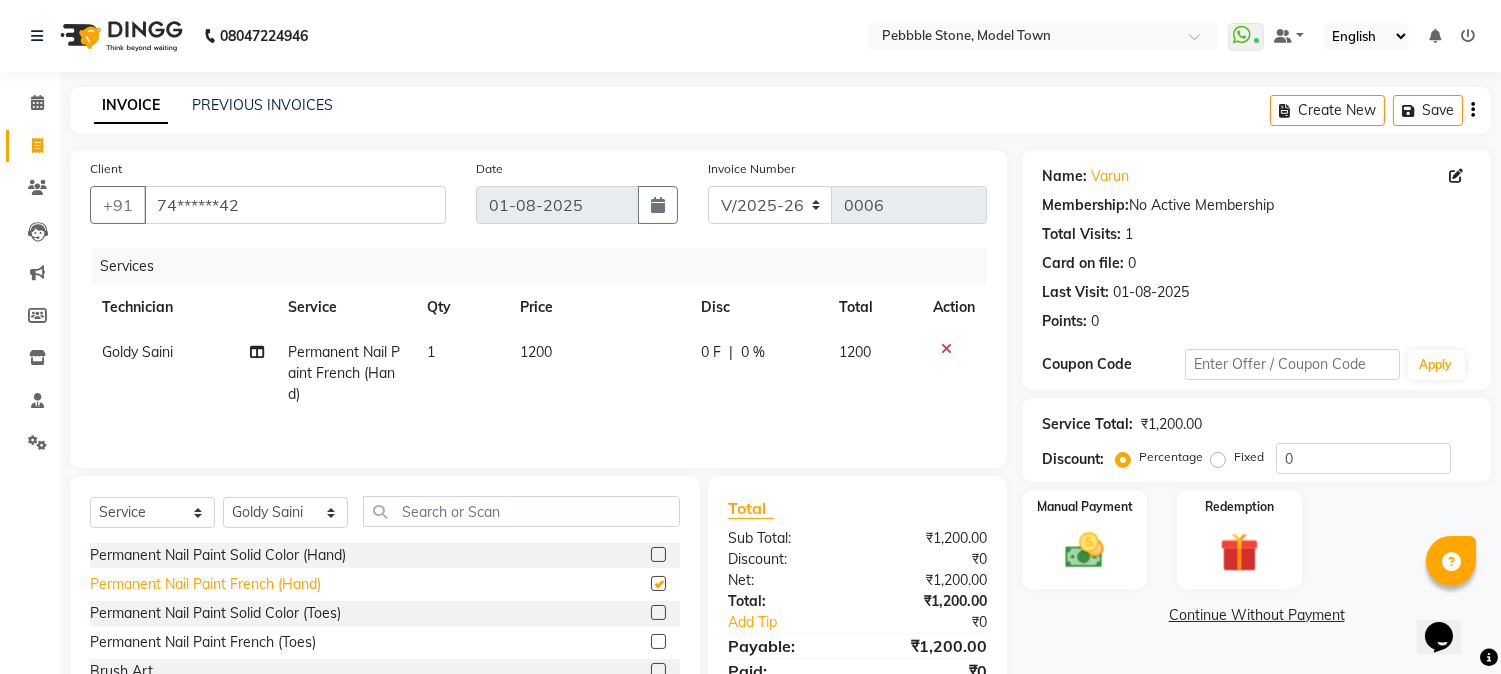 checkbox on "false" 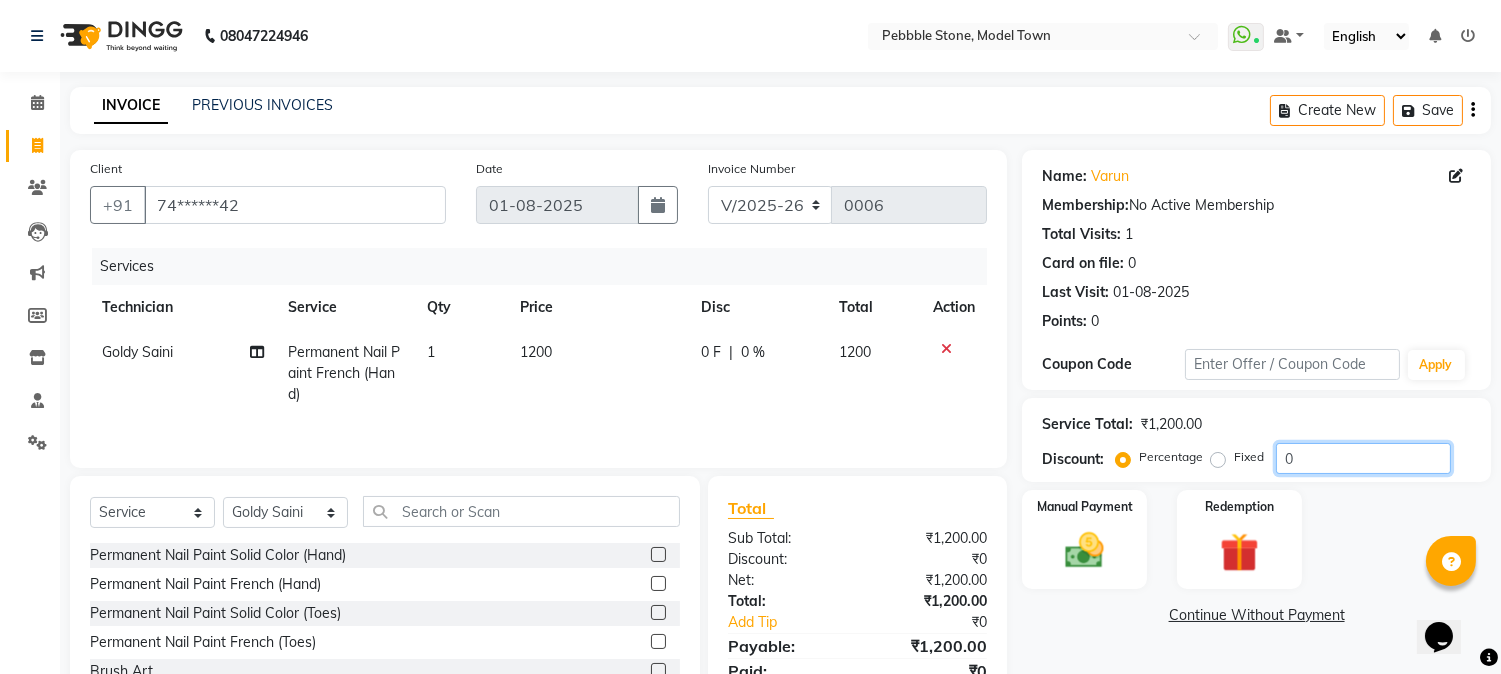 drag, startPoint x: 1265, startPoint y: 454, endPoint x: 1251, endPoint y: 454, distance: 14 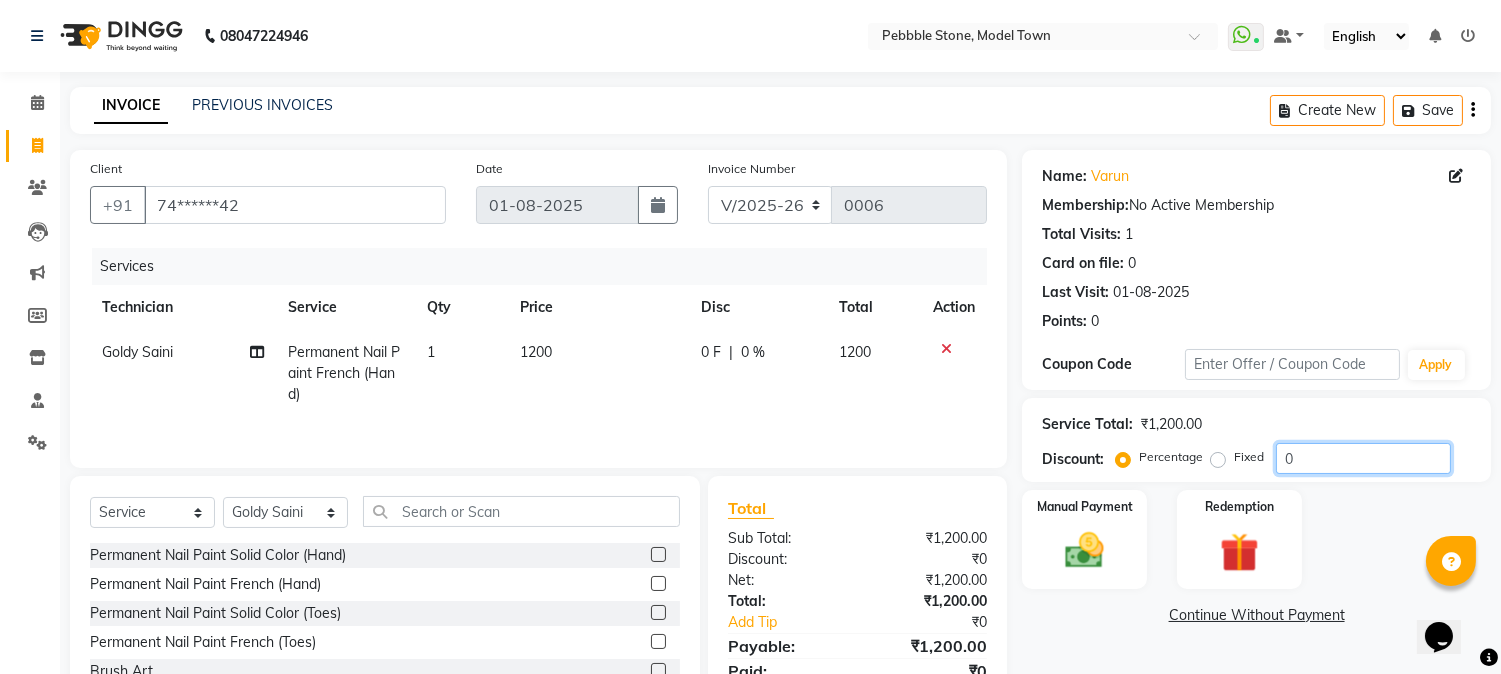 click on "Percentage   Fixed  0" 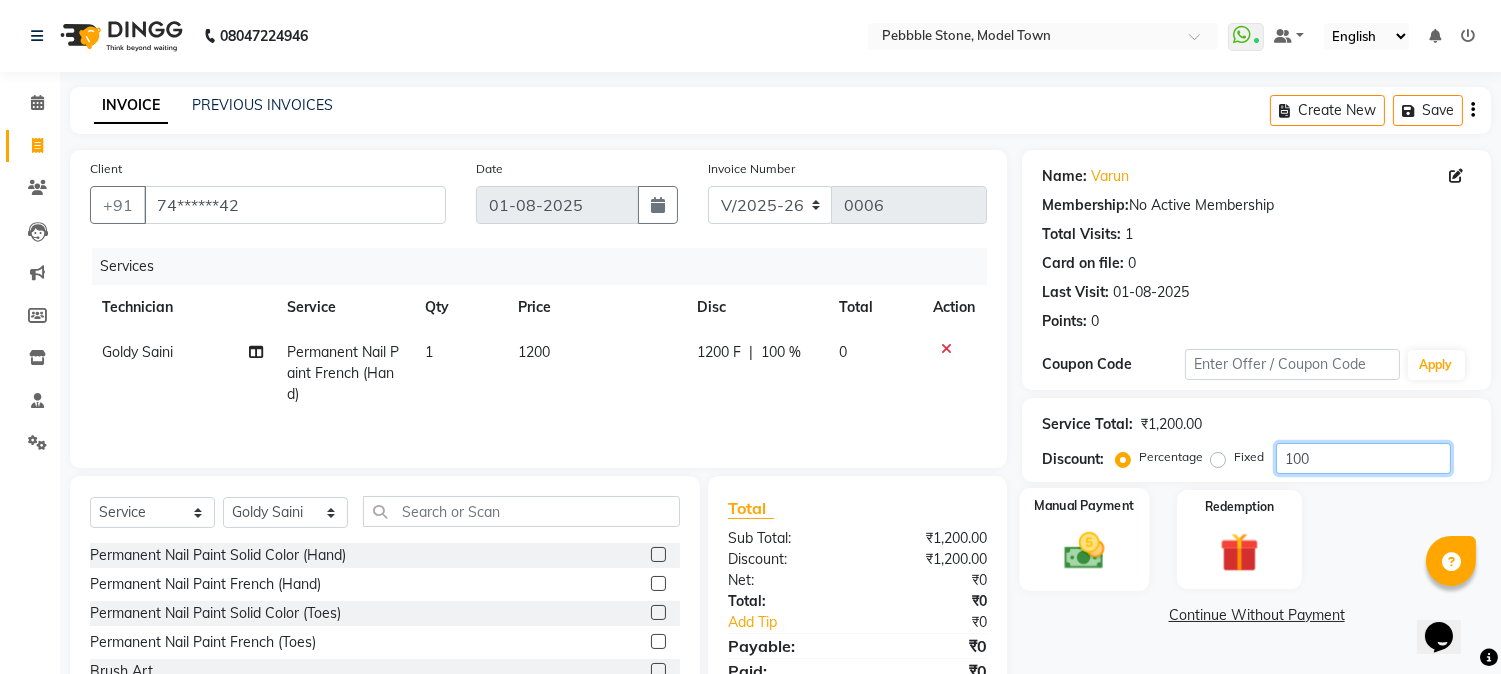 type on "100" 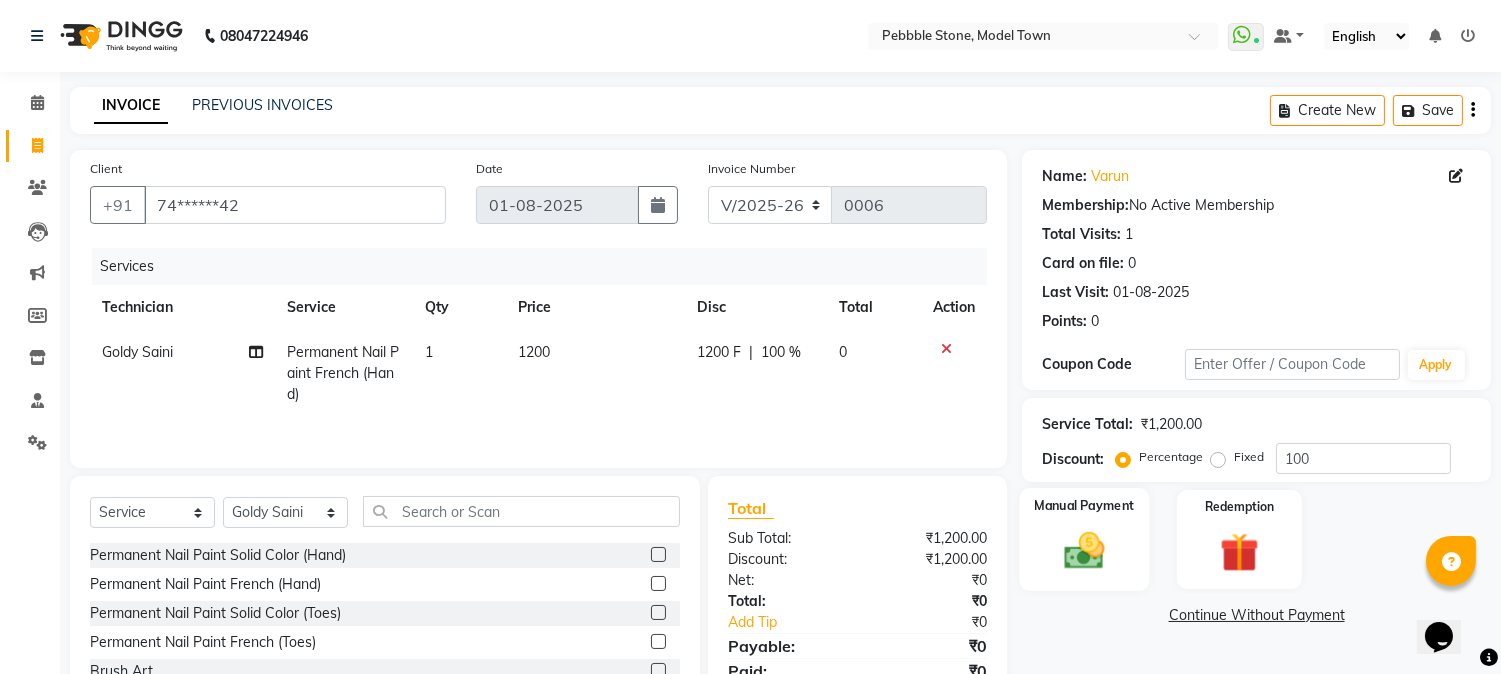 click 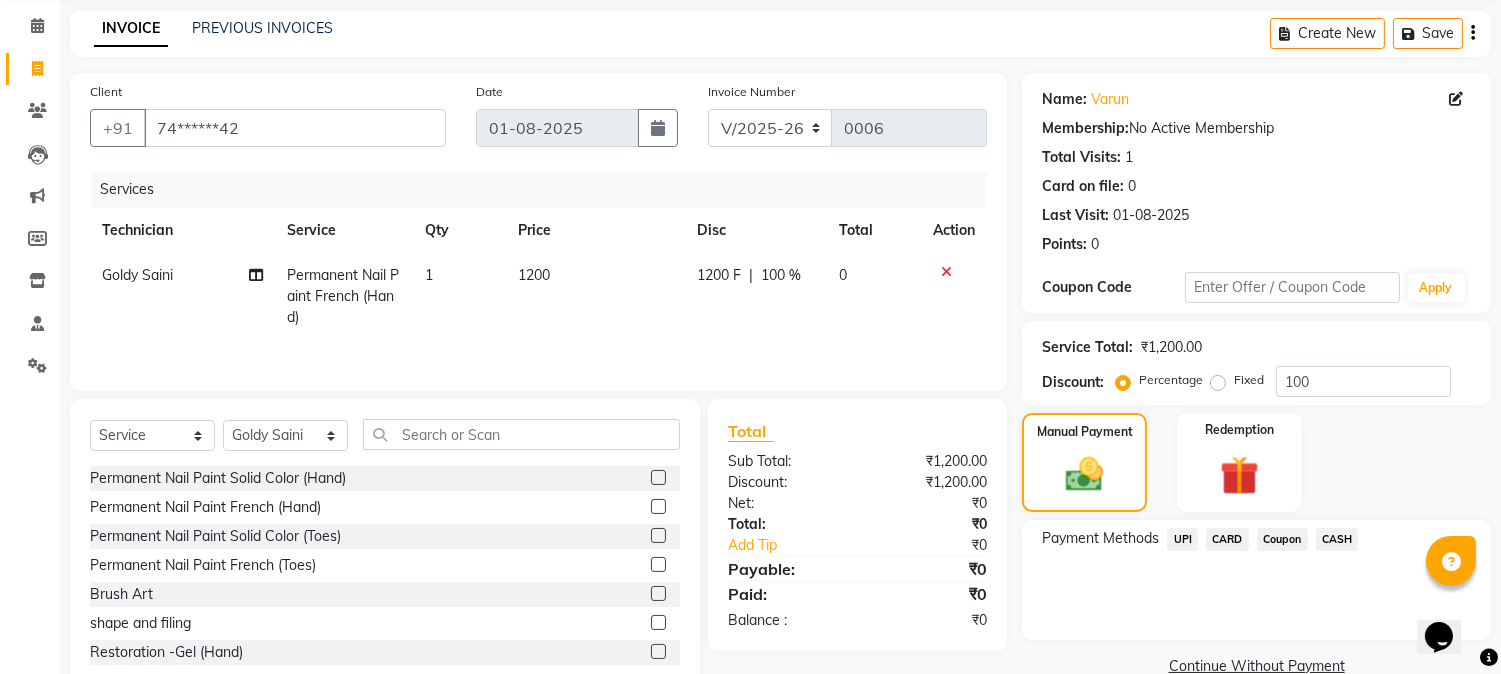 scroll, scrollTop: 128, scrollLeft: 0, axis: vertical 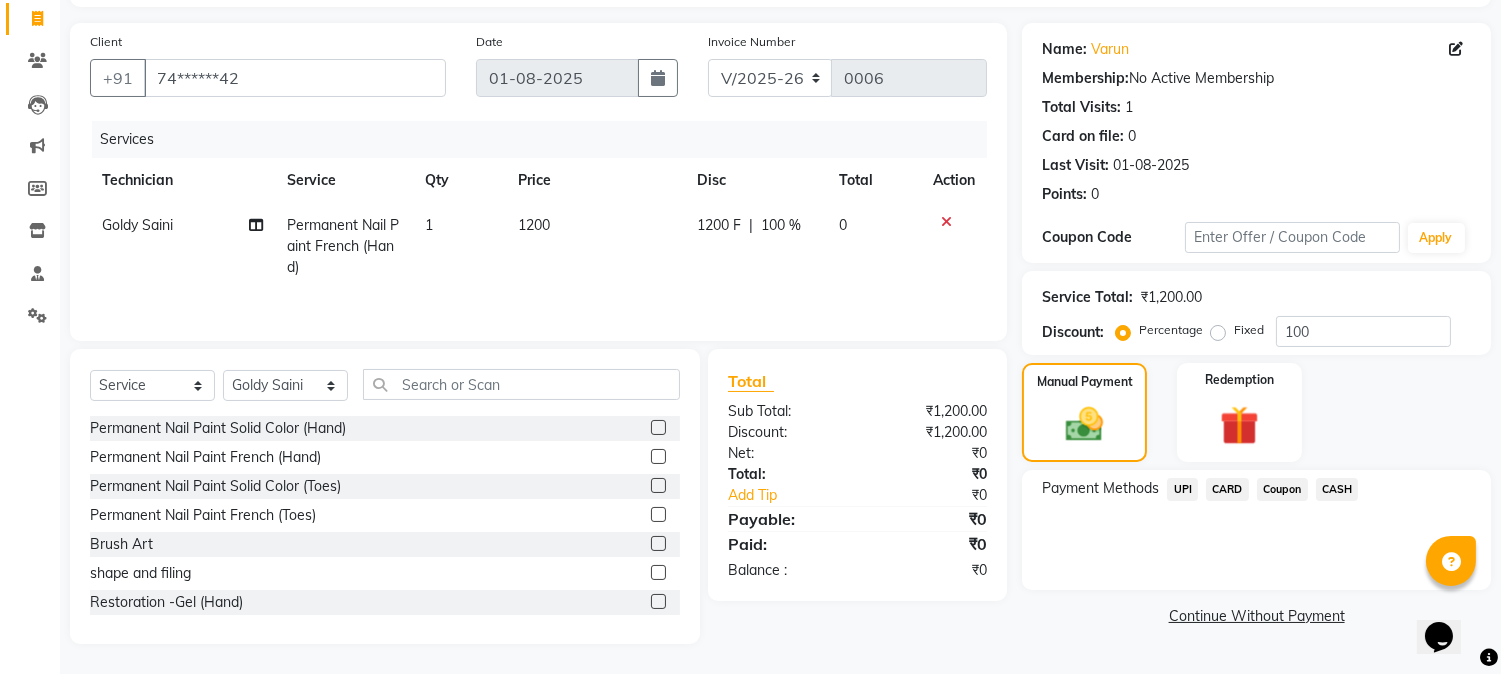 click on "CARD" 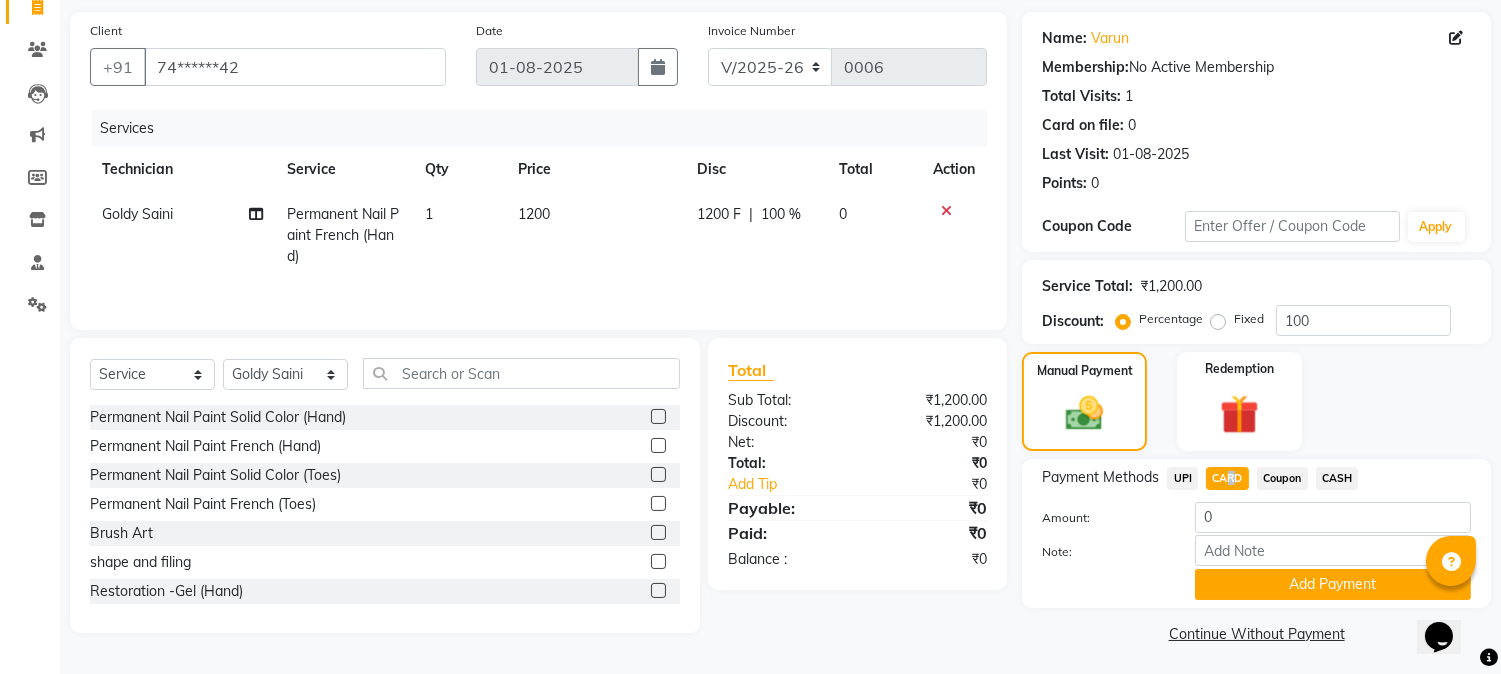scroll, scrollTop: 142, scrollLeft: 0, axis: vertical 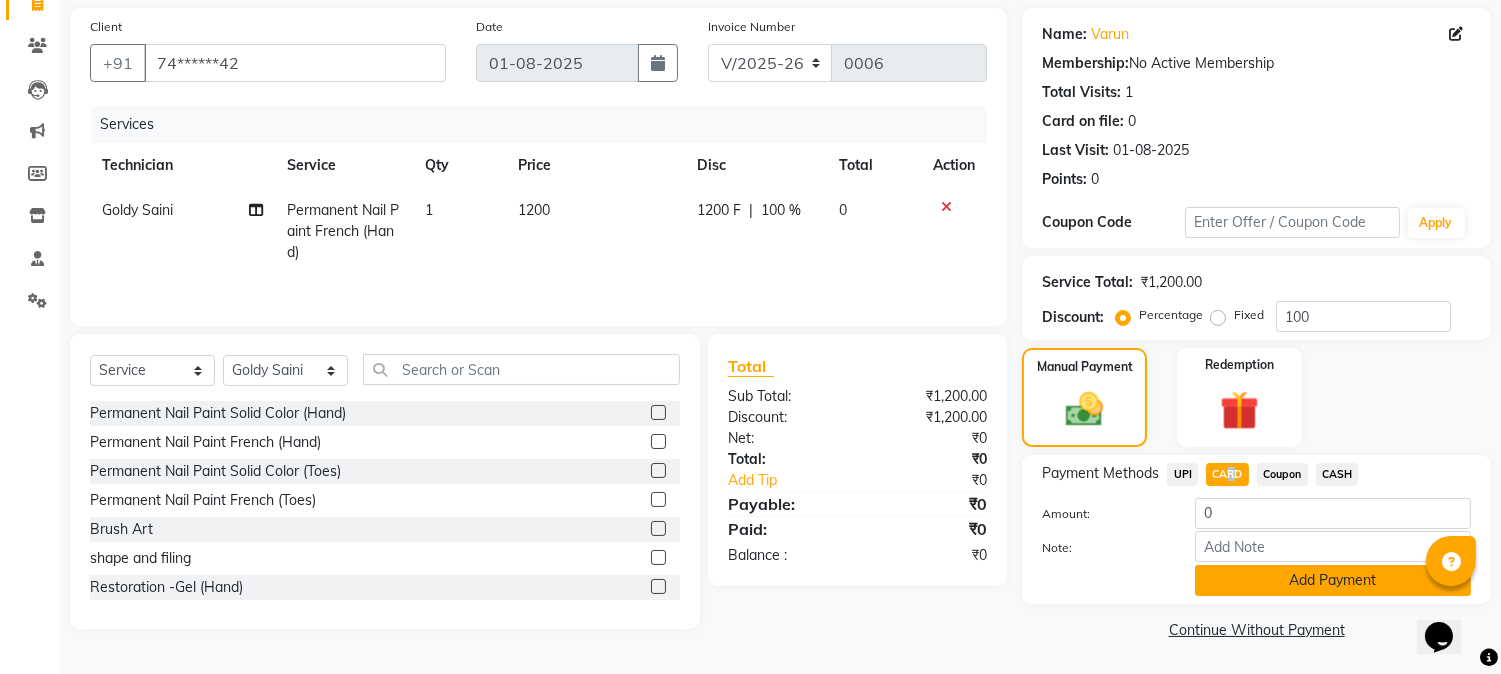 click on "Add Payment" 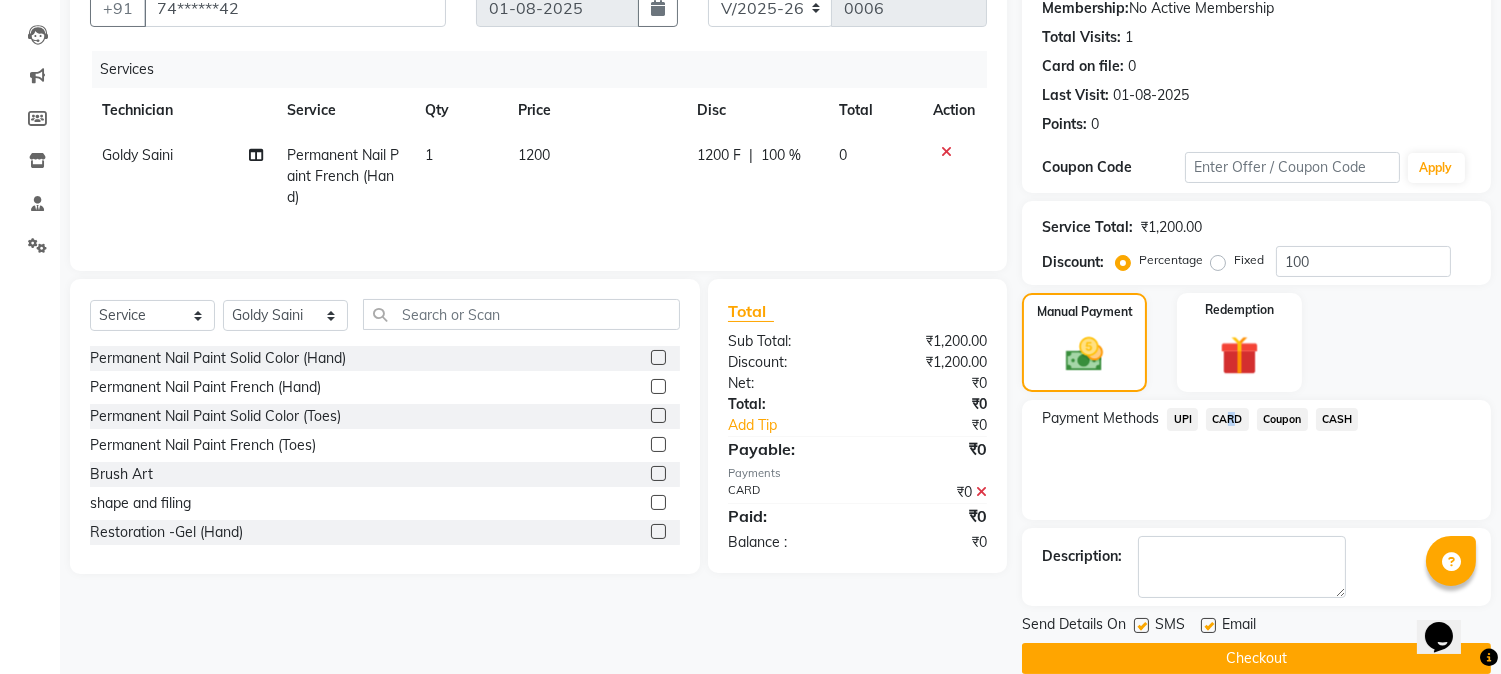 scroll, scrollTop: 225, scrollLeft: 0, axis: vertical 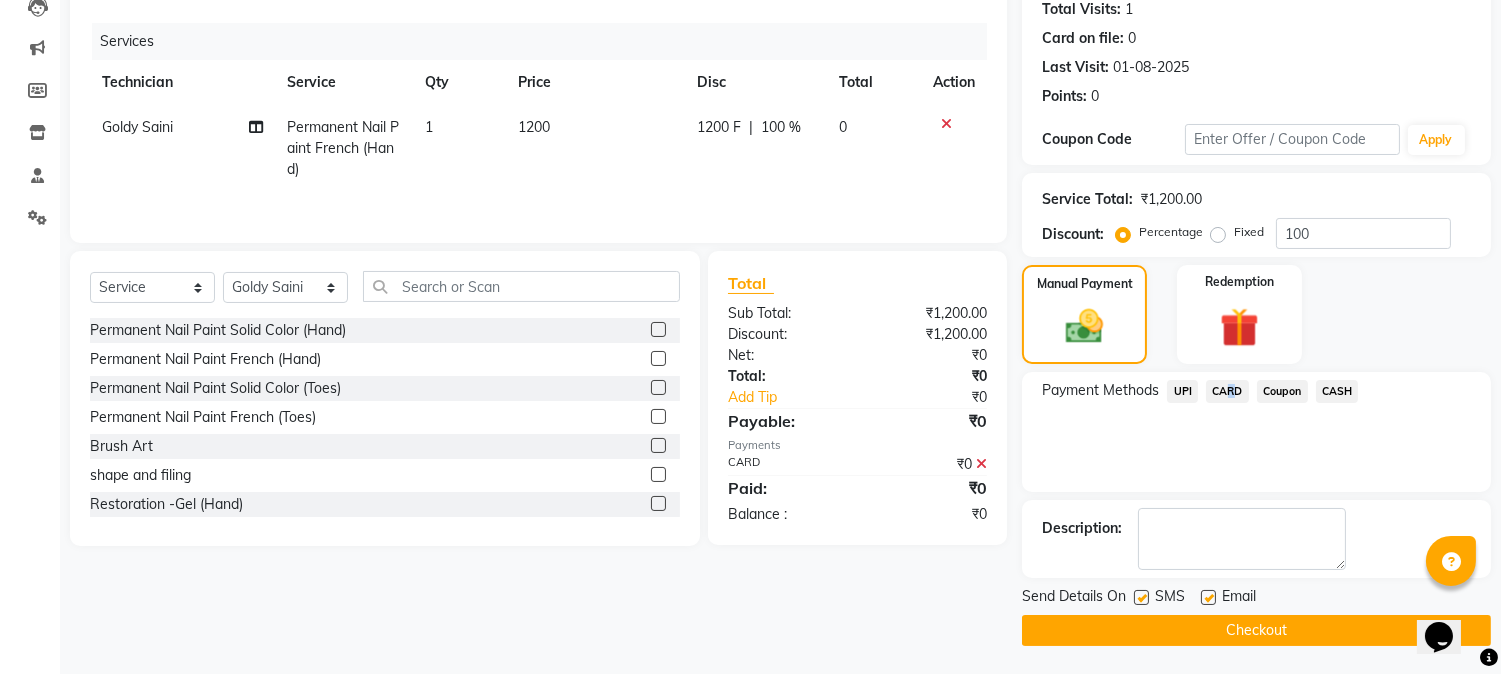 click on "Checkout" 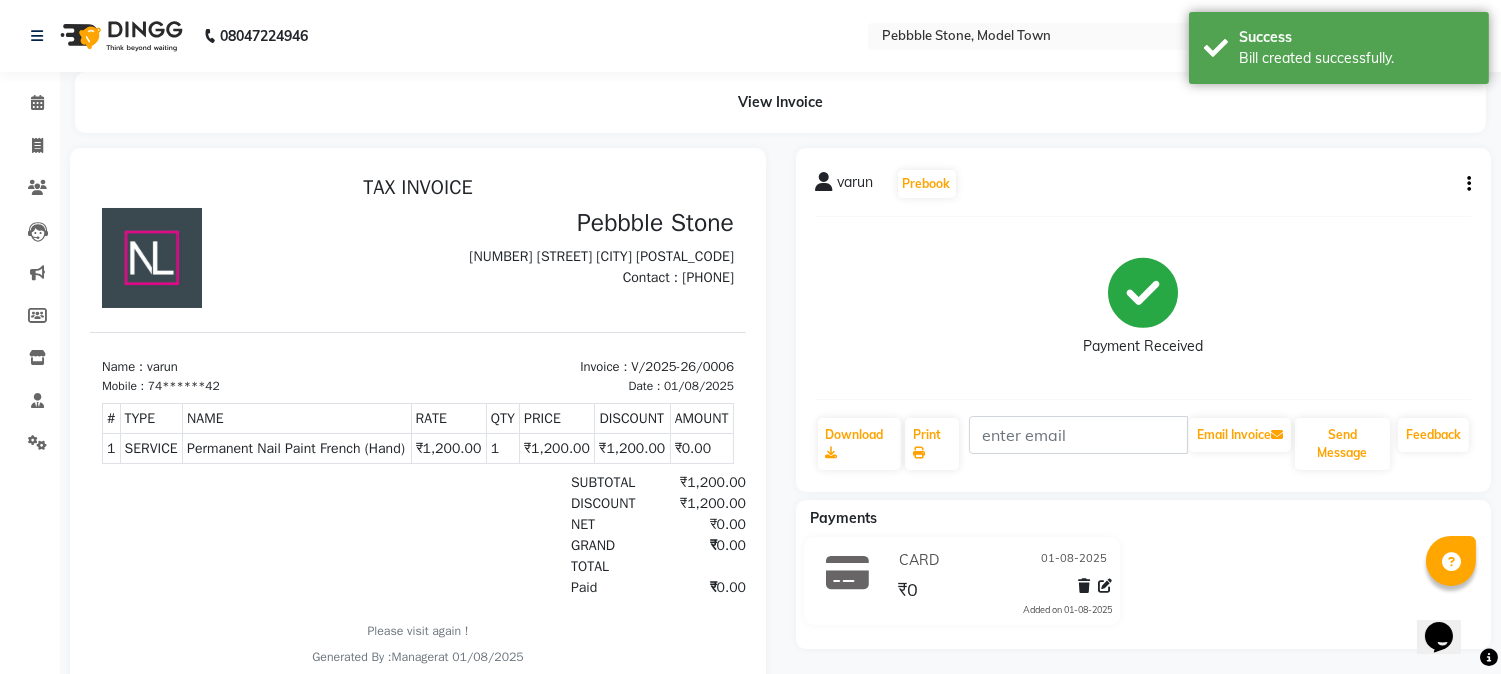 scroll, scrollTop: 0, scrollLeft: 0, axis: both 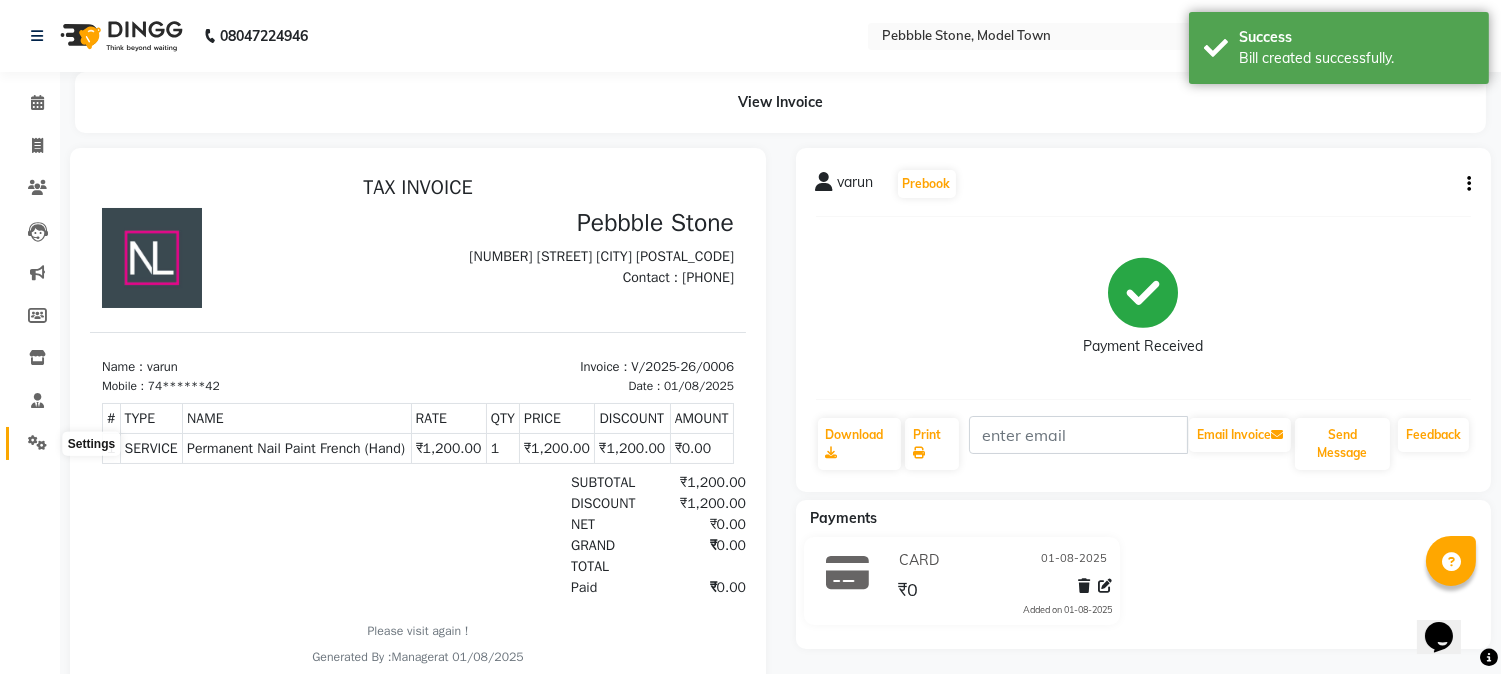click 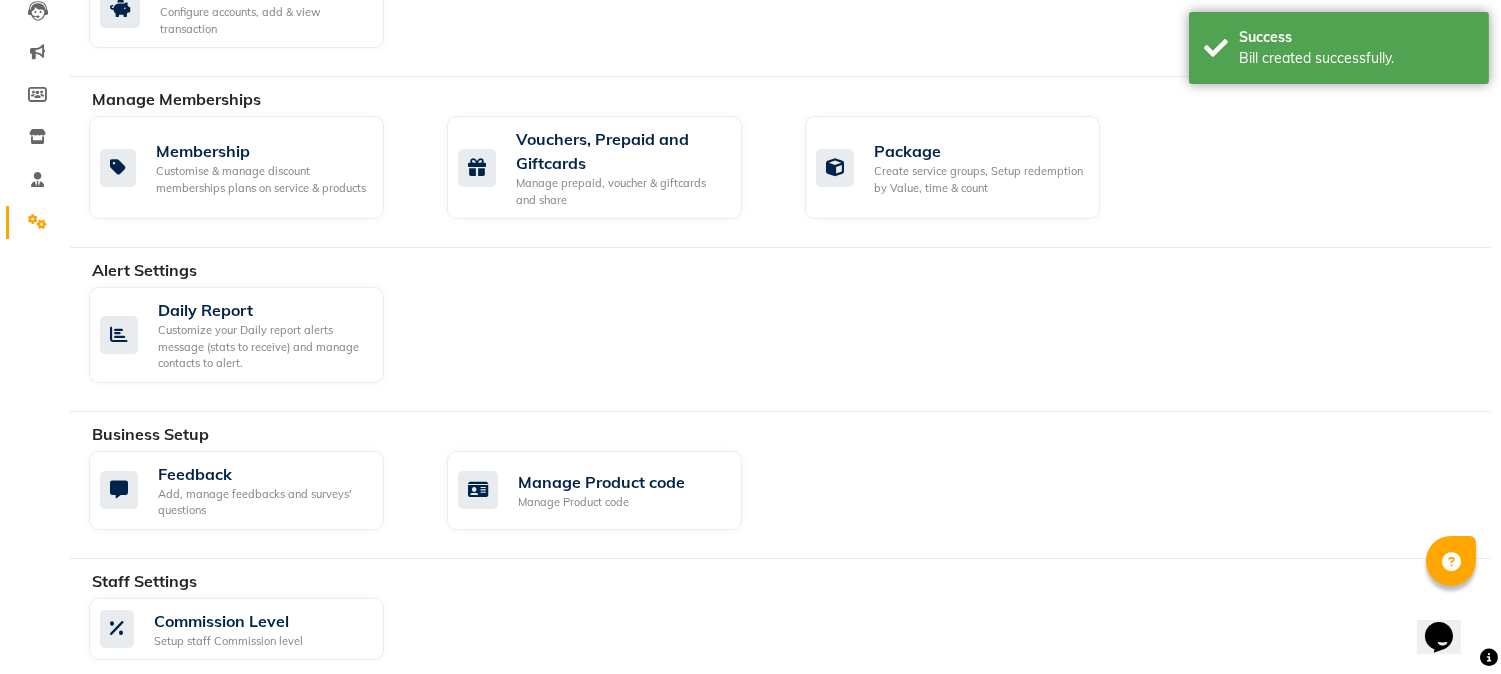 scroll, scrollTop: 408, scrollLeft: 0, axis: vertical 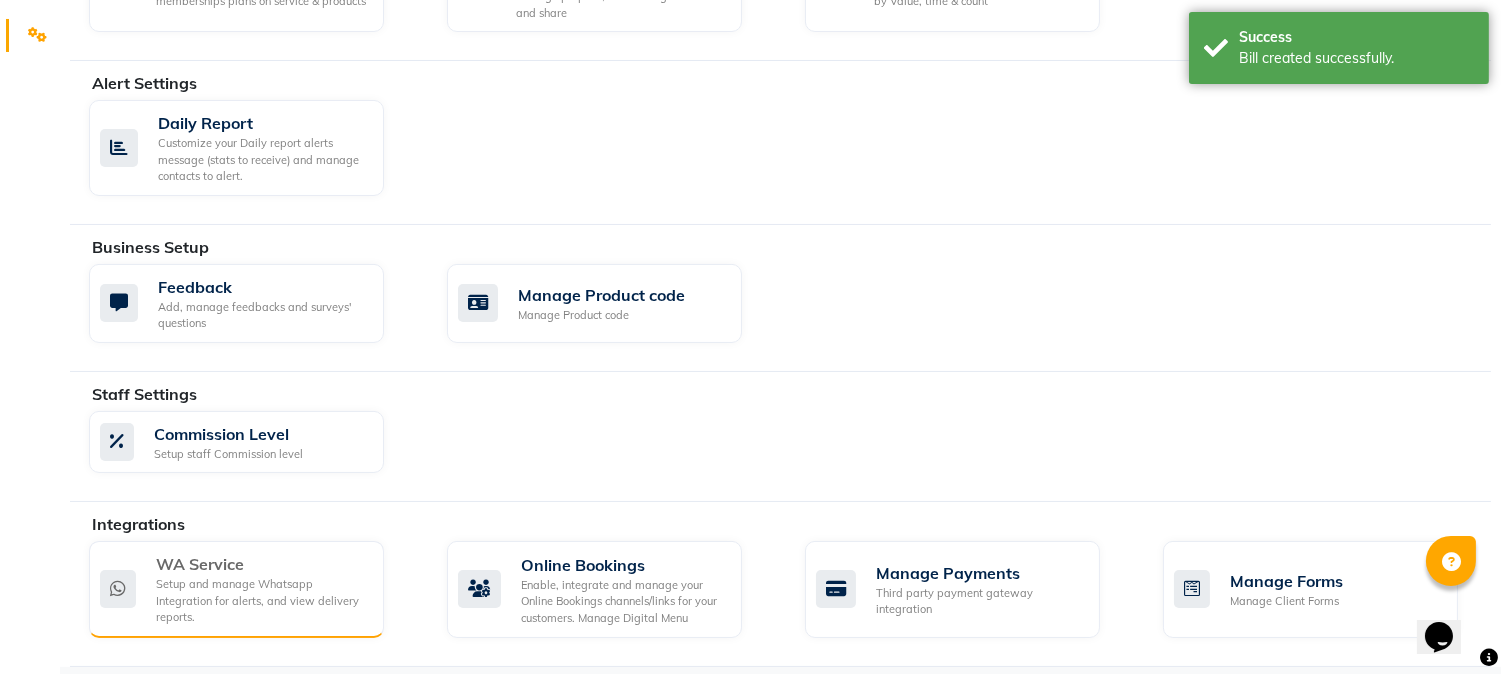 click on "Setup and manage Whatsapp Integration for alerts, and view delivery reports." 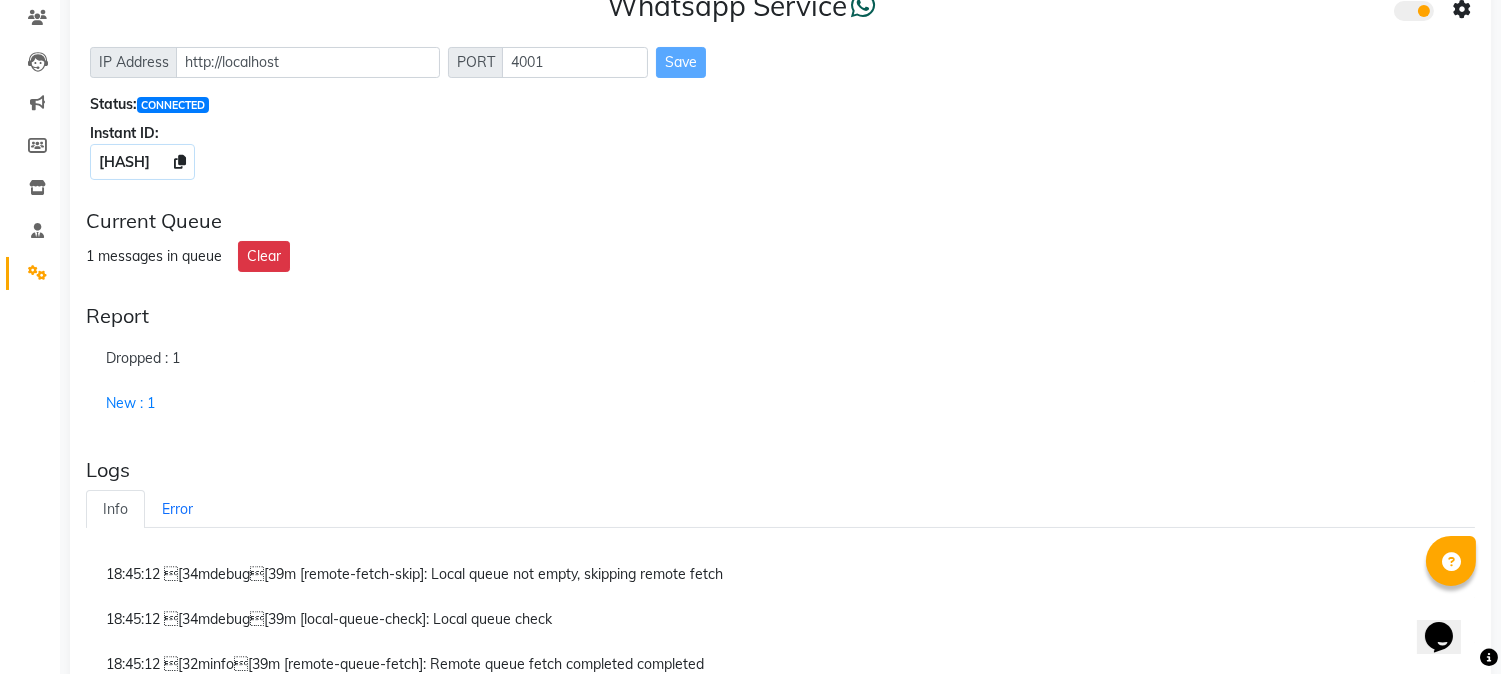 scroll, scrollTop: 111, scrollLeft: 0, axis: vertical 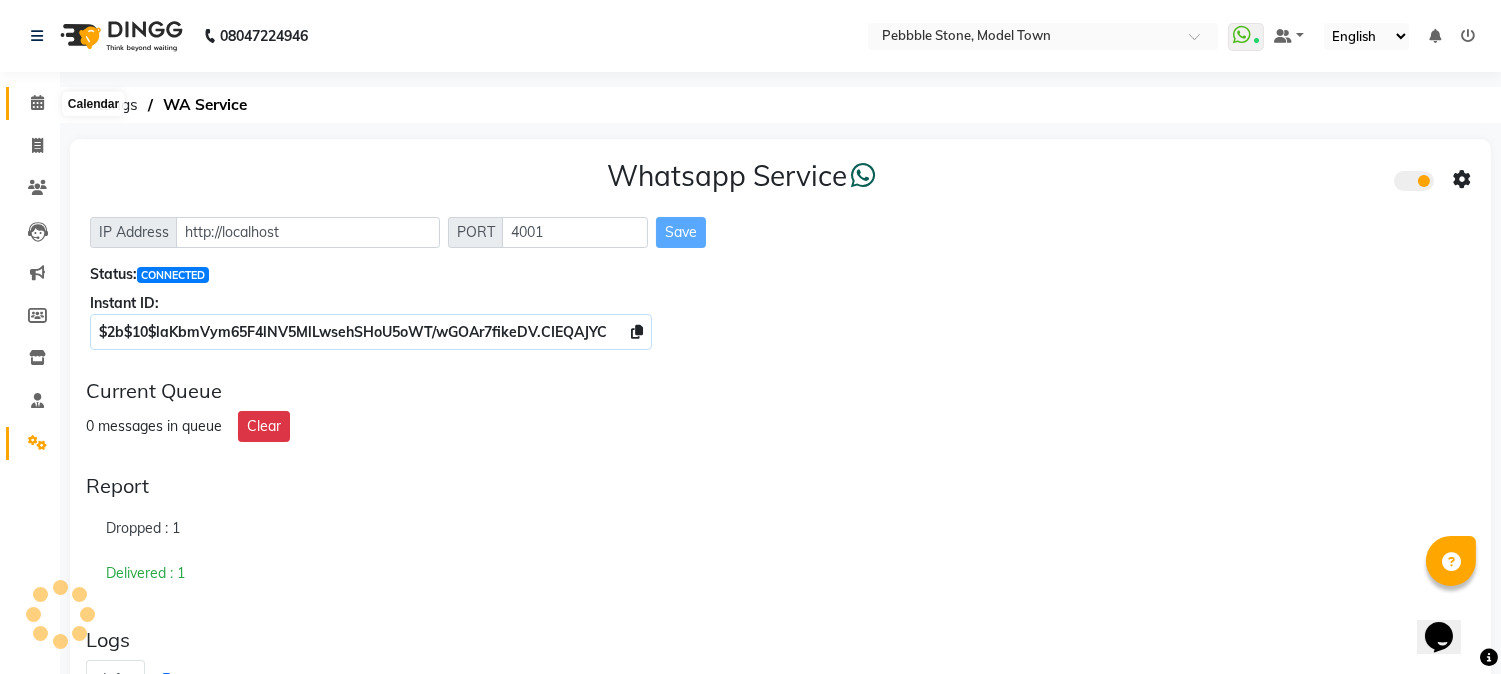 click 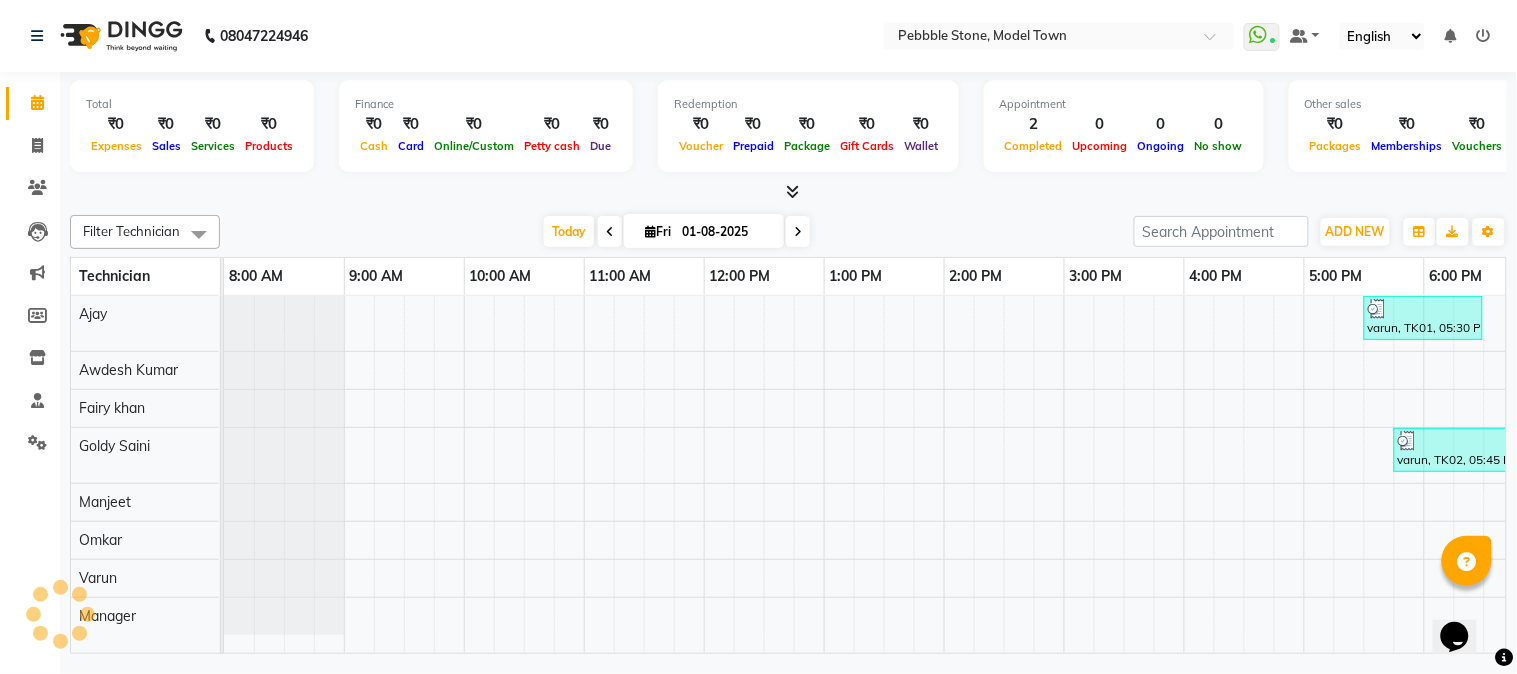 scroll, scrollTop: 0, scrollLeft: 0, axis: both 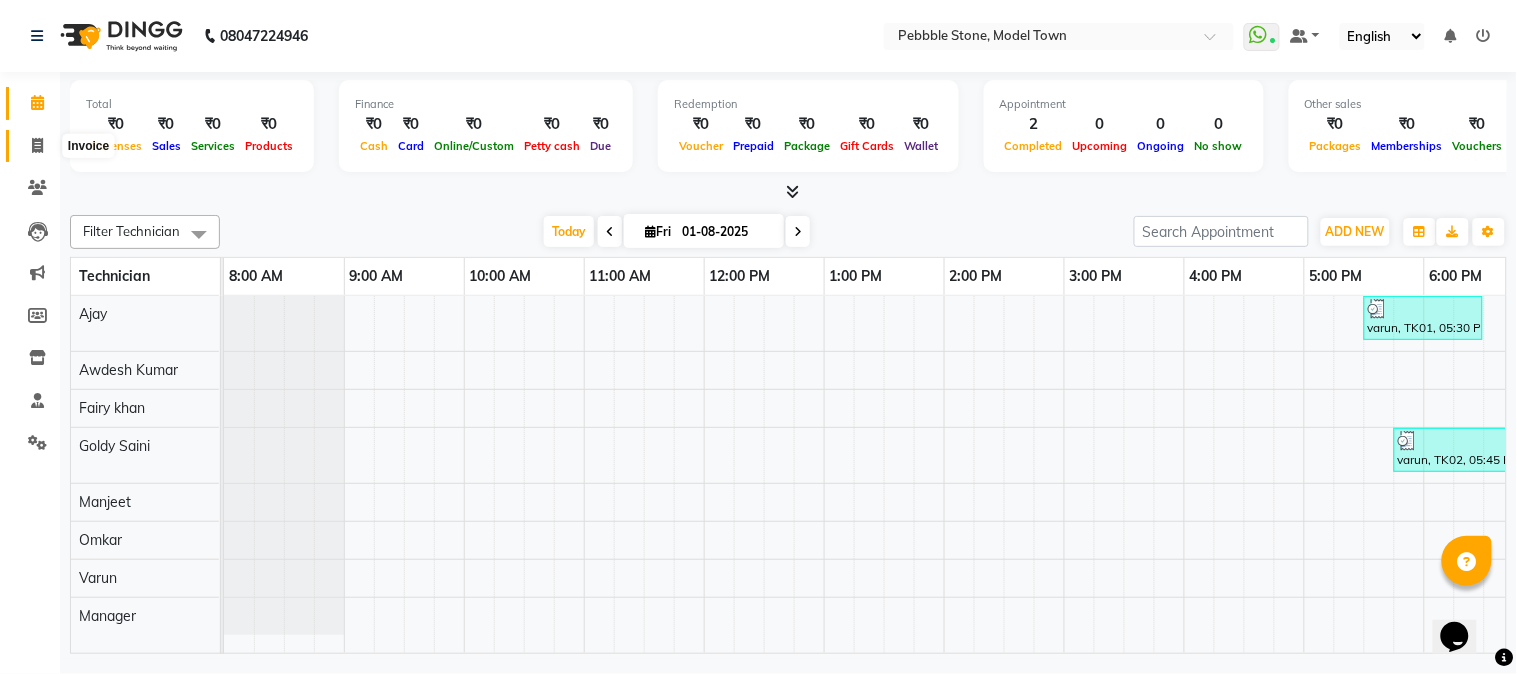 click 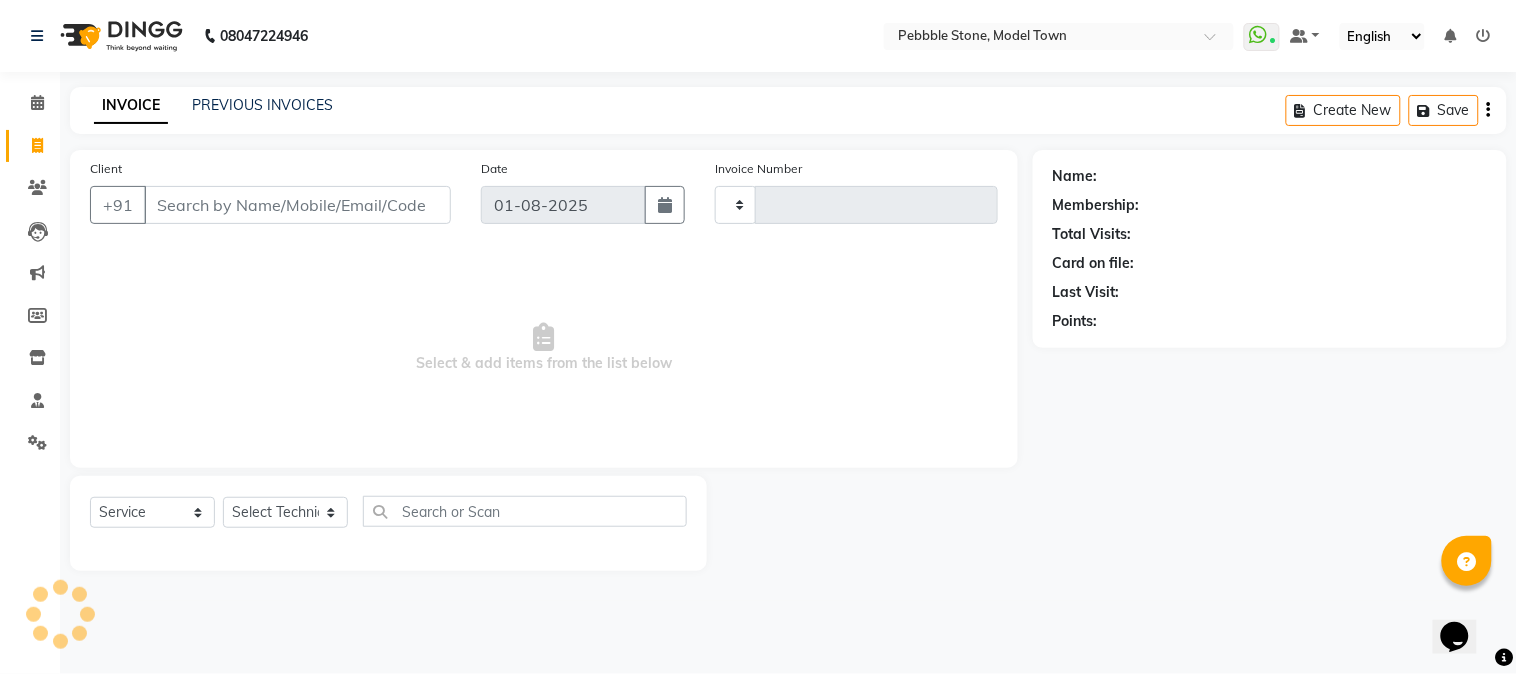 type on "0007" 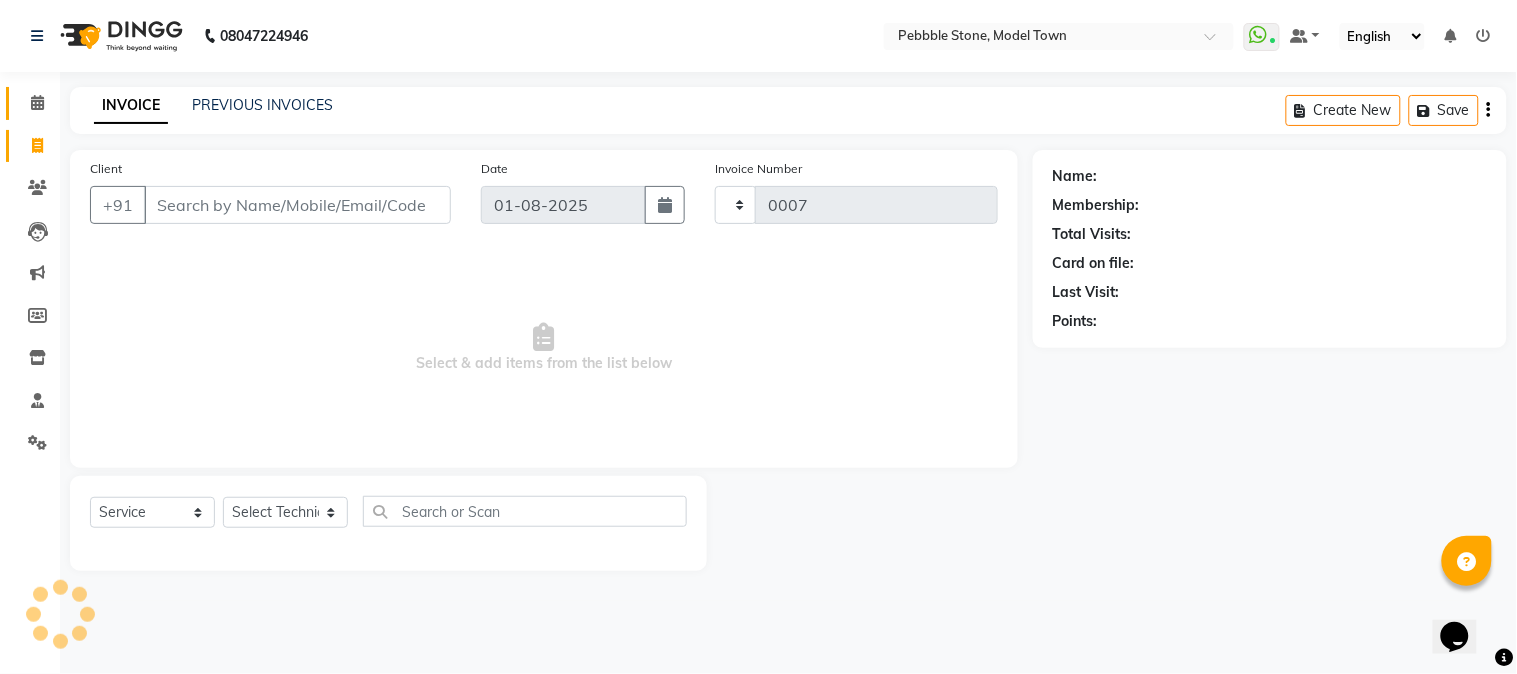 select on "8684" 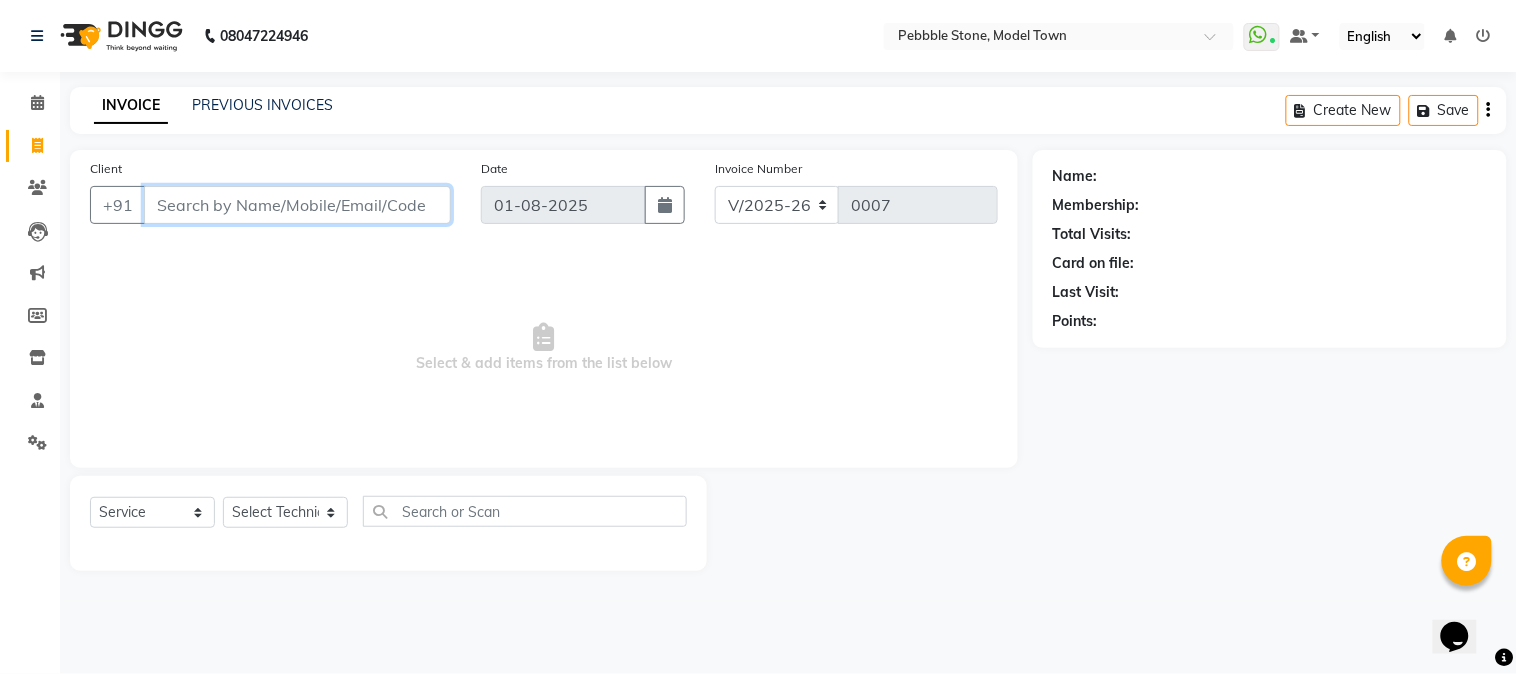 click on "Client" at bounding box center (297, 205) 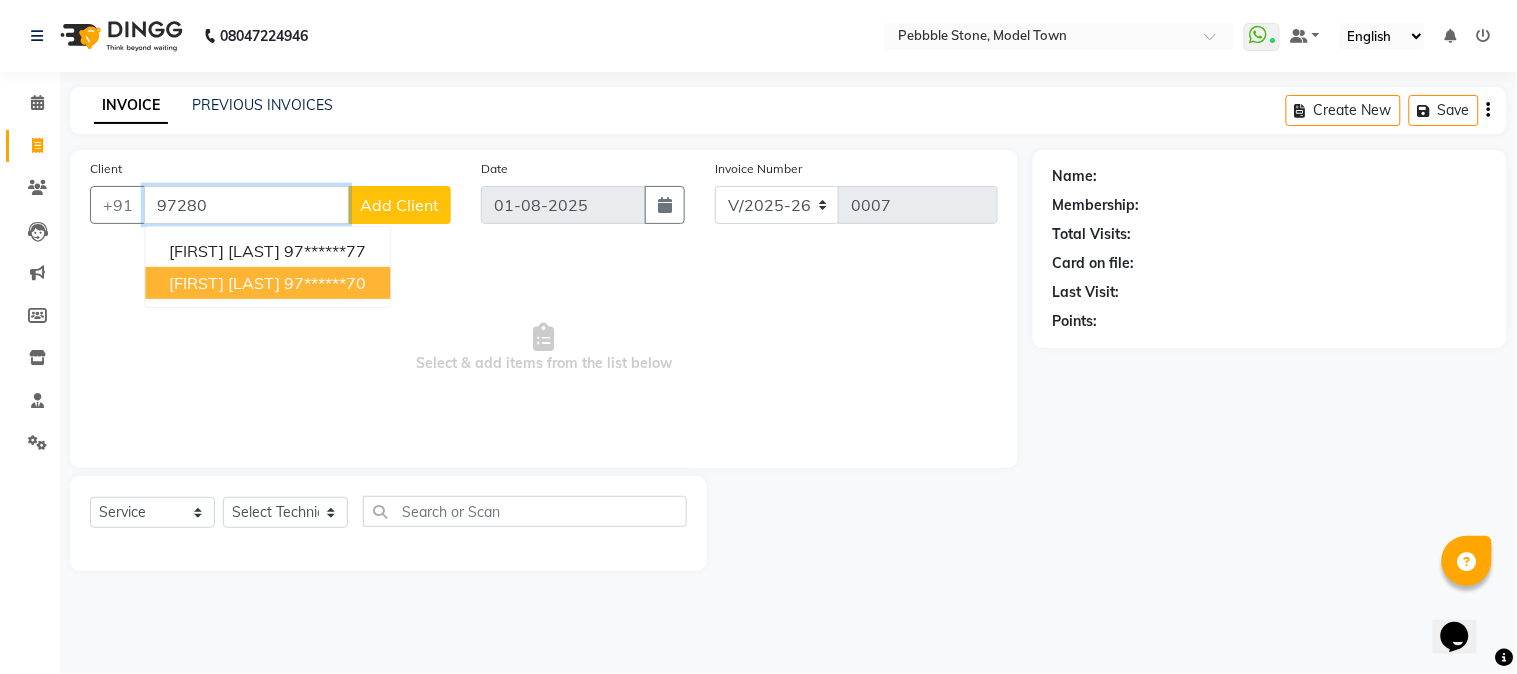 click on "97******70" at bounding box center (325, 283) 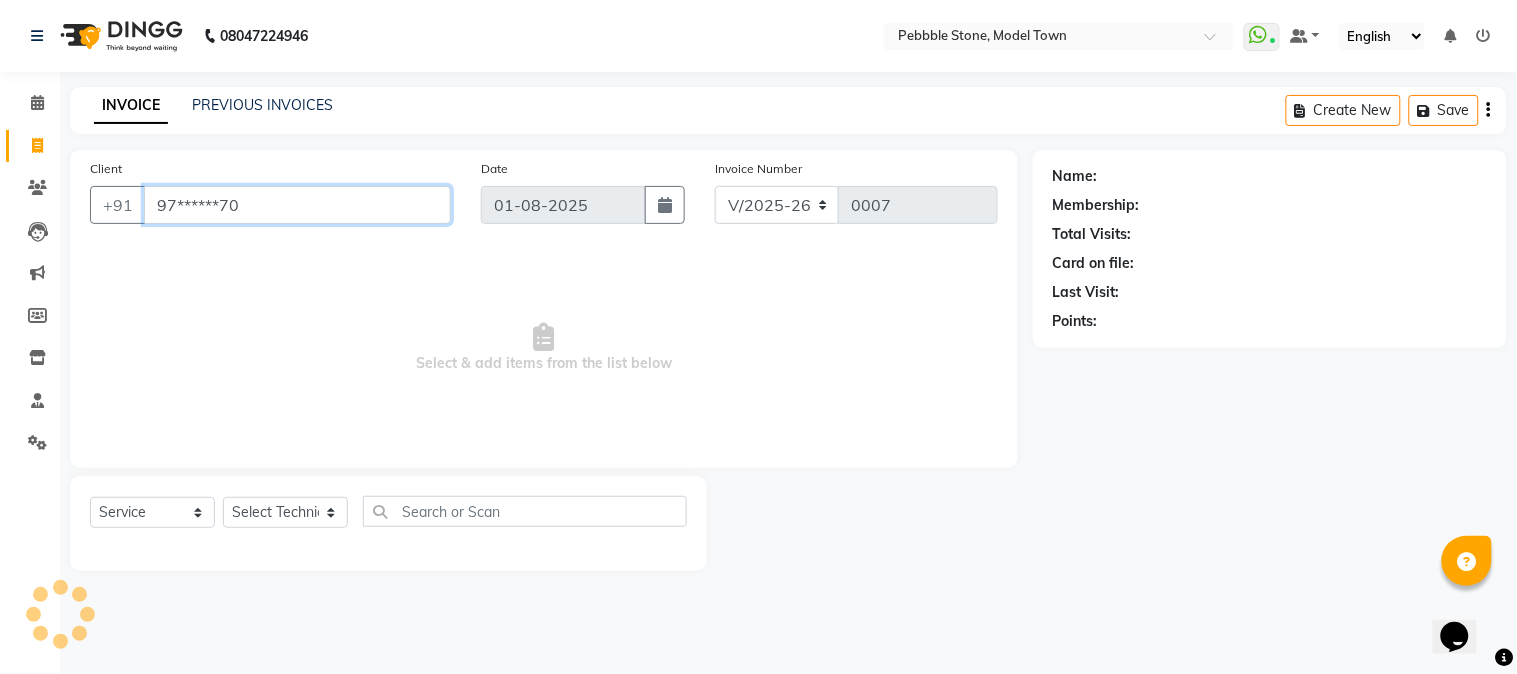 type on "97******70" 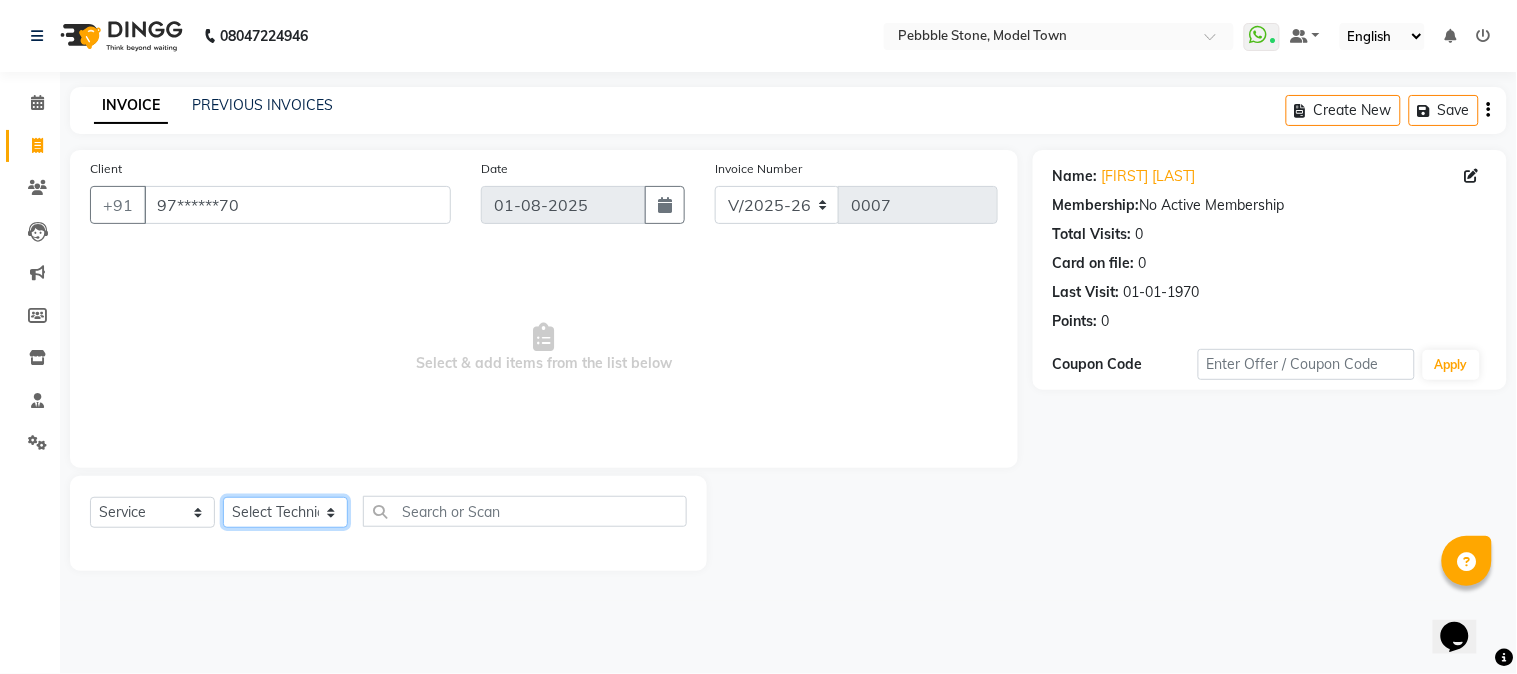 click on "Select Technician Ajay  Awdesh Kumar Fairy khan Goldy Saini Manager Manjeet Omkar Varun" 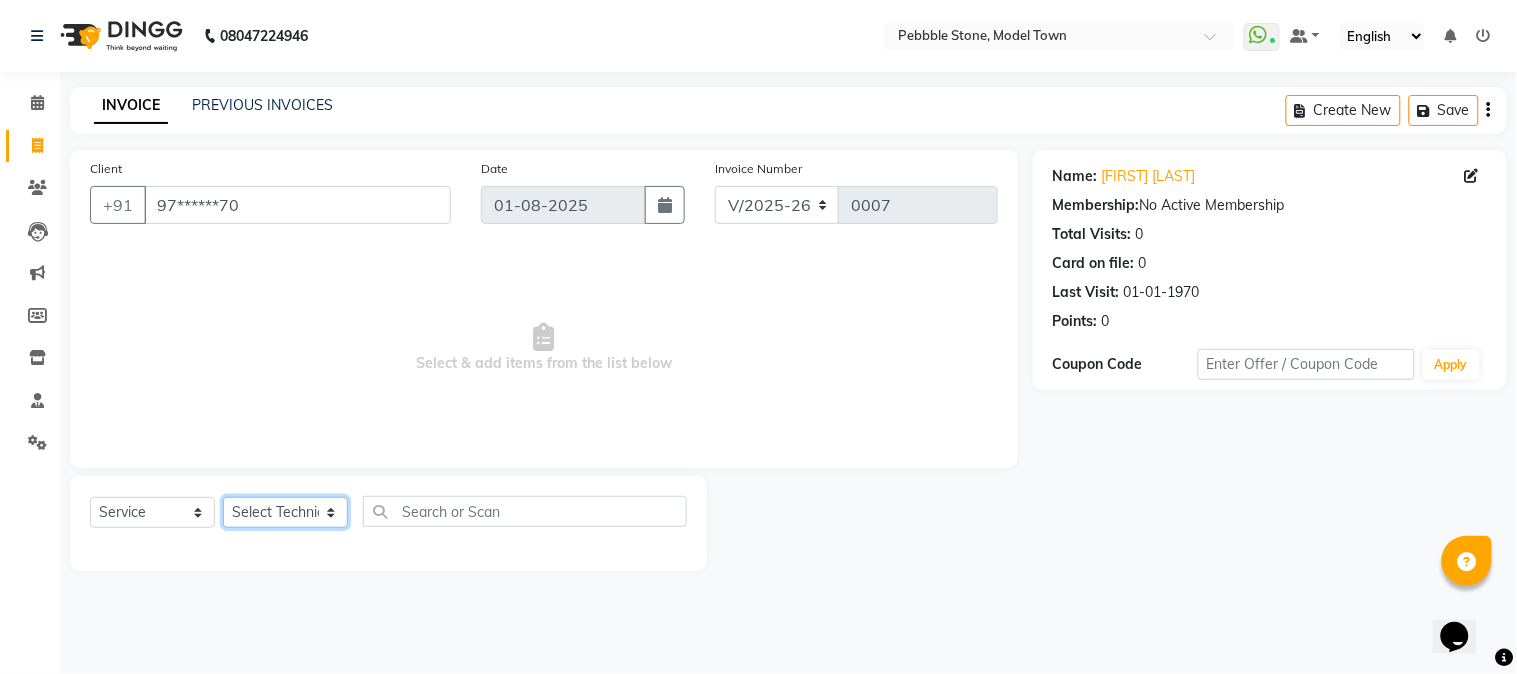 select on "87627" 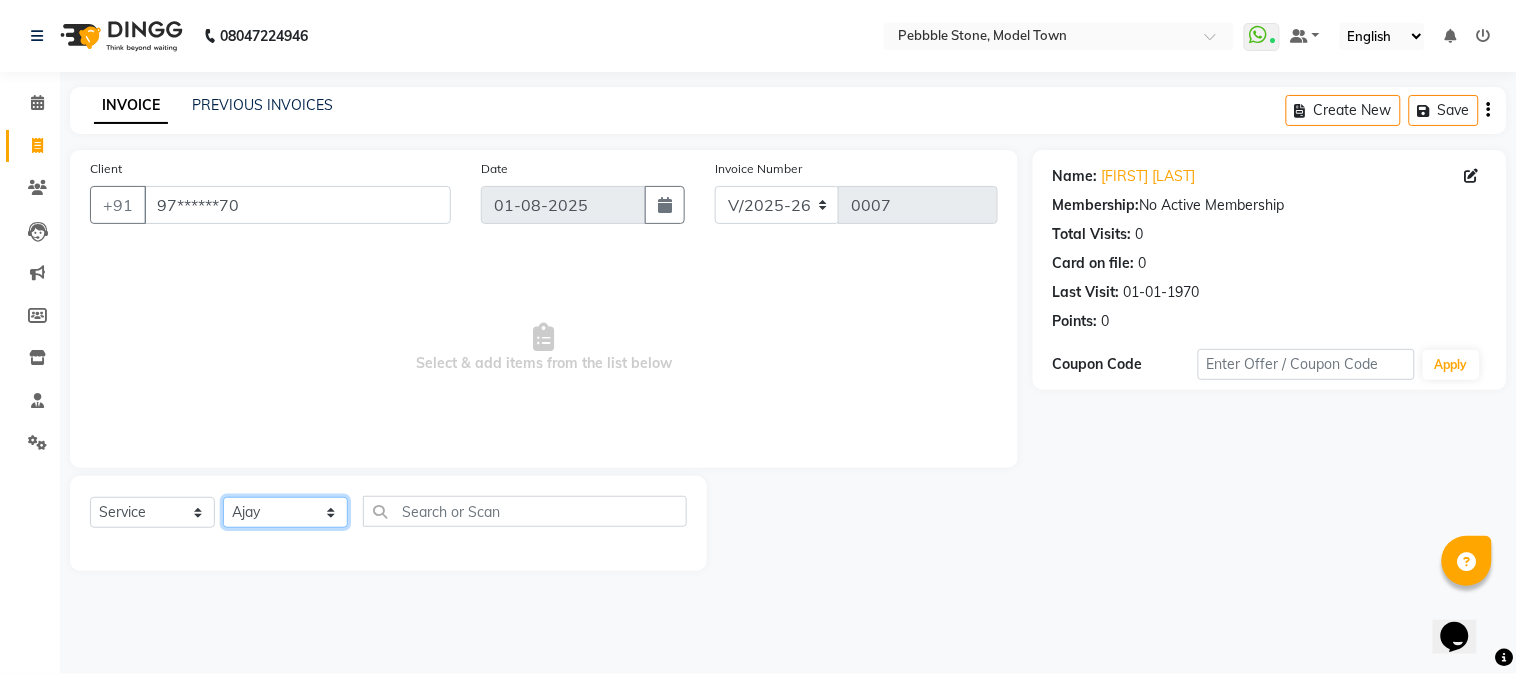 click on "Select Technician Ajay  Awdesh Kumar Fairy khan Goldy Saini Manager Manjeet Omkar Varun" 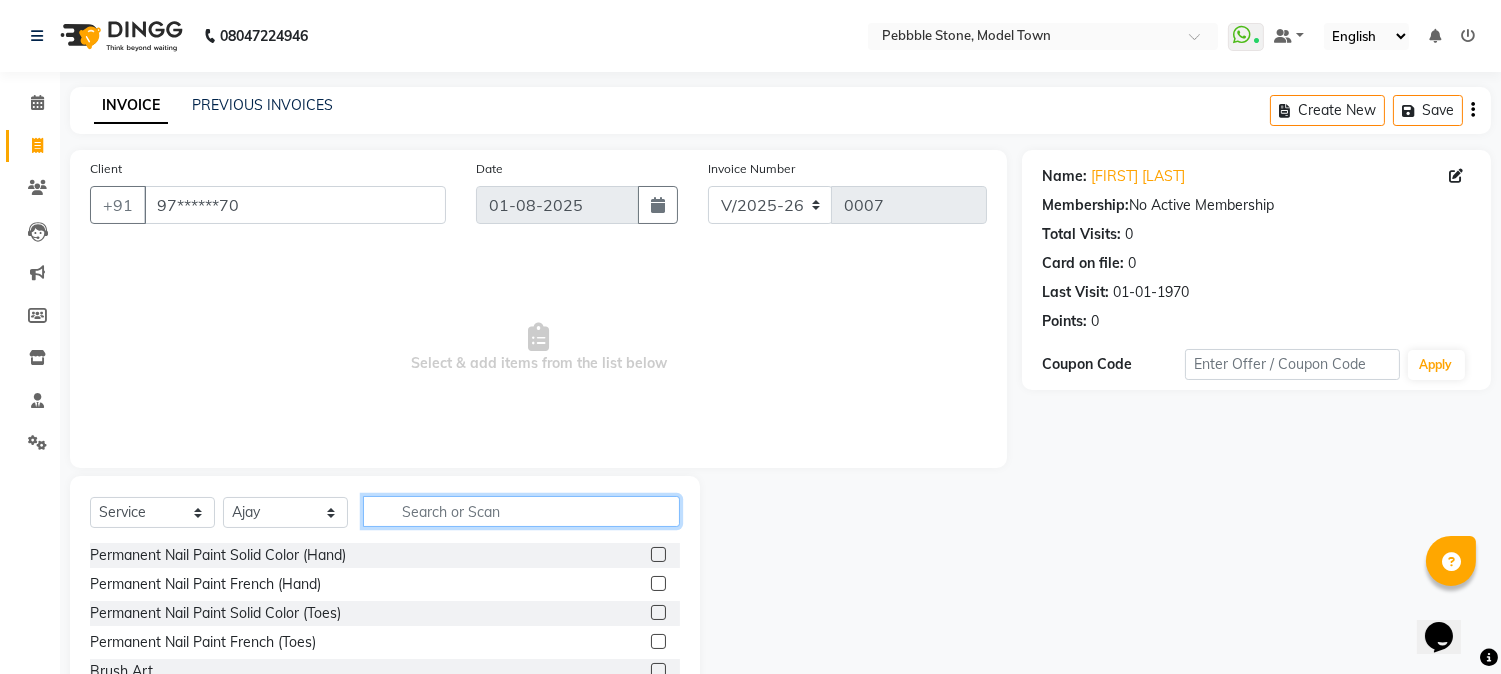 click 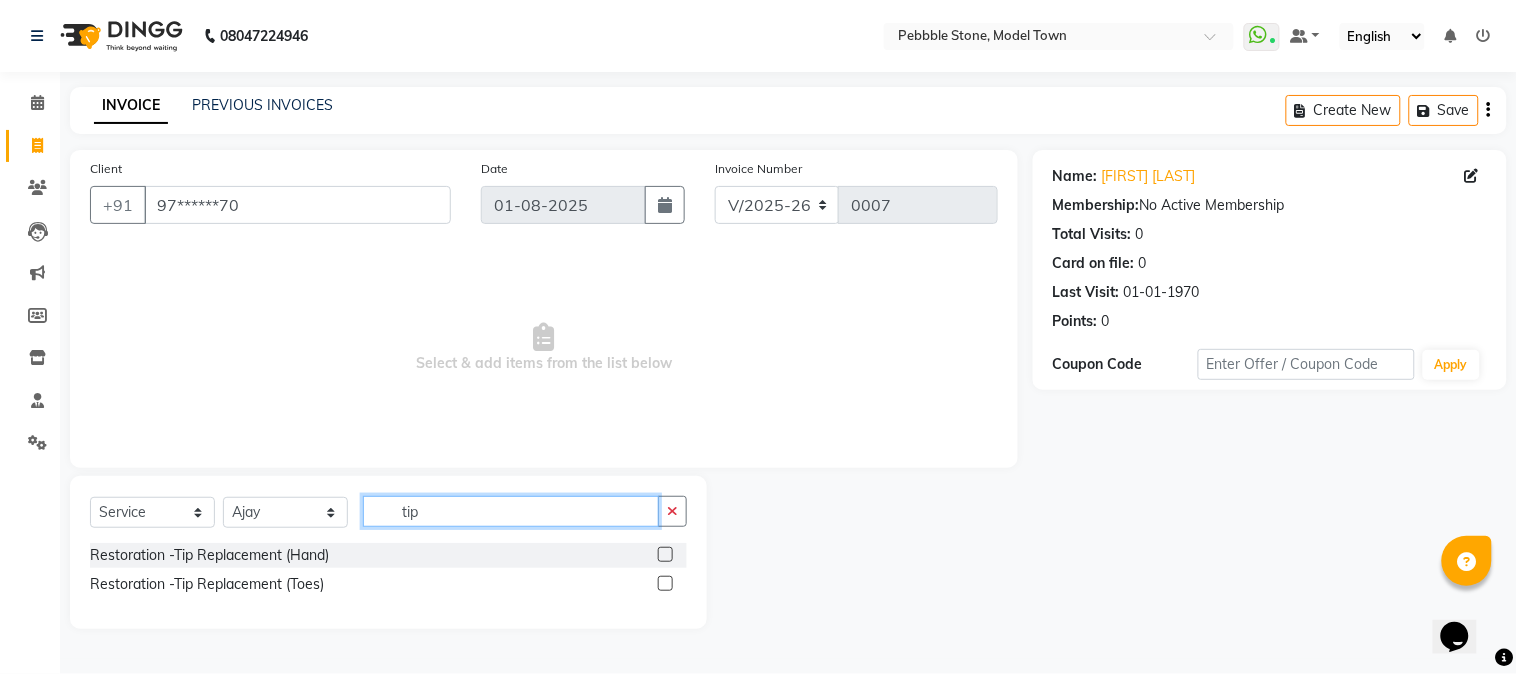 type on "tip" 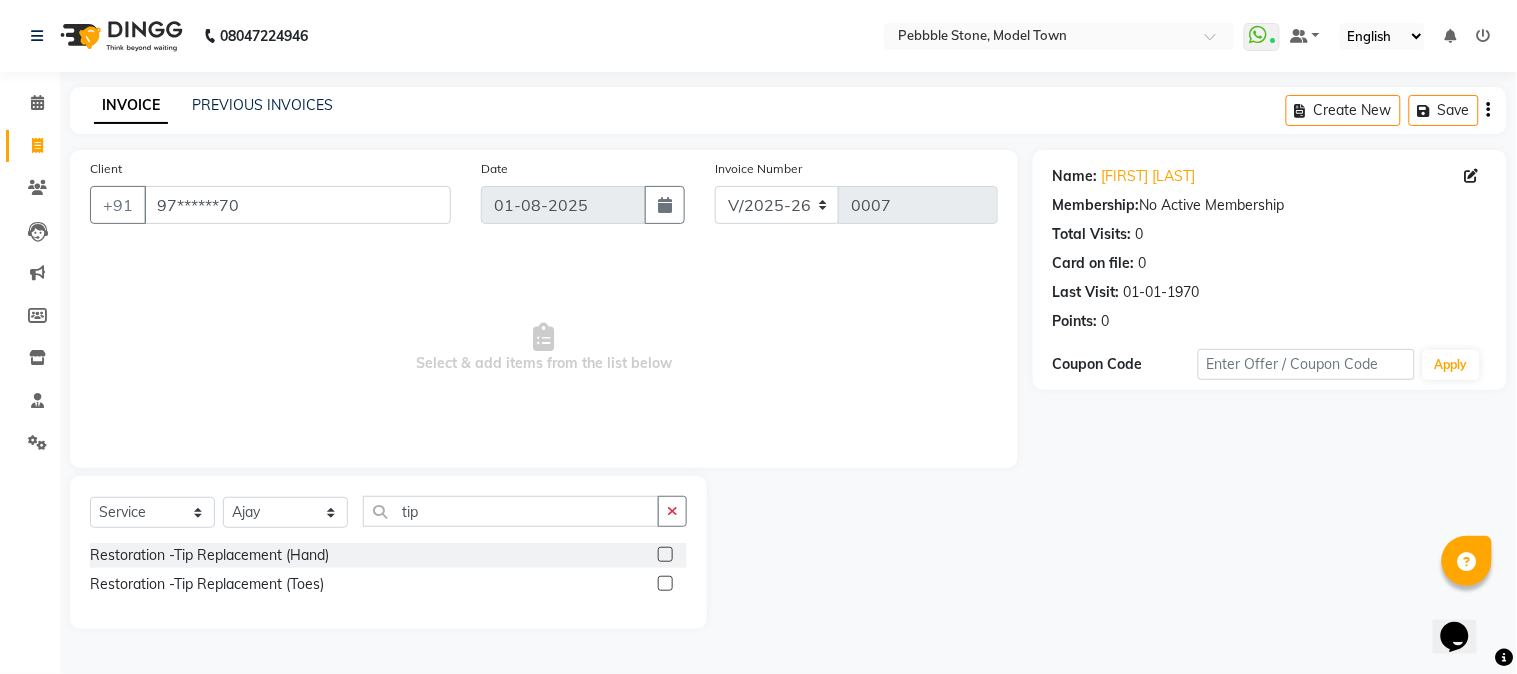 click 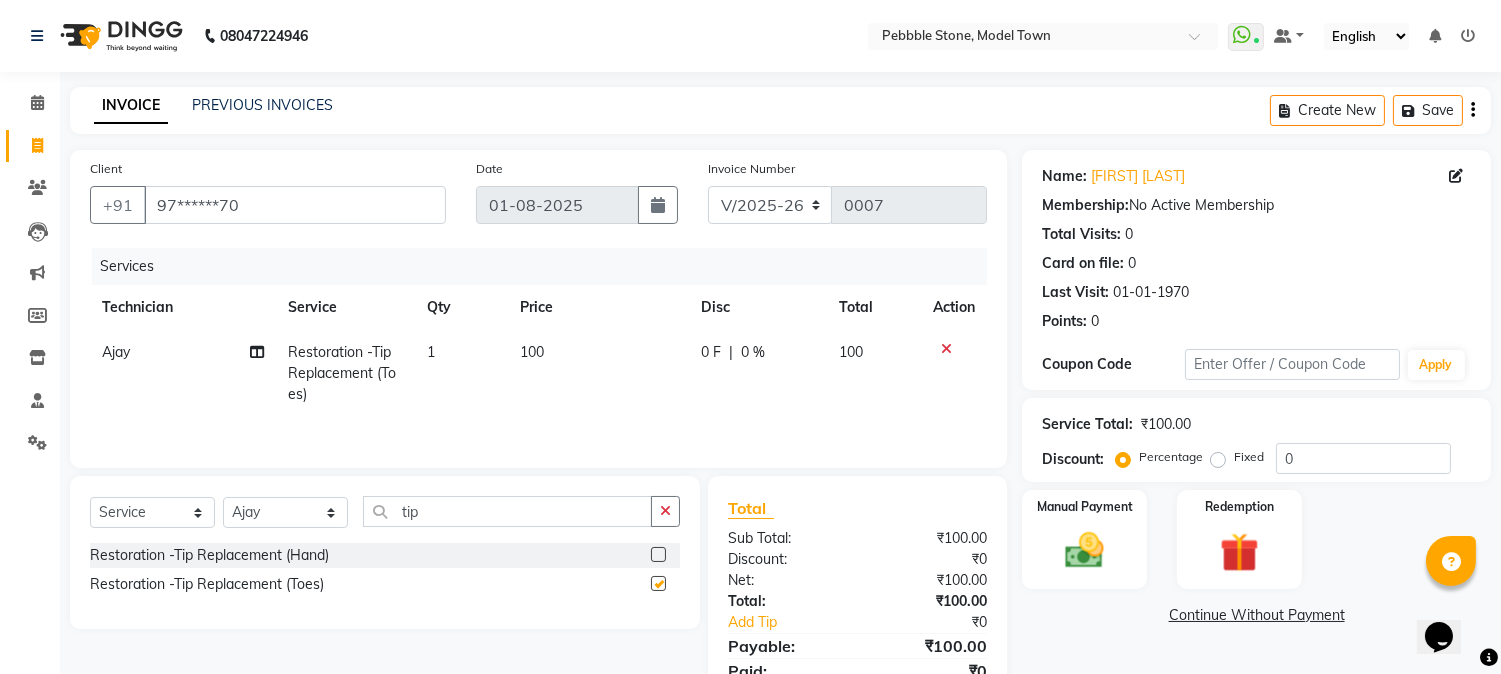 checkbox on "false" 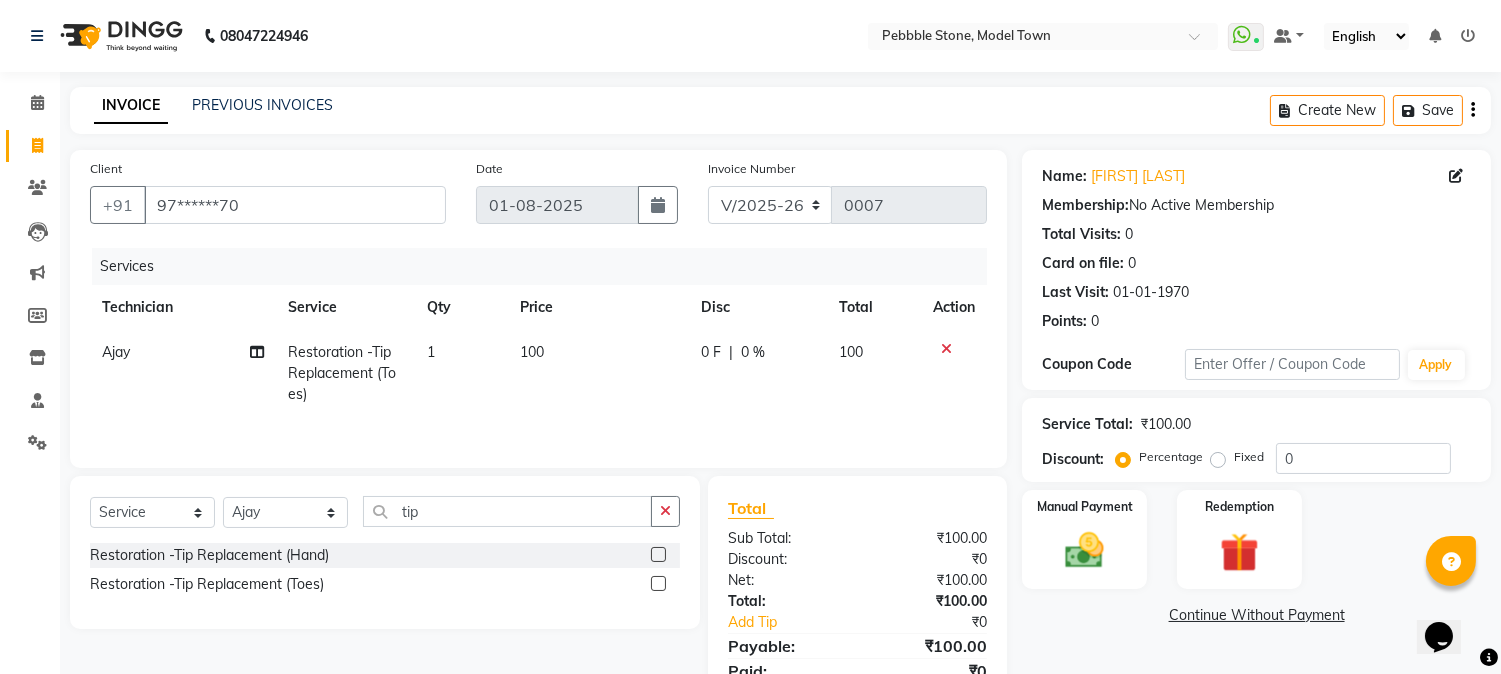 click on "1" 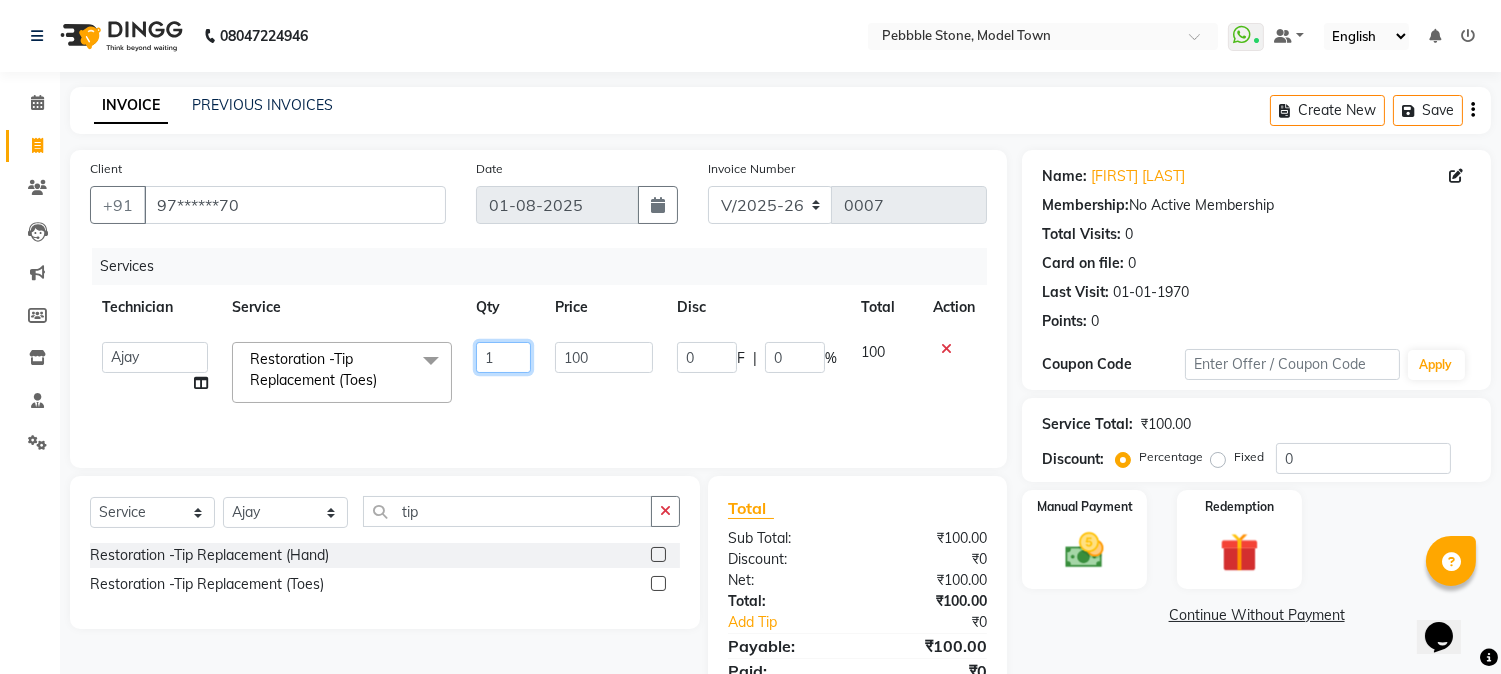 click on "1" 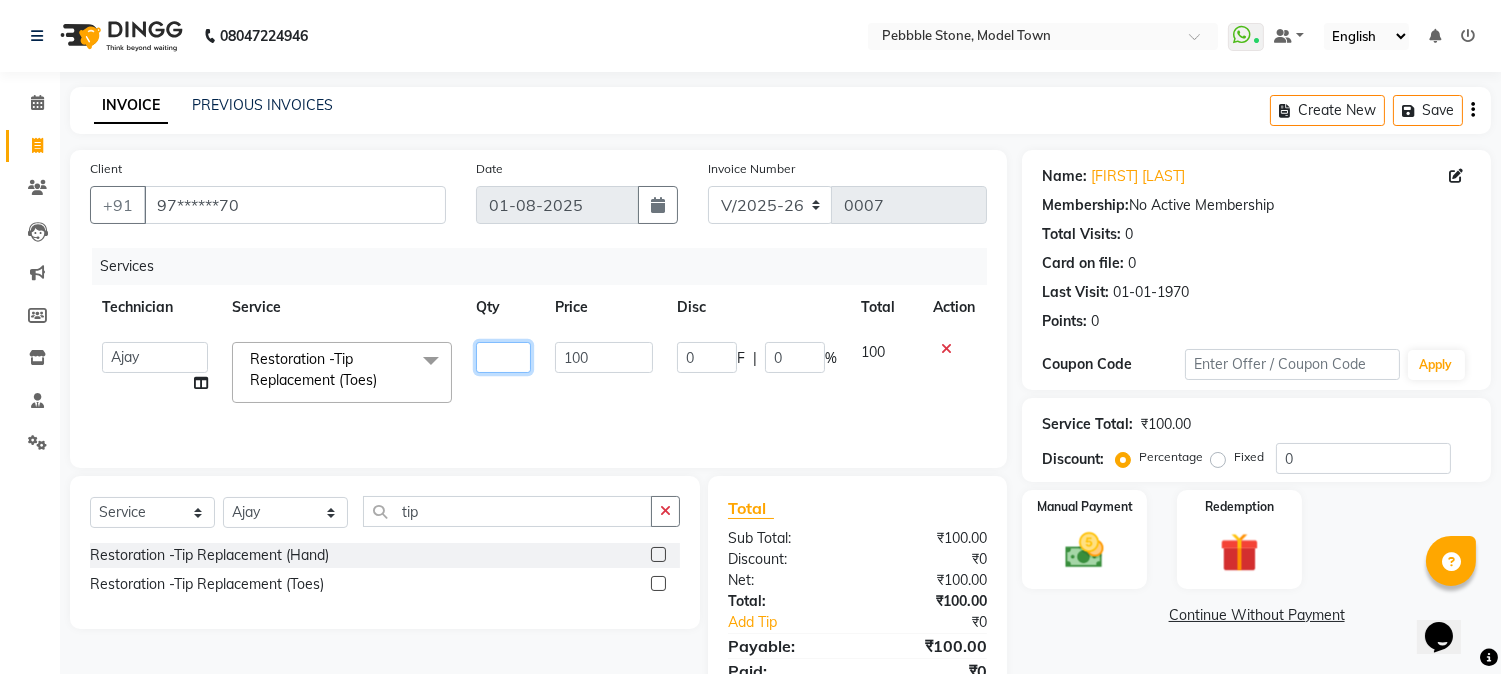 type on "2" 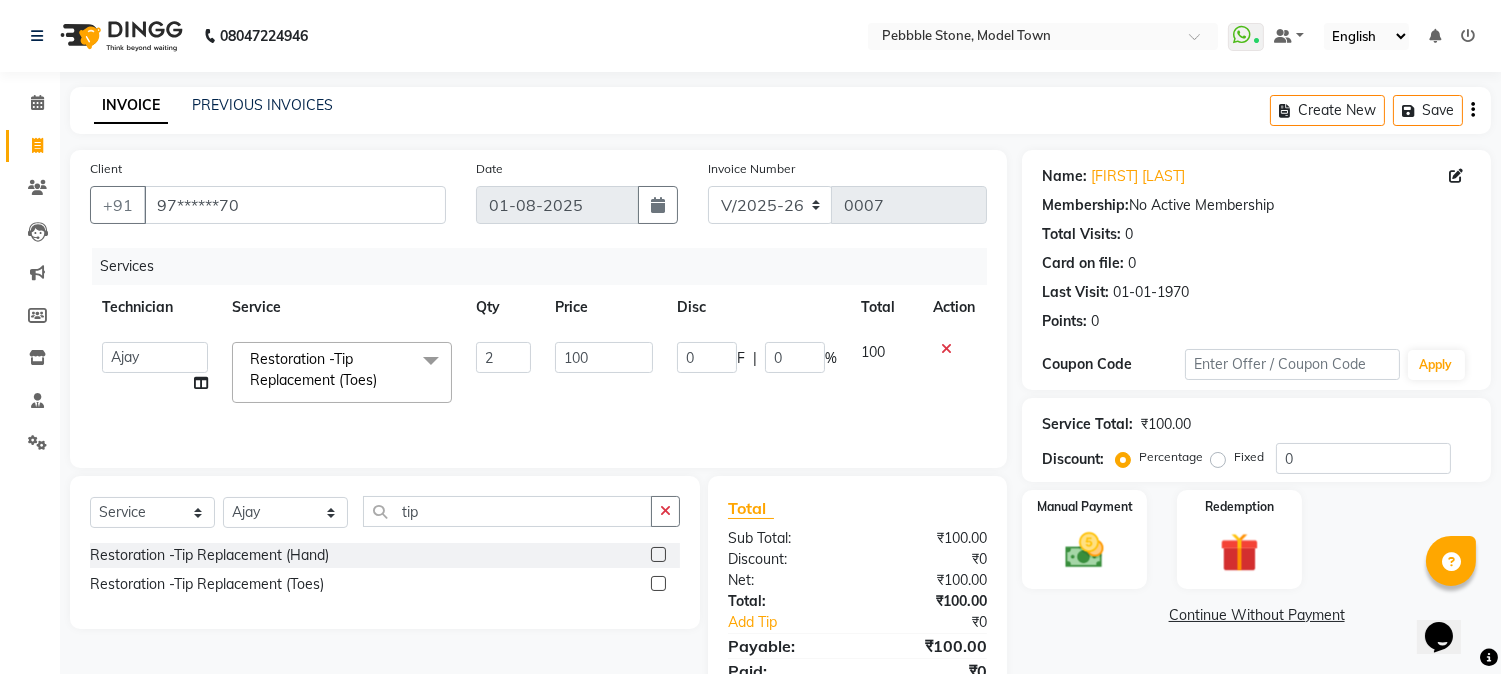 click on "100" 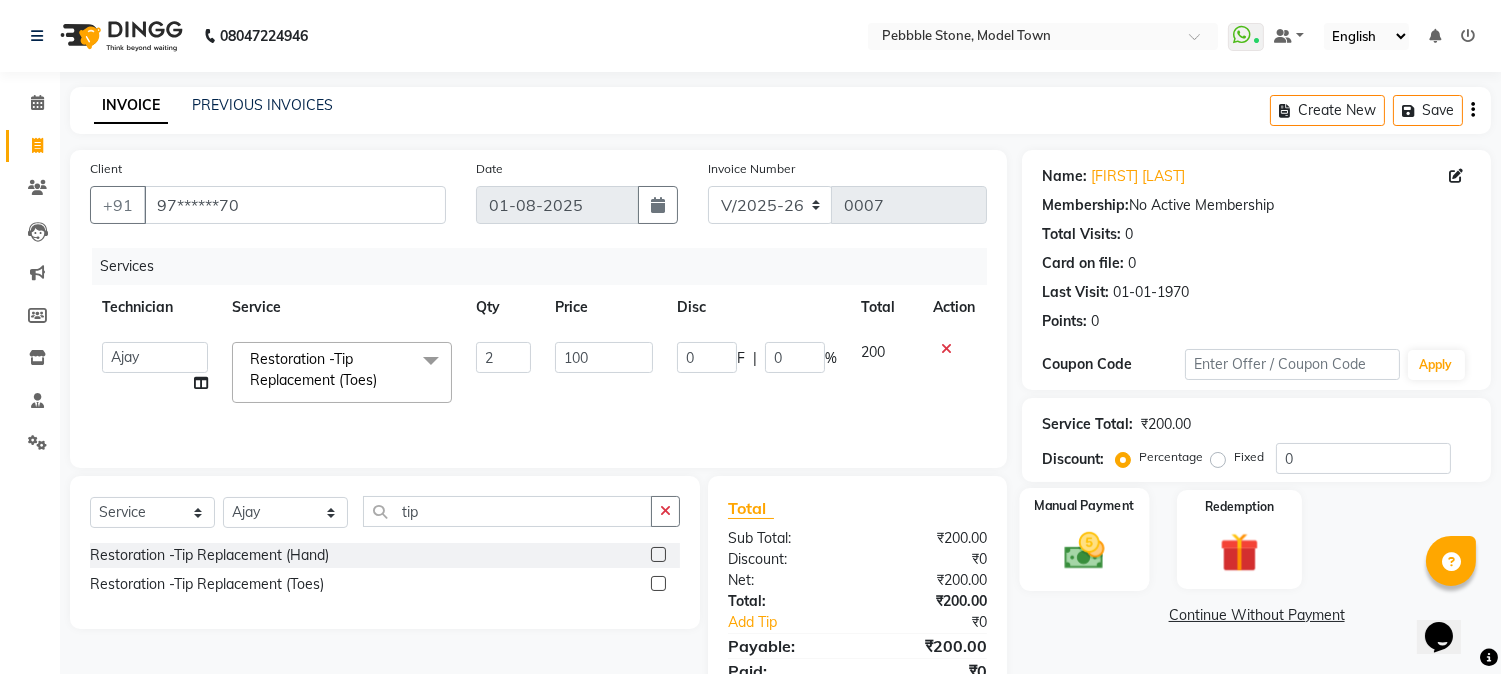 click on "Manual Payment" 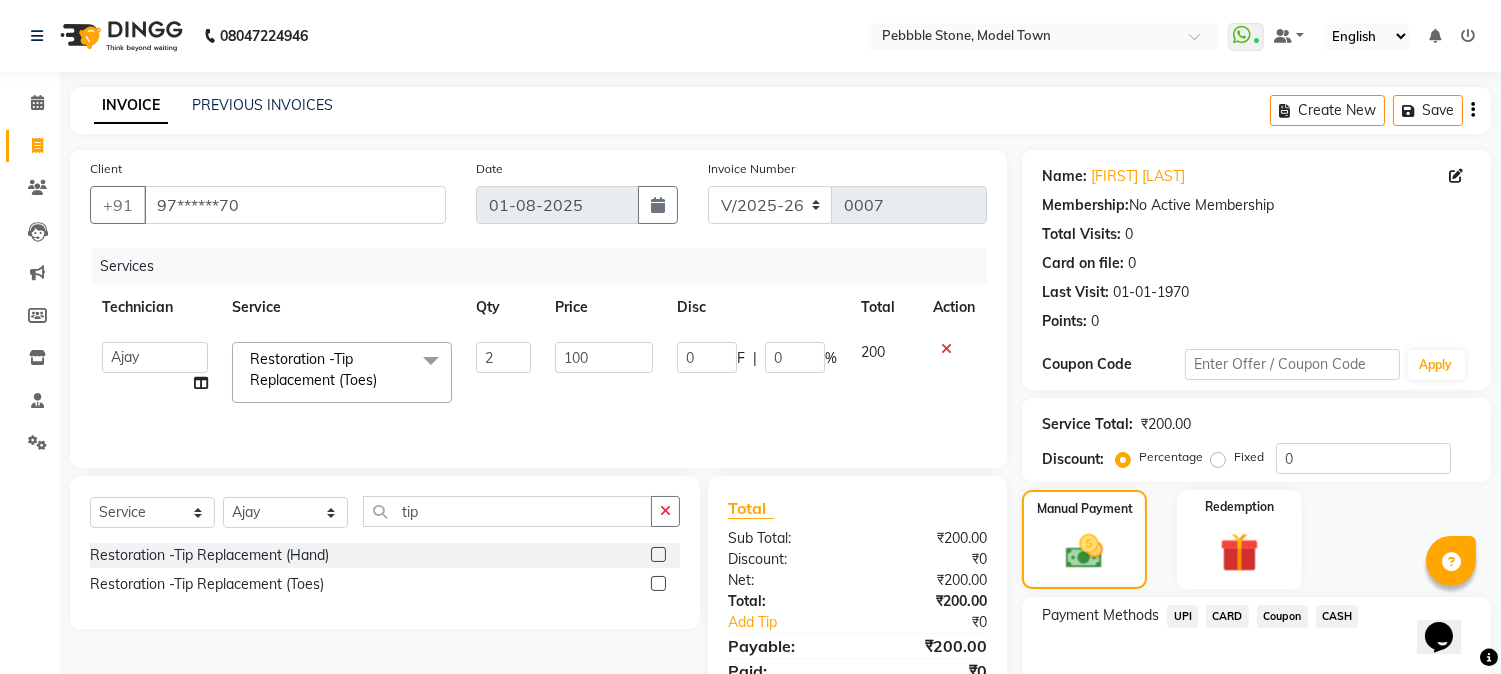 click on "CASH" 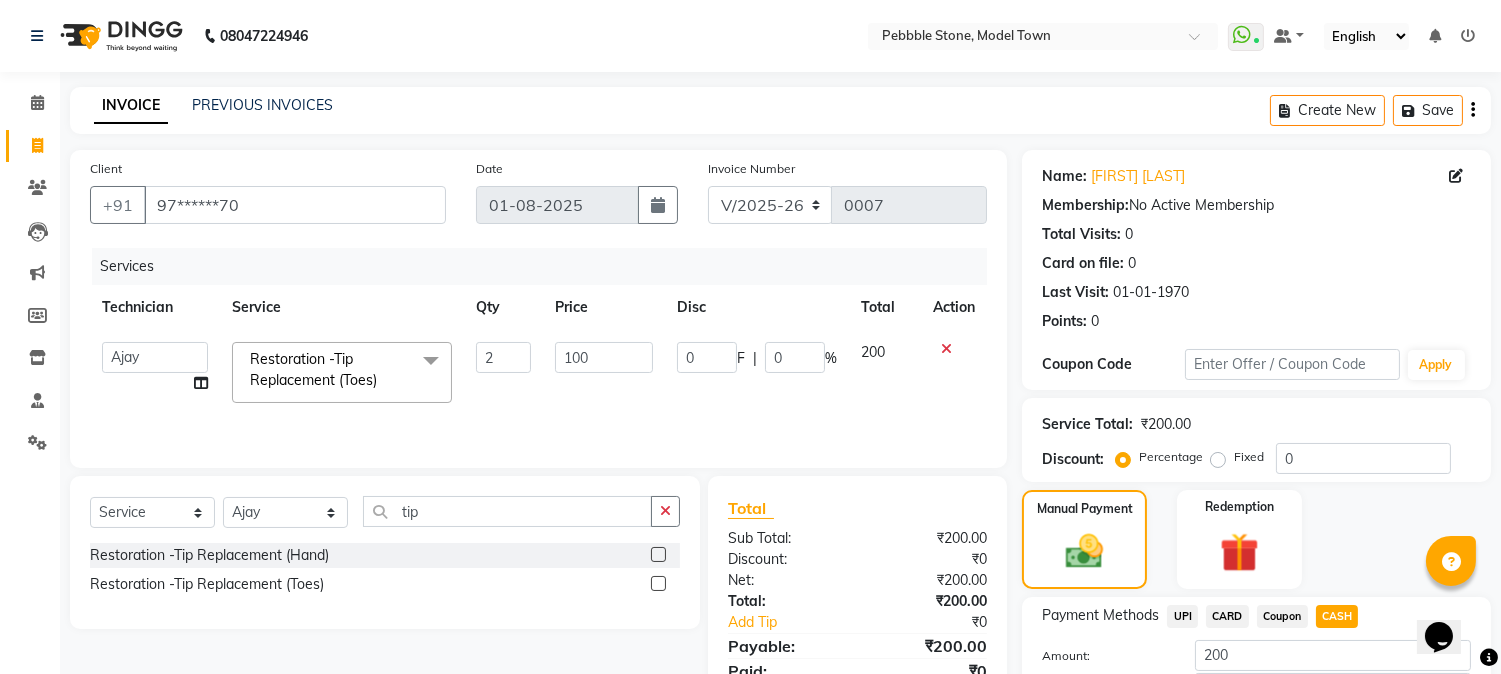 scroll, scrollTop: 142, scrollLeft: 0, axis: vertical 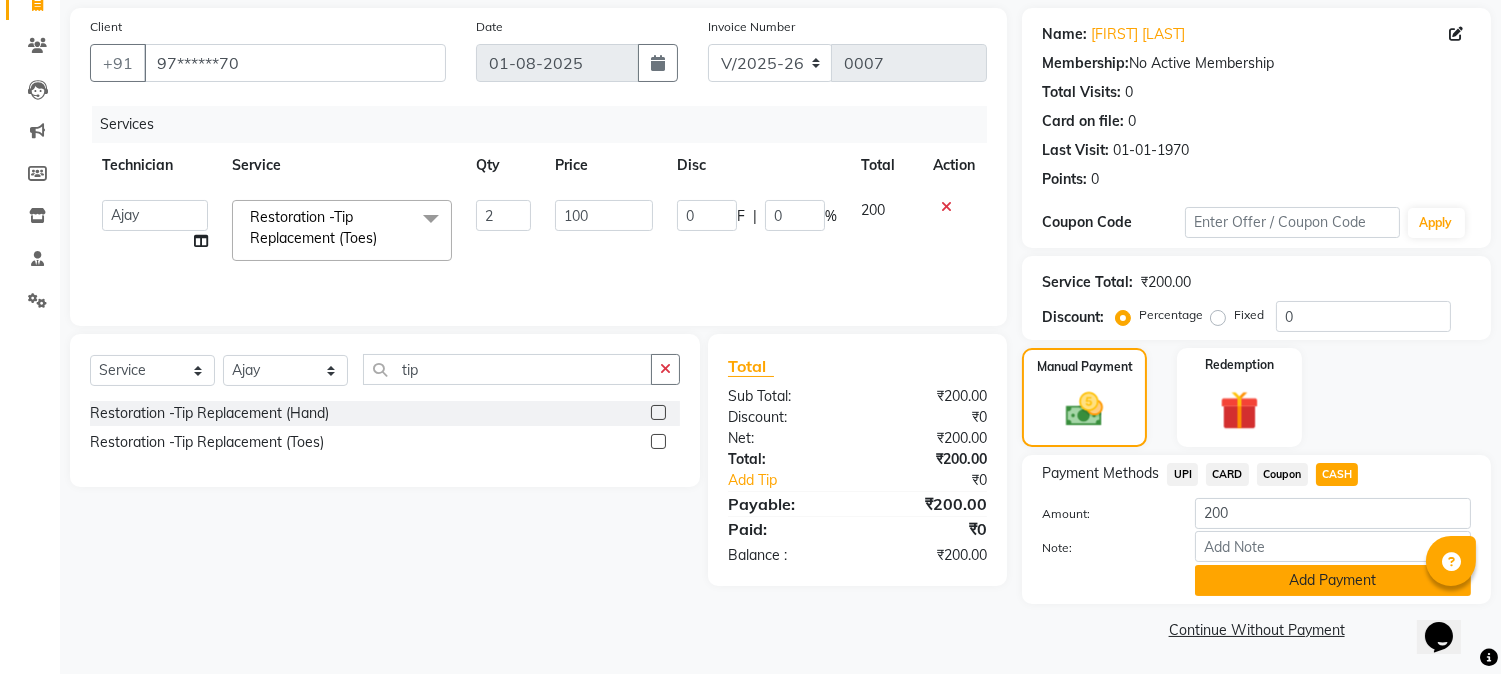 click on "Add Payment" 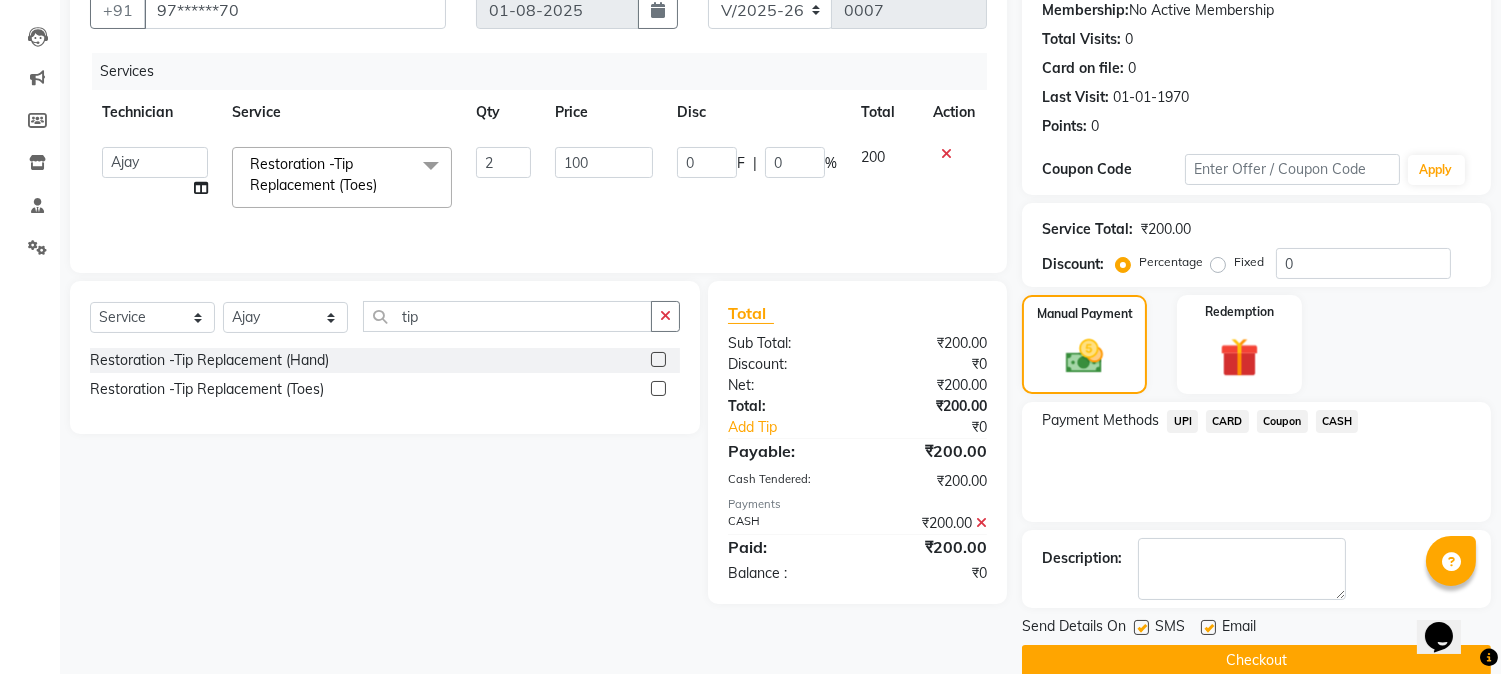 scroll, scrollTop: 225, scrollLeft: 0, axis: vertical 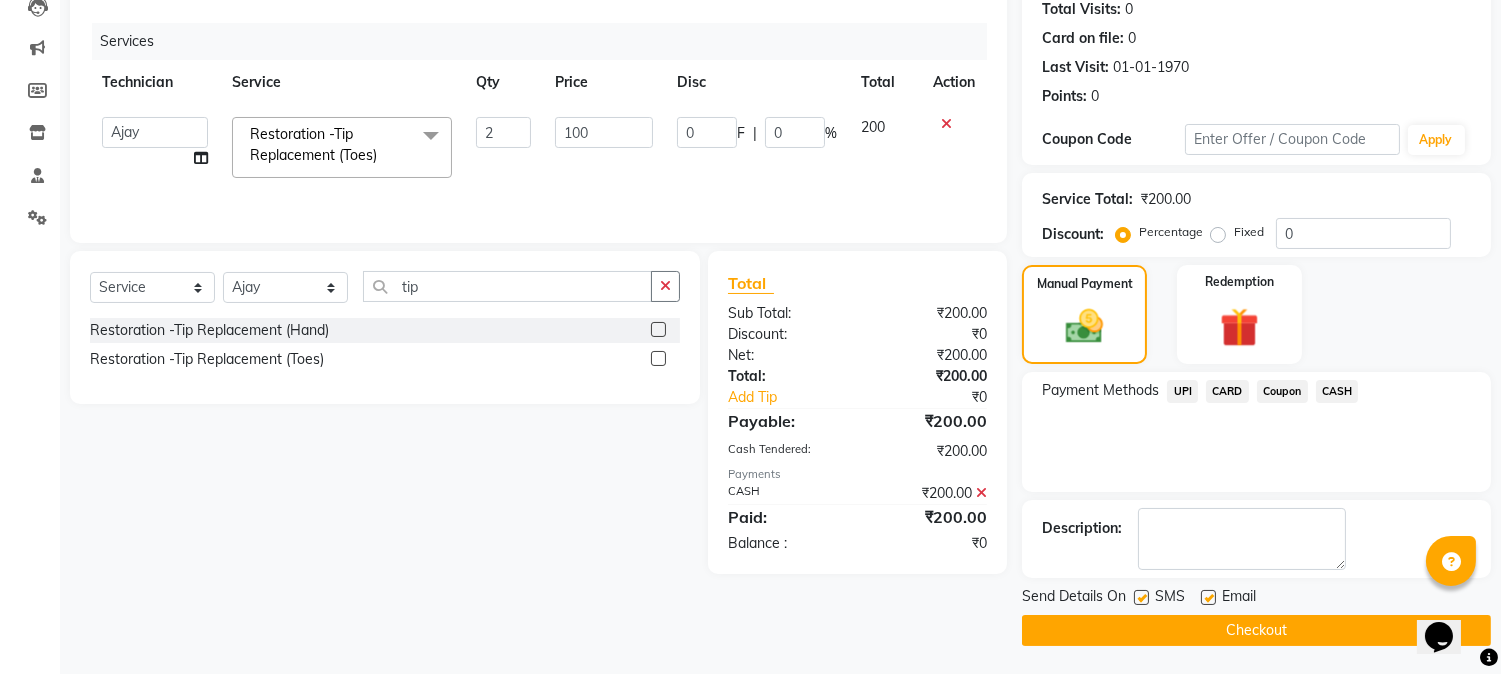 click on "Checkout" 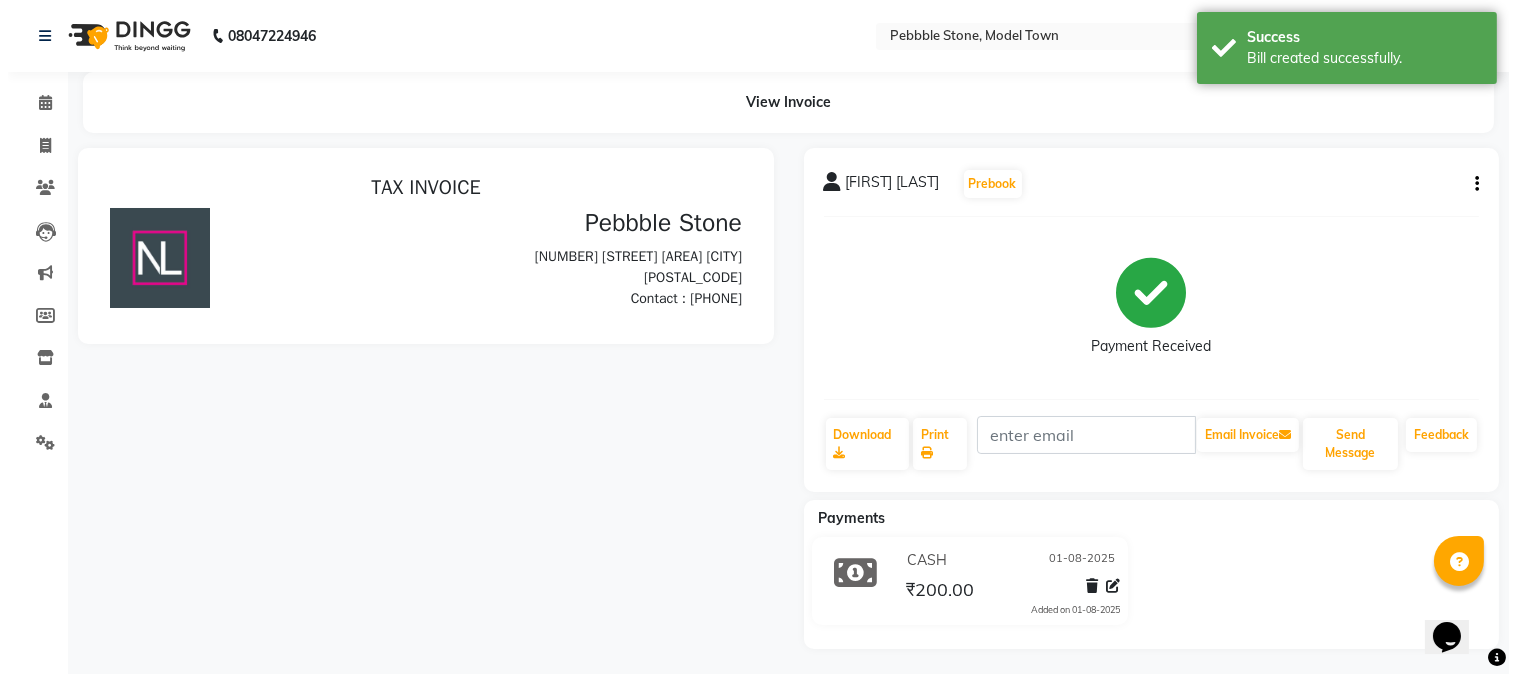scroll, scrollTop: 0, scrollLeft: 0, axis: both 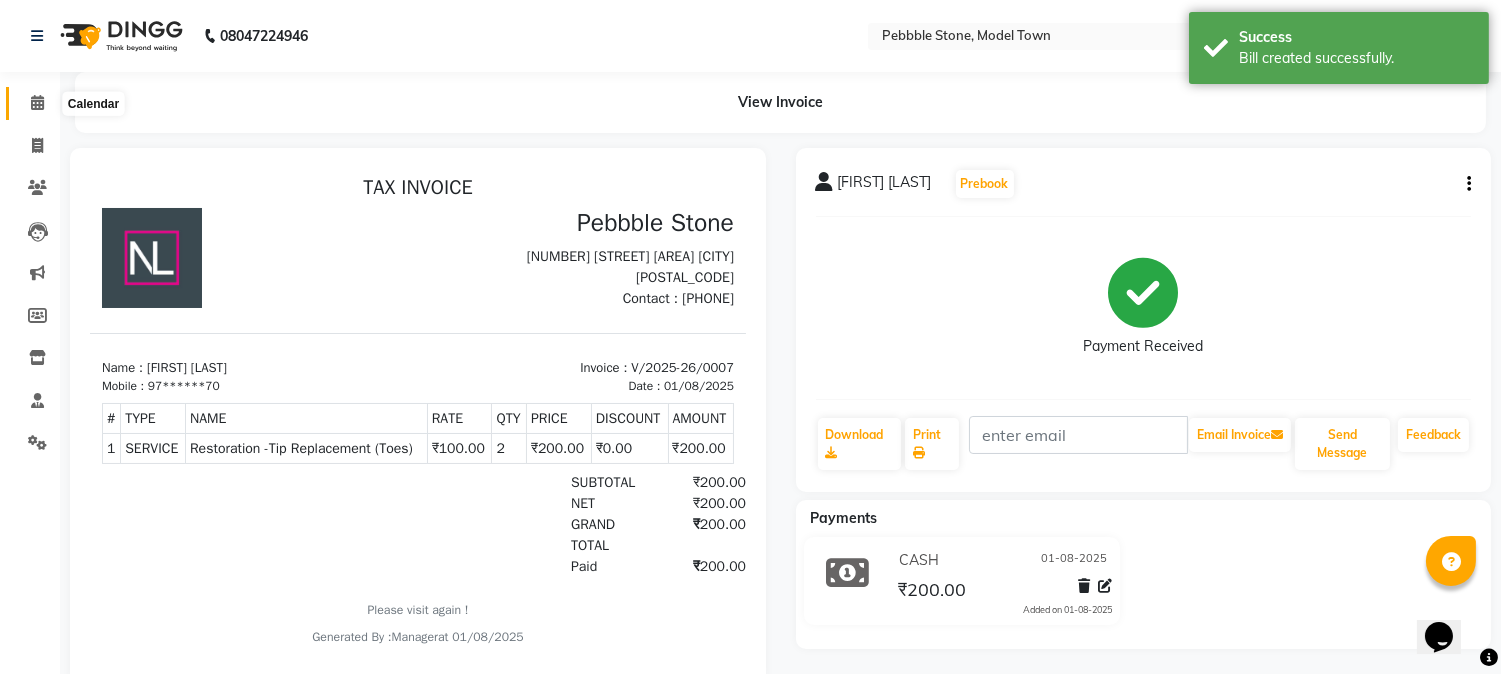 click 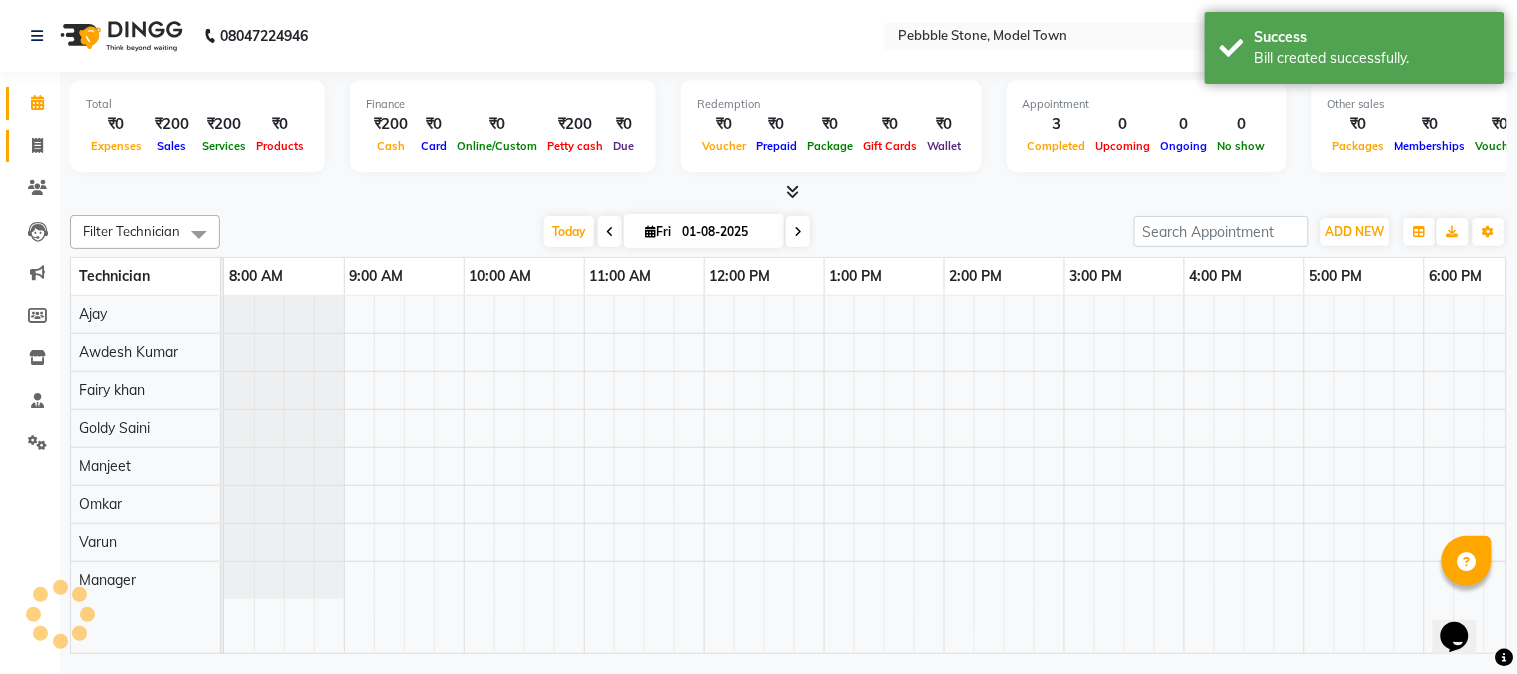 scroll, scrollTop: 0, scrollLeft: 0, axis: both 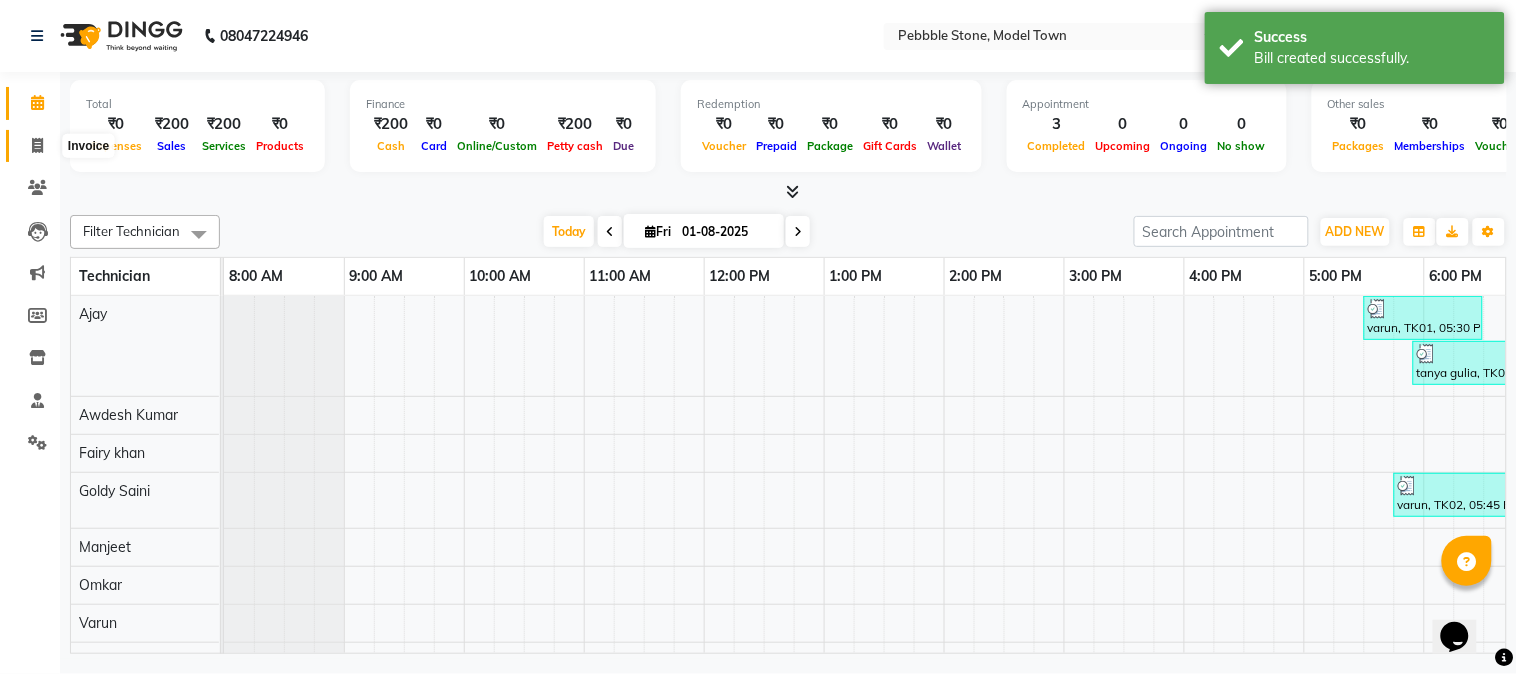click 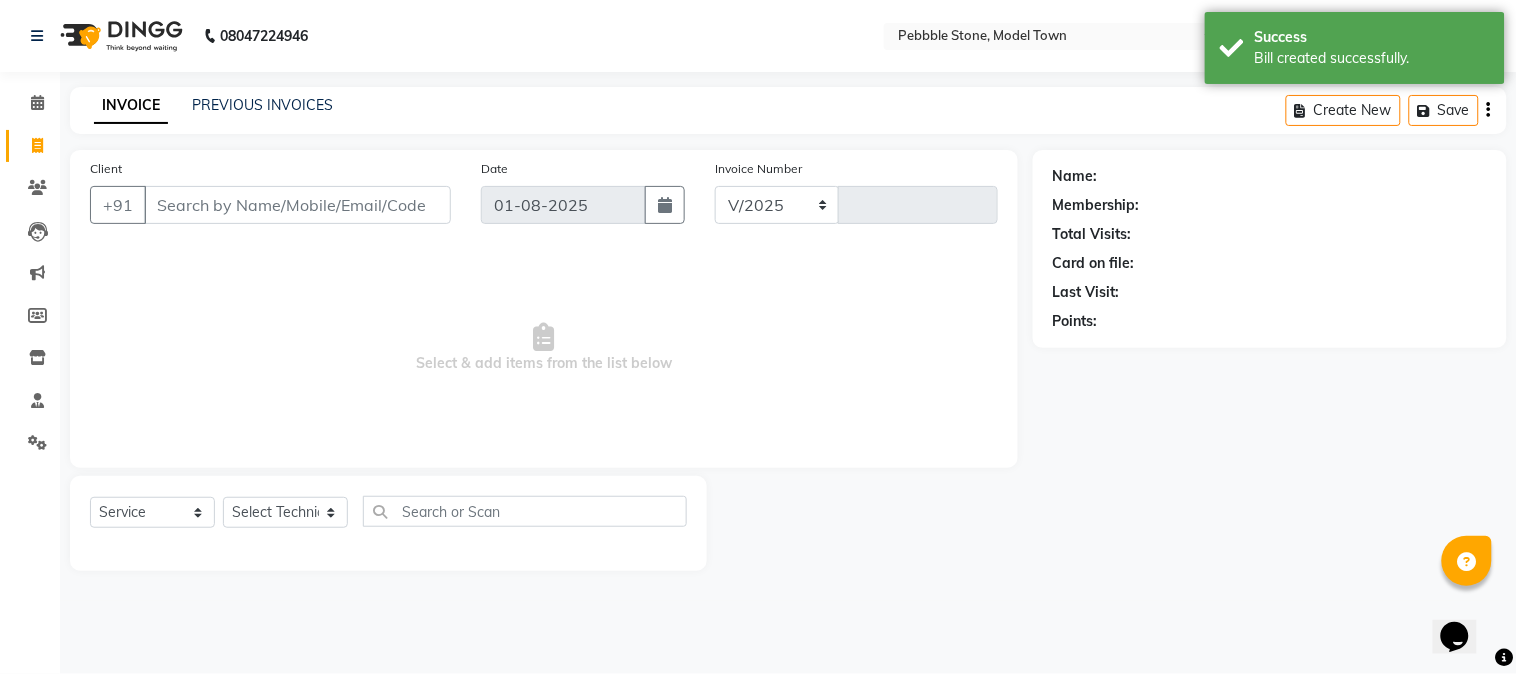 select on "8684" 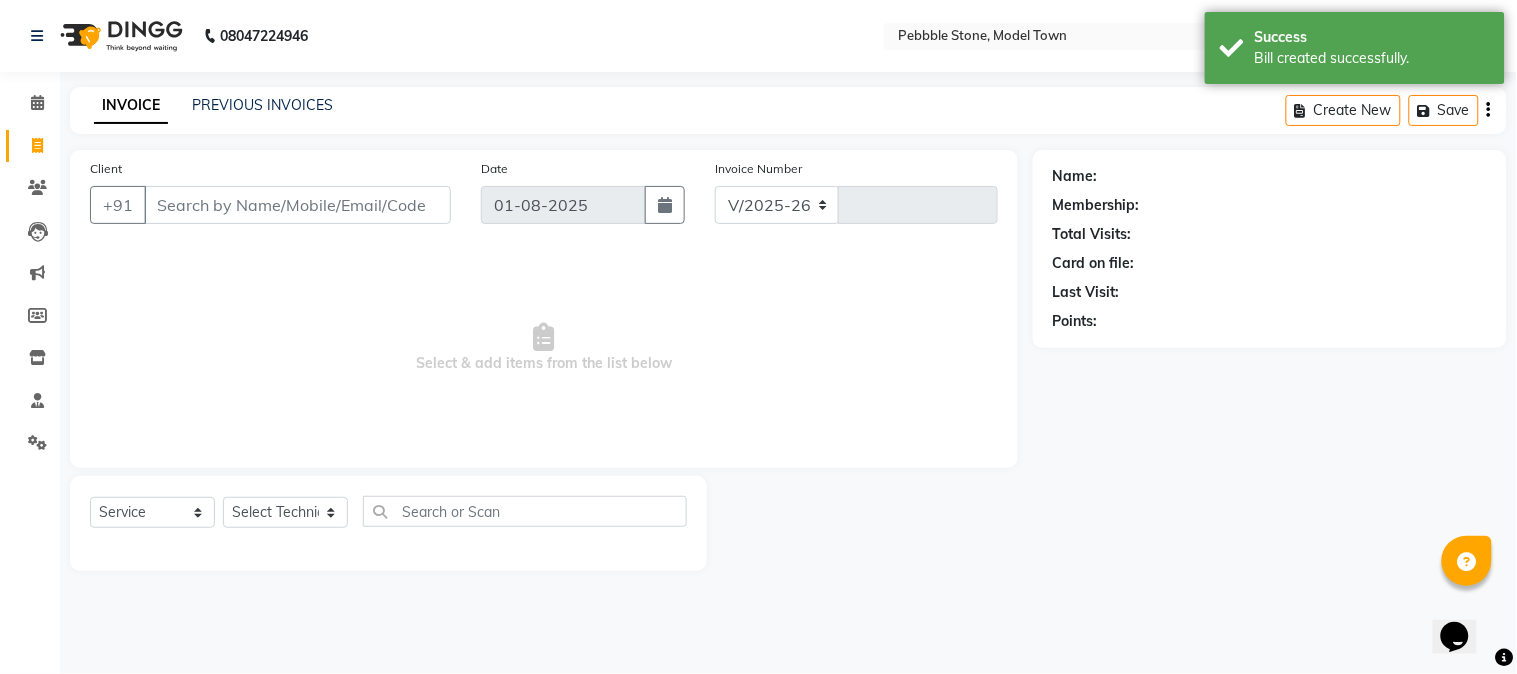 type on "0008" 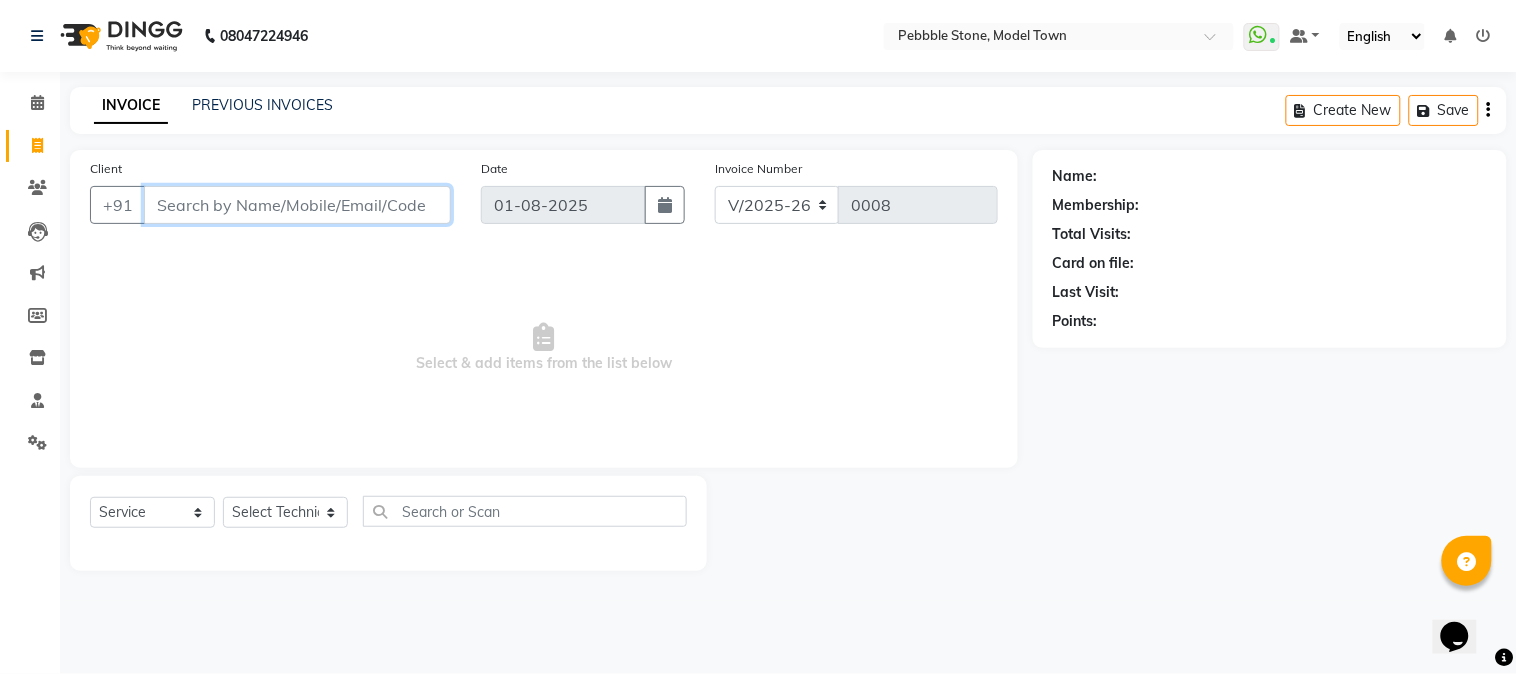 click on "Client" at bounding box center [297, 205] 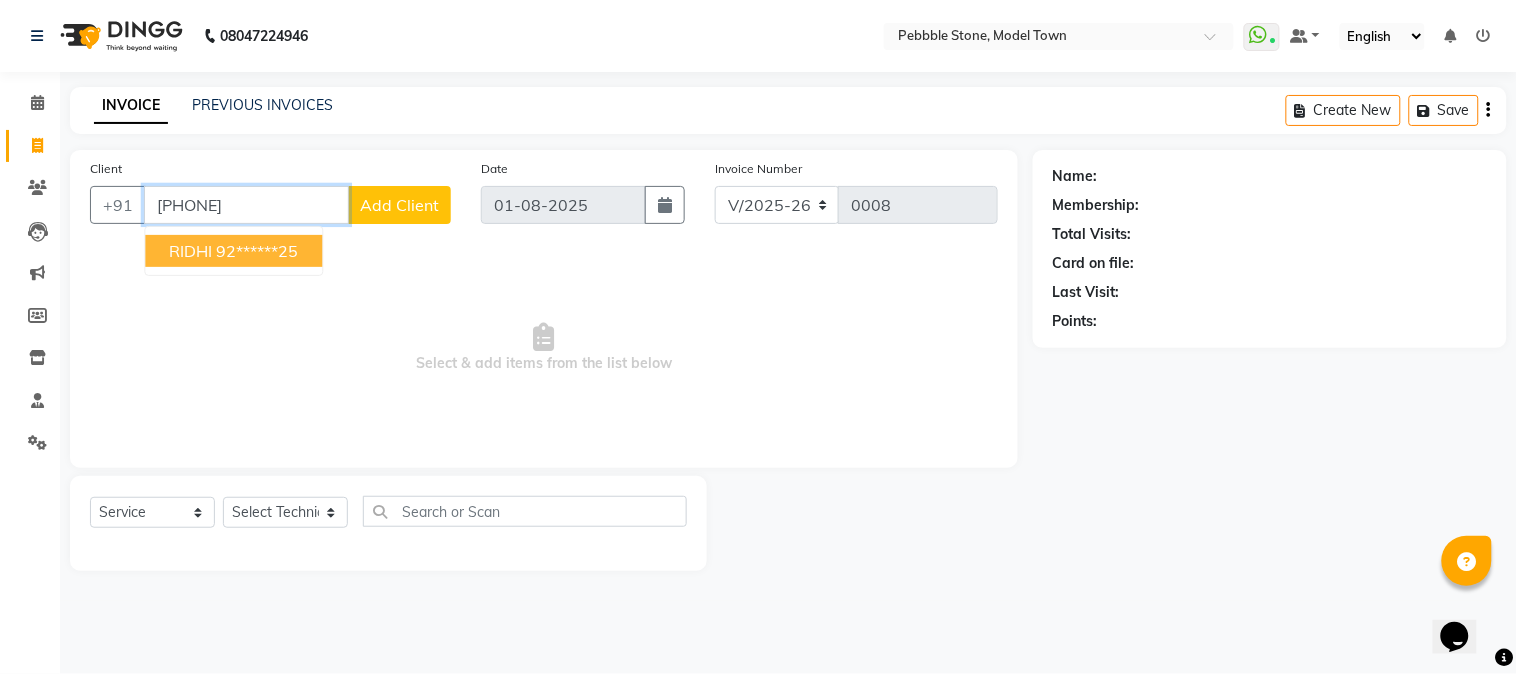 click on "92******25" at bounding box center (257, 251) 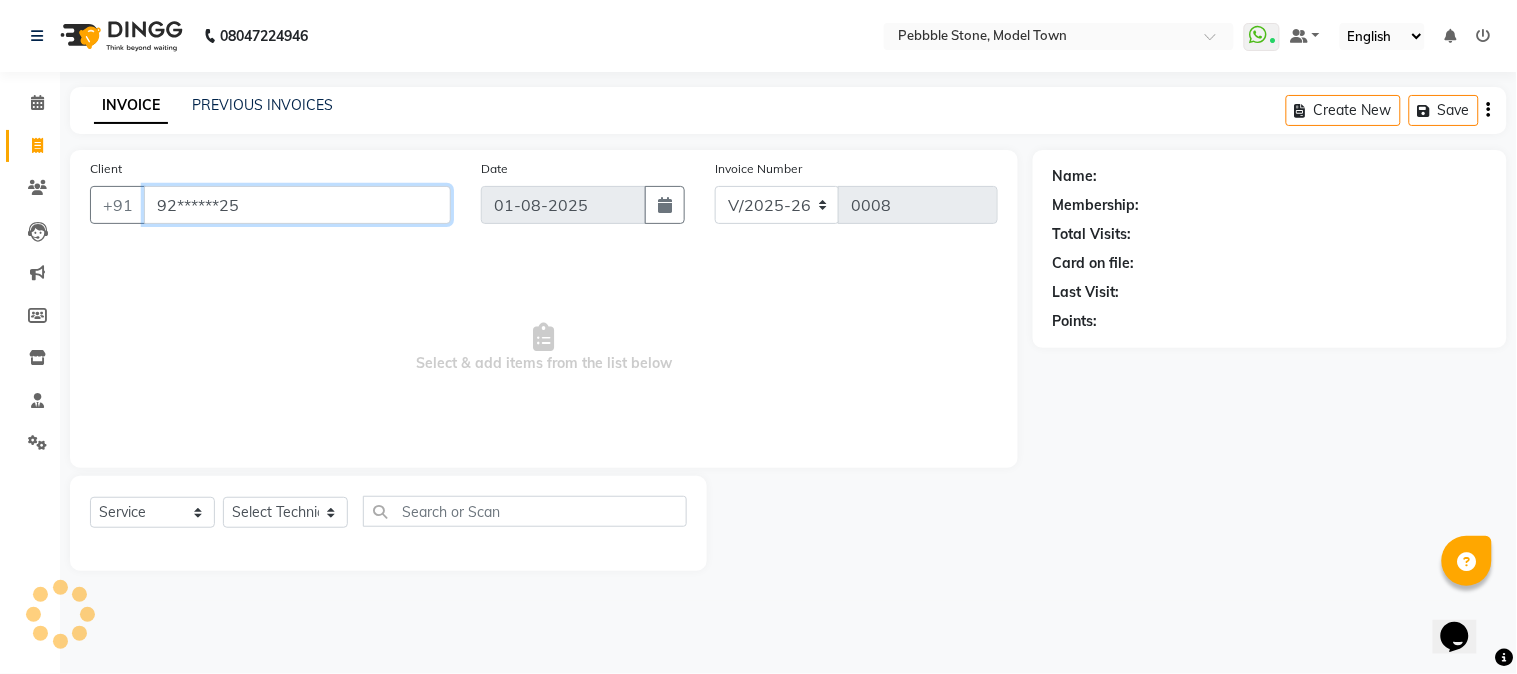 type on "92******25" 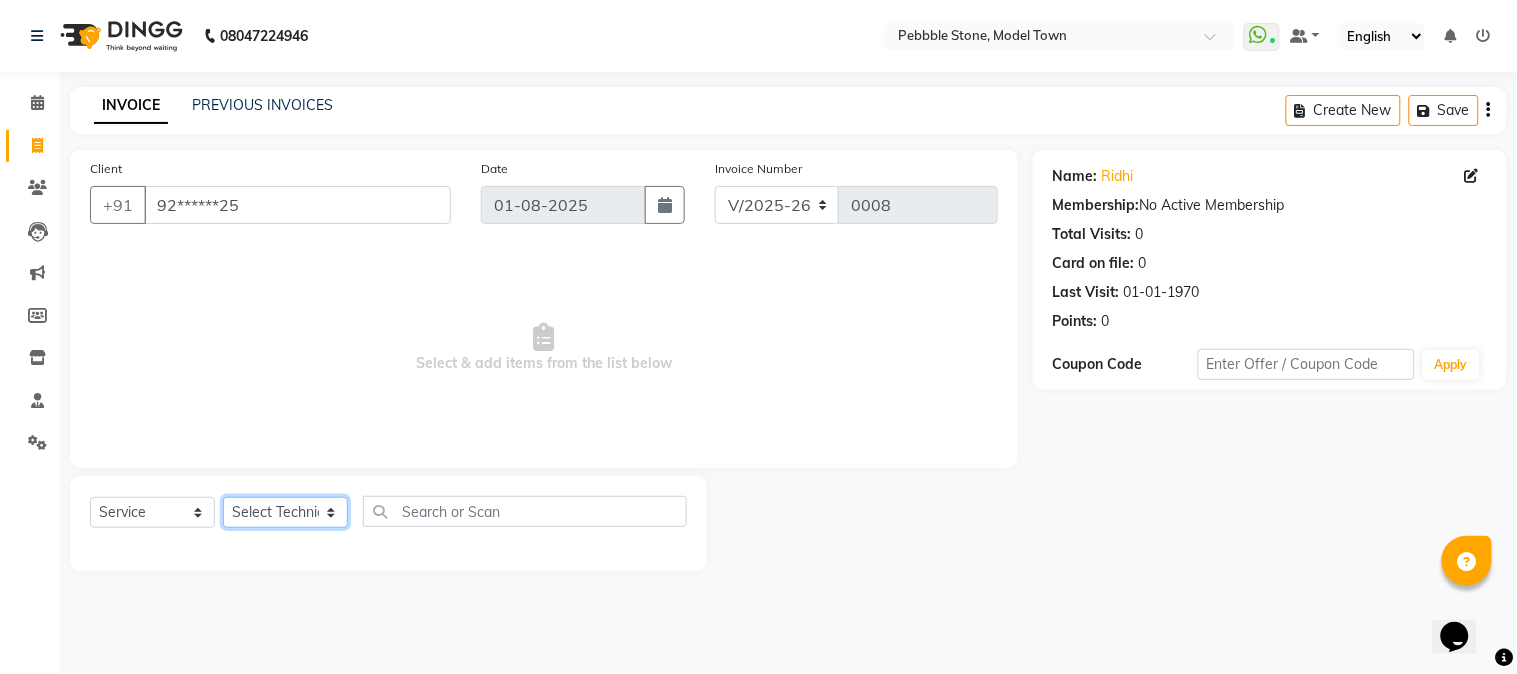 click on "Select Technician Ajay  Awdesh Kumar Fairy khan Goldy Saini Manager Manjeet Omkar Varun" 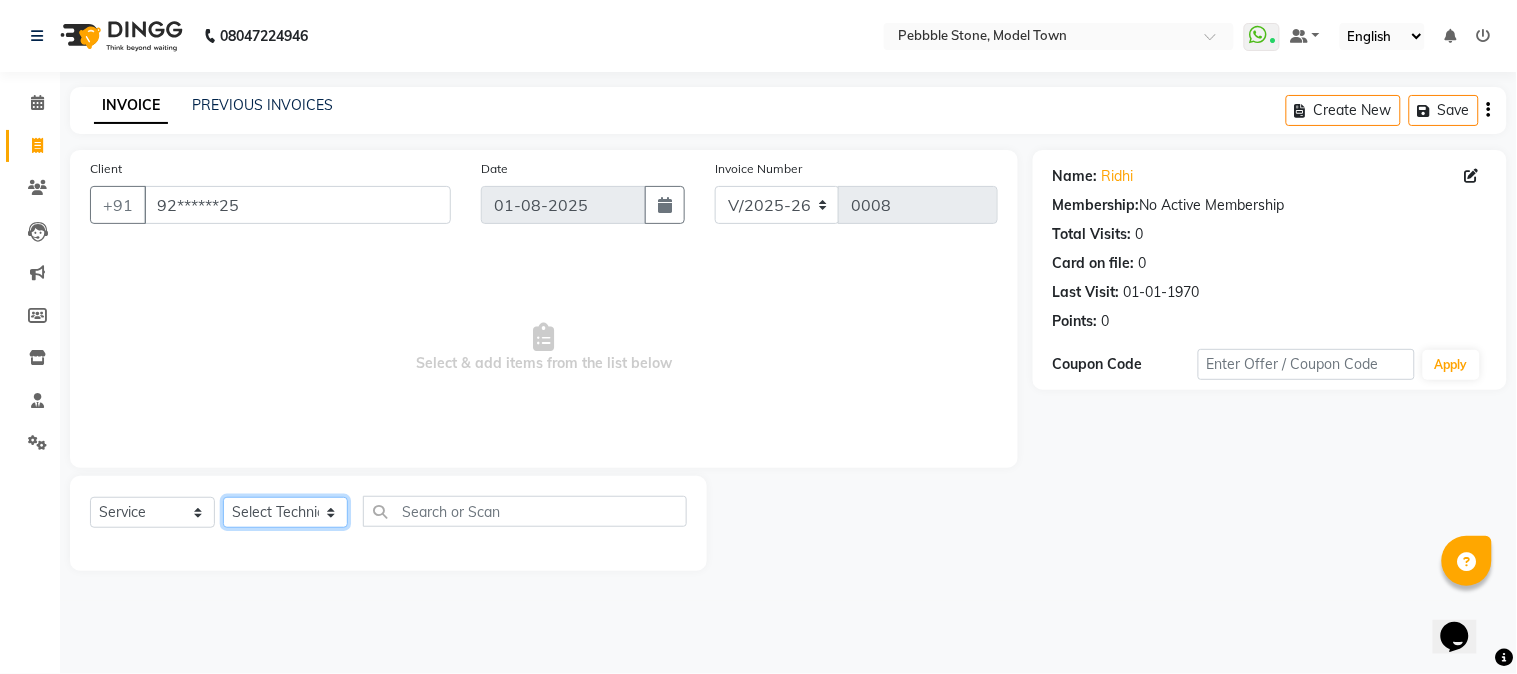 select on "87701" 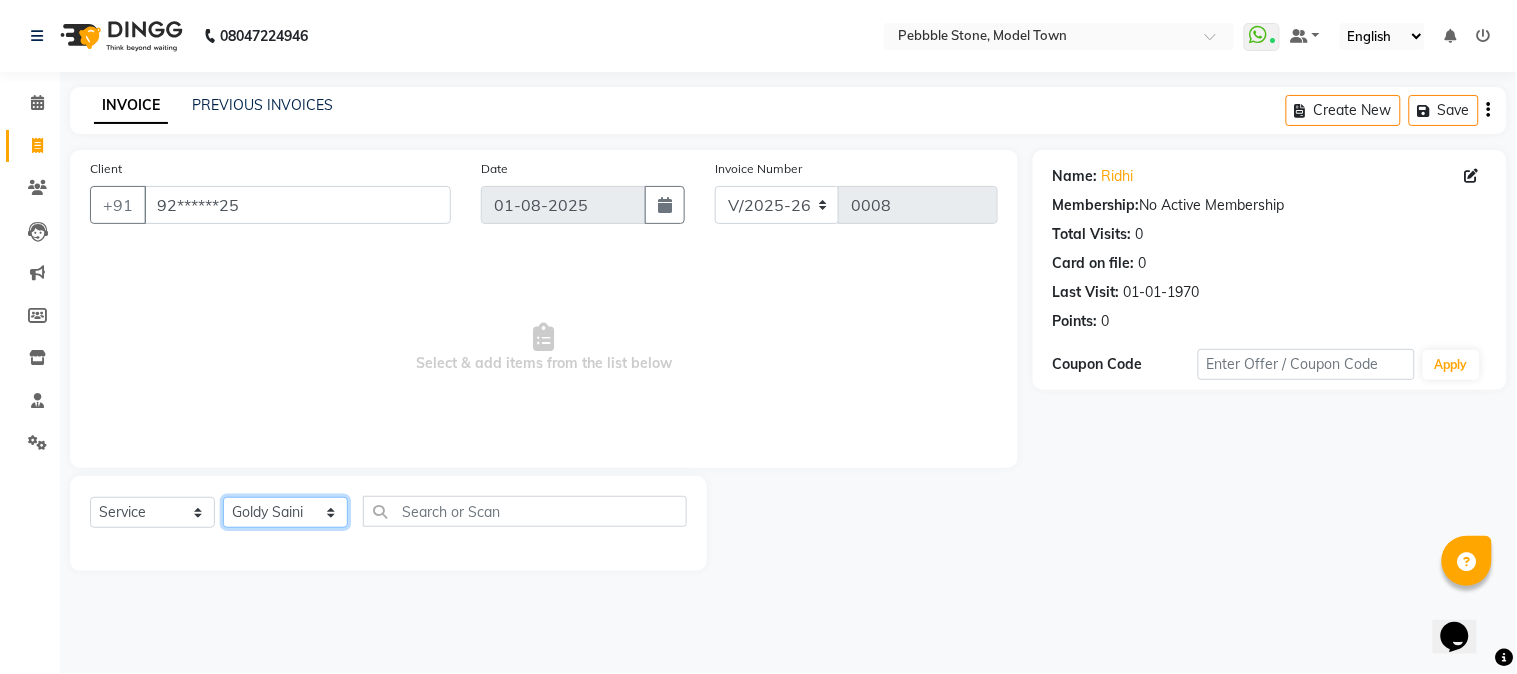 click on "Select Technician Ajay  Awdesh Kumar Fairy khan Goldy Saini Manager Manjeet Omkar Varun" 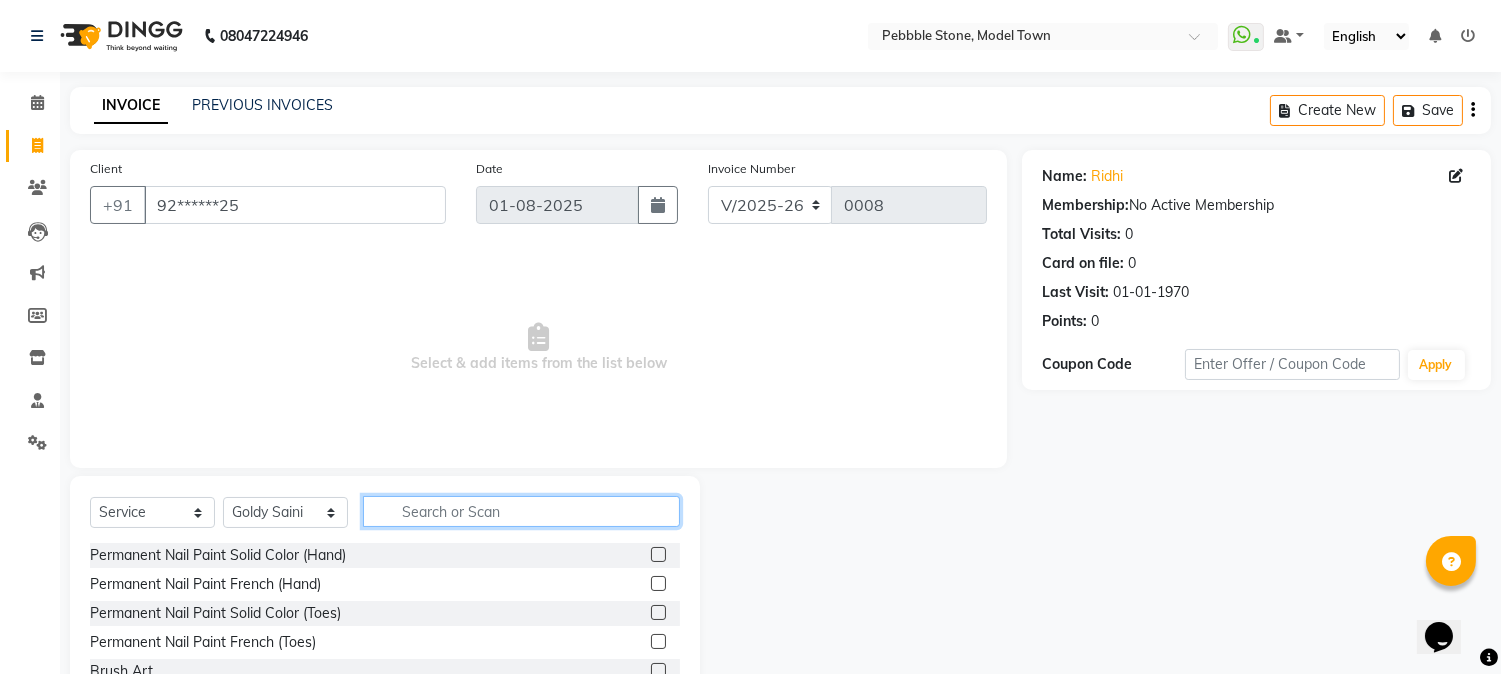 click 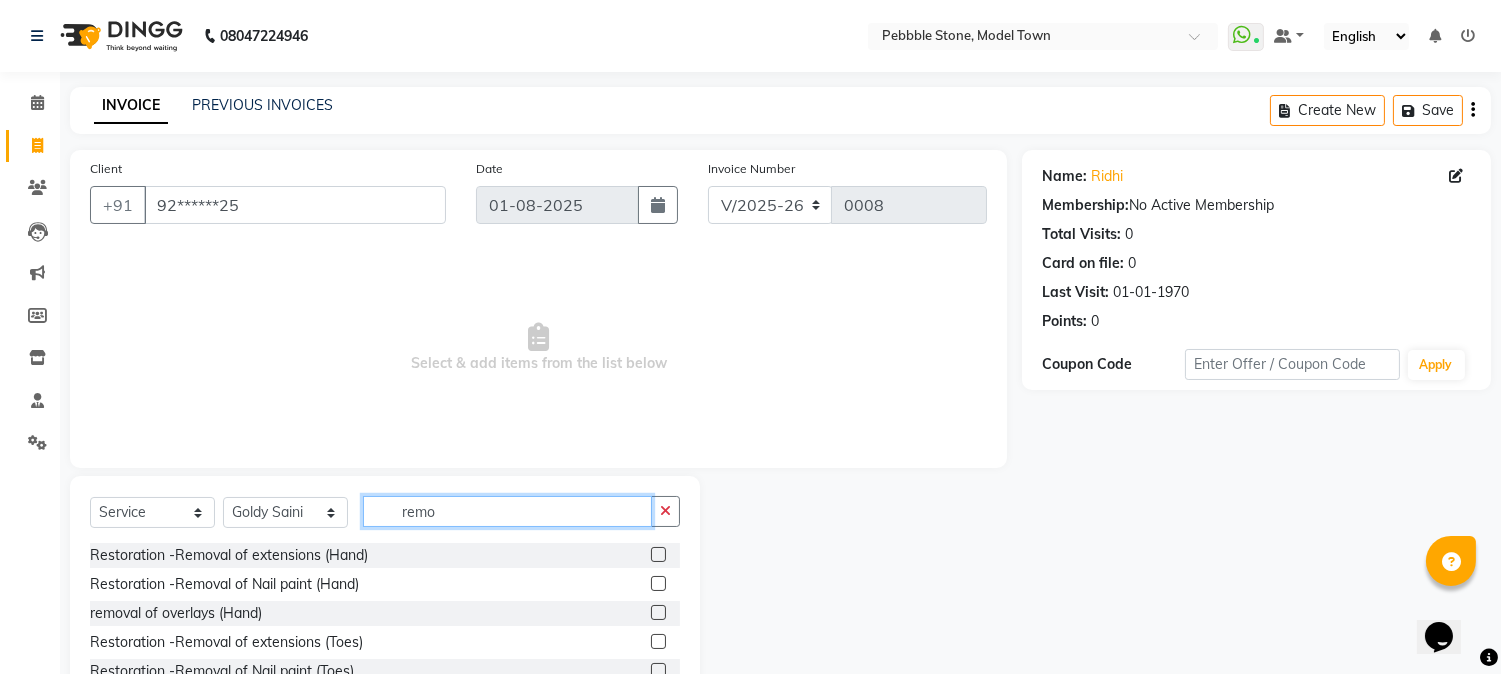 type on "remo" 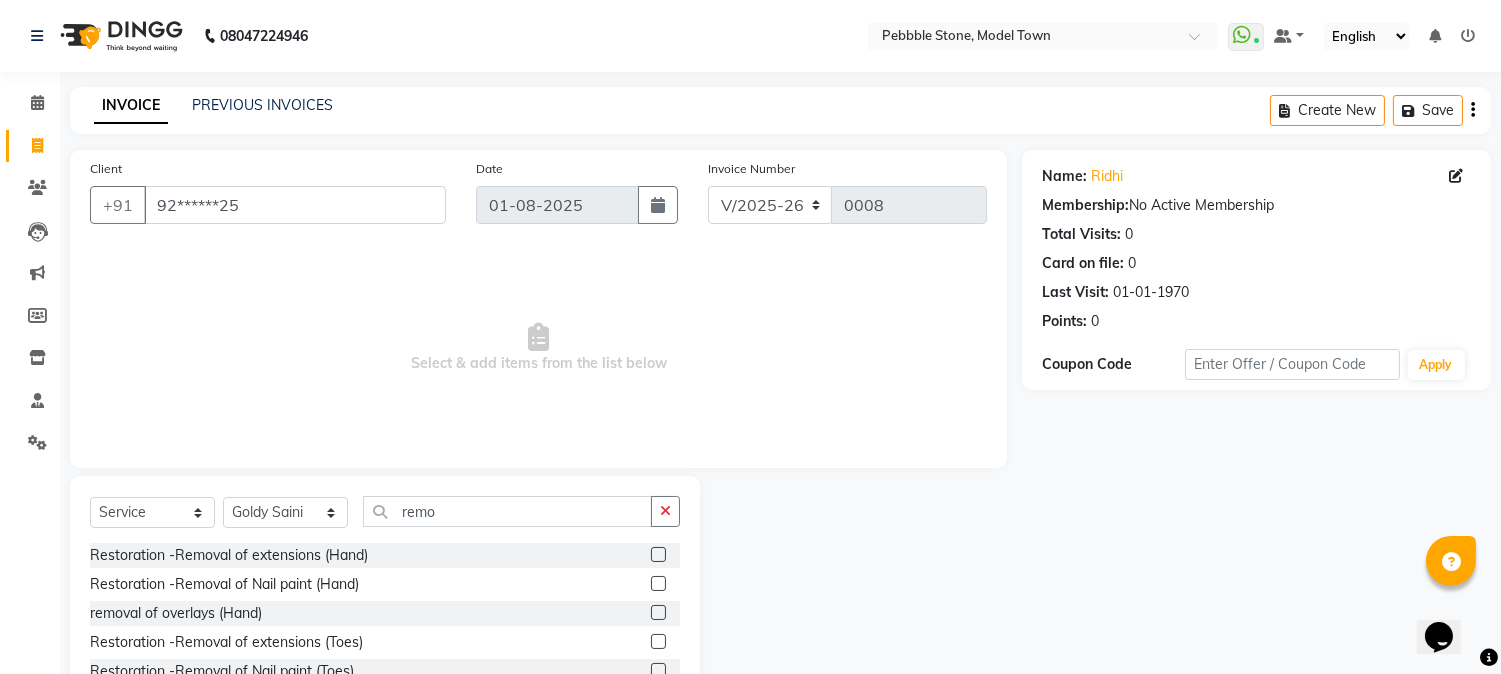 click 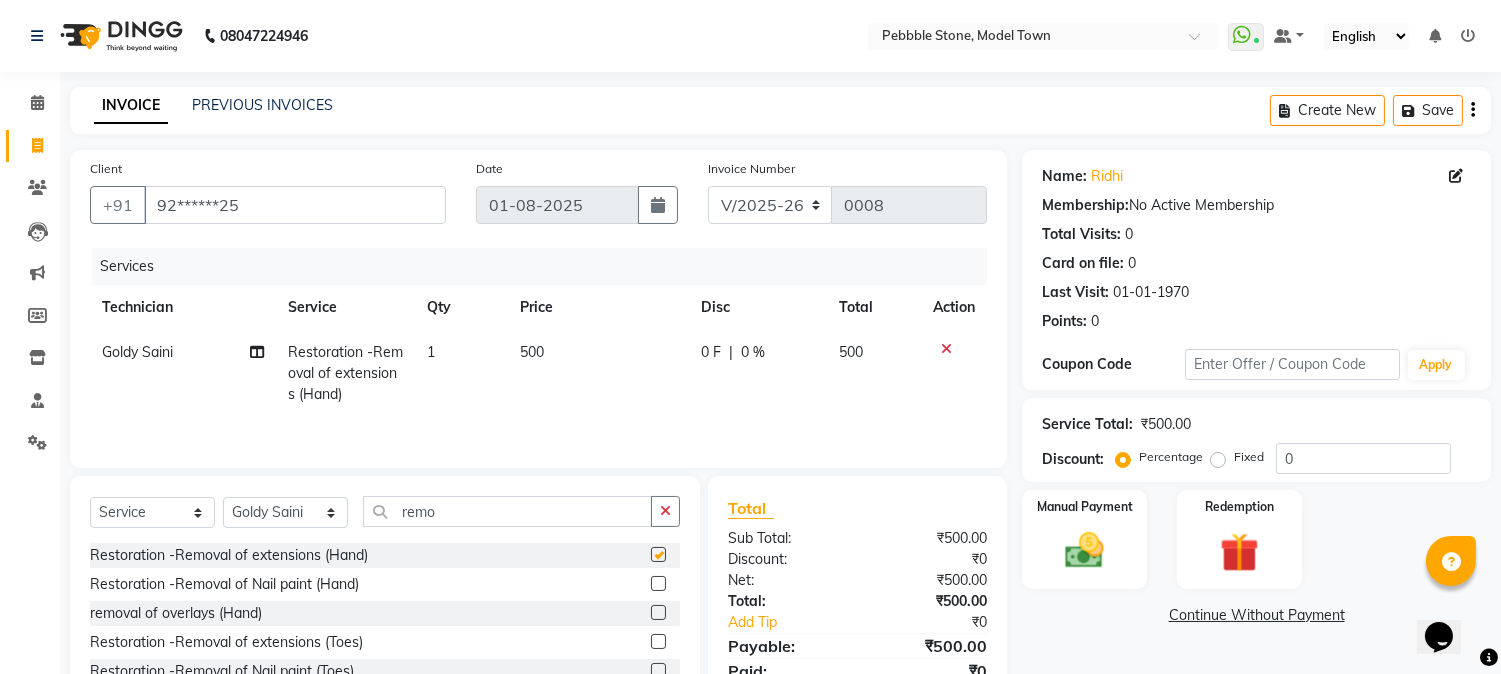 checkbox on "false" 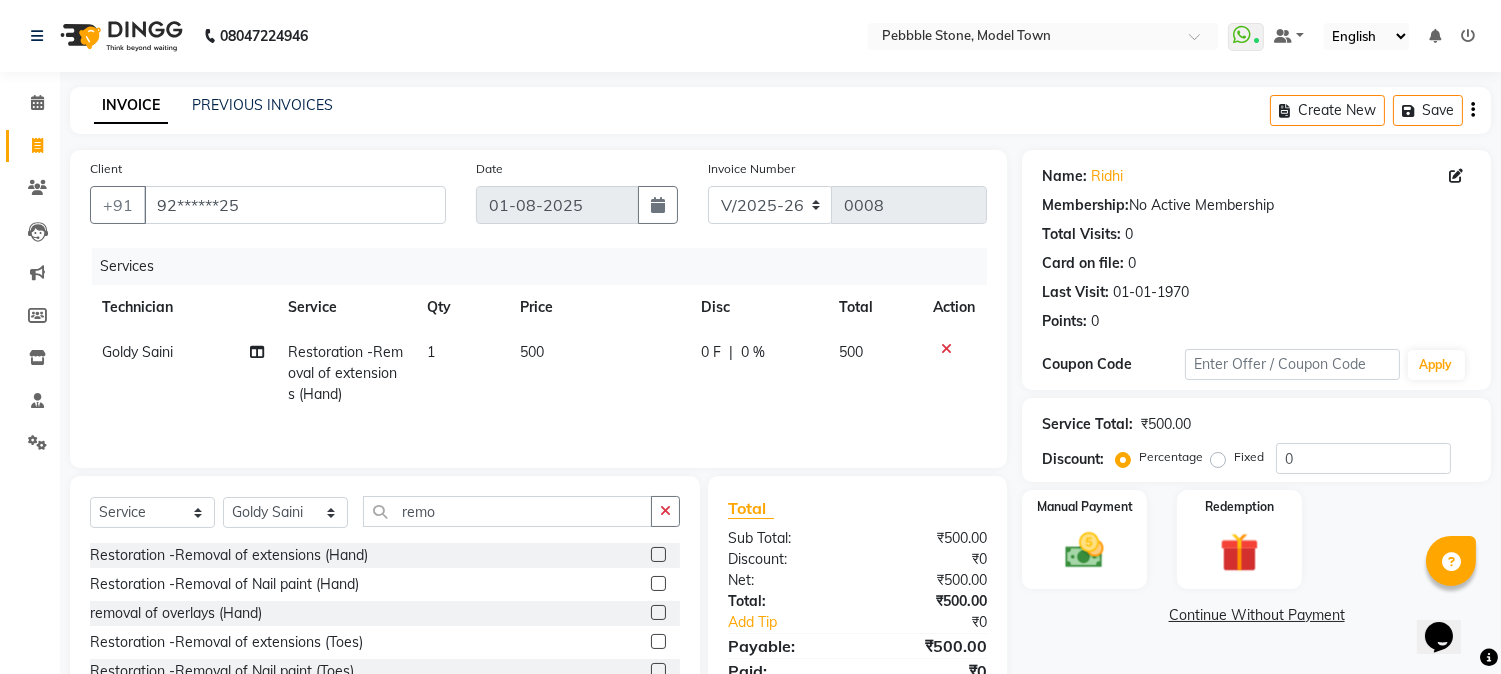 click on "0 F" 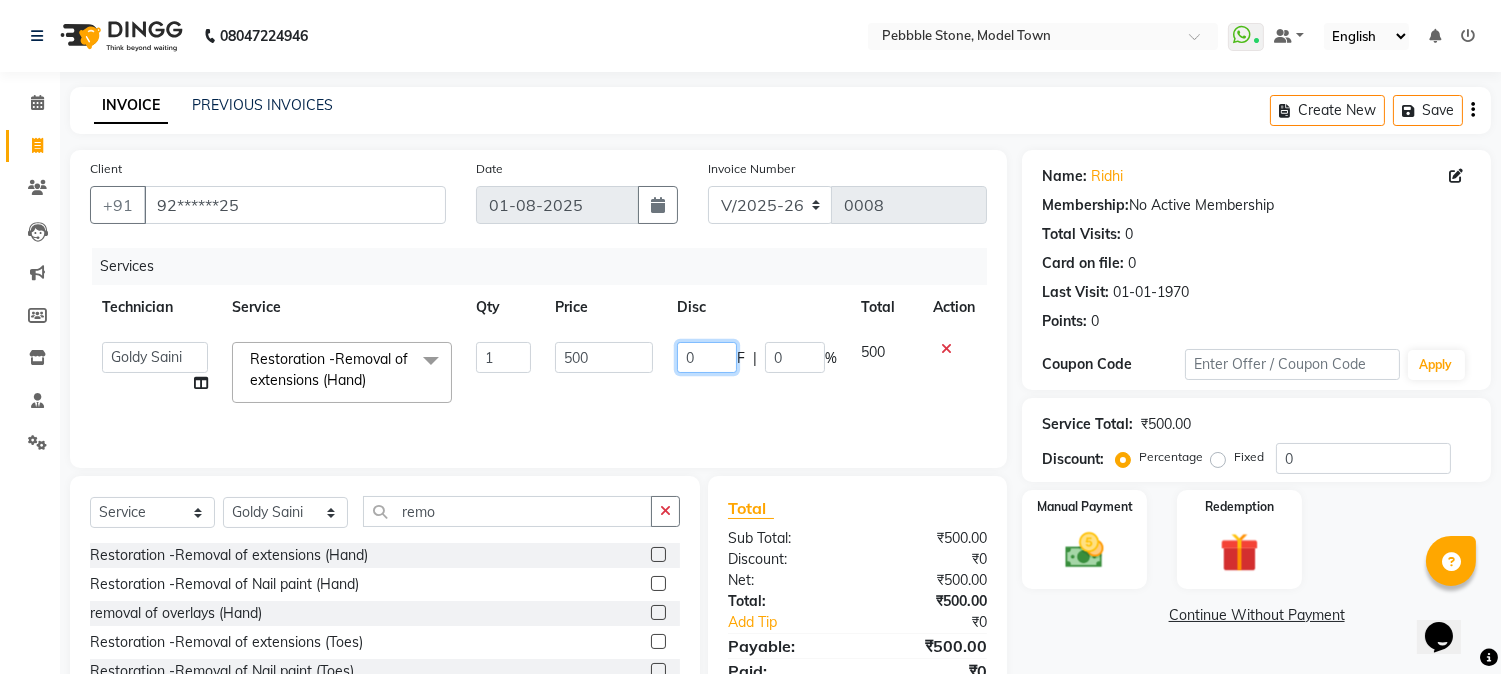 click on "0" 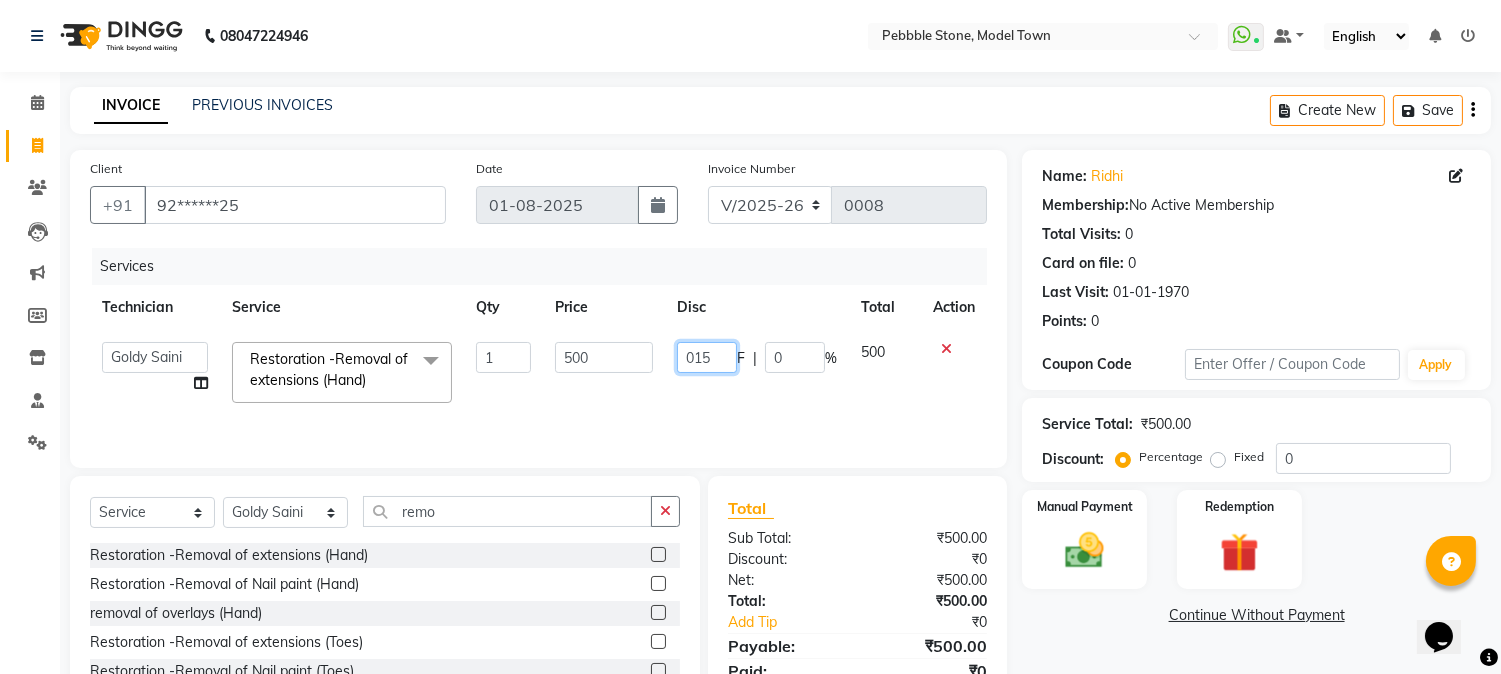 type on "0150" 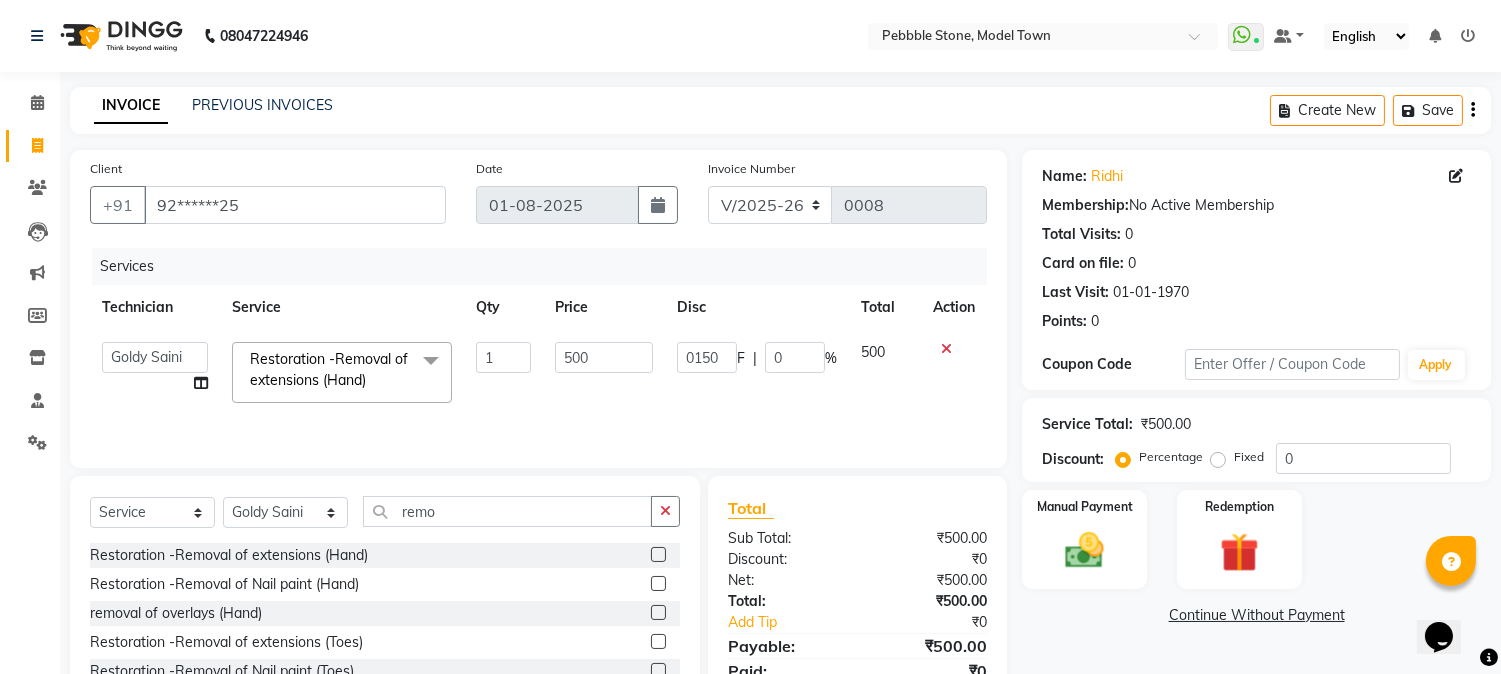 click on "0150 F | 0 %" 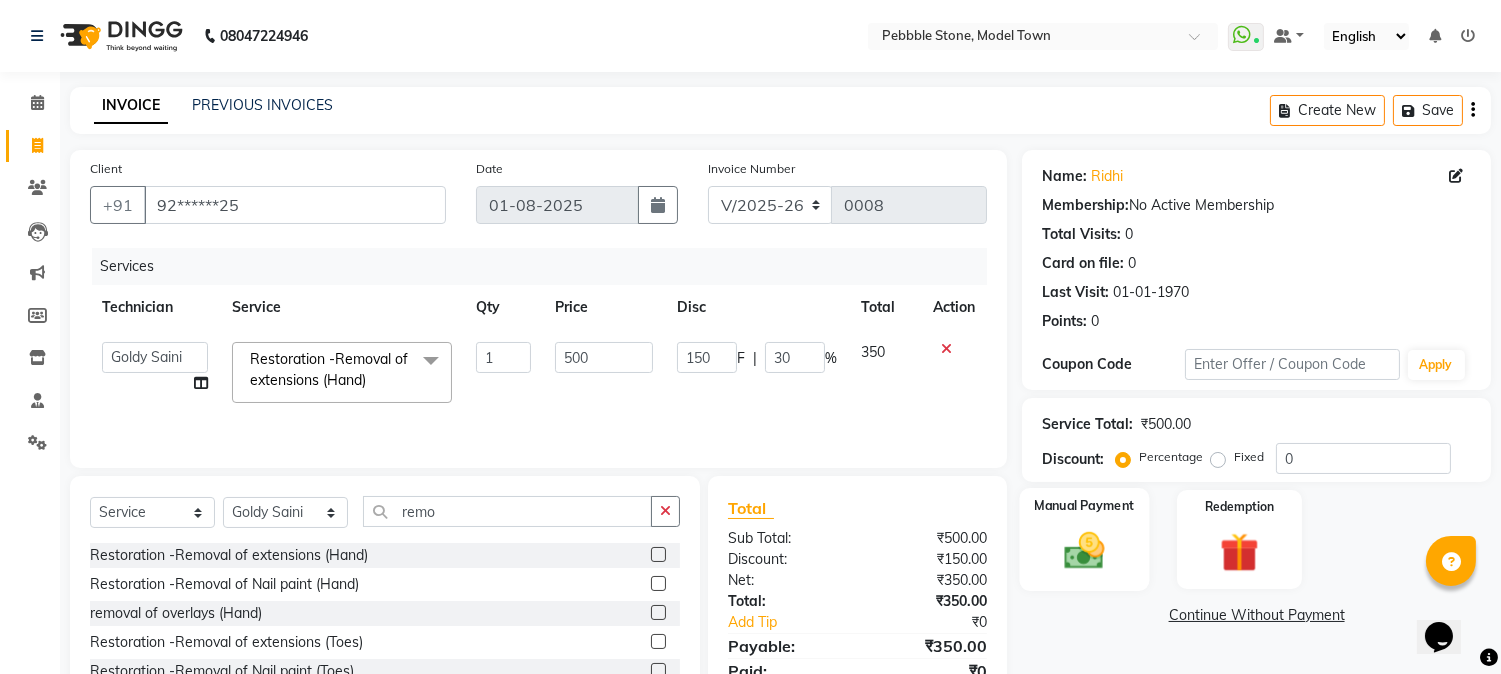click 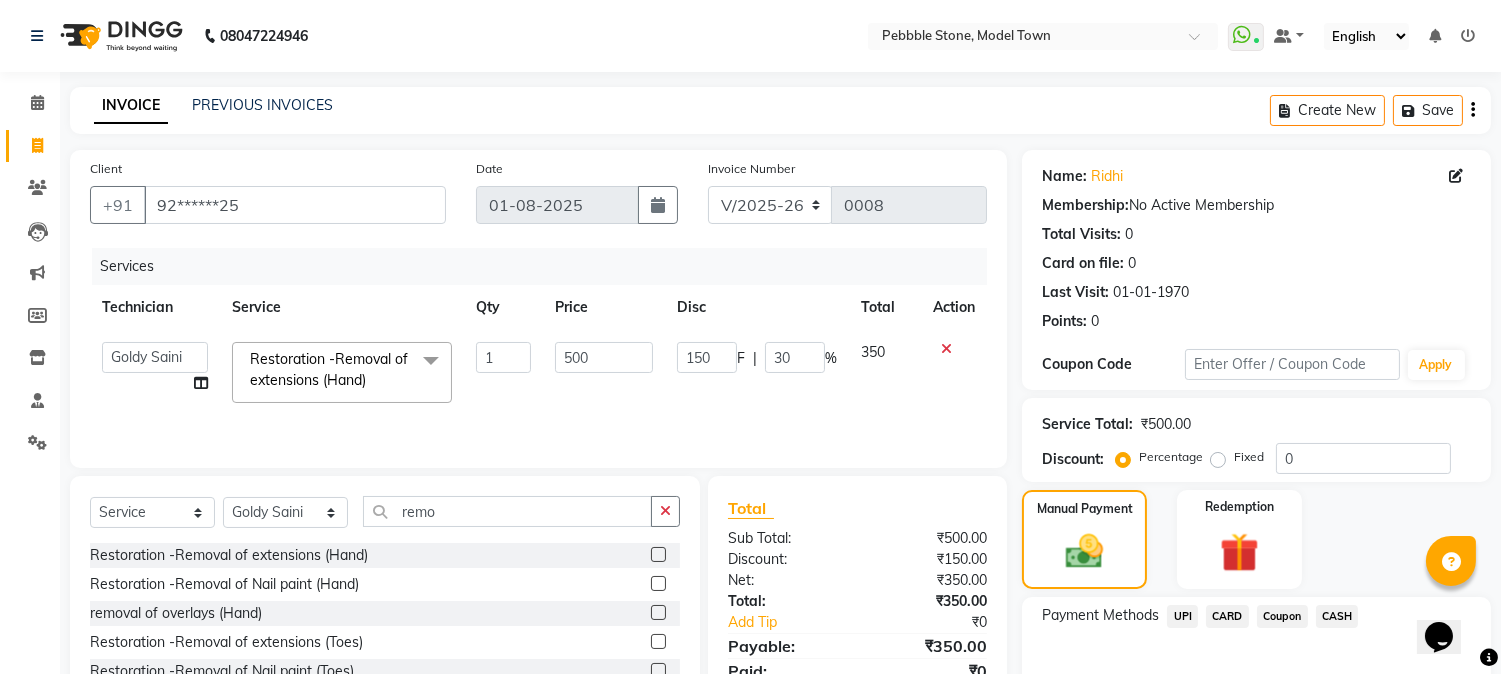 click on "CASH" 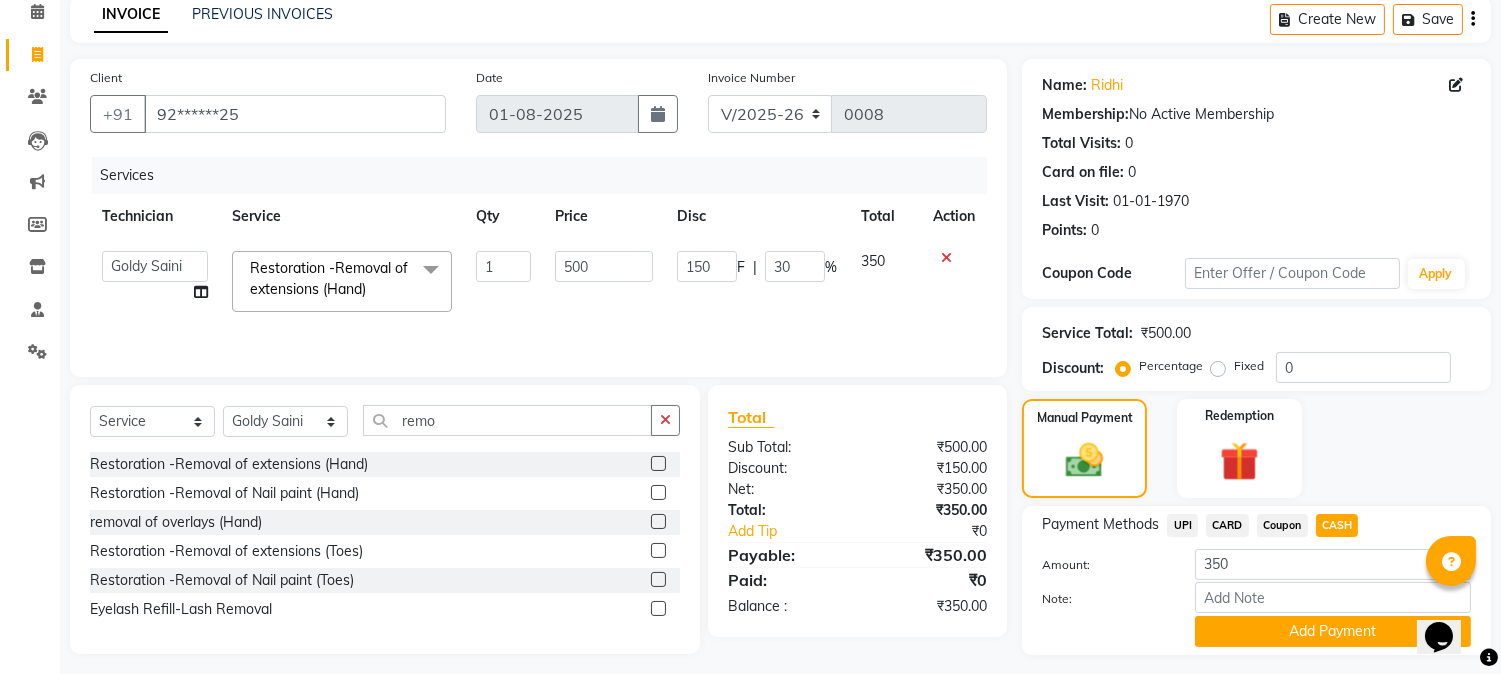 scroll, scrollTop: 142, scrollLeft: 0, axis: vertical 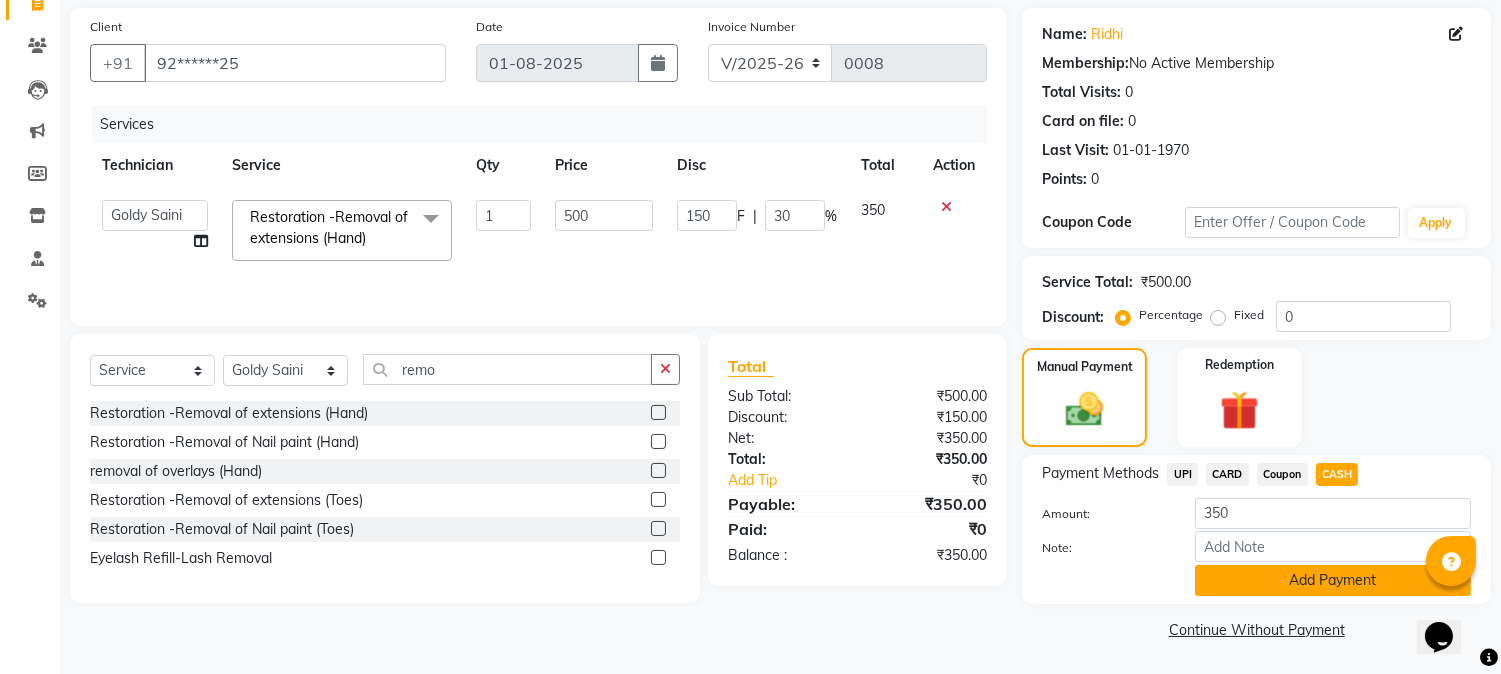 click on "Add Payment" 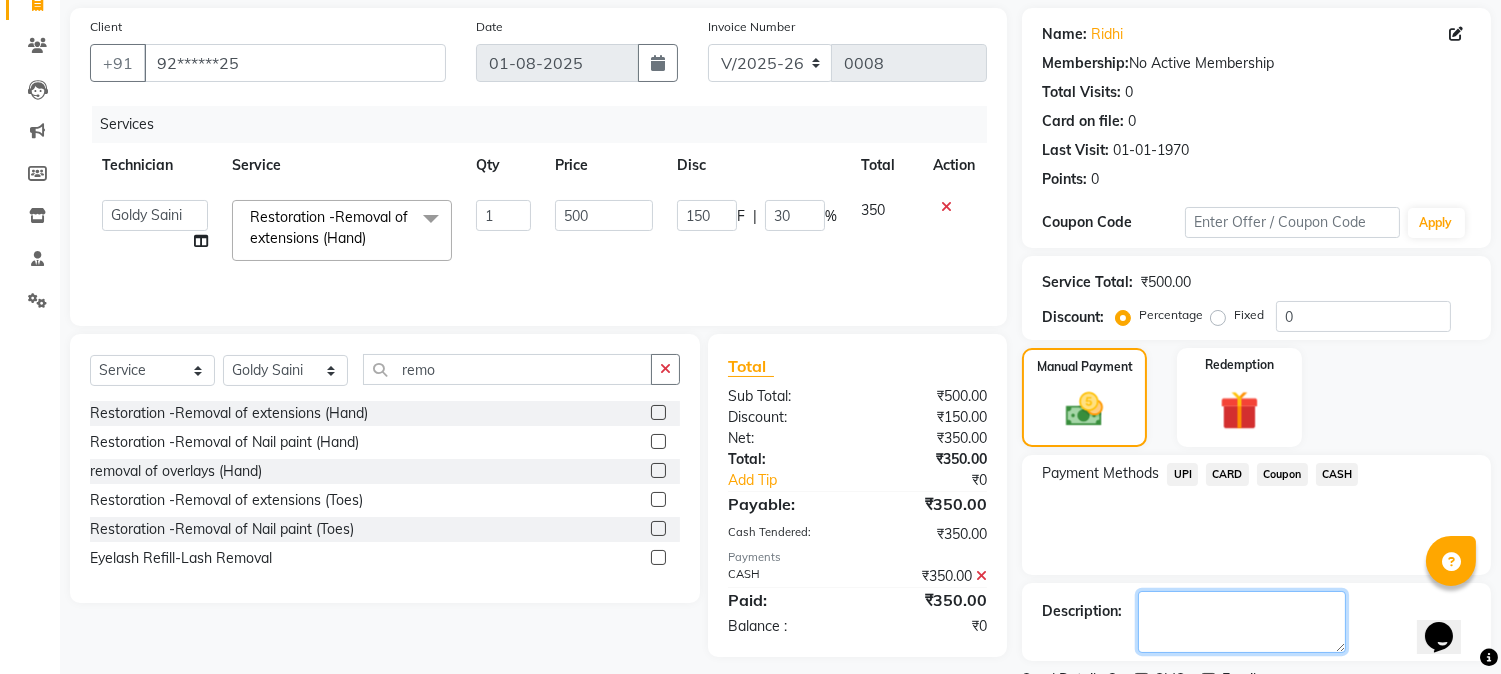 click 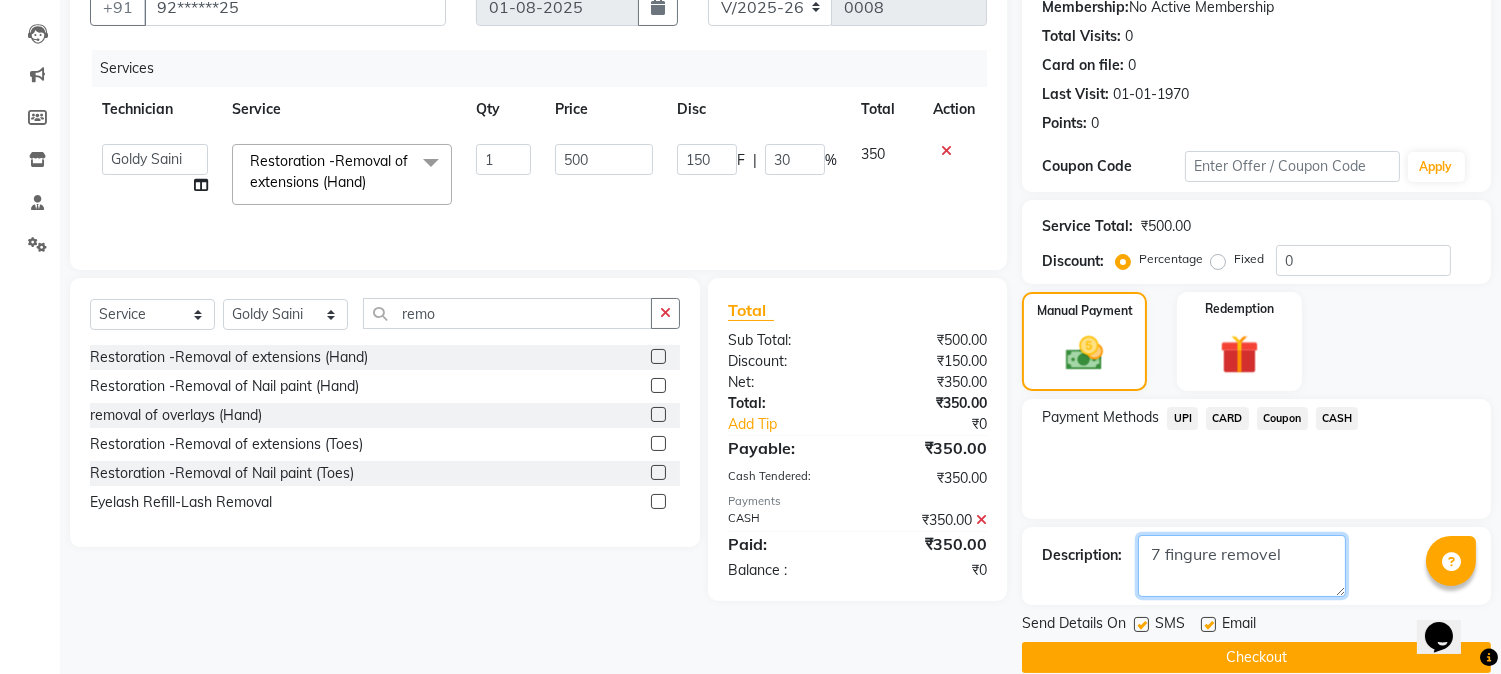 scroll, scrollTop: 225, scrollLeft: 0, axis: vertical 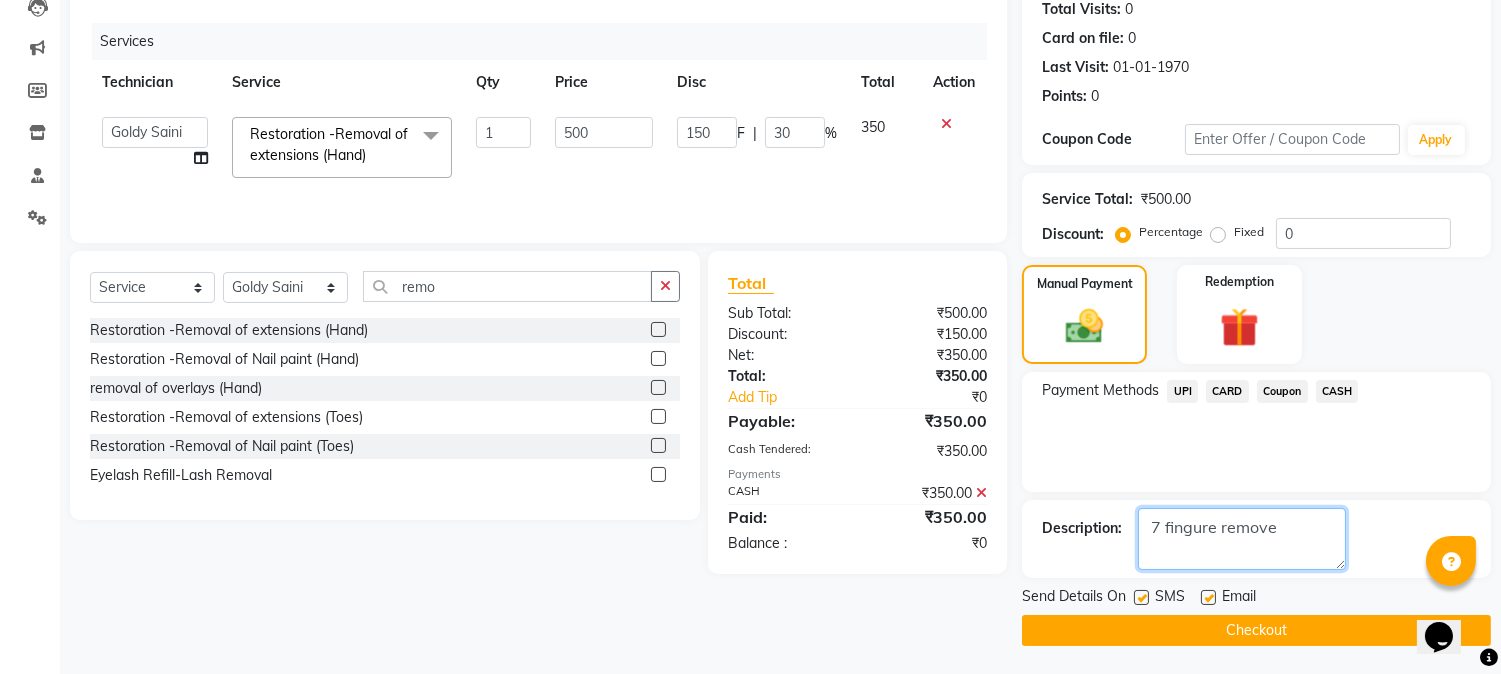 type on "7 fingure remove" 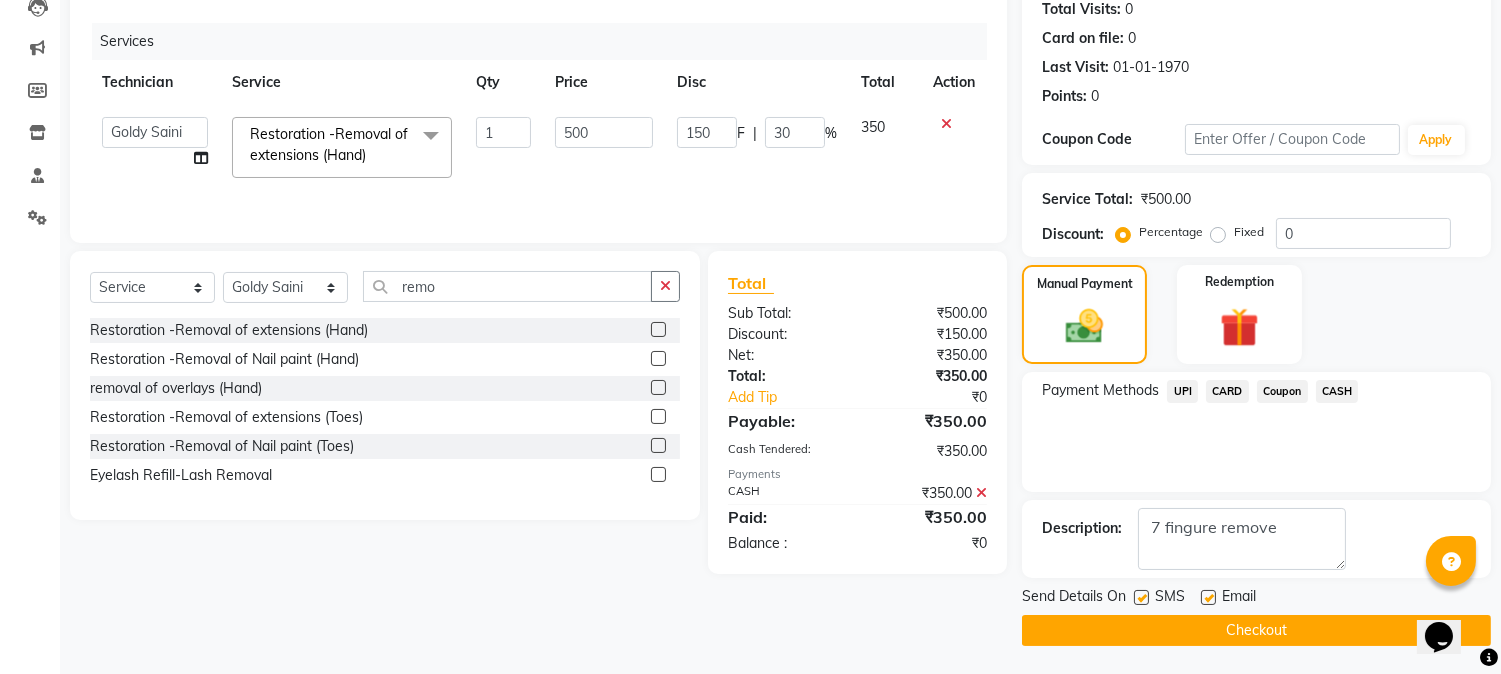 click on "Checkout" 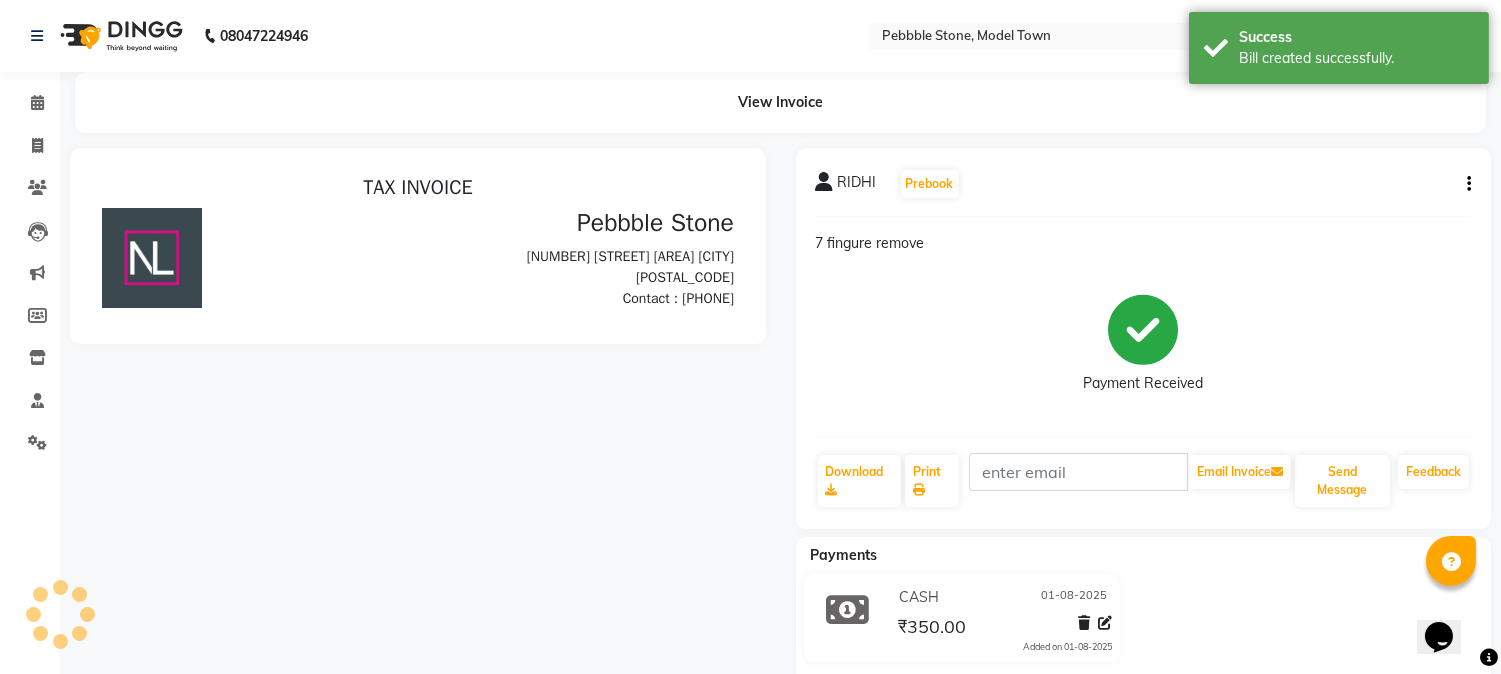 scroll, scrollTop: 0, scrollLeft: 0, axis: both 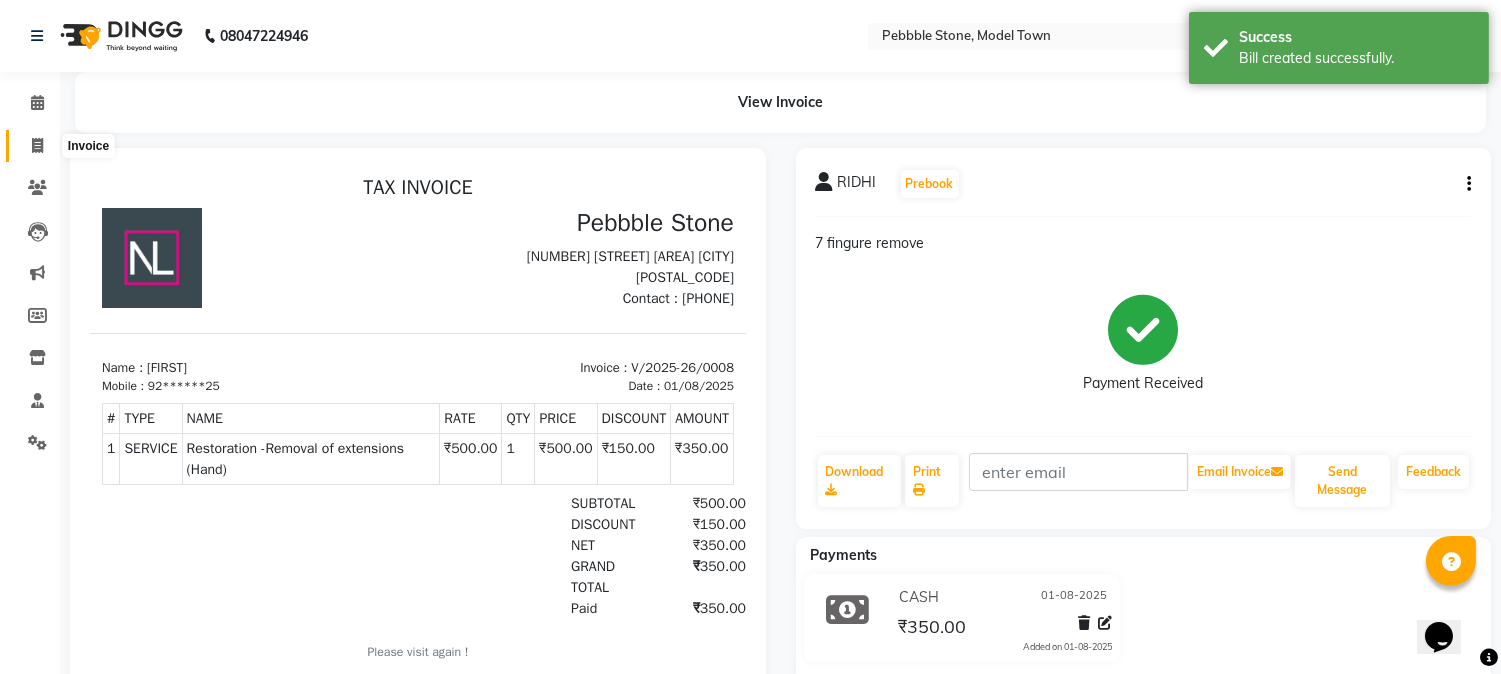 click 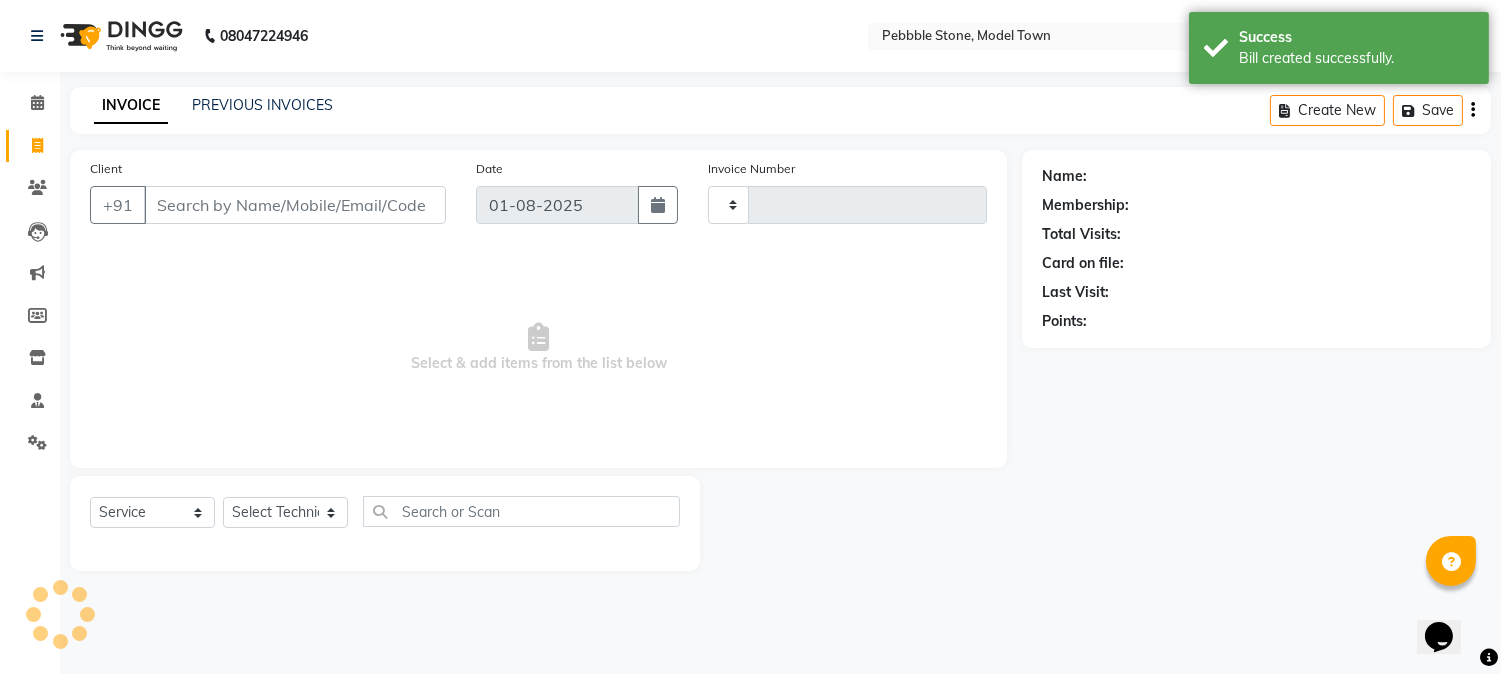 type on "0009" 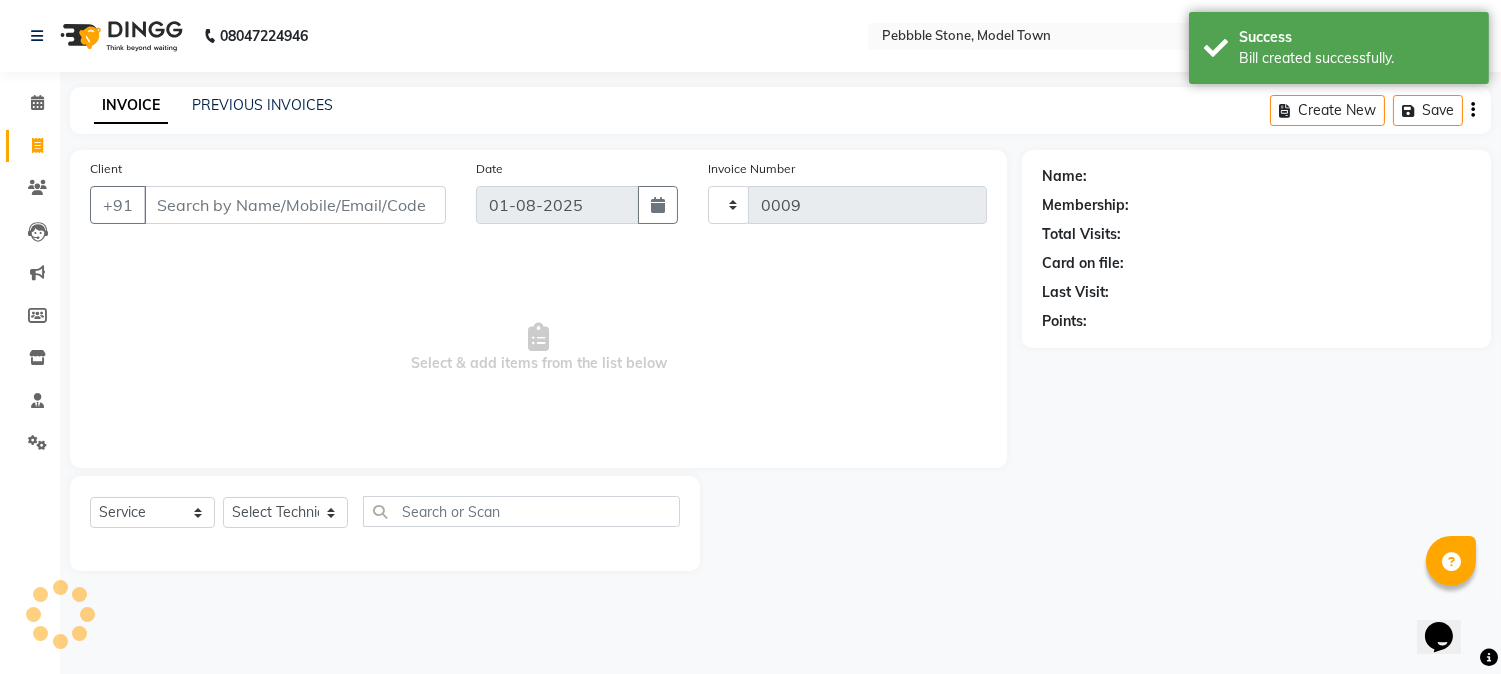 select on "8684" 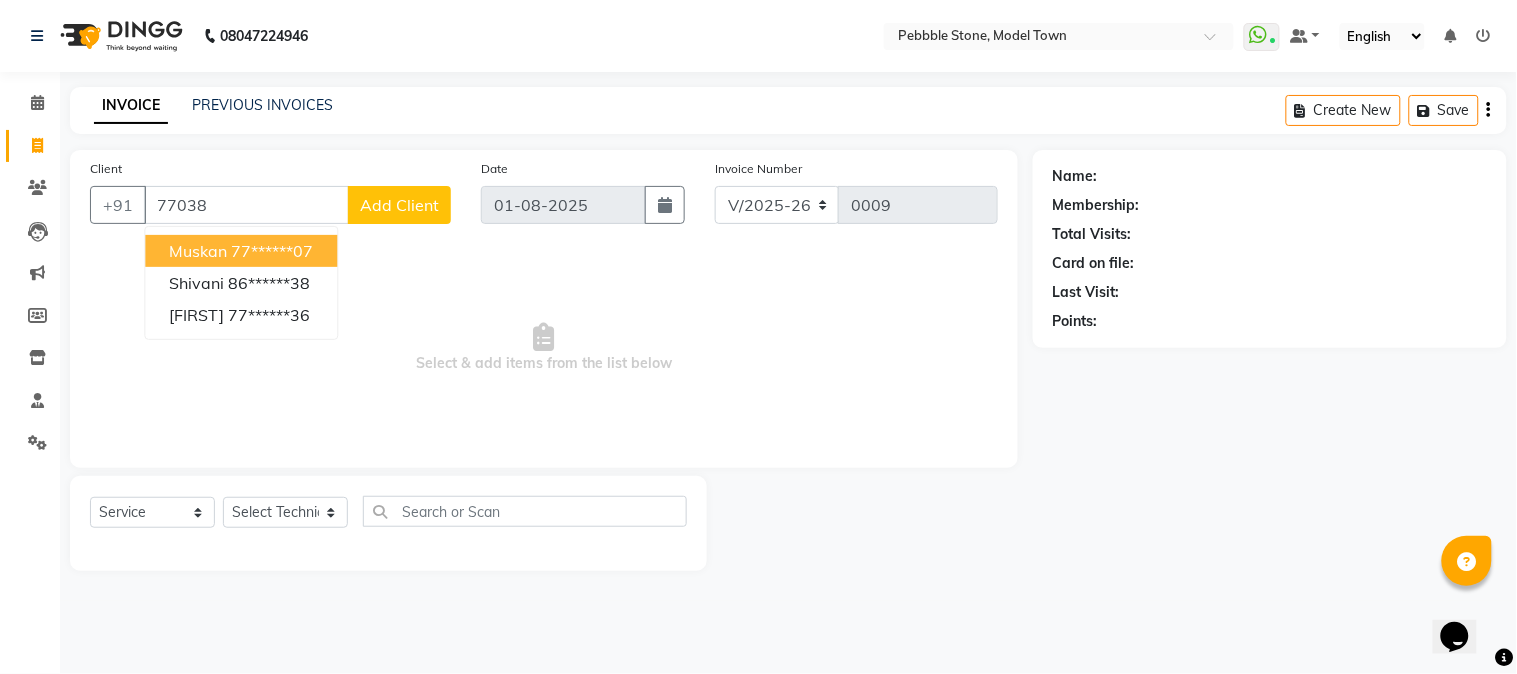 click on "77******07" at bounding box center (272, 251) 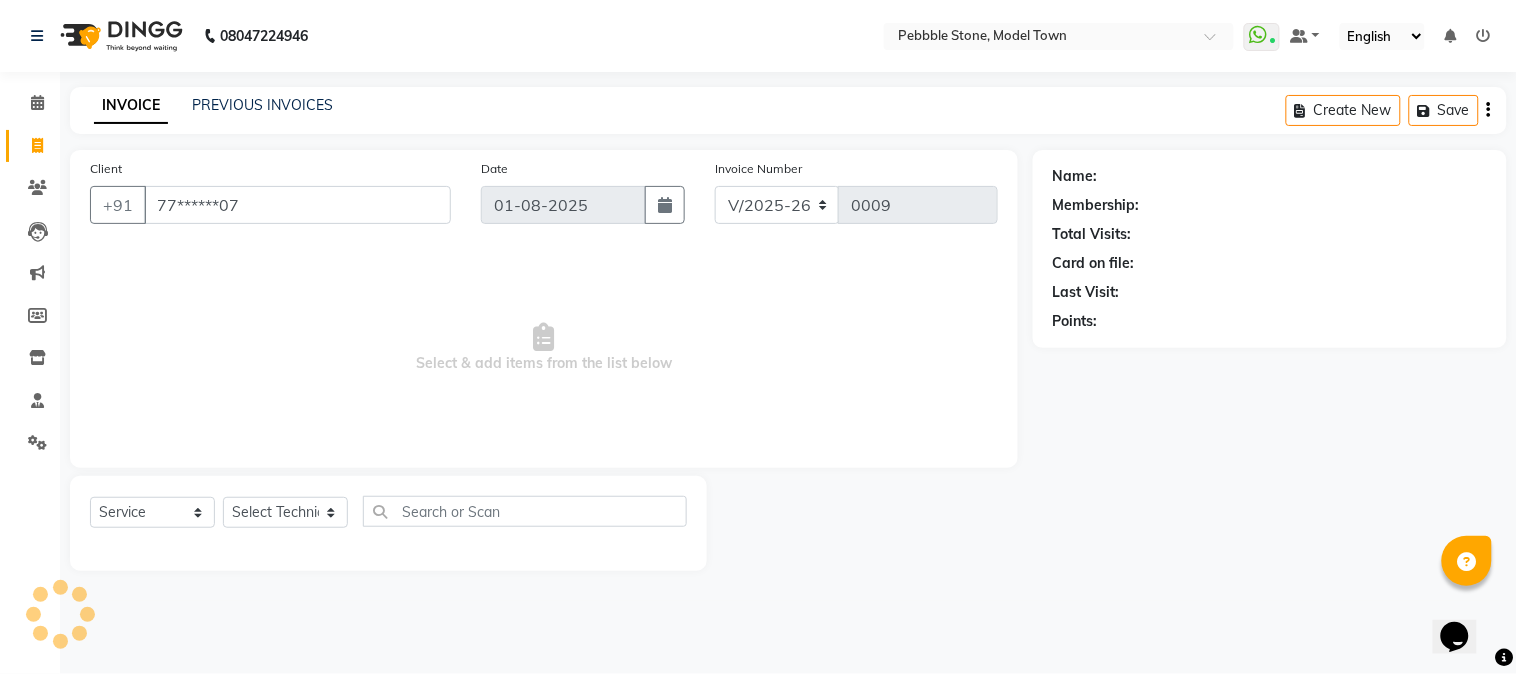 type on "77******07" 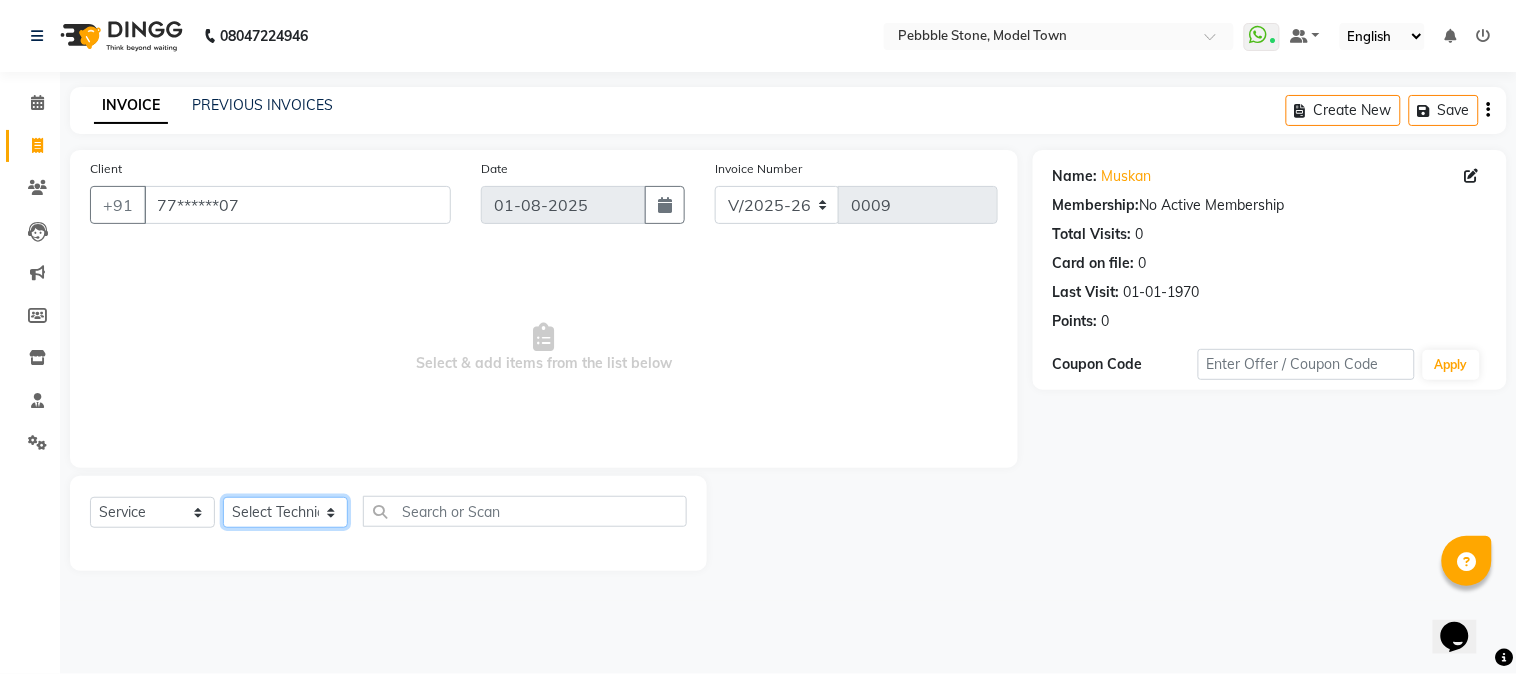click on "Select Technician Ajay  Awdesh Kumar Fairy khan Goldy Saini Manager Manjeet Omkar Varun" 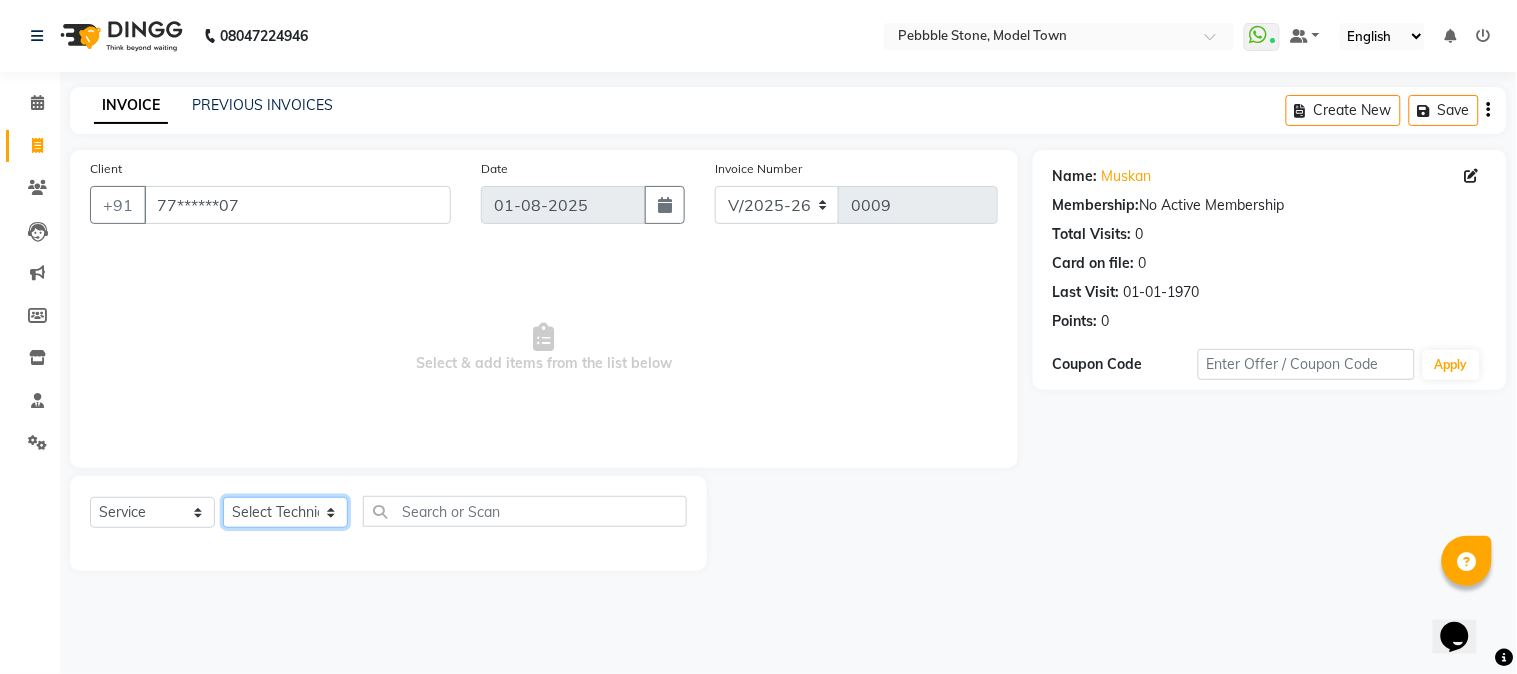 select on "87627" 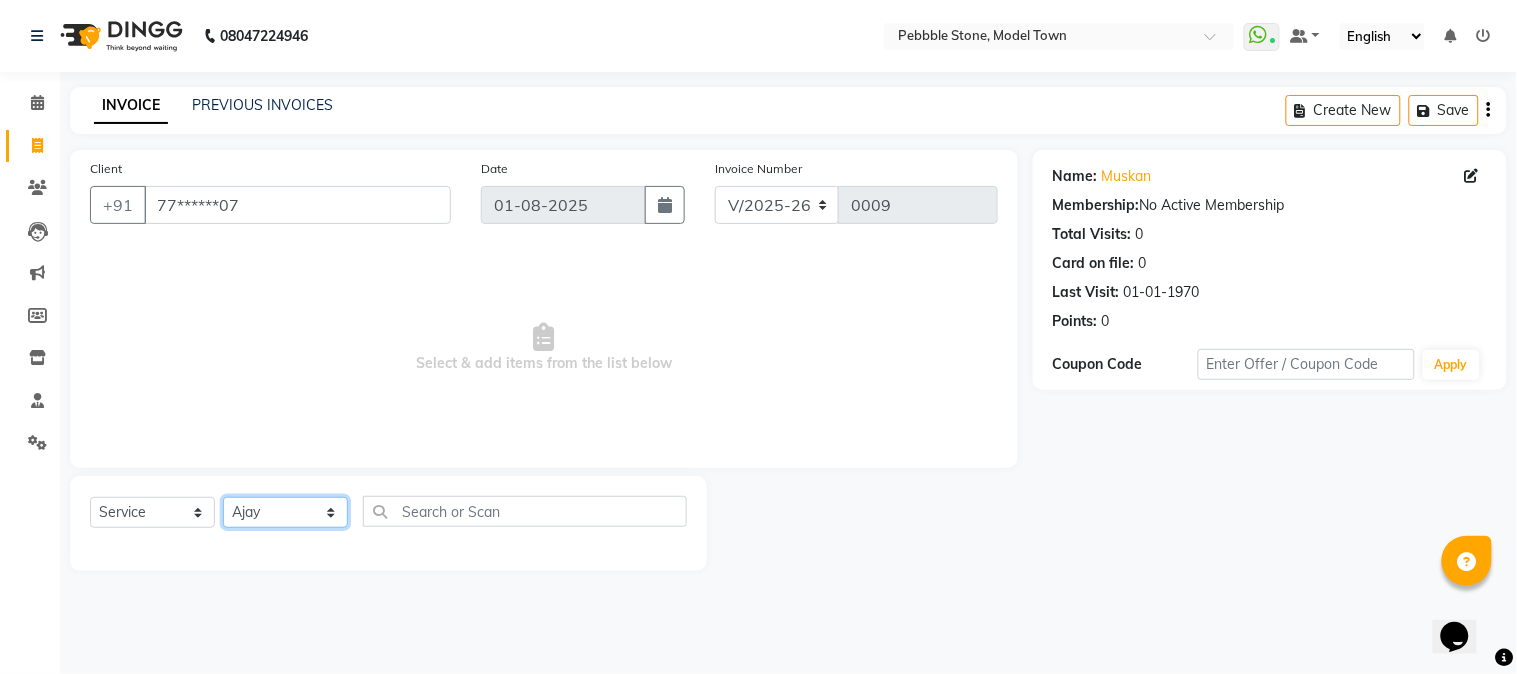 click on "Select Technician Ajay  Awdesh Kumar Fairy khan Goldy Saini Manager Manjeet Omkar Varun" 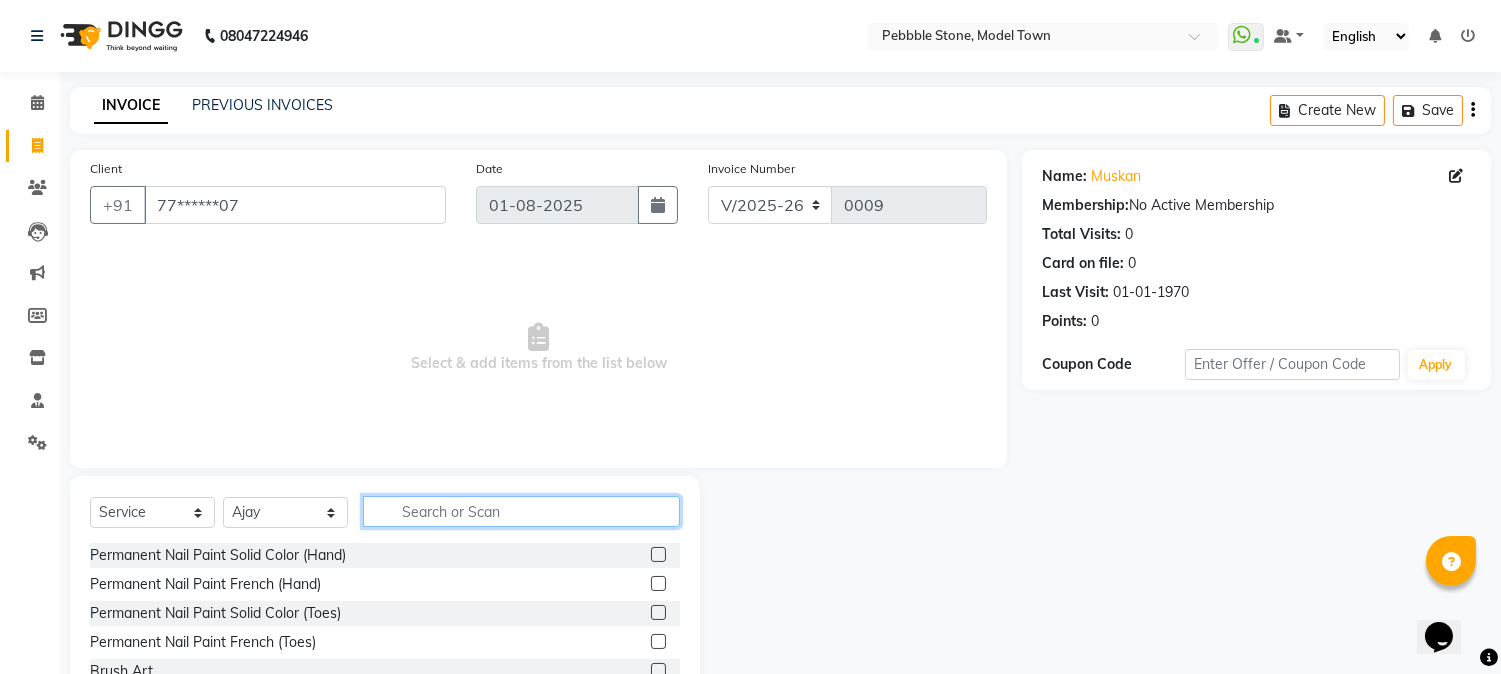 click 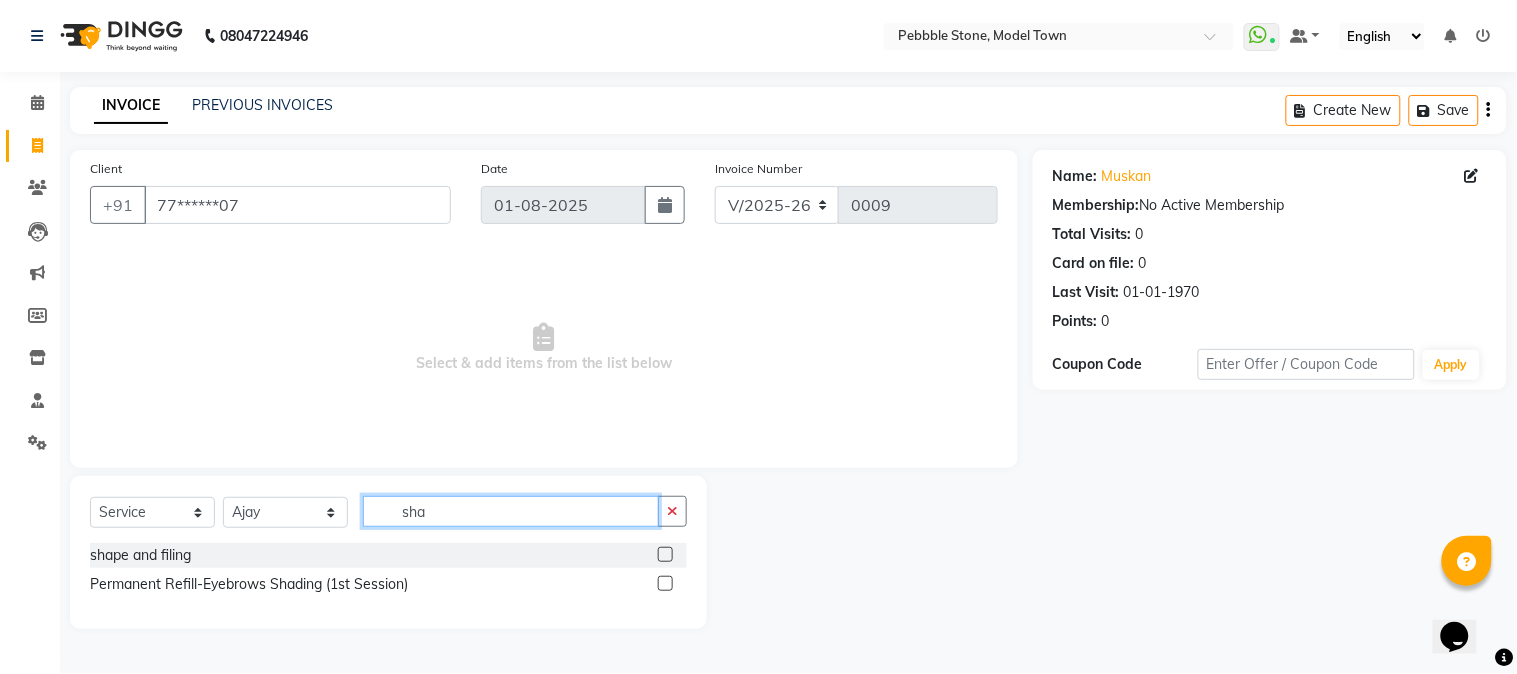 type on "sha" 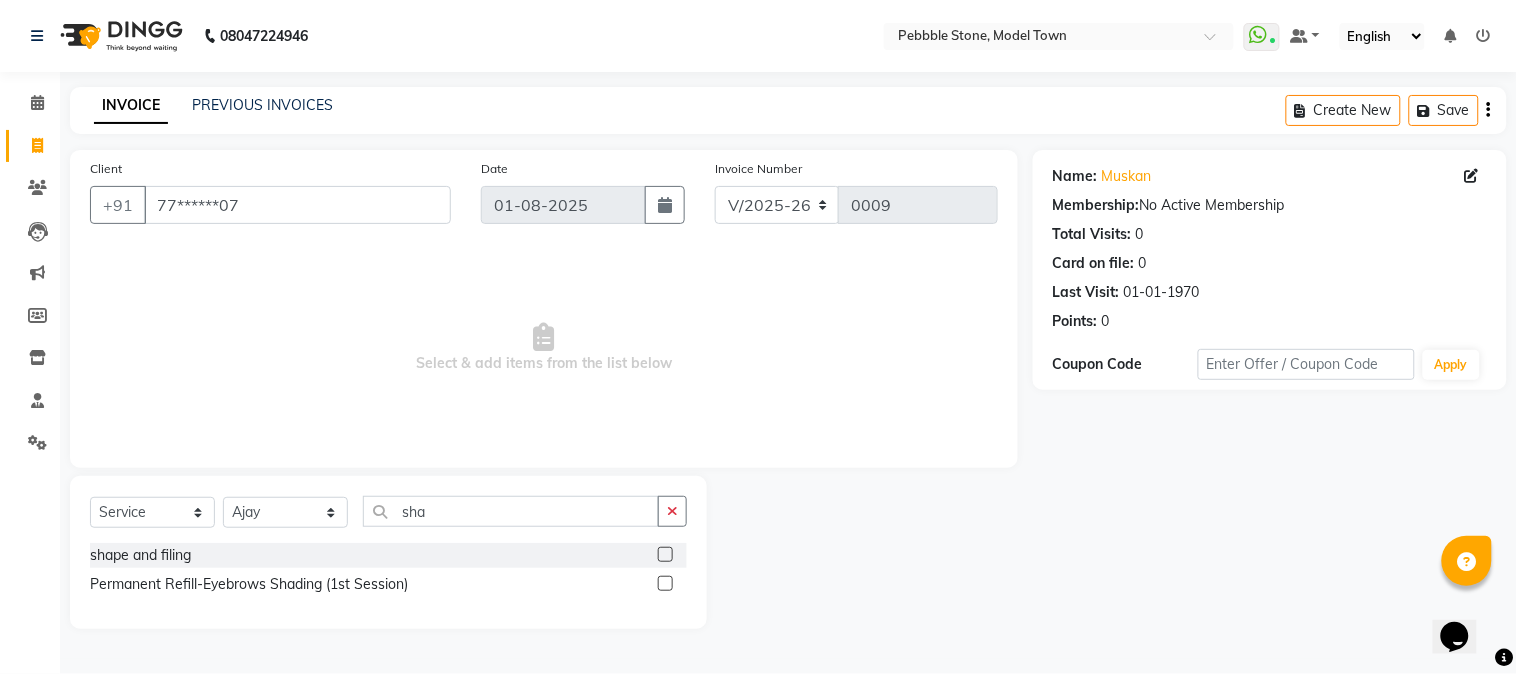 click 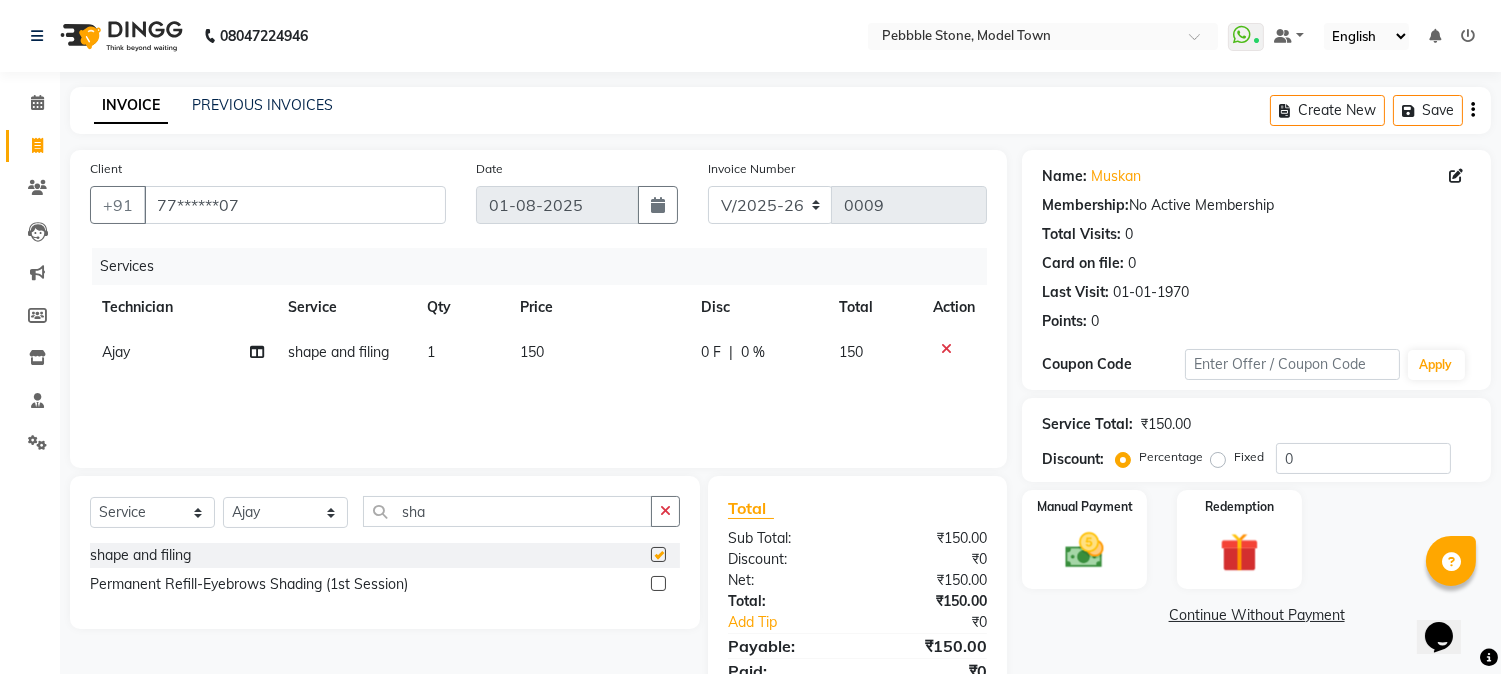 checkbox on "false" 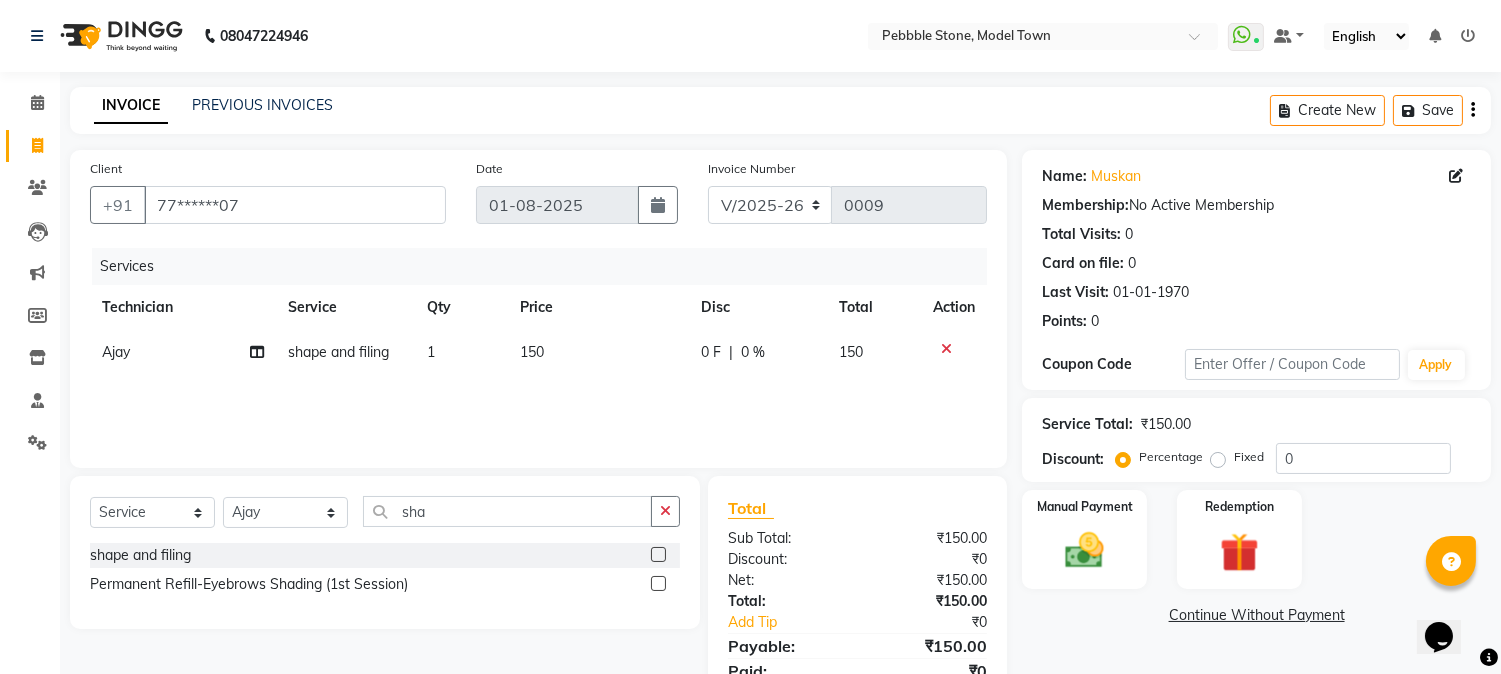 click on "150" 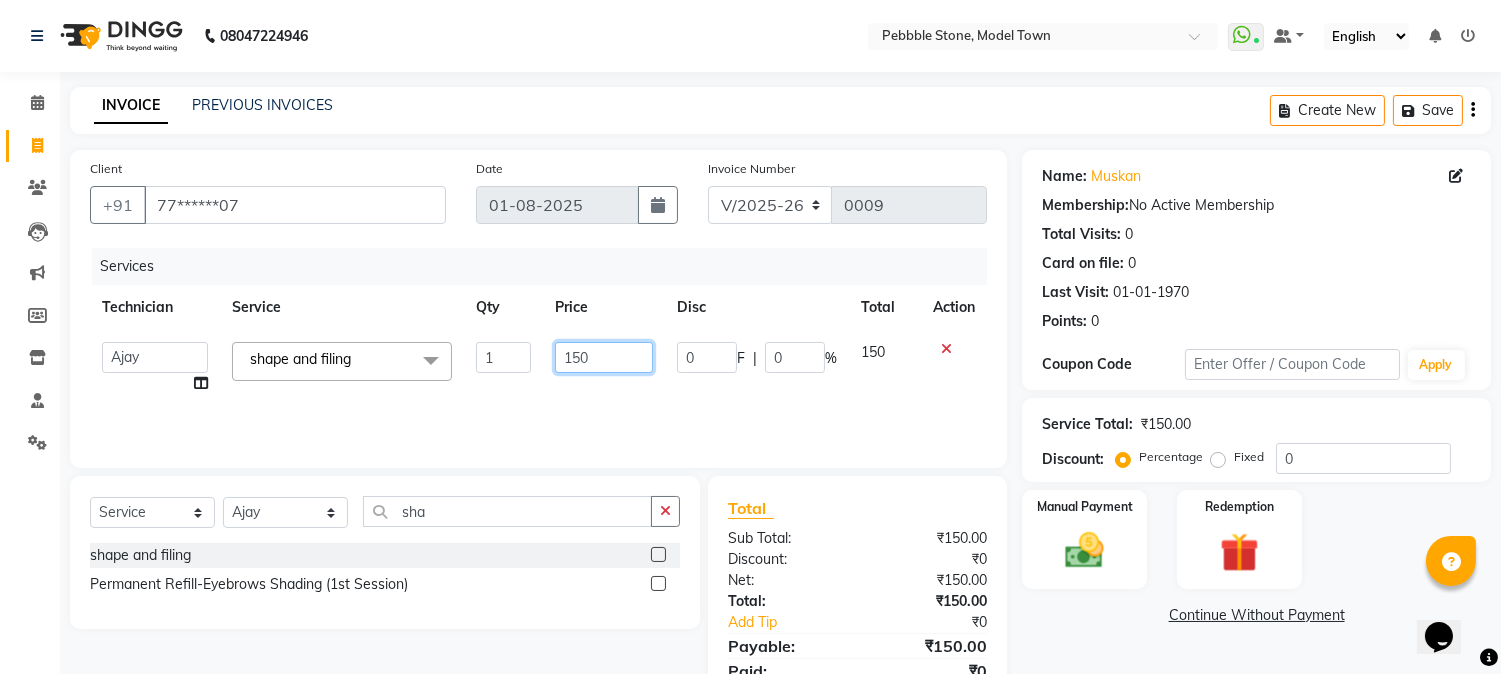 click on "150" 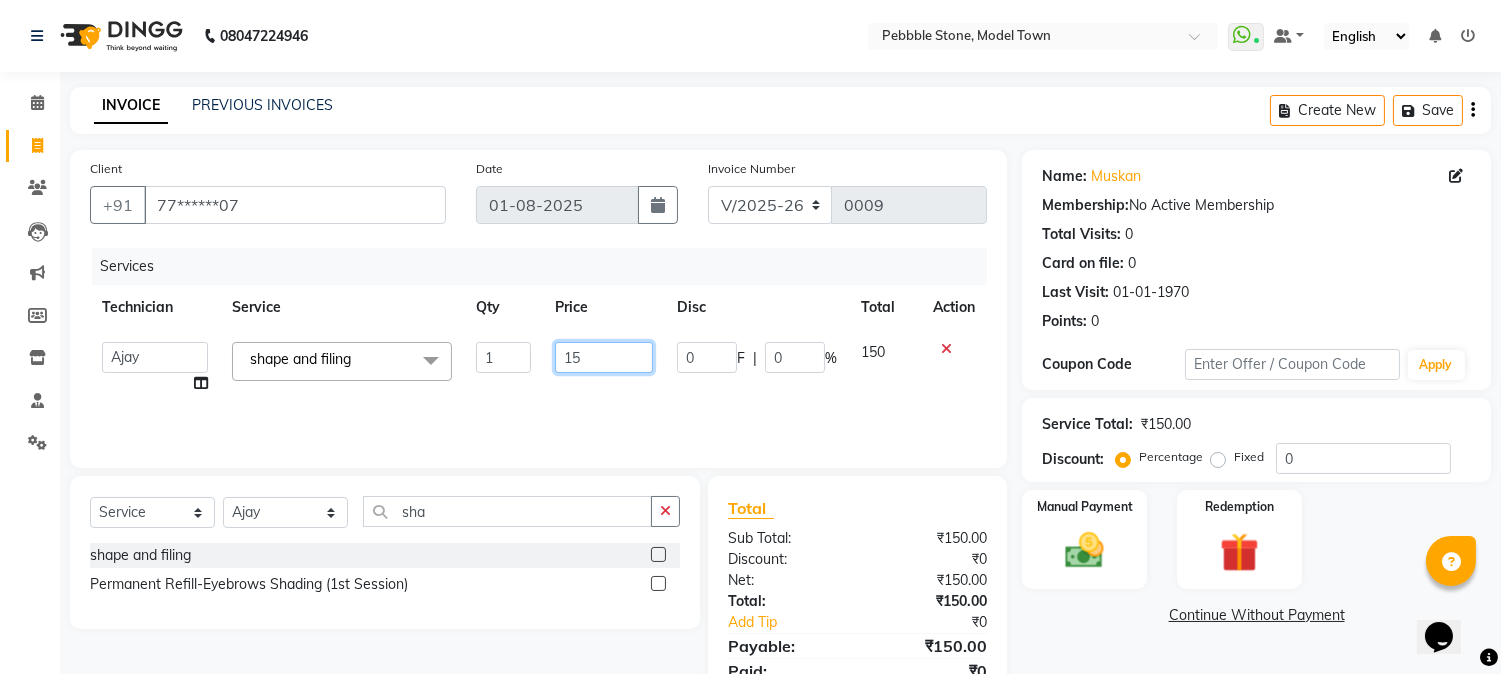 type on "1" 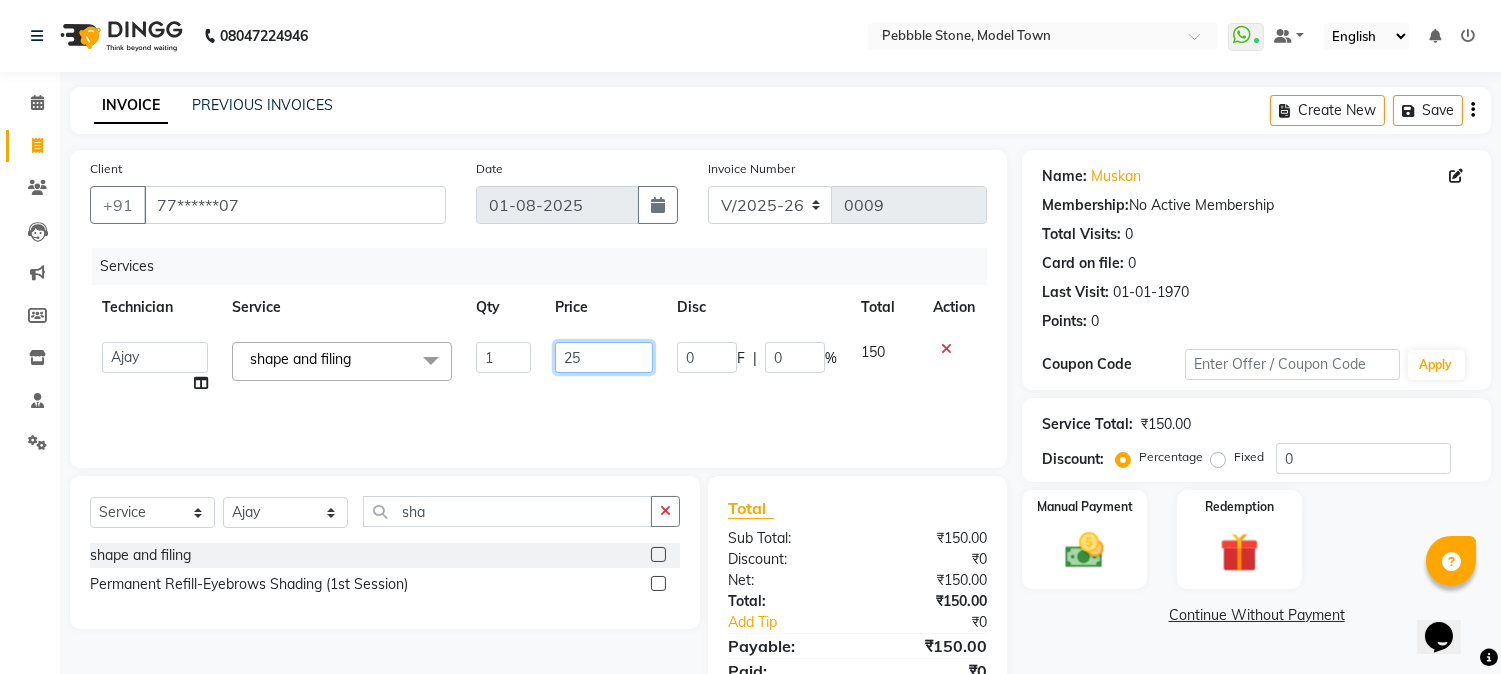 type on "250" 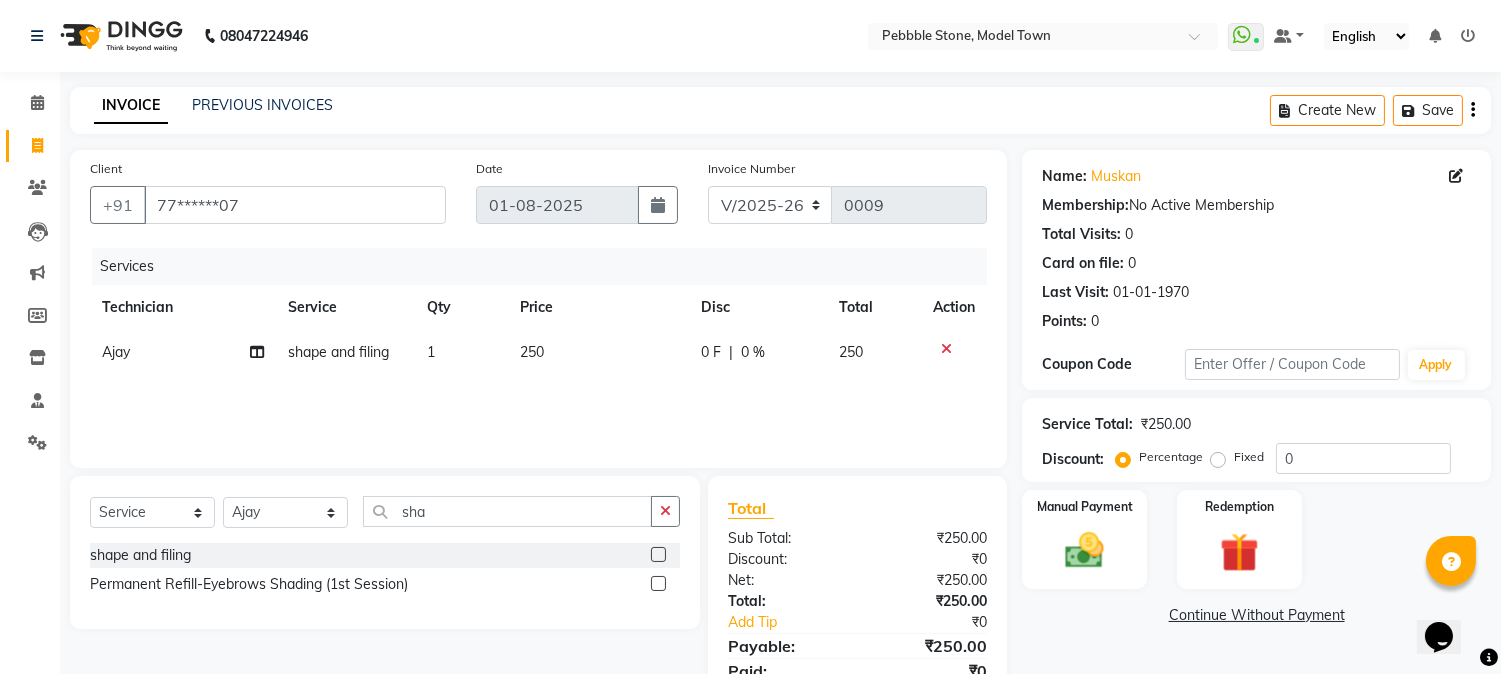 click on "0 F" 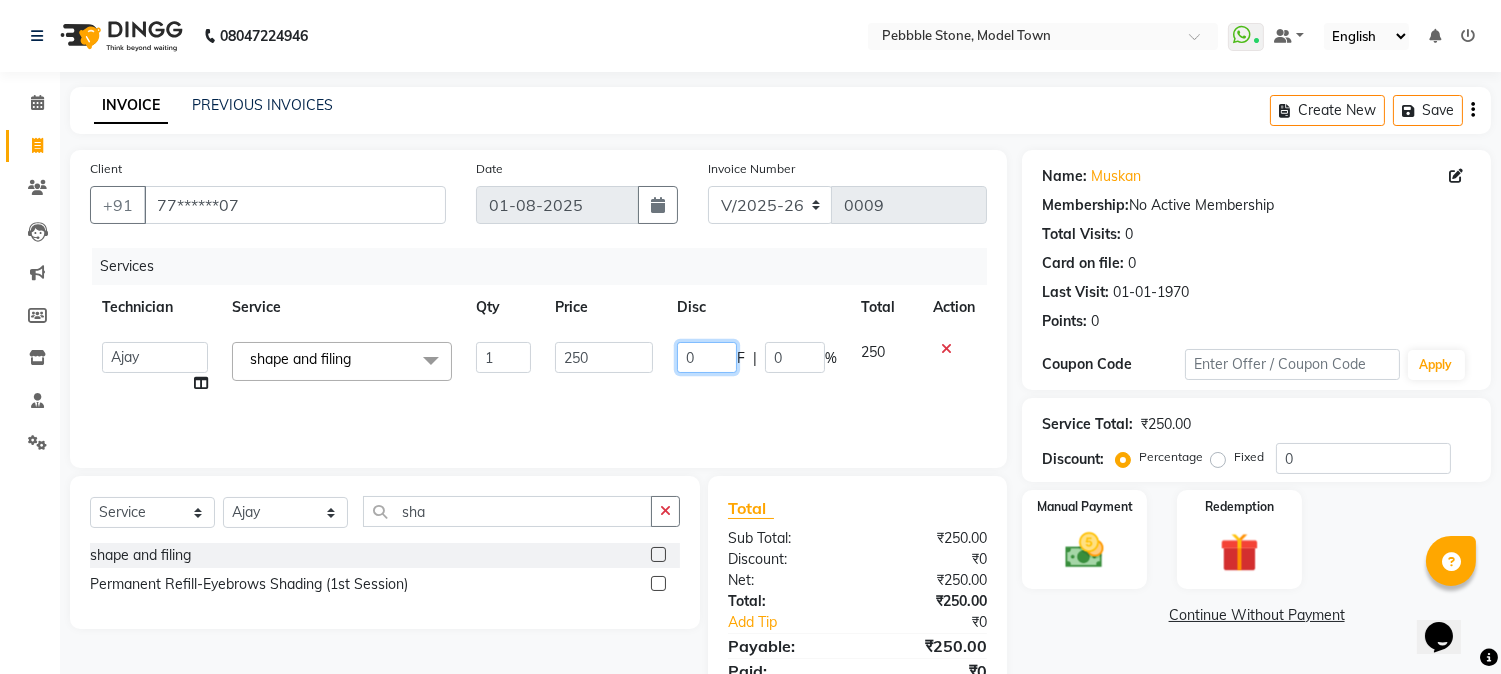 click on "0" 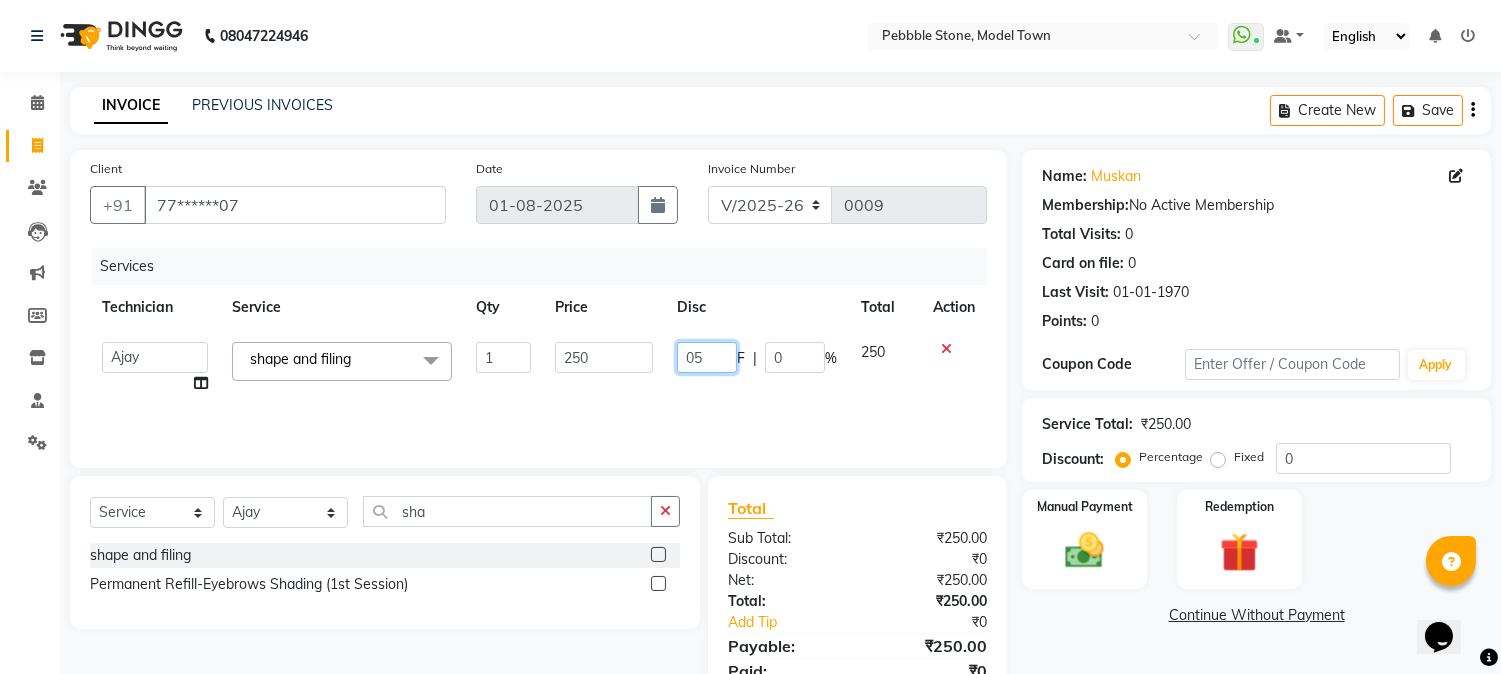 type on "050" 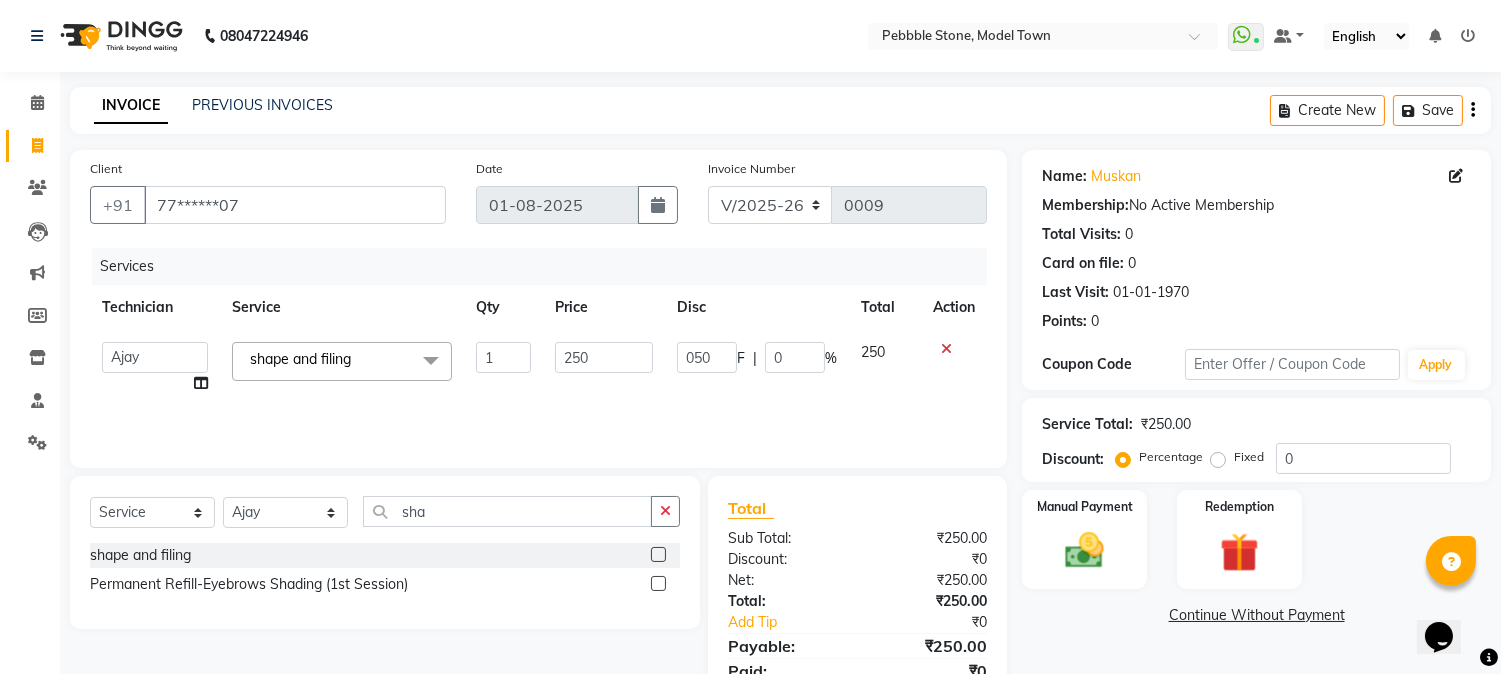 click on "Services Technician Service Qty Price Disc Total Action  Ajay    Awdesh Kumar   Fairy khan   Goldy Saini   Manager   Manjeet   Omkar   Varun  shape and filing  x Permanent Nail Paint Solid Color (Hand) Permanent Nail Paint French (Hand) Permanent Nail Paint  Solid Color (Toes) Permanent Nail Paint  French (Toes) Brush Art shape and filing Restoration -Gel (Hand) Restoration -Tip Replacement (Hand) Restoration -Touch-up (Hand) Restoration -Gel Color Change (Hand) Restoration -Removal of extensions (Hand) Restoration -Removal of Nail paint (Hand) removal of overlays (Hand) Restoration-Gel (Toes) Restoration -Tip Replacement (Toes) Restoration -Touch-up (Toes) Restoration -Gel Color Change (Toes) Restoration -Removal of extensions (Toes) Restoration -Removal of Nail paint (Toes) Eyelash Refill-Classic Eyelash Refill-Hybrid Eyelash Refill-Volume Eyelash Refill-Mega Volume Eyelash Refill-Lash Removal Hydra Treatment-One Session Hydra Treatment-Set of 3 Sessions (to be availed in 90 days) Overlays-Gel (Hand) 1 250" 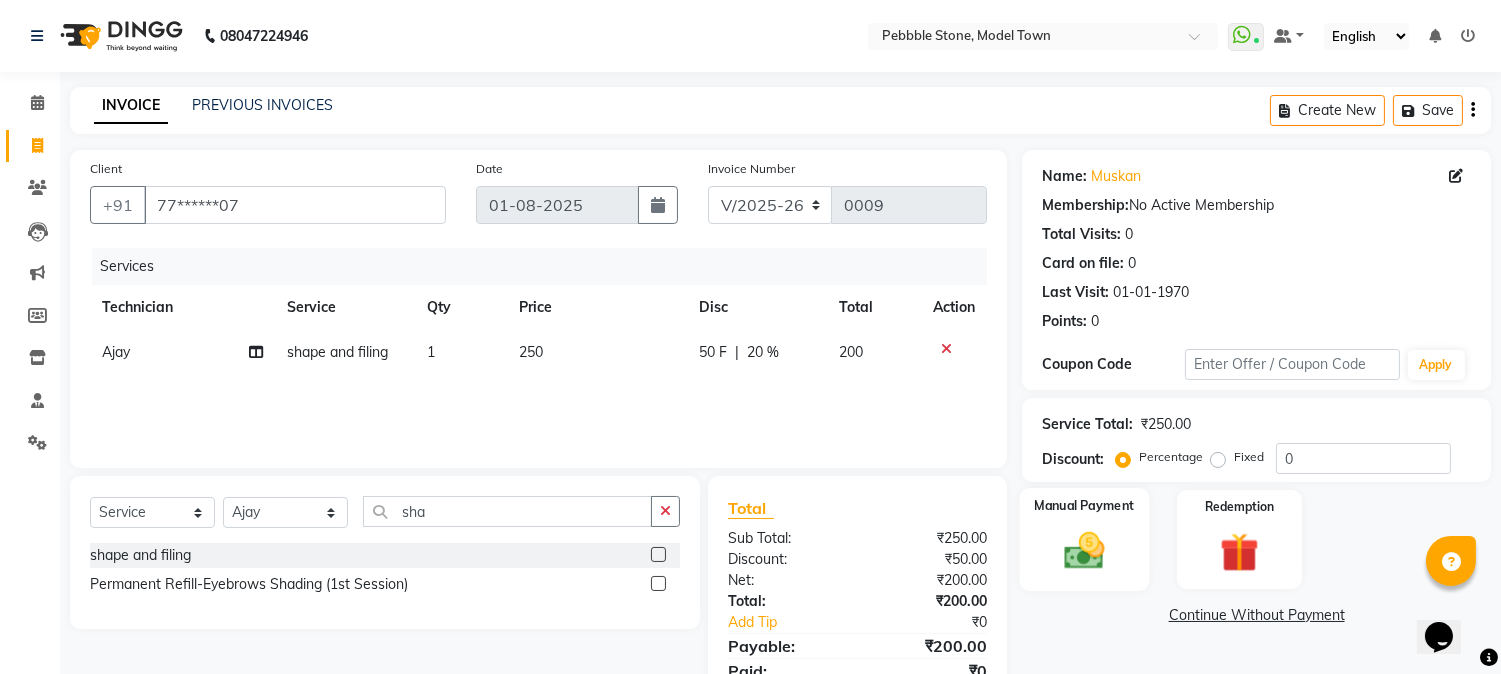 click on "Manual Payment" 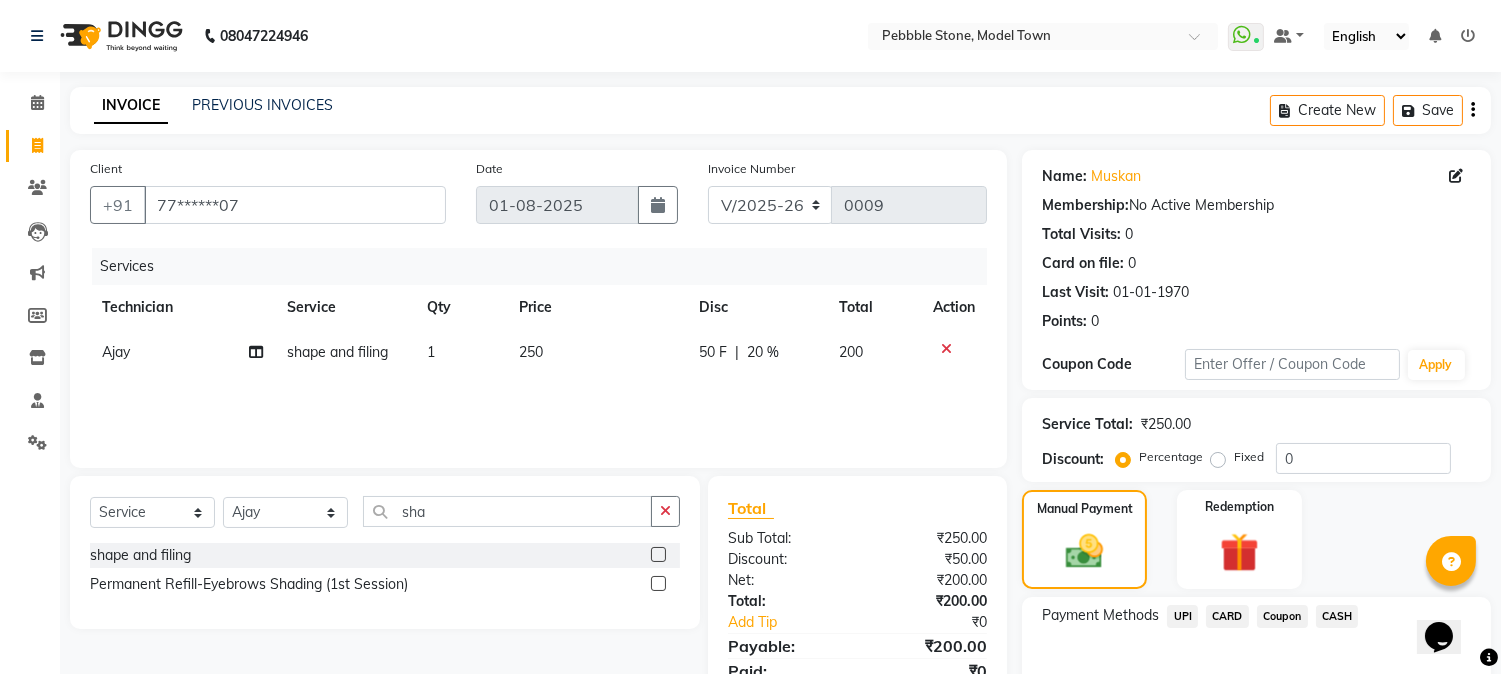 click on "CASH" 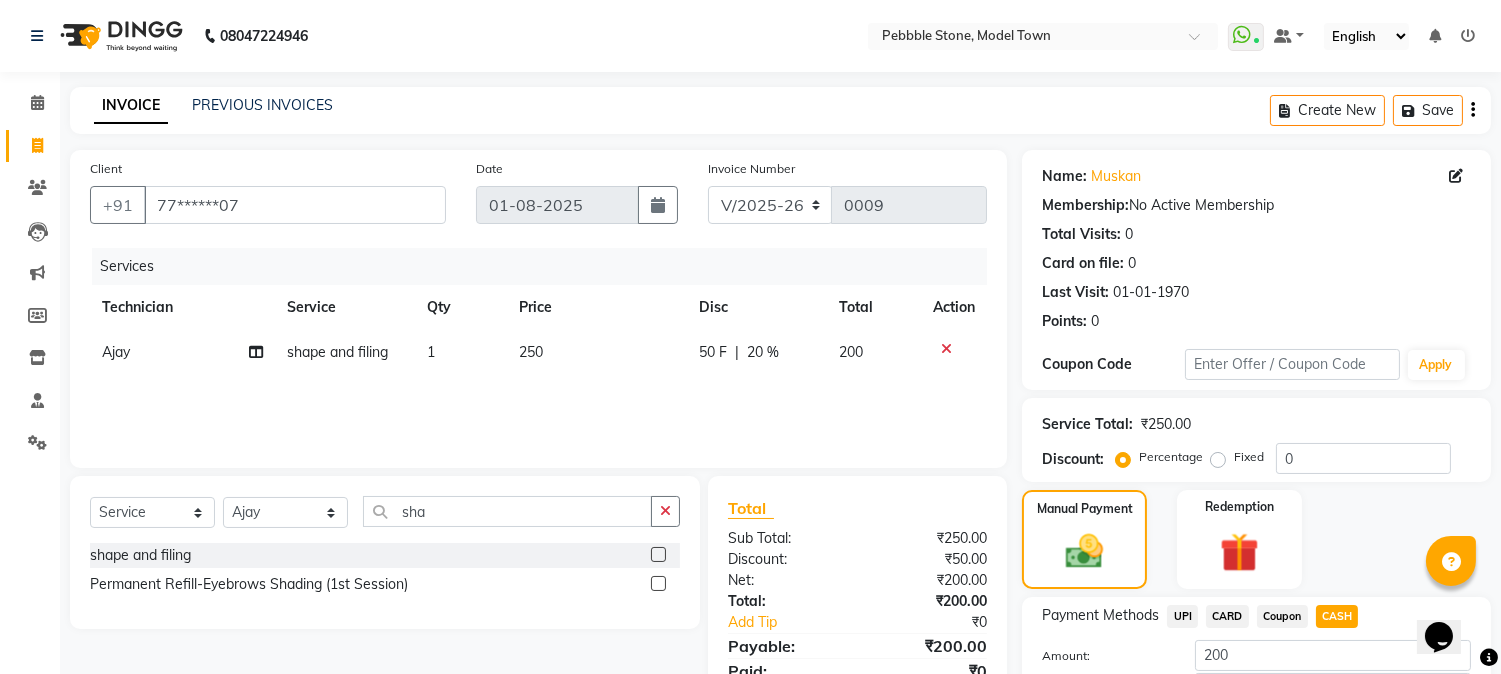 scroll, scrollTop: 142, scrollLeft: 0, axis: vertical 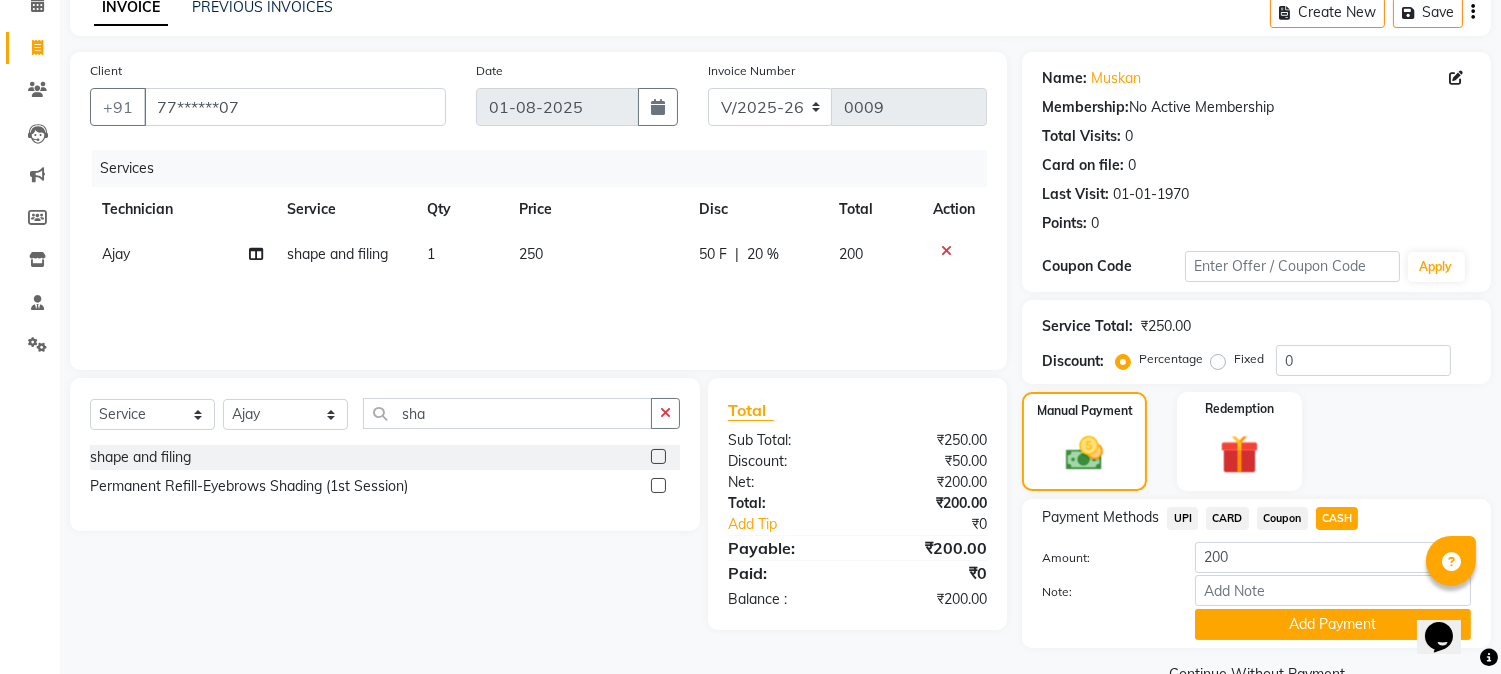 drag, startPoint x: 1516, startPoint y: 615, endPoint x: 17, endPoint y: 21, distance: 1612.401 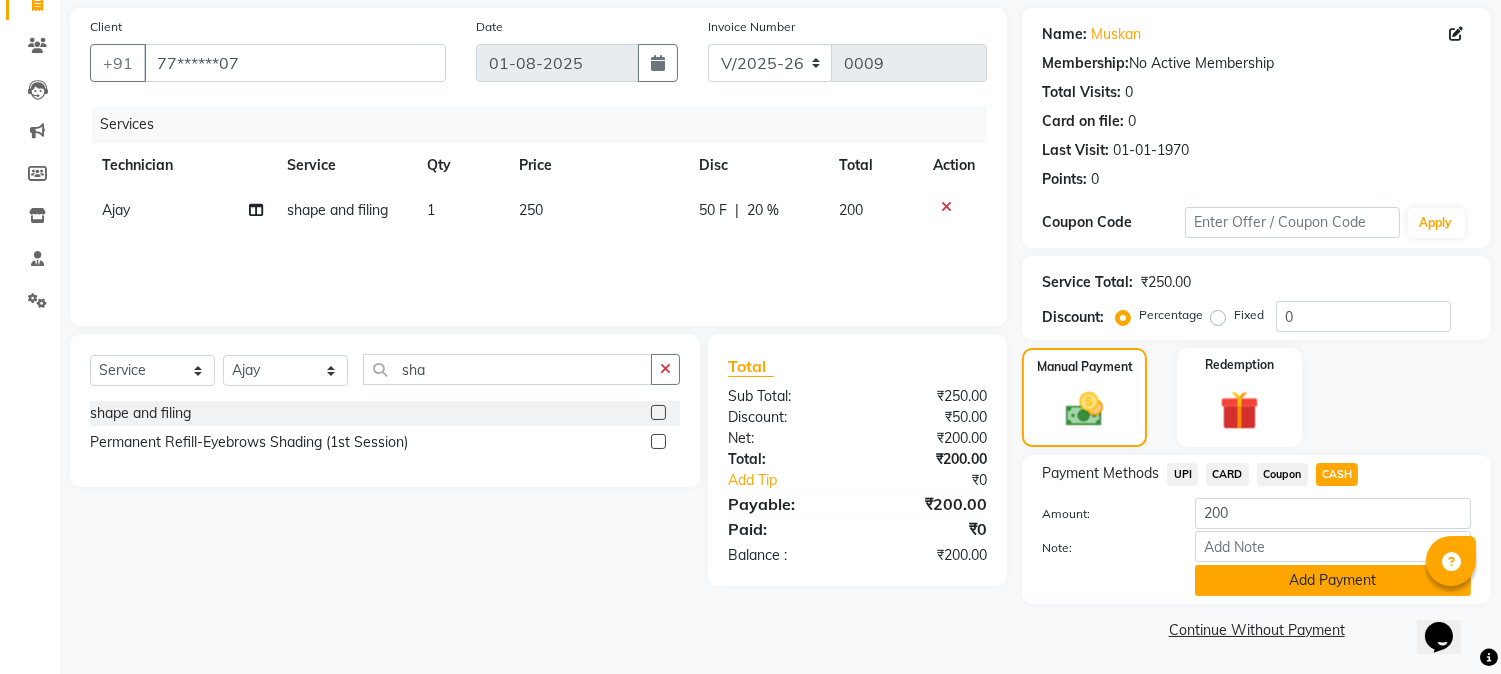 click on "Add Payment" 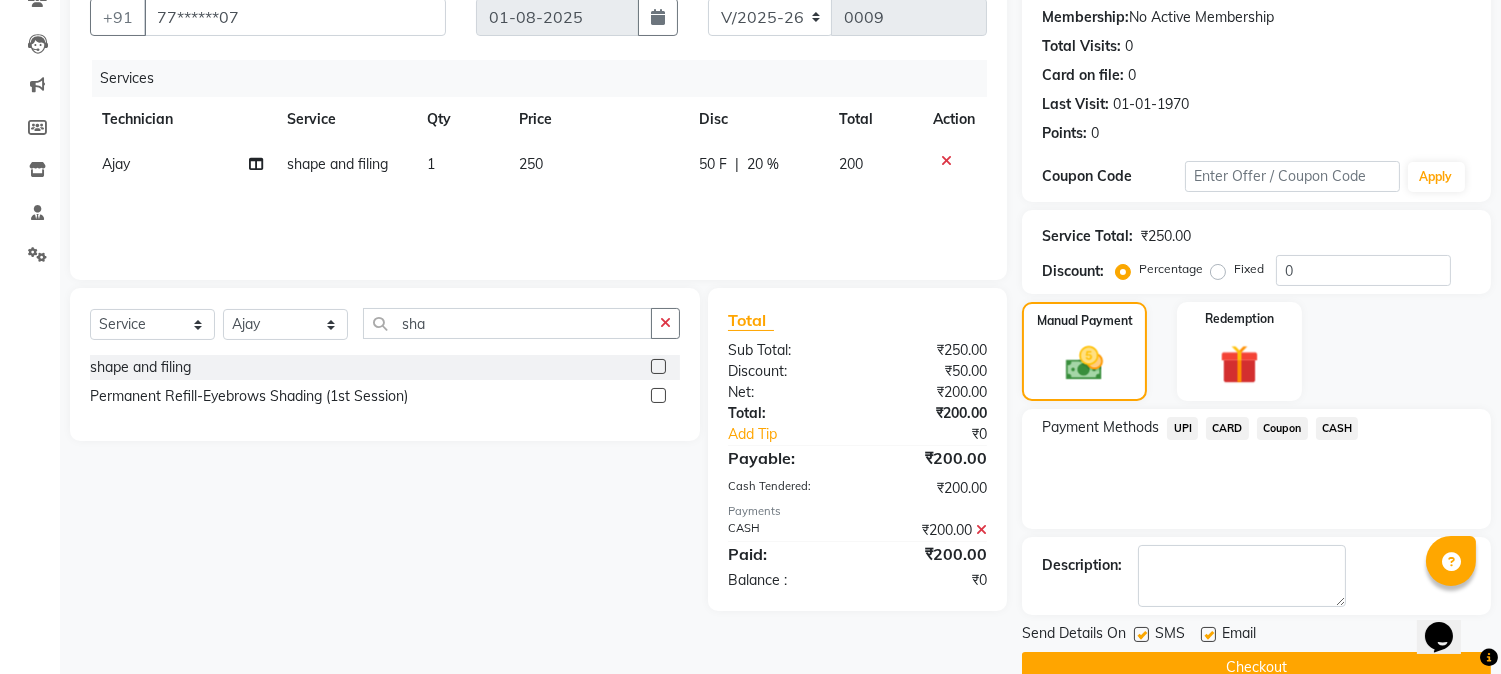 scroll, scrollTop: 225, scrollLeft: 0, axis: vertical 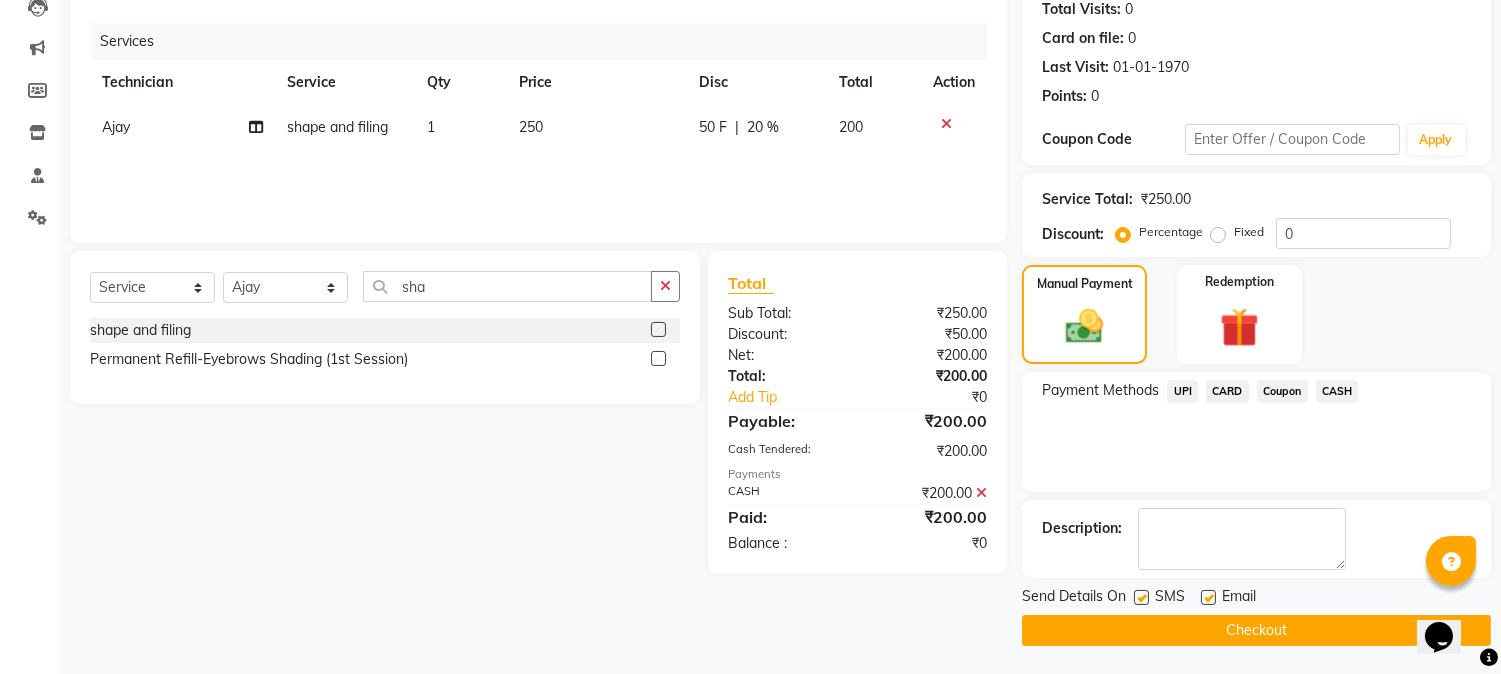 click on "Checkout" 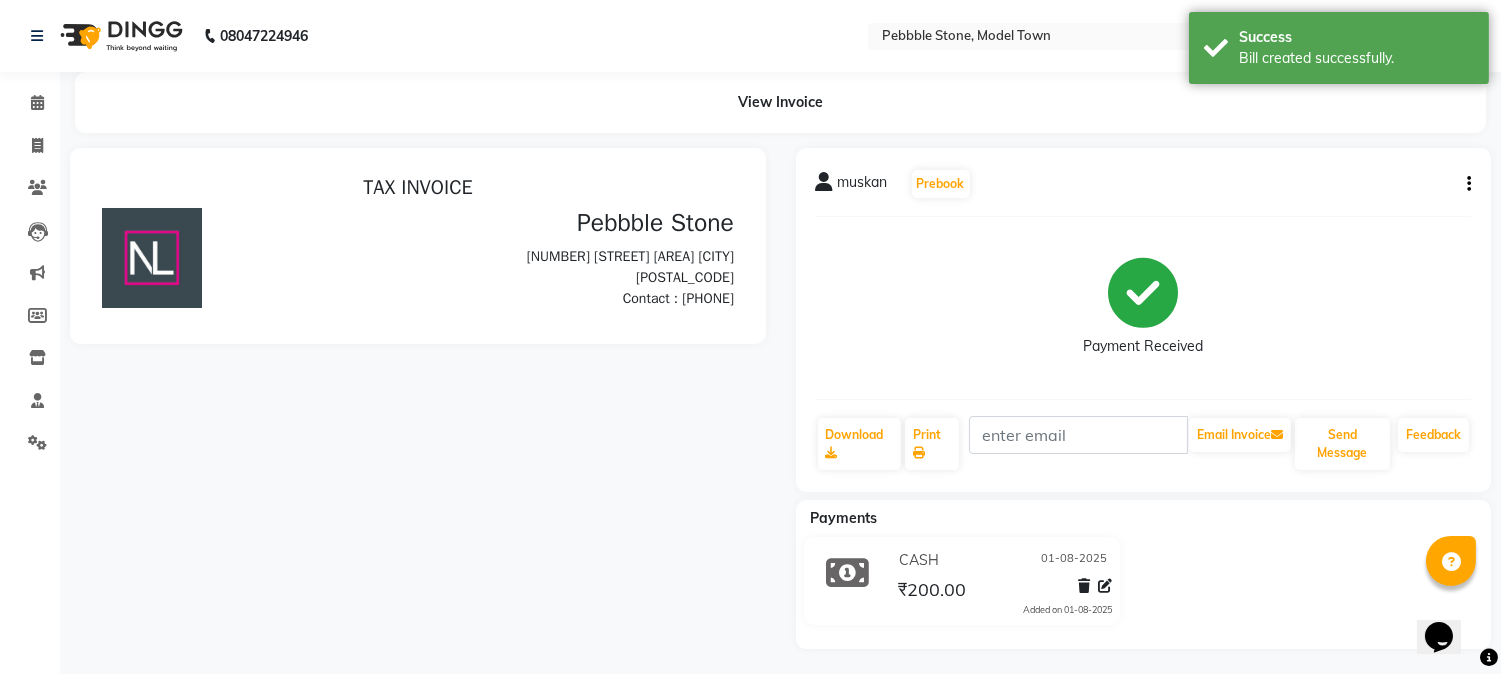 scroll, scrollTop: 0, scrollLeft: 0, axis: both 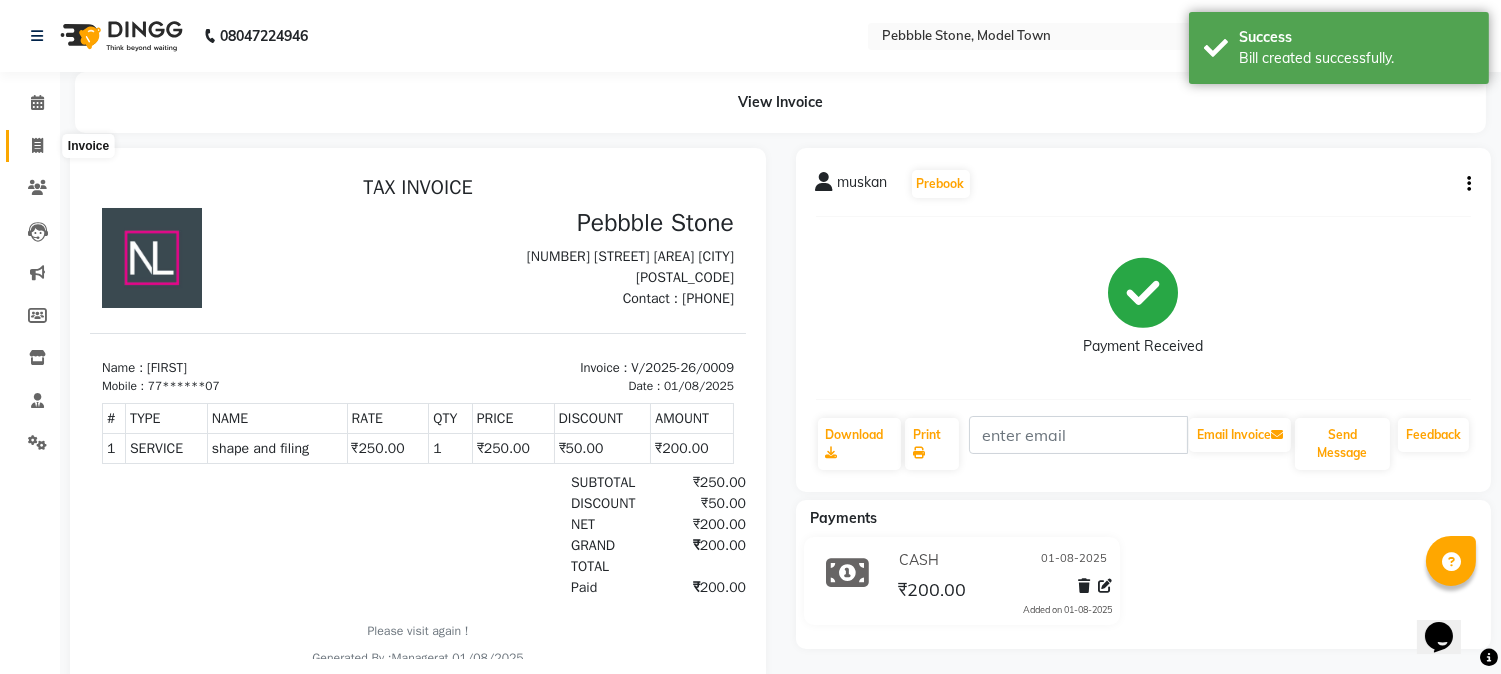 click 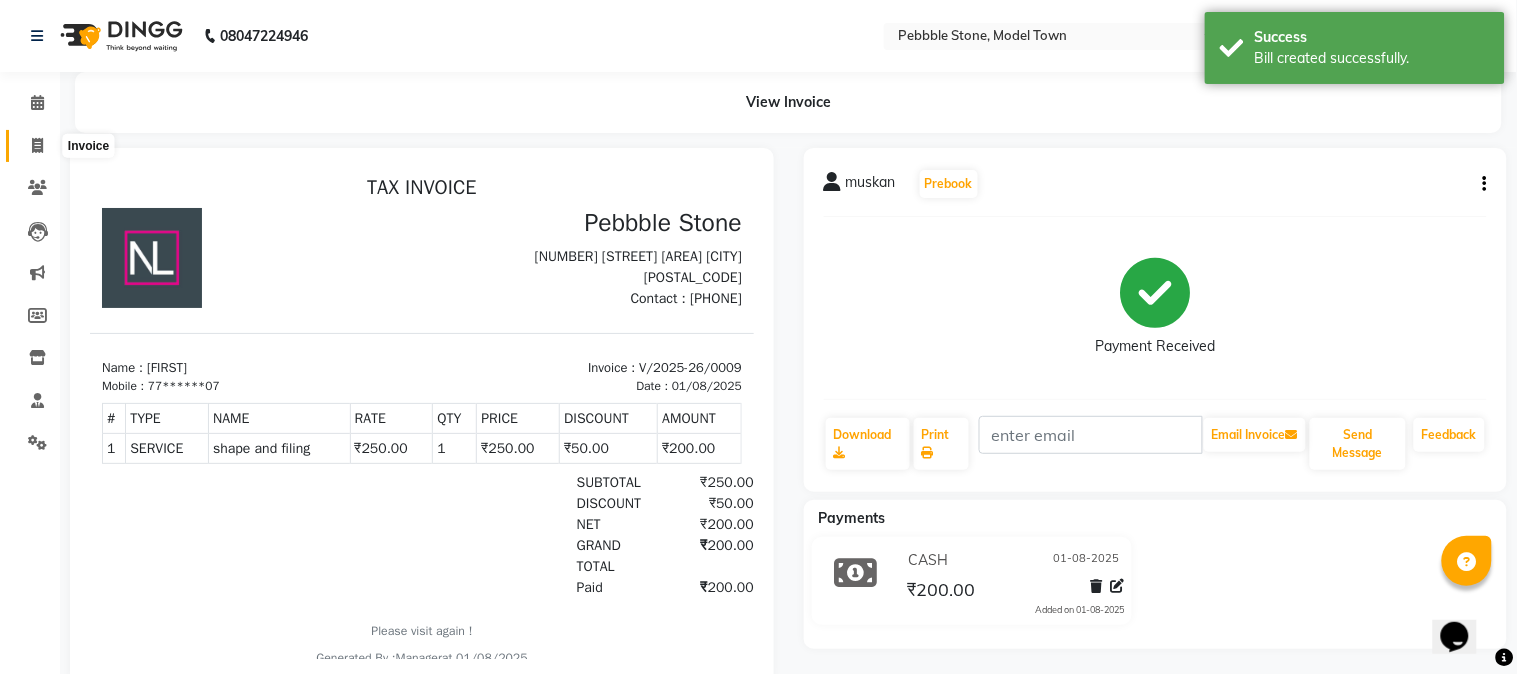 select on "service" 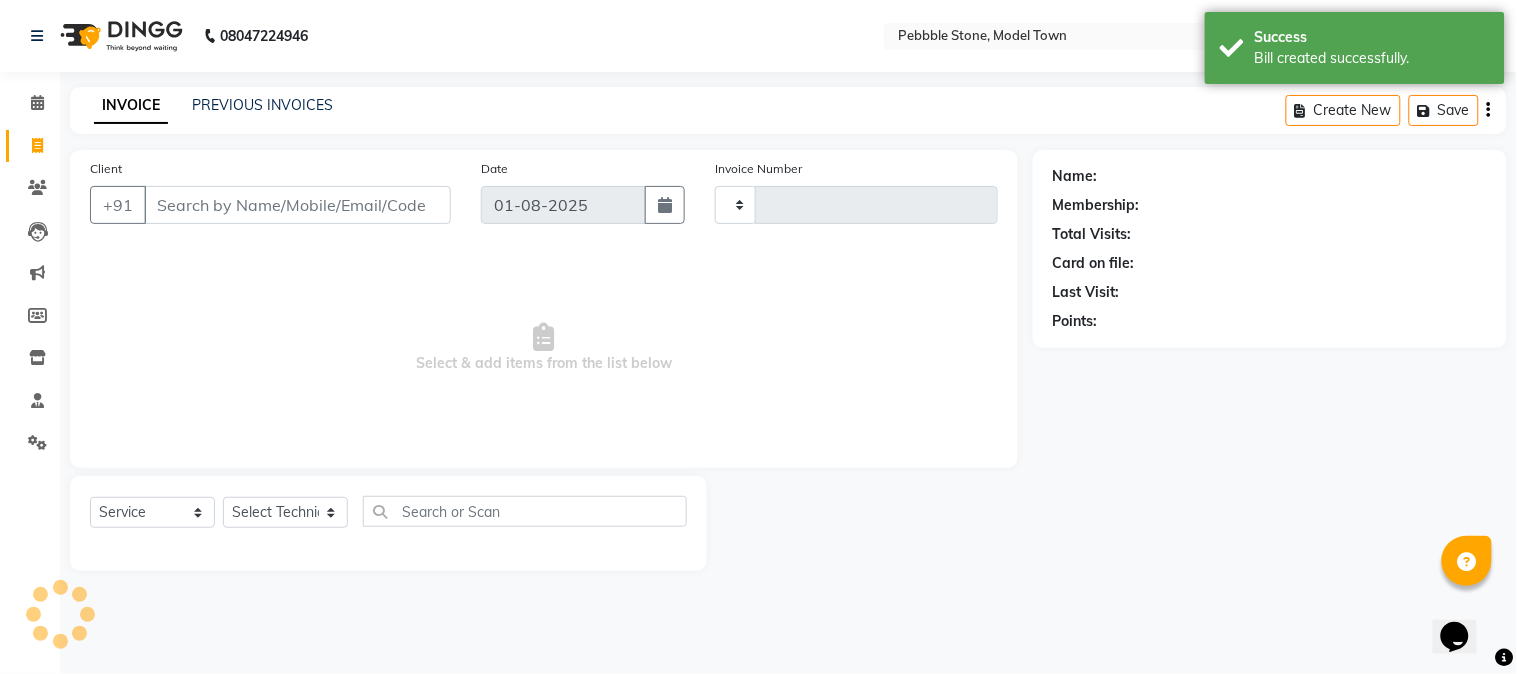 type on "0010" 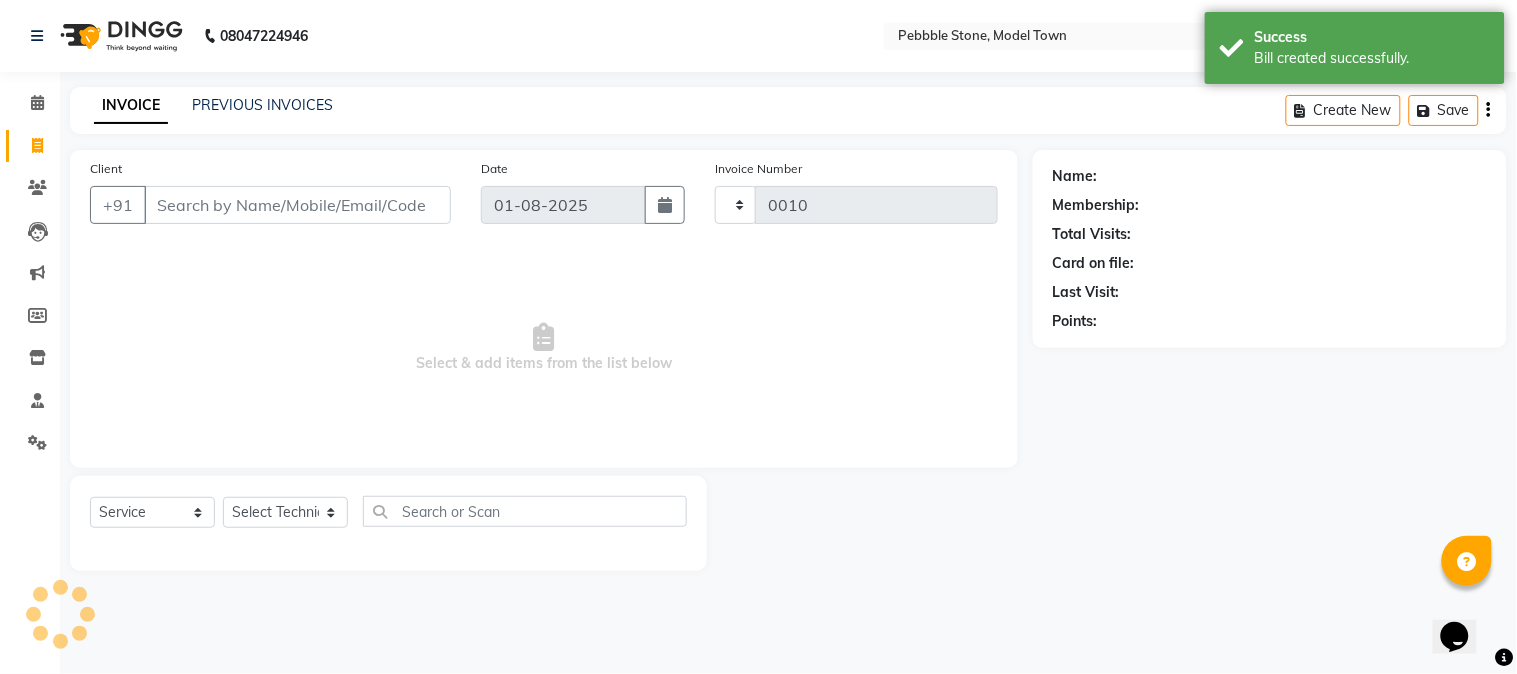 select on "8684" 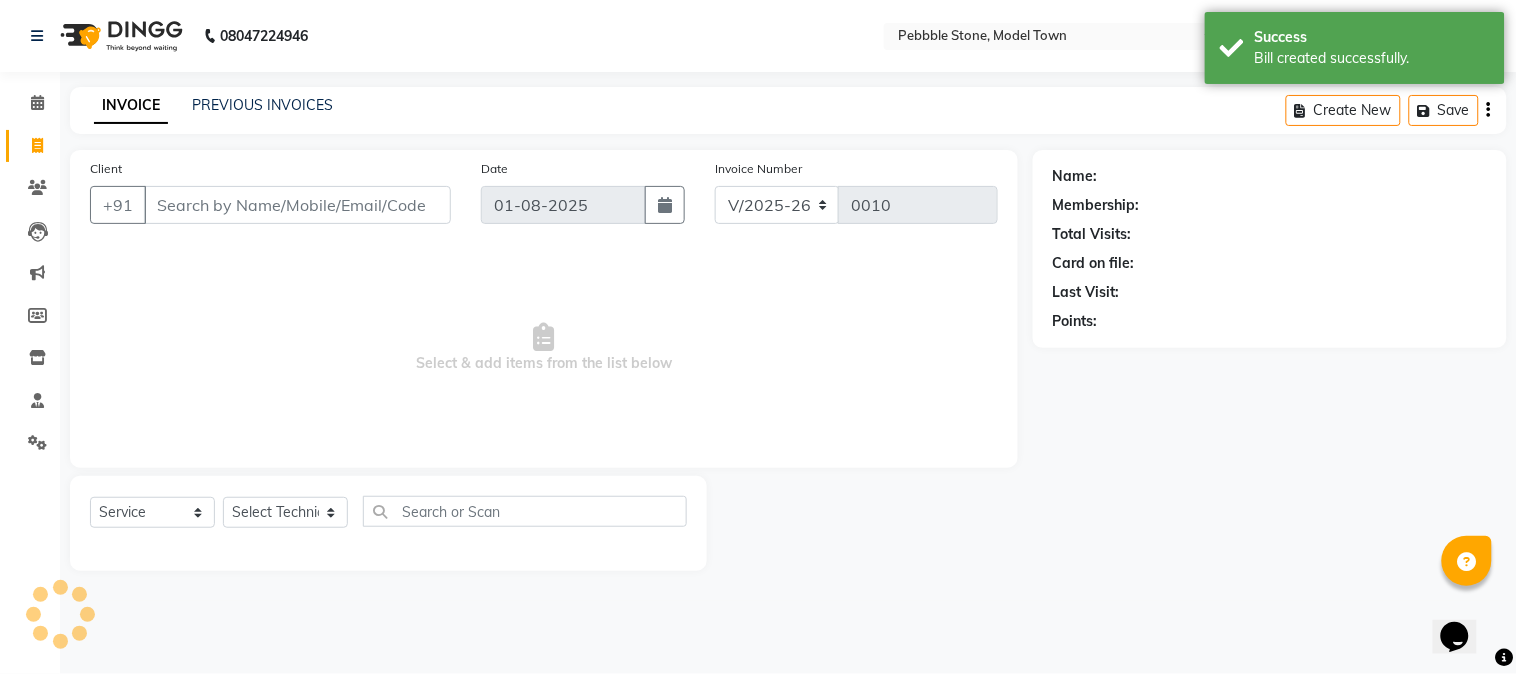 drag, startPoint x: 230, startPoint y: 196, endPoint x: 241, endPoint y: 204, distance: 13.601471 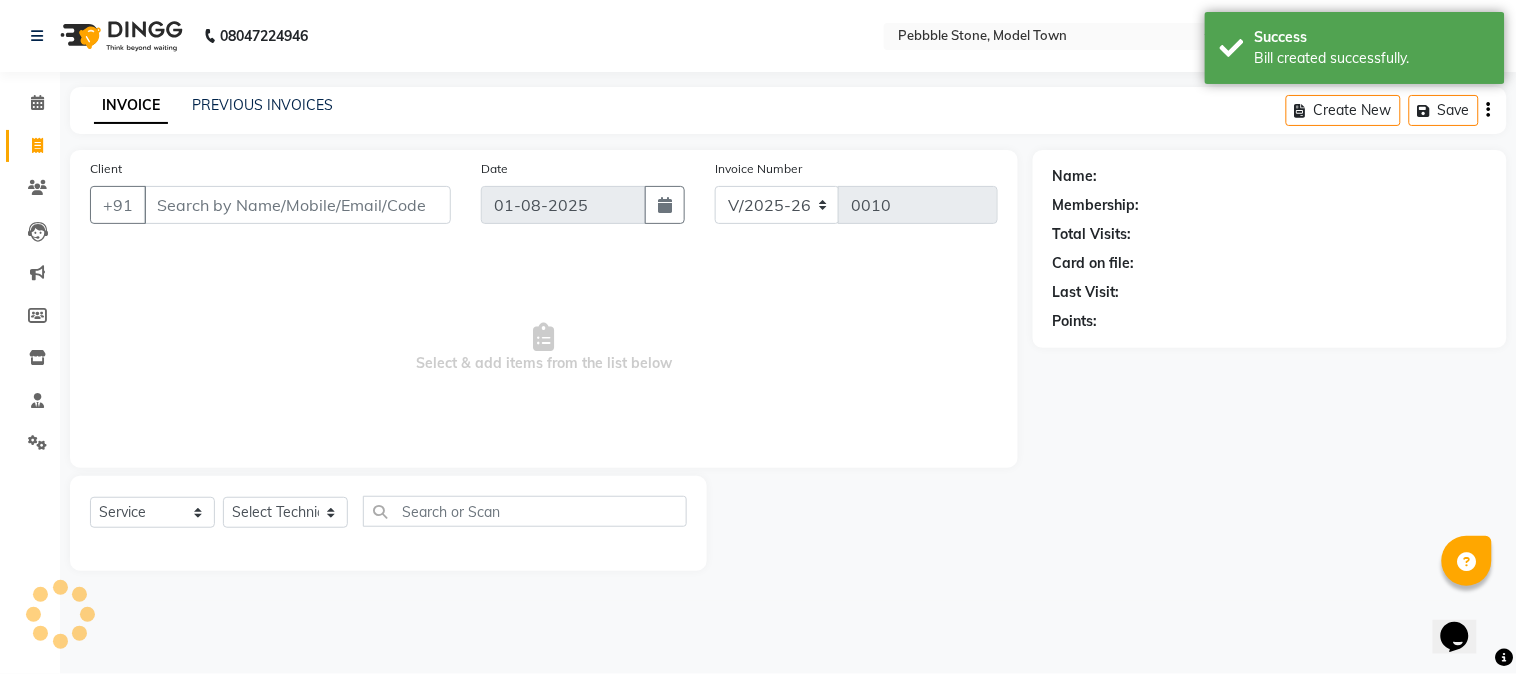 click on "Client" at bounding box center [297, 205] 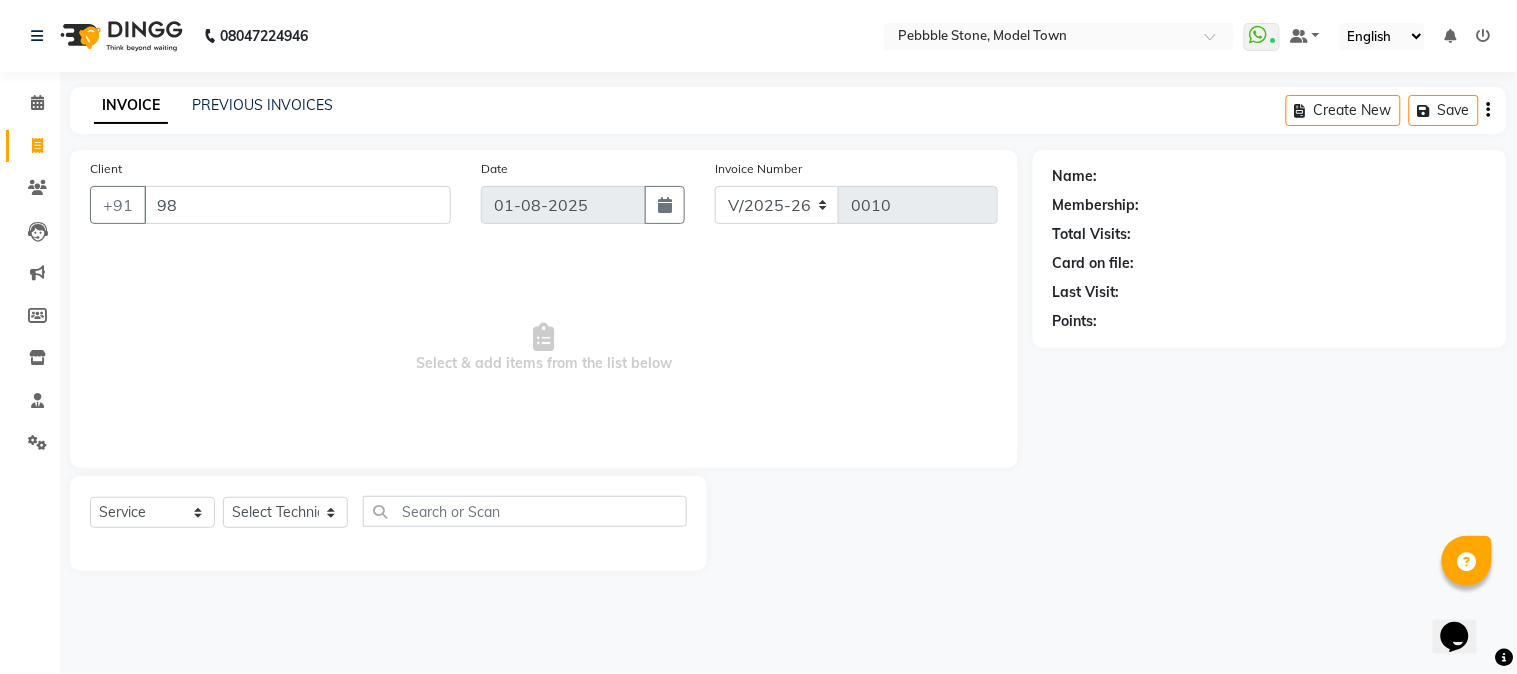 type on "9" 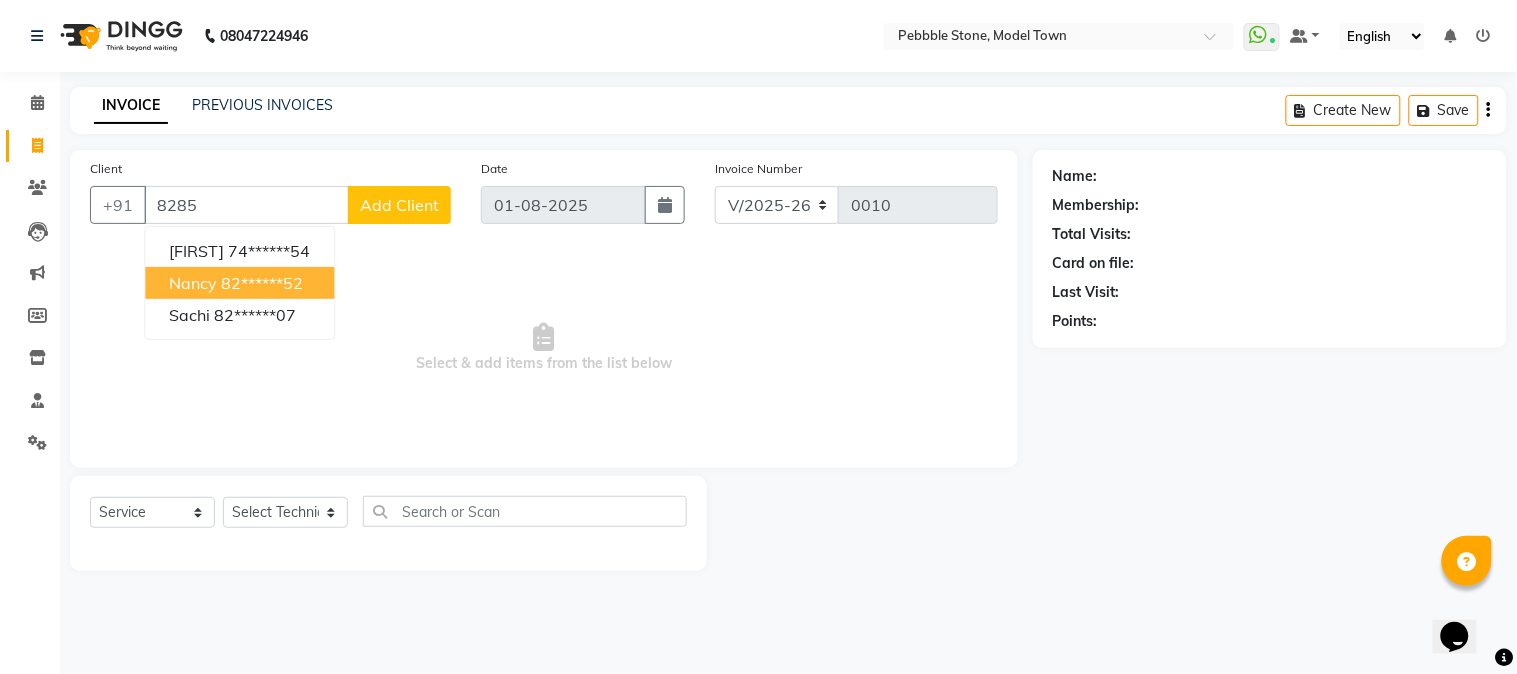 click on "nancy  82******52" at bounding box center [239, 283] 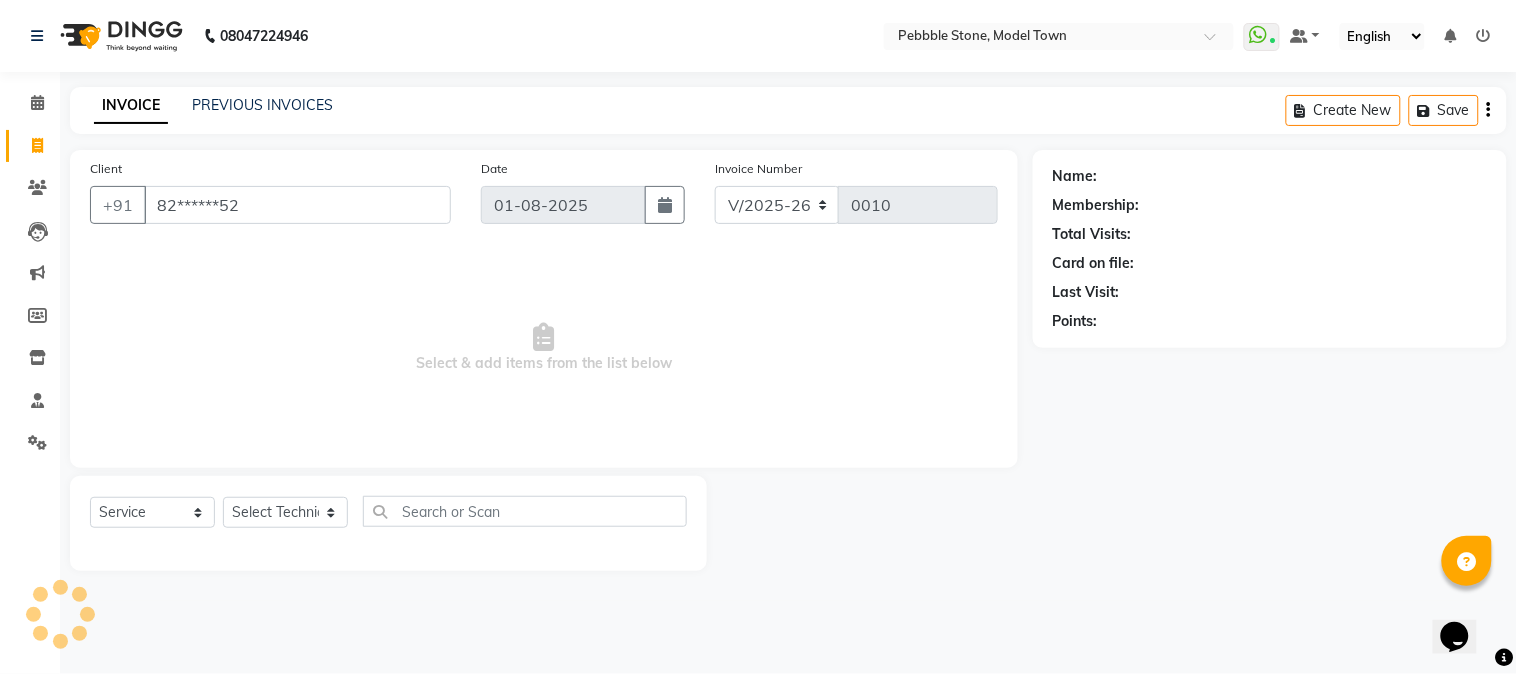 type on "82******52" 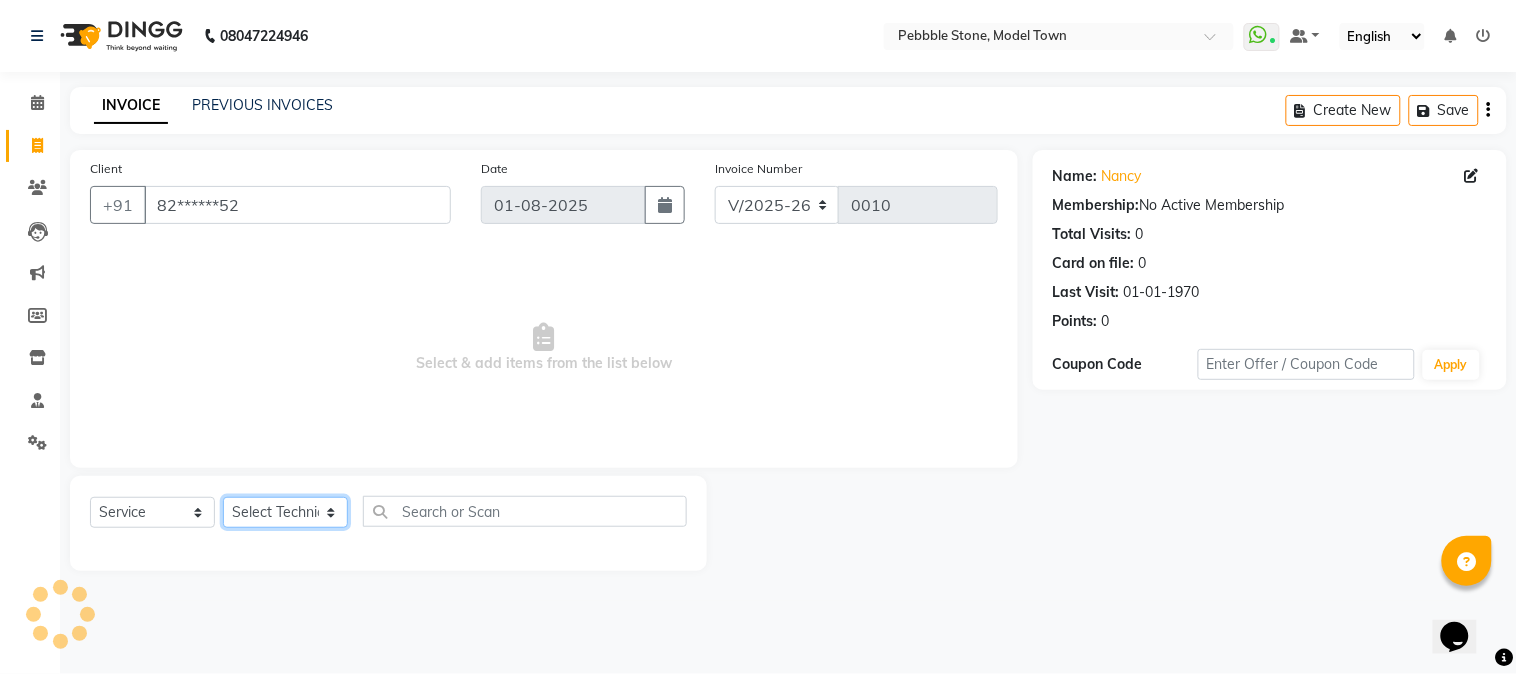 click on "Select Technician Ajay  Awdesh Kumar Fairy khan Goldy Saini Manager Manjeet Omkar Varun" 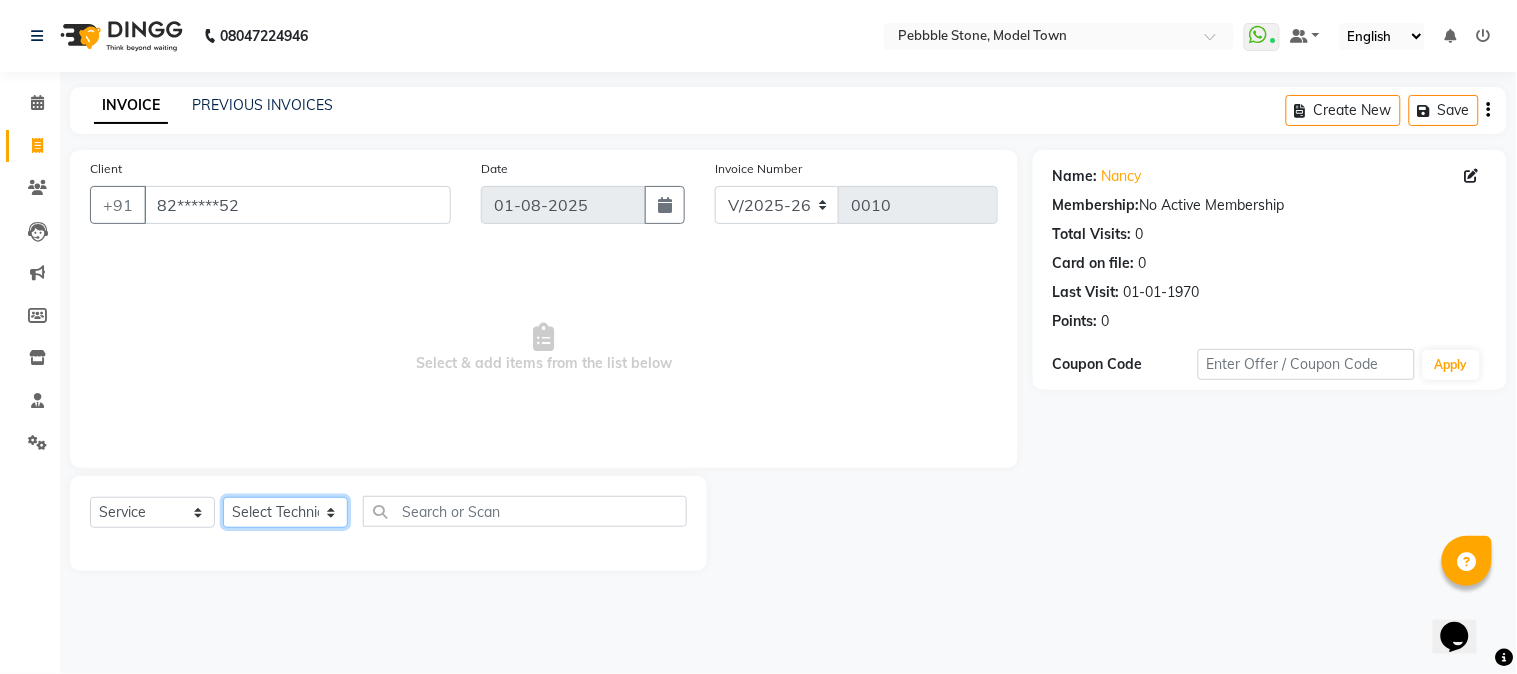 select on "87694" 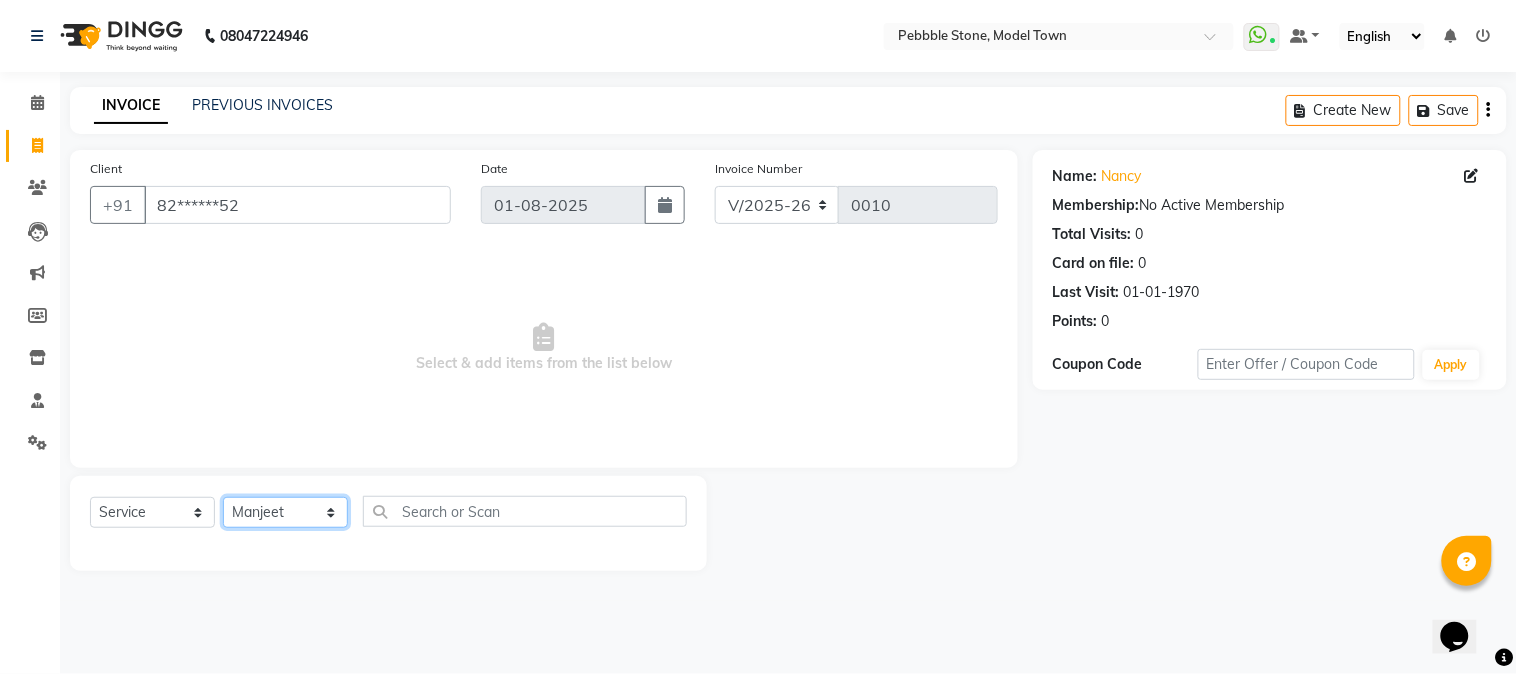 click on "Select Technician Ajay  Awdesh Kumar Fairy khan Goldy Saini Manager Manjeet Omkar Varun" 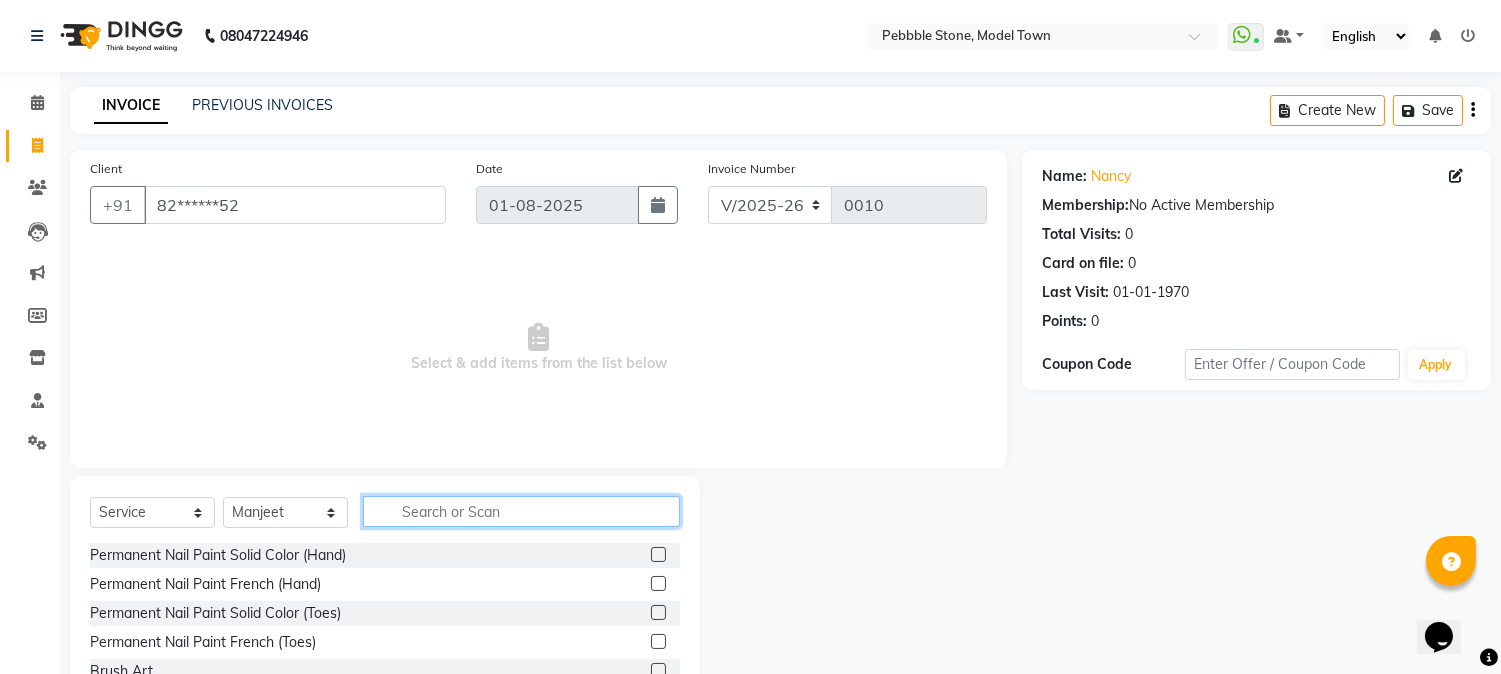 click 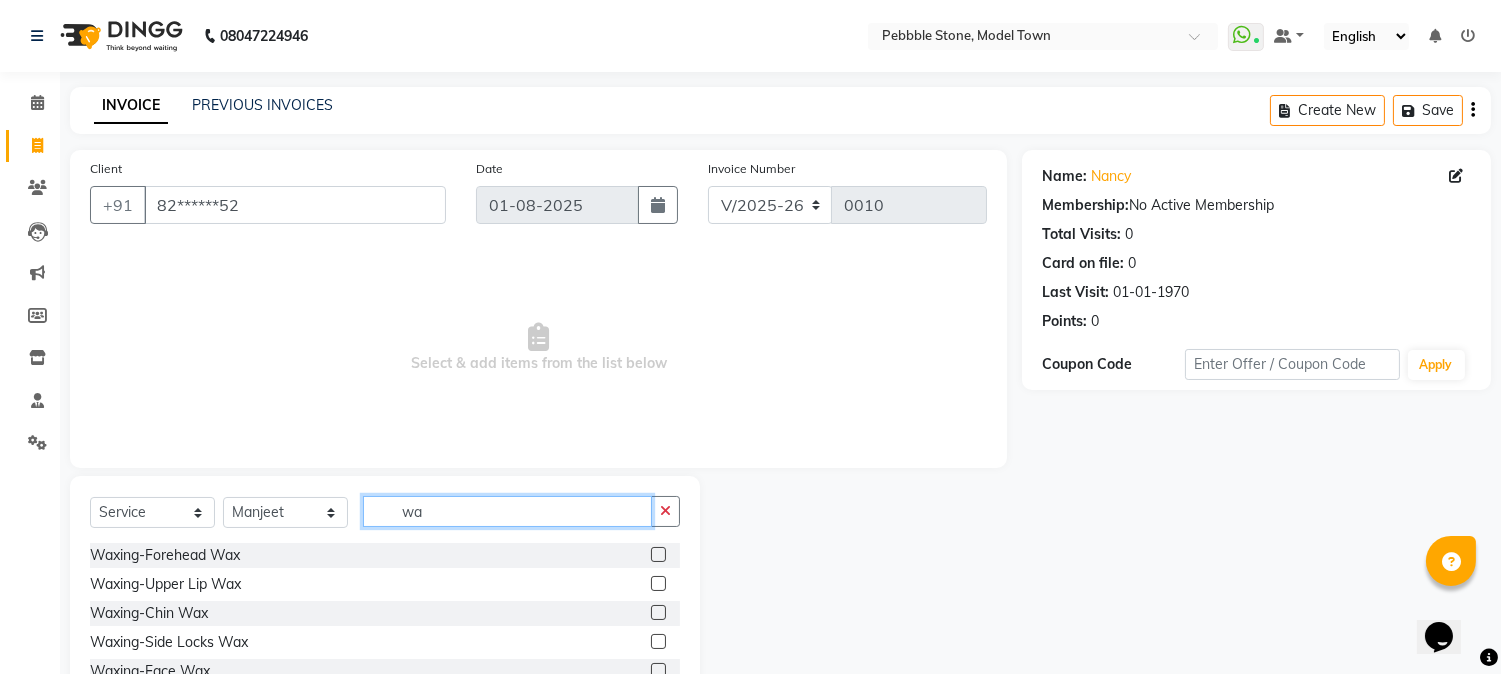 type on "w" 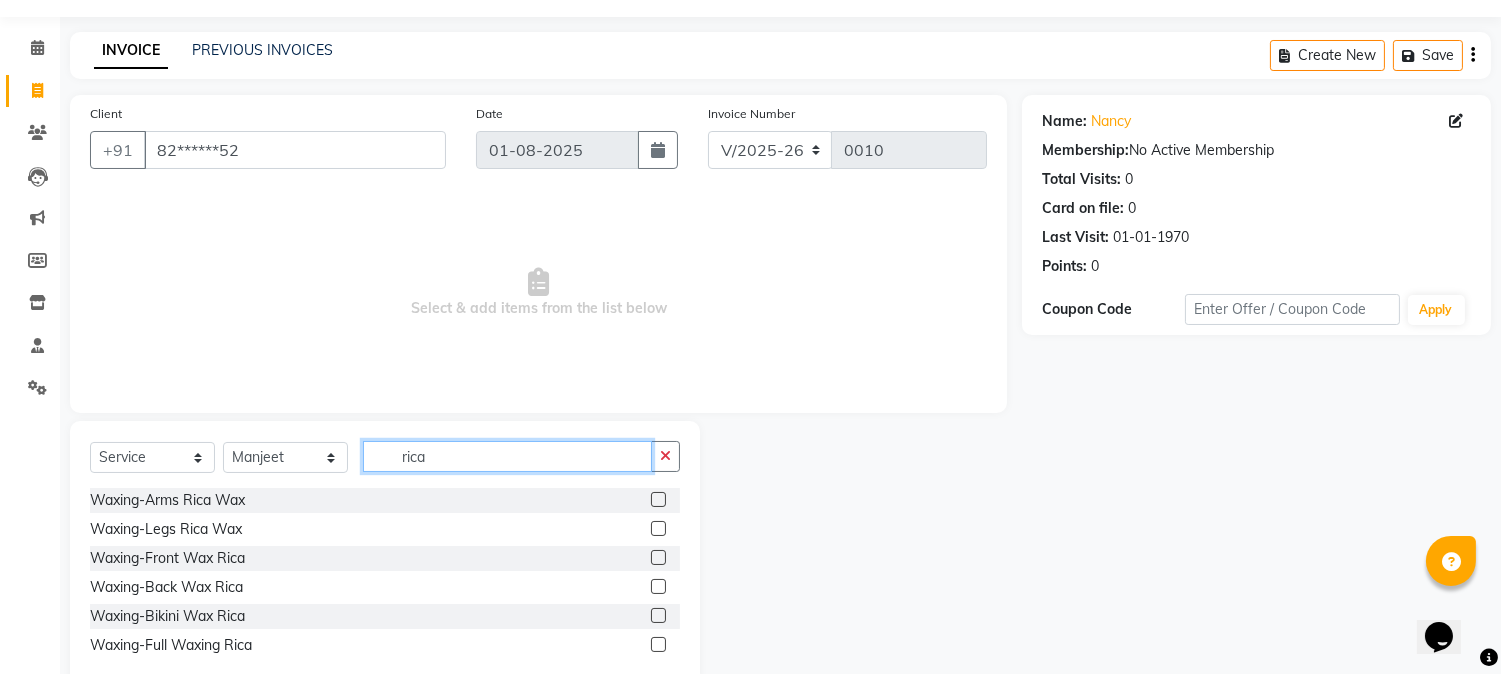 scroll, scrollTop: 101, scrollLeft: 0, axis: vertical 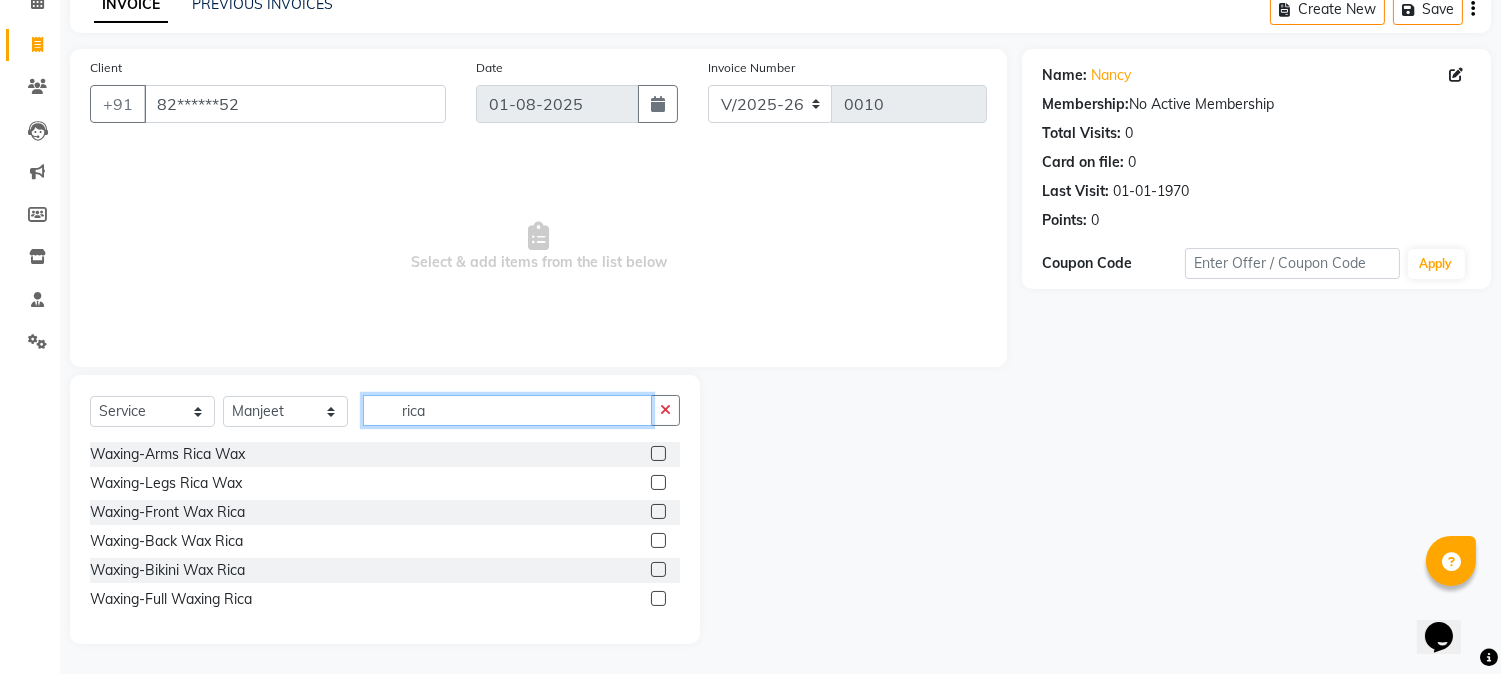 type on "rica" 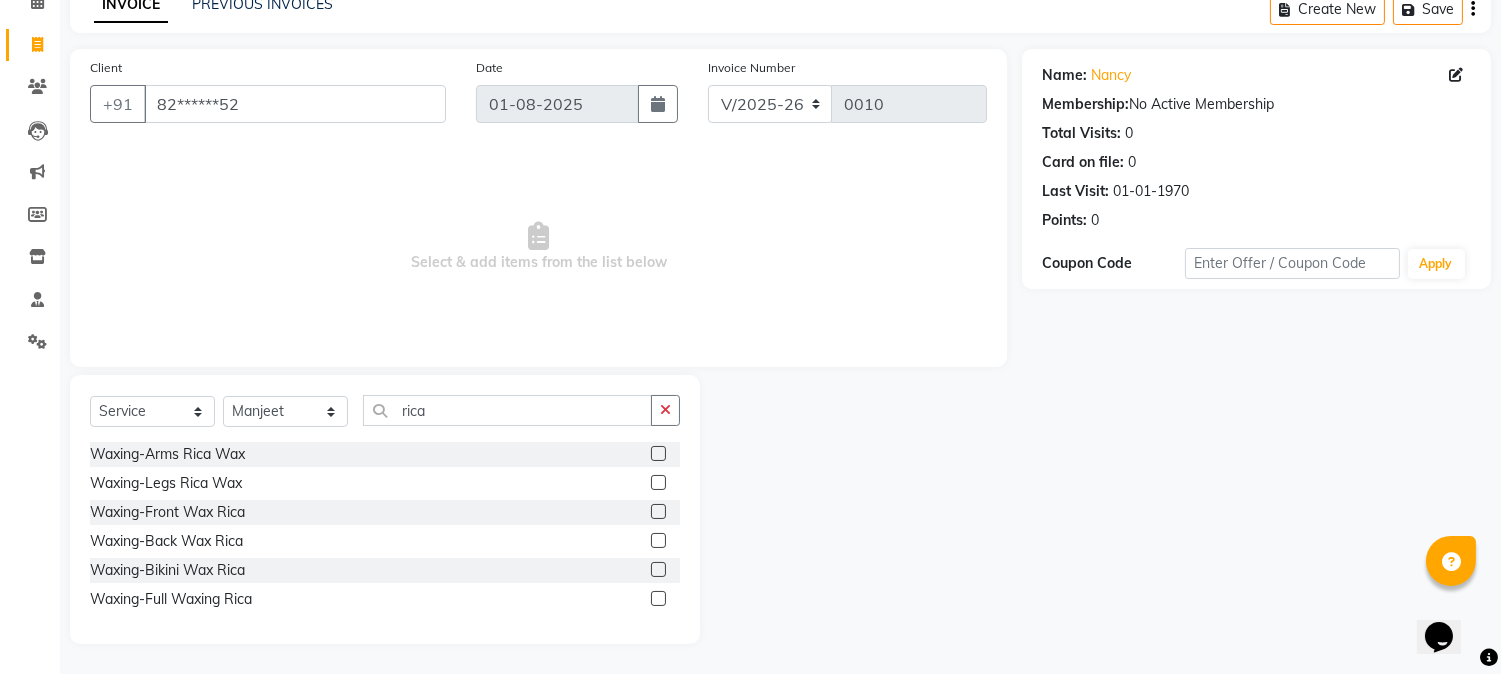 click 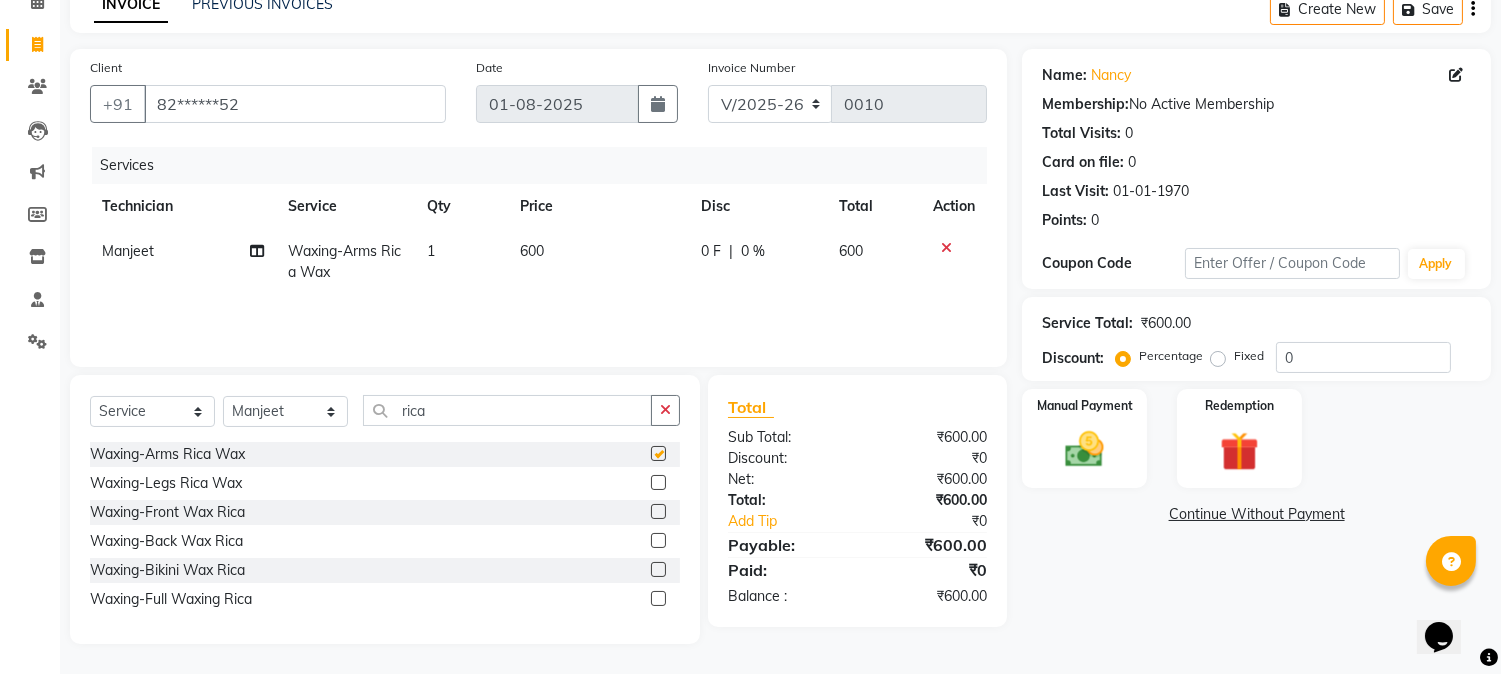 checkbox on "false" 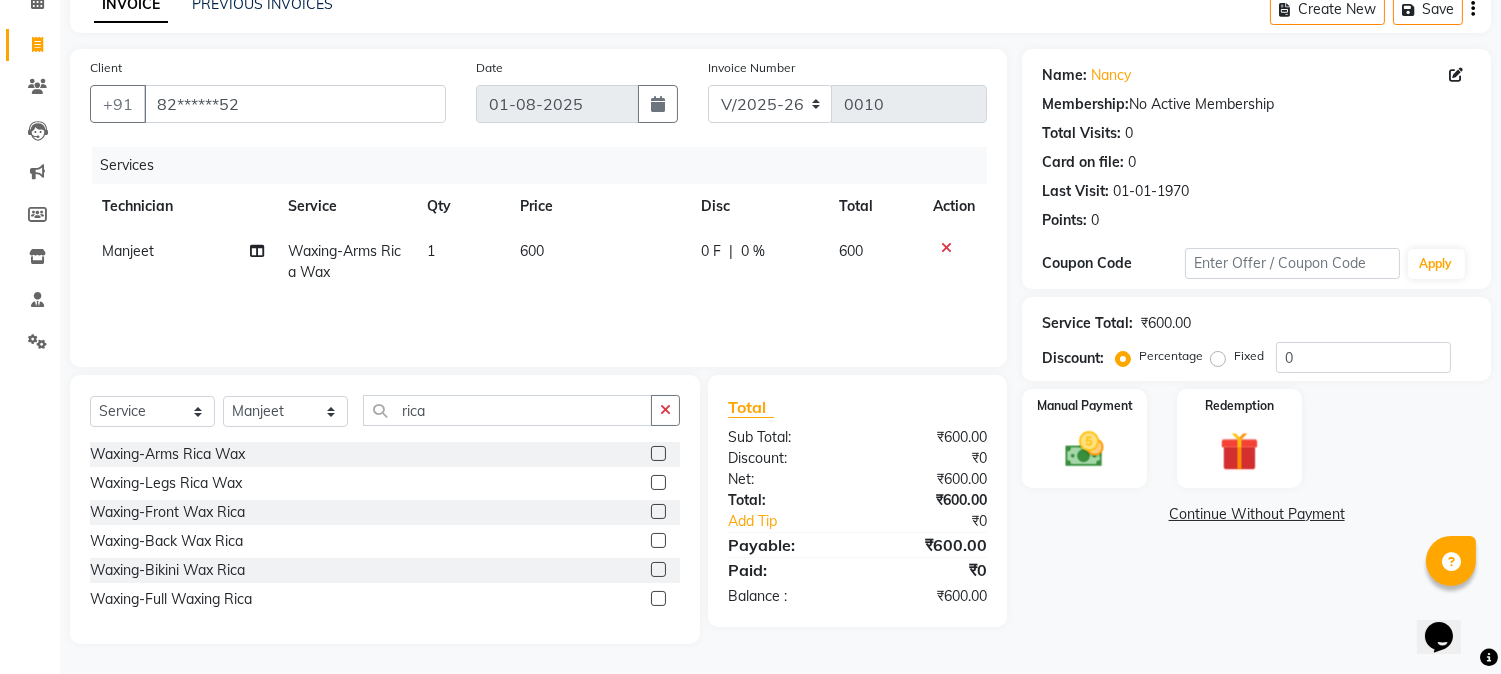 click 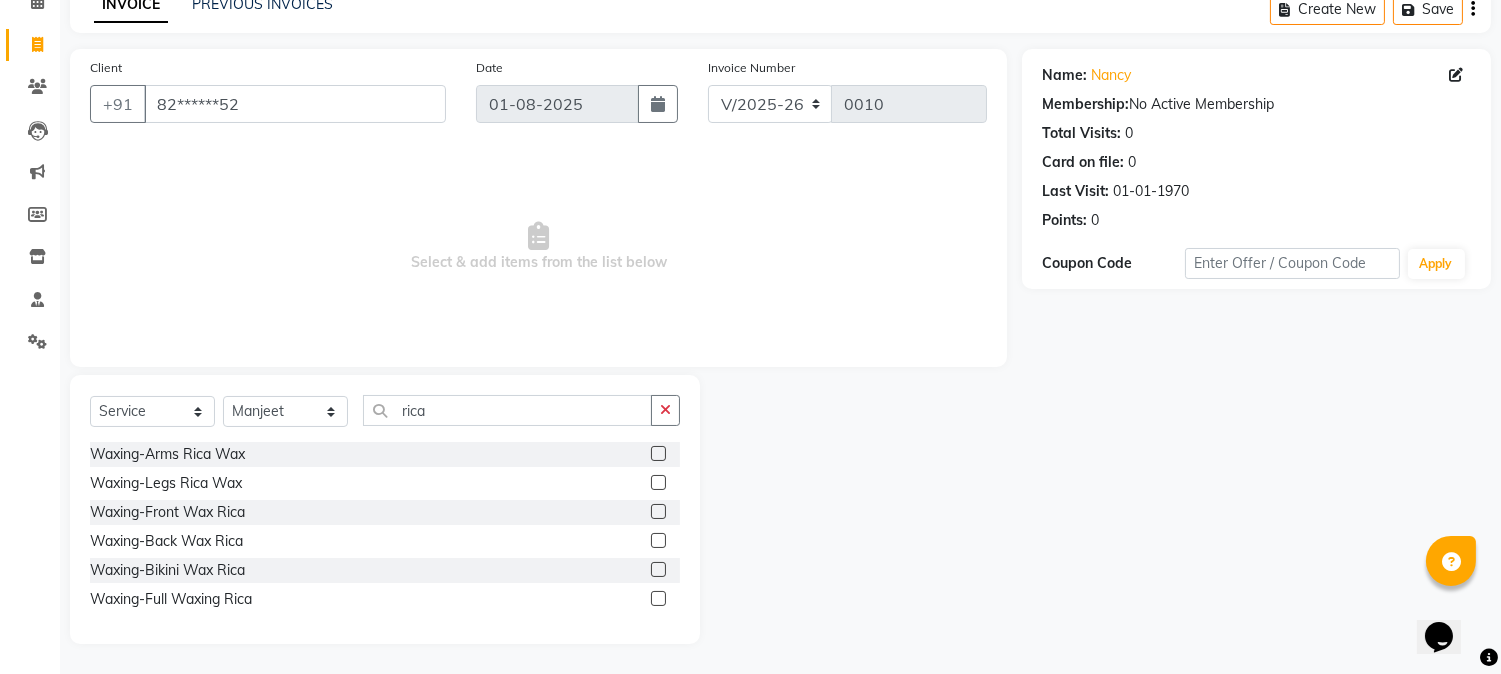 click 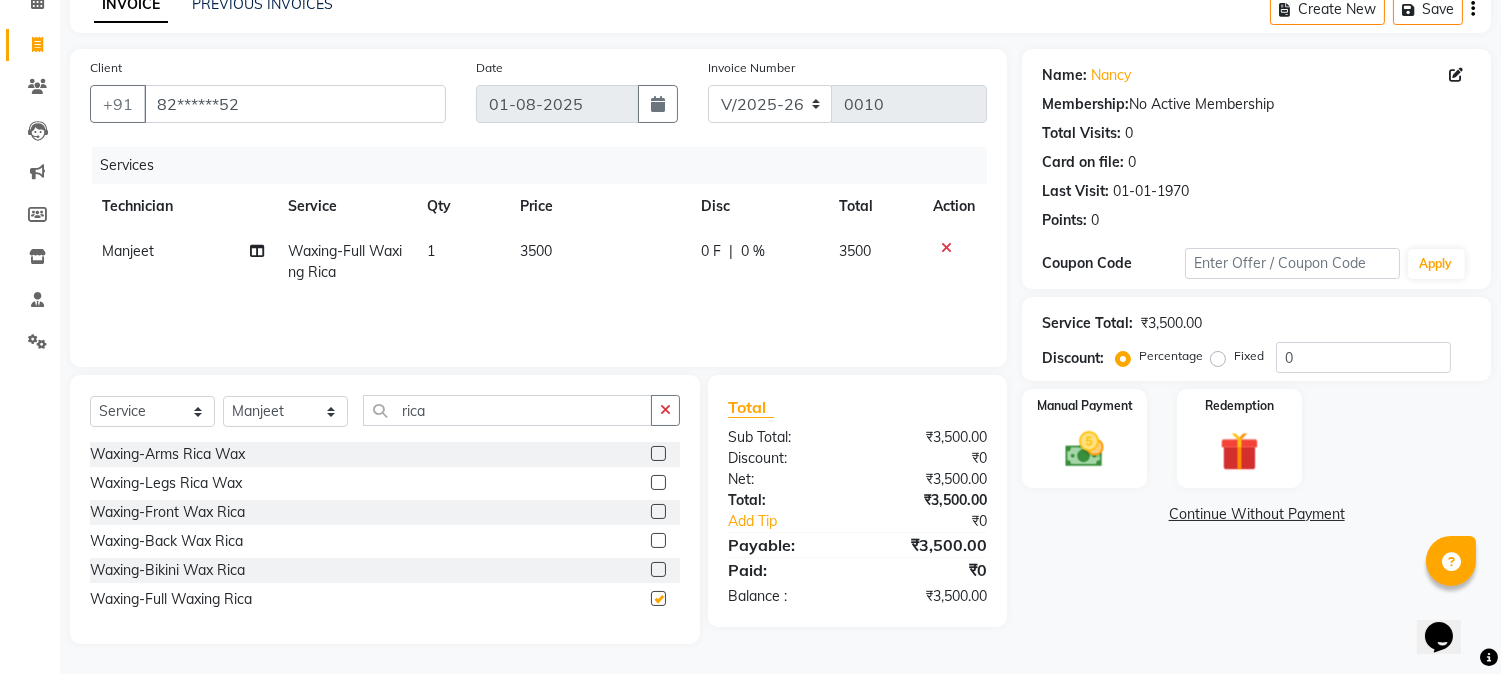 checkbox on "false" 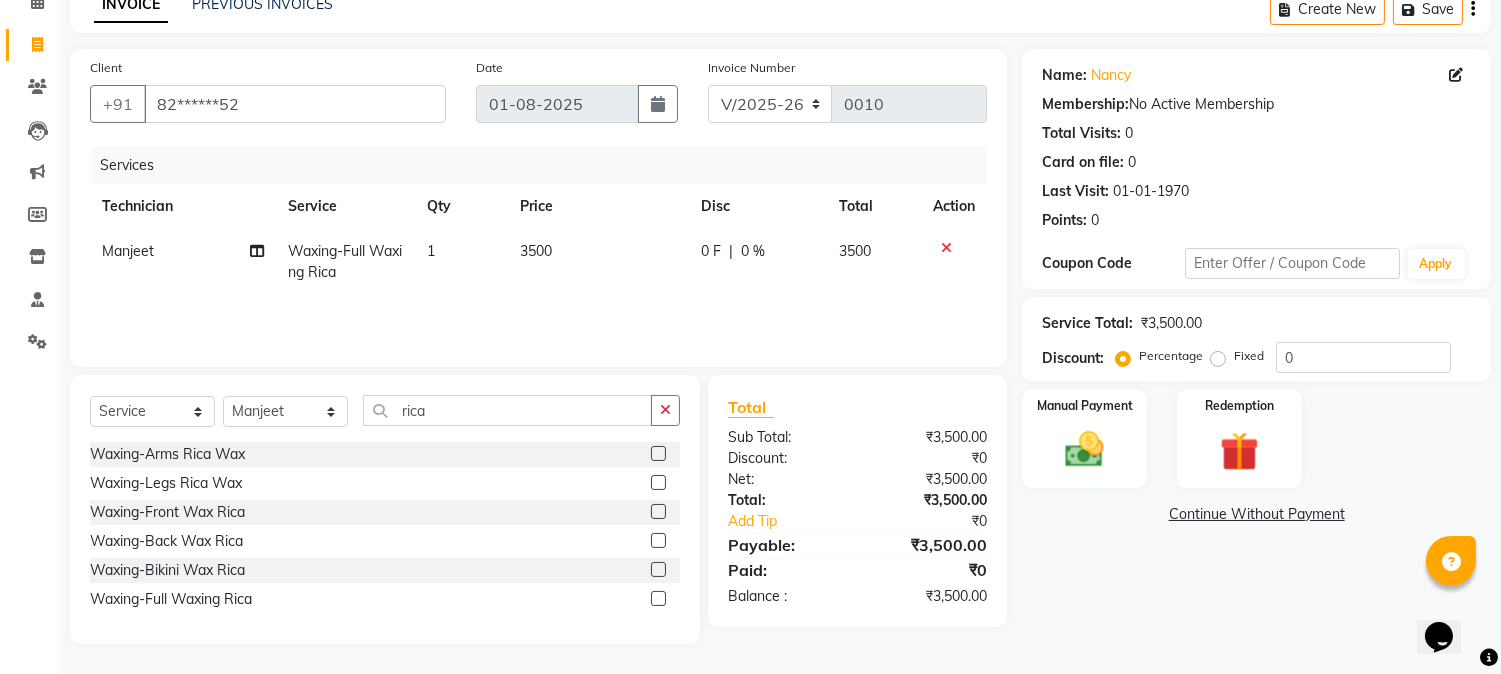 click 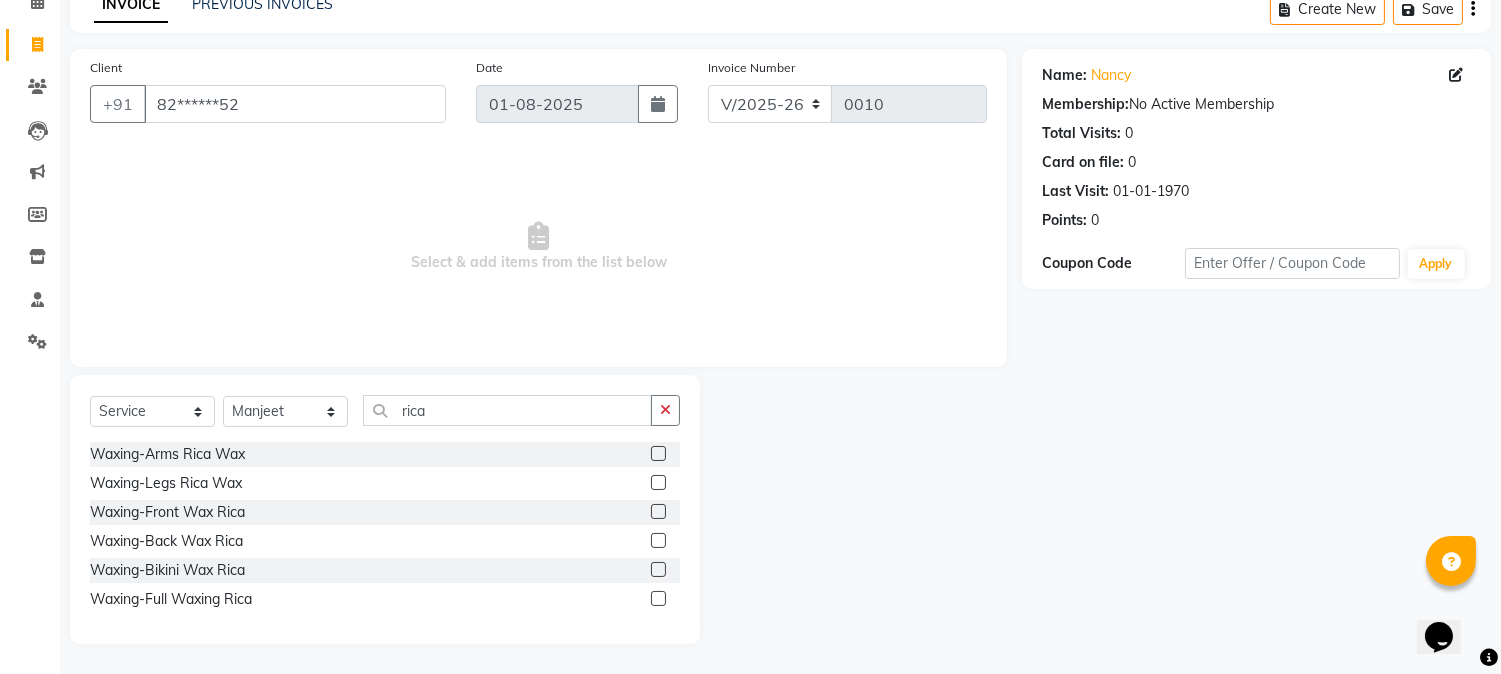 click 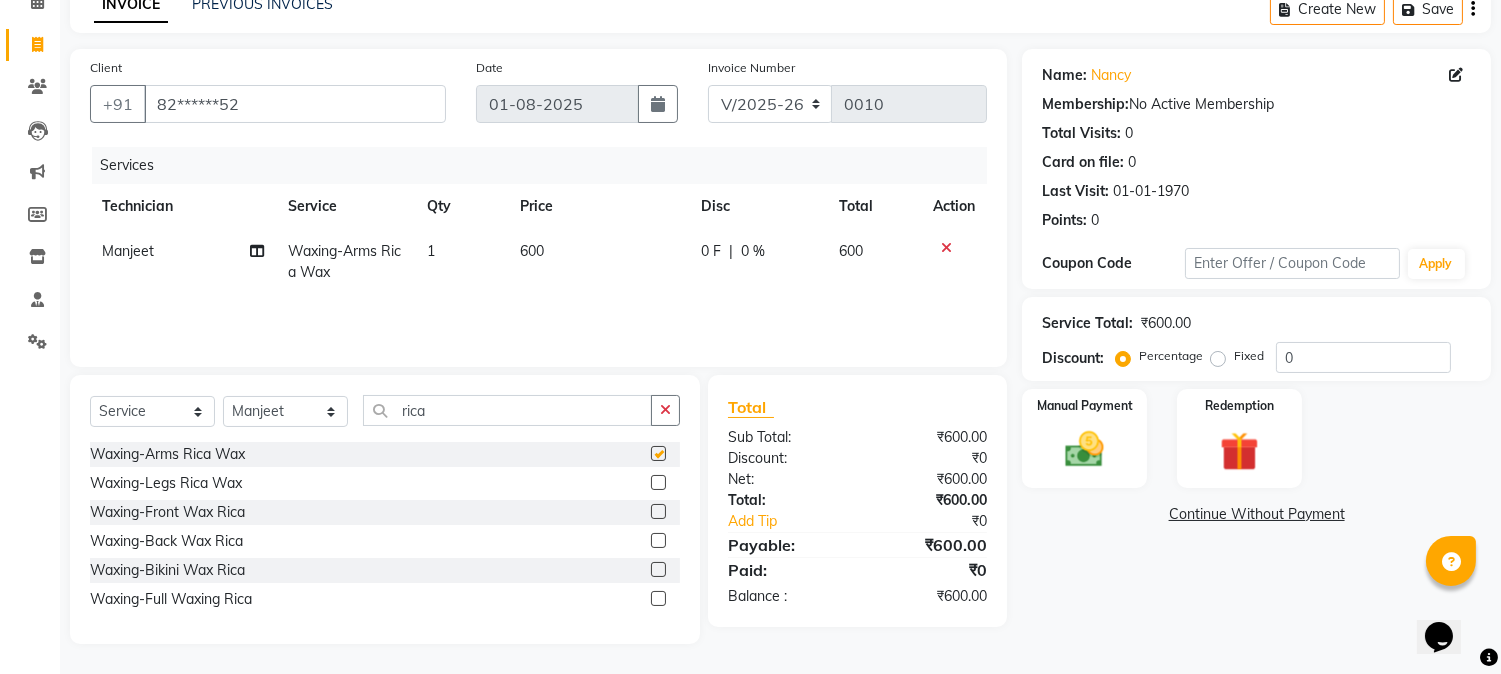 checkbox on "false" 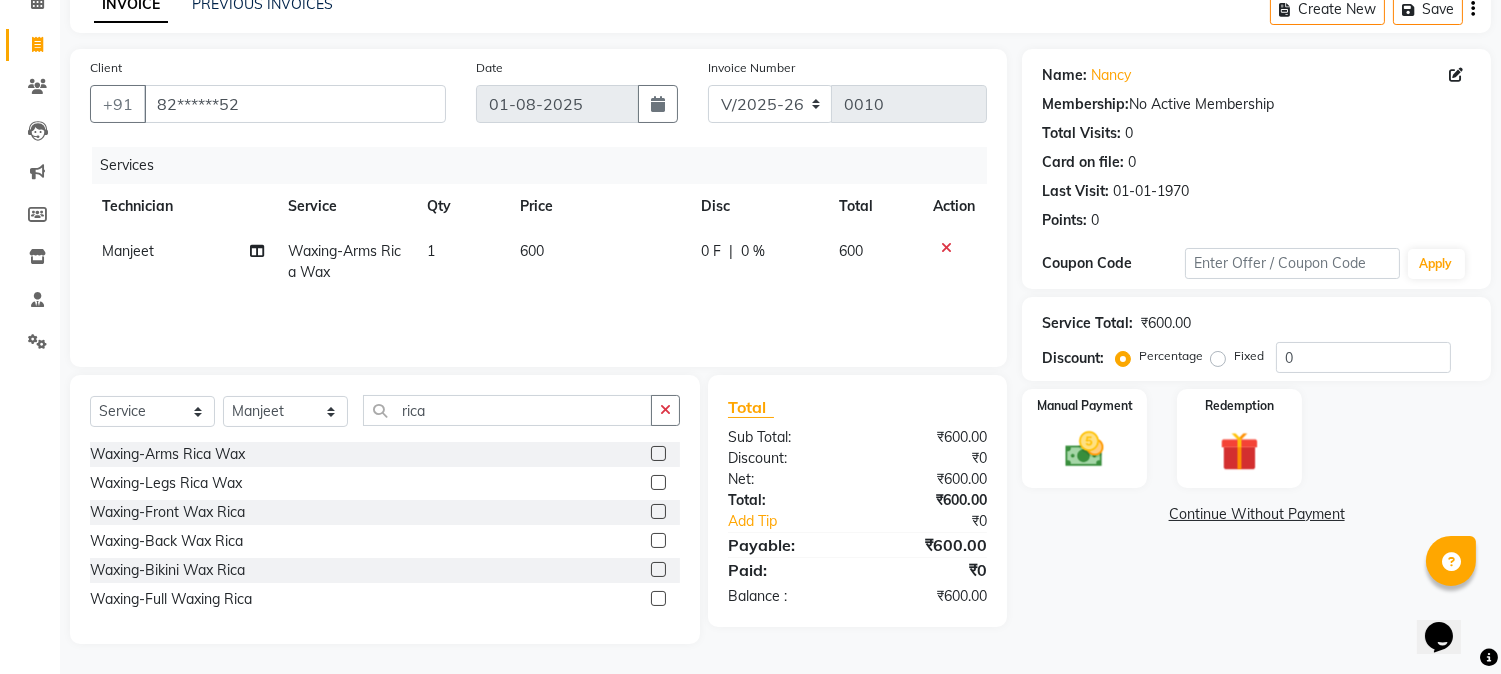 click on "600" 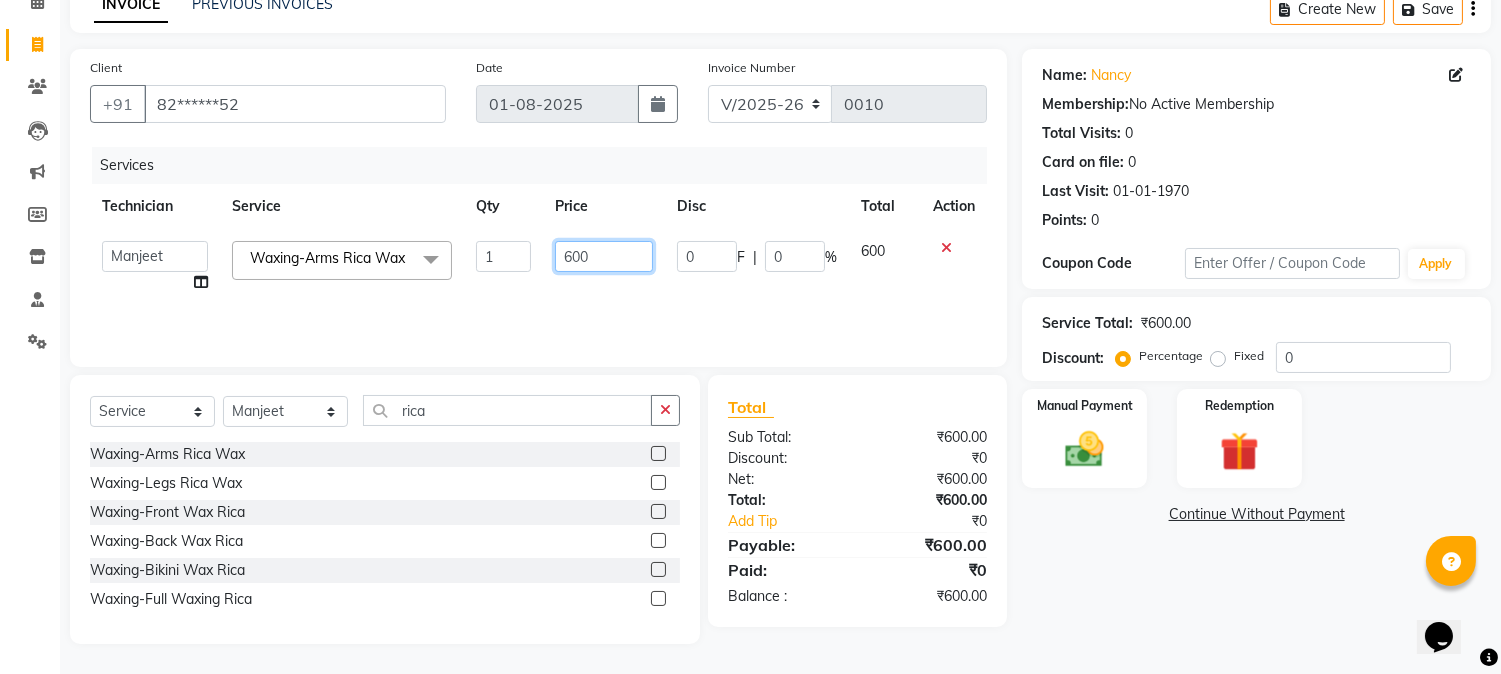 click on "600" 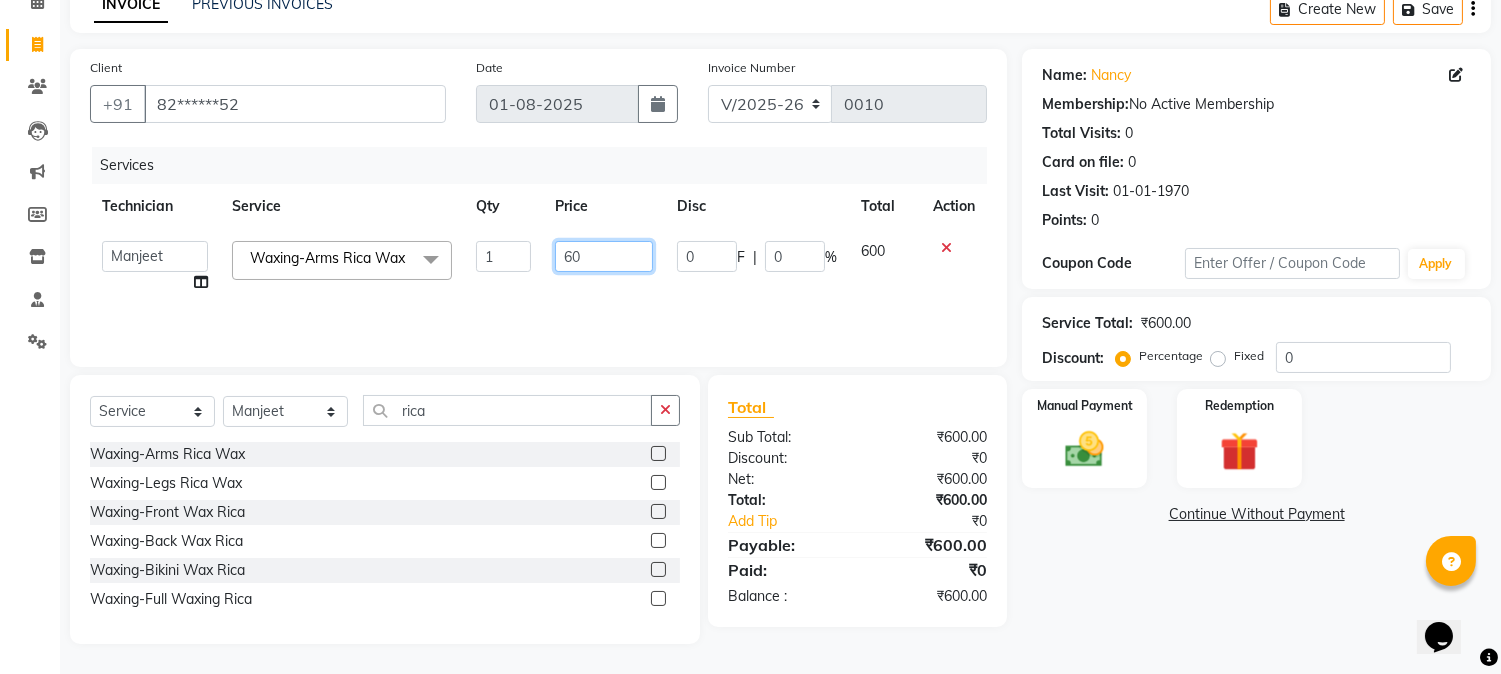 type on "6" 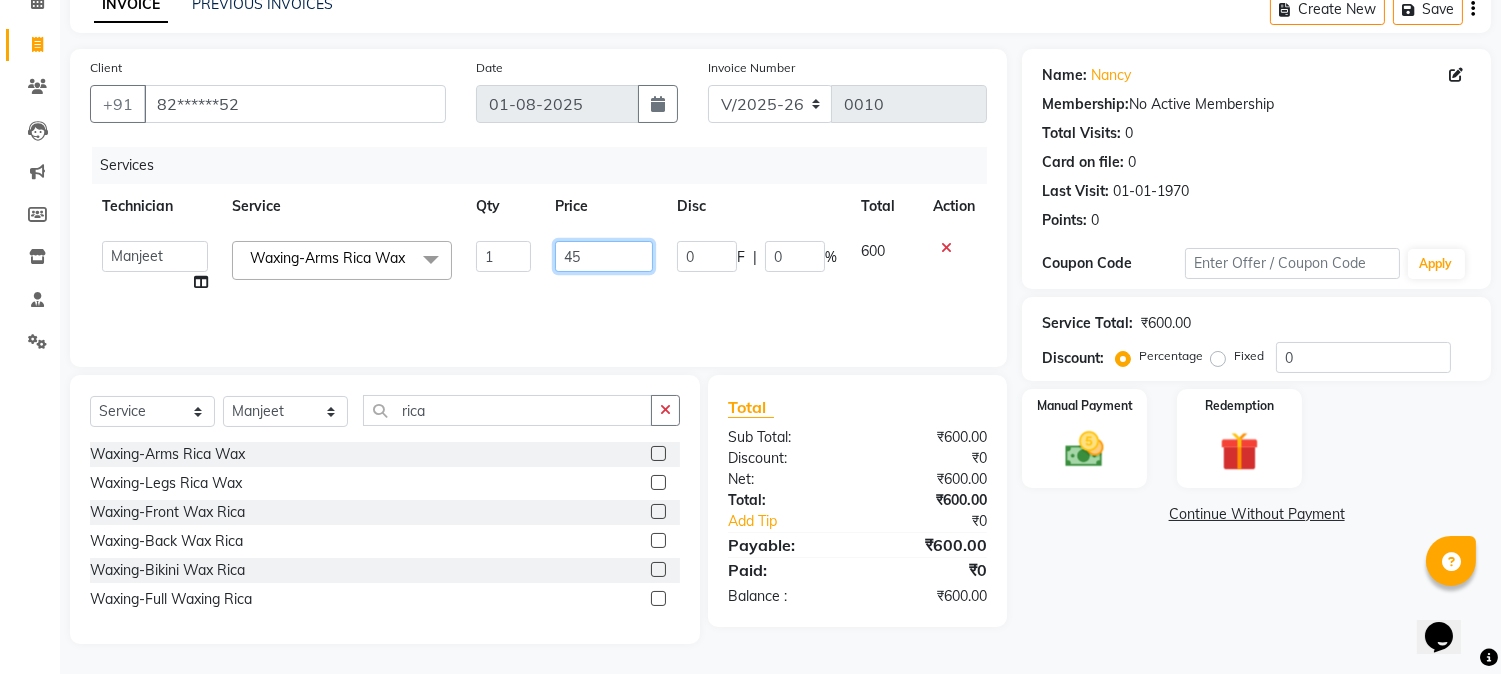type on "450" 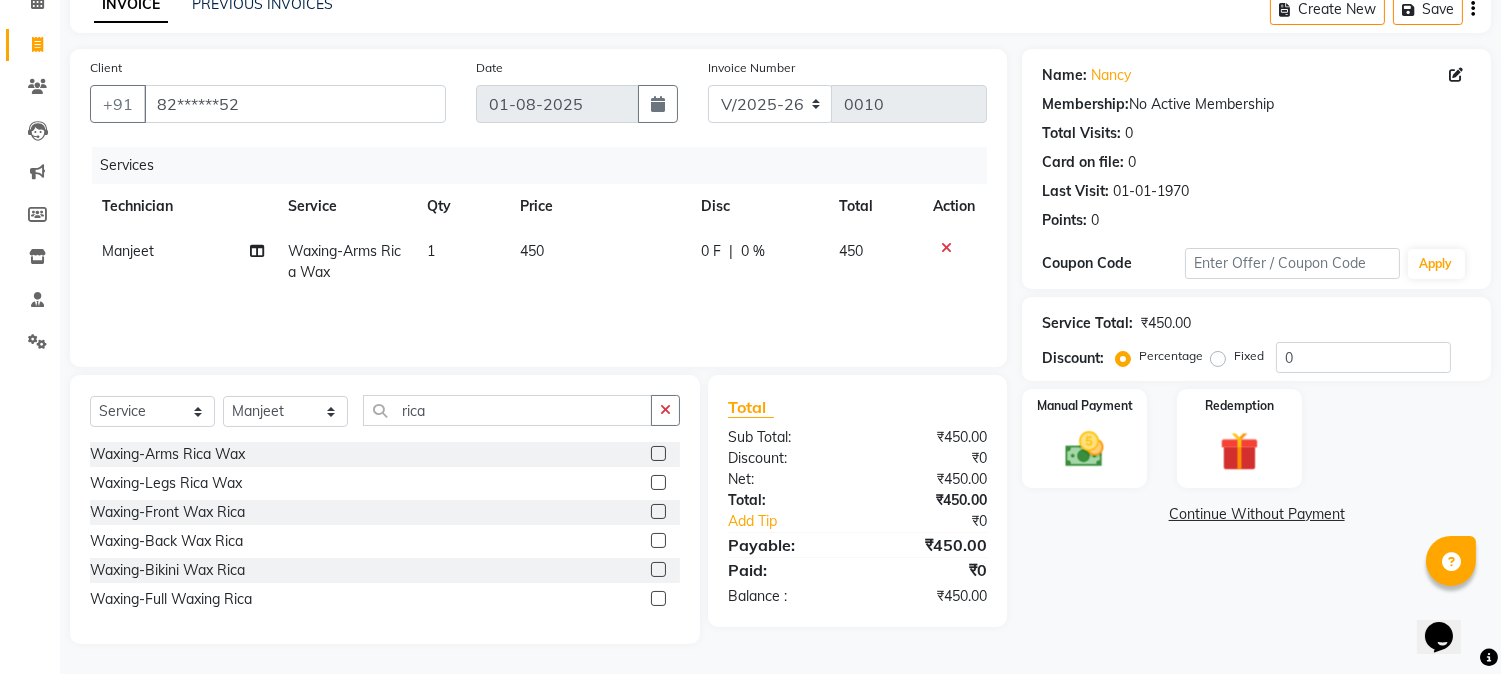 click on "0 F" 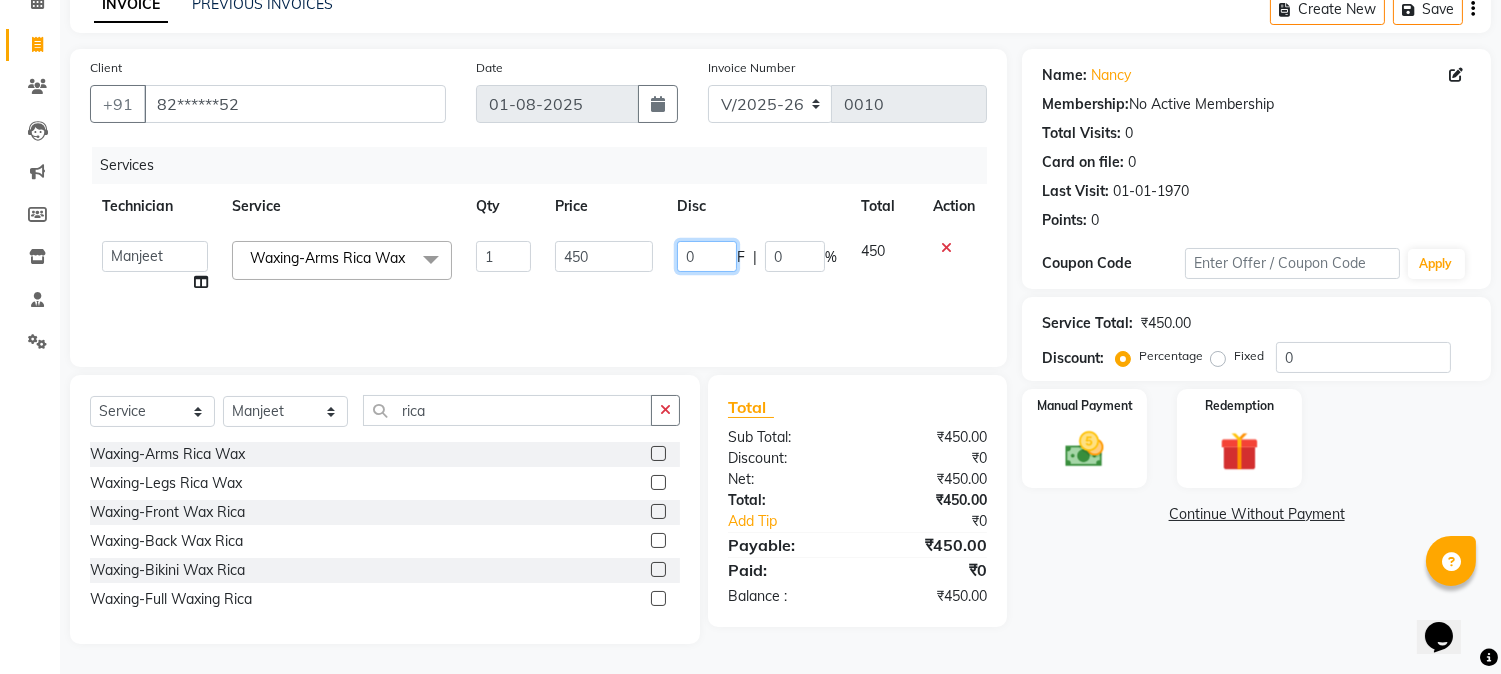 click on "0" 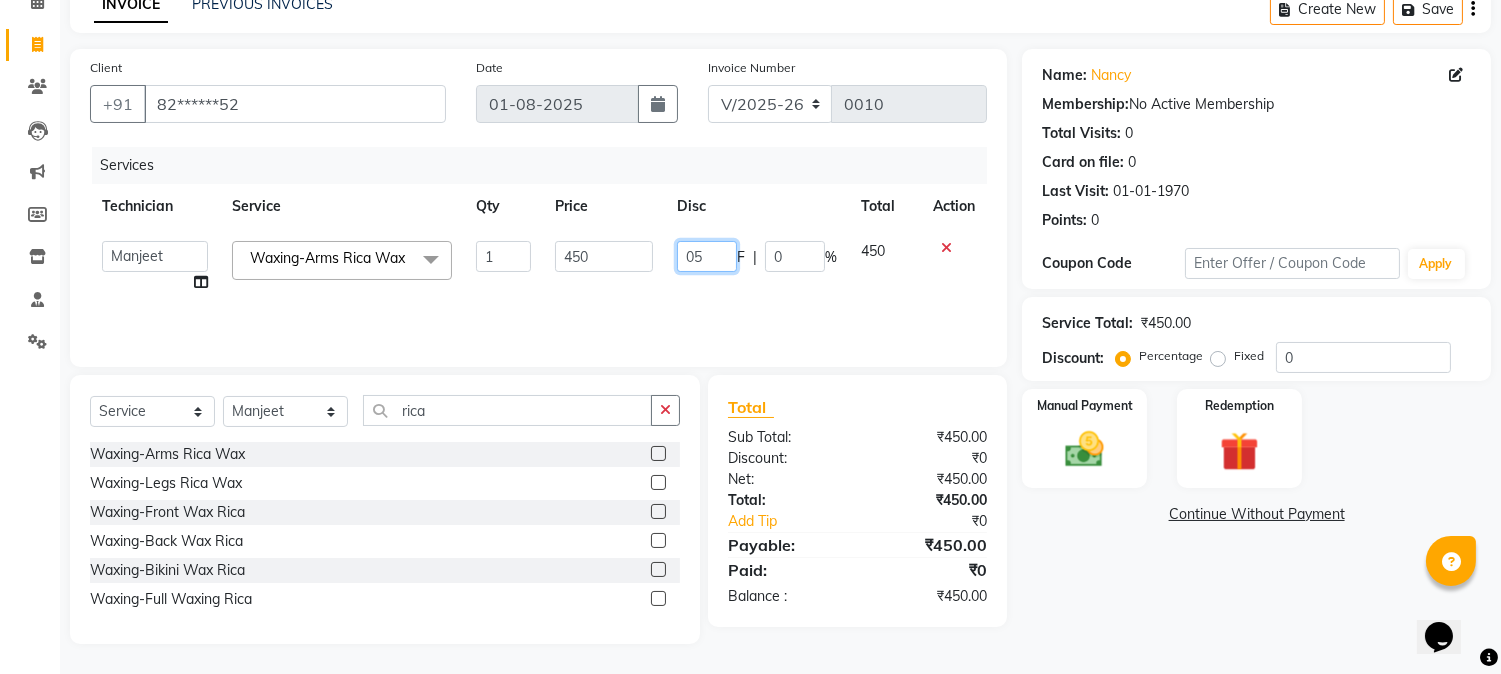 type on "050" 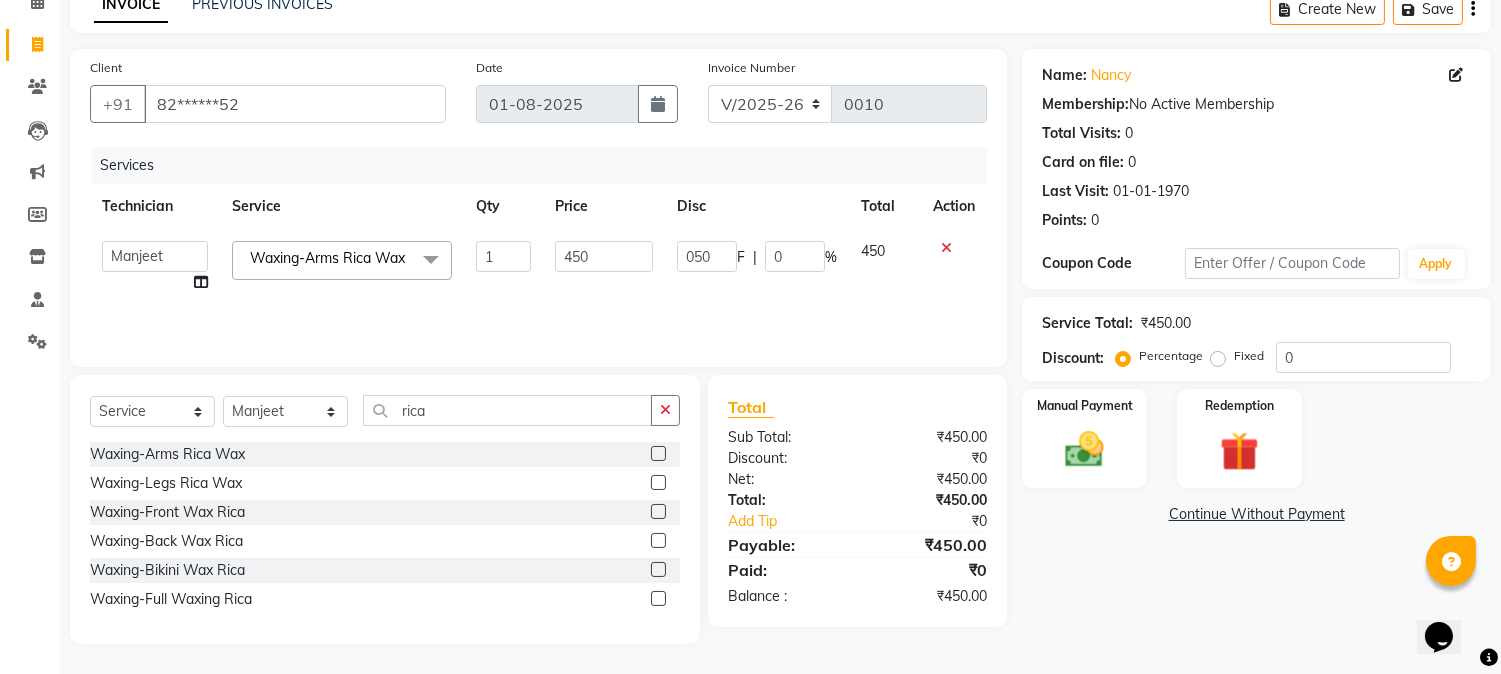 click on "Services Technician Service Qty Price Disc Total Action  Ajay    Awdesh Kumar   Fairy khan   Goldy Saini   Manager   Manjeet   Omkar   Varun  Waxing-Arms Rica Wax  x Permanent Nail Paint Solid Color (Hand) Permanent Nail Paint French (Hand) Permanent Nail Paint  Solid Color (Toes) Permanent Nail Paint  French (Toes) Brush Art shape and filing Restoration -Gel (Hand) Restoration -Tip Replacement (Hand) Restoration -Touch-up (Hand) Restoration -Gel Color Change (Hand) Restoration -Removal of extensions (Hand) Restoration -Removal of Nail paint (Hand) removal of overlays (Hand) Restoration-Gel (Toes) Restoration -Tip Replacement (Toes) Restoration -Touch-up (Toes) Restoration -Gel Color Change (Toes) Restoration -Removal of extensions (Toes) Restoration -Removal of Nail paint (Toes) Pedicure-Classic Pedicure-Deluxe Pedicure-Premium Pedicure-Platinum Pedicure-Luxury  Foot Massage Manicure-Classic Manicure-Deluxe Manicure-Premium Manicure-Platinum Manicure-Luxury Hand Massage Eyelash Refill-Classic 1 450 050 F |" 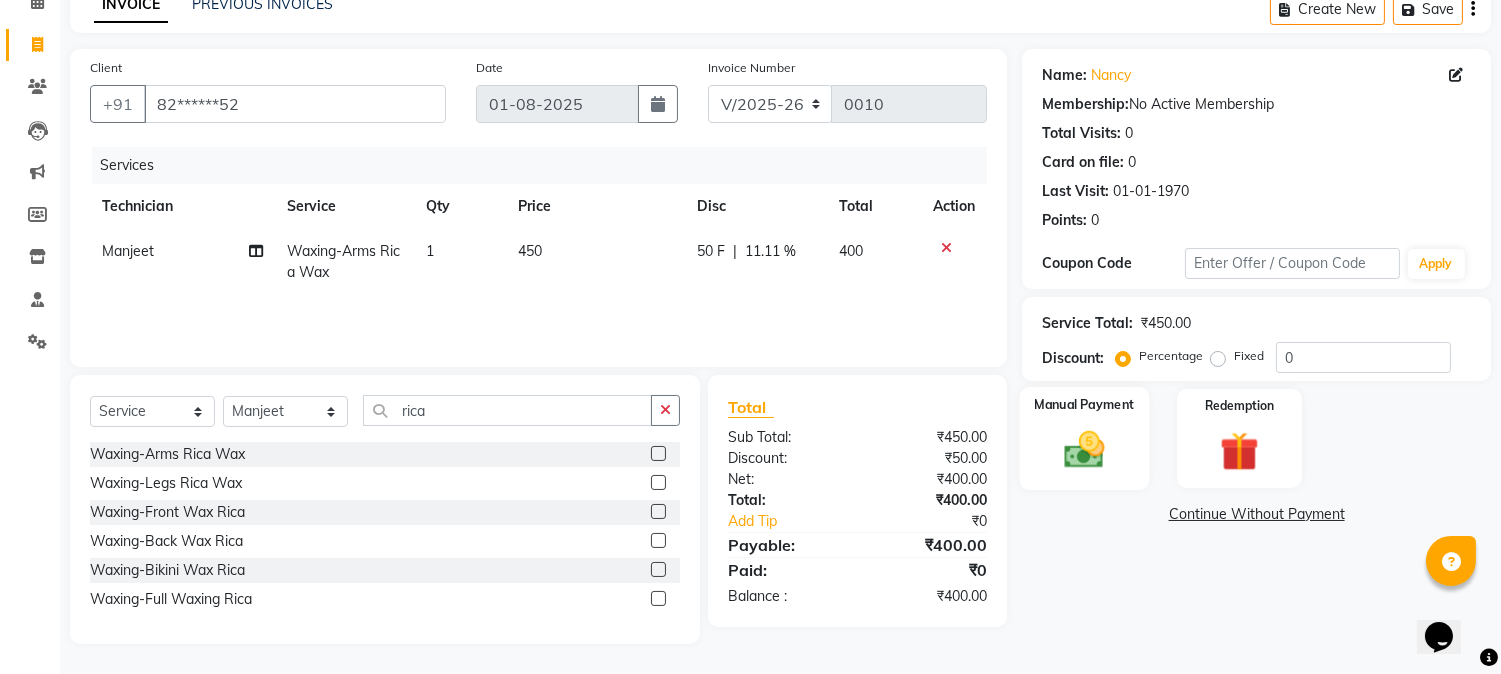 click on "Manual Payment" 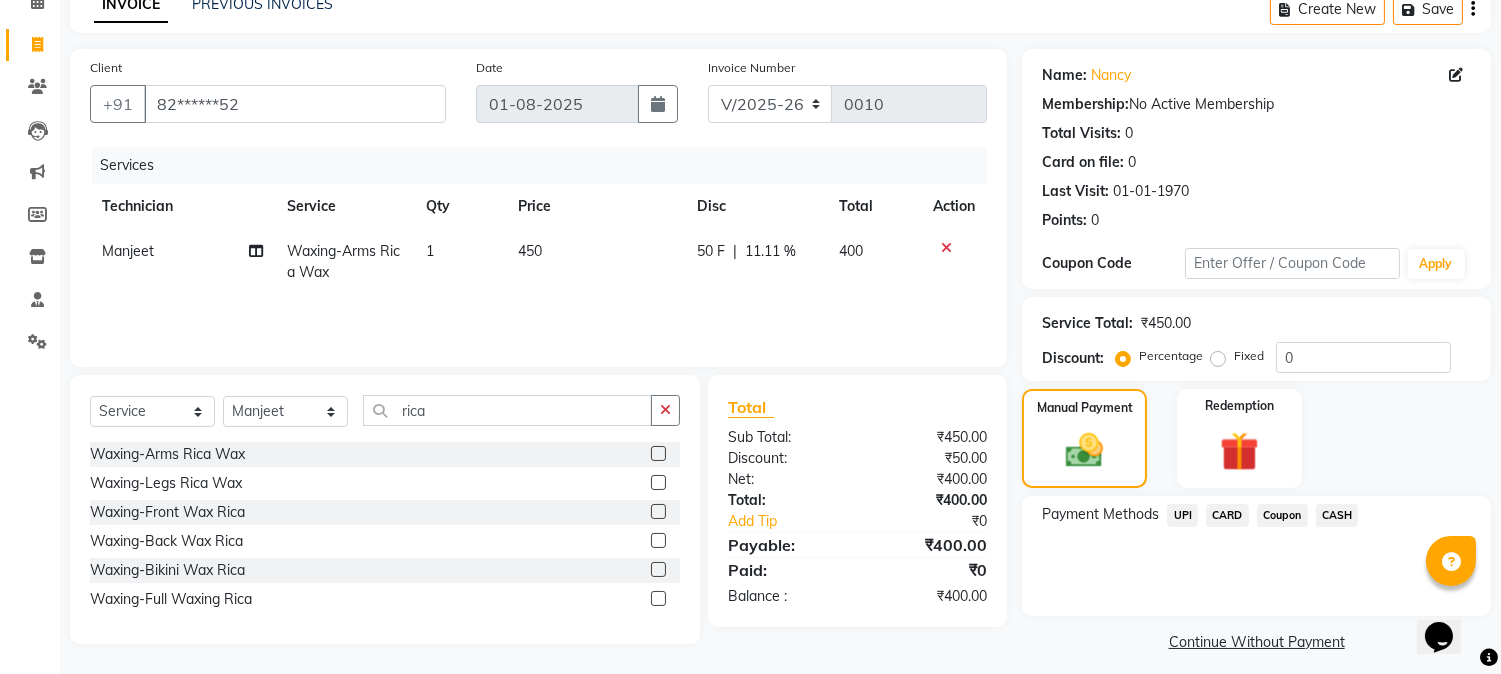 click on "CASH" 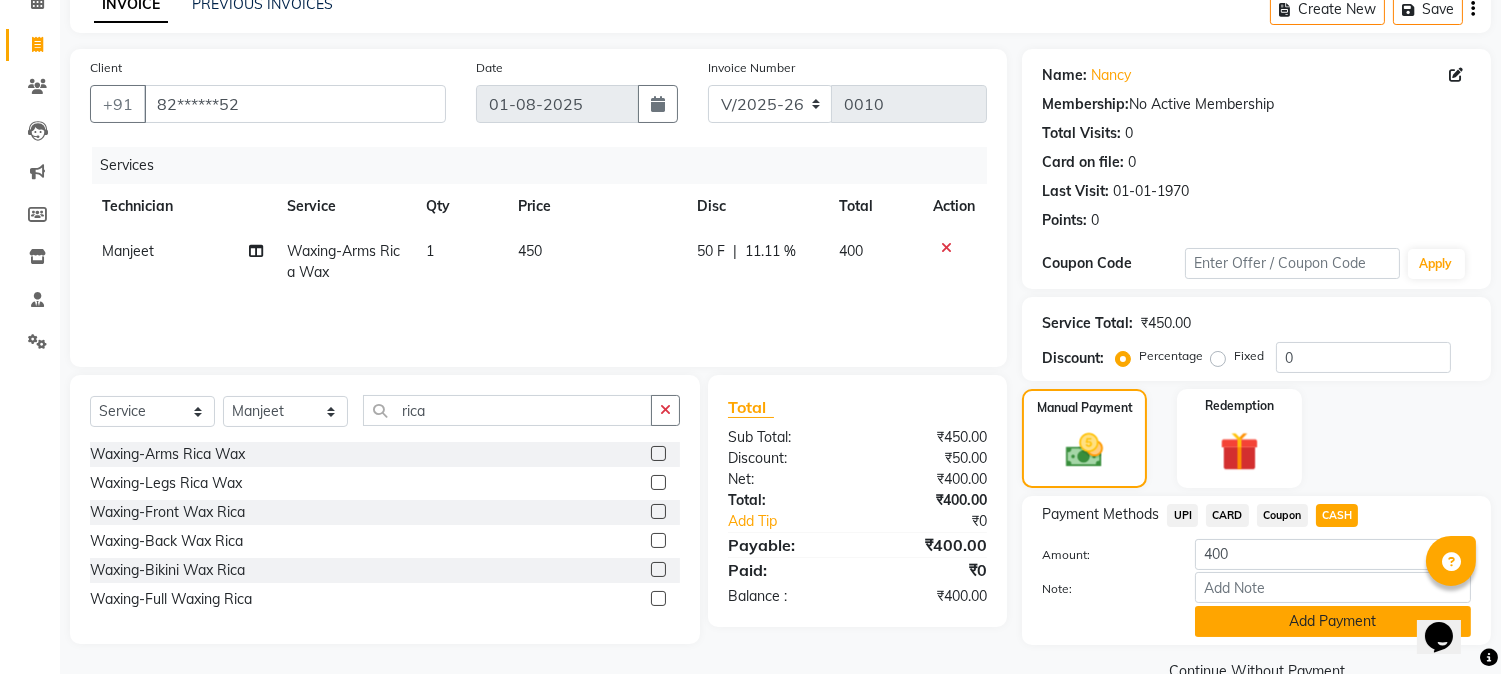 click on "Add Payment" 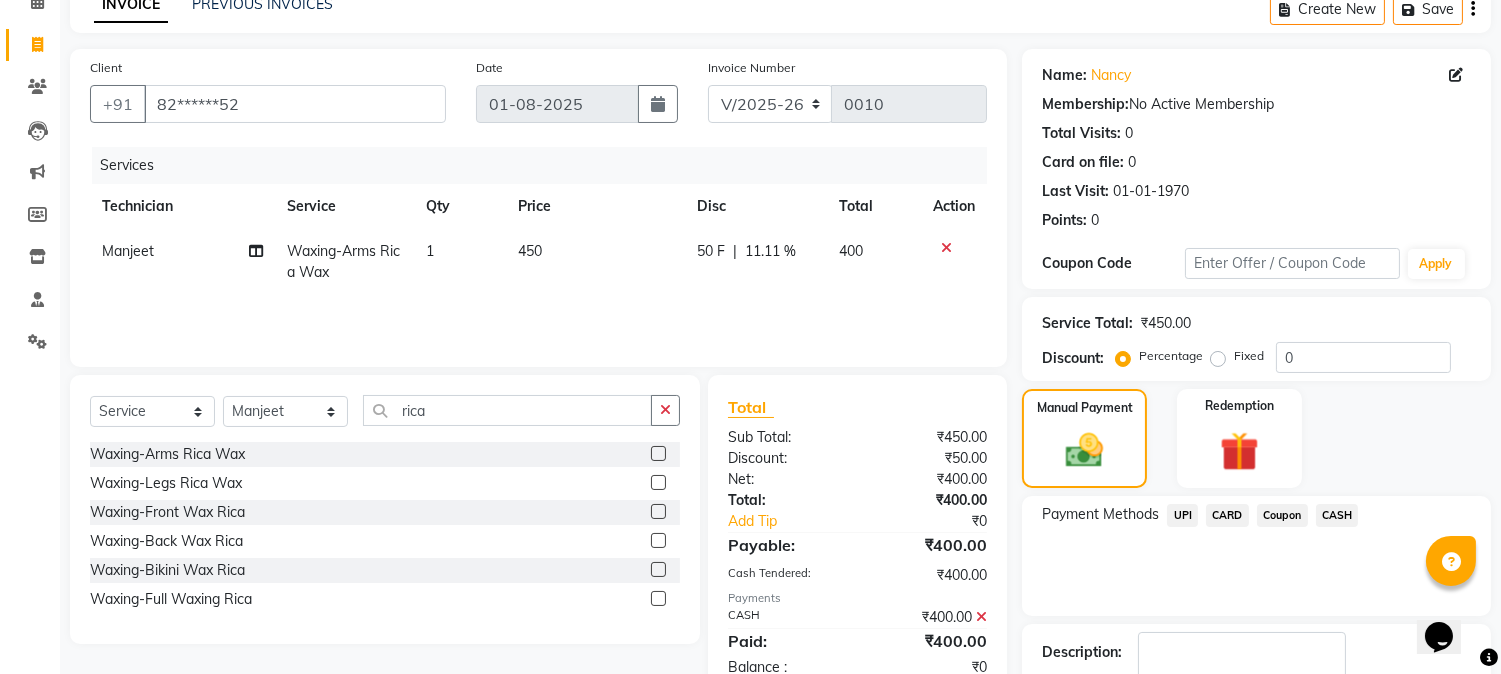 scroll, scrollTop: 225, scrollLeft: 0, axis: vertical 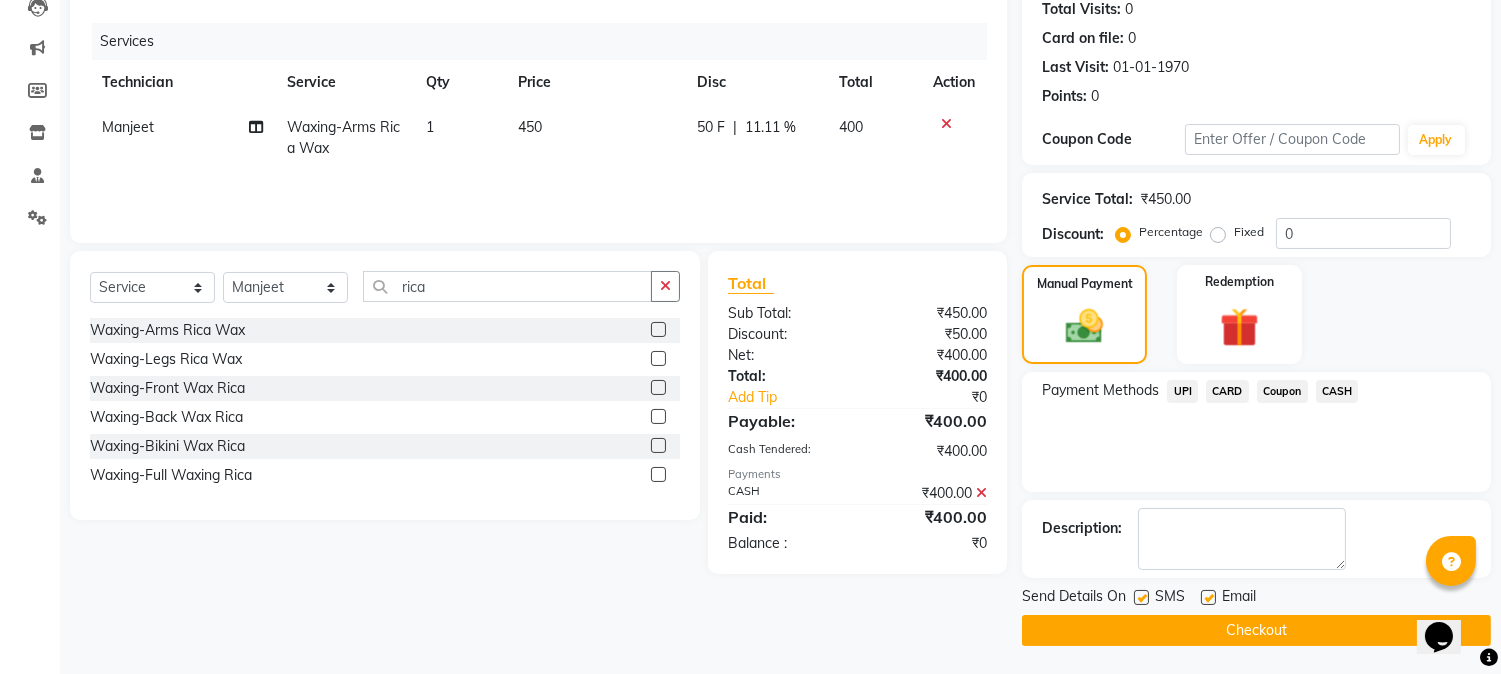click on "Checkout" 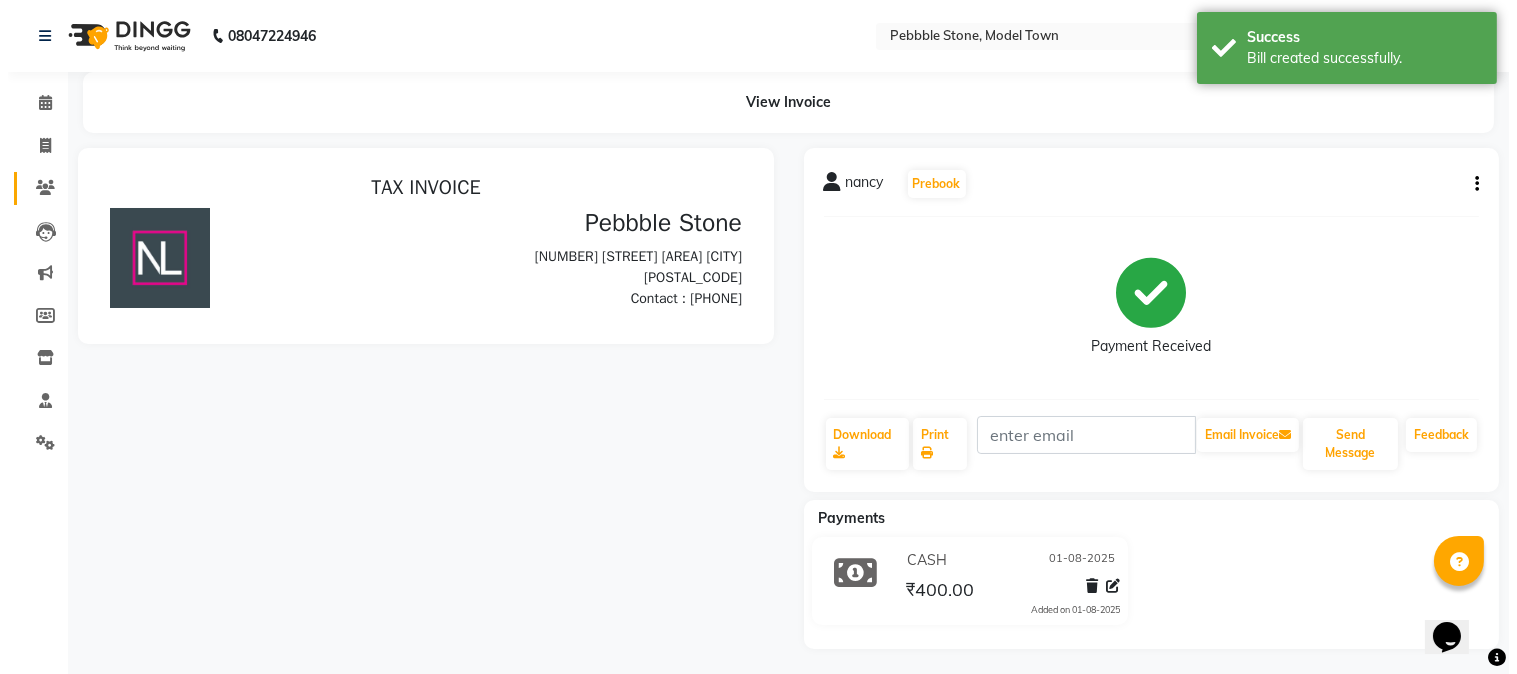 scroll, scrollTop: 0, scrollLeft: 0, axis: both 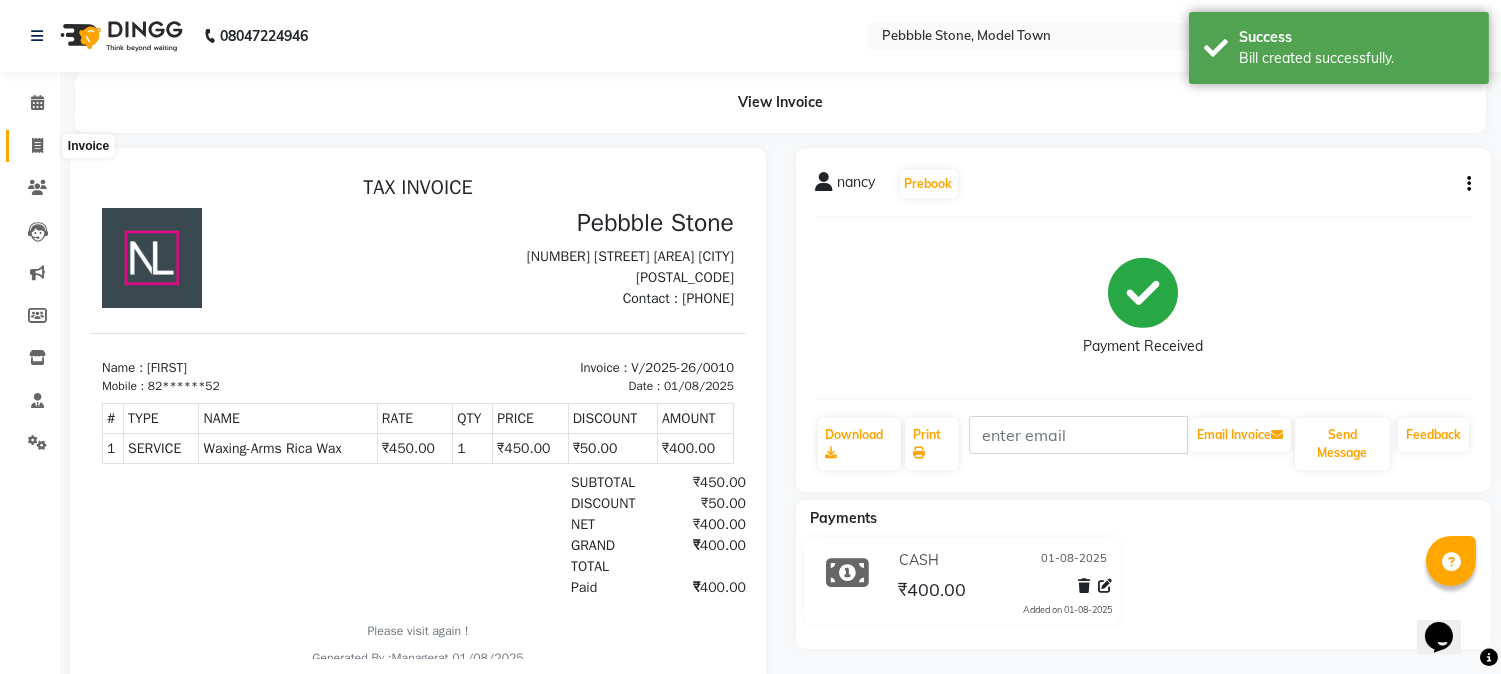 click 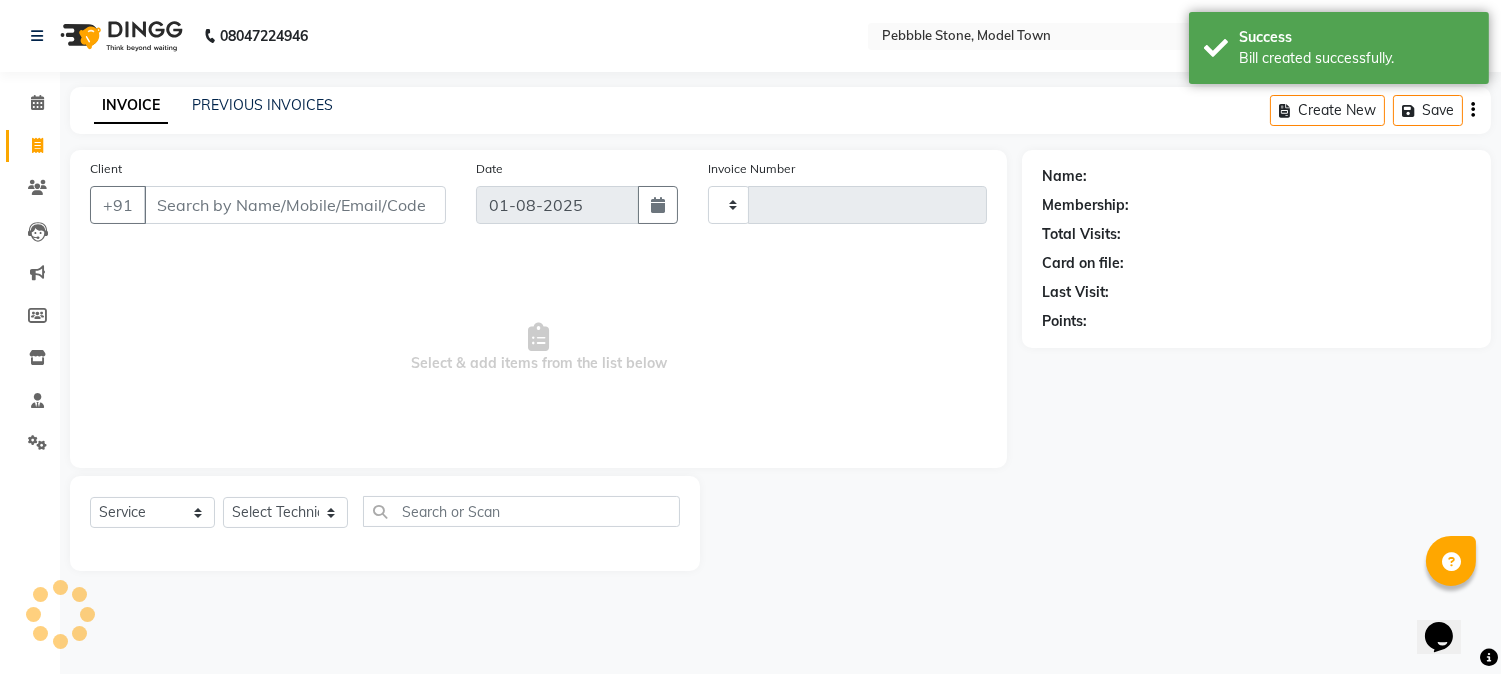 type on "0011" 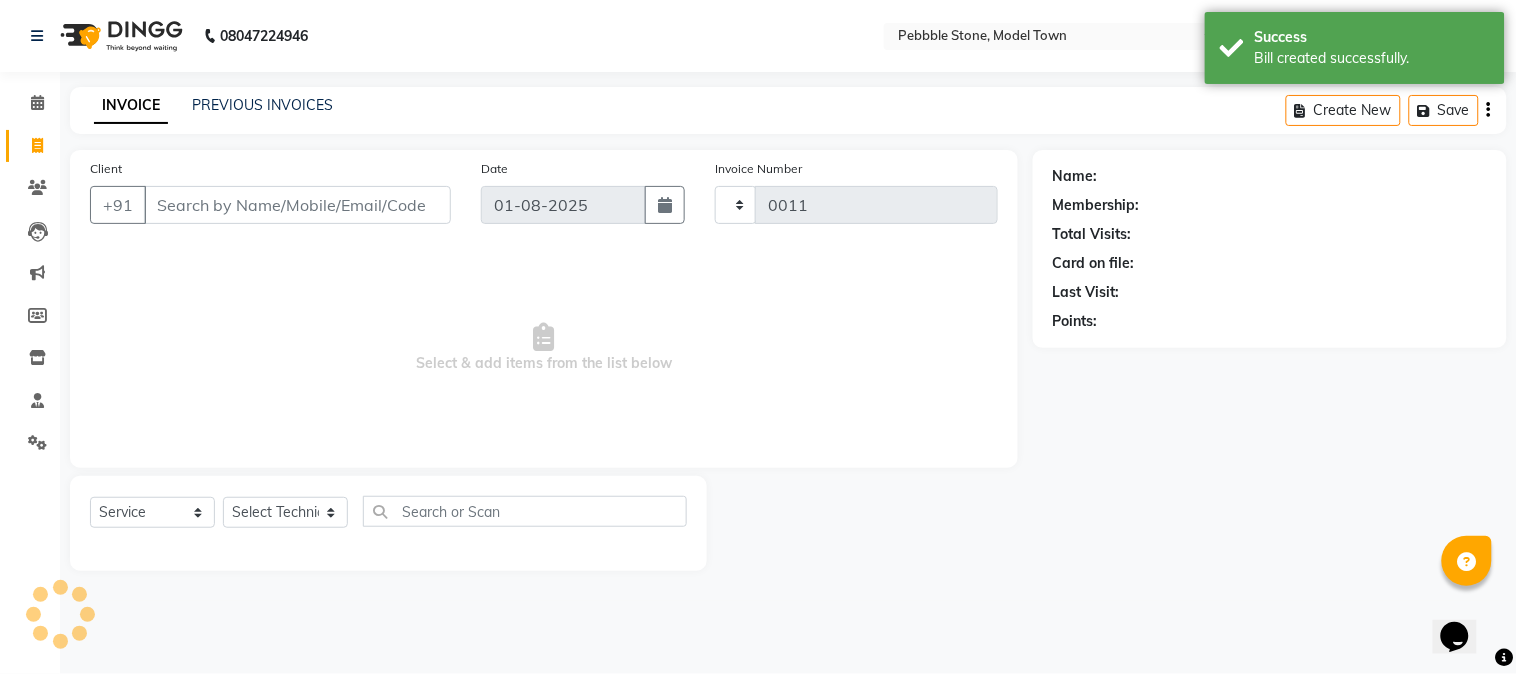 select on "8684" 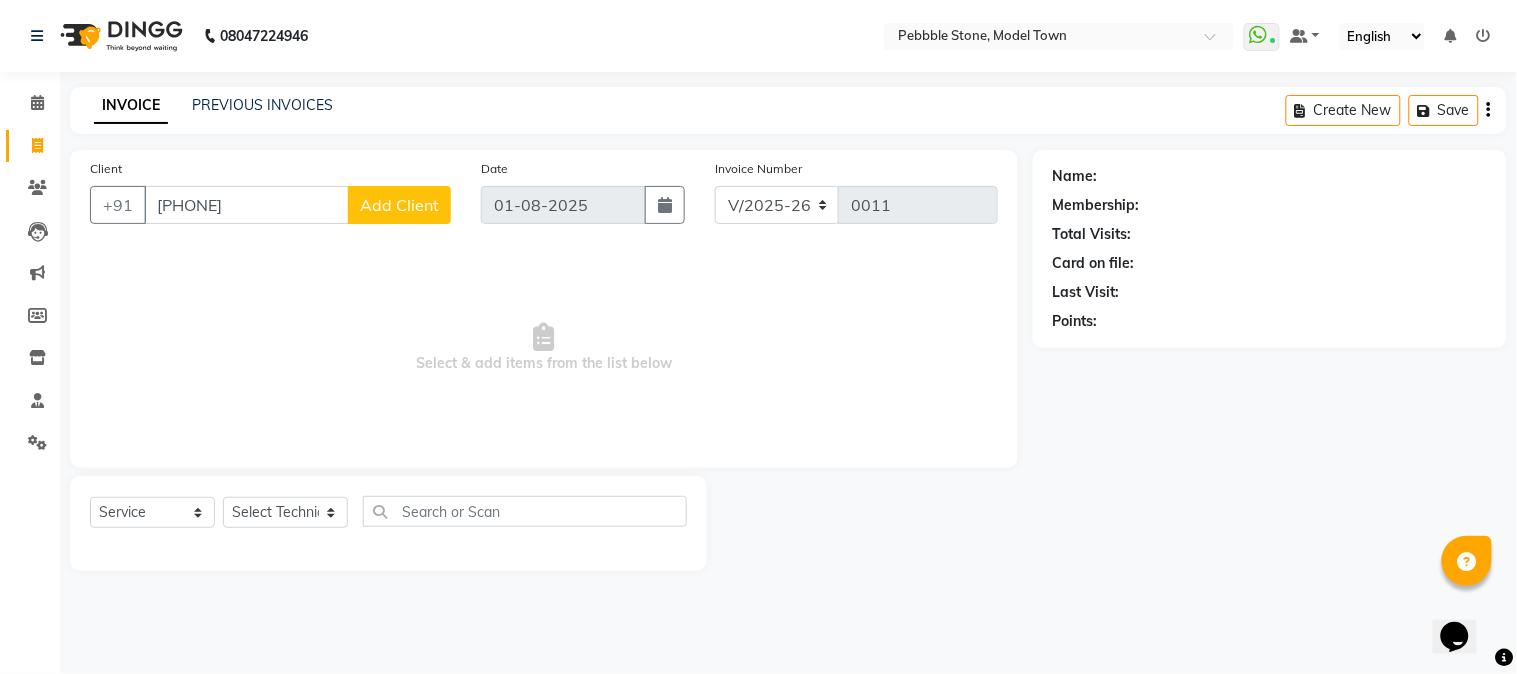 type on "9813559811" 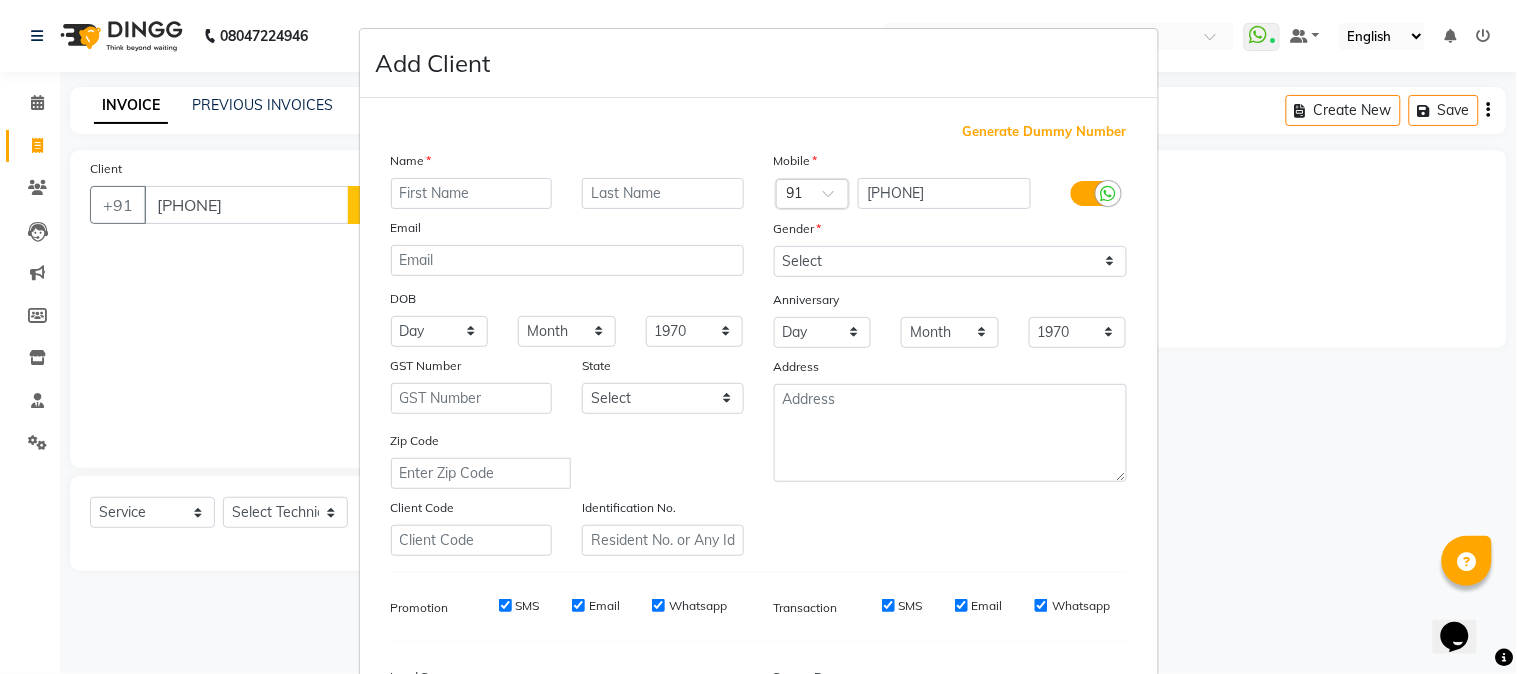 click at bounding box center [472, 193] 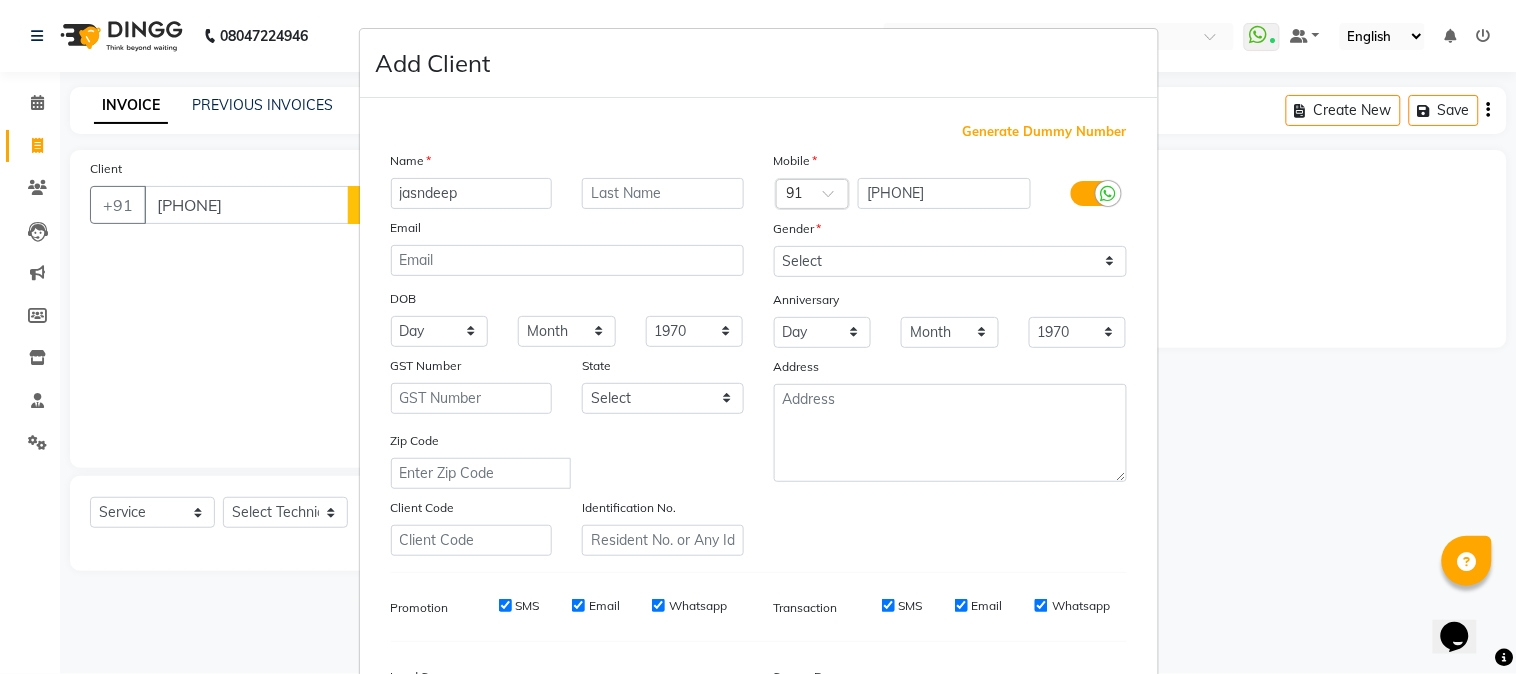type on "jasndeep" 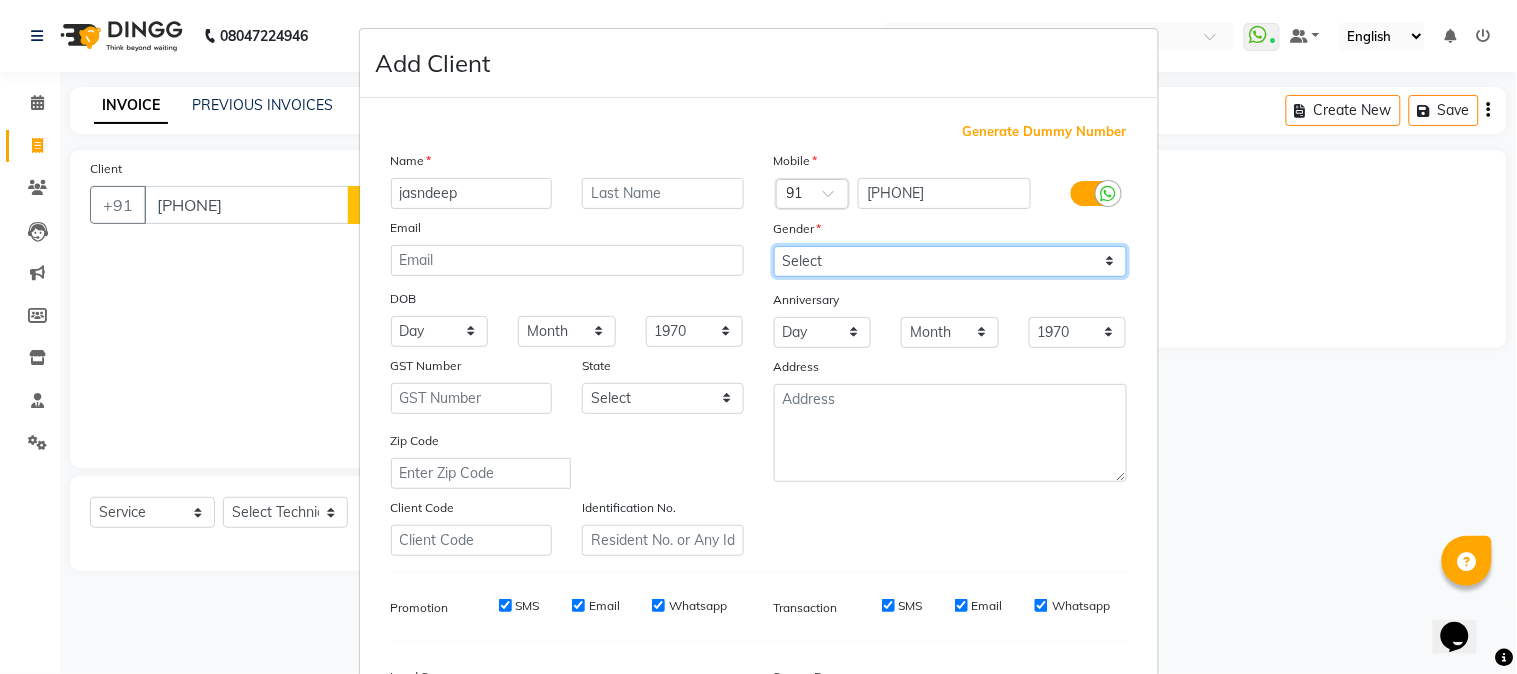 click on "Select Male Female Other Prefer Not To Say" at bounding box center [950, 261] 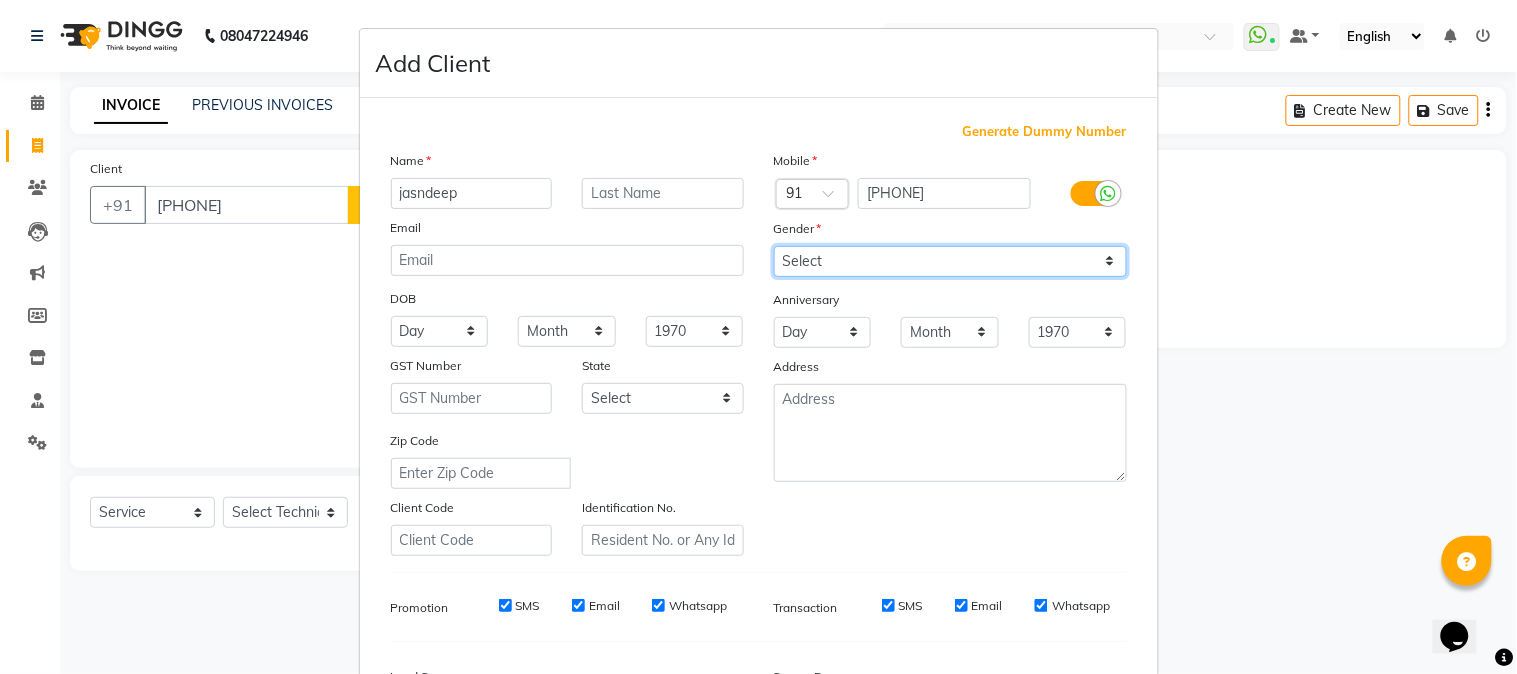 select on "female" 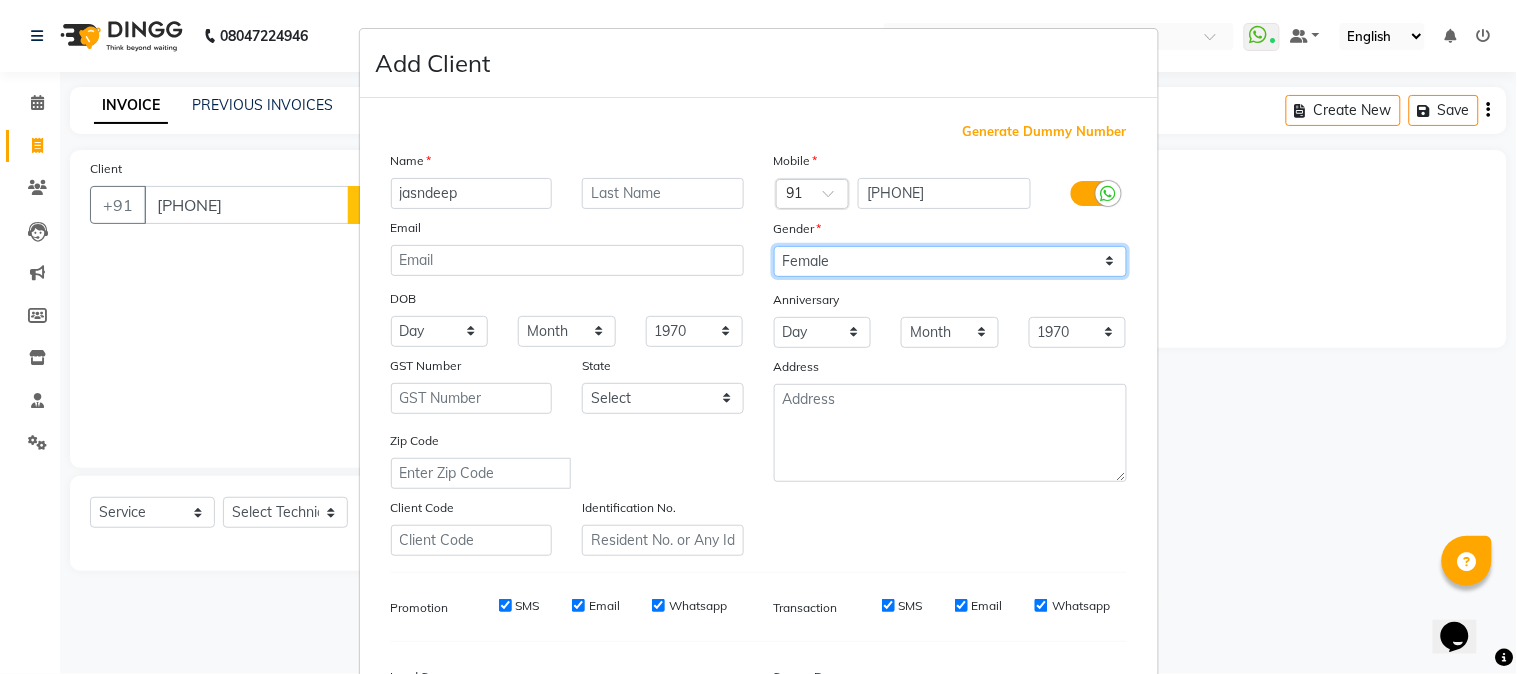 click on "Select Male Female Other Prefer Not To Say" at bounding box center [950, 261] 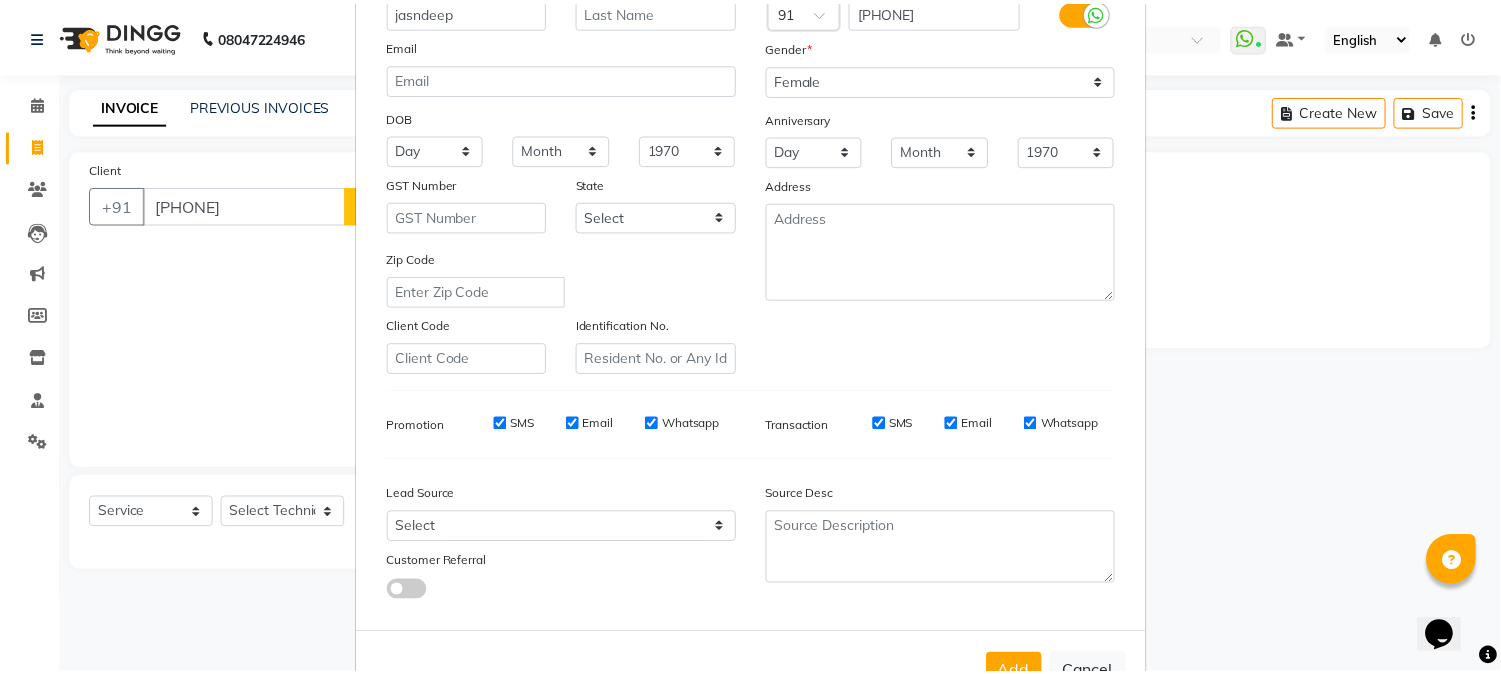 scroll, scrollTop: 250, scrollLeft: 0, axis: vertical 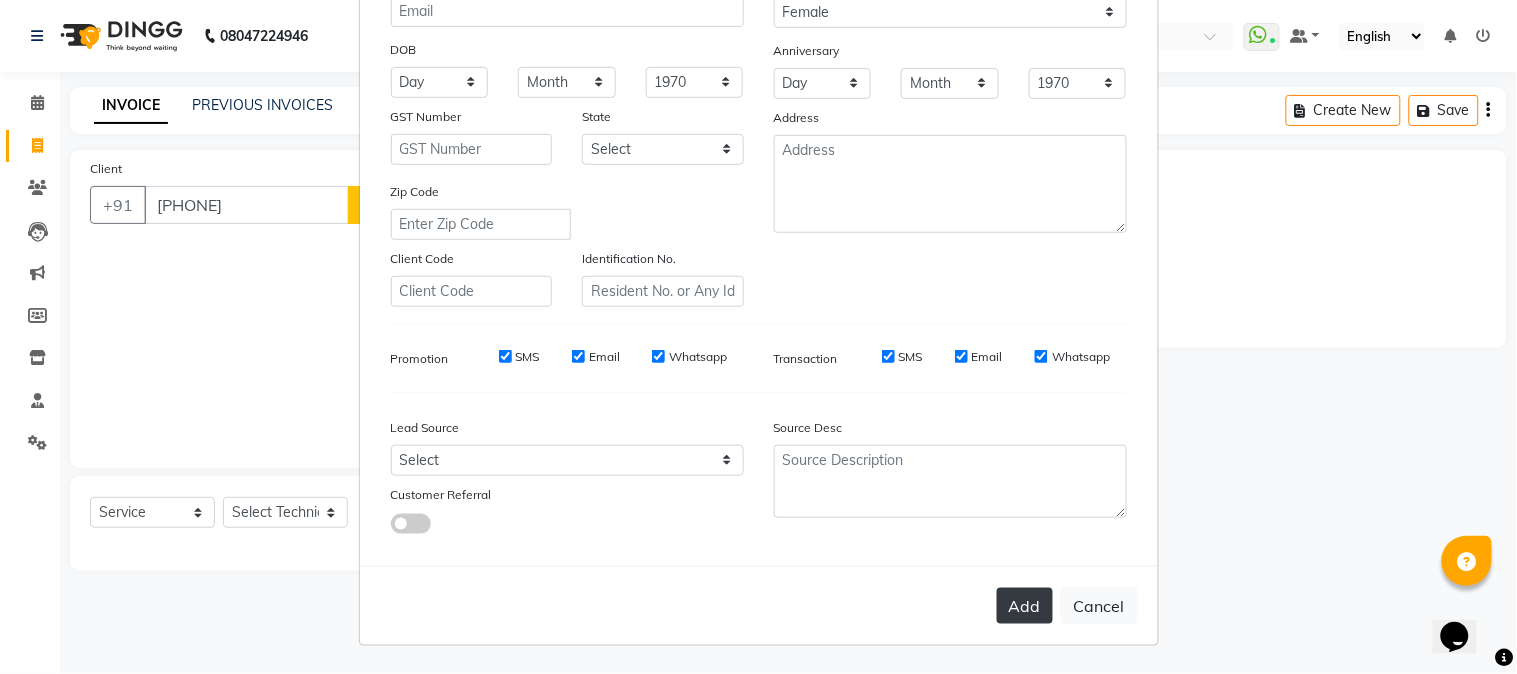 click on "Add" at bounding box center (1025, 606) 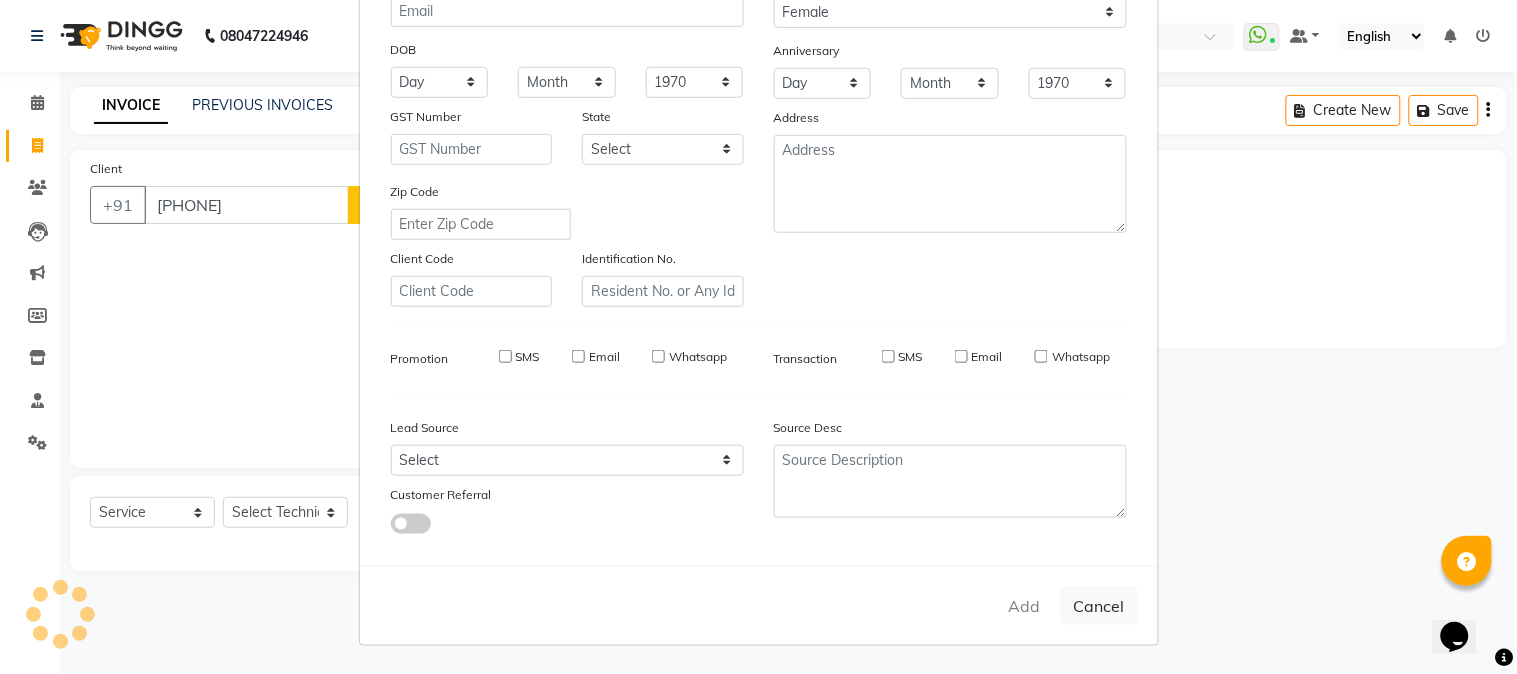 type on "98******11" 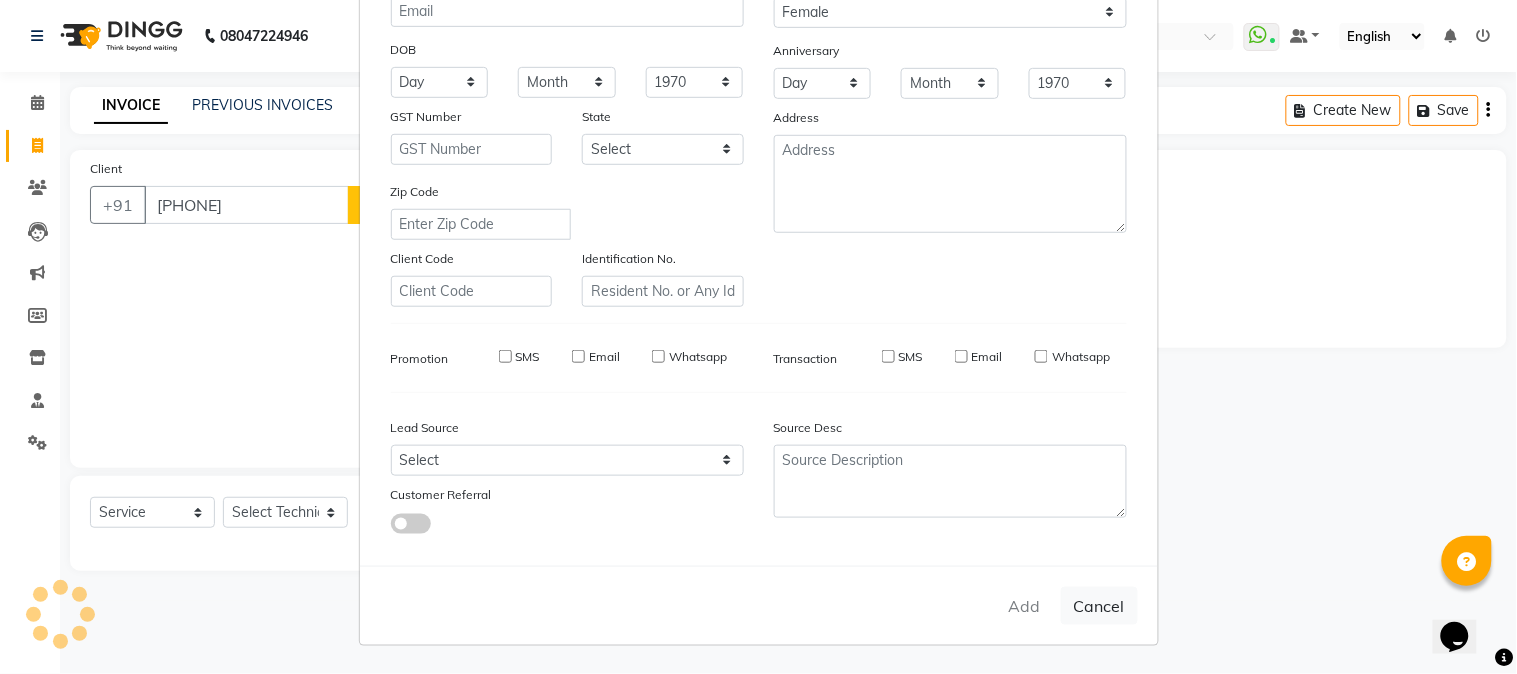 type 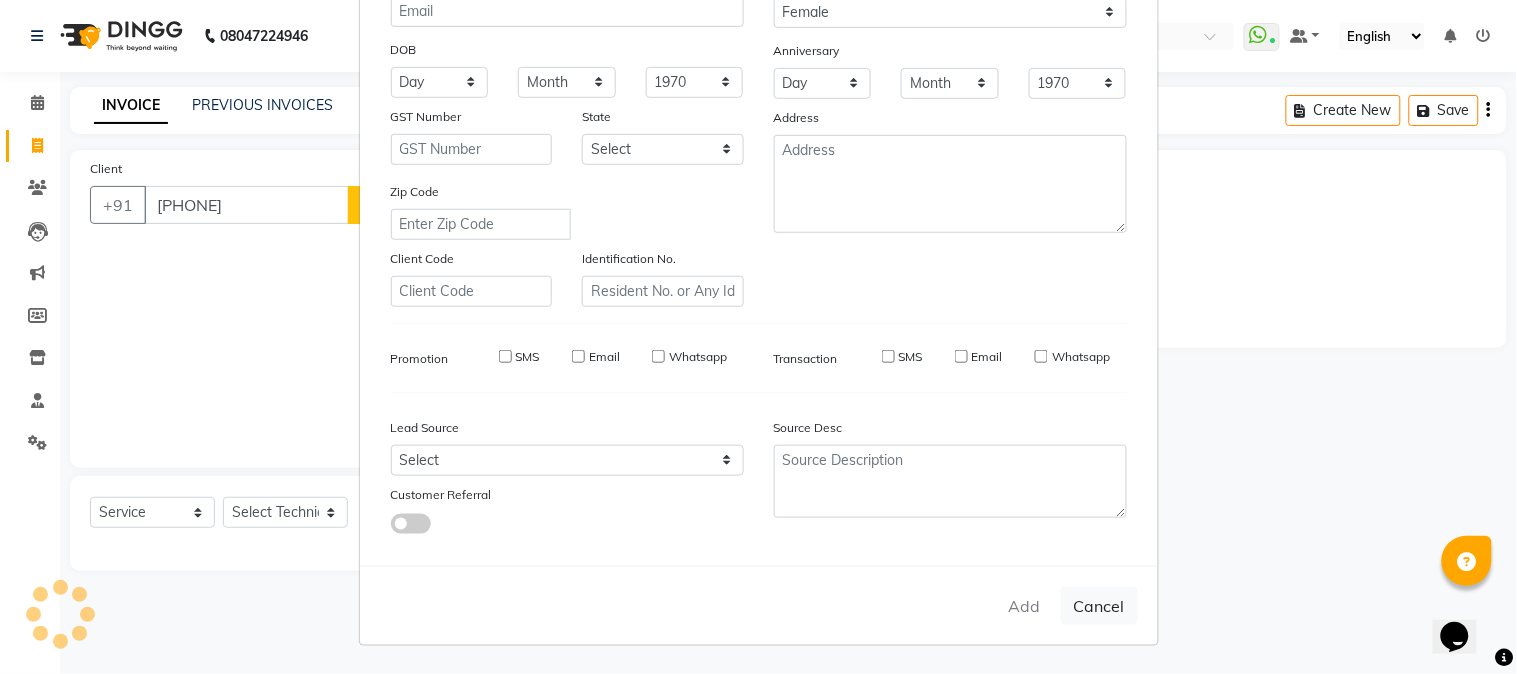 select 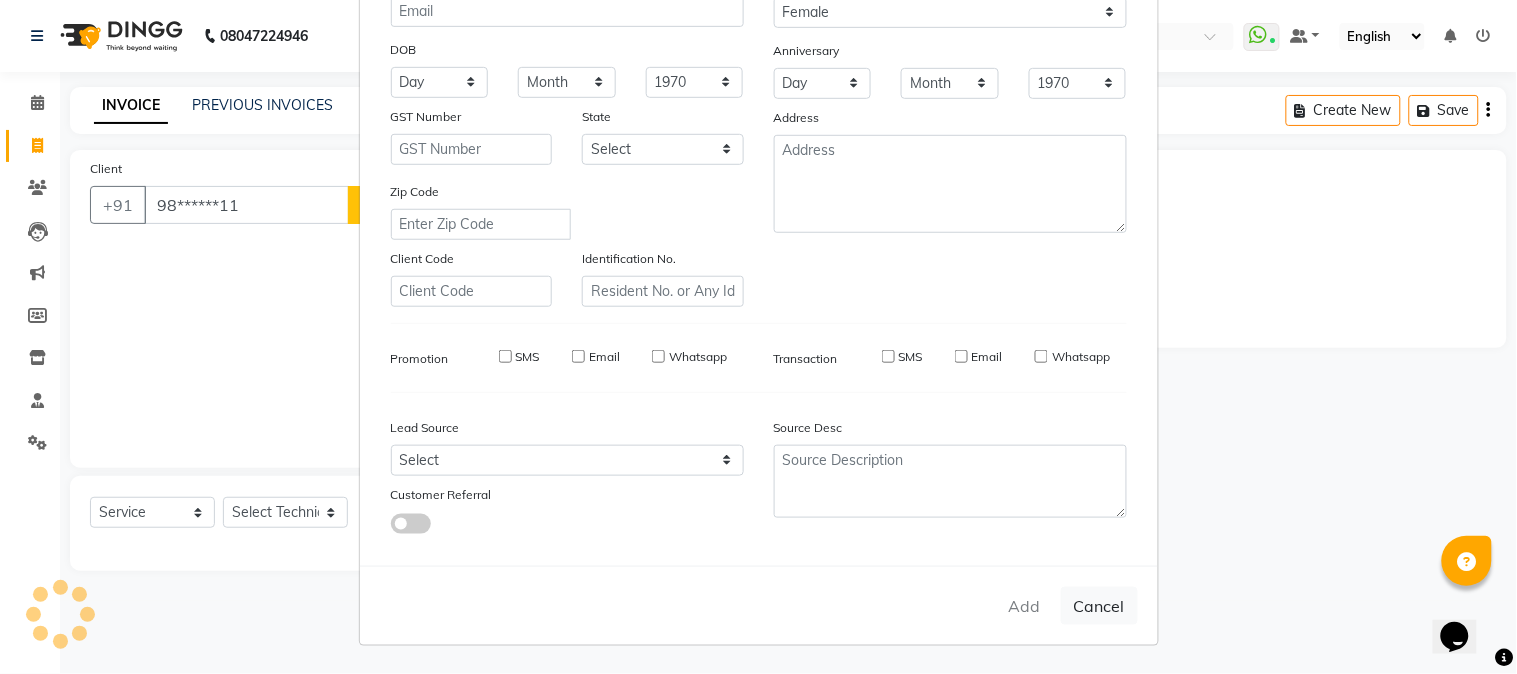 select 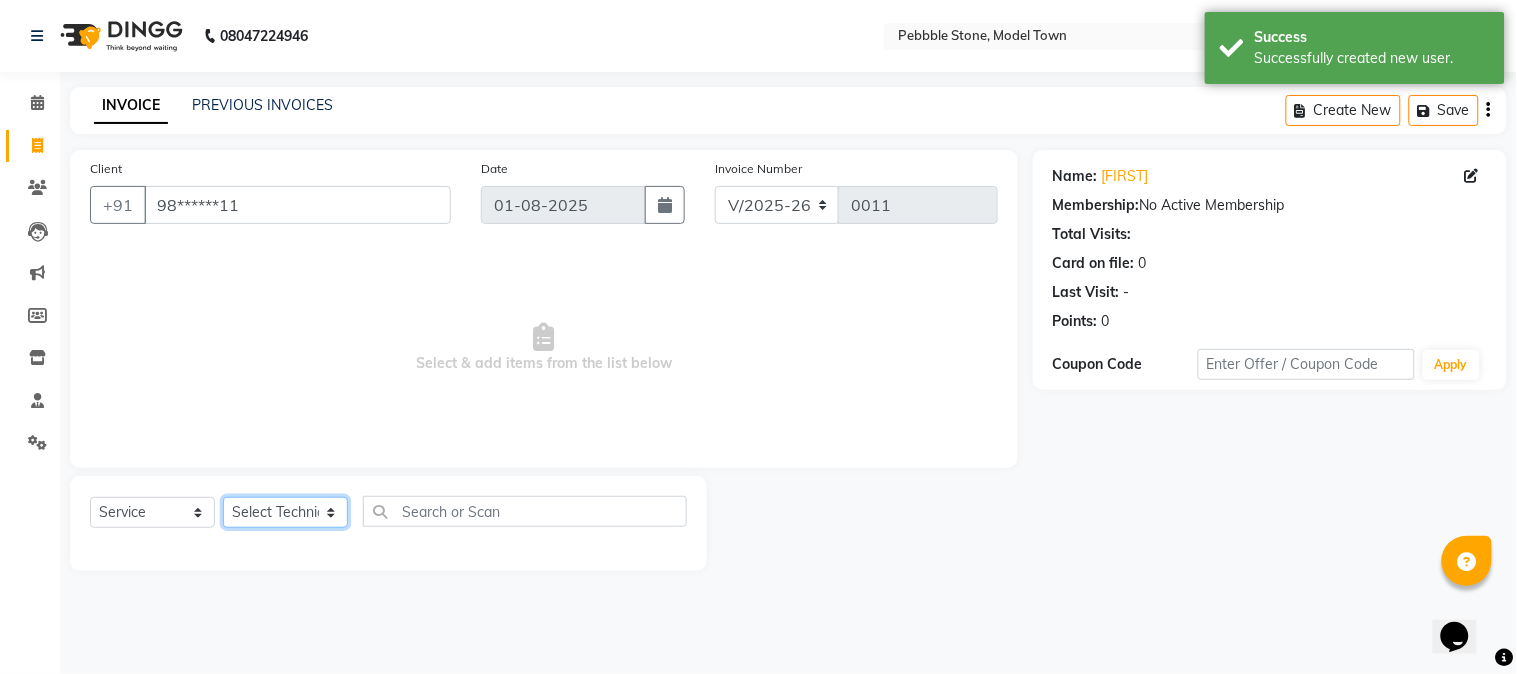 click on "Select Technician Ajay  Awdesh Kumar Fairy khan Goldy Saini Manager Manjeet Omkar Varun" 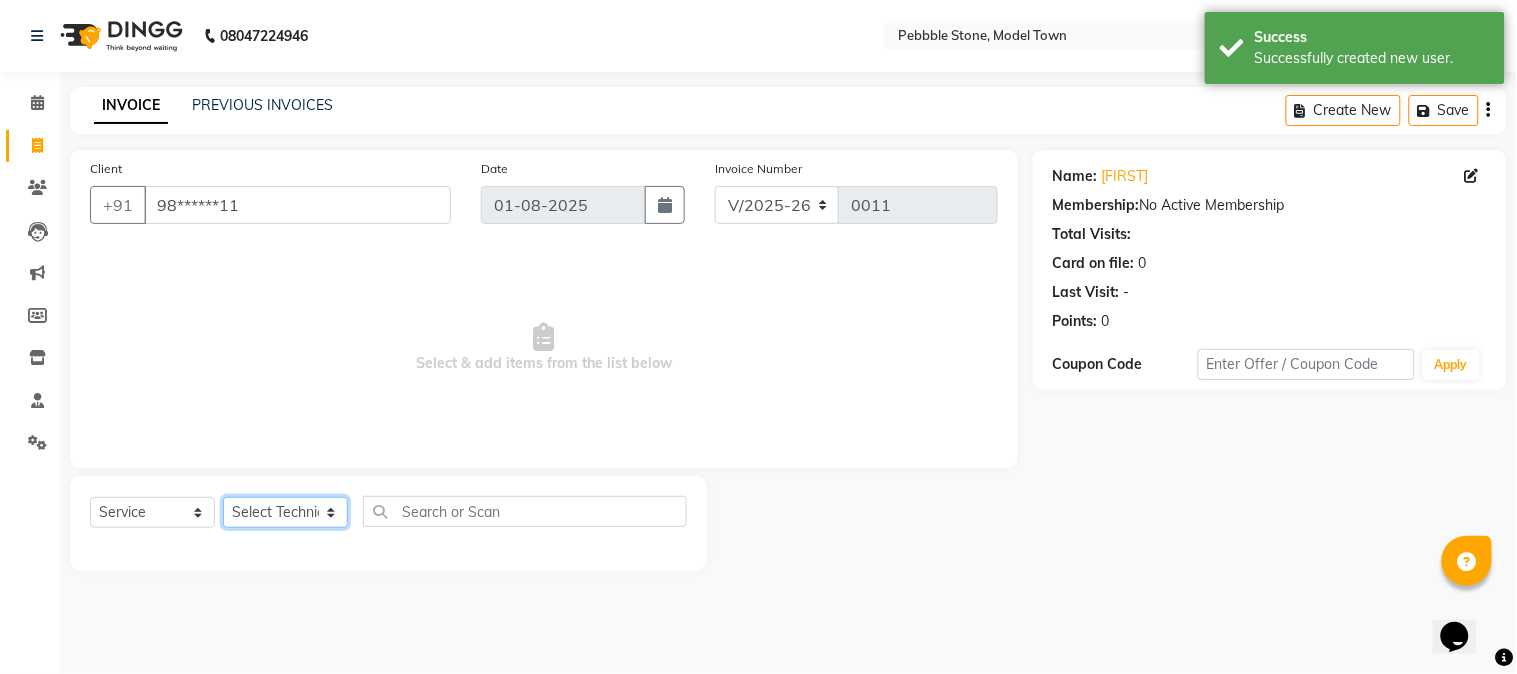 select on "87701" 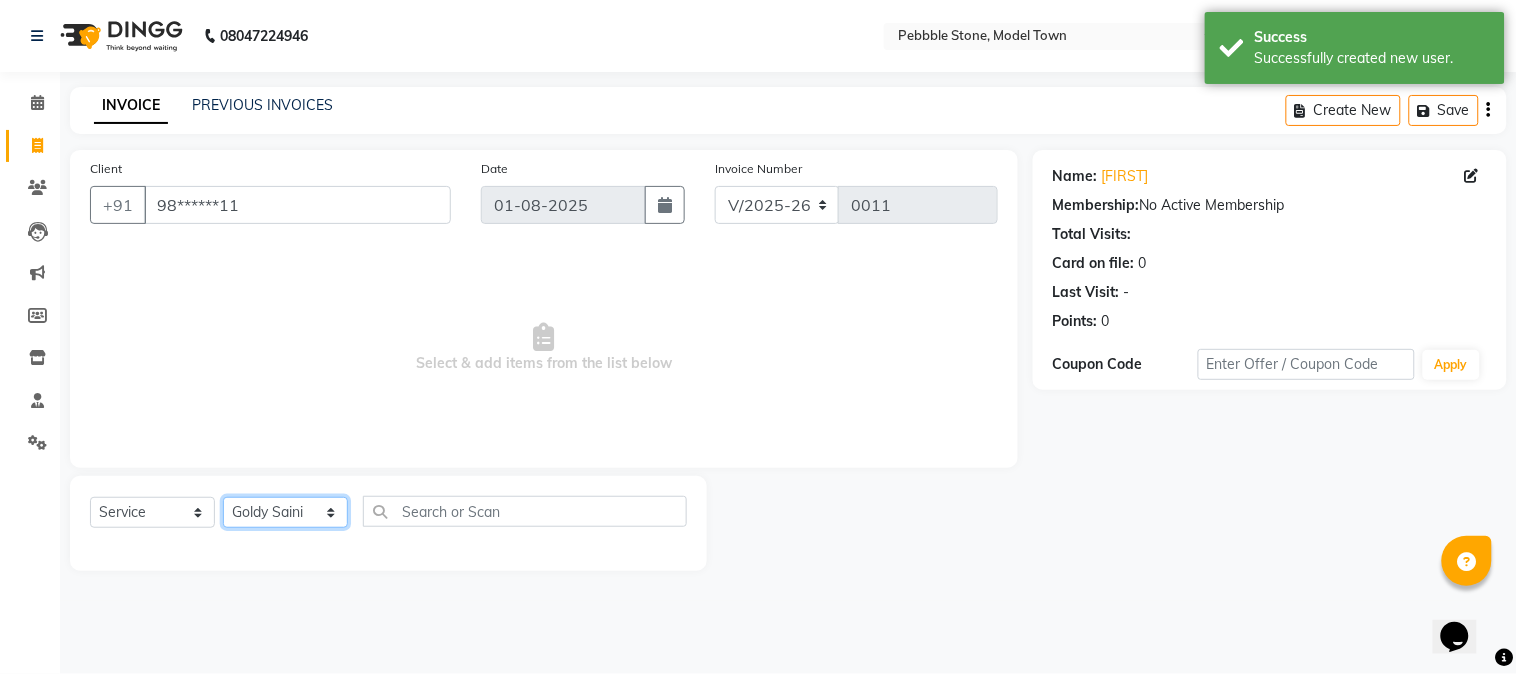 click on "Select Technician Ajay  Awdesh Kumar Fairy khan Goldy Saini Manager Manjeet Omkar Varun" 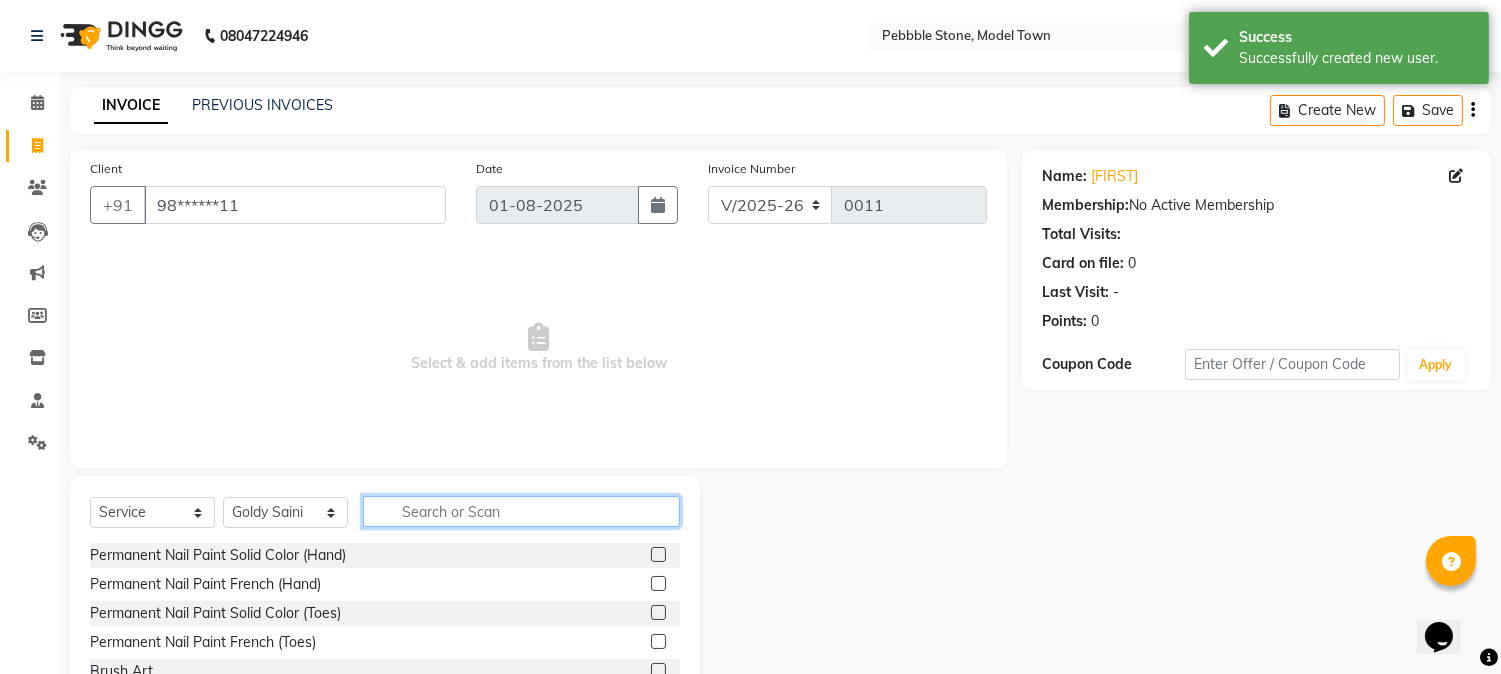 click 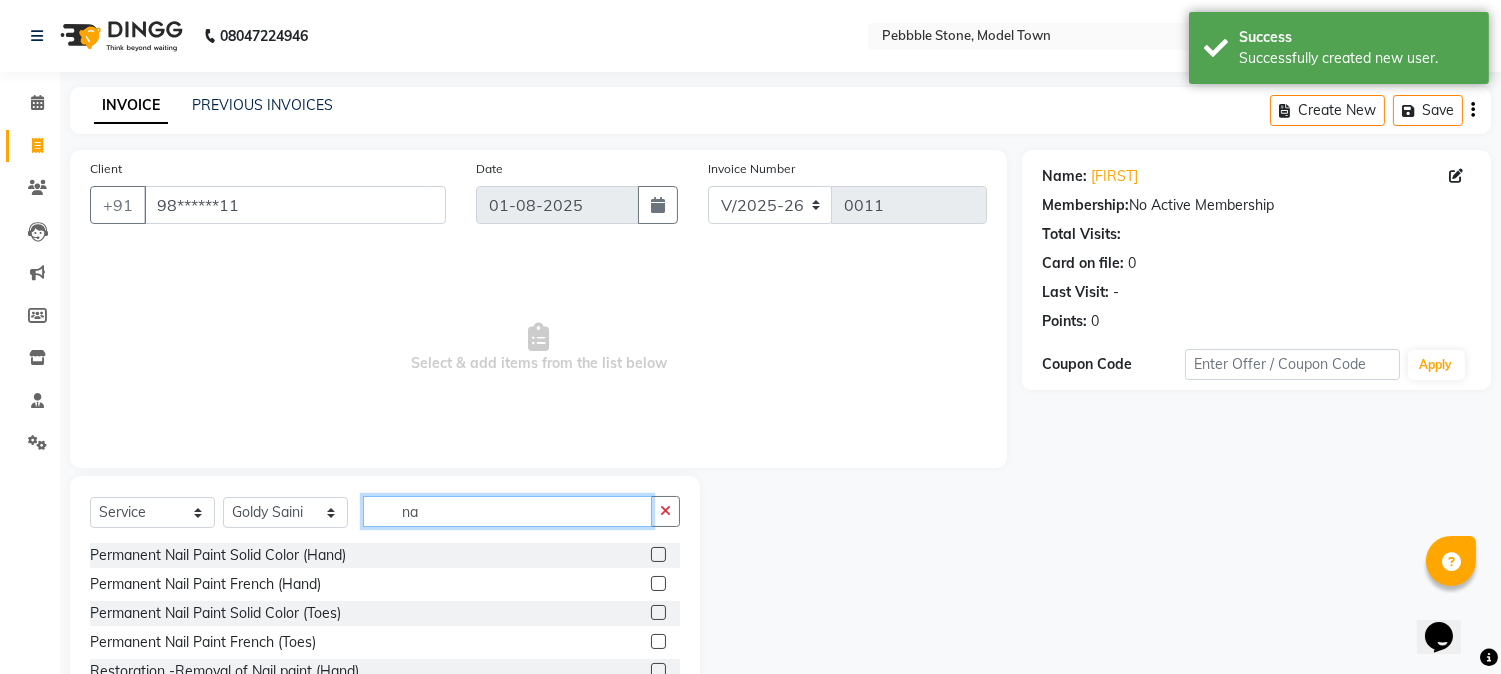 type on "n" 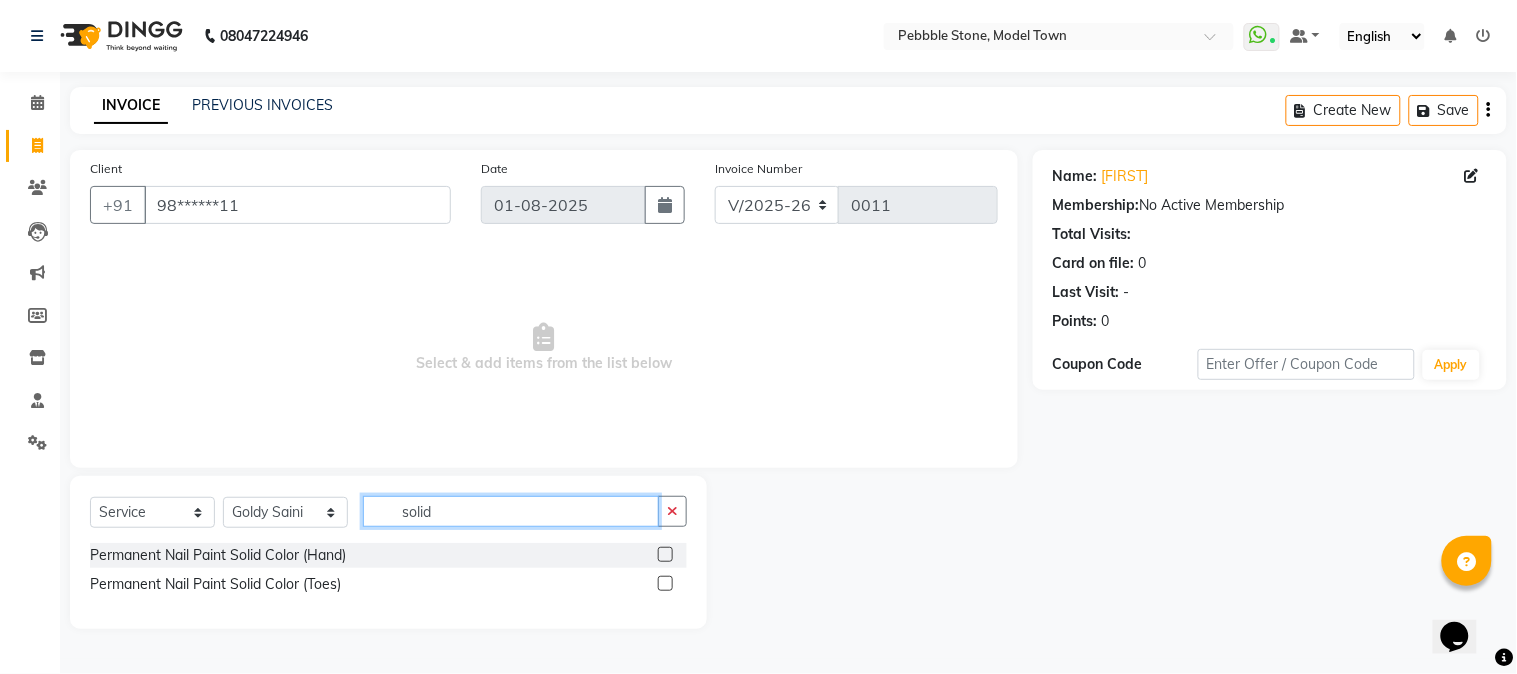 type on "solid" 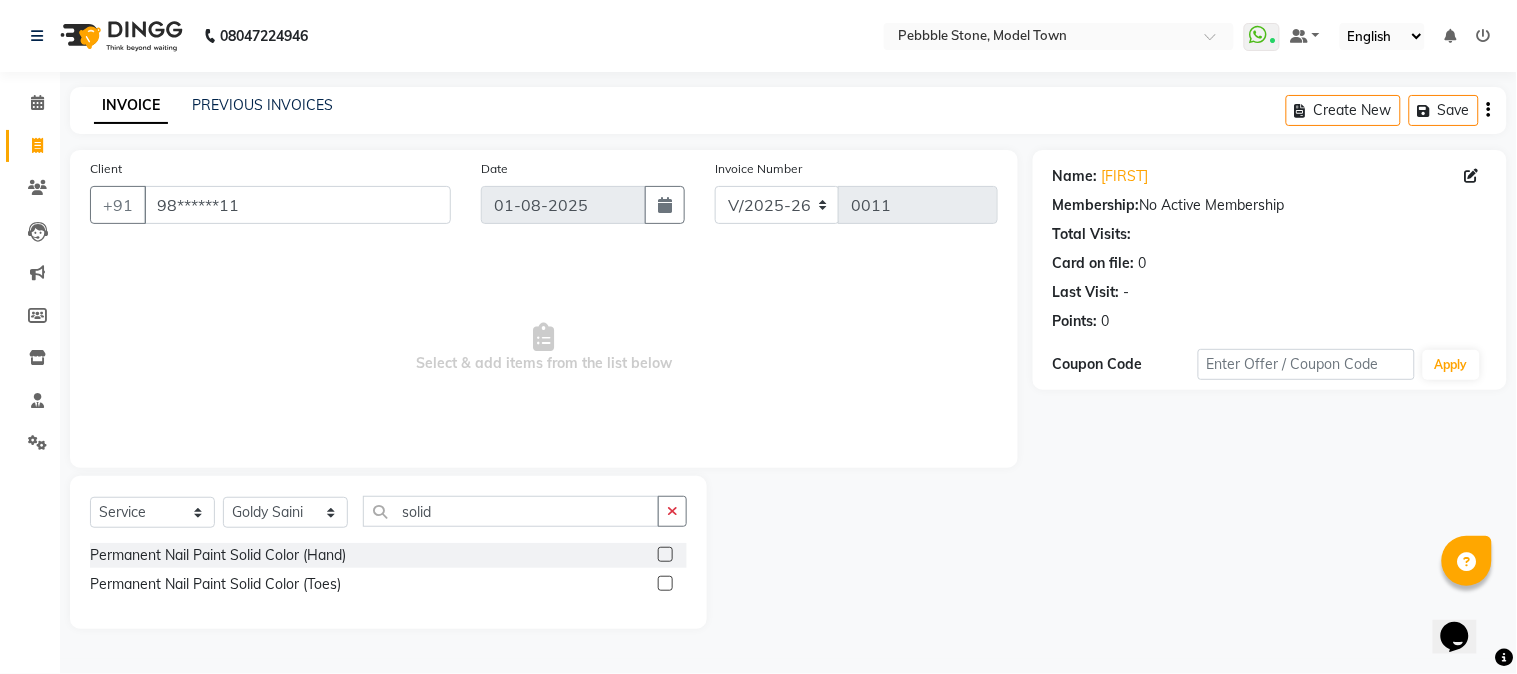 click 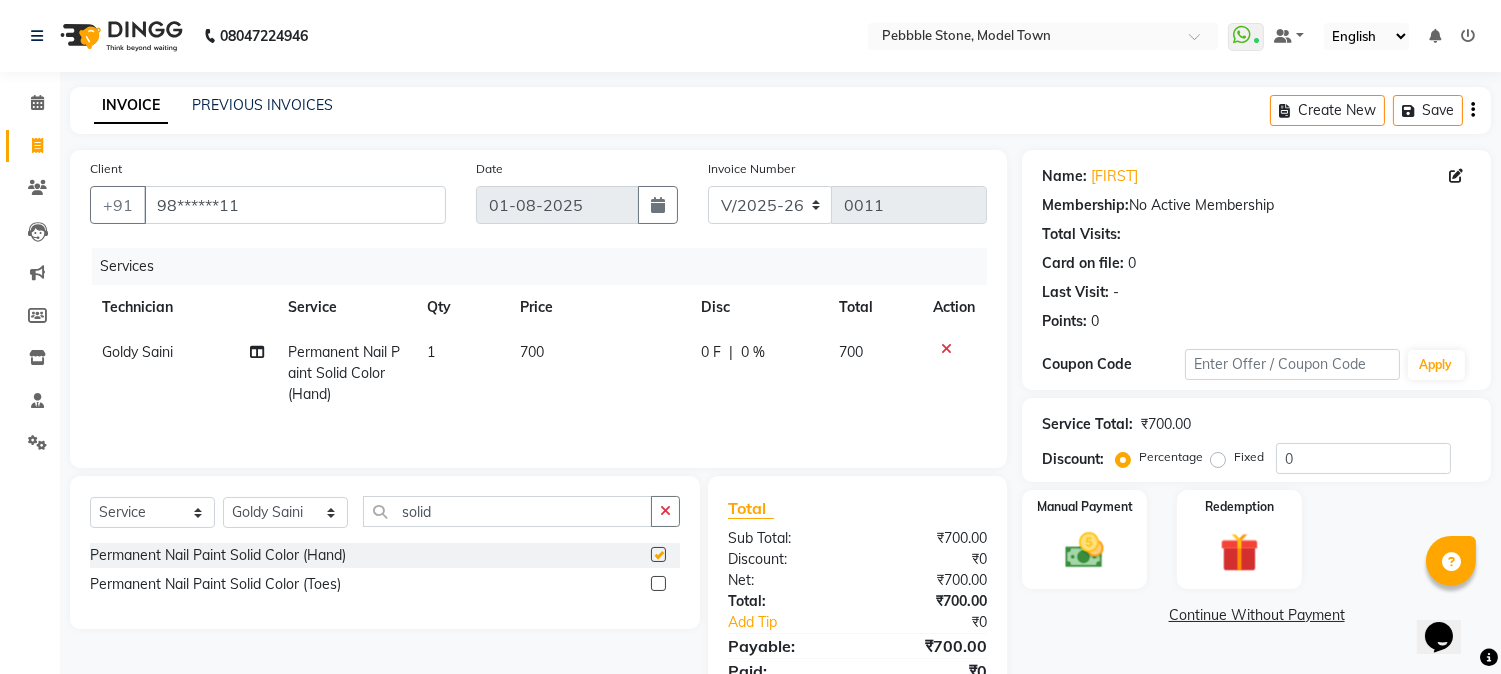 checkbox on "false" 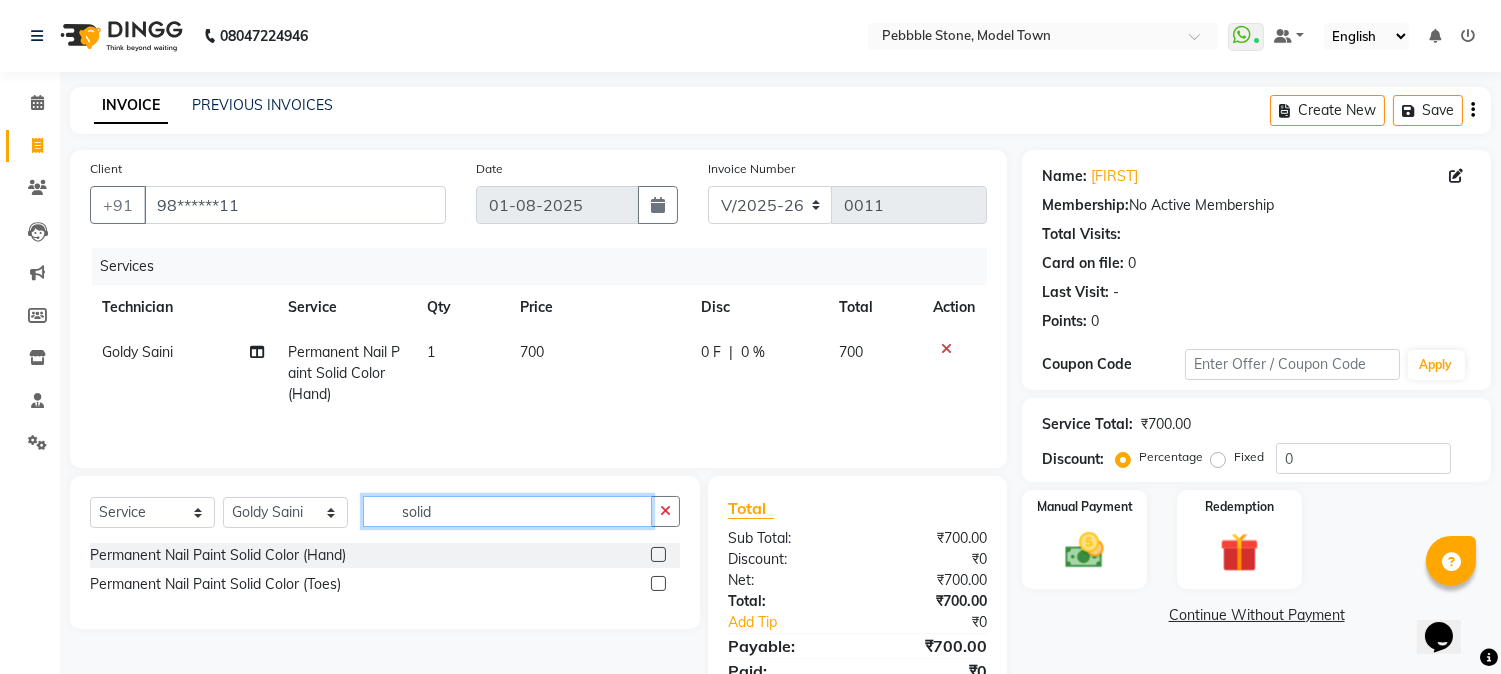 click on "solid" 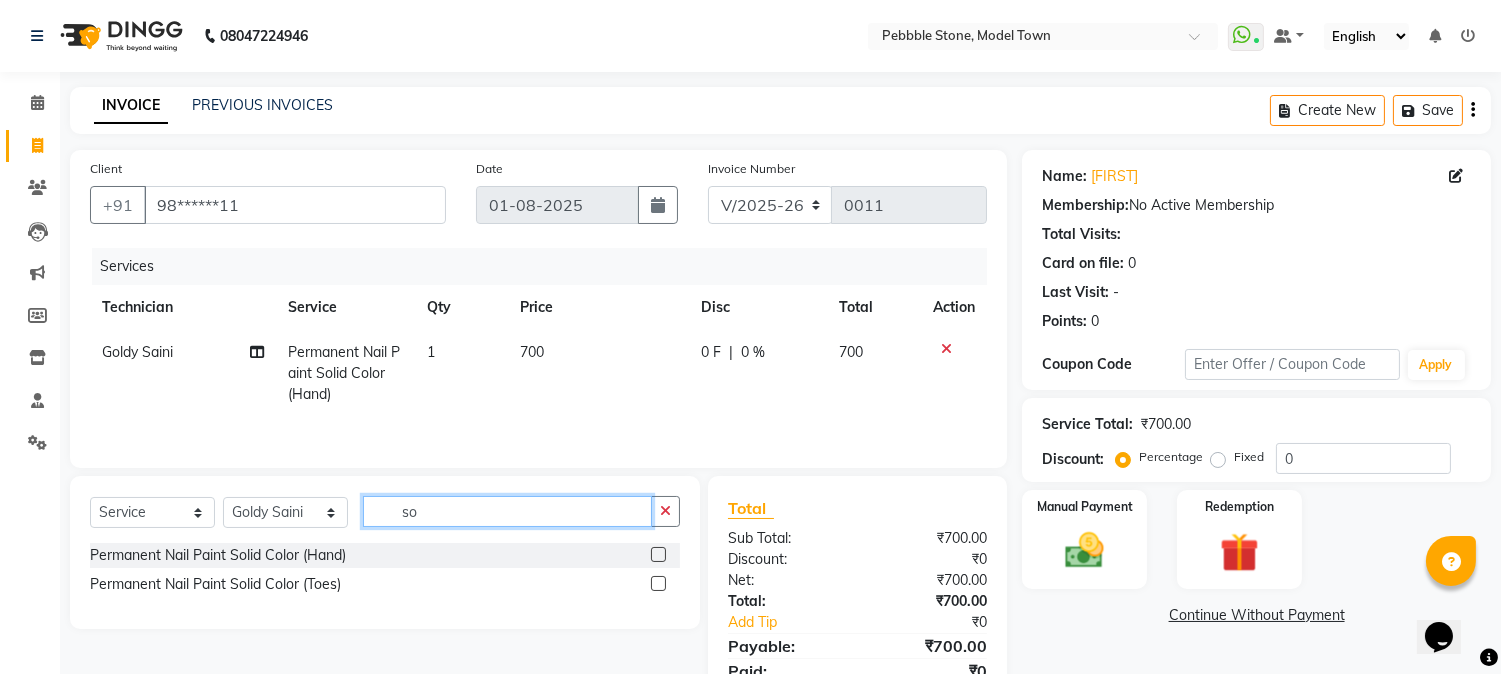 type on "s" 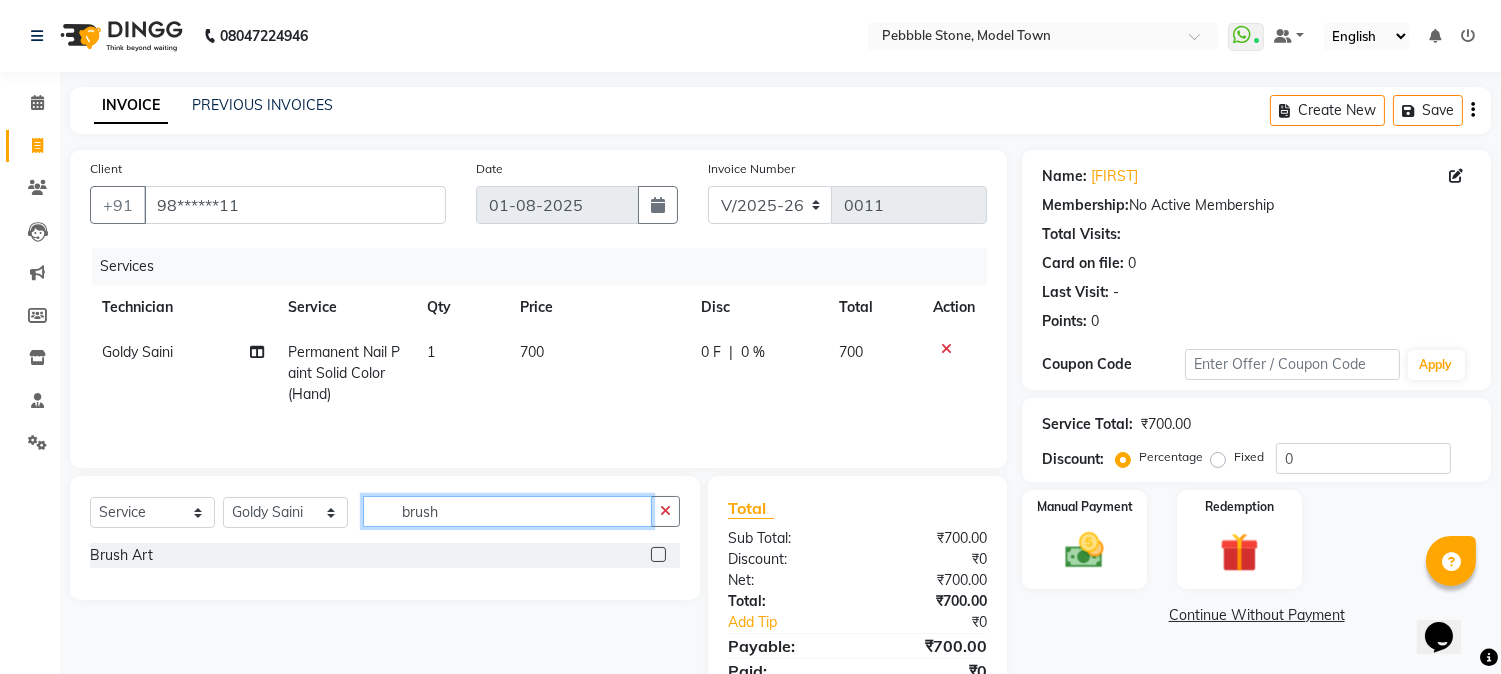 type on "brush" 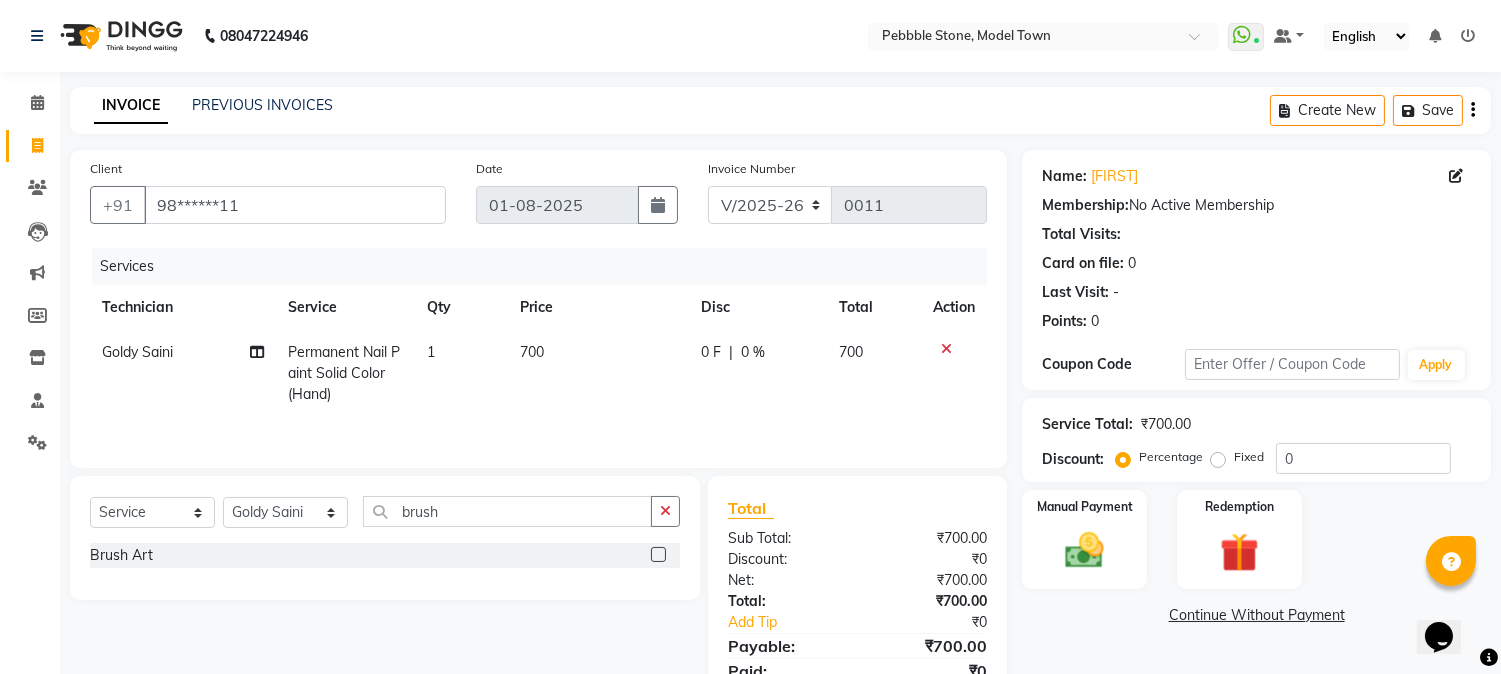 click 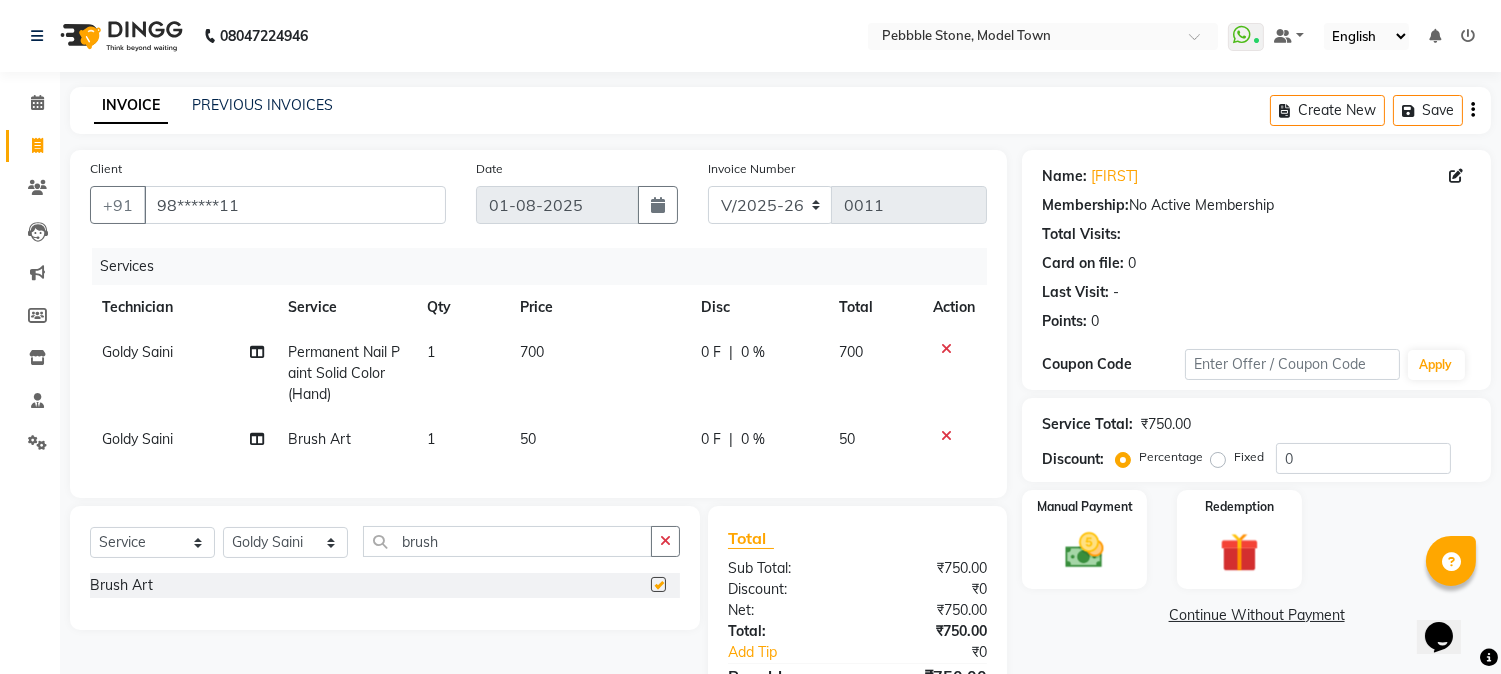 checkbox on "false" 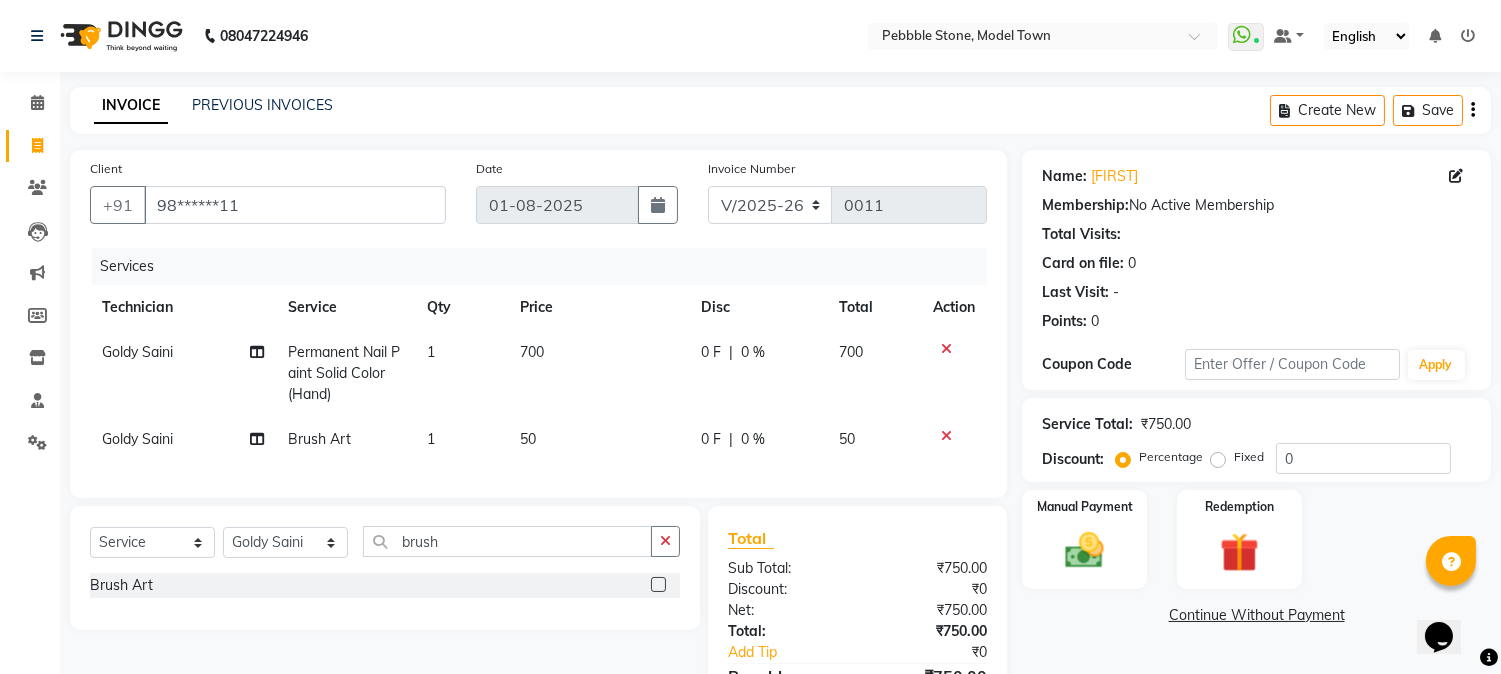 click on "1" 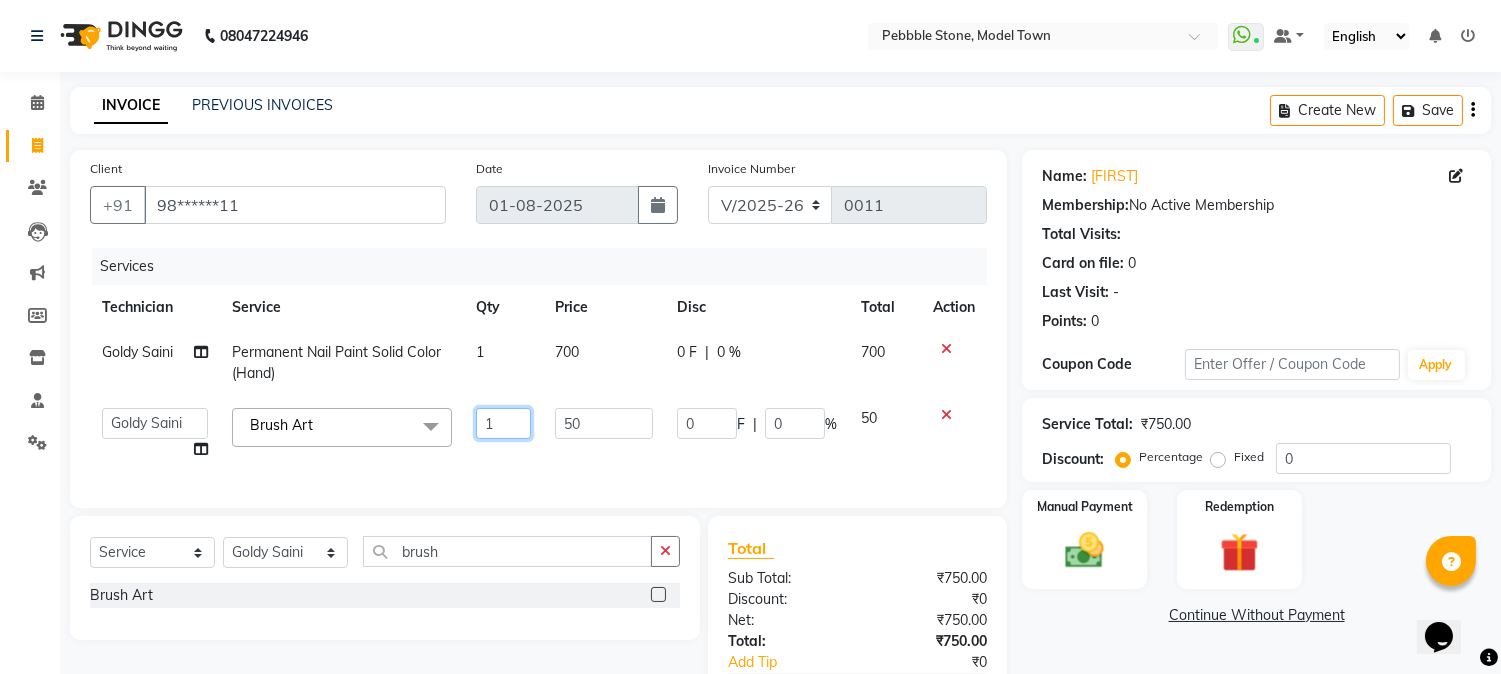 click on "1" 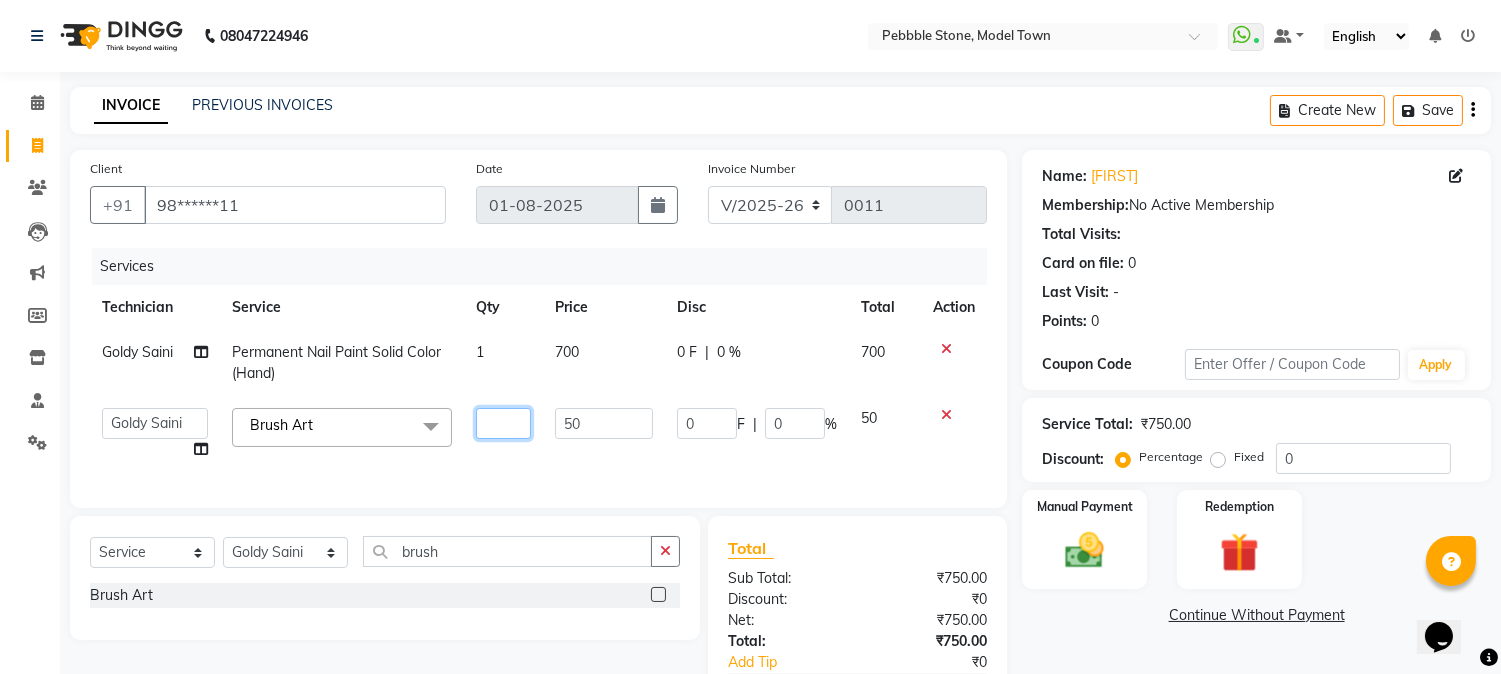 type on "5" 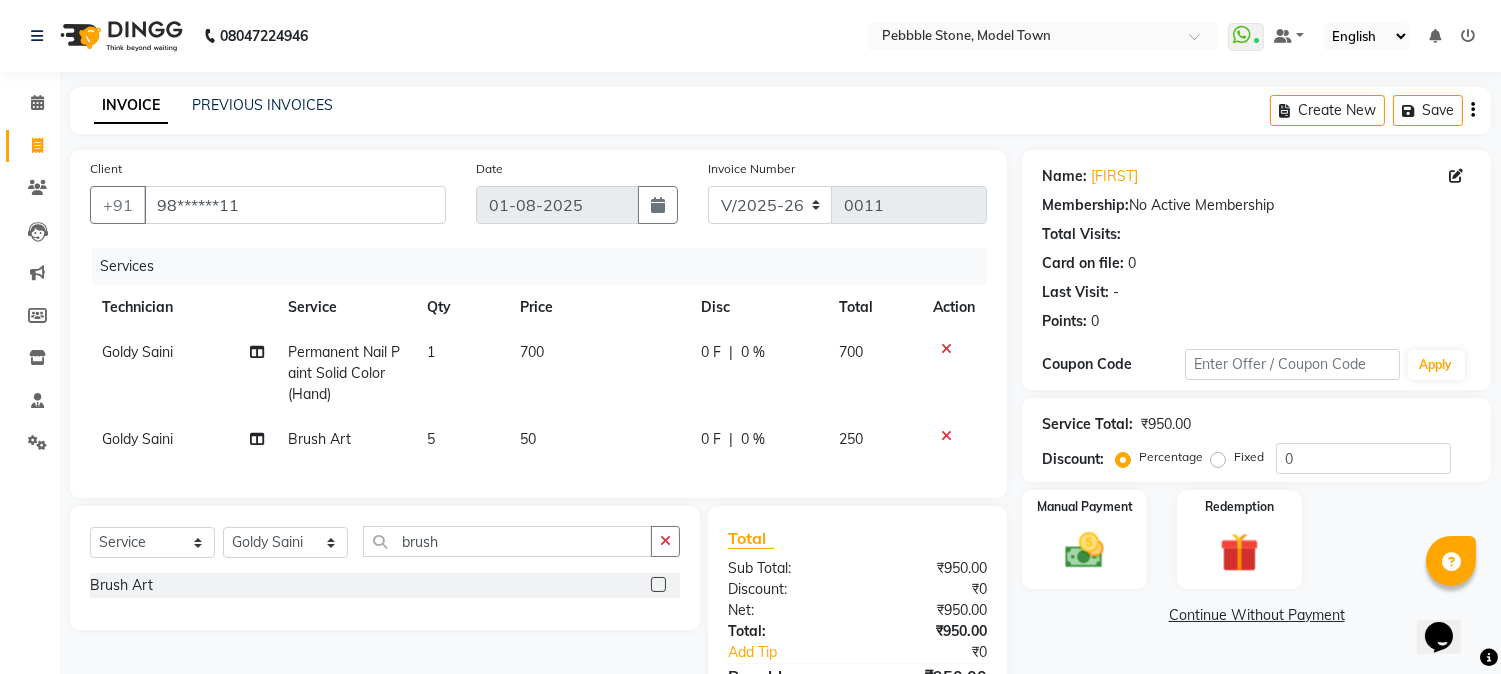 click on "50" 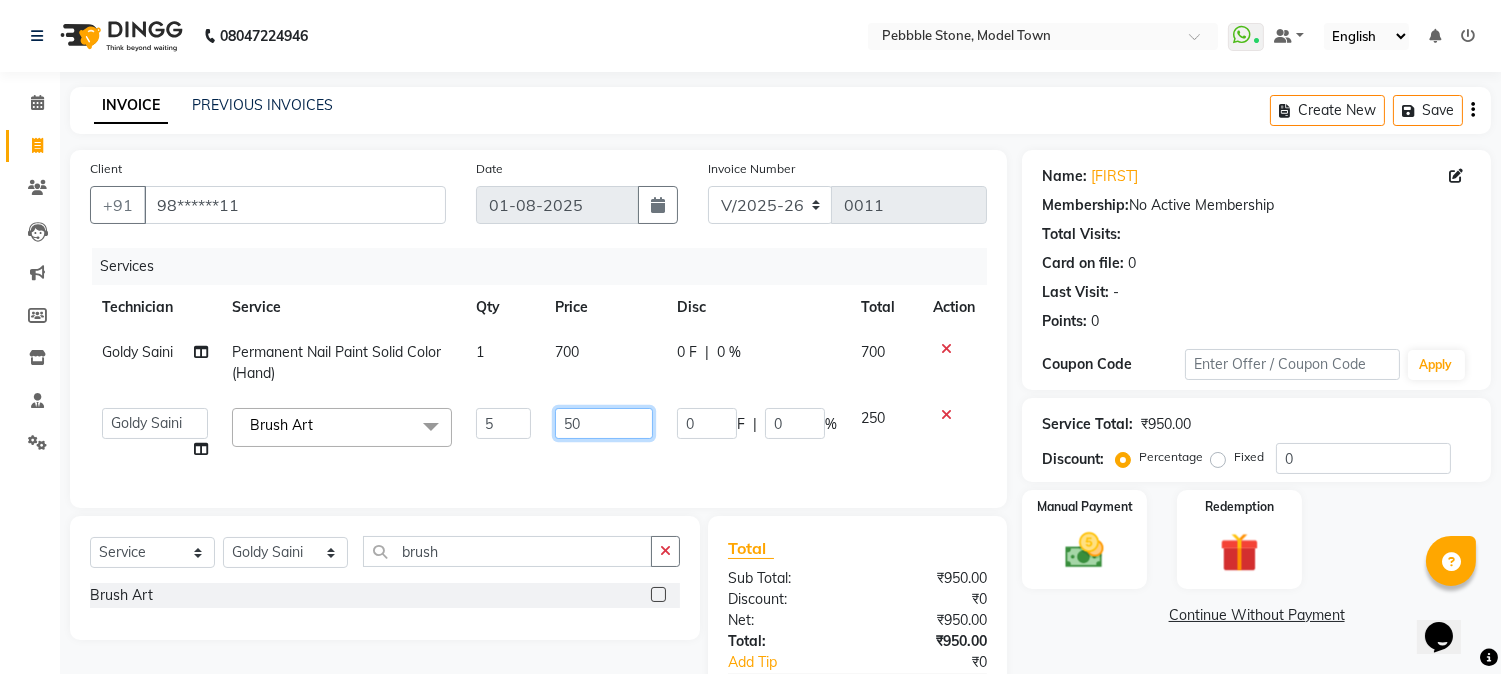 click on "50" 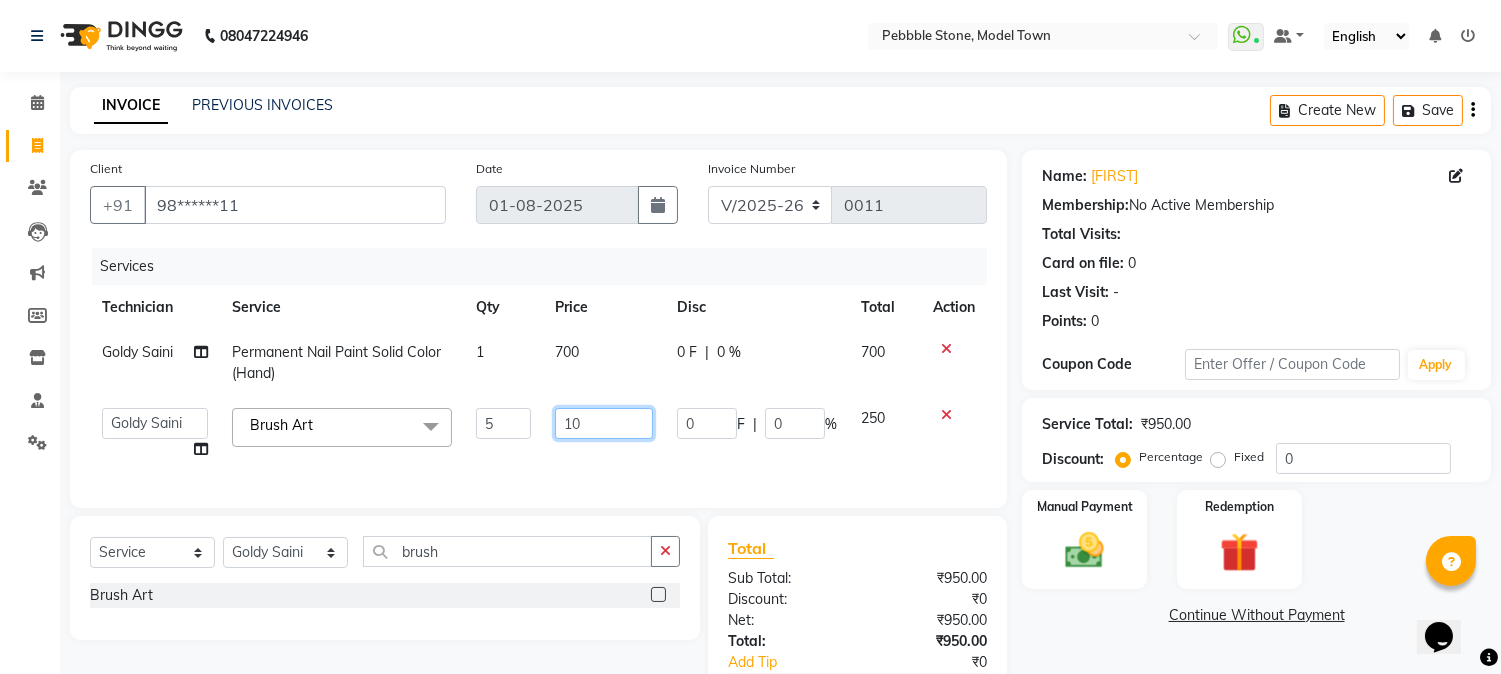 type on "100" 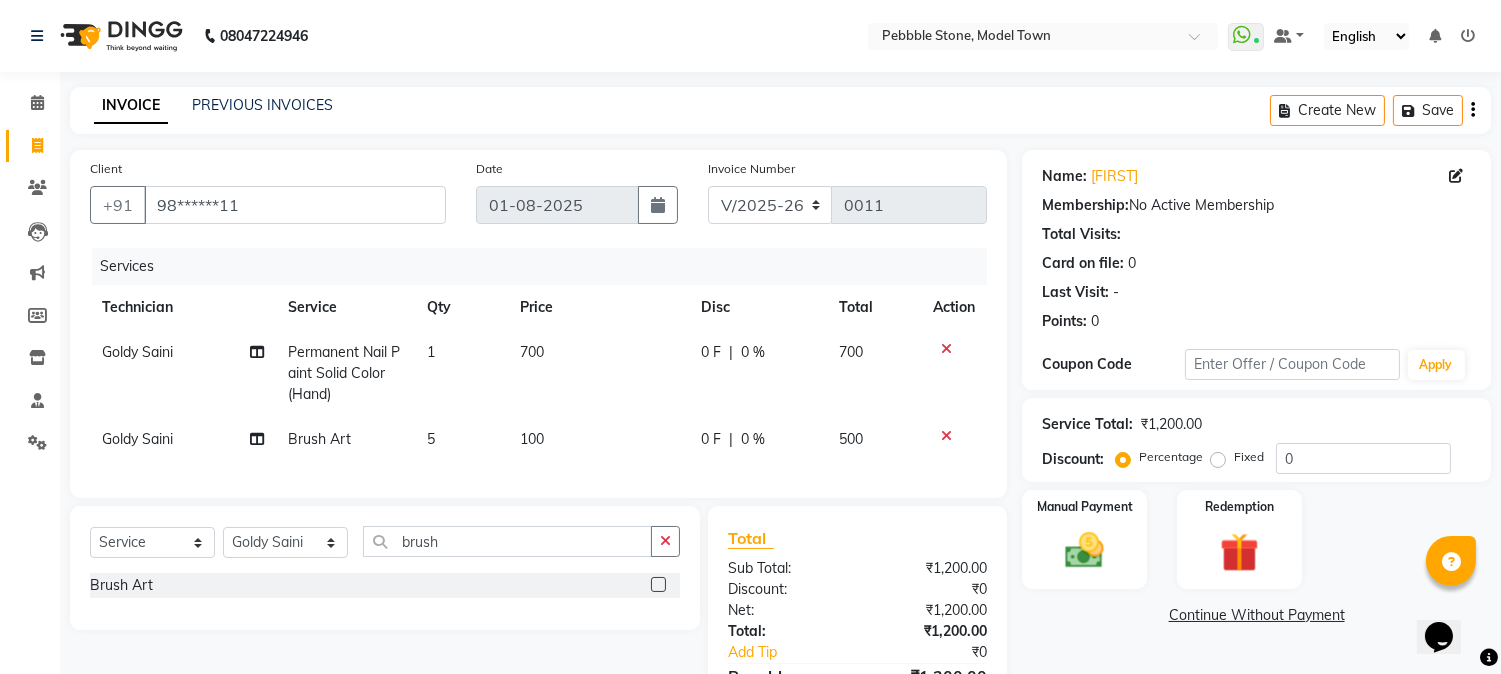 click on "100" 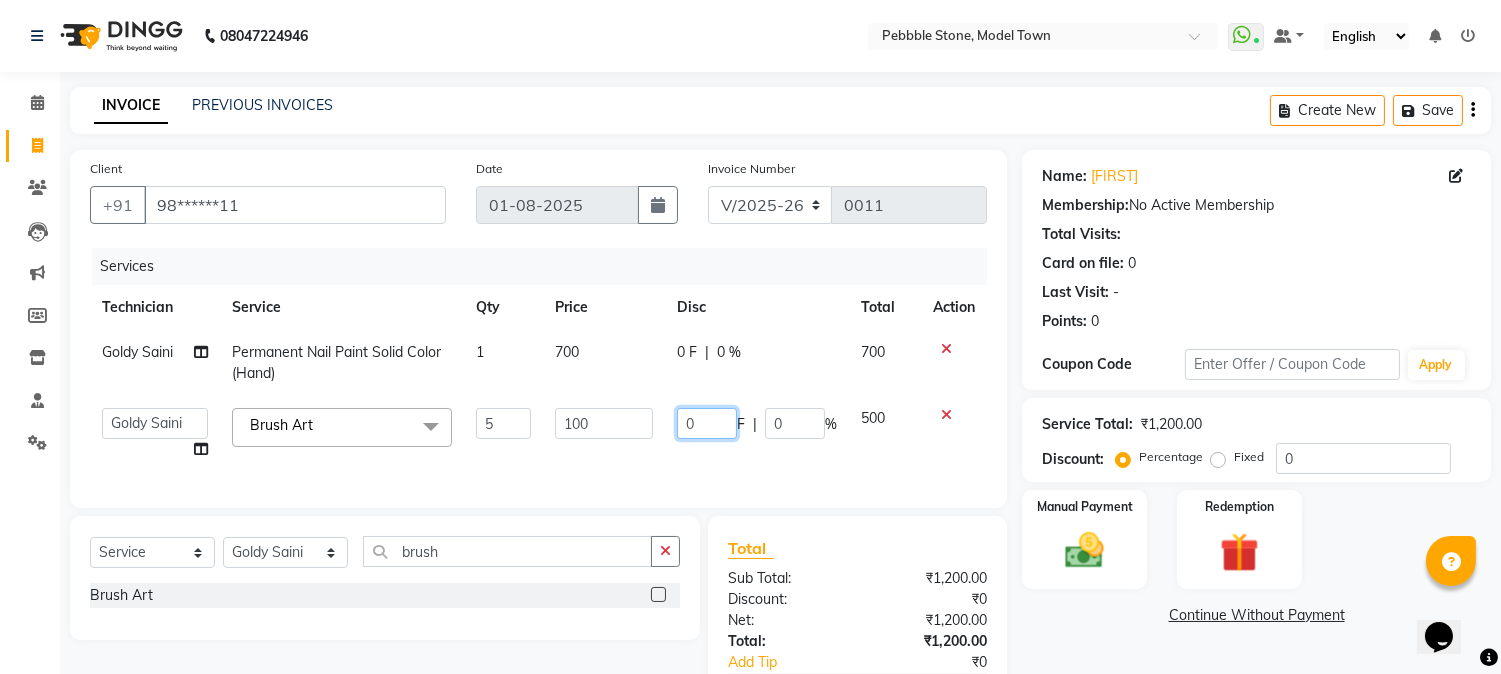click on "0" 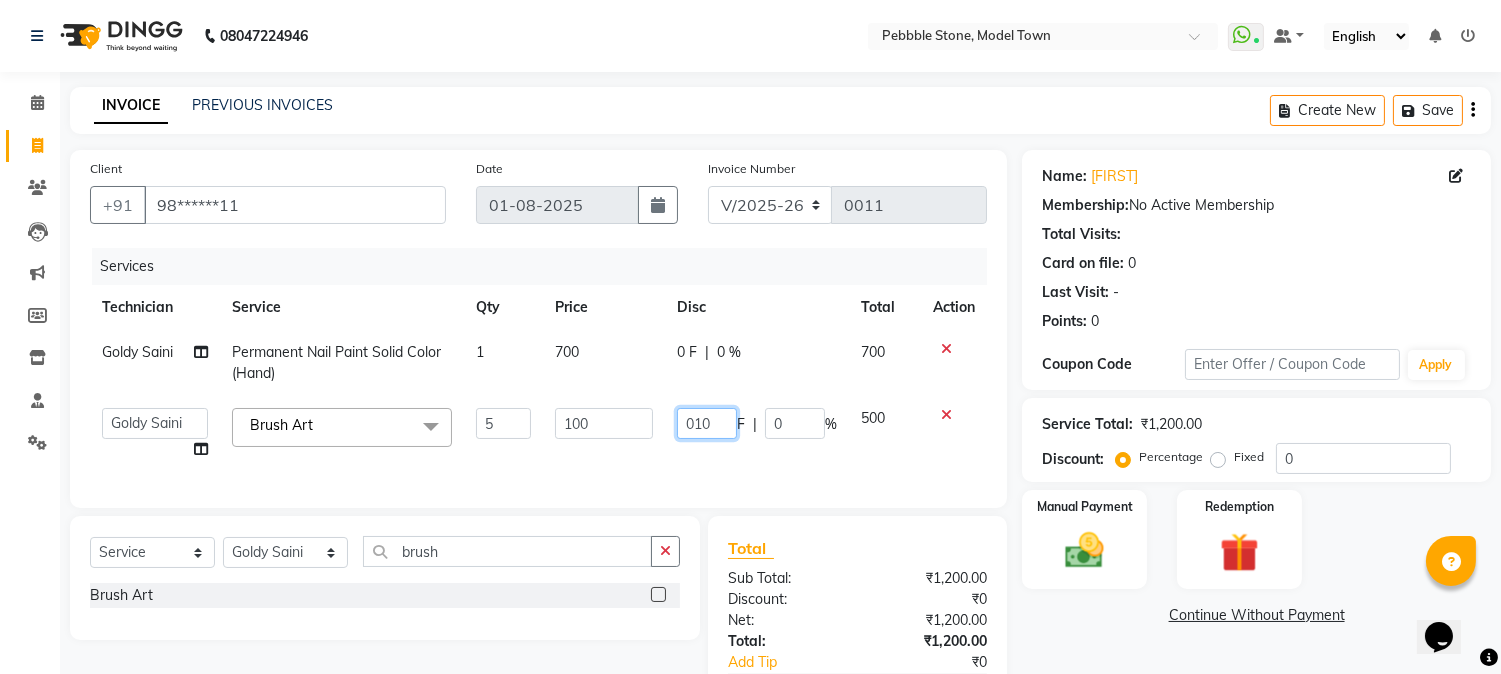 type on "0100" 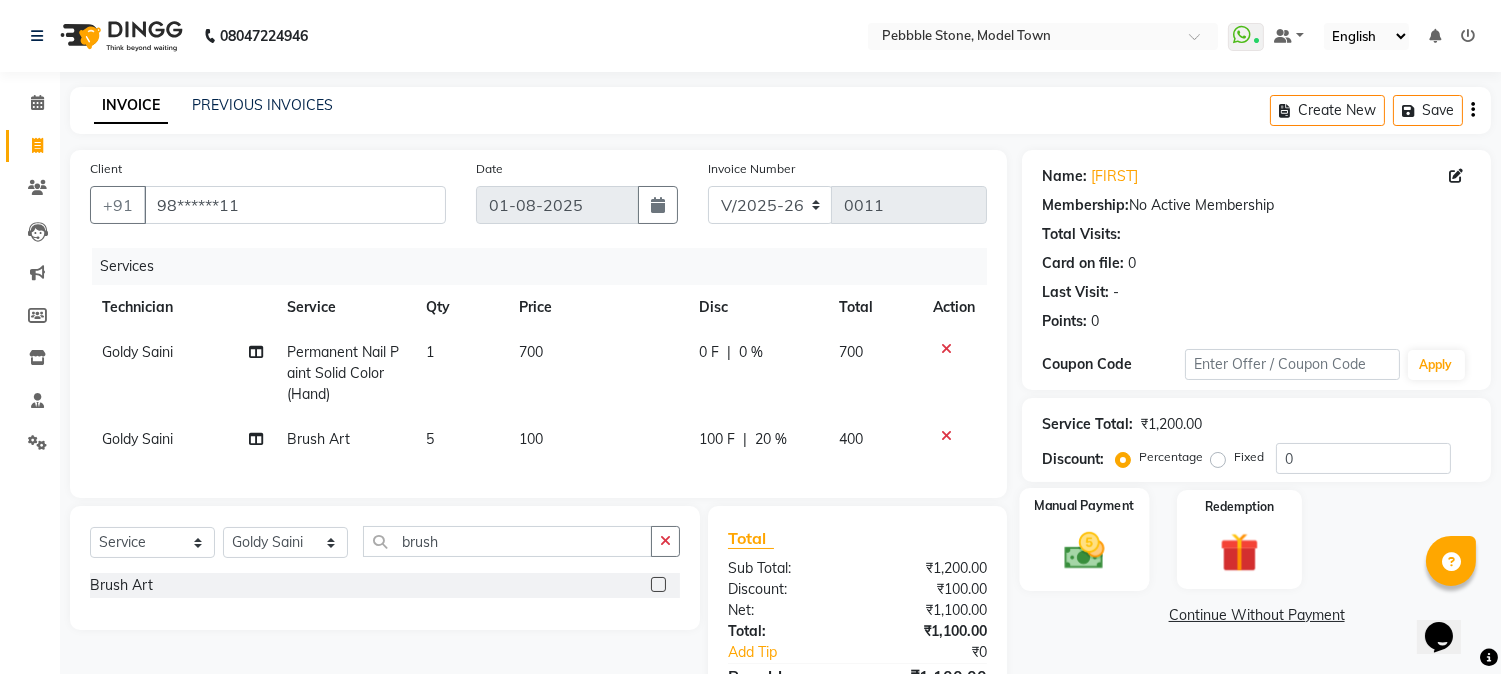 click 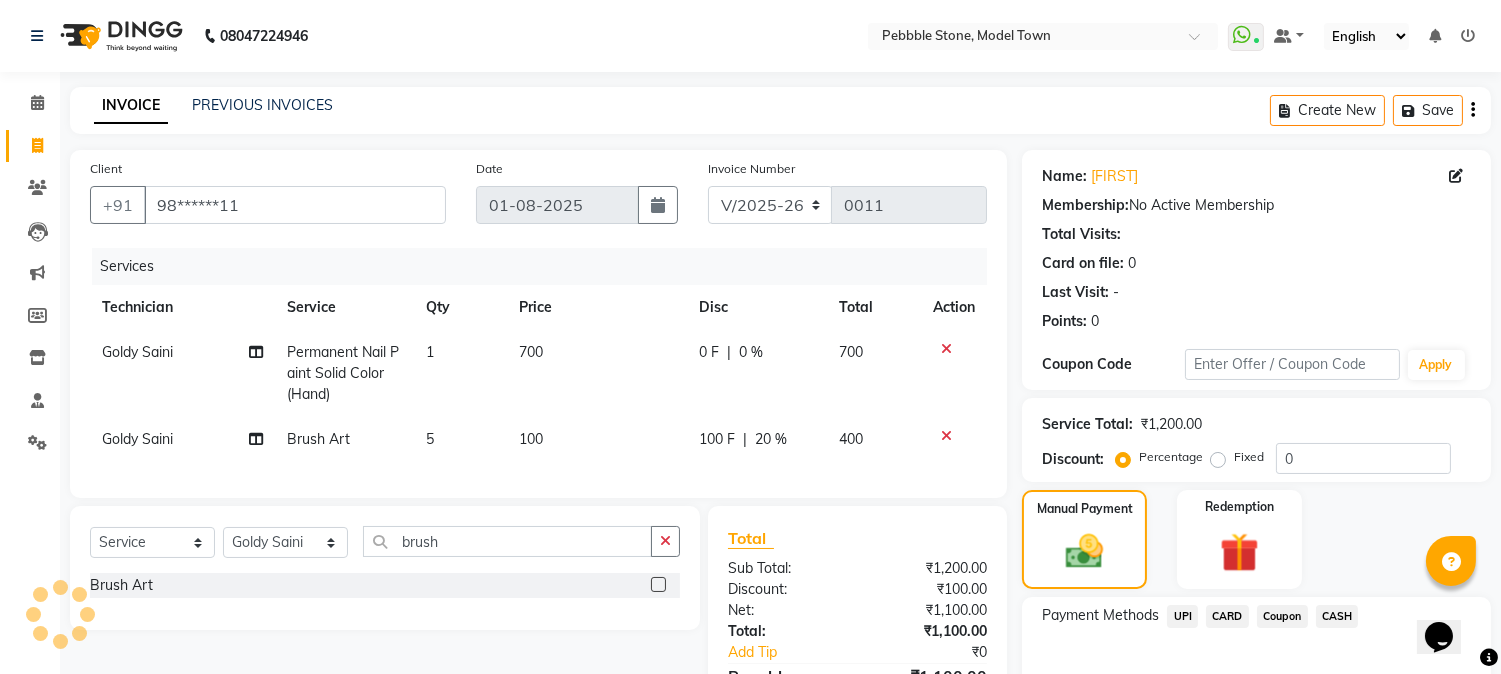 scroll, scrollTop: 130, scrollLeft: 0, axis: vertical 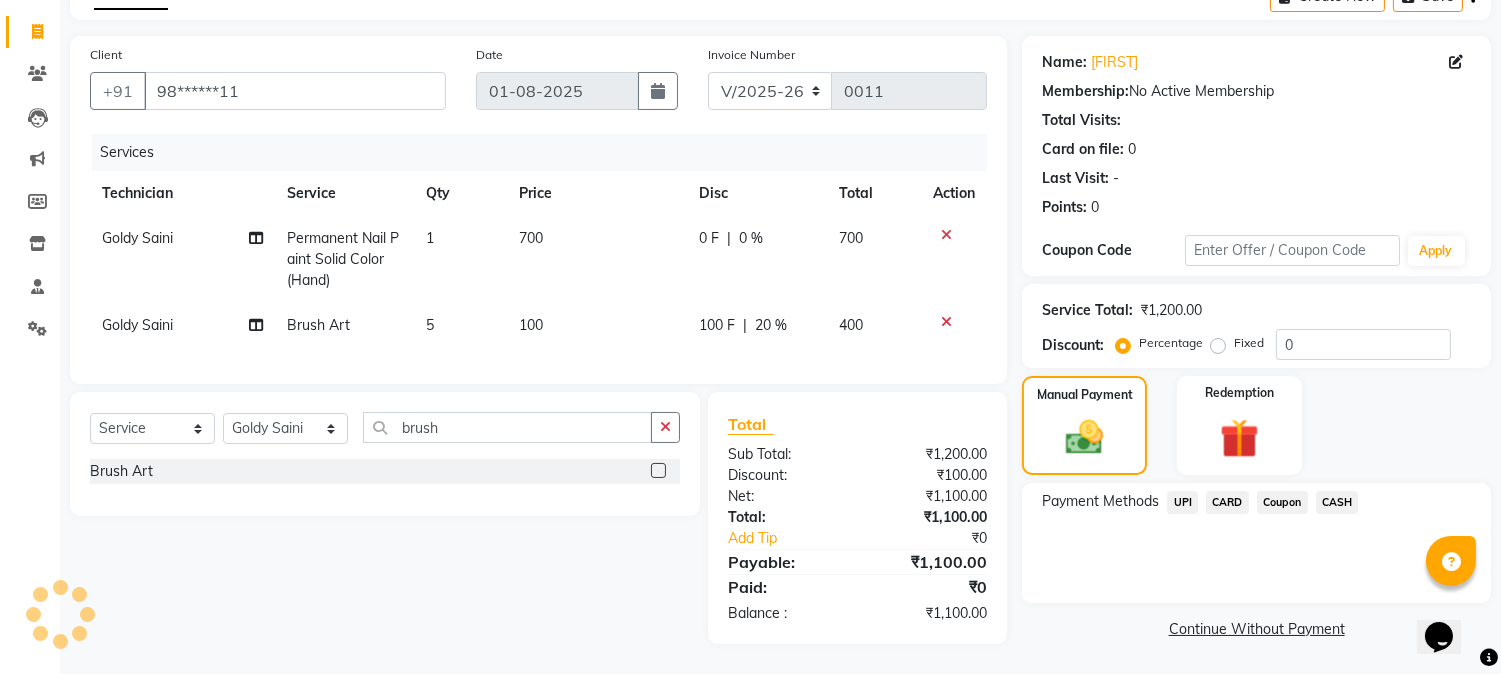 click on "CASH" 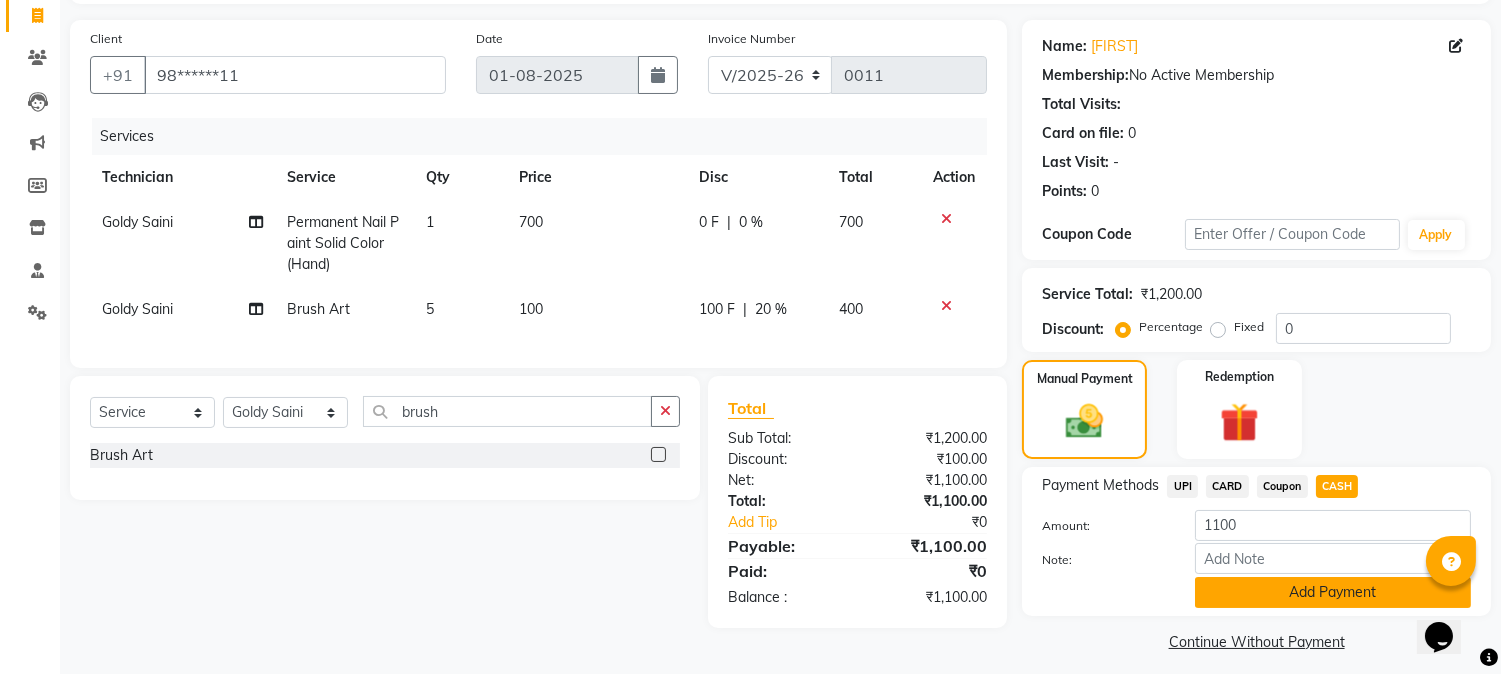 click on "Add Payment" 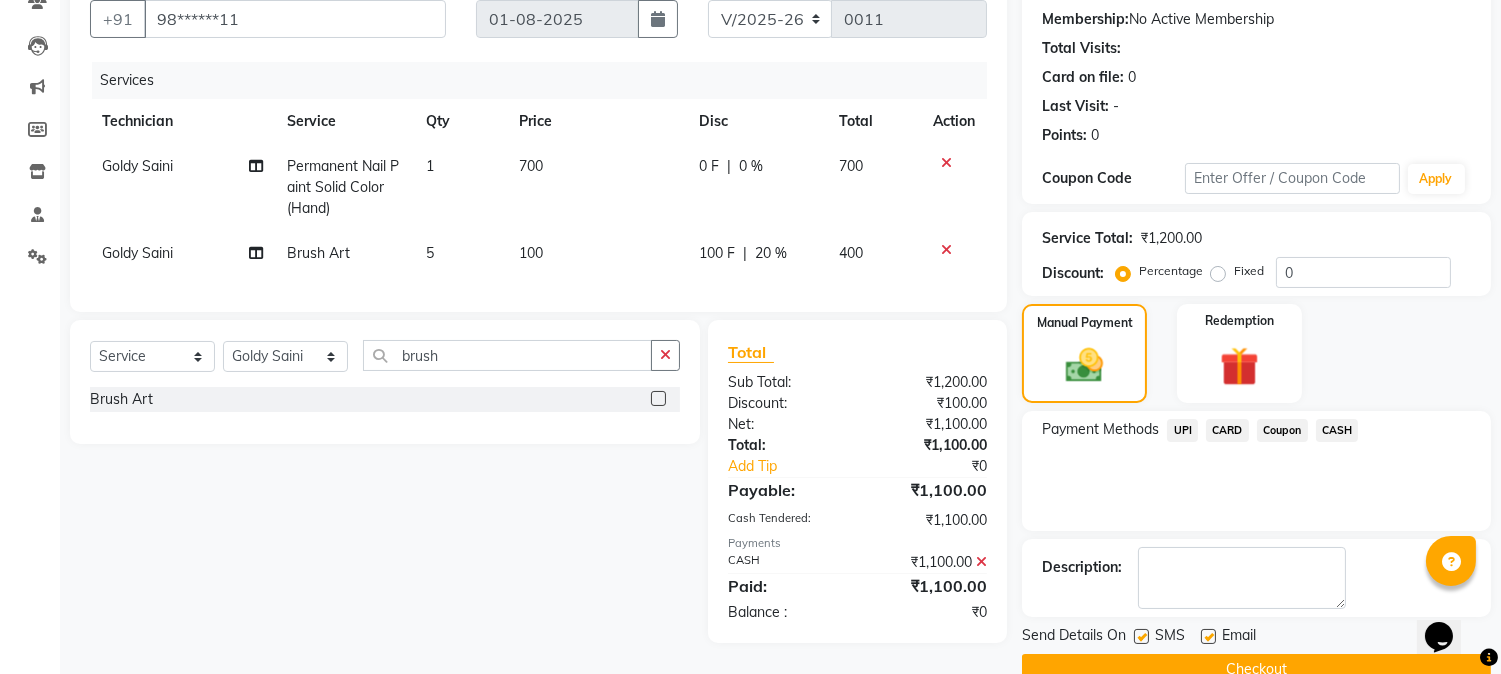 scroll, scrollTop: 225, scrollLeft: 0, axis: vertical 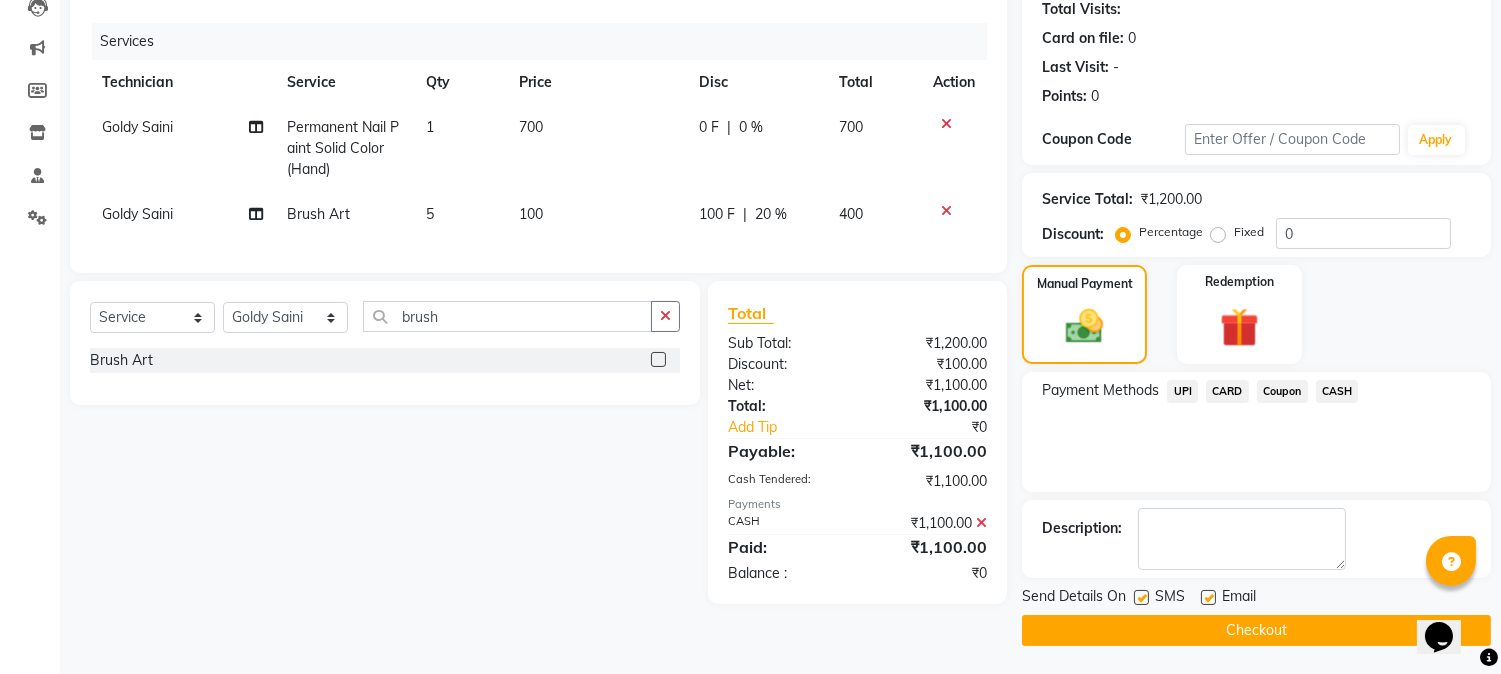 click on "Checkout" 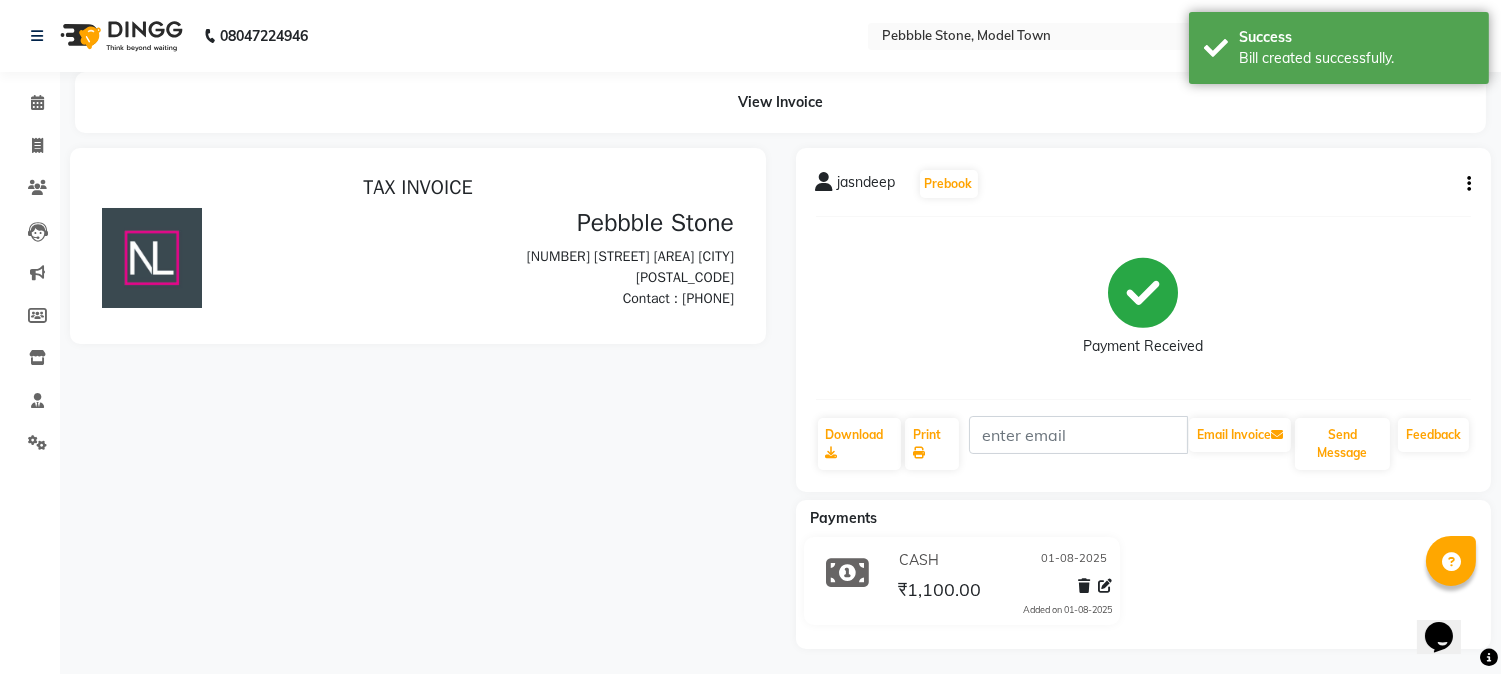 scroll, scrollTop: 0, scrollLeft: 0, axis: both 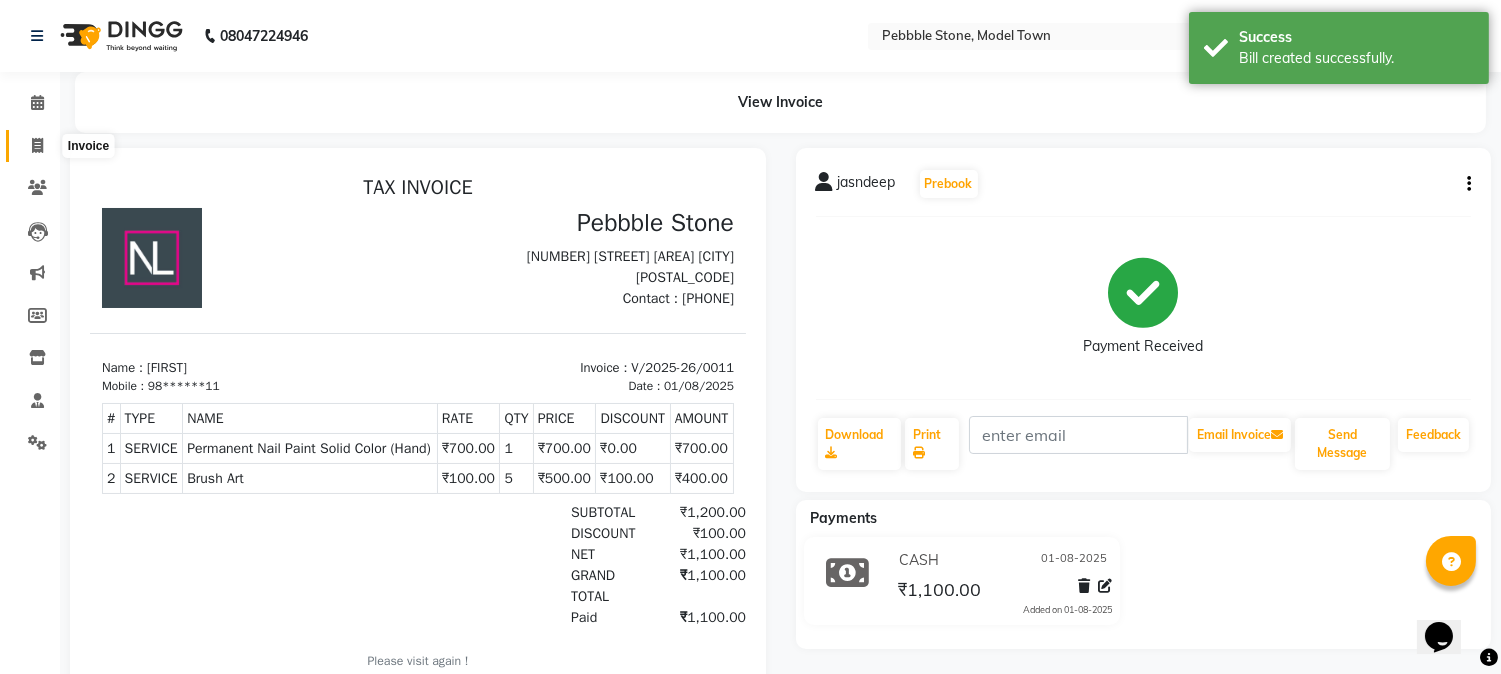 click 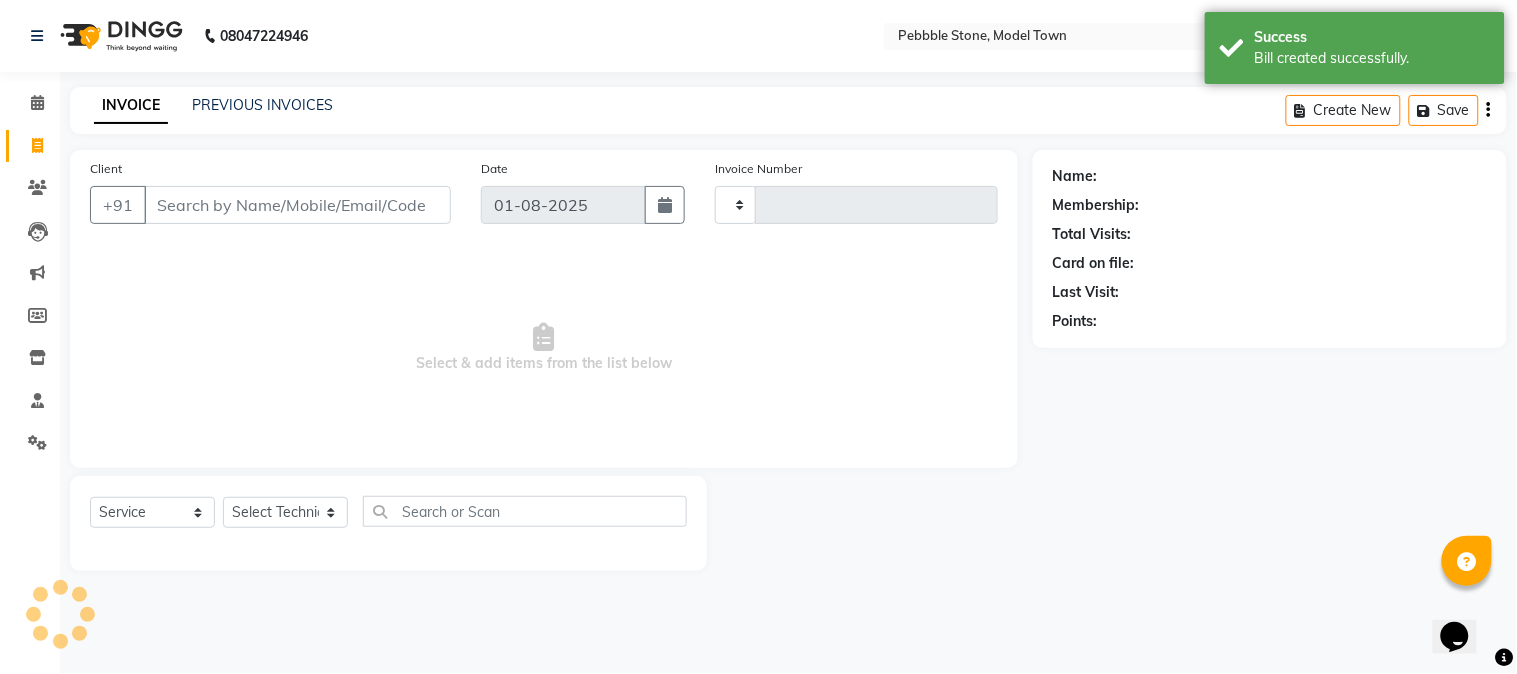 type on "0012" 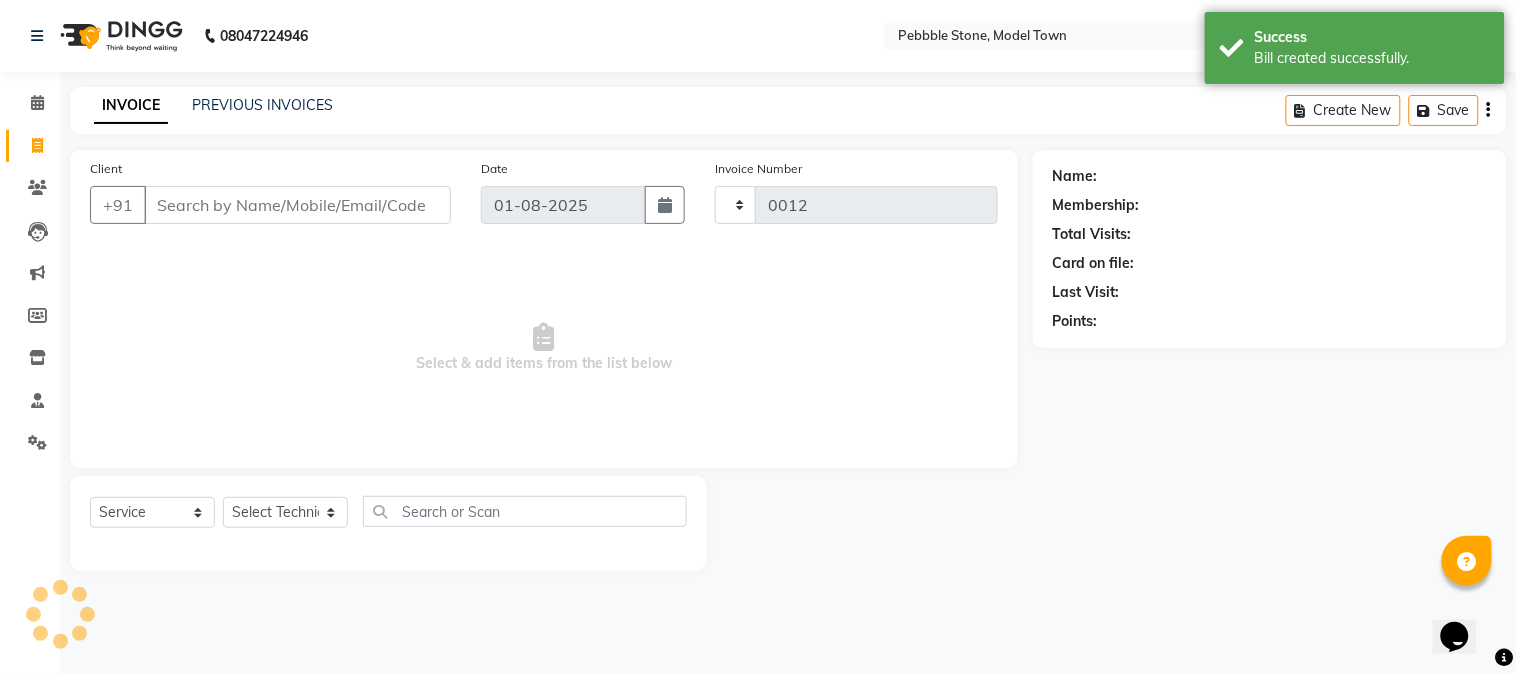 select on "8684" 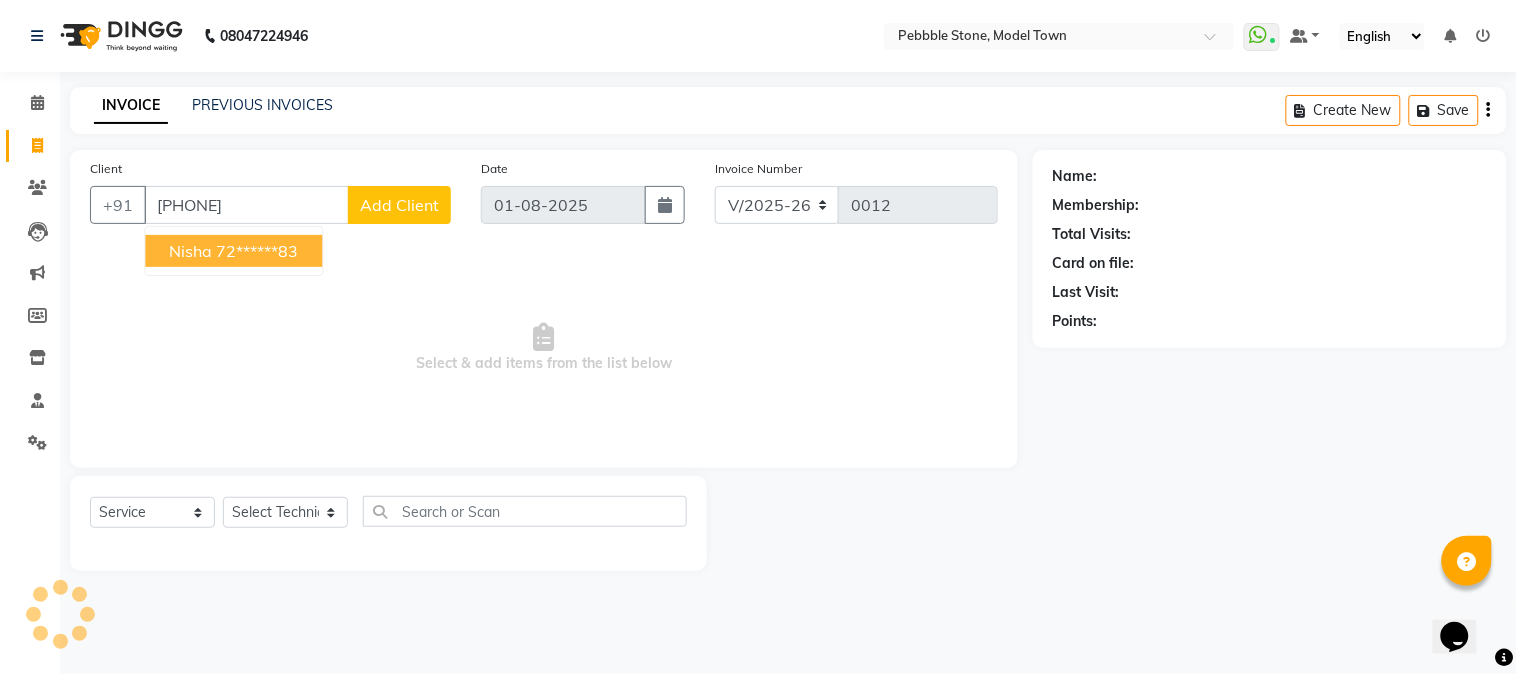 click on "72******83" at bounding box center [257, 251] 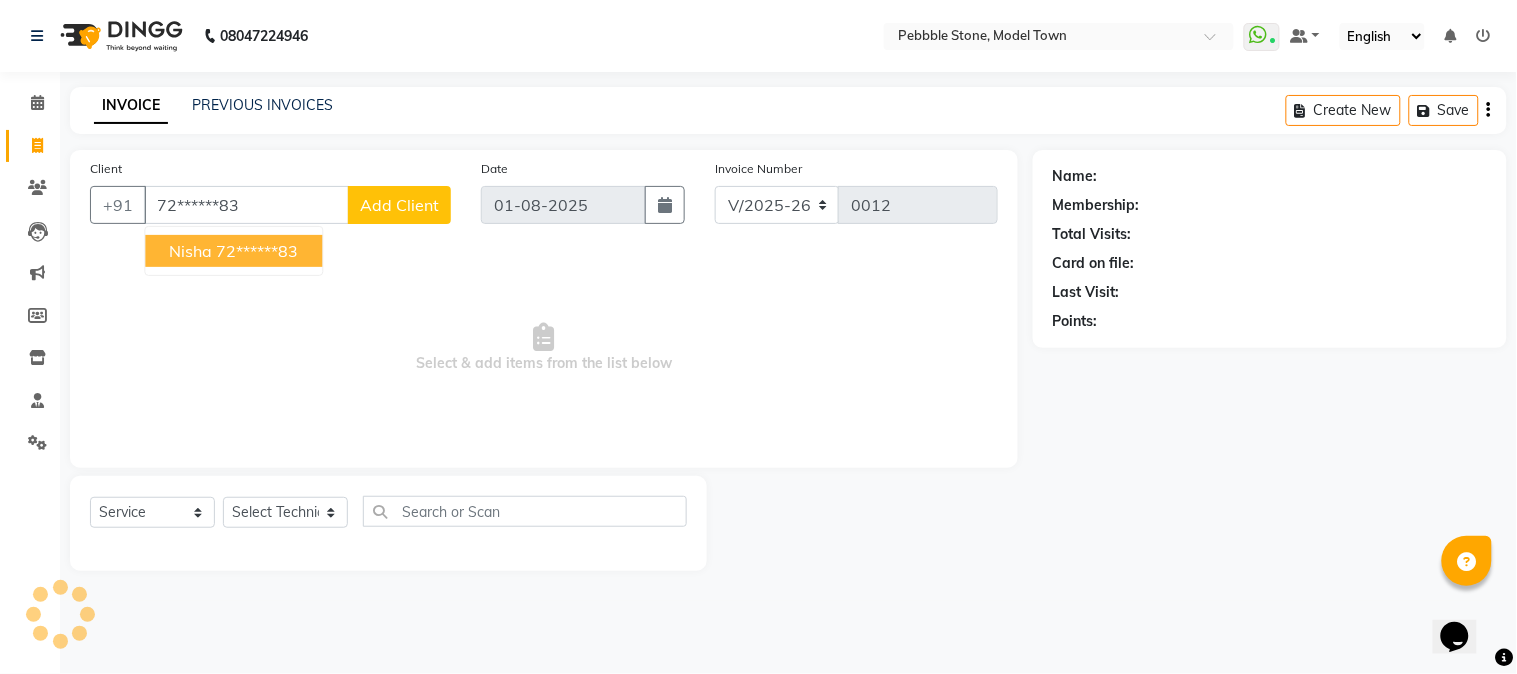 type on "72******83" 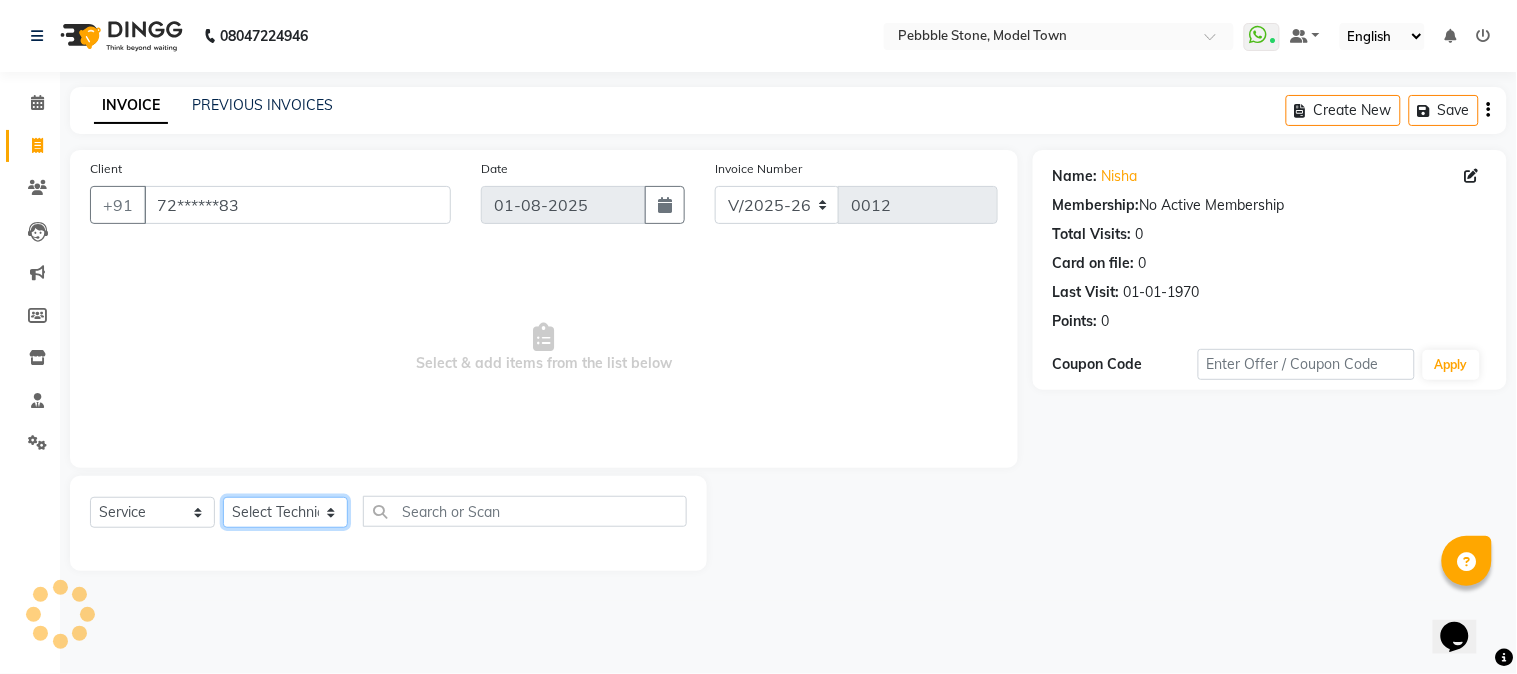 click on "Select Technician Ajay  Awdesh Kumar Fairy khan Goldy Saini Manager Manjeet Omkar Varun" 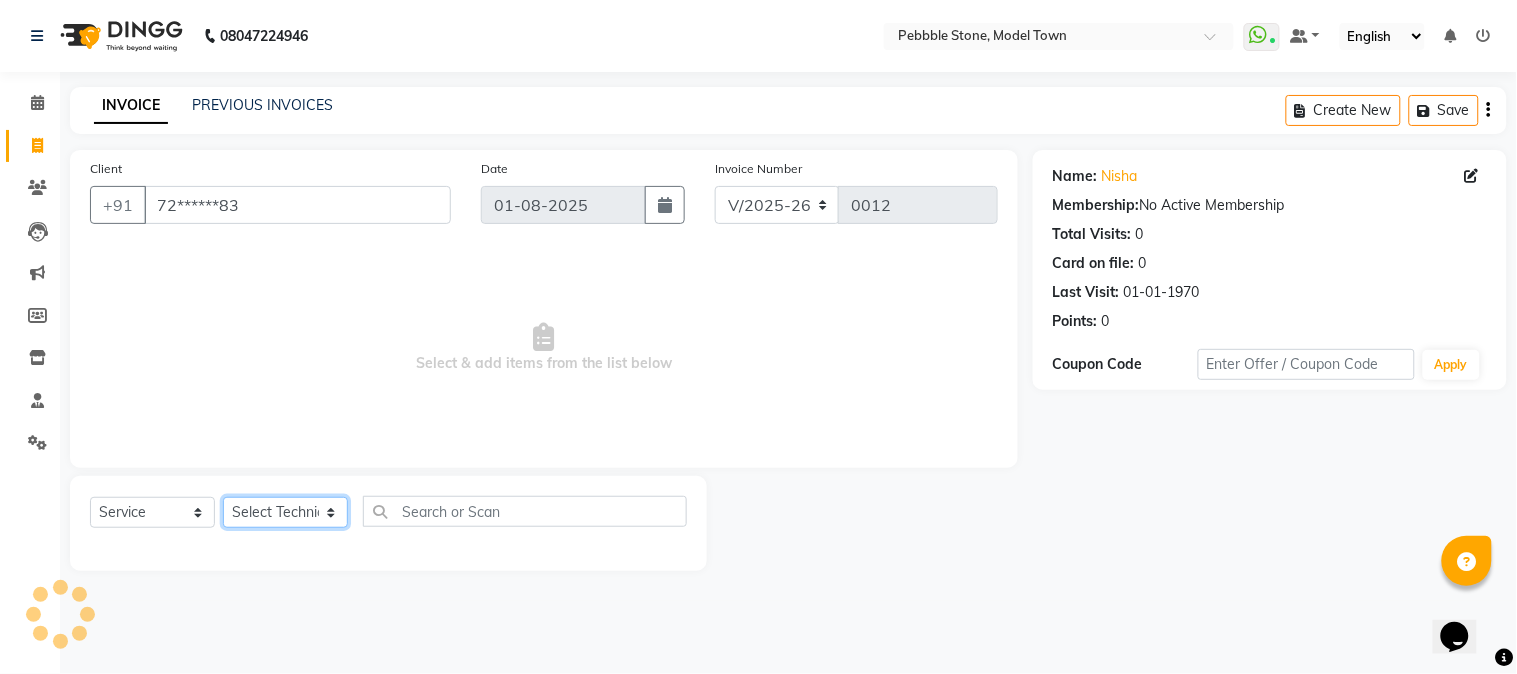 select on "87627" 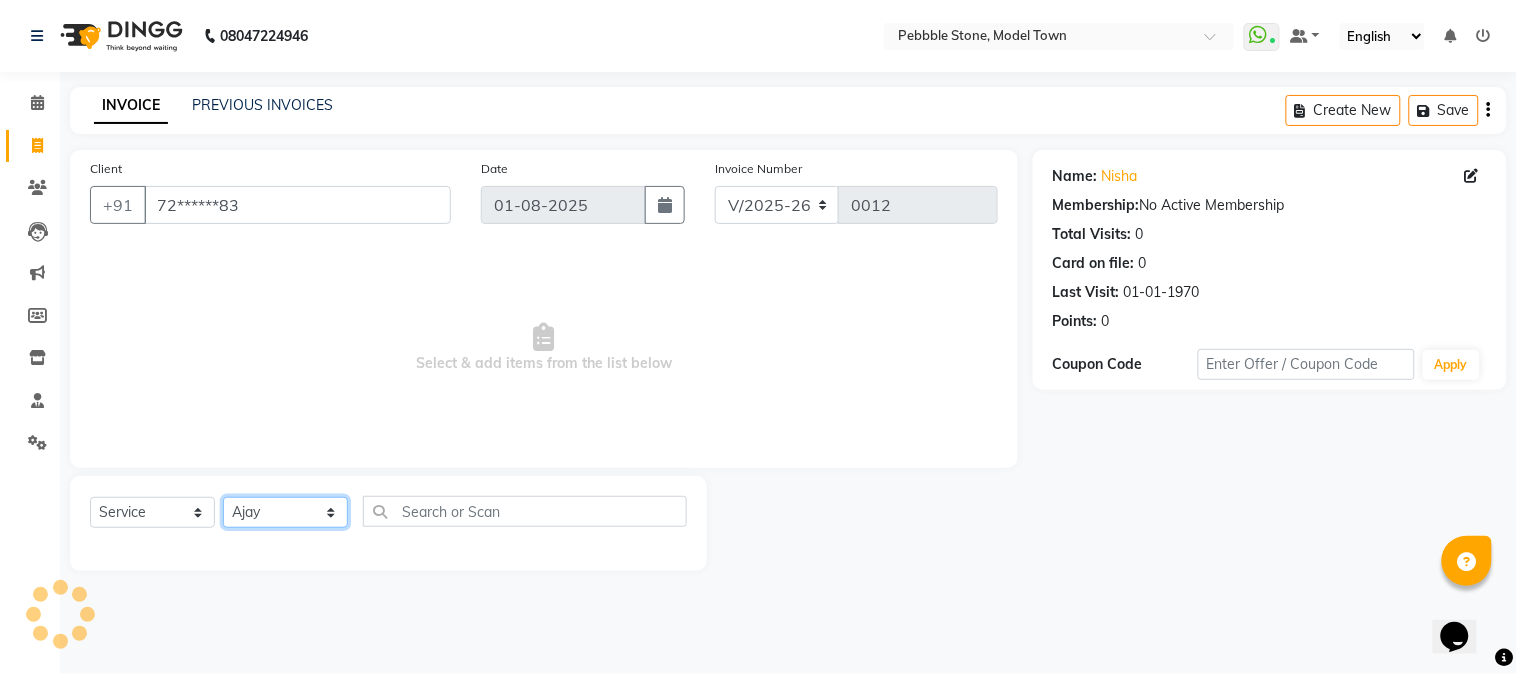 click on "Select Technician Ajay  Awdesh Kumar Fairy khan Goldy Saini Manager Manjeet Omkar Varun" 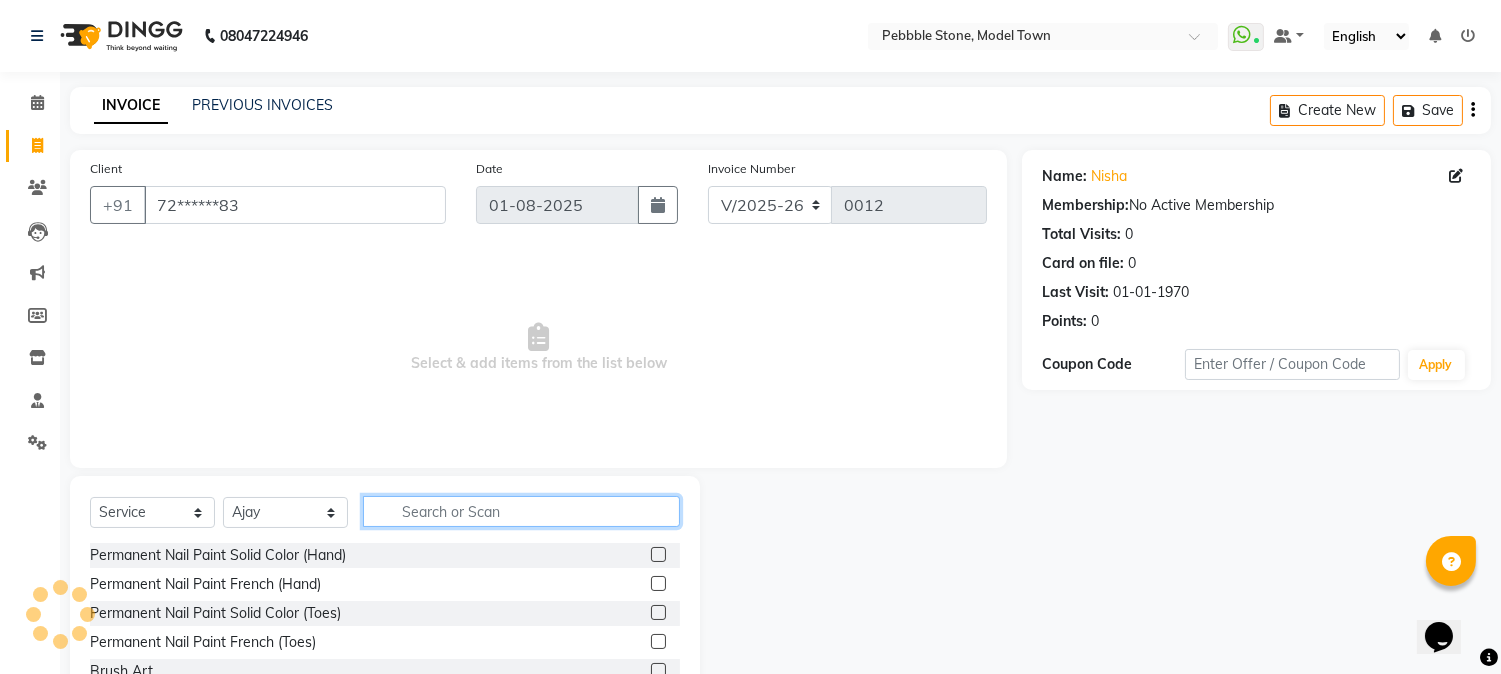 click 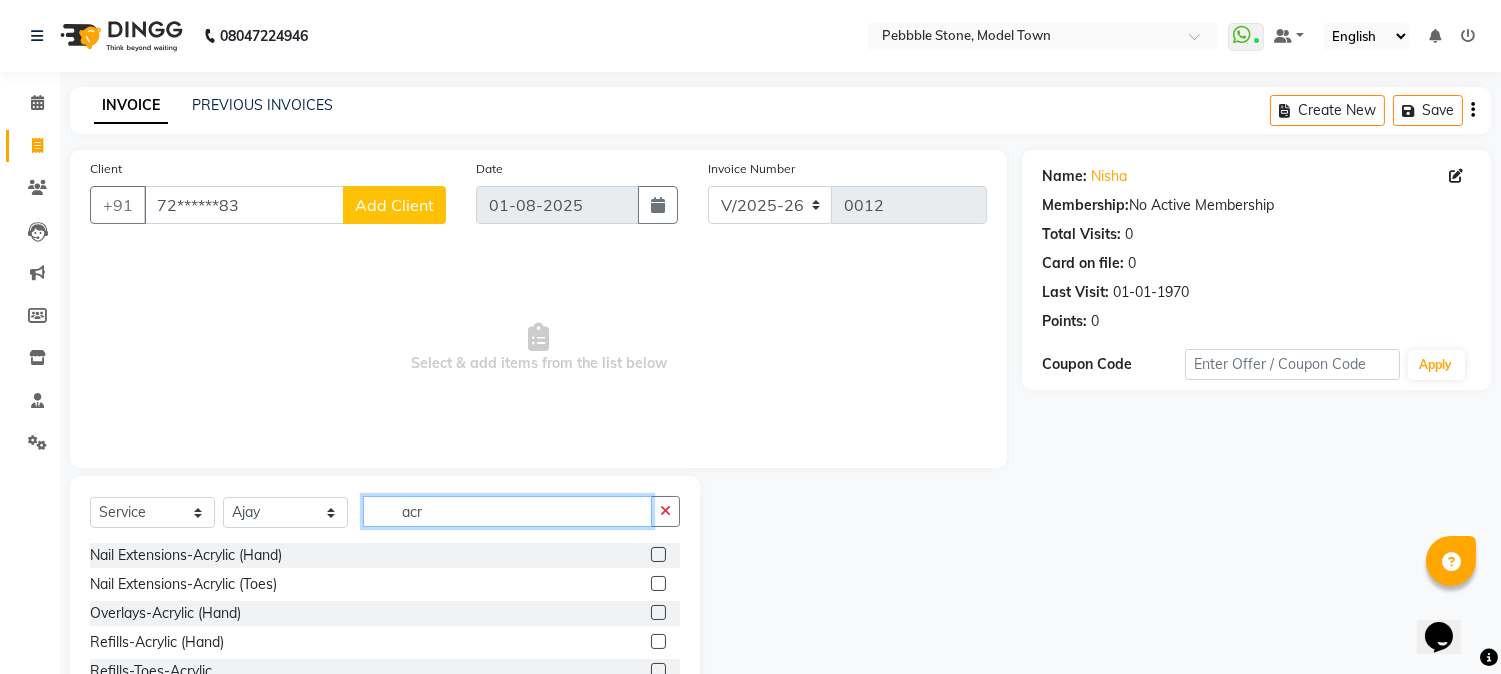 type on "acr" 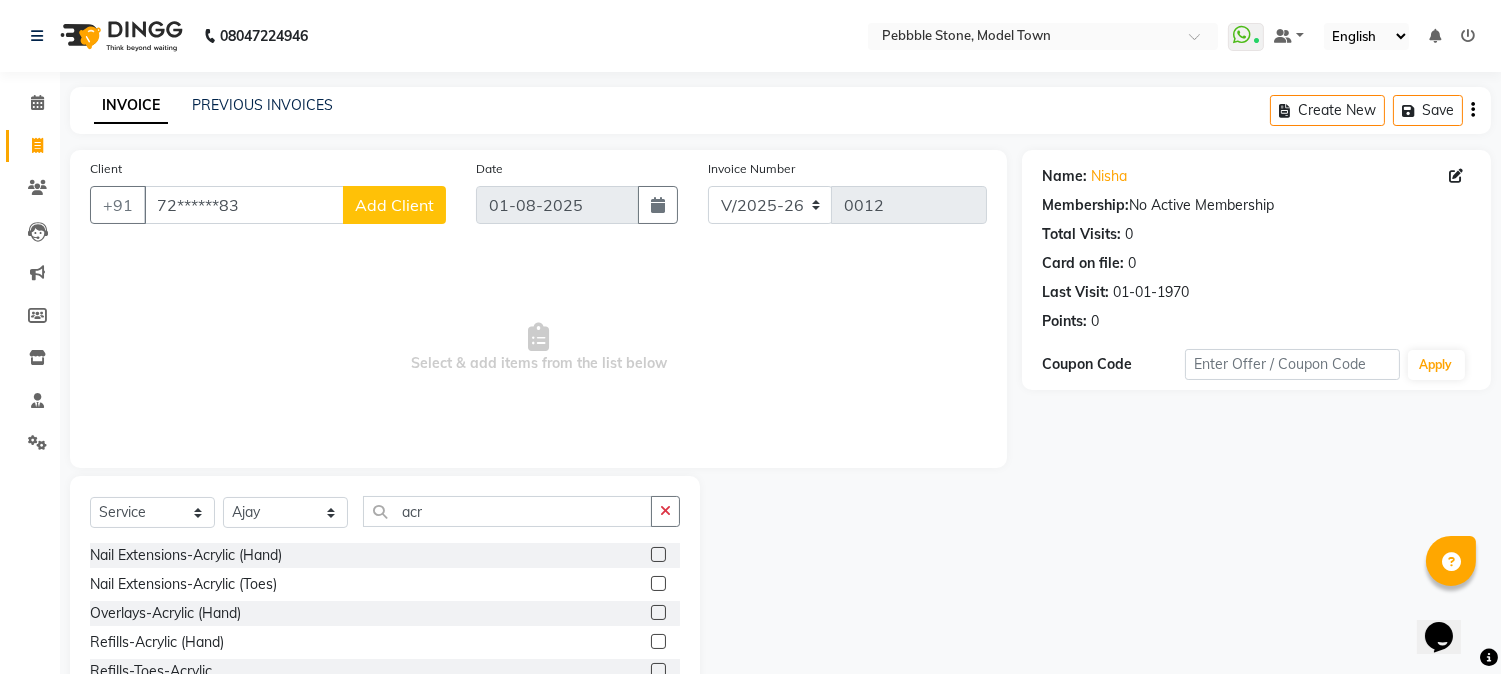 click 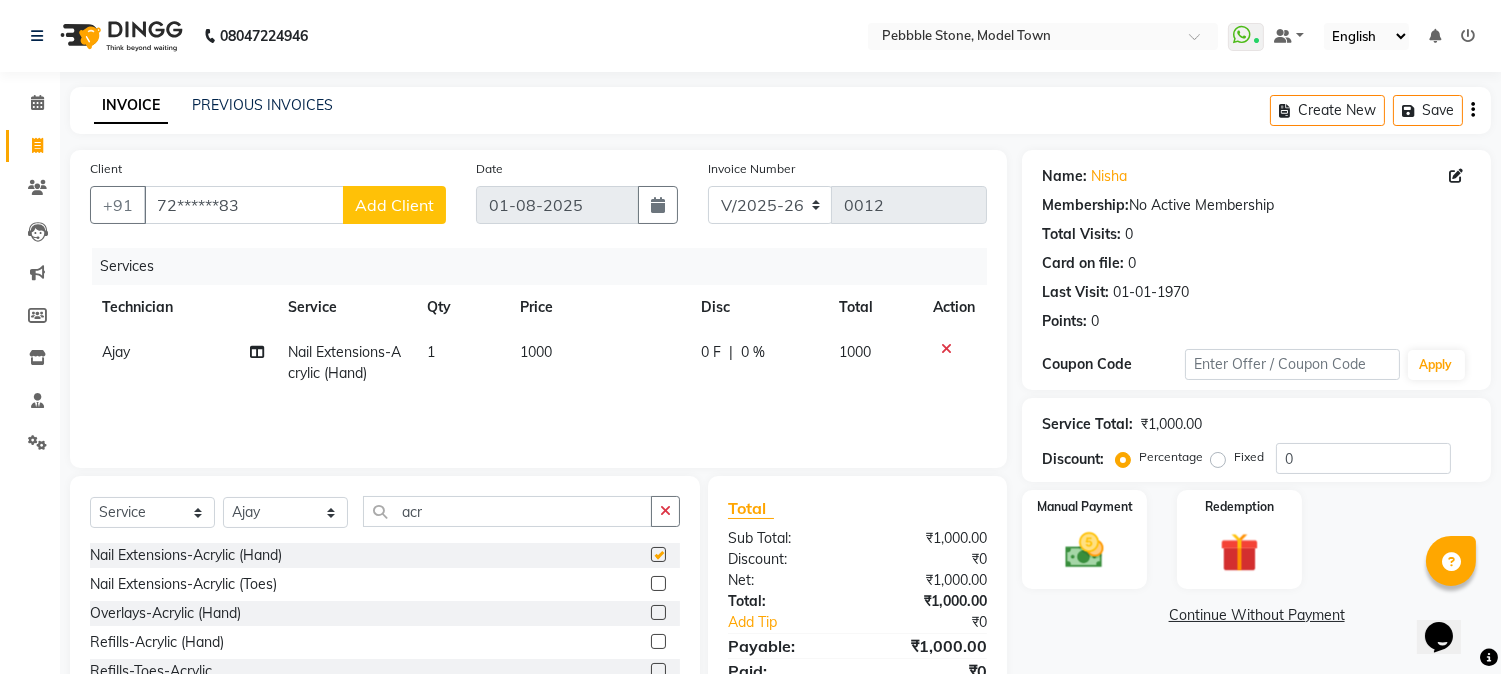 checkbox on "false" 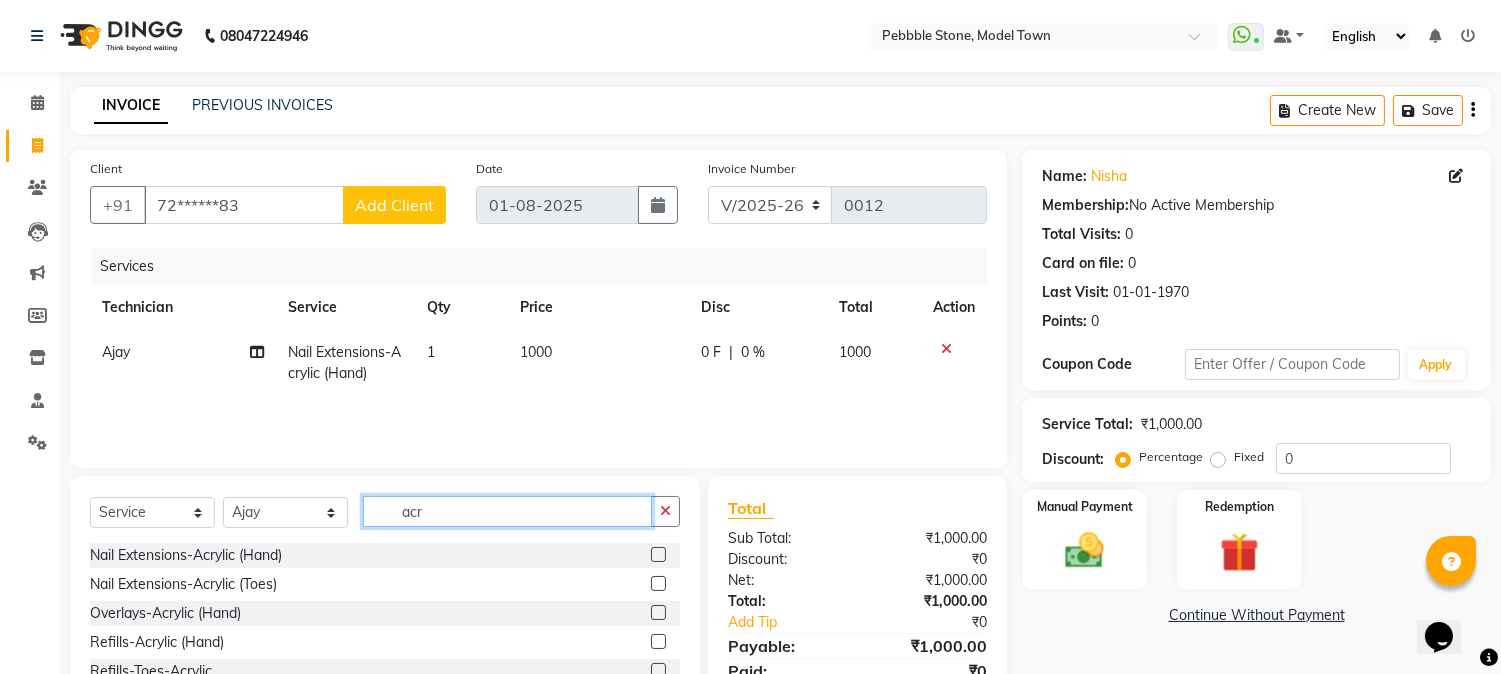 click on "acr" 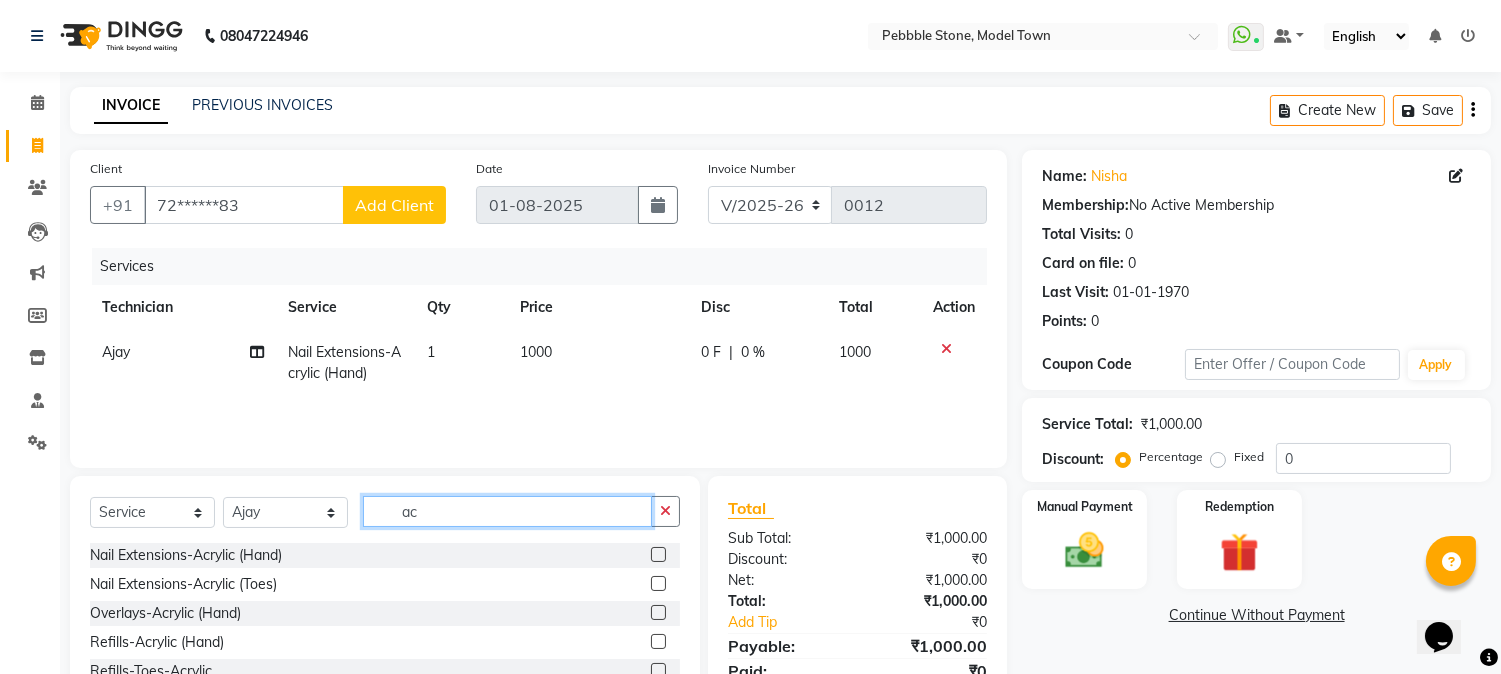 type on "a" 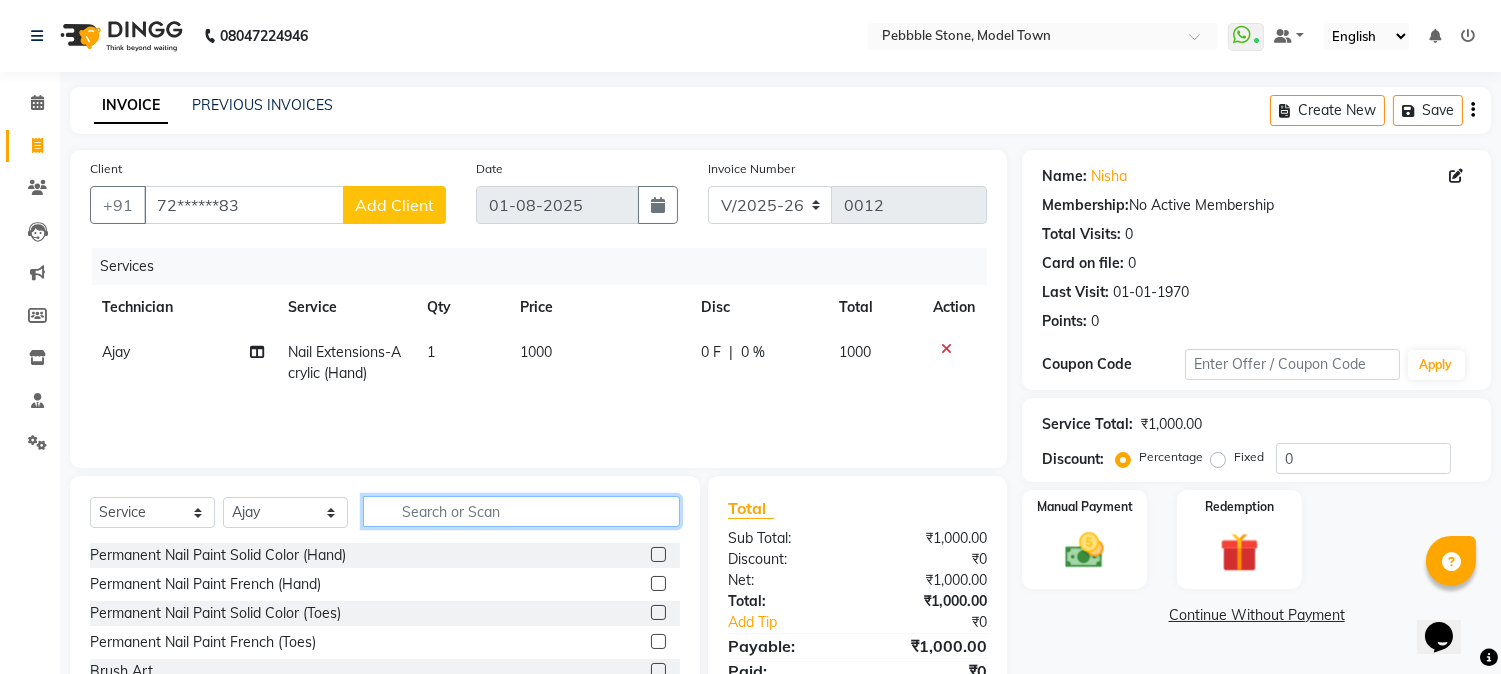 type on "a" 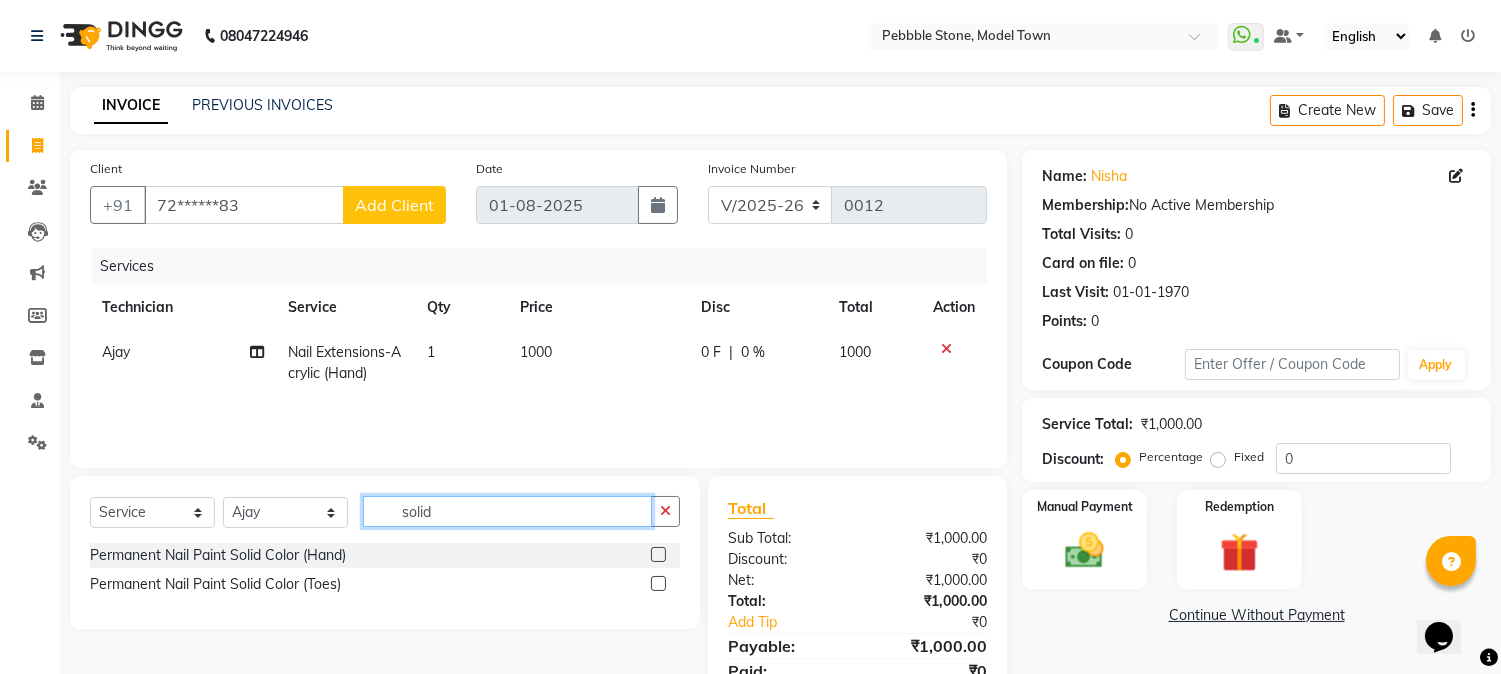 type on "solid" 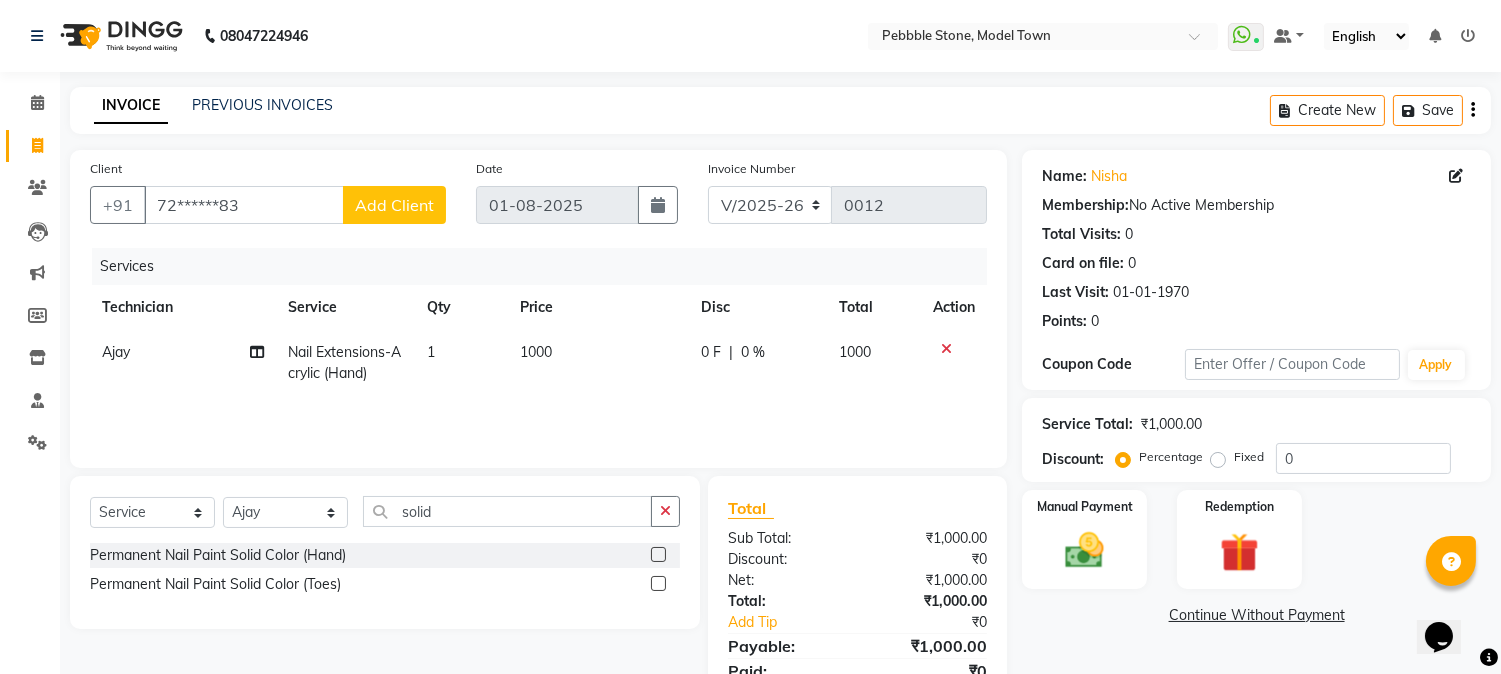click 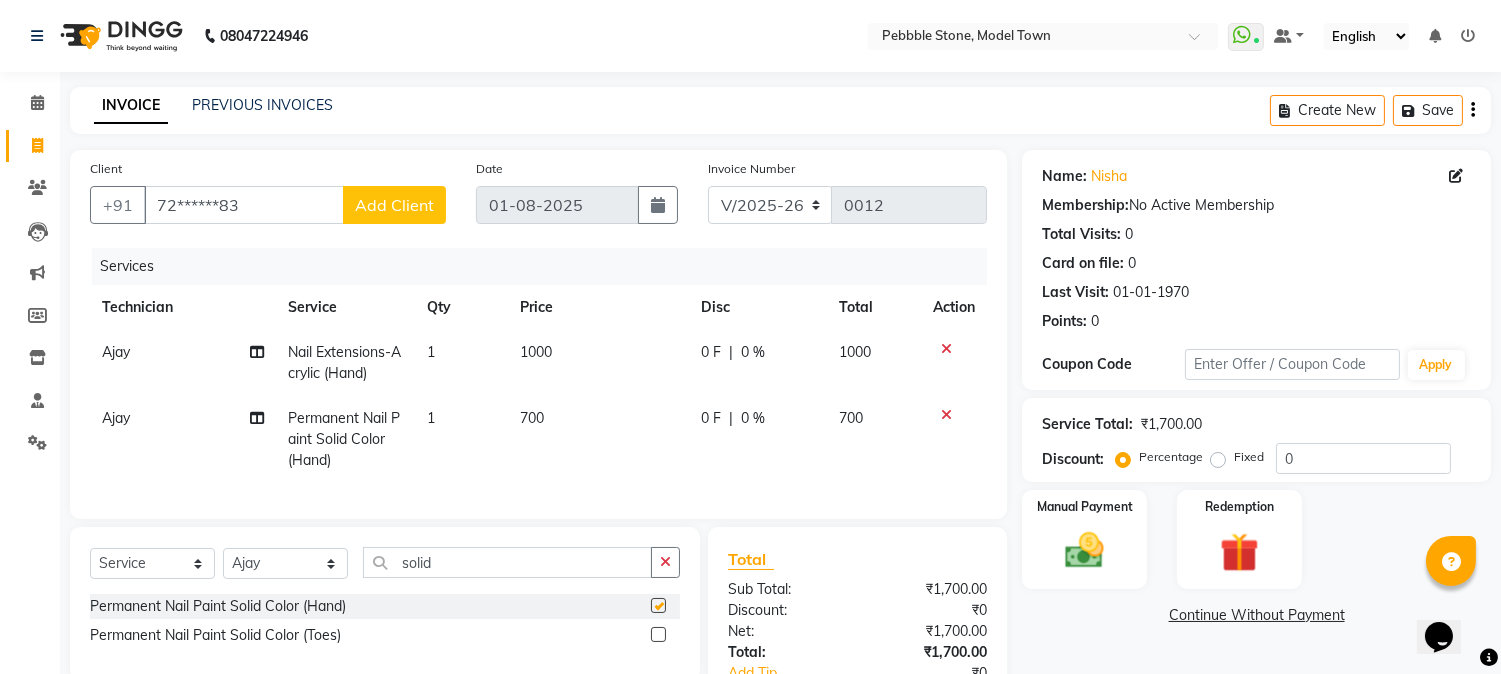 checkbox on "false" 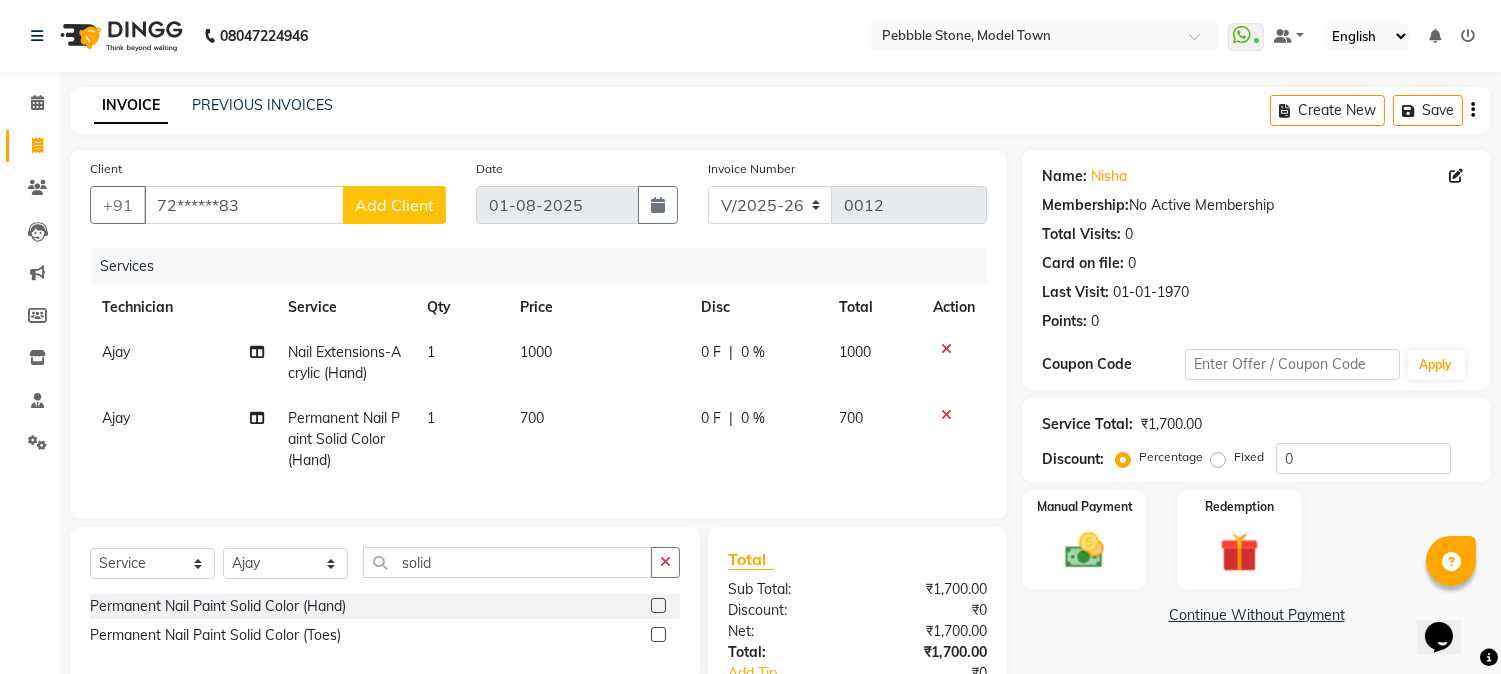 click on "0 F" 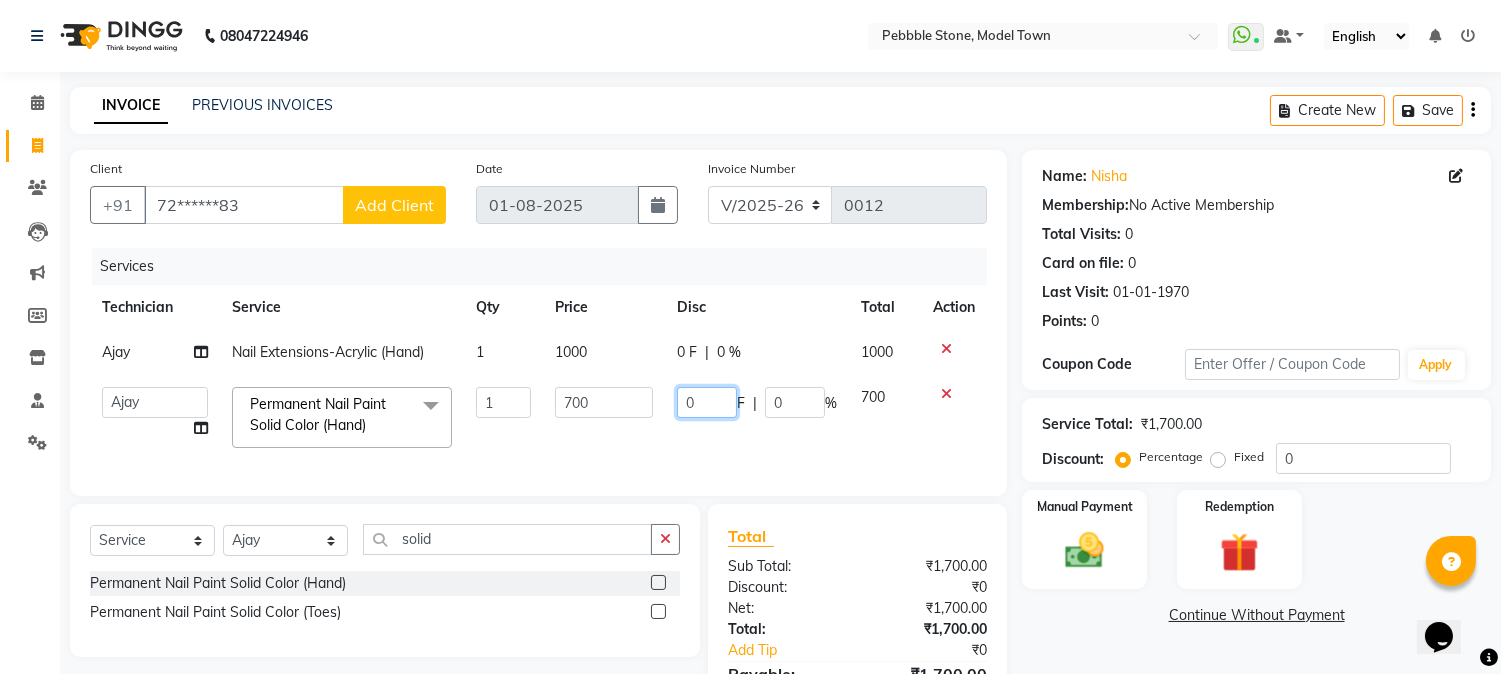 click on "0" 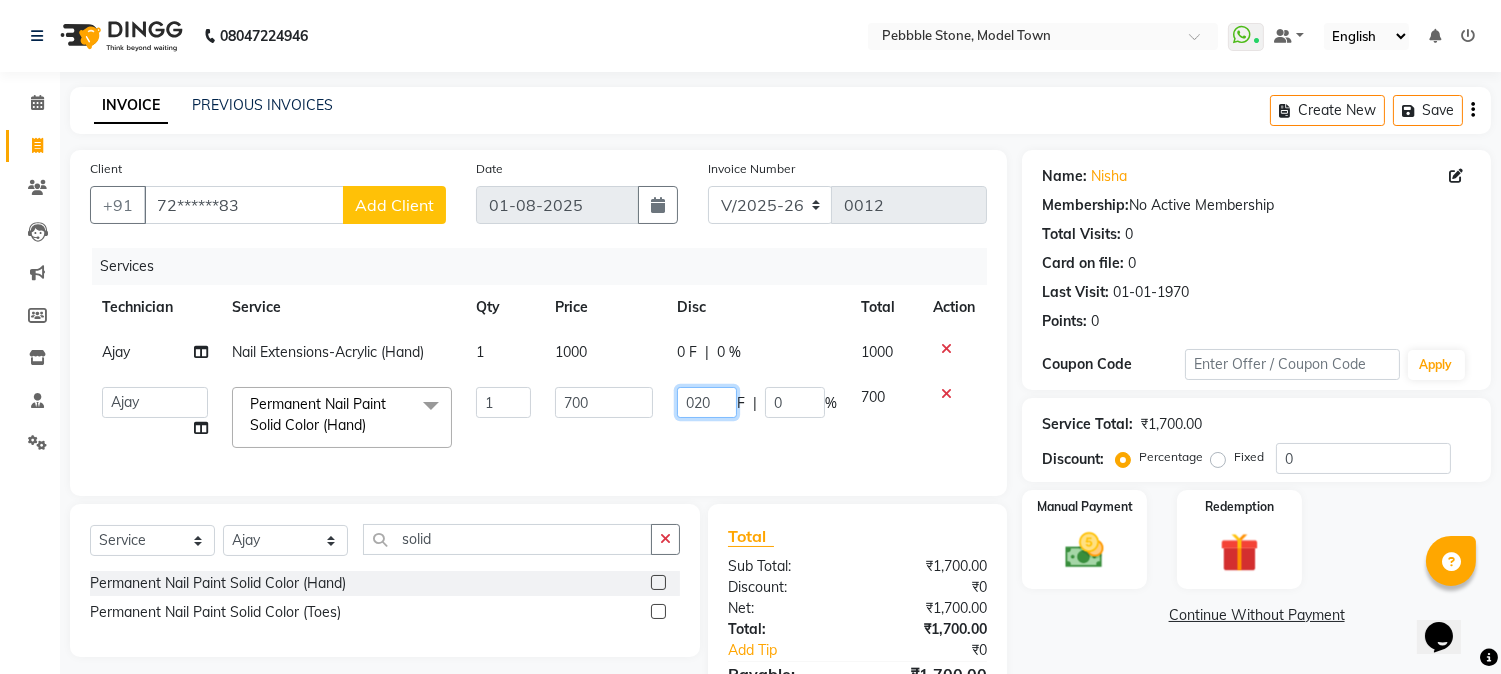type on "0200" 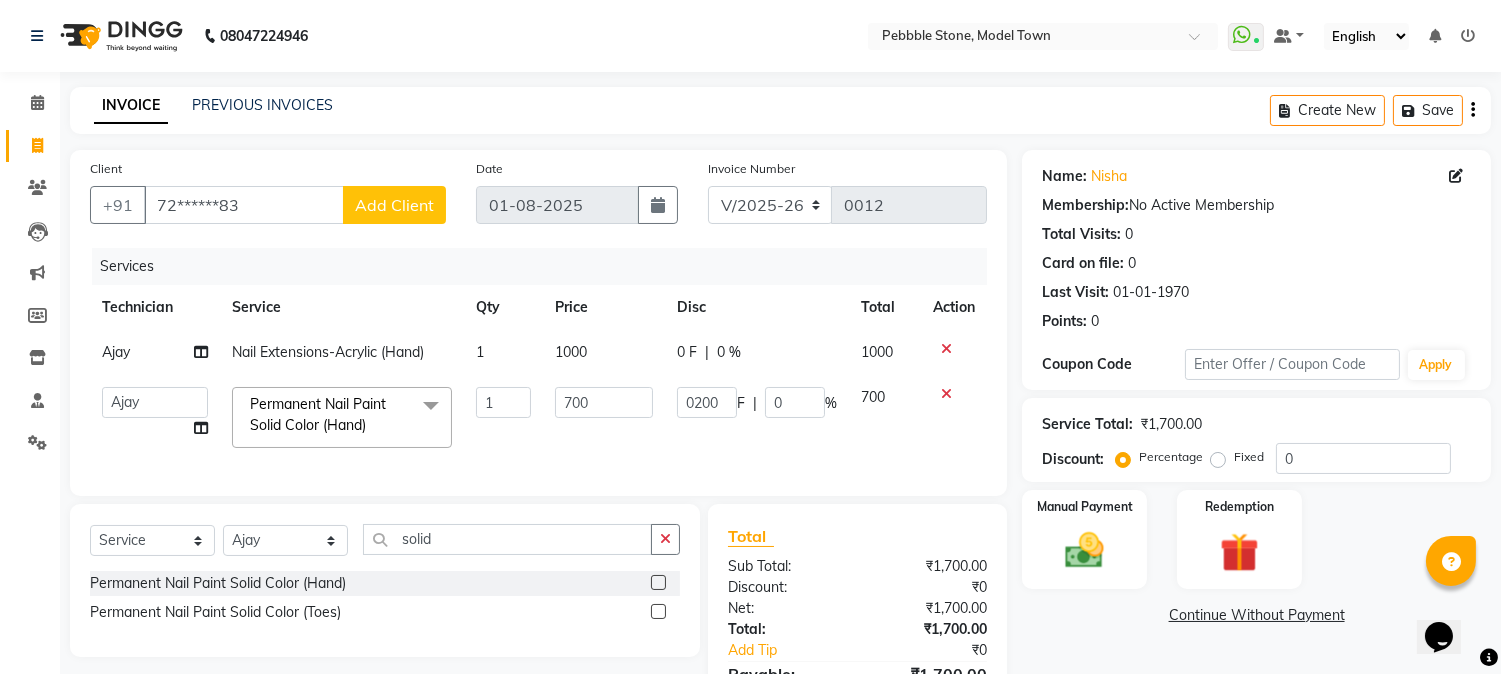 click on "1000" 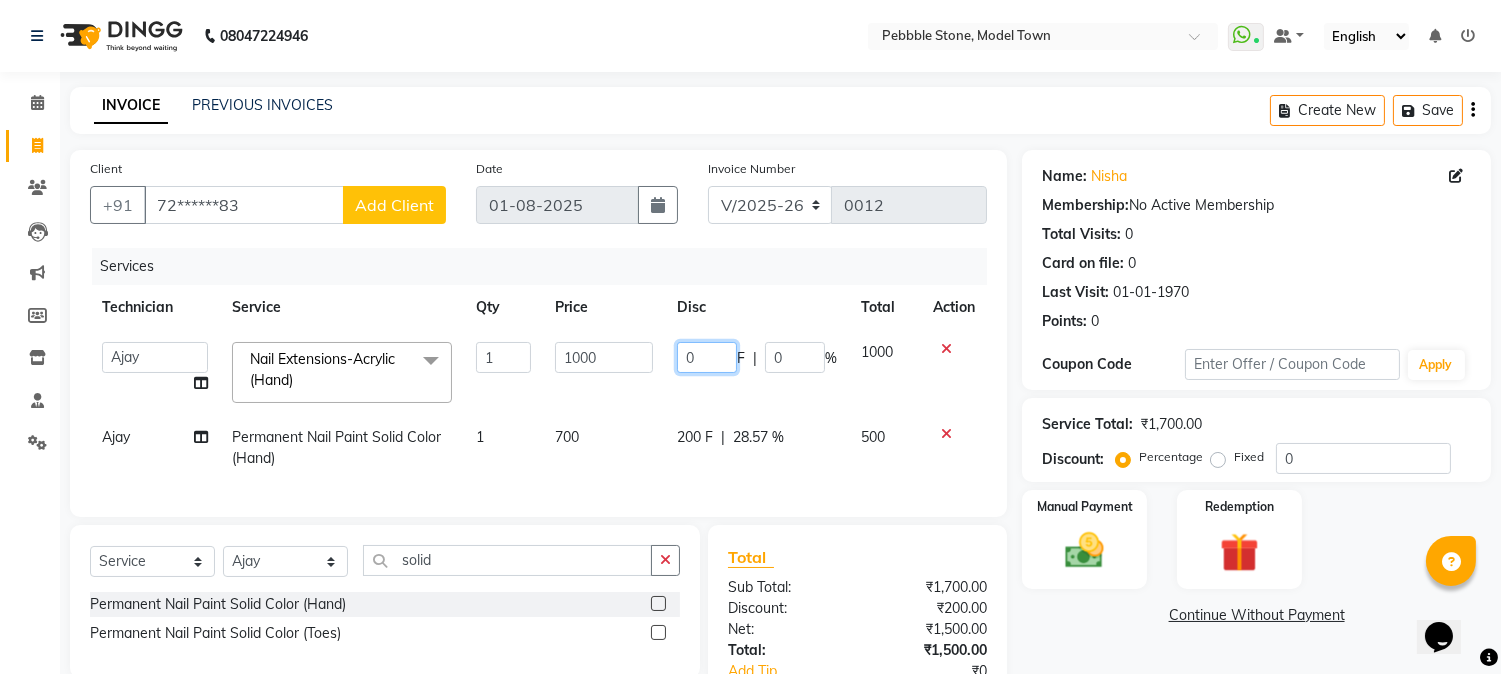 click on "0" 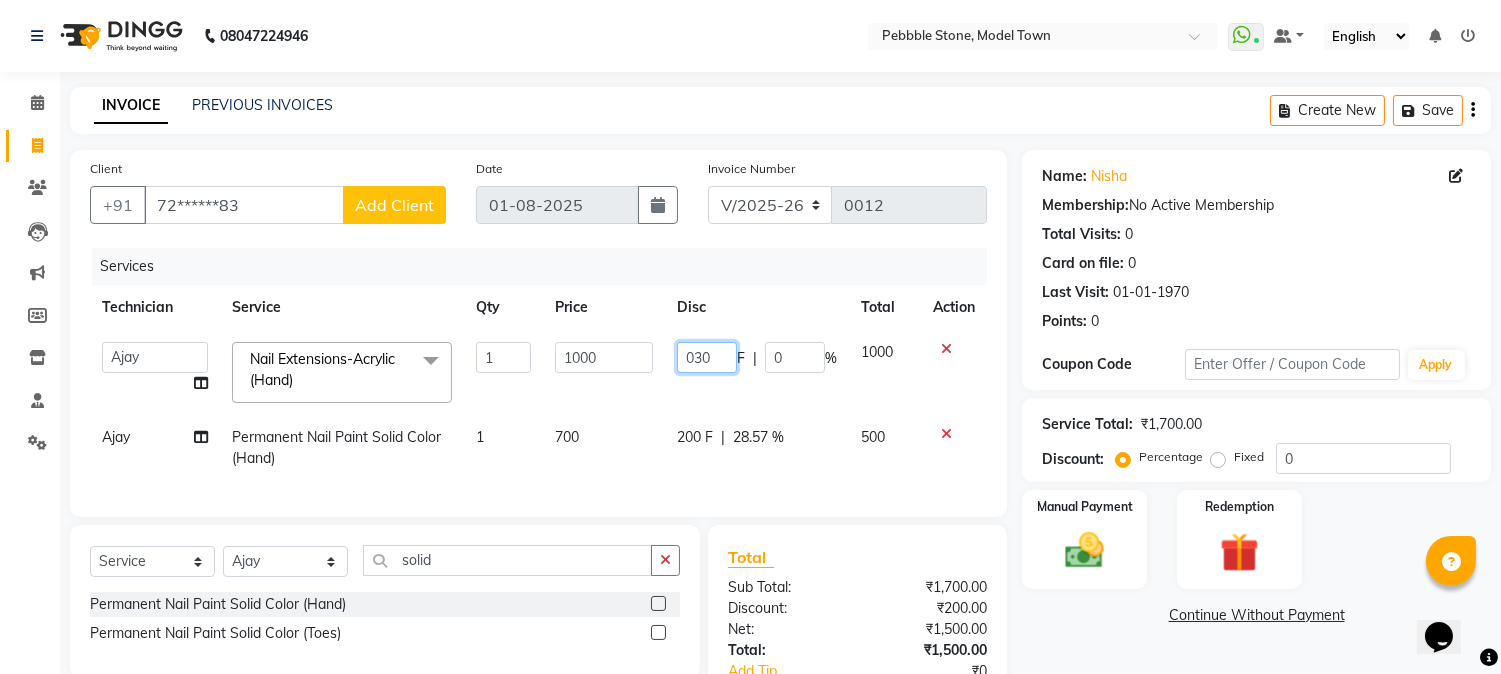 type on "0300" 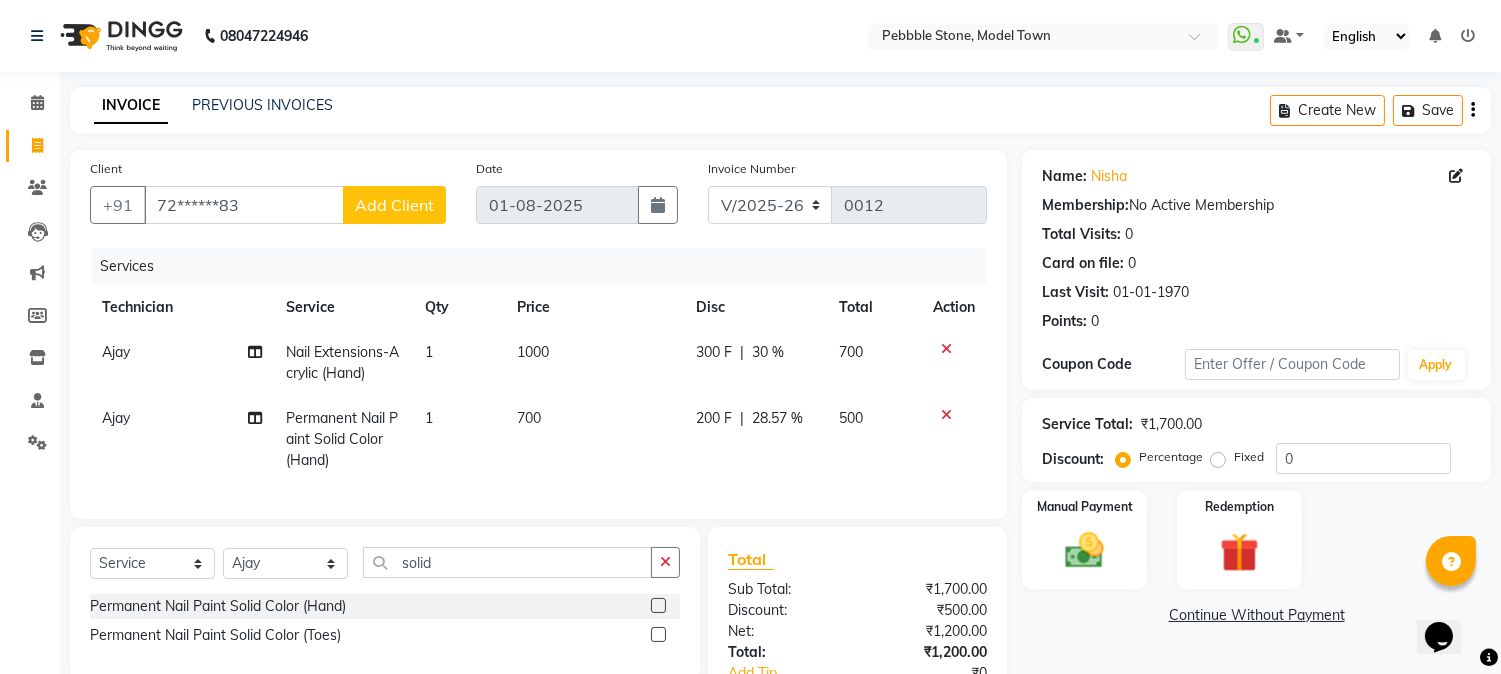 click on "Ajay  Nail Extensions-Acrylic (Hand) 1 1000 300 F | 30 % 700 Ajay  Permanent Nail Paint Solid Color (Hand) 1 700 200 F | 28.57 % 500" 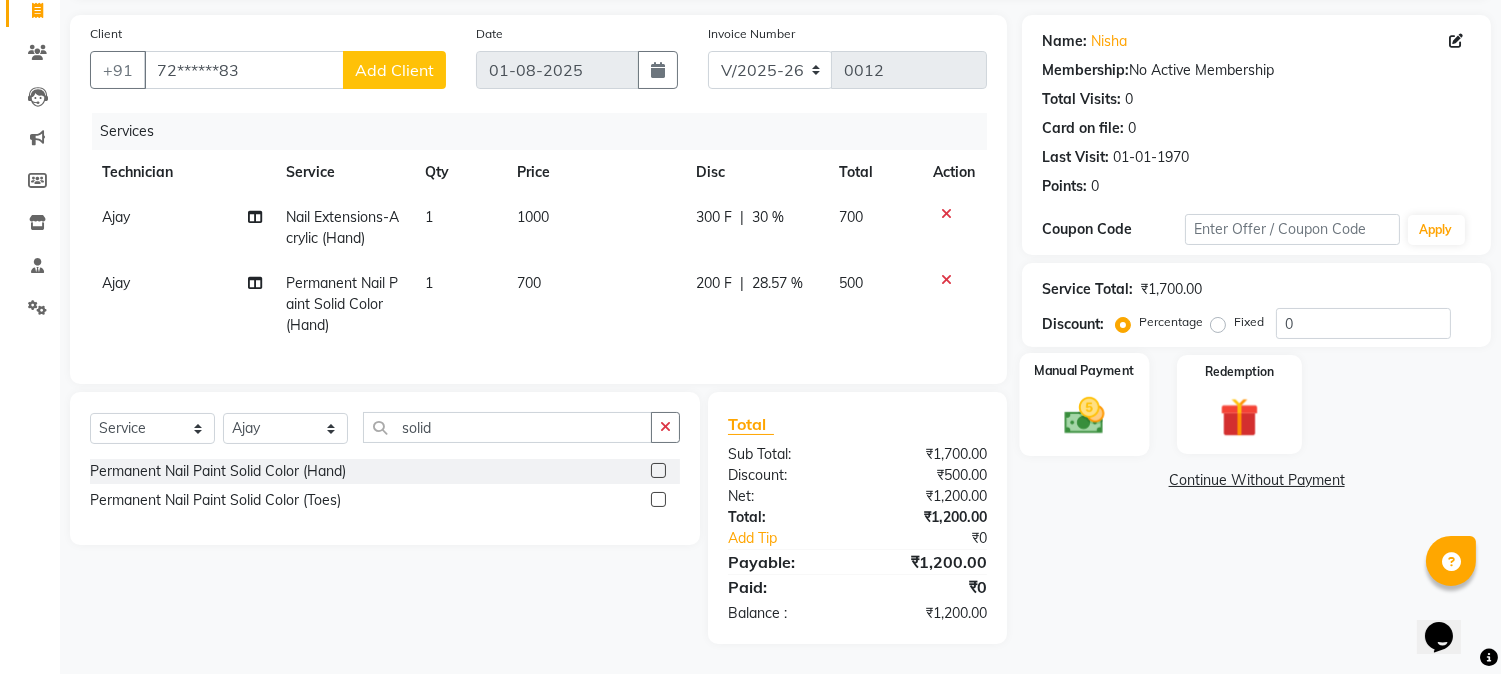 click 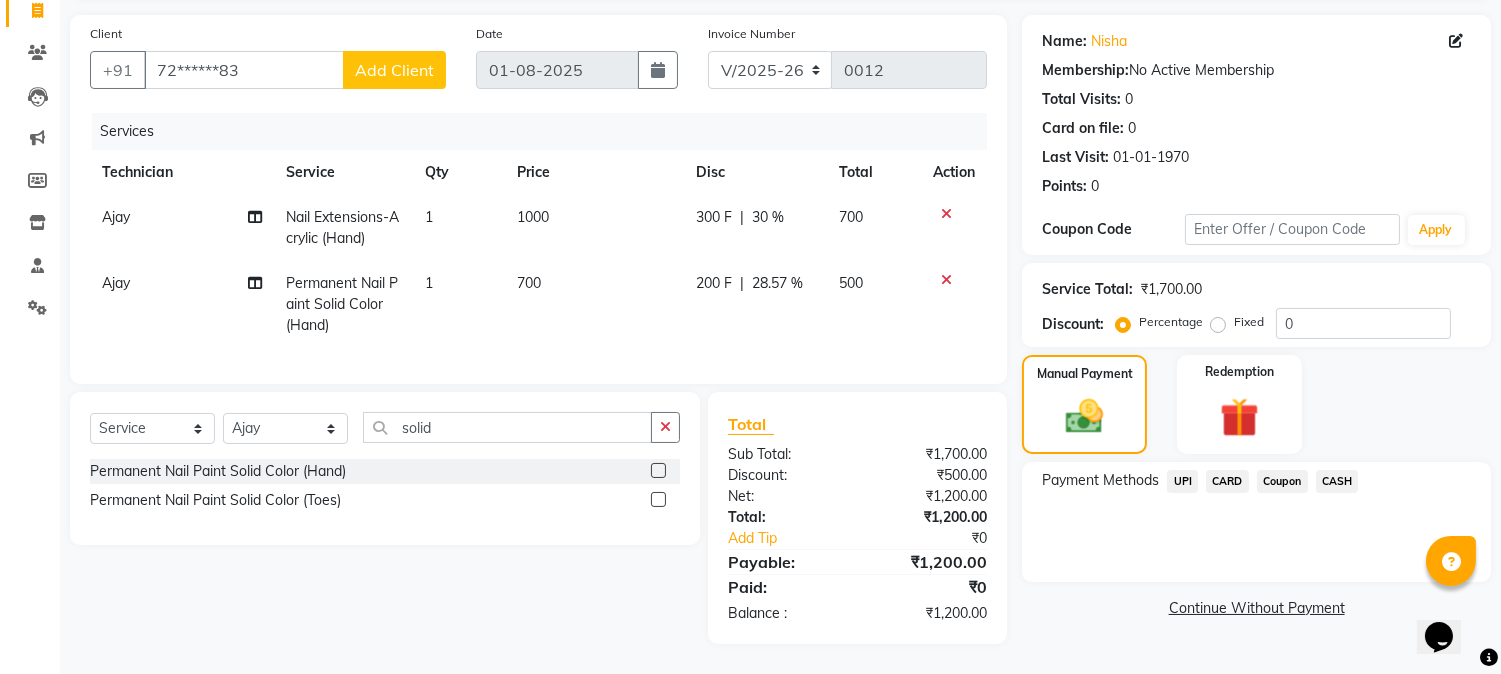 click on "CASH" 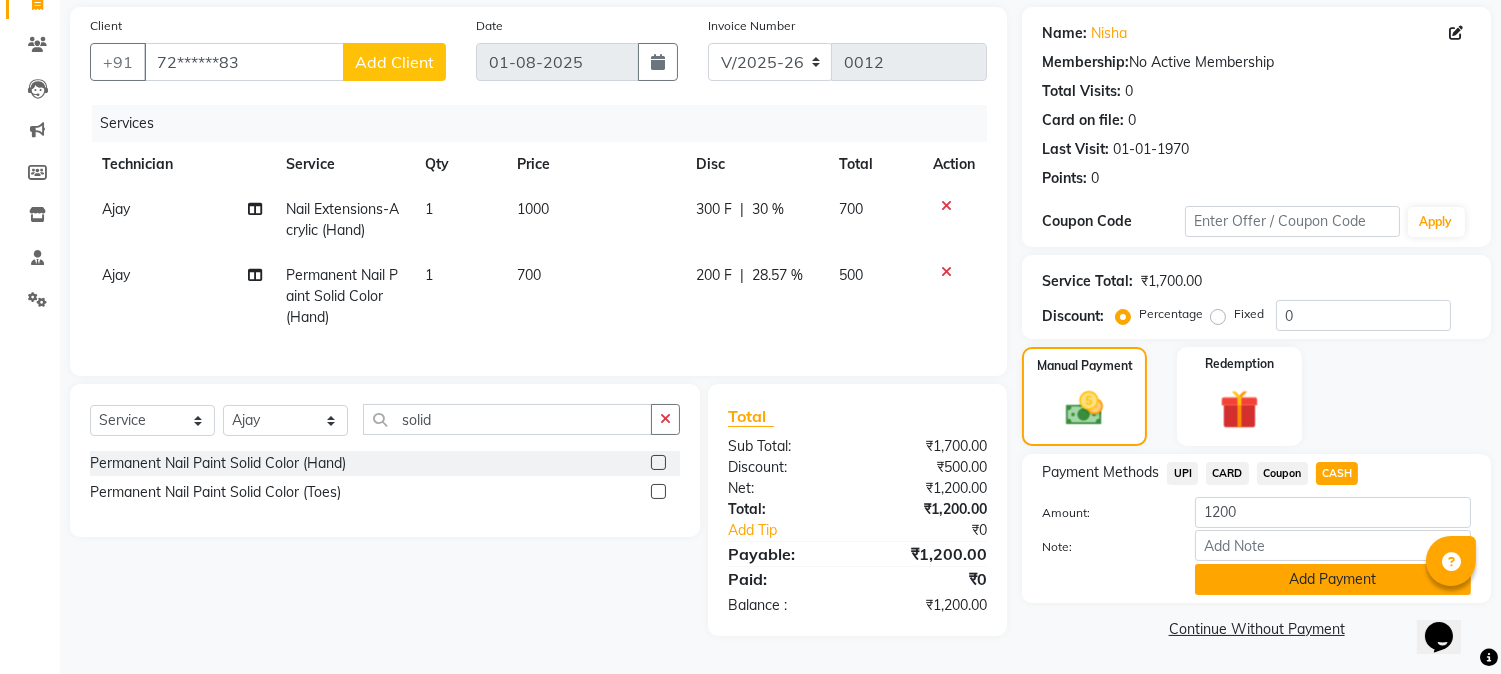 click on "Add Payment" 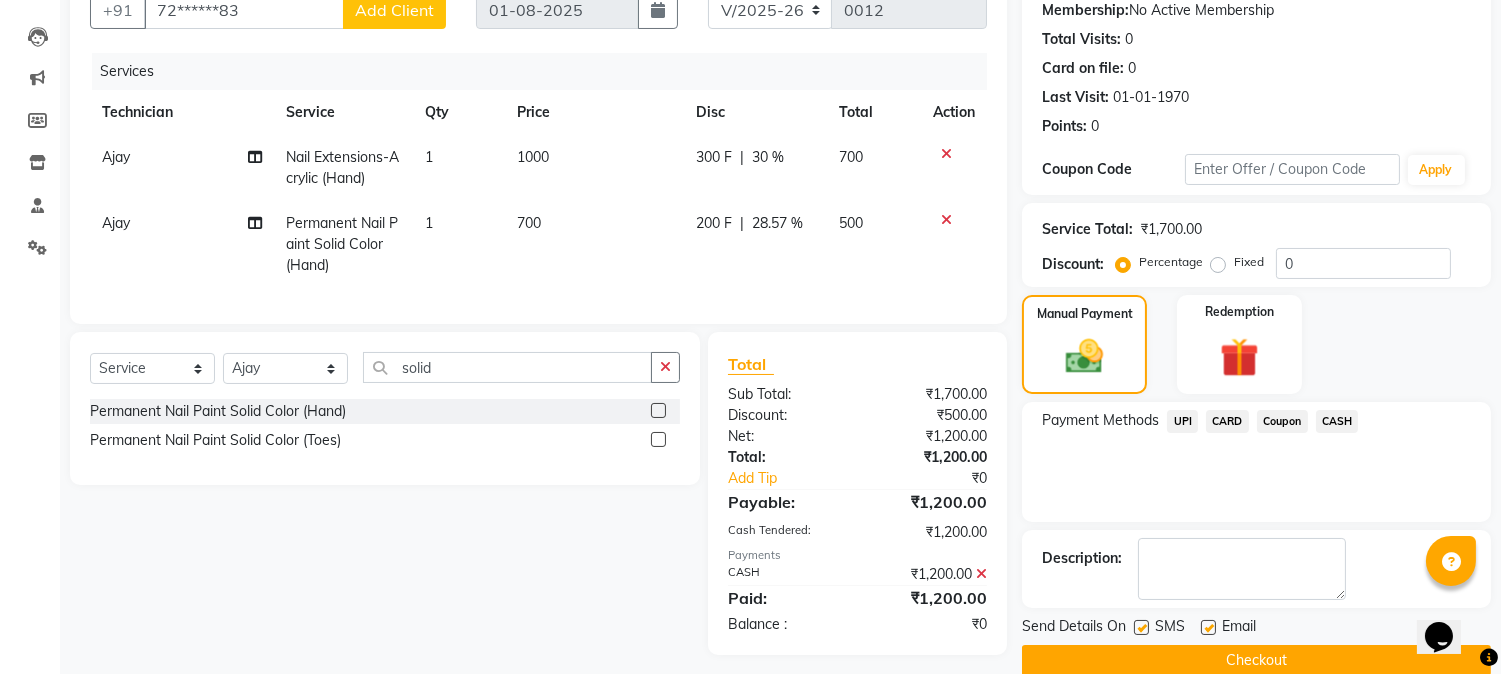 scroll, scrollTop: 225, scrollLeft: 0, axis: vertical 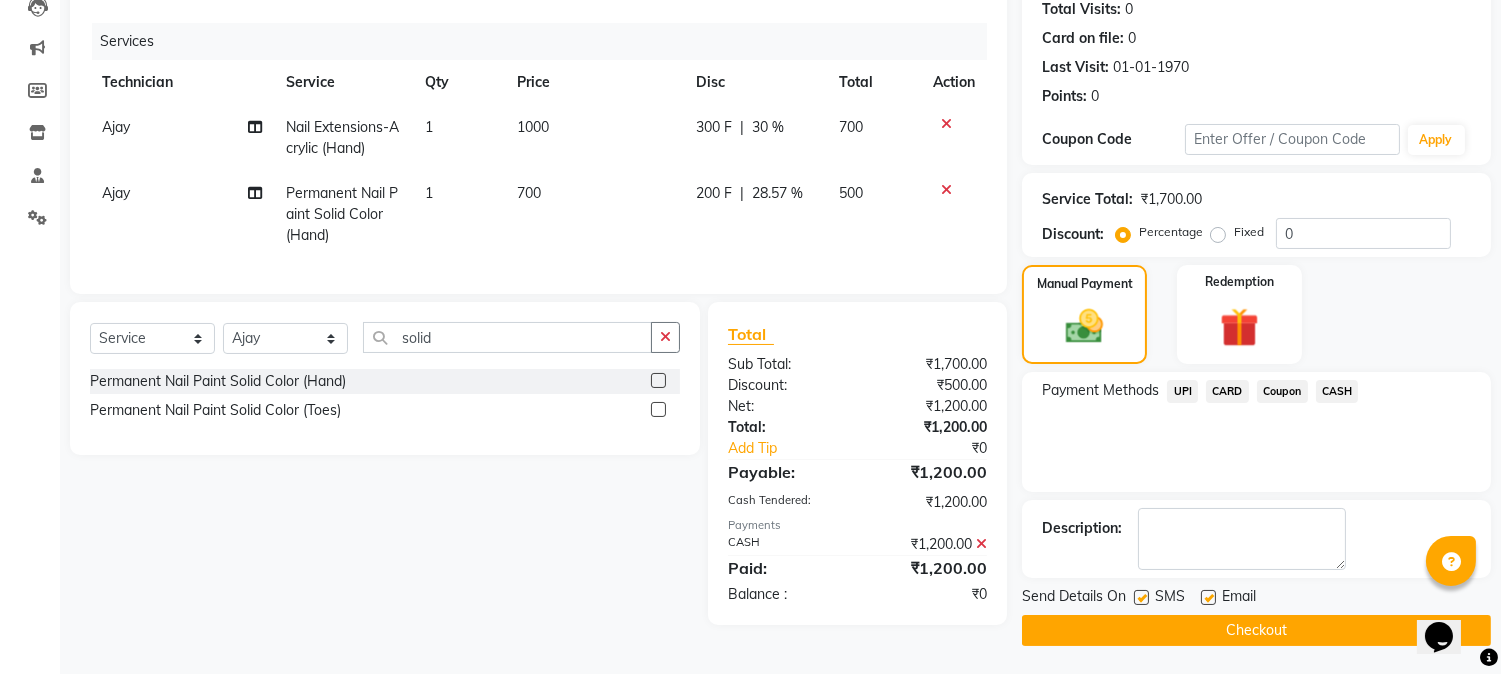 click on "Checkout" 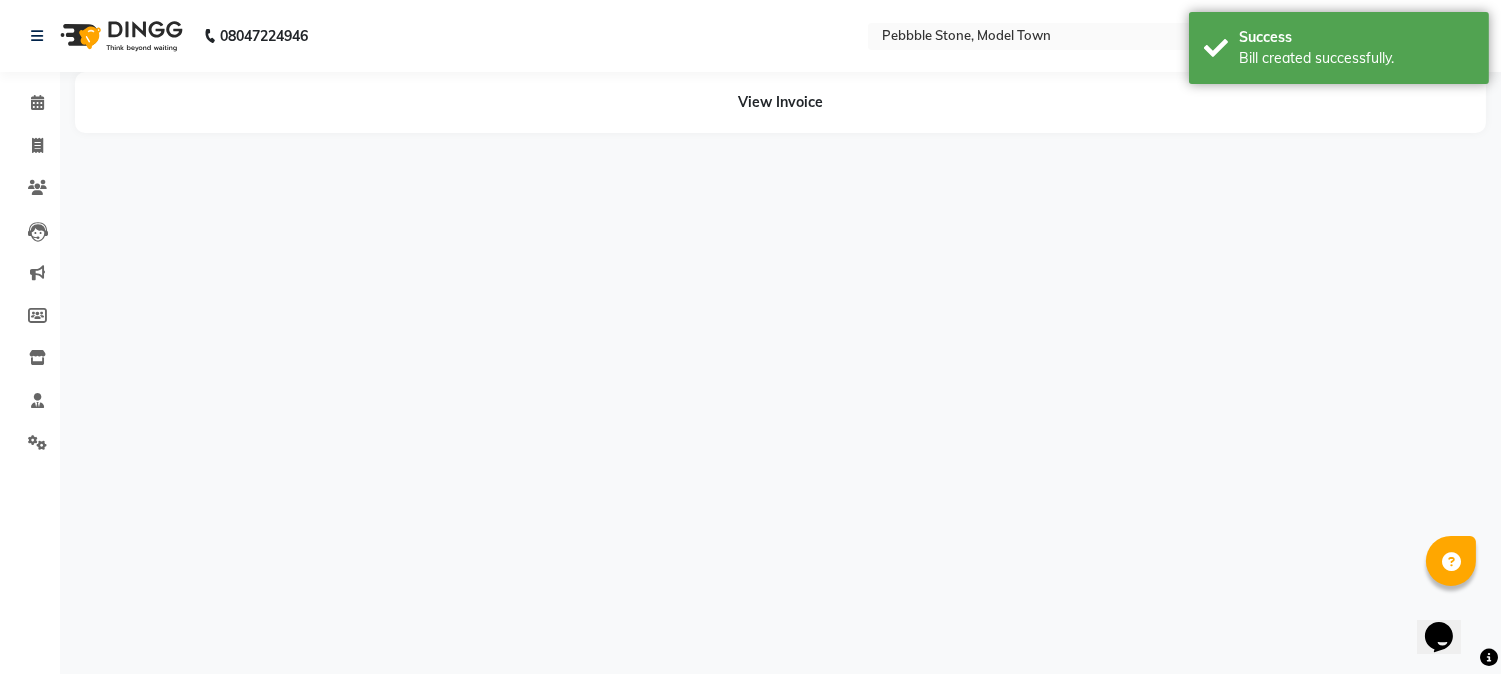 scroll, scrollTop: 0, scrollLeft: 0, axis: both 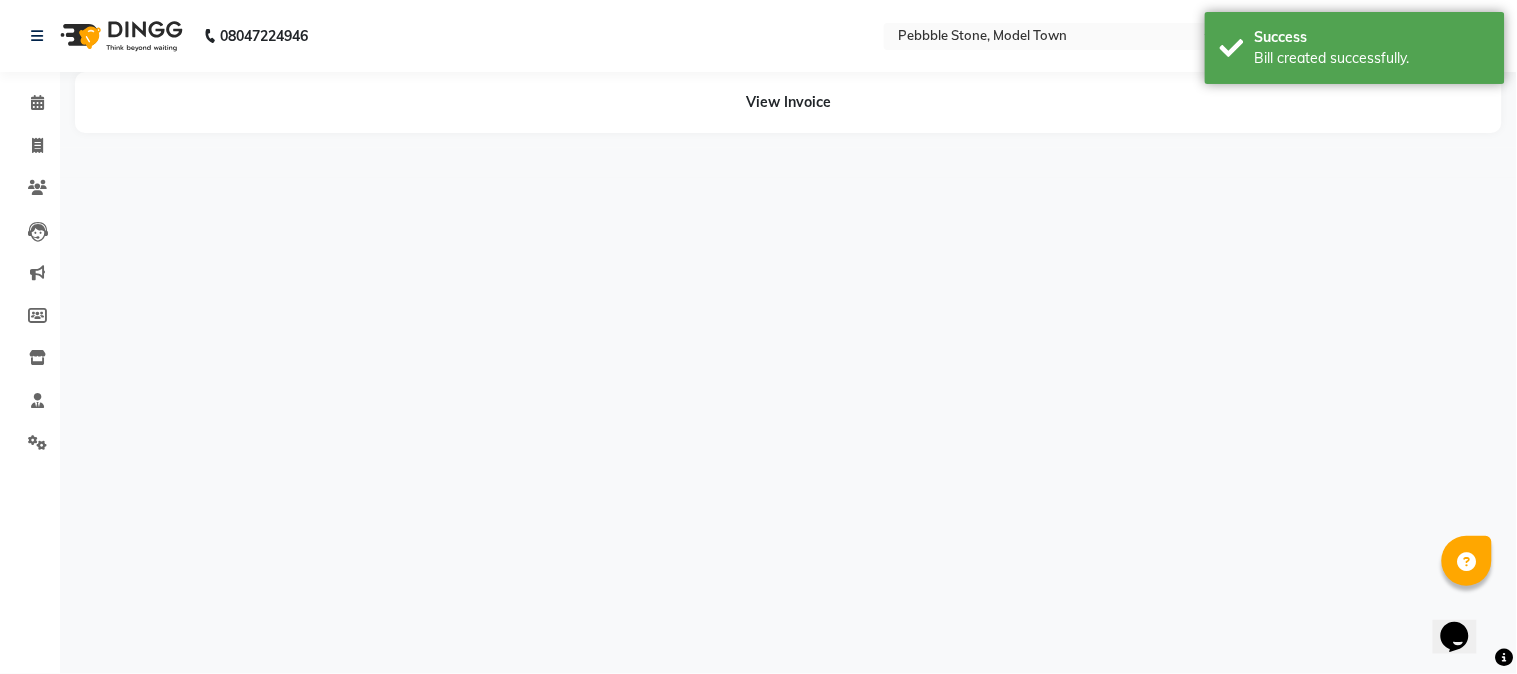 click on "08047224946 Select Location × Pebbble Stone, Model Town  WhatsApp Status  ✕ Status:  Connected Most Recent Message: 01-08-2025     06:45 PM Recent Service Activity: 01-08-2025     06:45 PM Default Panel My Panel English ENGLISH Español العربية मराठी हिंदी ગુજરાતી தமிழ் 中文 Notifications nothing to show ☀ Pebbble Stone, Model Town  Calendar  Invoice  Clients  Leads   Marketing  Members  Inventory  Staff  Settings Completed InProgress Upcoming Dropped Tentative Check-In Confirm Bookings Segments Page Builder  View Invoice" at bounding box center [758, 337] 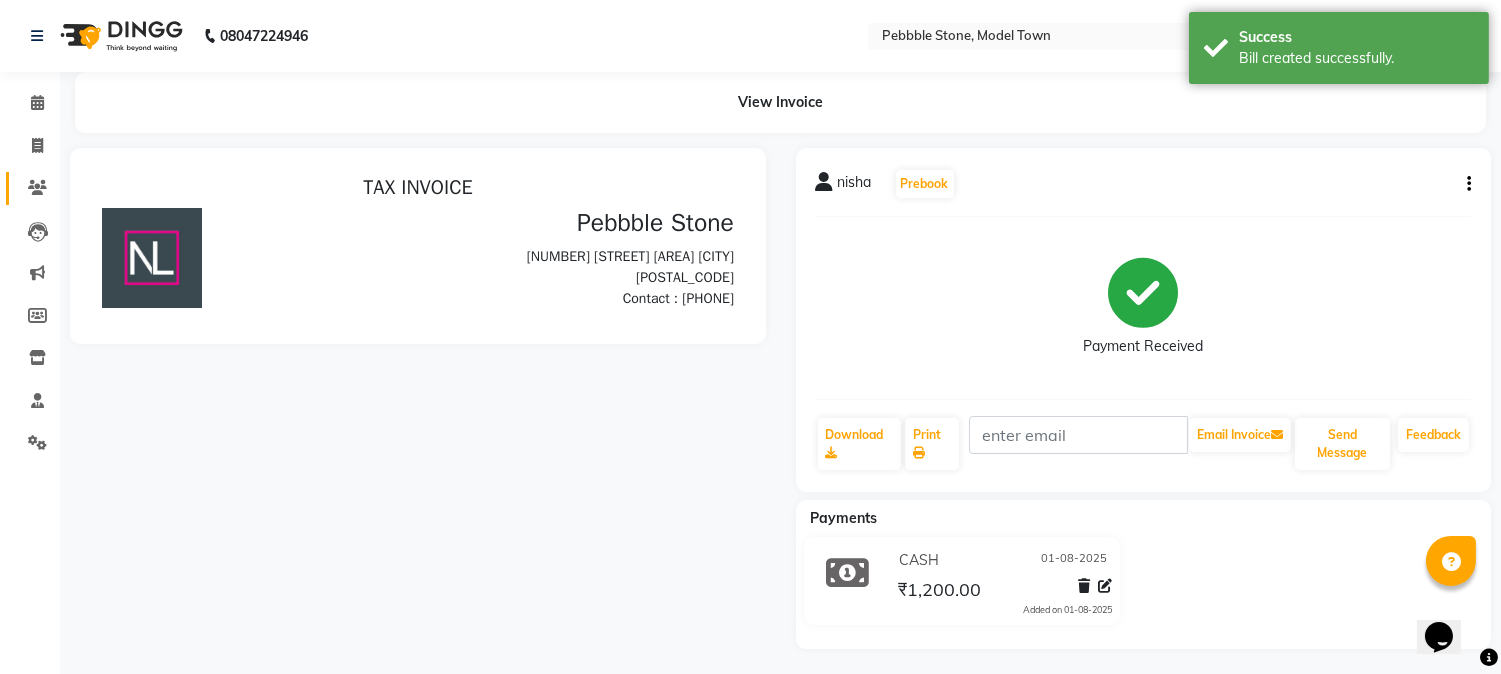 scroll, scrollTop: 0, scrollLeft: 0, axis: both 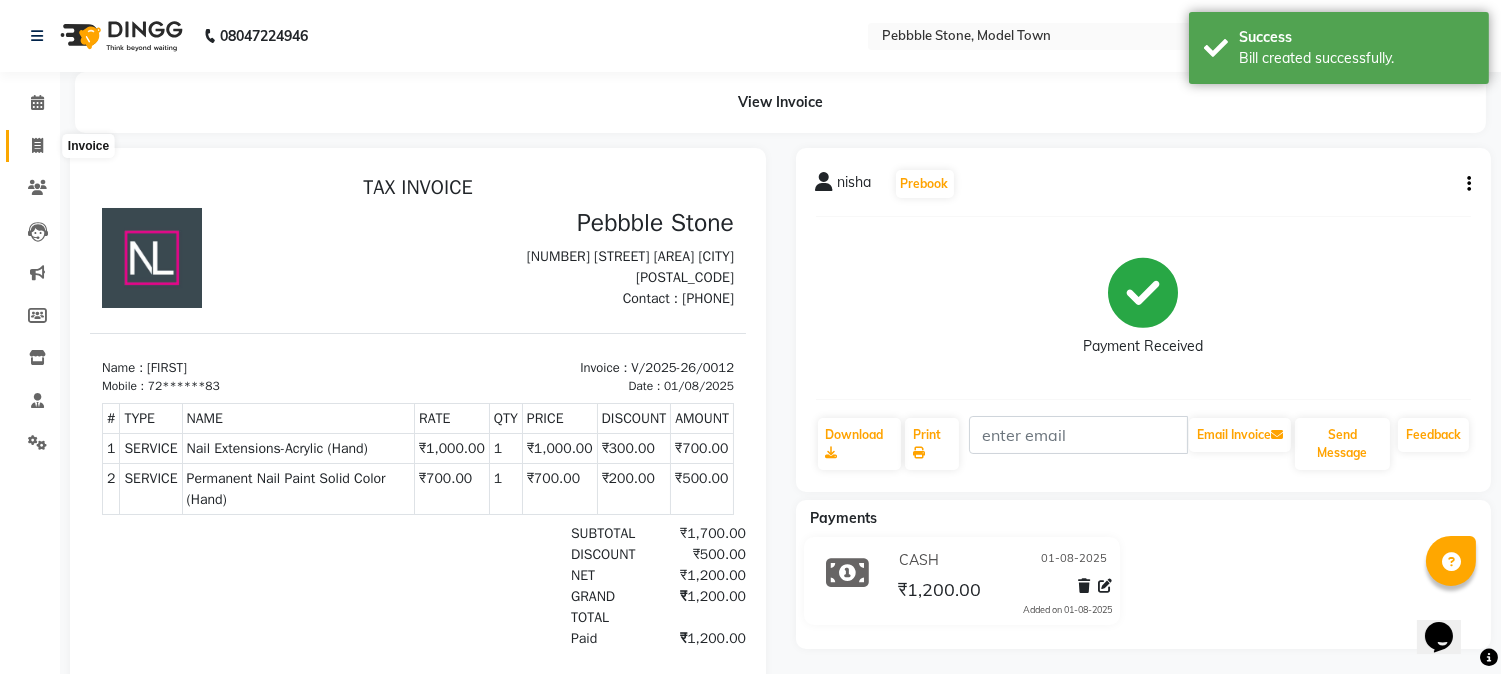 click 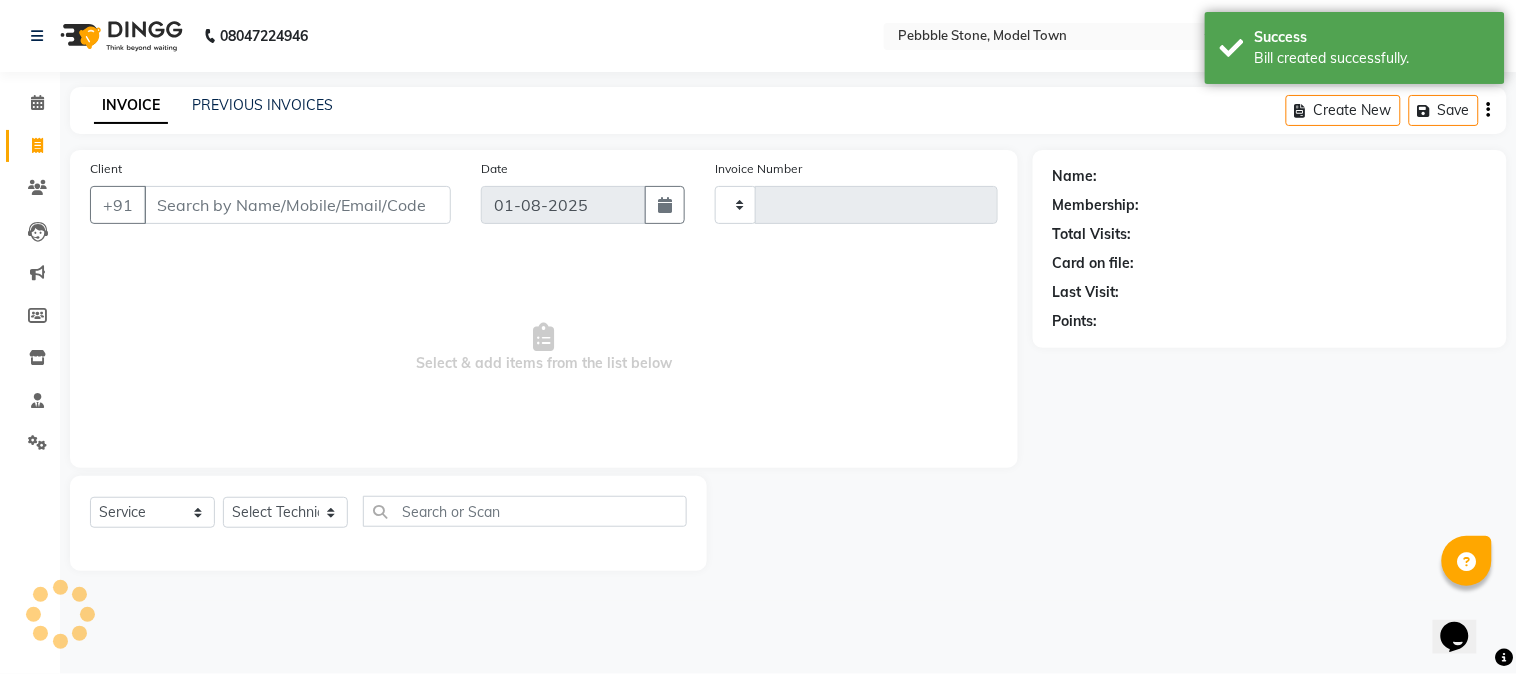 type on "0013" 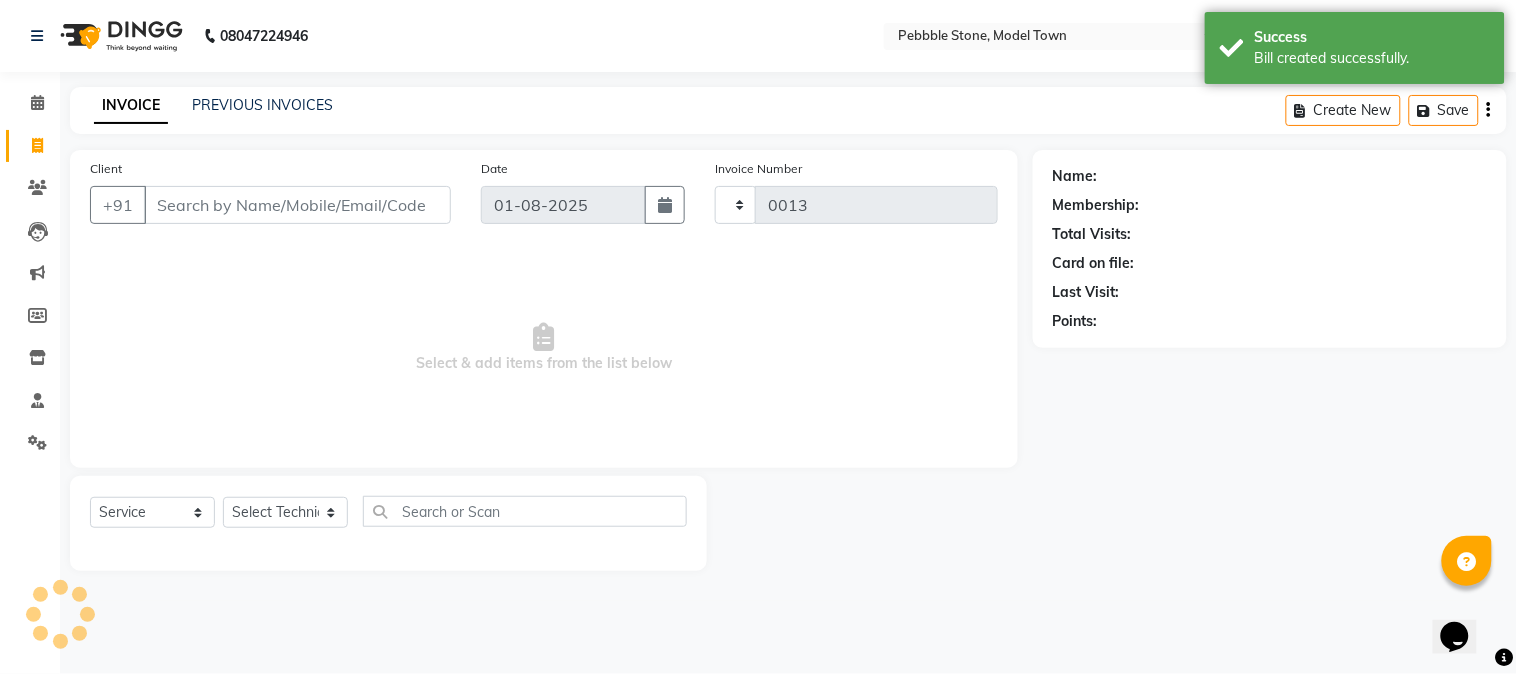 select on "8684" 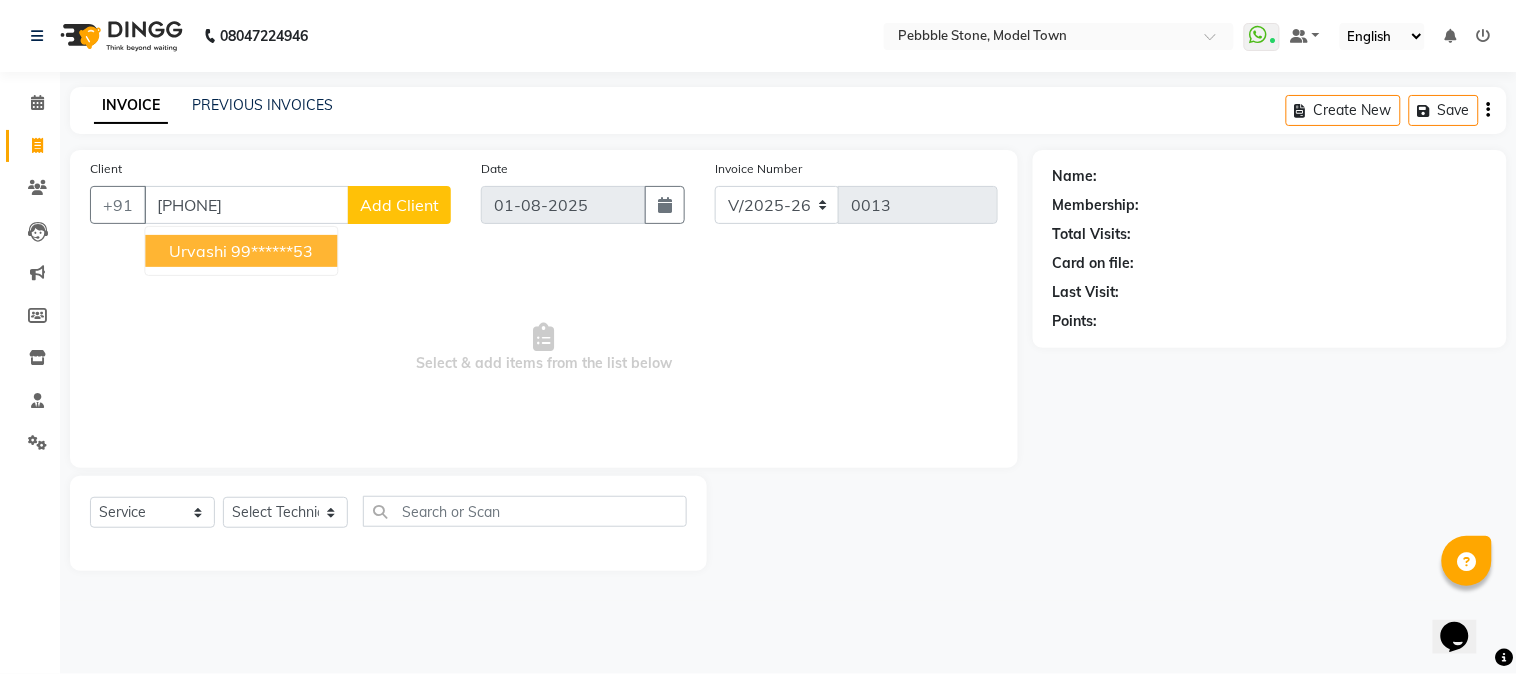 click on "99******53" at bounding box center (272, 251) 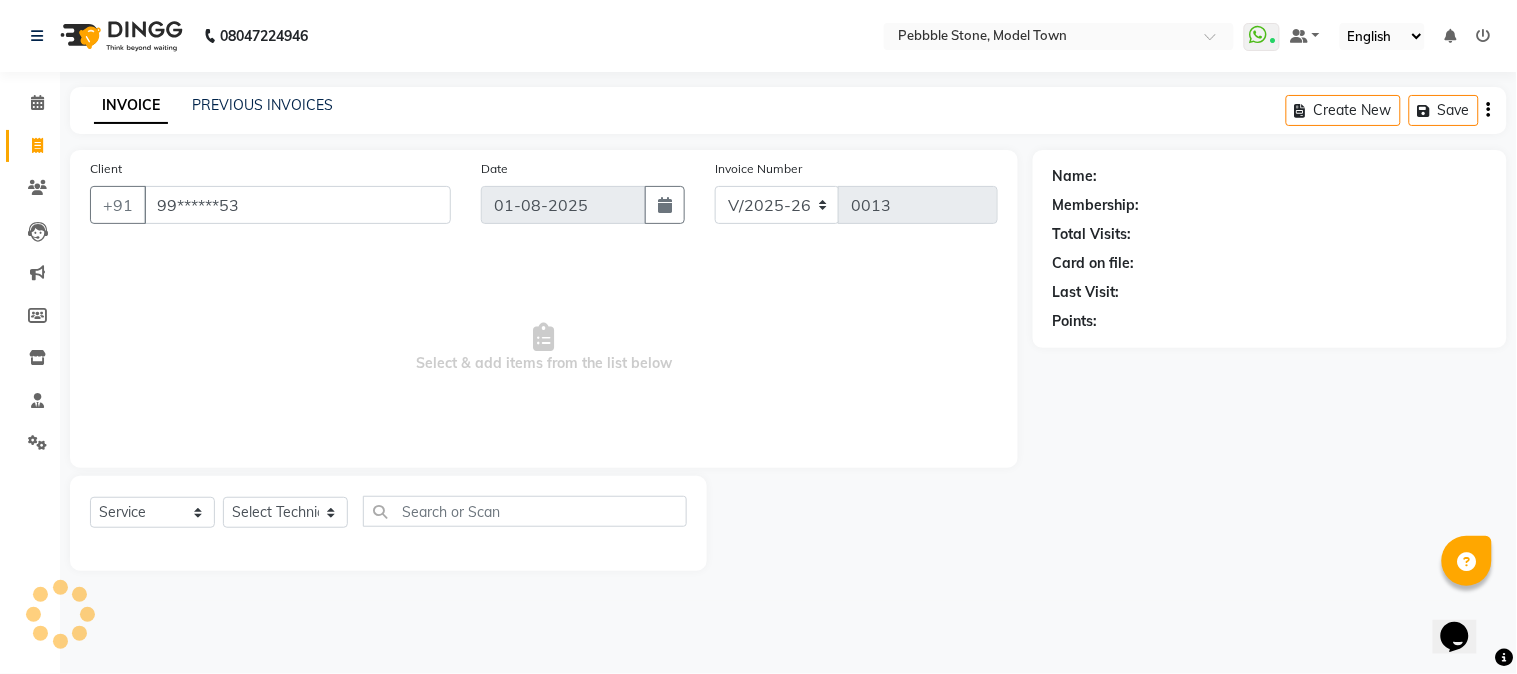 type on "99******53" 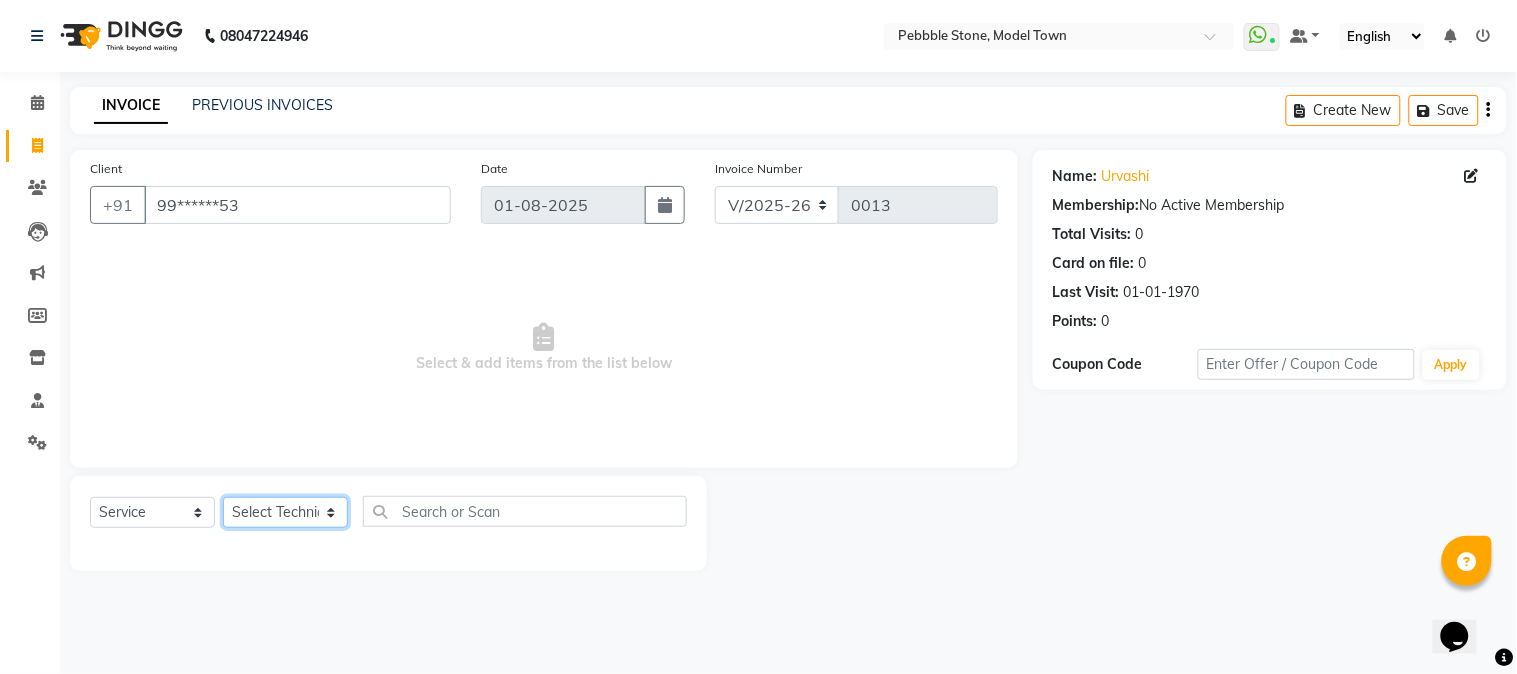 click on "Select Technician Ajay  Awdesh Kumar Fairy khan Goldy Saini Manager Manjeet Omkar Varun" 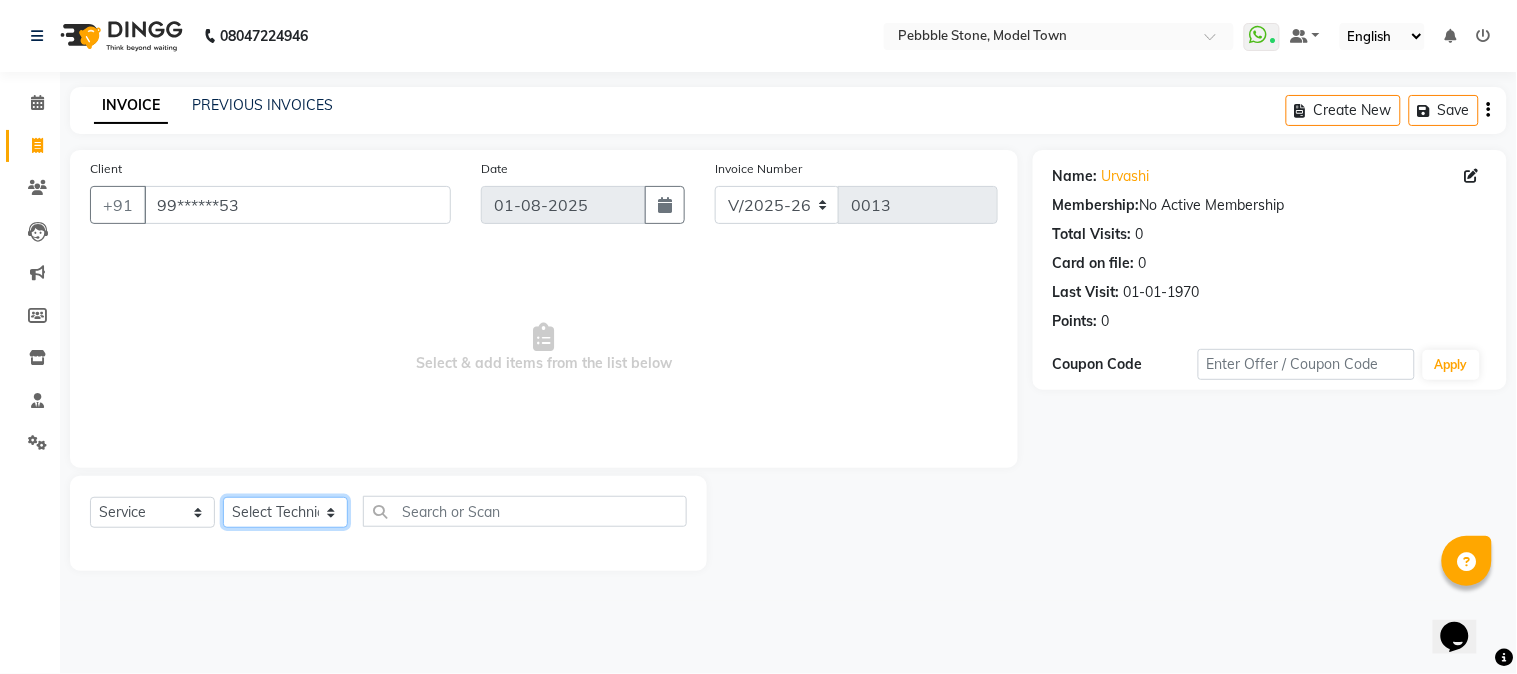 select on "87701" 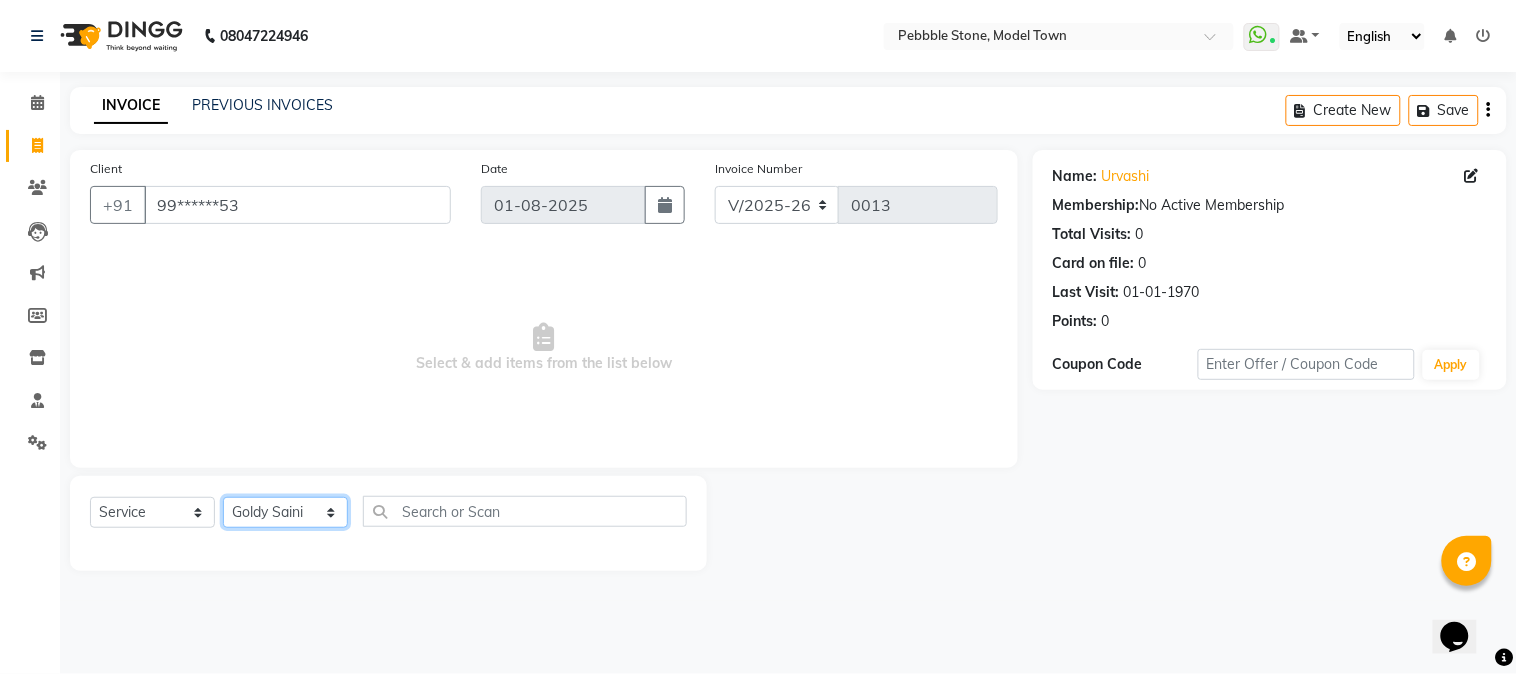 click on "Select Technician Ajay  Awdesh Kumar Fairy khan Goldy Saini Manager Manjeet Omkar Varun" 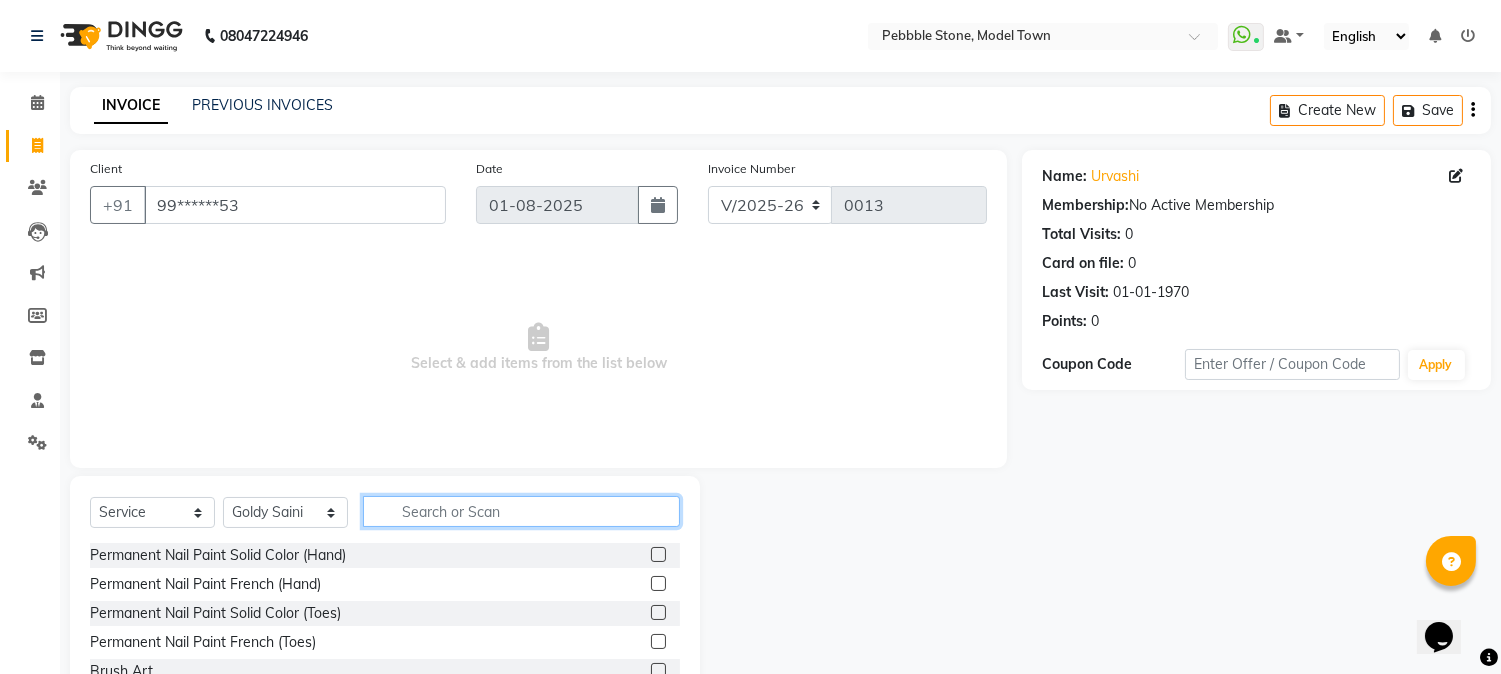 click 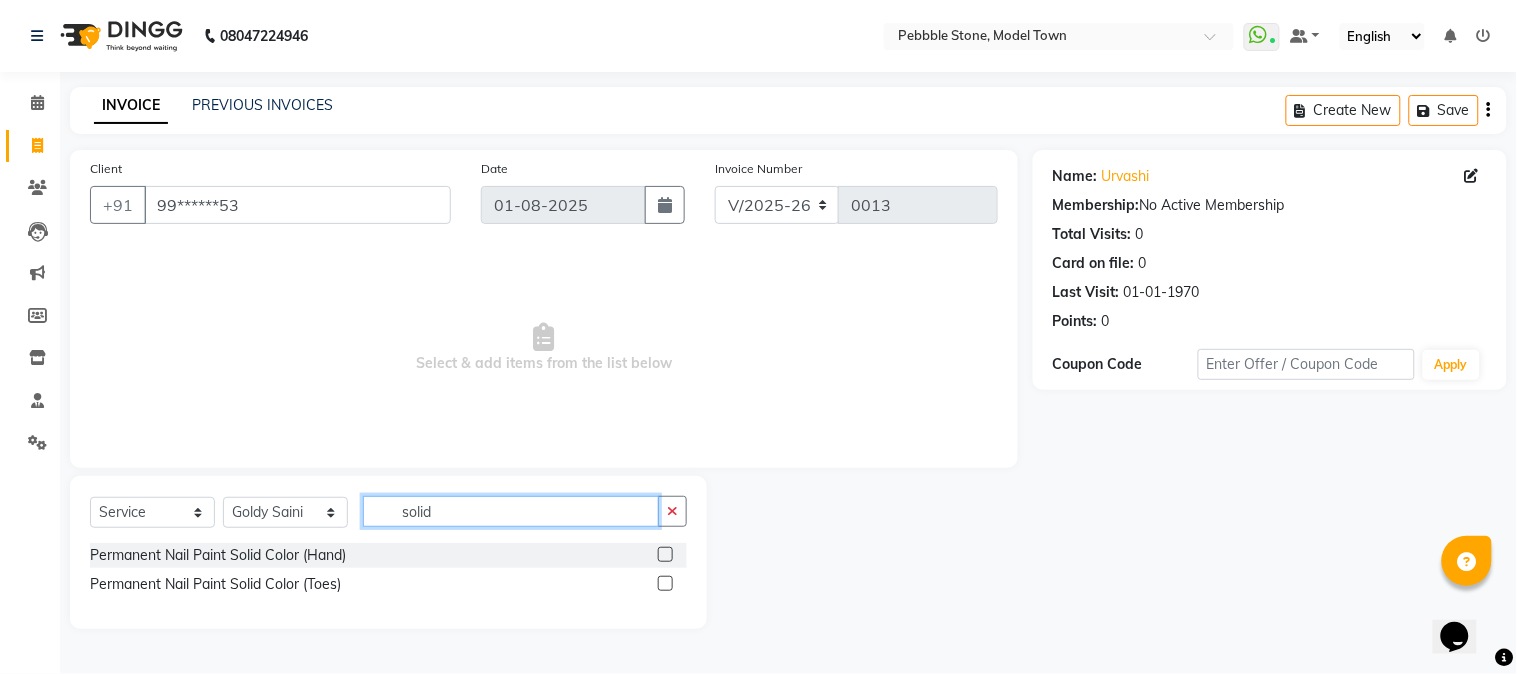 type on "solid" 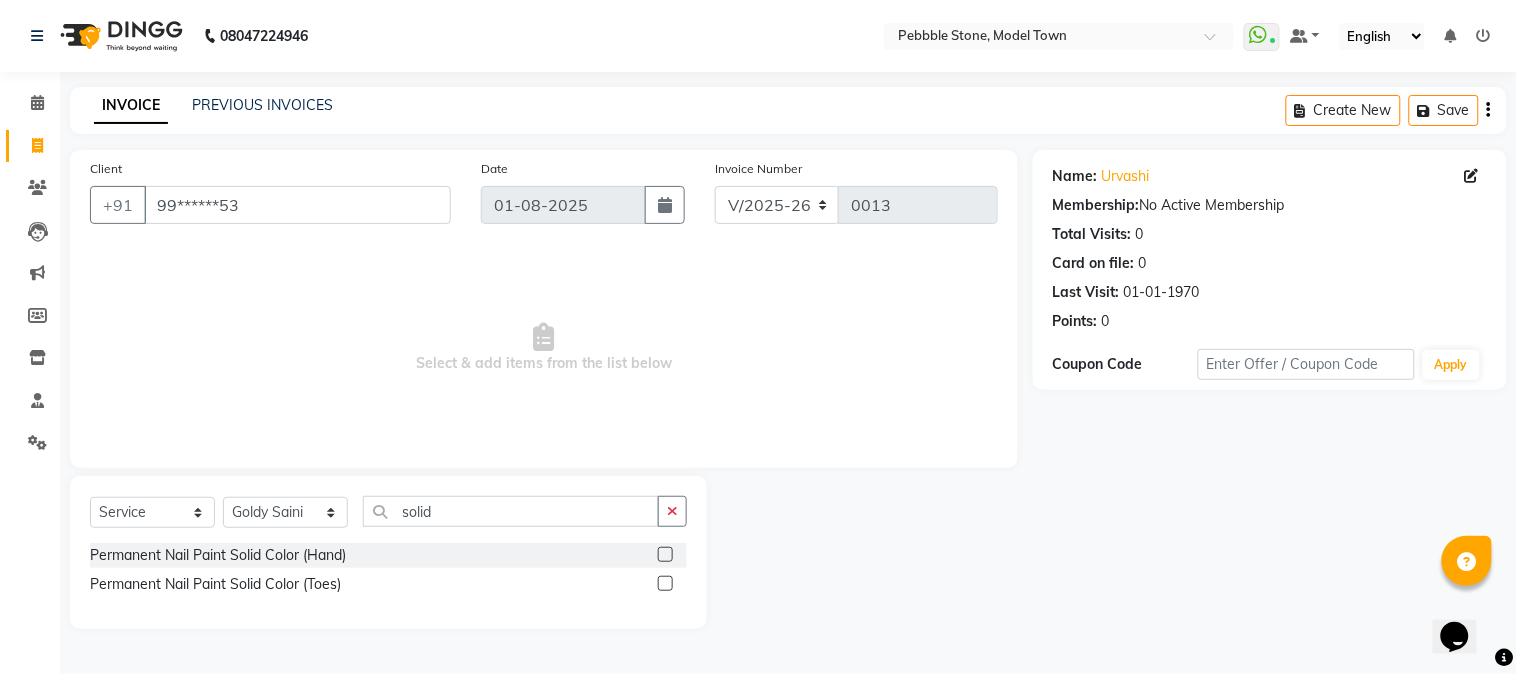 click 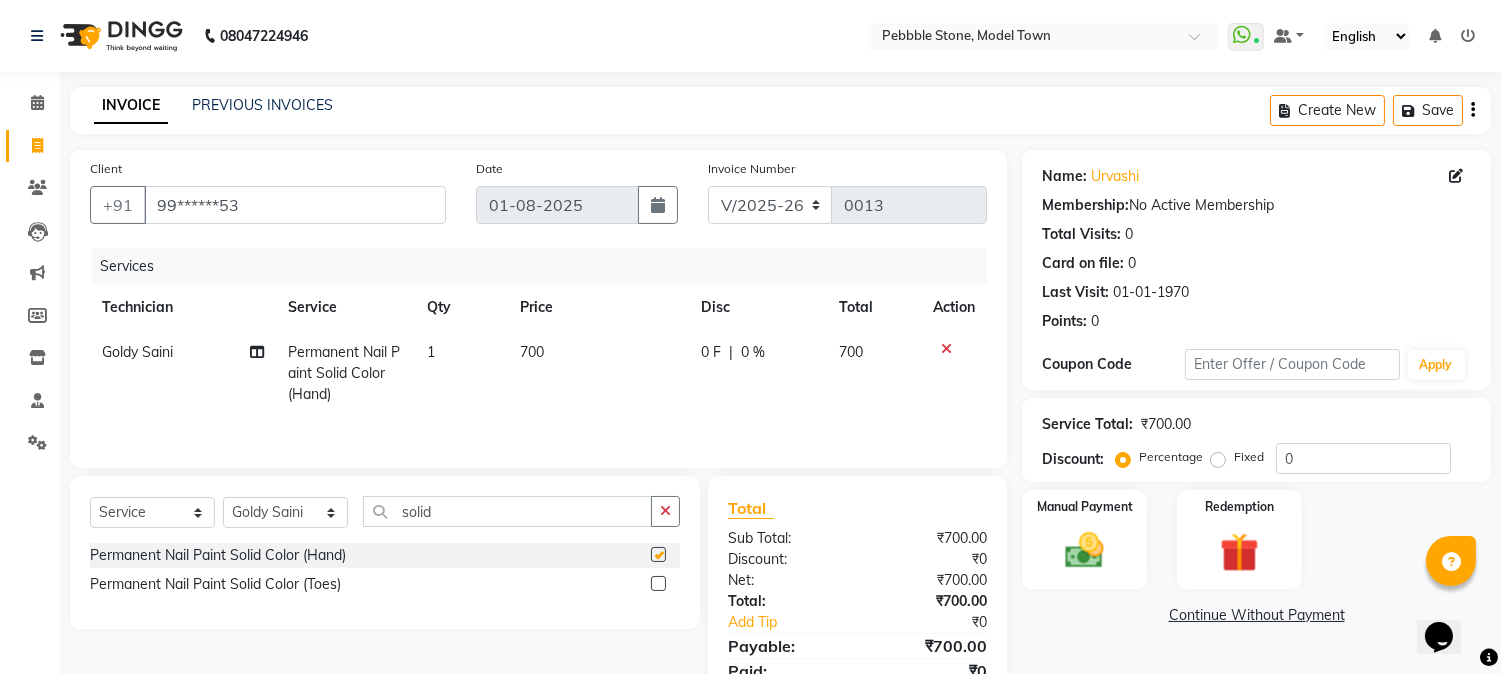 checkbox on "false" 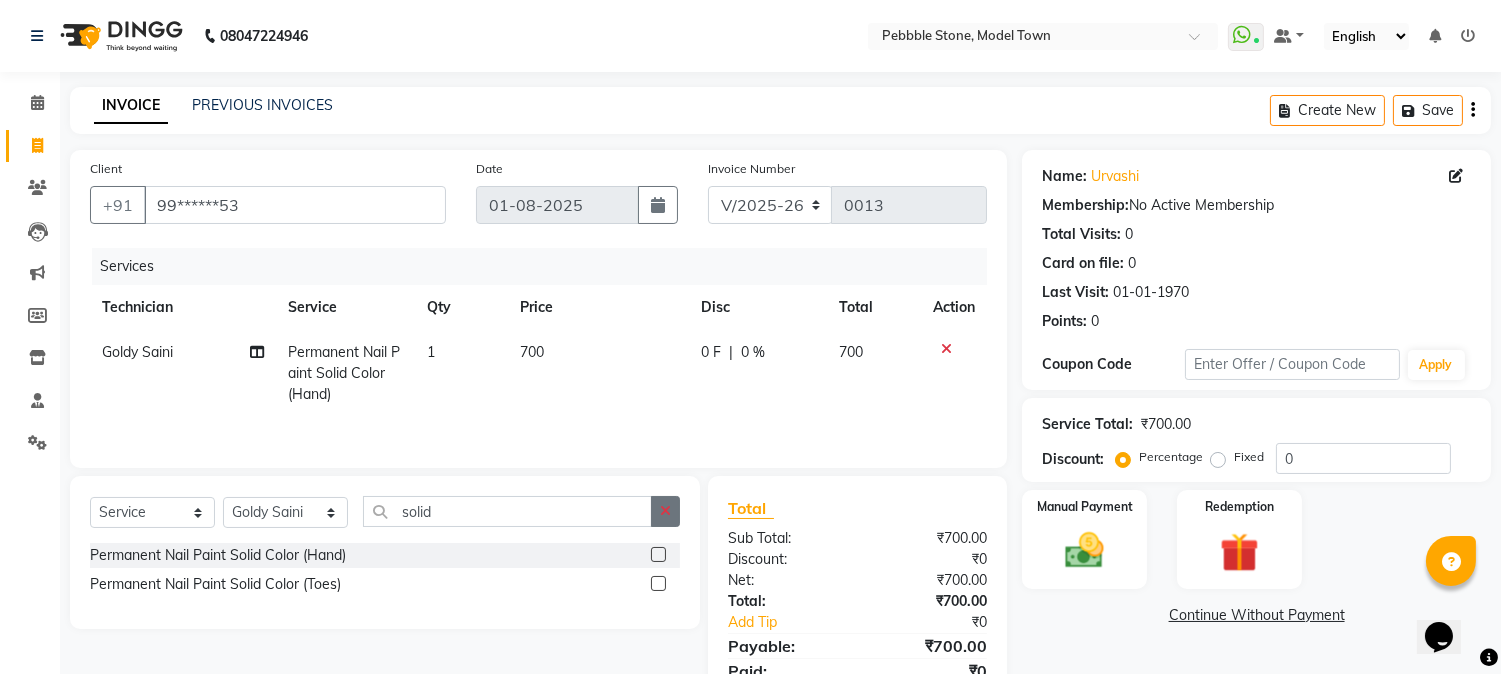 click 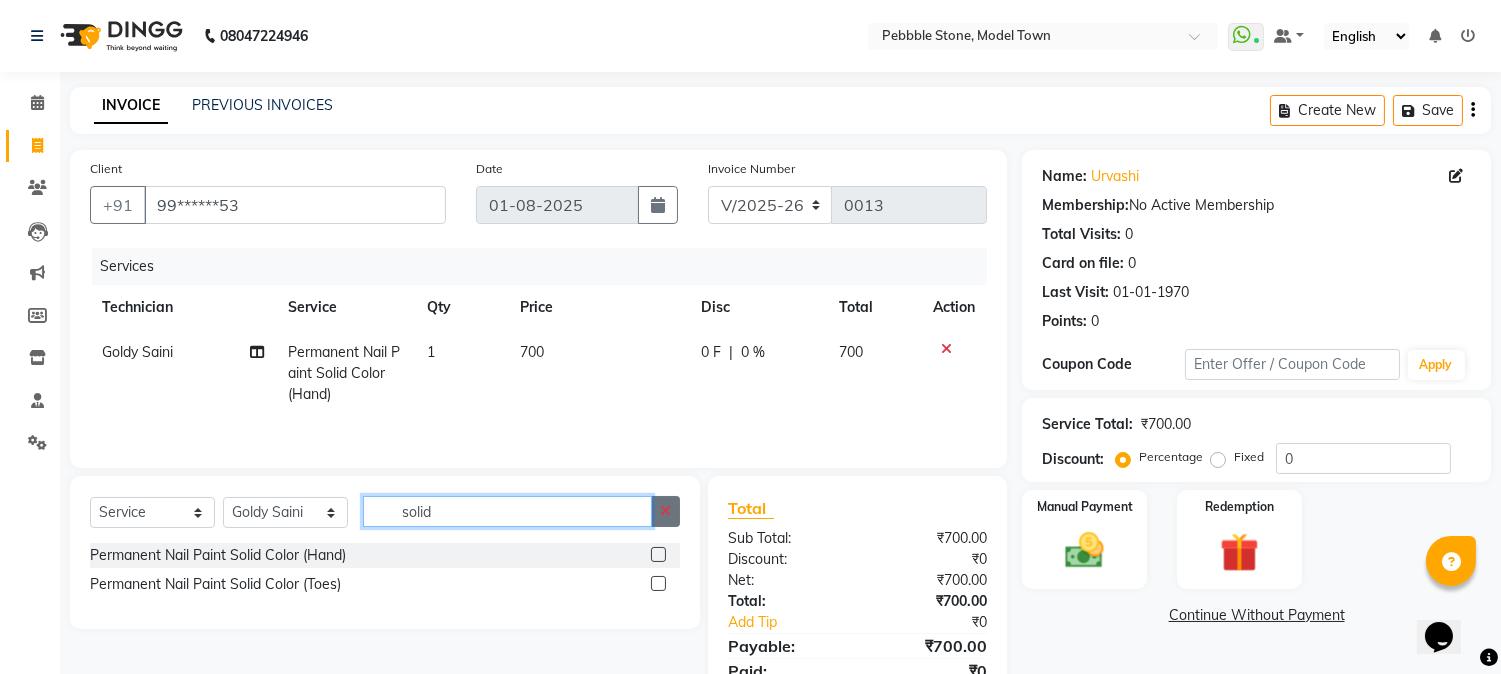 type 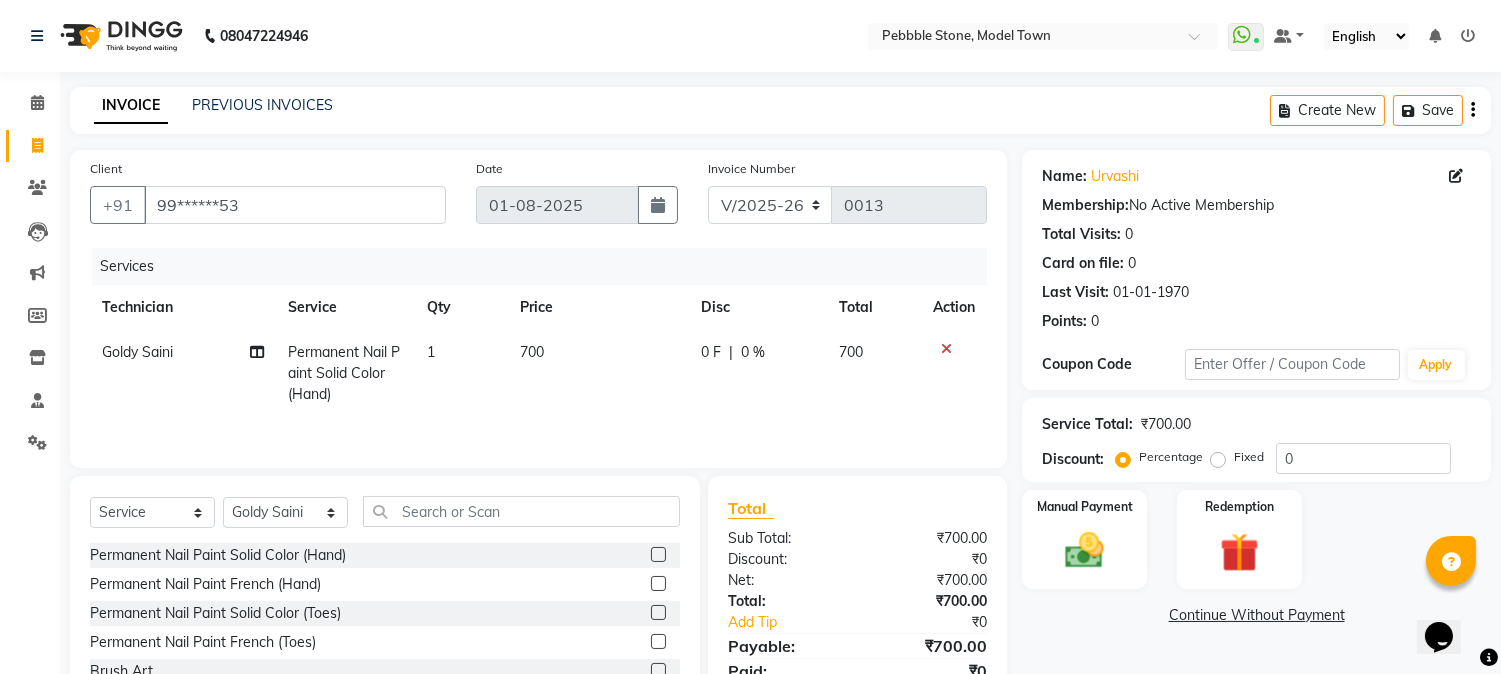click 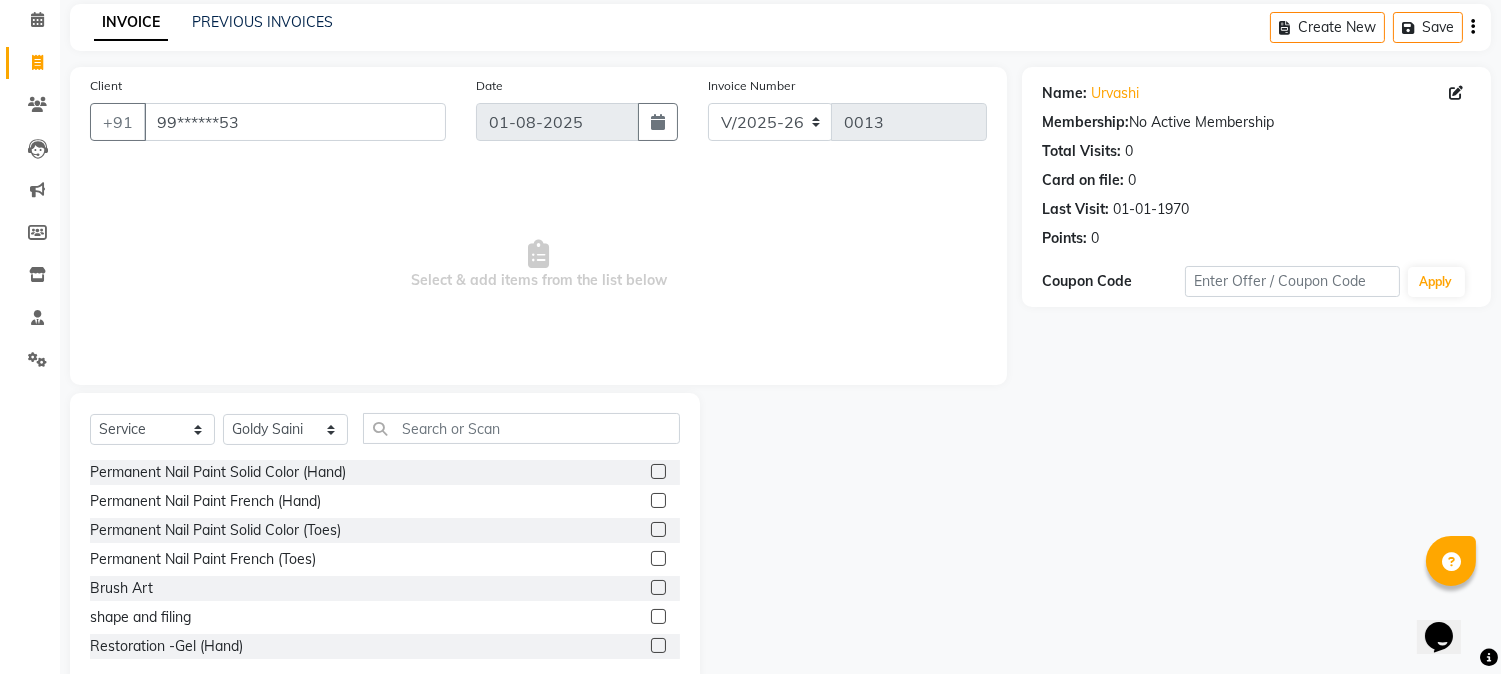 scroll, scrollTop: 126, scrollLeft: 0, axis: vertical 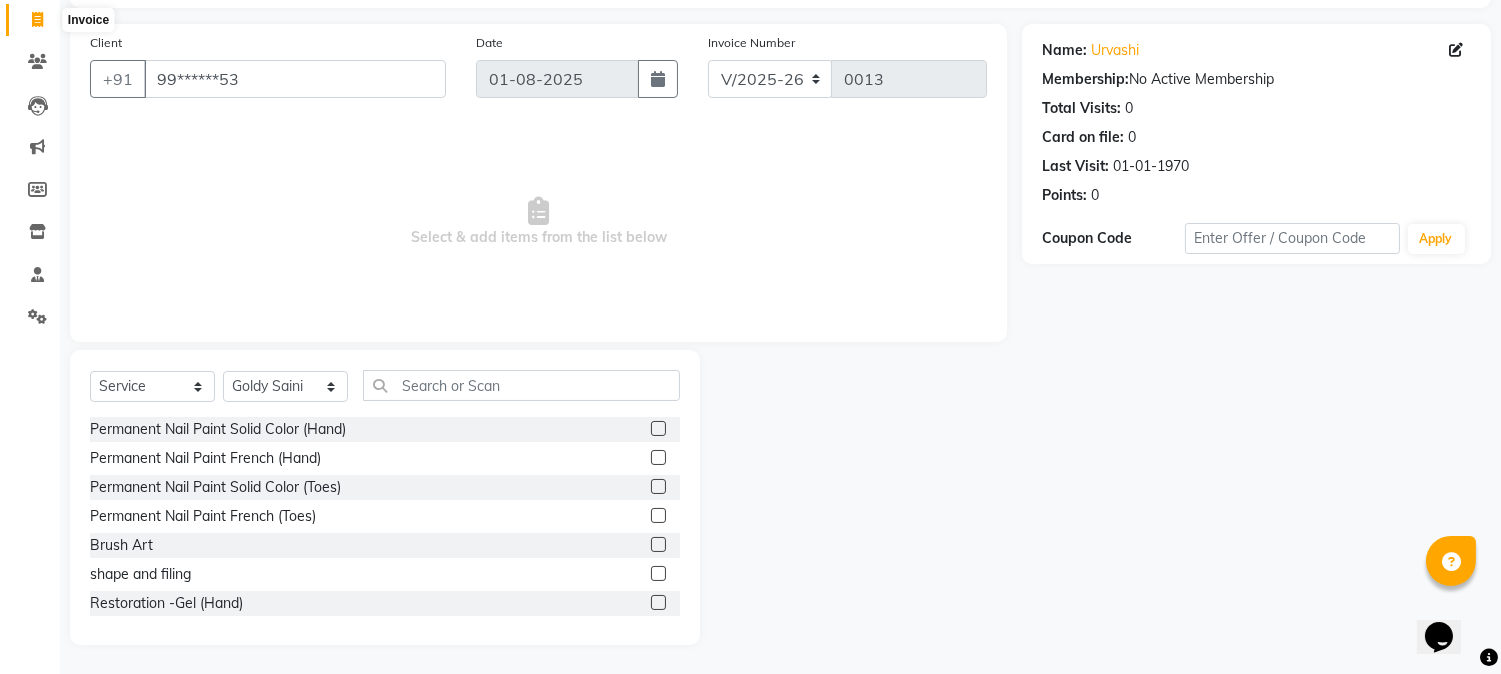 click 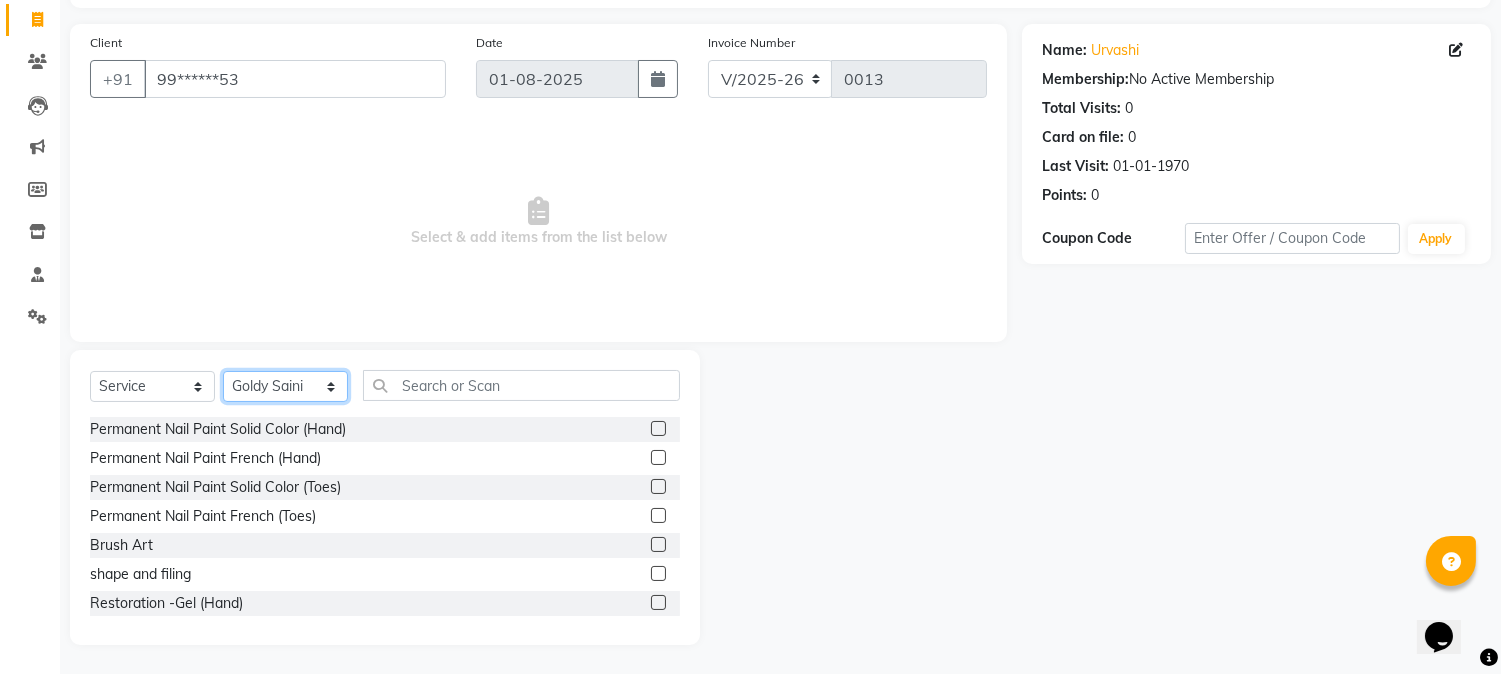 click on "Select Technician Ajay  Awdesh Kumar Fairy khan Goldy Saini Manager Manjeet Omkar Varun" 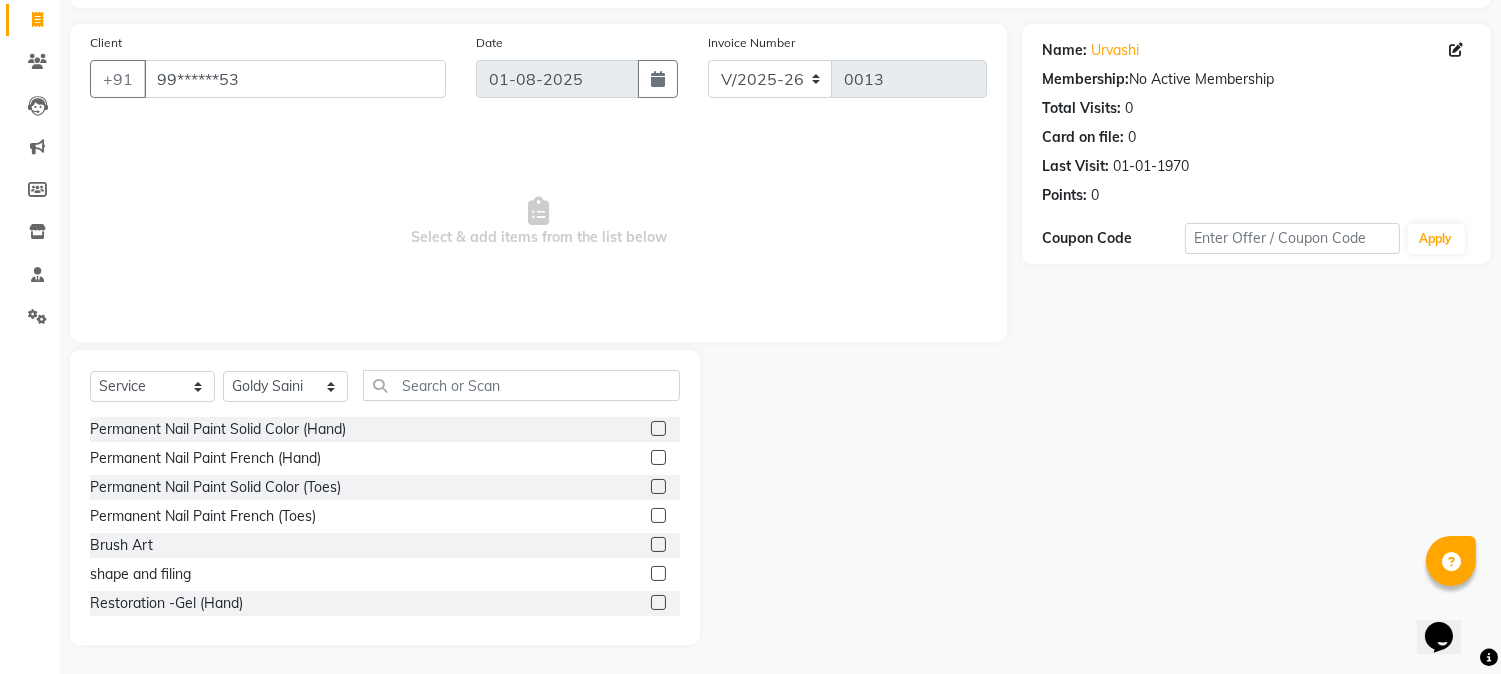 click on "INVOICE PREVIOUS INVOICES Create New   Save  Client +91 99******53 Date 01-08-2025 Invoice Number V/2025 V/2025-26 0013  Select & add items from the list below  Select  Service  Product  Membership  Package Voucher Prepaid Gift Card  Select Technician Ajay  Awdesh Kumar Fairy khan Goldy Saini Manager Manjeet Omkar Varun Permanent Nail Paint Solid Color (Hand)  Permanent Nail Paint French (Hand)  Permanent Nail Paint  Solid Color (Toes)  Permanent Nail Paint  French (Toes)  Brush Art  shape and filing  Restoration -Gel (Hand)  Restoration -Tip Replacement (Hand)  Restoration -Touch-up (Hand)  Restoration -Gel Color Change (Hand)  Restoration -Removal of extensions (Hand)  Restoration -Removal of Nail paint (Hand)  removal of overlays (Hand)  Restoration-Gel (Toes)  Restoration -Tip Replacement (Toes)  Restoration -Touch-up (Toes)  Restoration -Gel Color Change (Toes)  Restoration -Removal of extensions (Toes)  Restoration -Removal of Nail paint (Toes)  Pedicure-Classic  Pedicure-Deluxe  Pedicure-Premium  Name:" 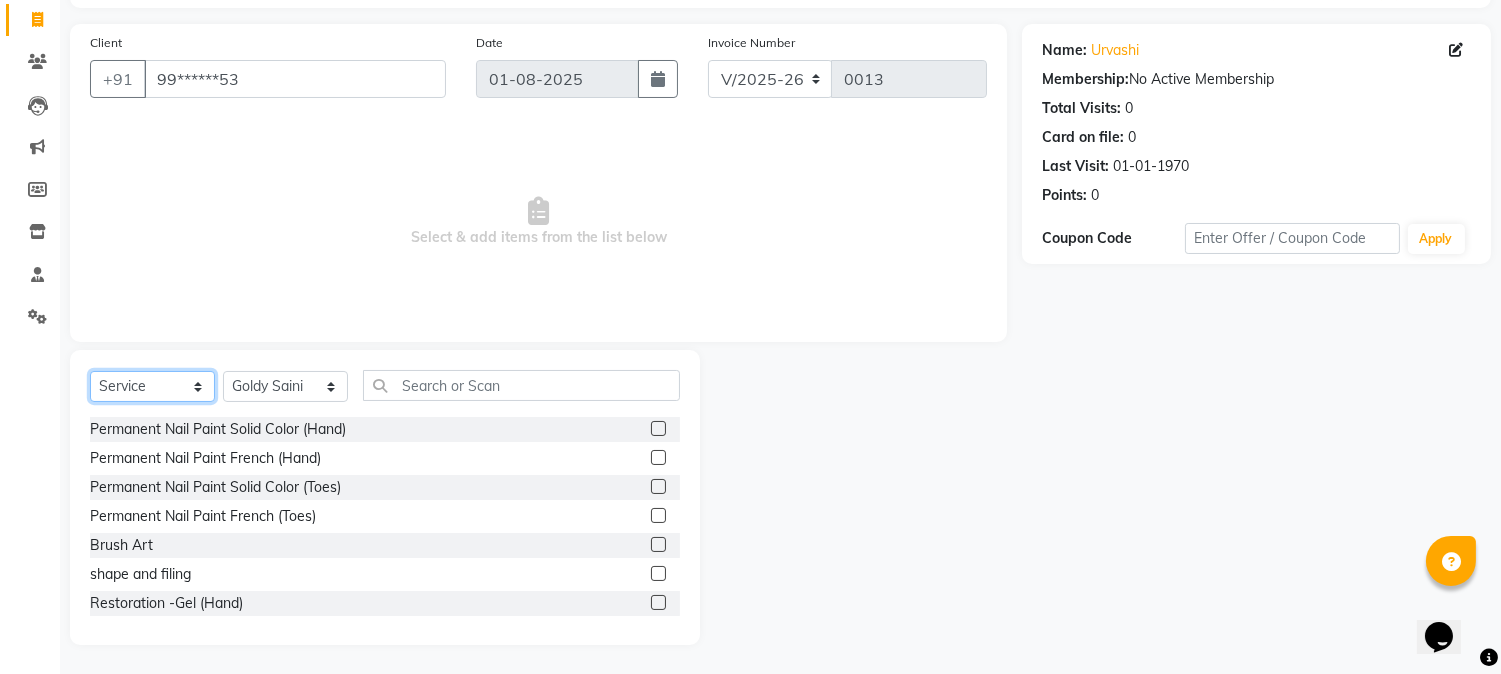 click on "Select  Service  Product  Membership  Package Voucher Prepaid Gift Card" 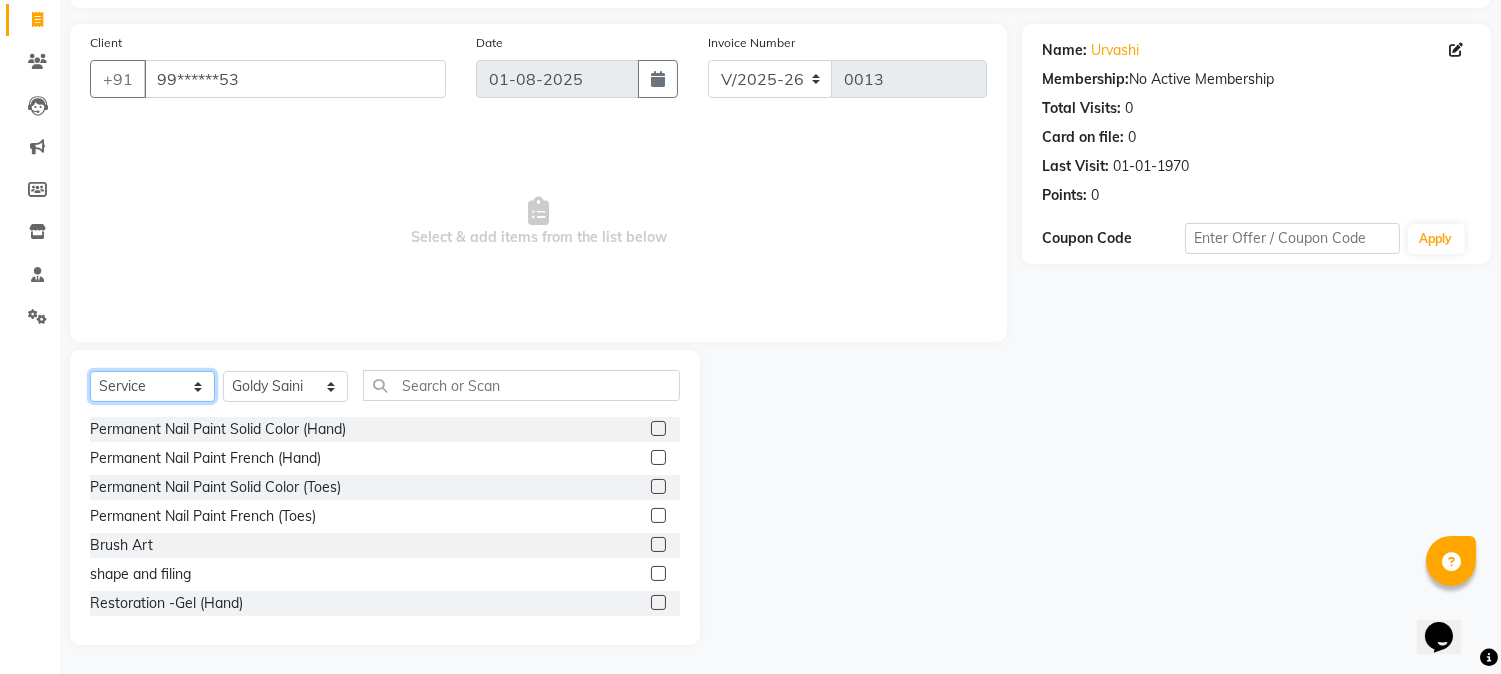 select on "membership" 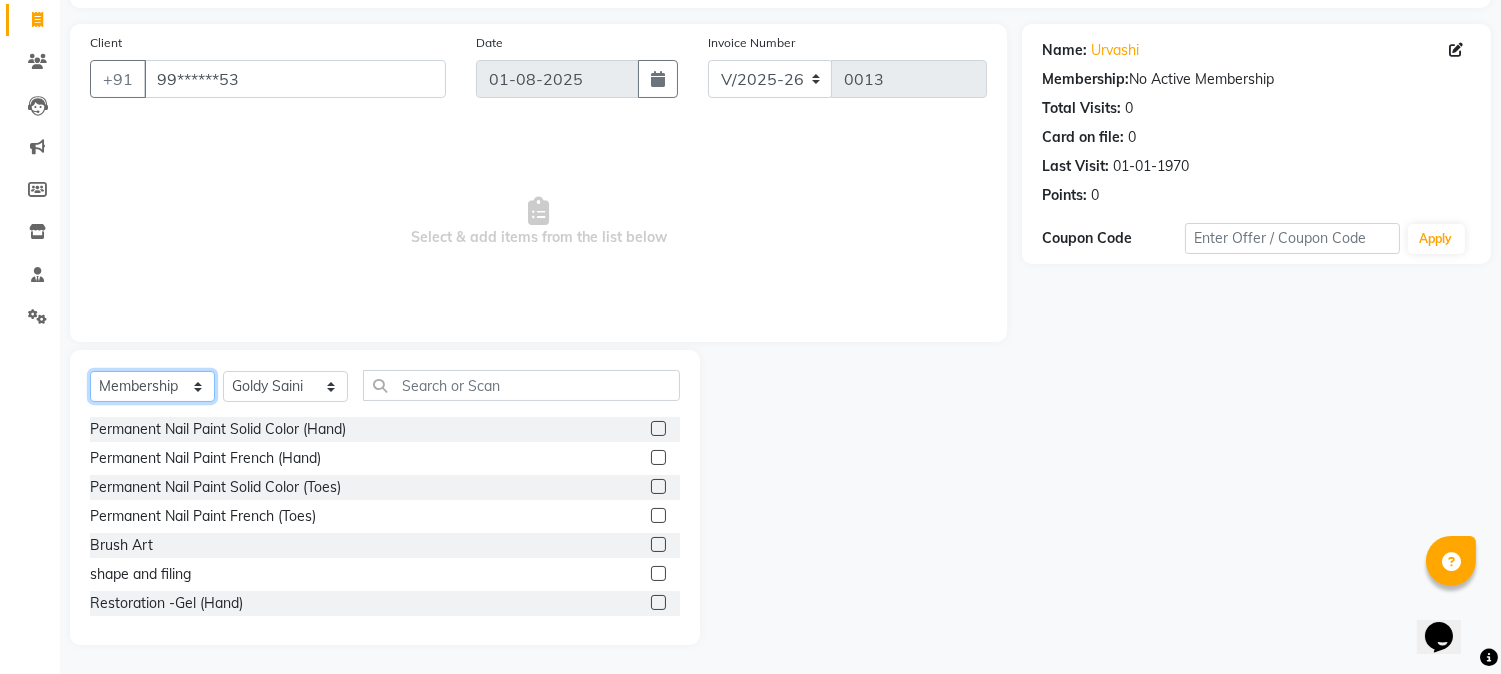 click on "Select  Service  Product  Membership  Package Voucher Prepaid Gift Card" 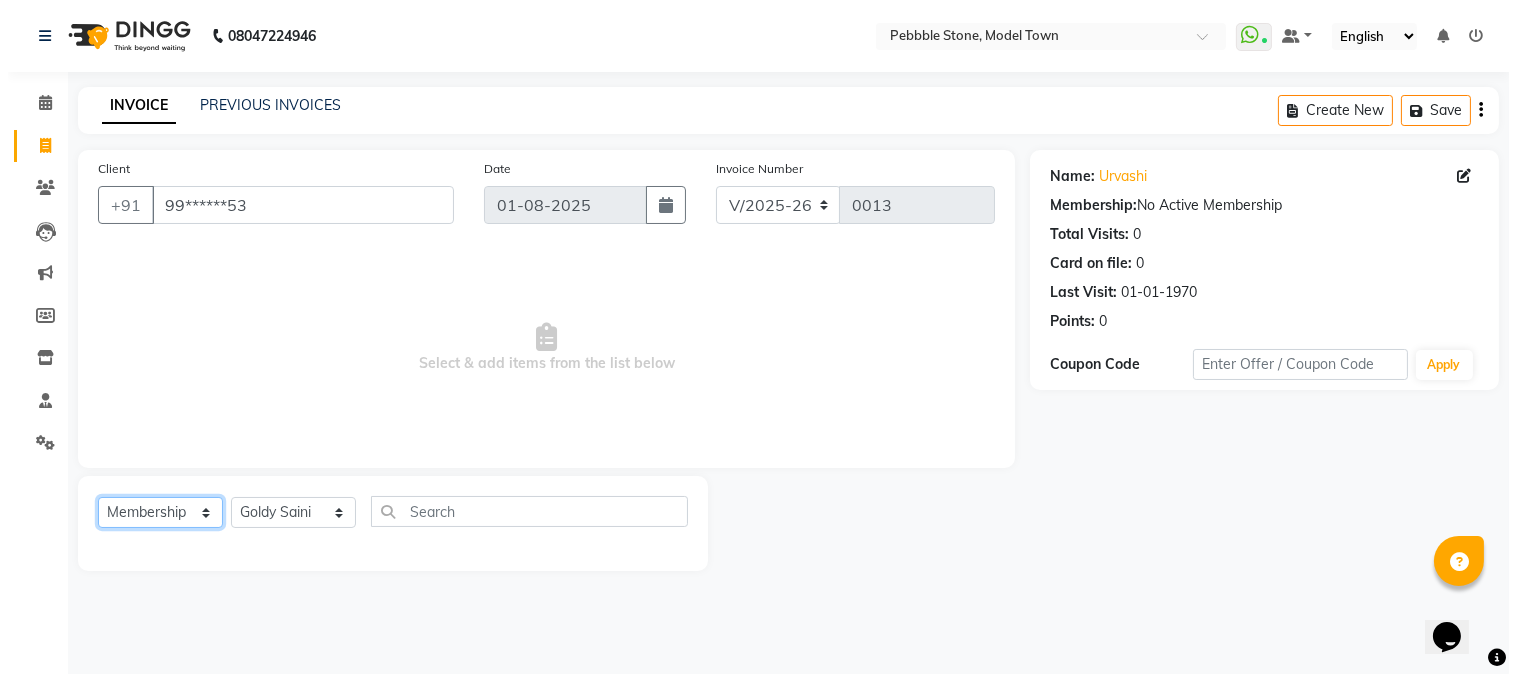 scroll, scrollTop: 0, scrollLeft: 0, axis: both 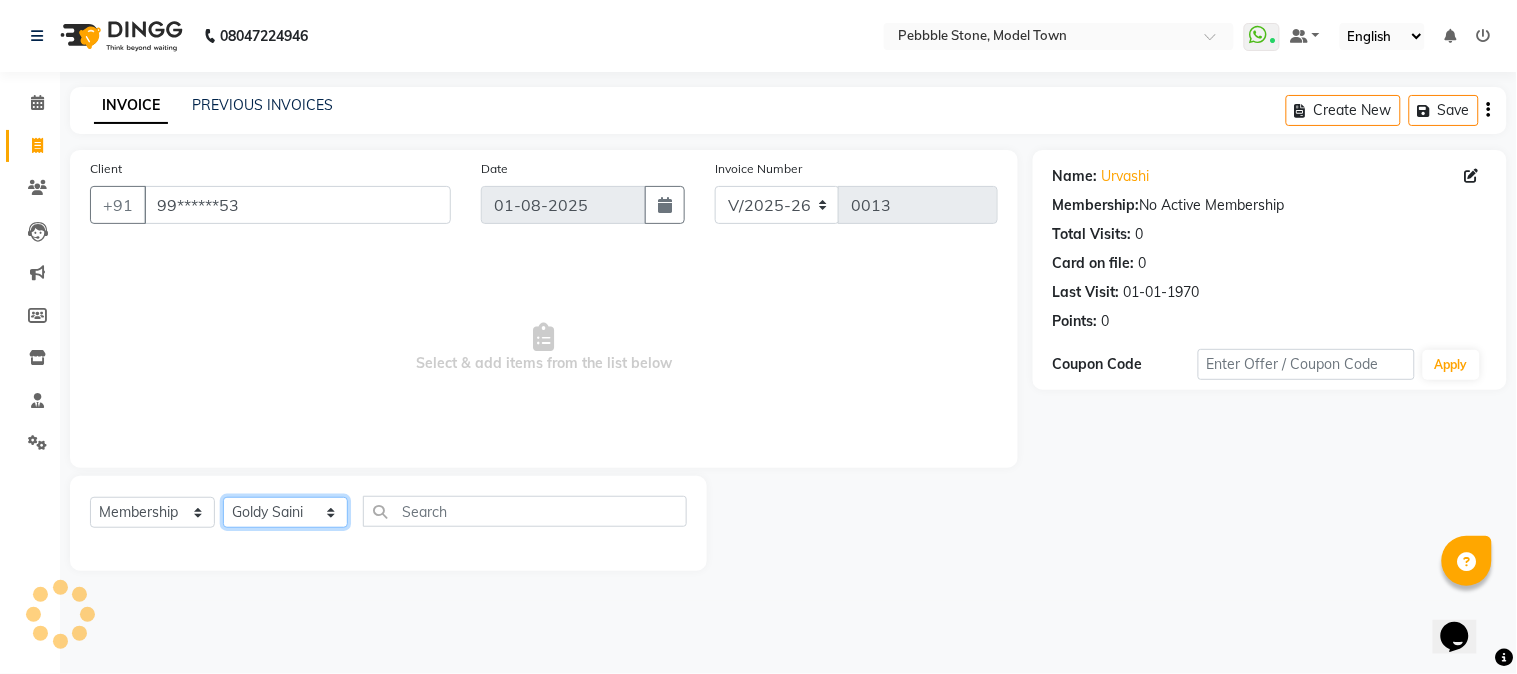click on "Select Technician Ajay  Awdesh Kumar Fairy khan Goldy Saini Manager Manjeet Omkar Varun" 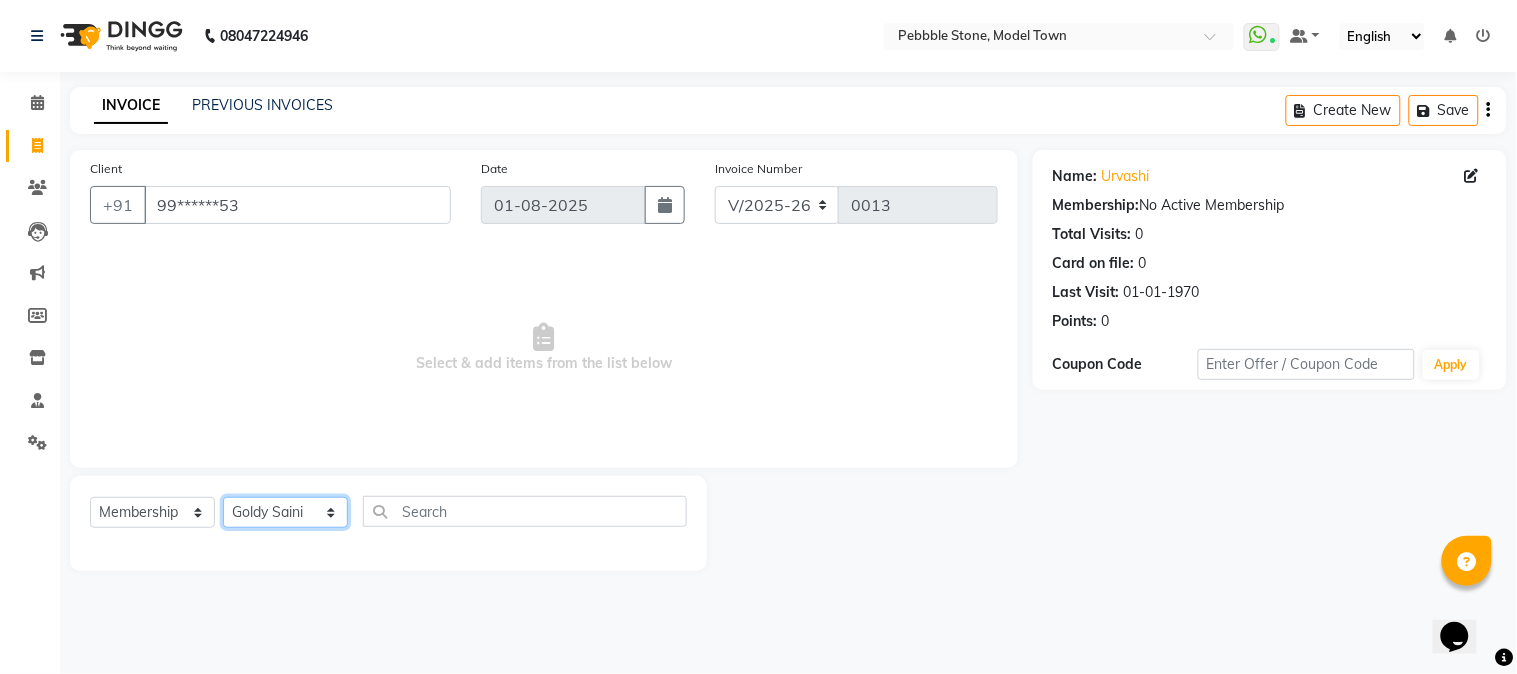 select on "87684" 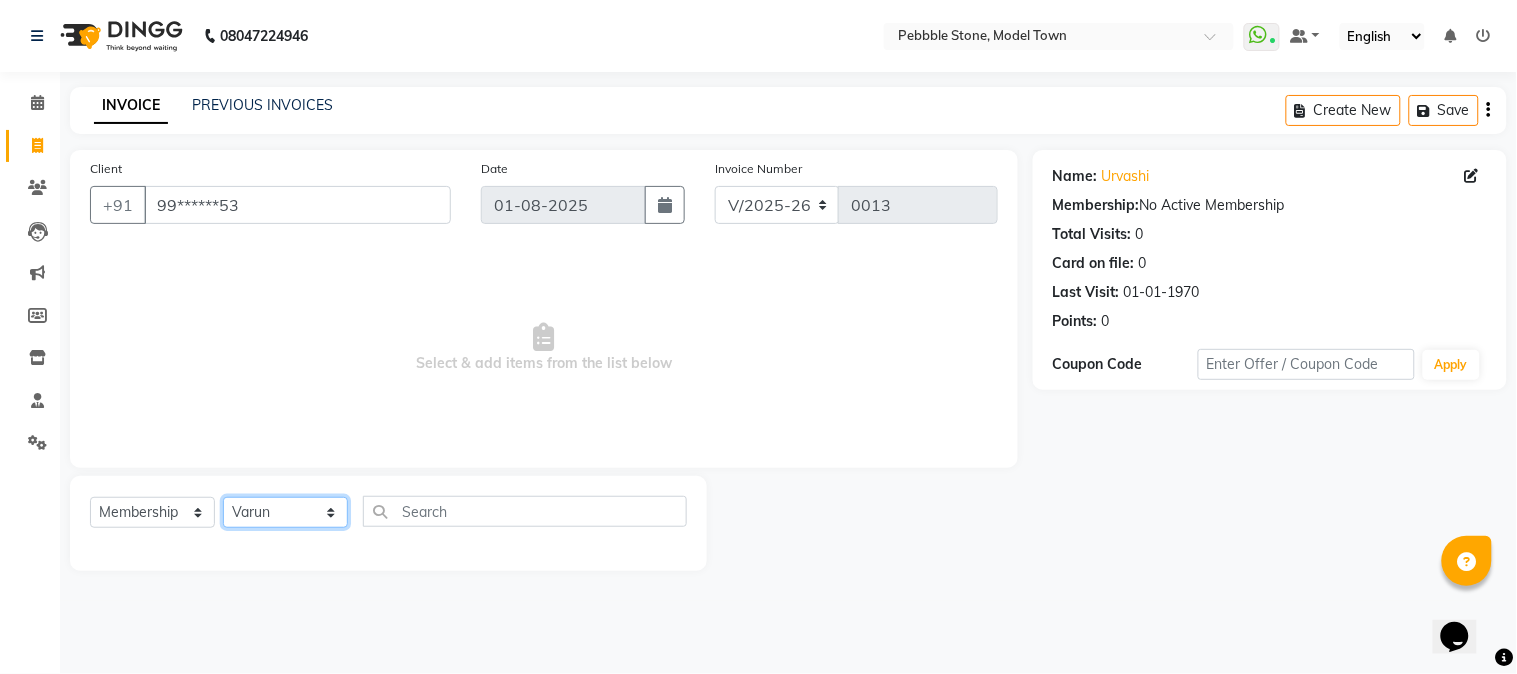 click on "Select Technician Ajay  Awdesh Kumar Fairy khan Goldy Saini Manager Manjeet Omkar Varun" 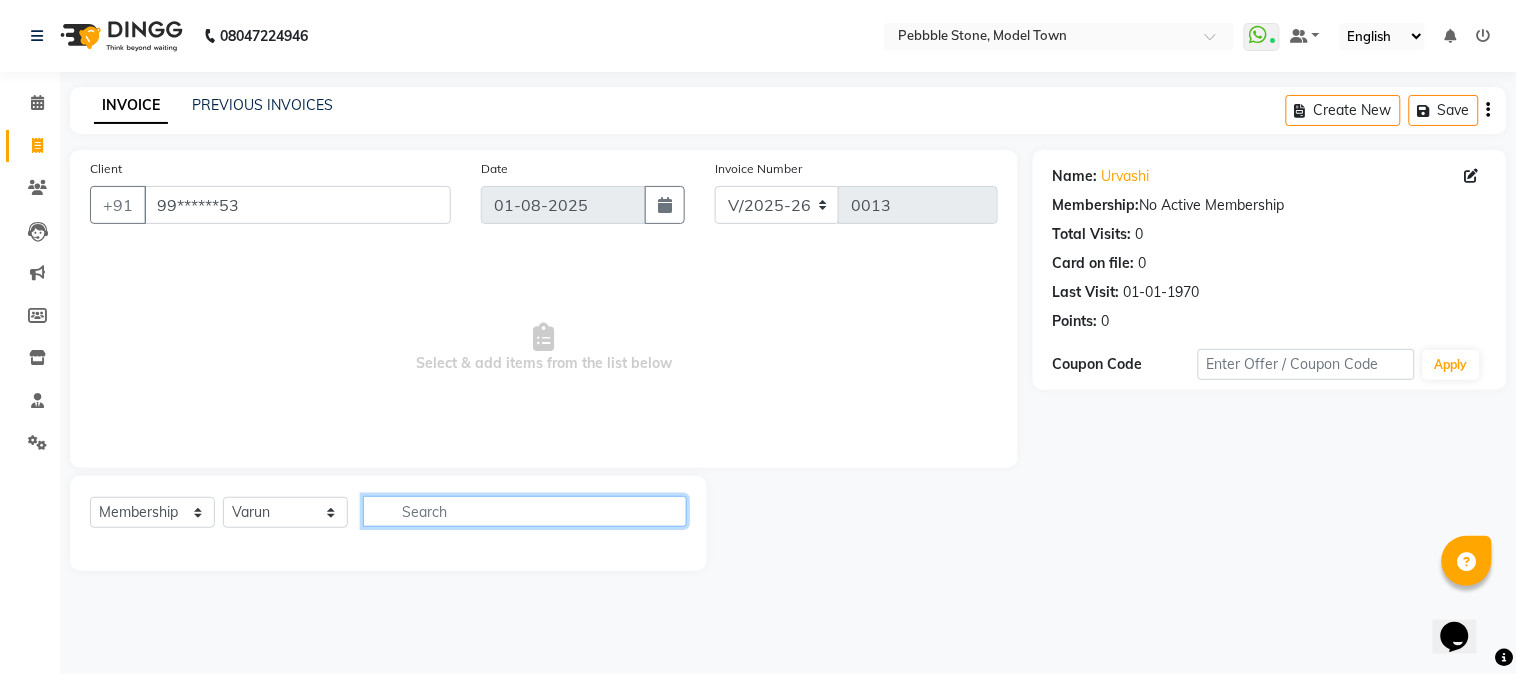 click 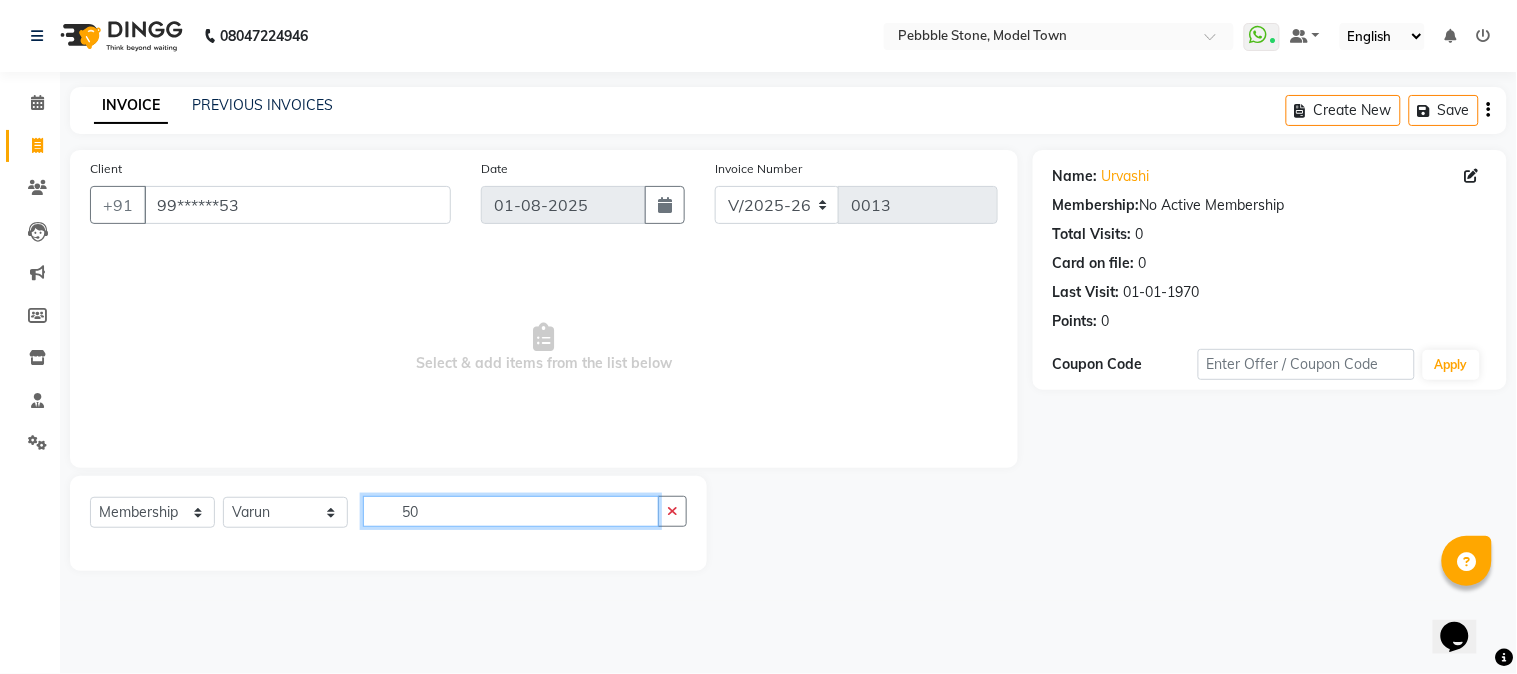 type on "5" 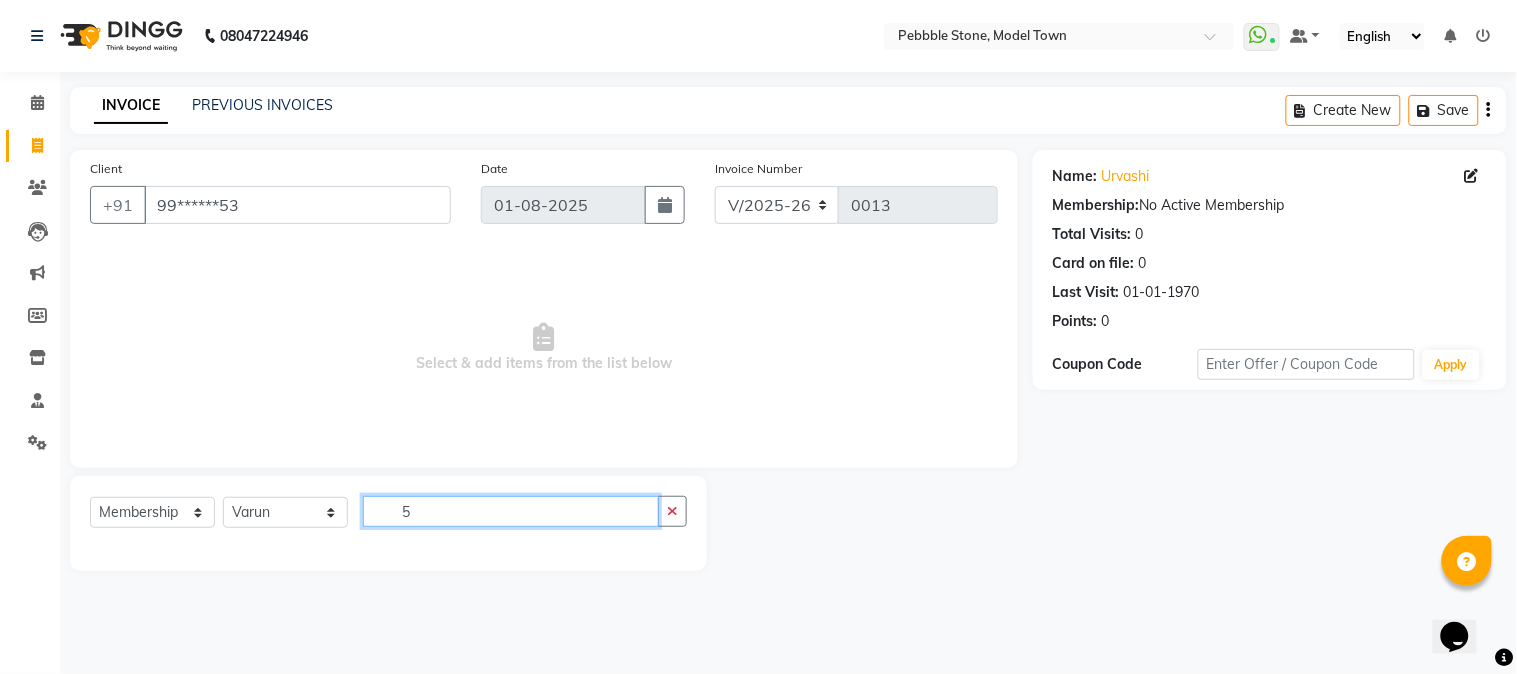 type 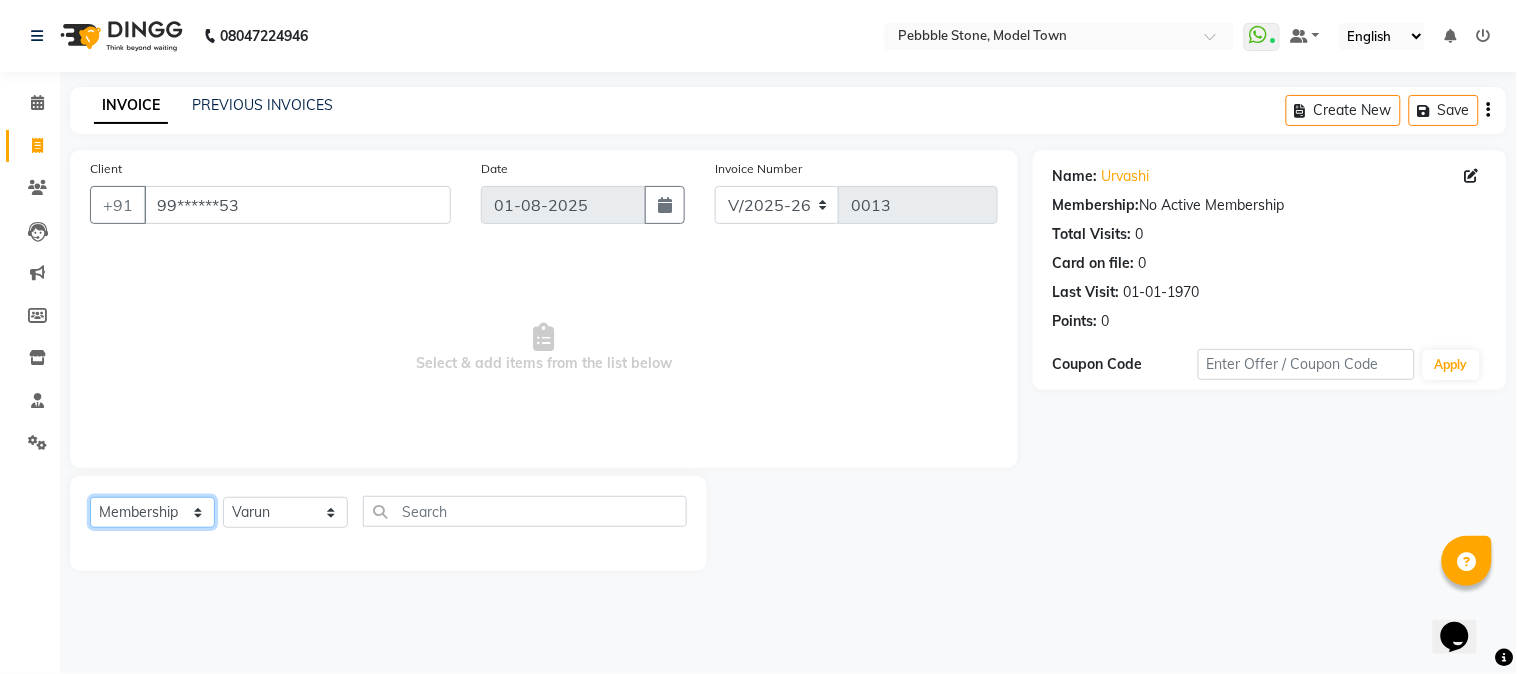 click on "Select  Service  Product  Membership  Package Voucher Prepaid Gift Card" 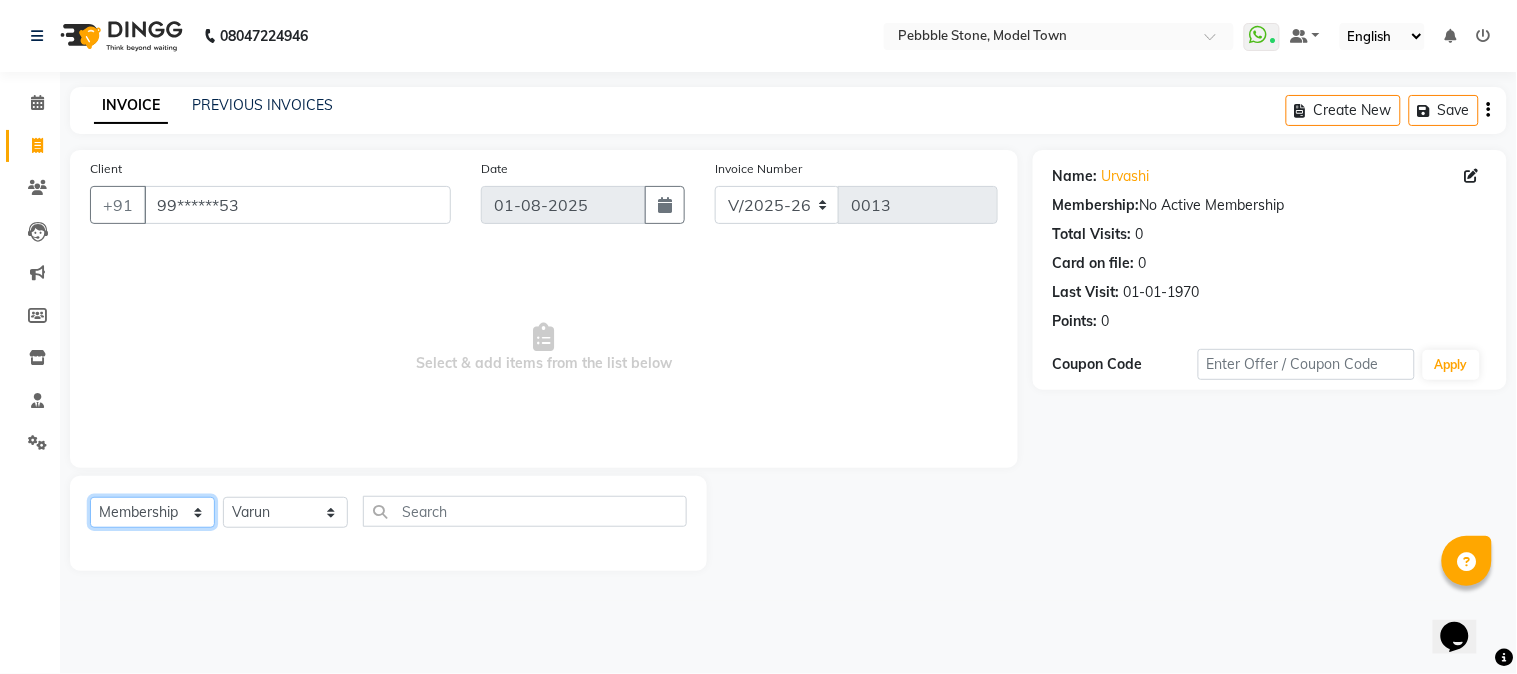 click on "Select  Service  Product  Membership  Package Voucher Prepaid Gift Card" 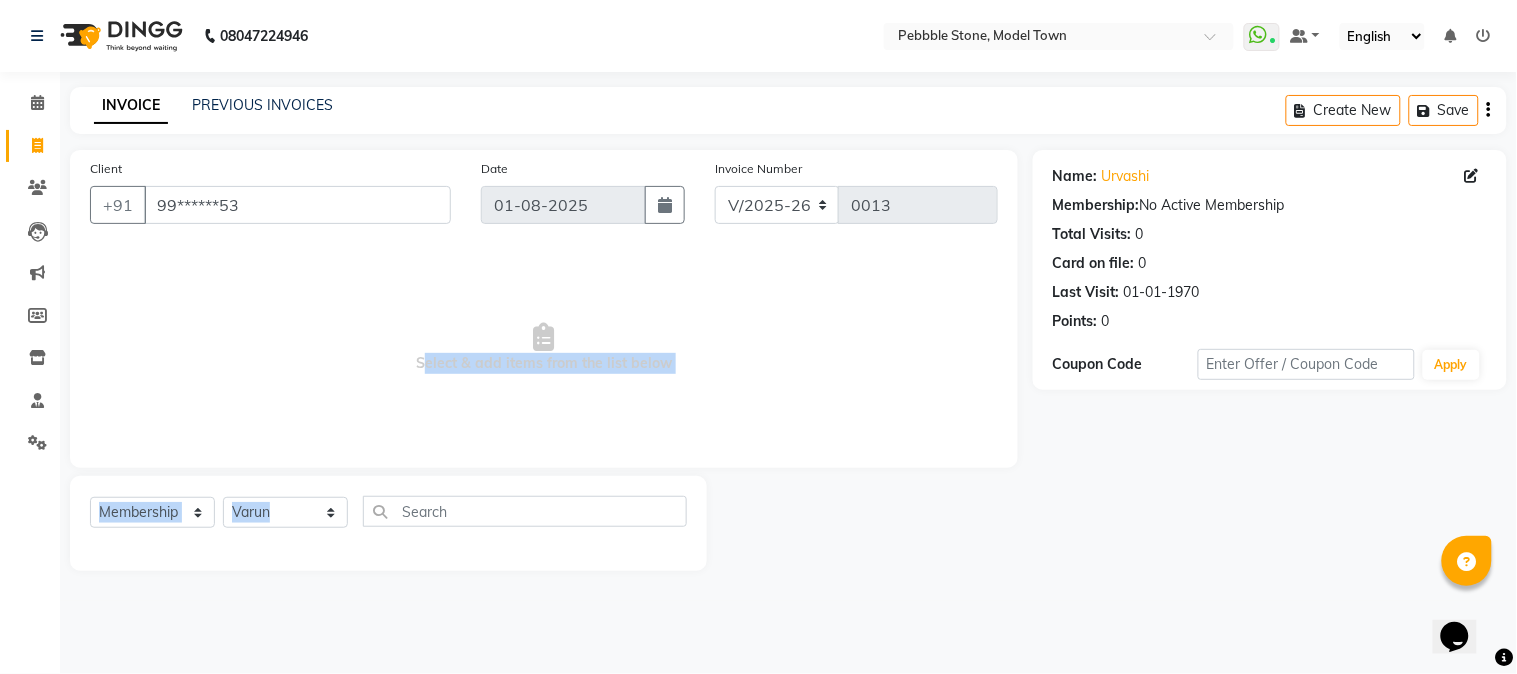 drag, startPoint x: 187, startPoint y: 372, endPoint x: 438, endPoint y: 533, distance: 298.1979 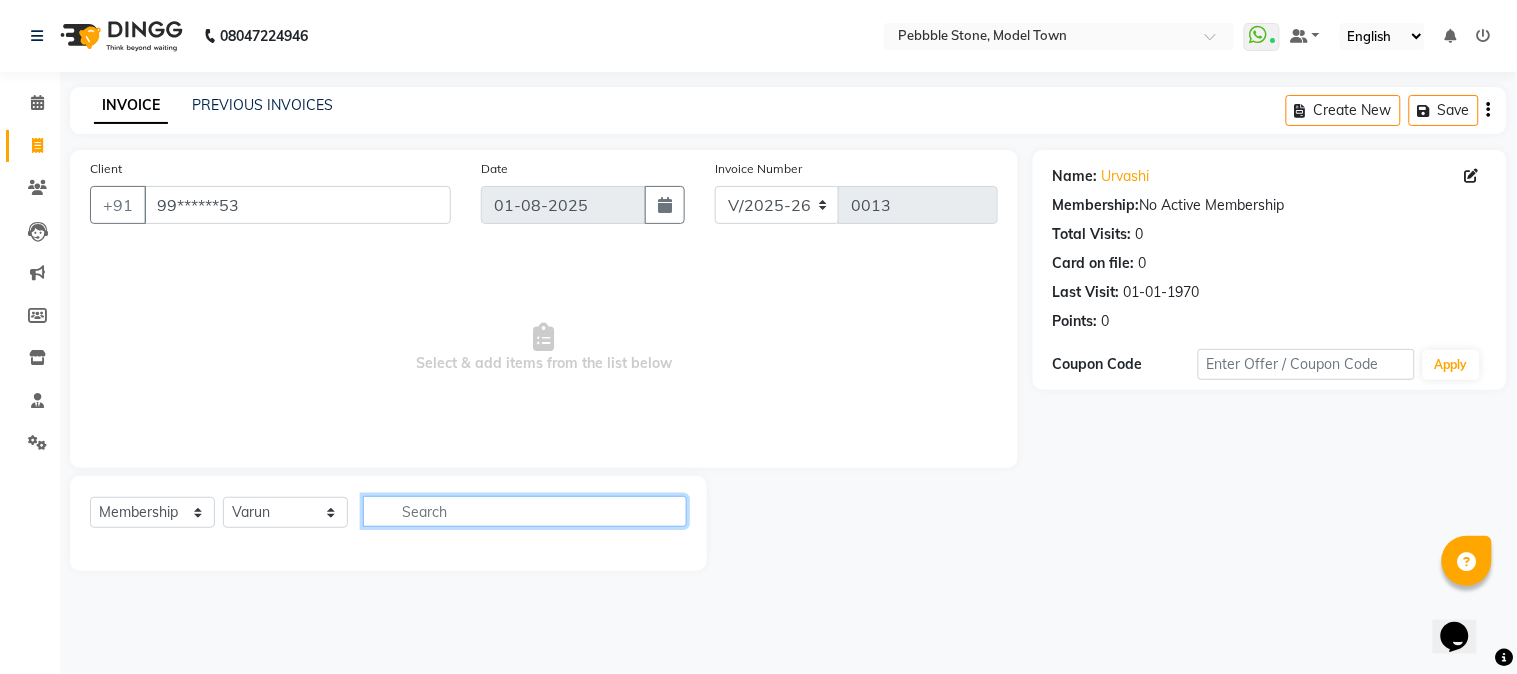 click 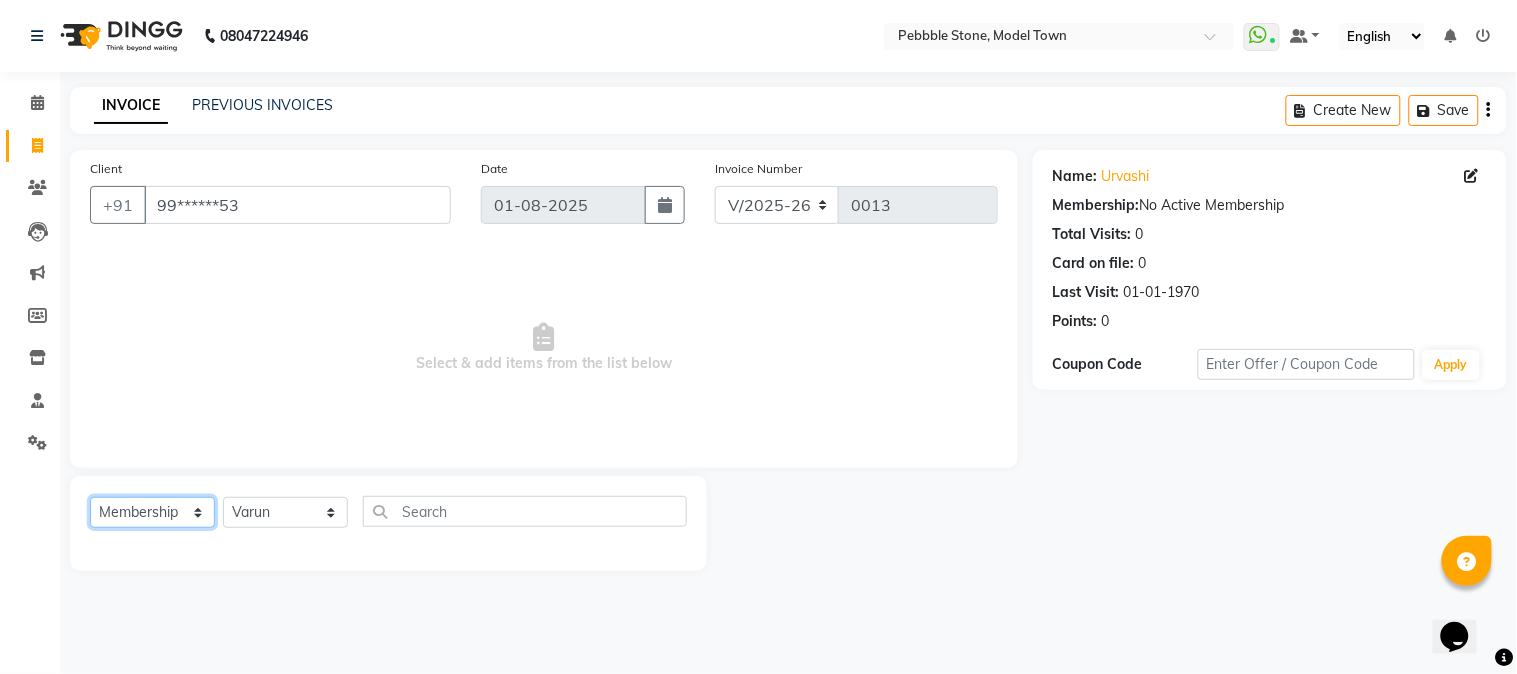 click on "Select  Service  Product  Membership  Package Voucher Prepaid Gift Card" 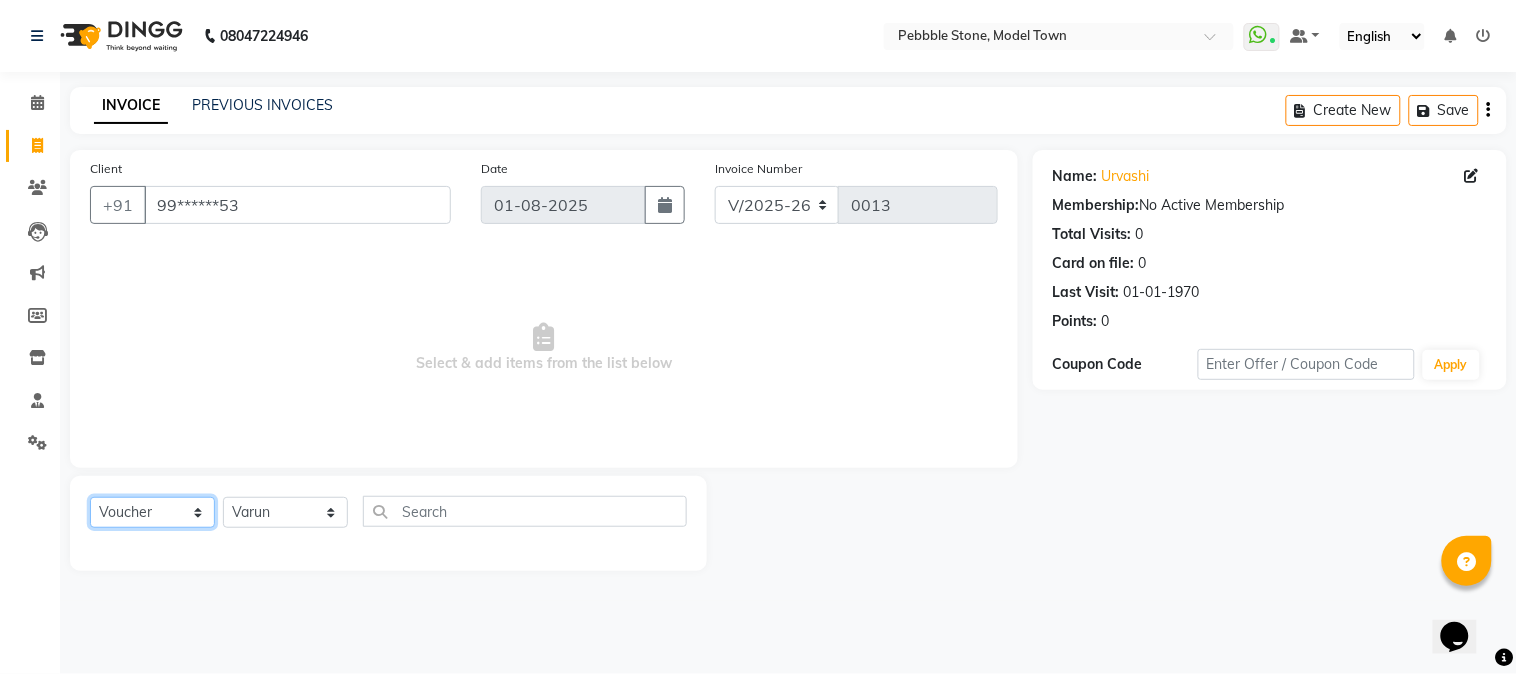 click on "Select  Service  Product  Membership  Package Voucher Prepaid Gift Card" 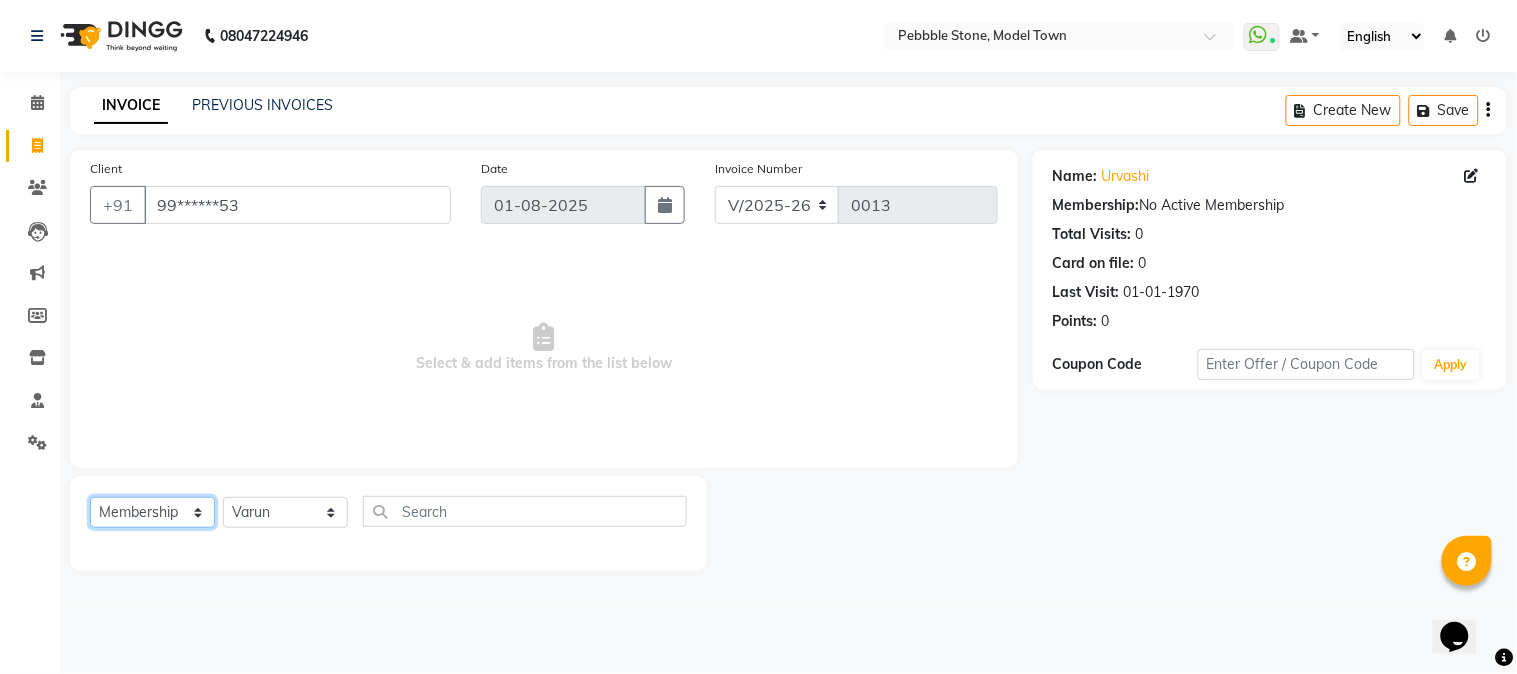 click on "Select  Service  Product  Membership  Package Voucher Prepaid Gift Card" 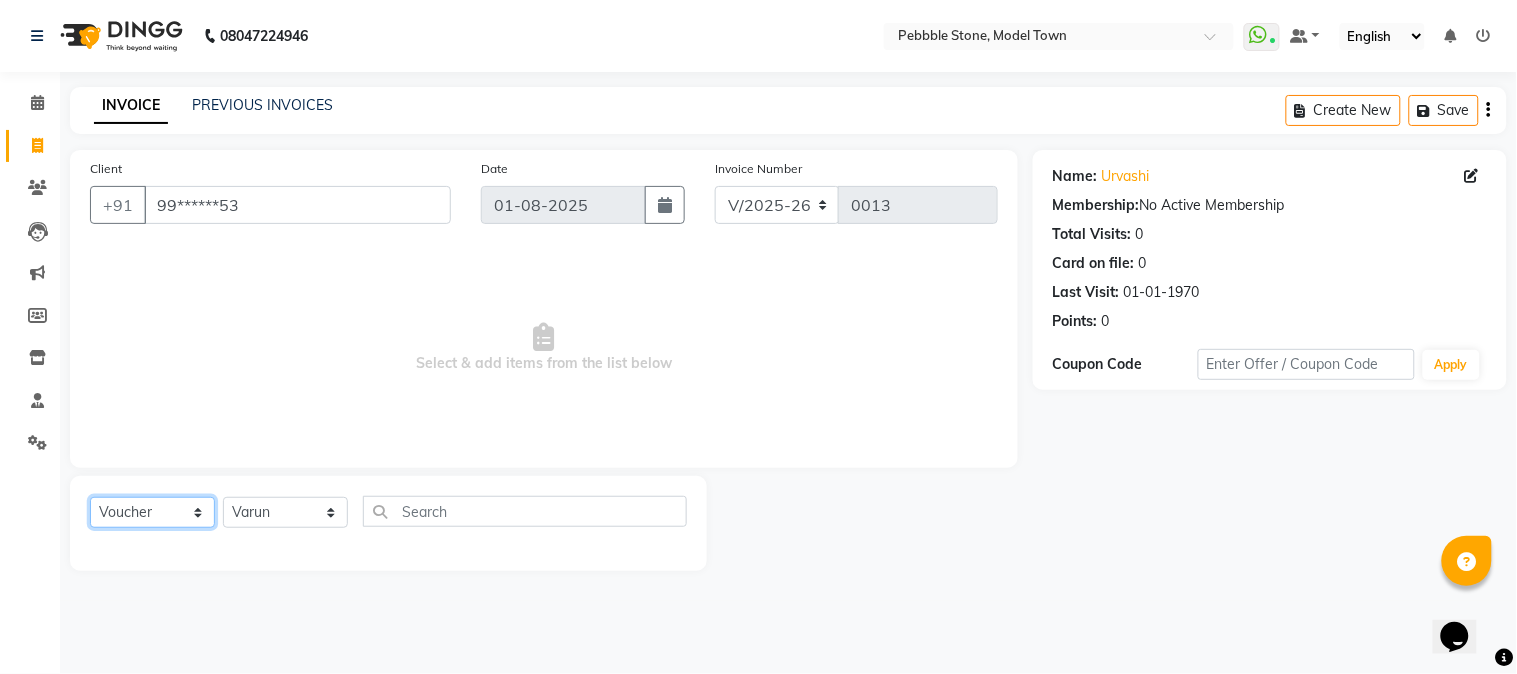click on "Select  Service  Product  Membership  Package Voucher Prepaid Gift Card" 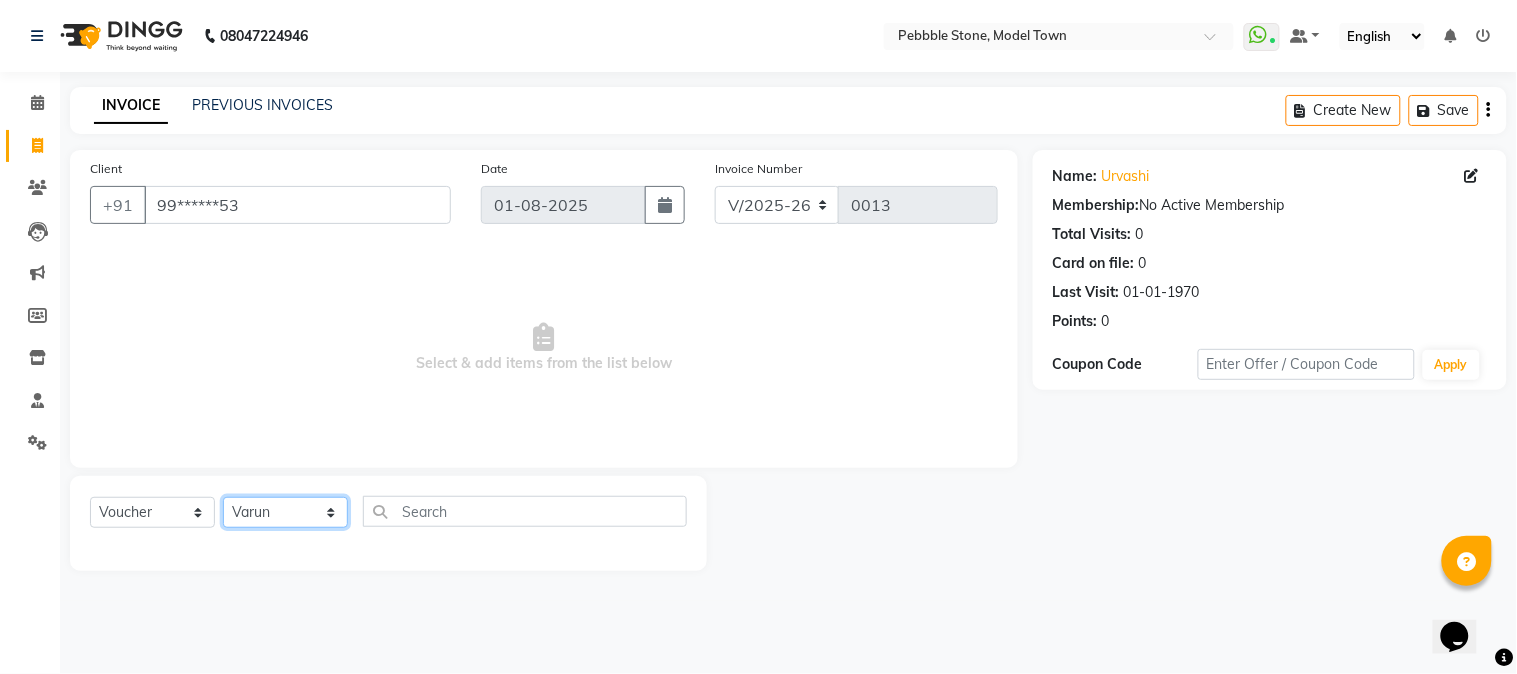 click on "Select Technician Ajay  Awdesh Kumar Fairy khan Goldy Saini Manager Manjeet Omkar Varun" 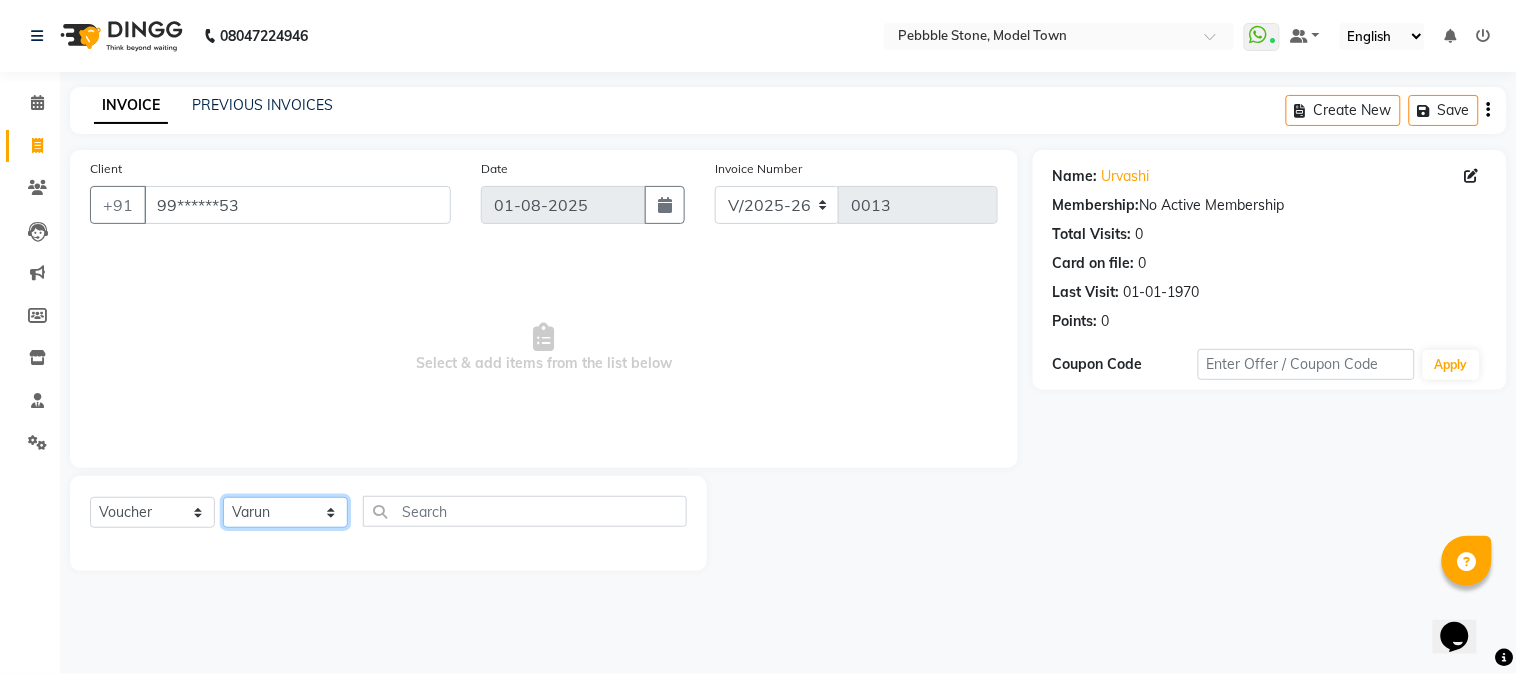 select on "87694" 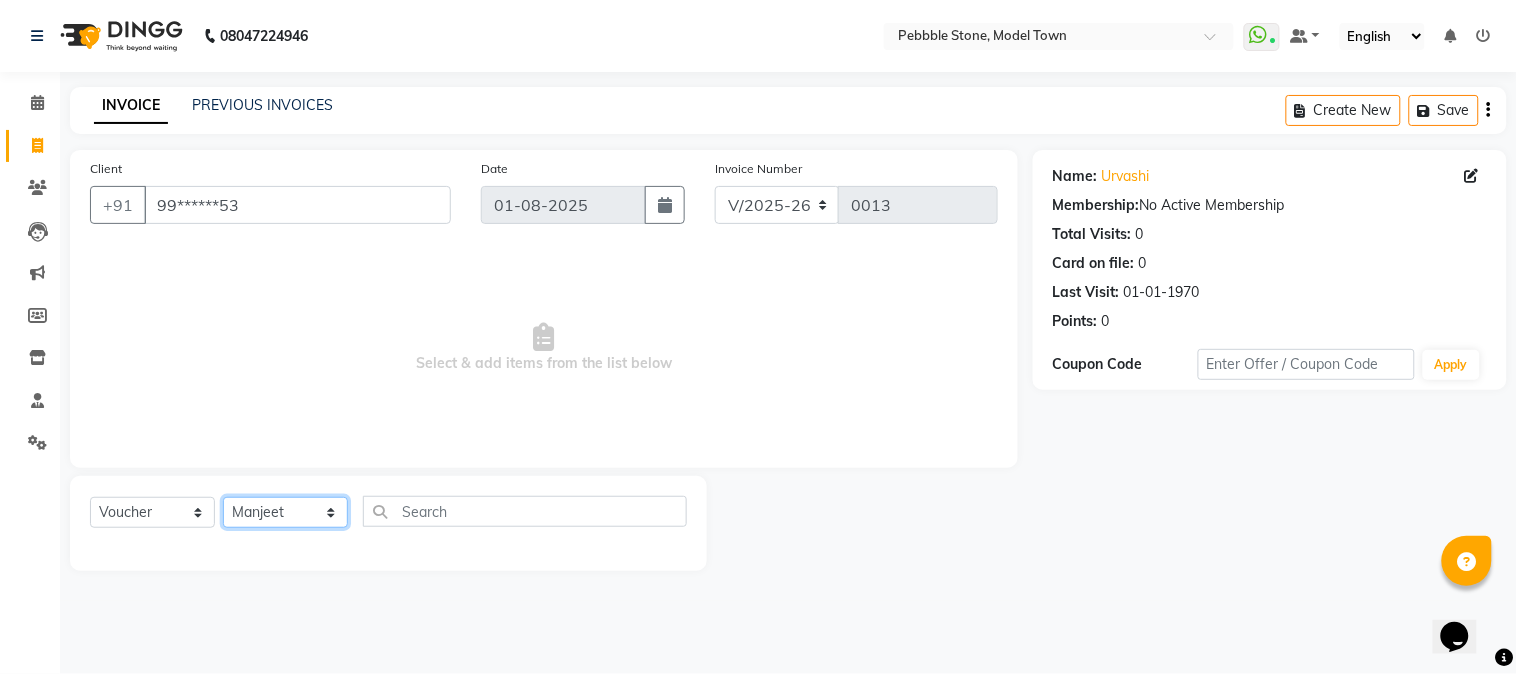 click on "Select Technician Ajay  Awdesh Kumar Fairy khan Goldy Saini Manager Manjeet Omkar Varun" 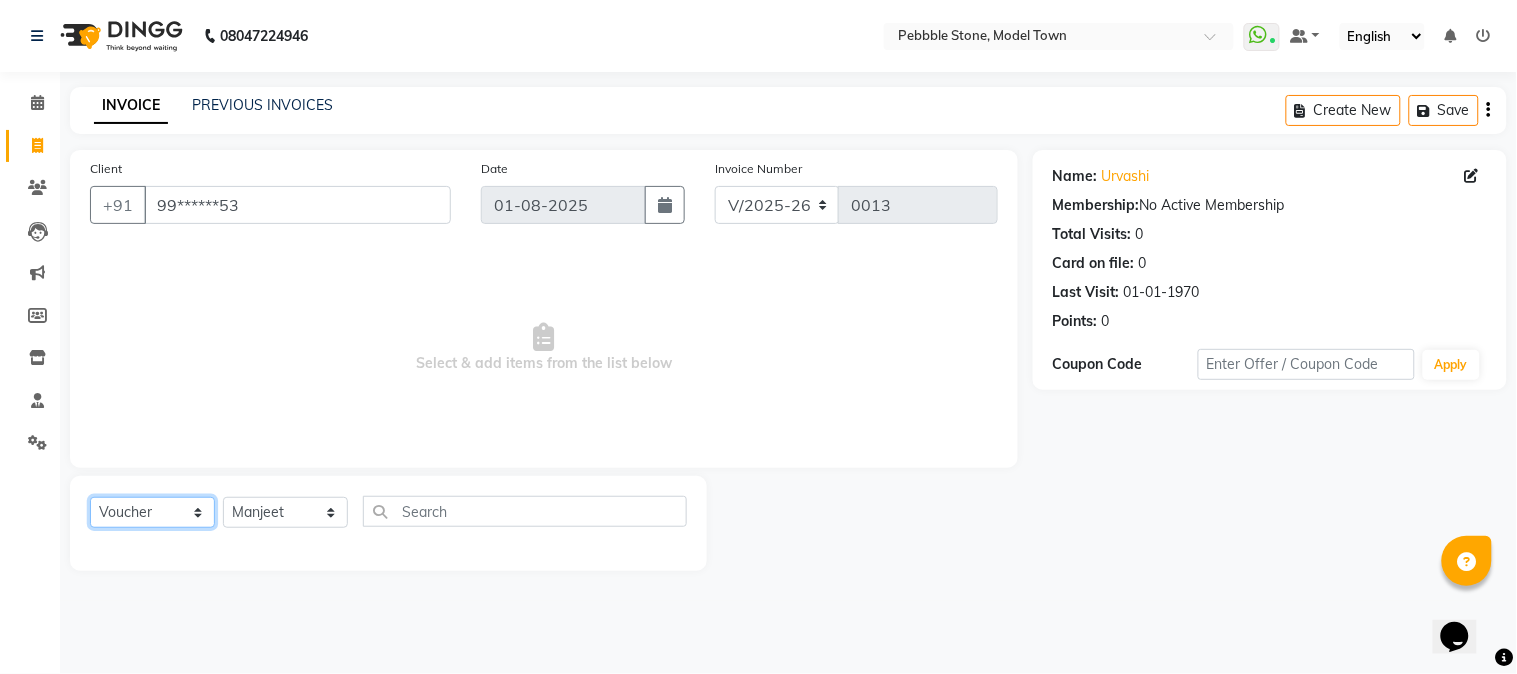 click on "Select  Service  Product  Membership  Package Voucher Prepaid Gift Card" 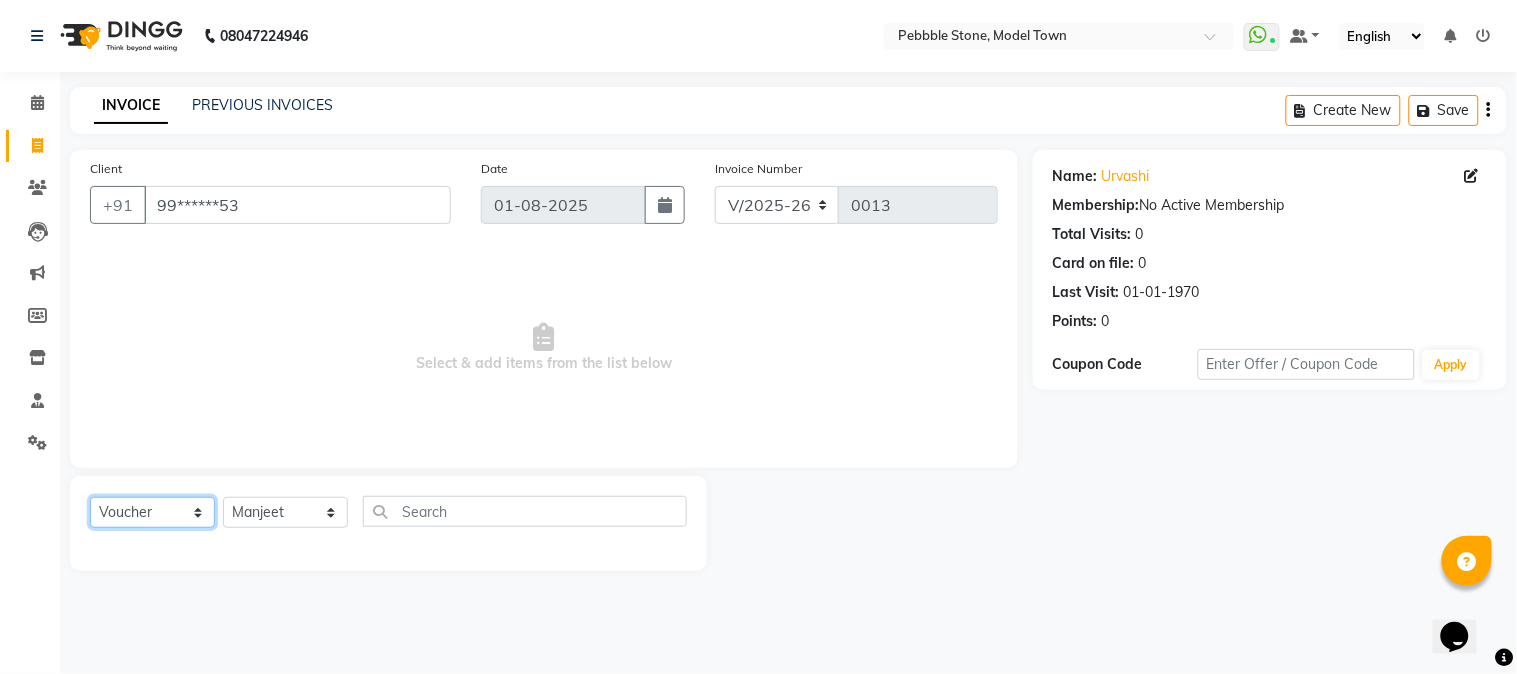 click on "Select  Service  Product  Membership  Package Voucher Prepaid Gift Card" 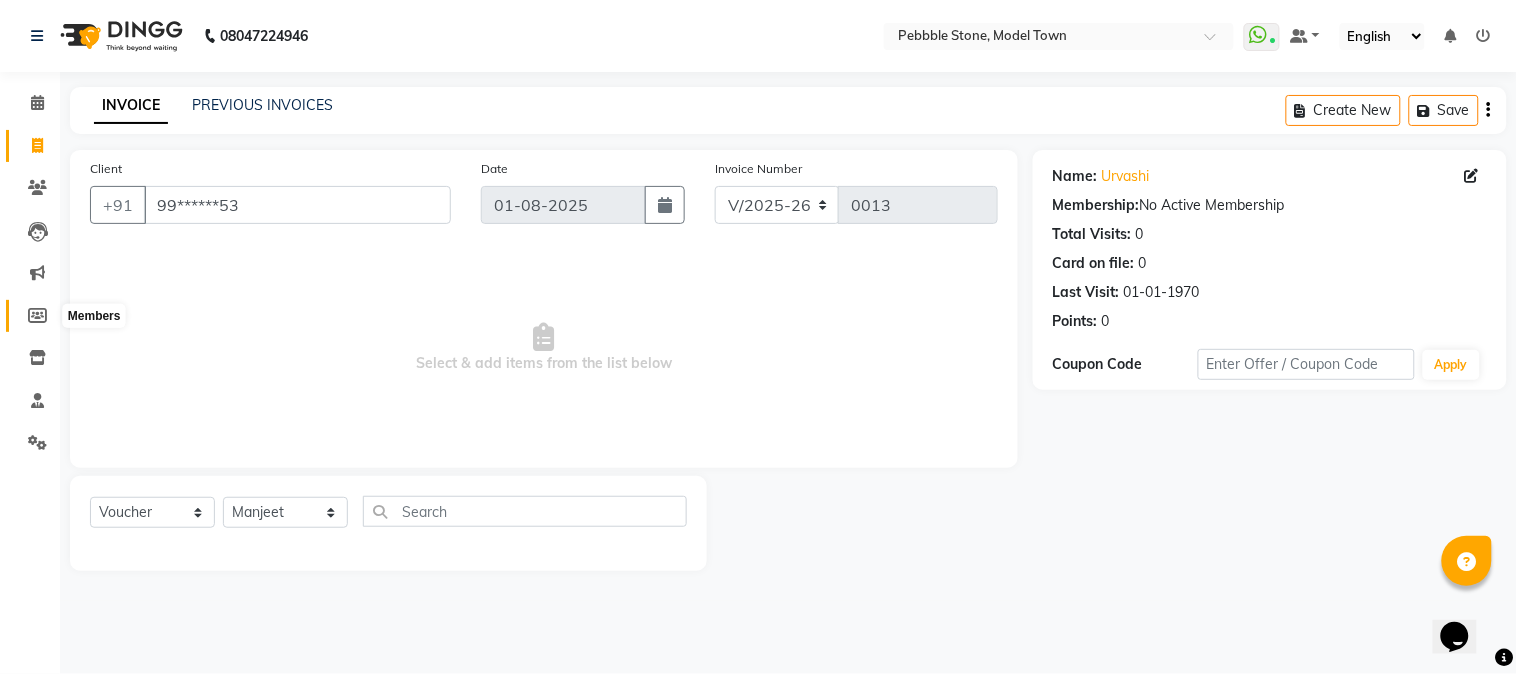 click 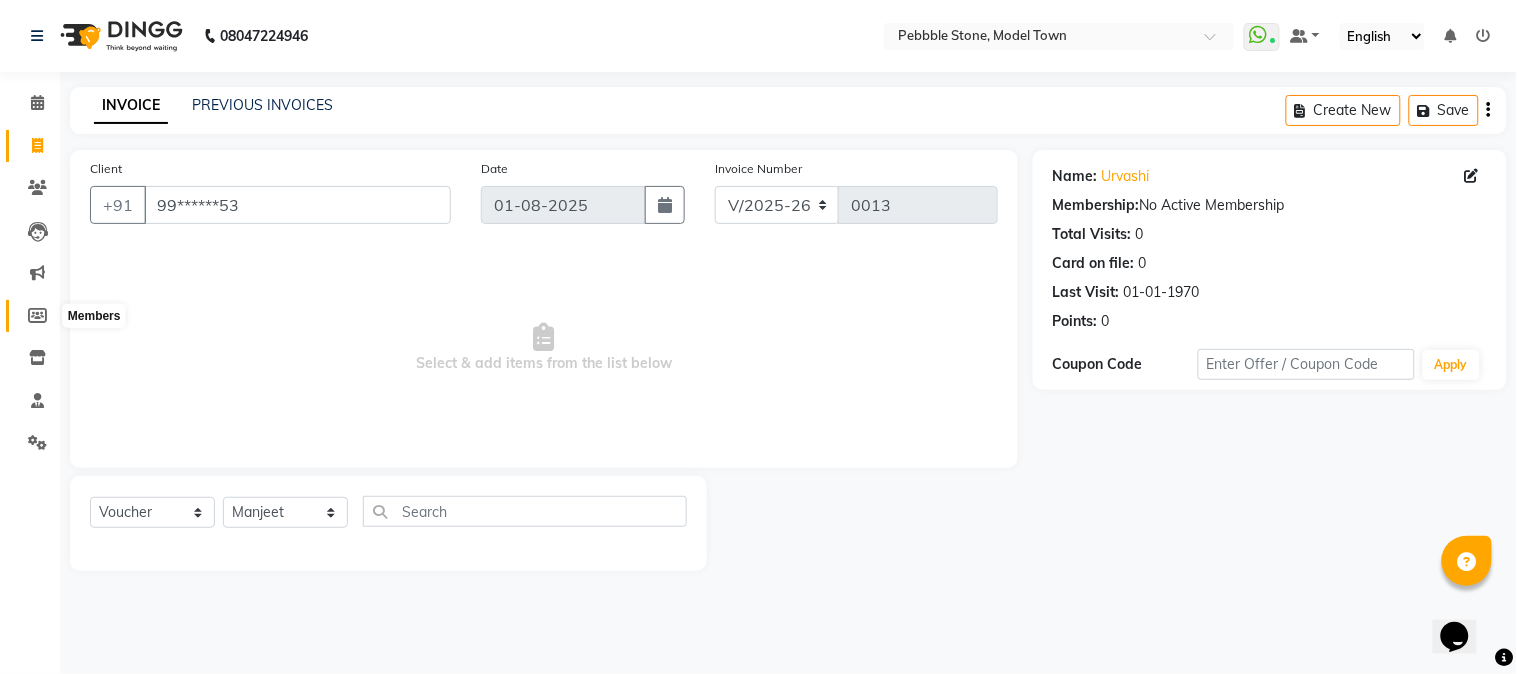 select 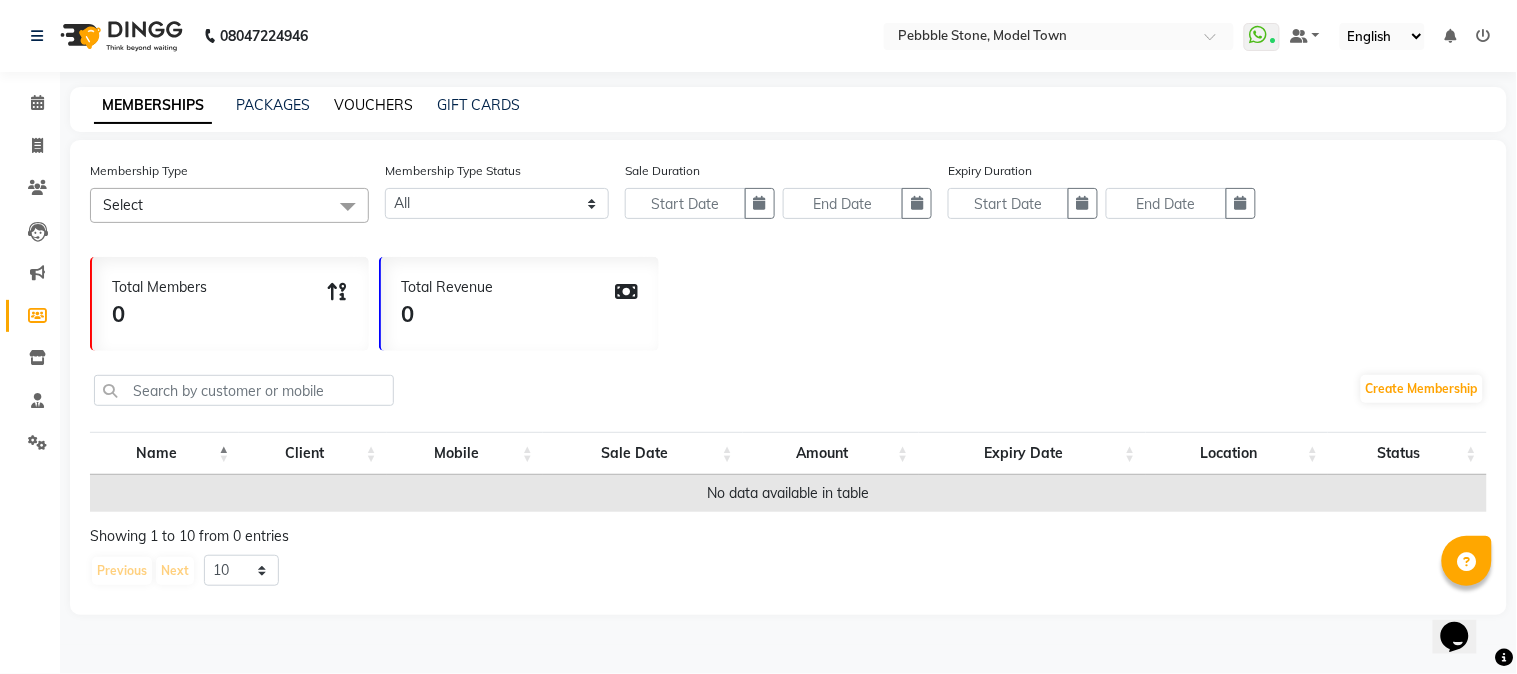 click on "VOUCHERS" 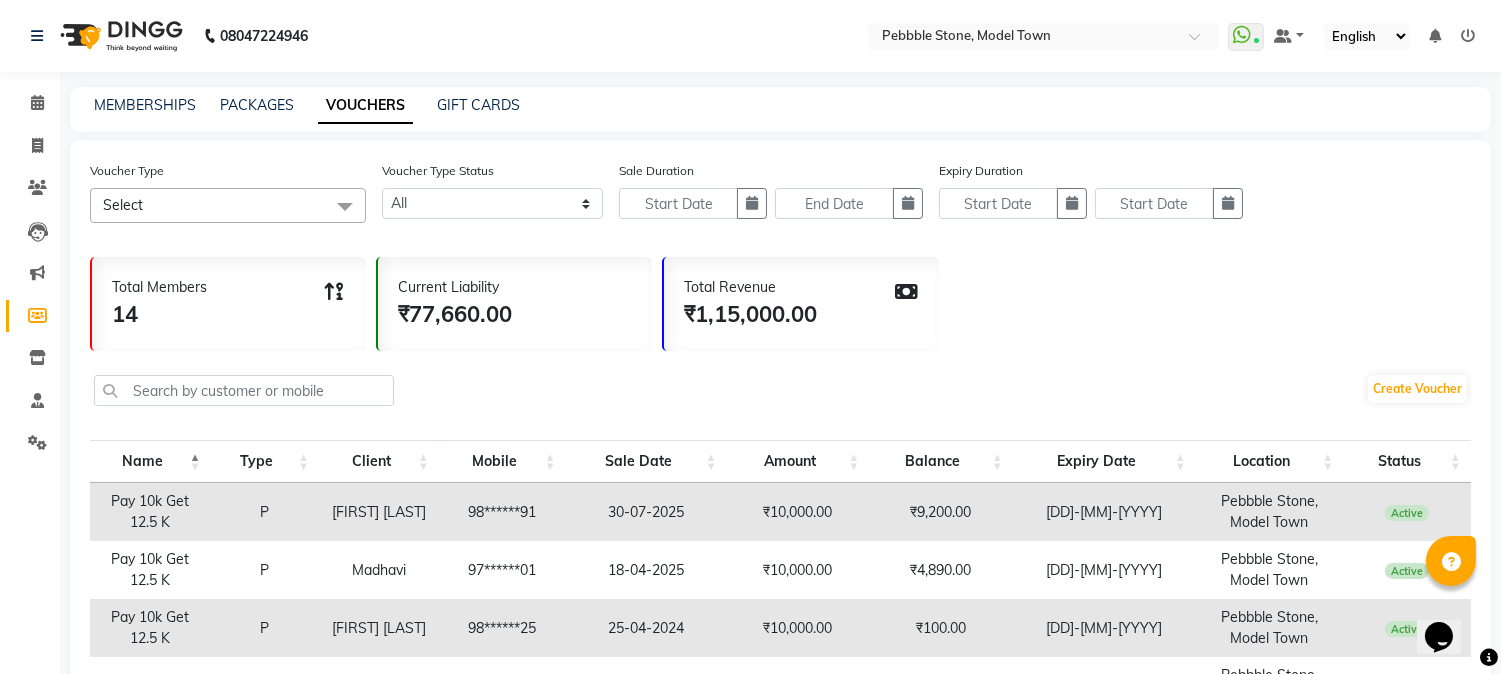 click 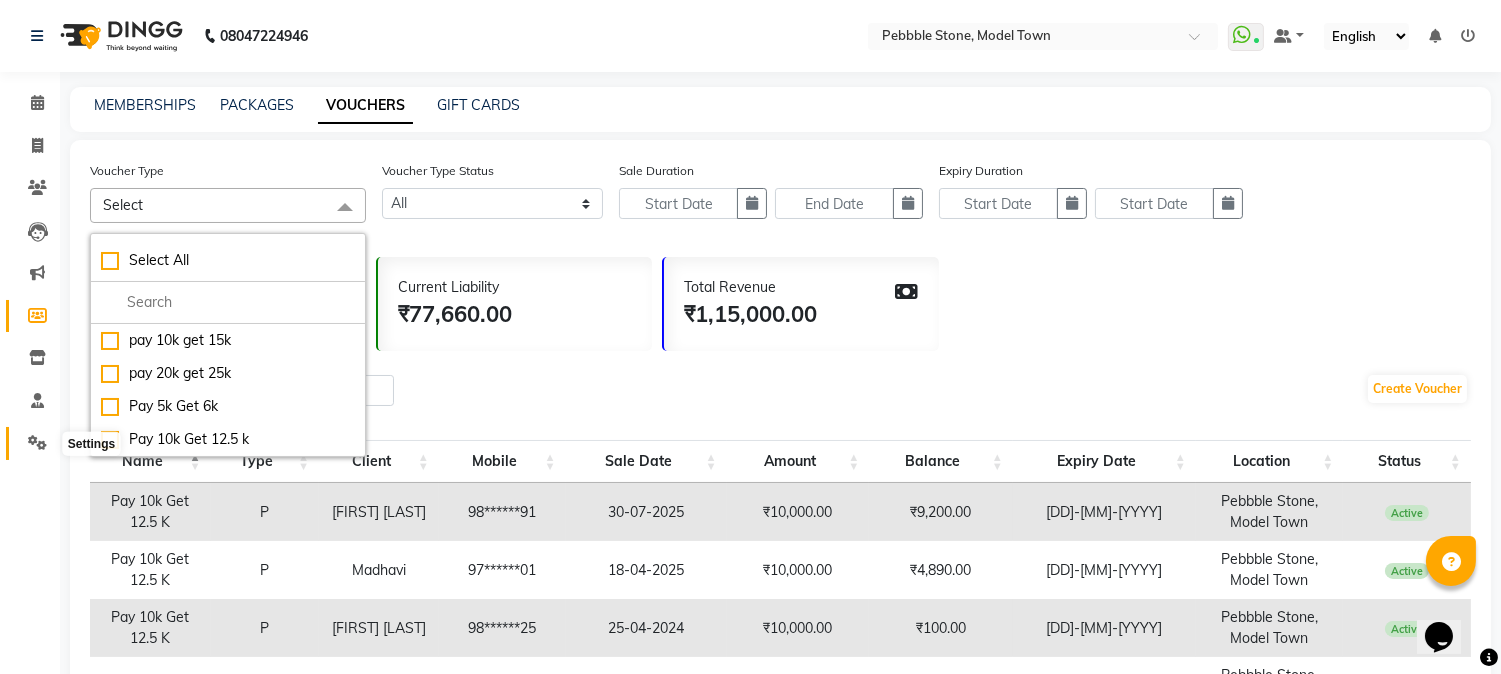 click 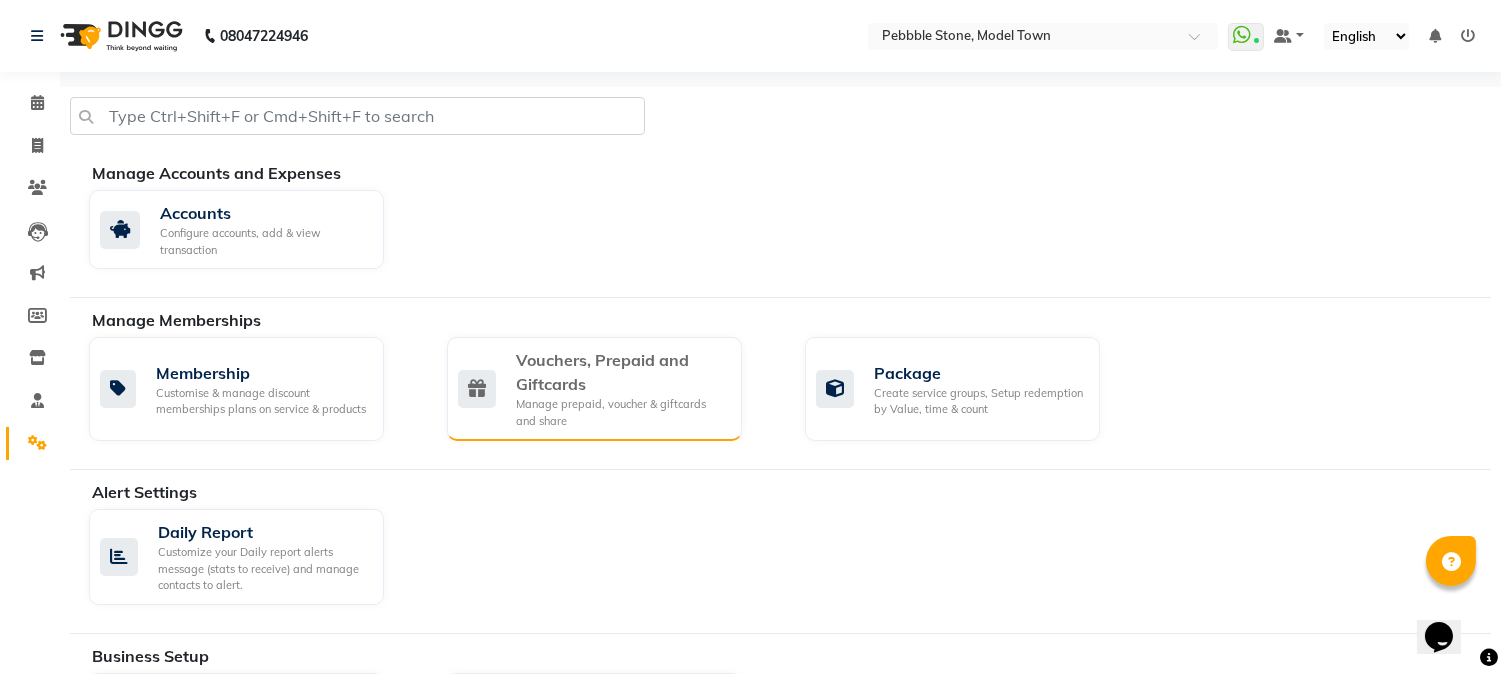 click on "Vouchers, Prepaid and Giftcards" 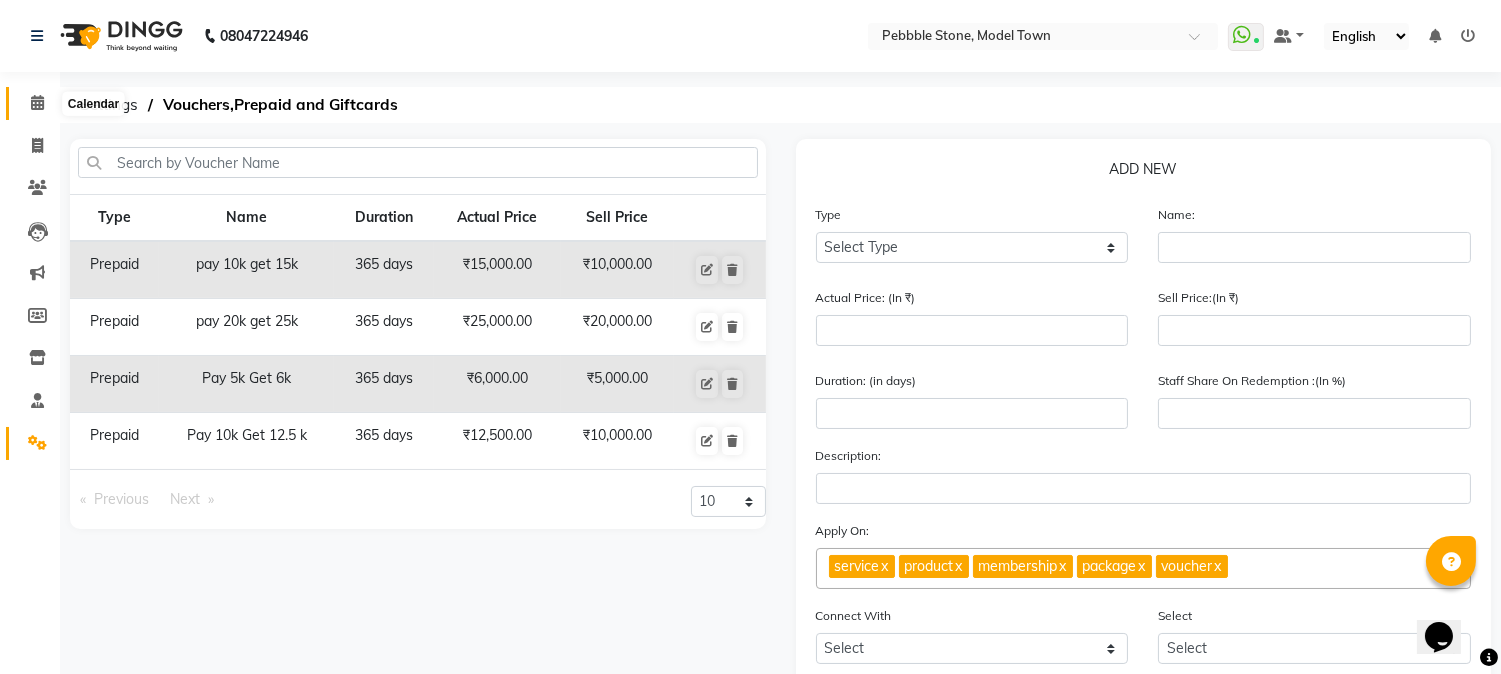 click 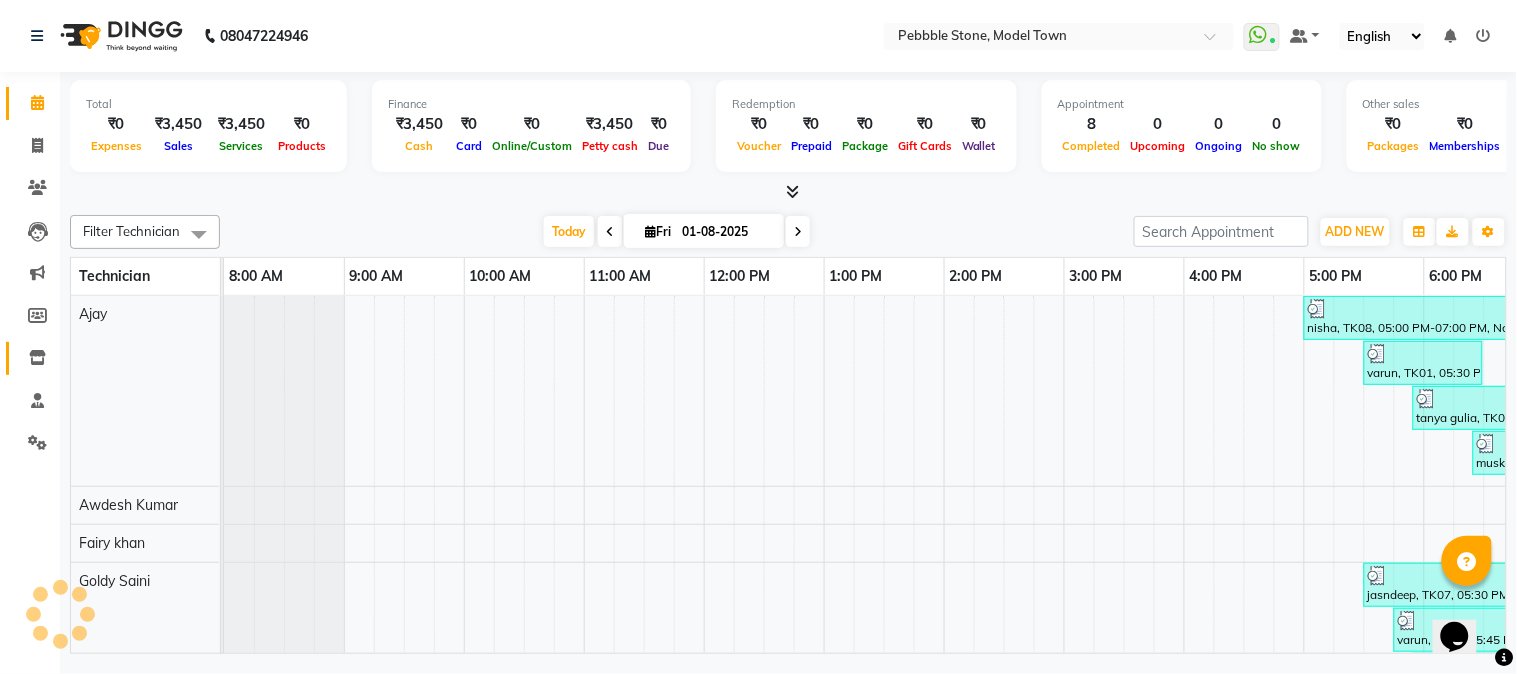 scroll, scrollTop: 0, scrollLeft: 0, axis: both 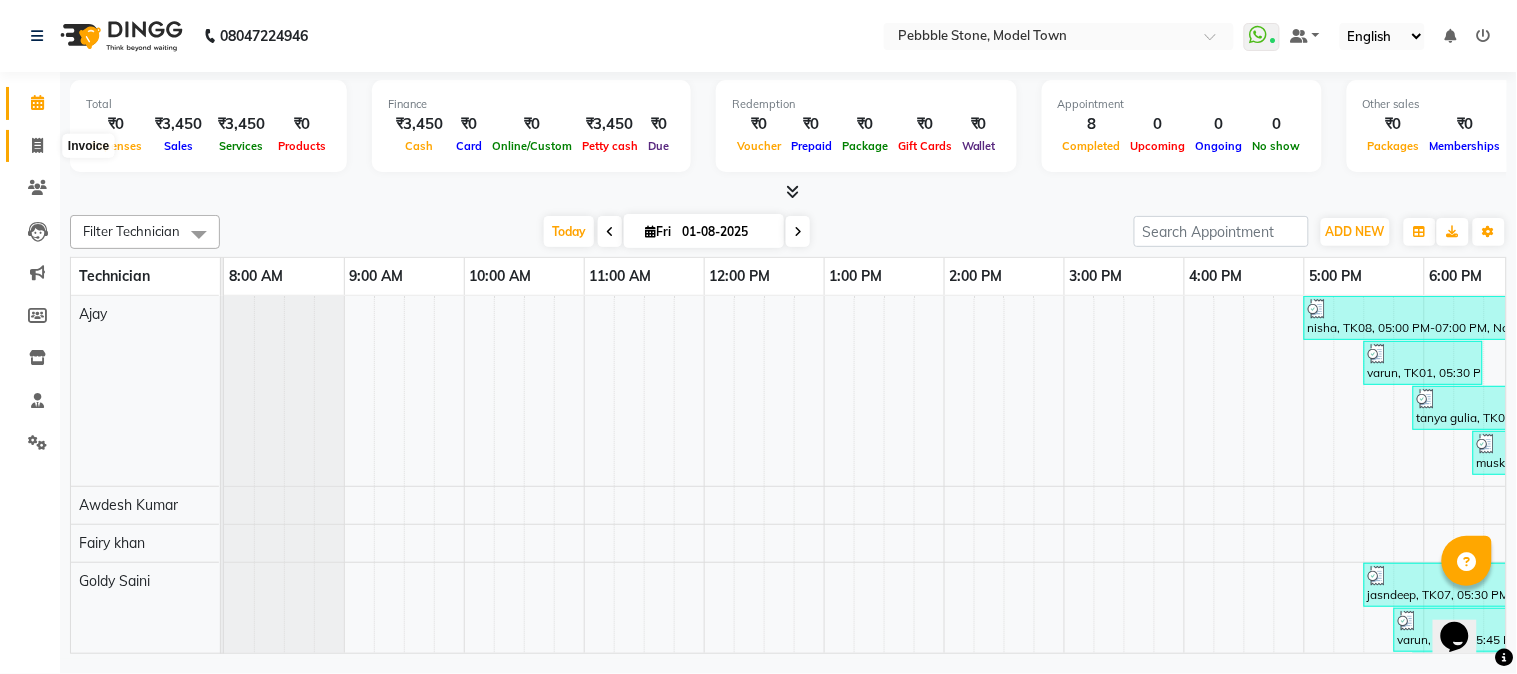 click 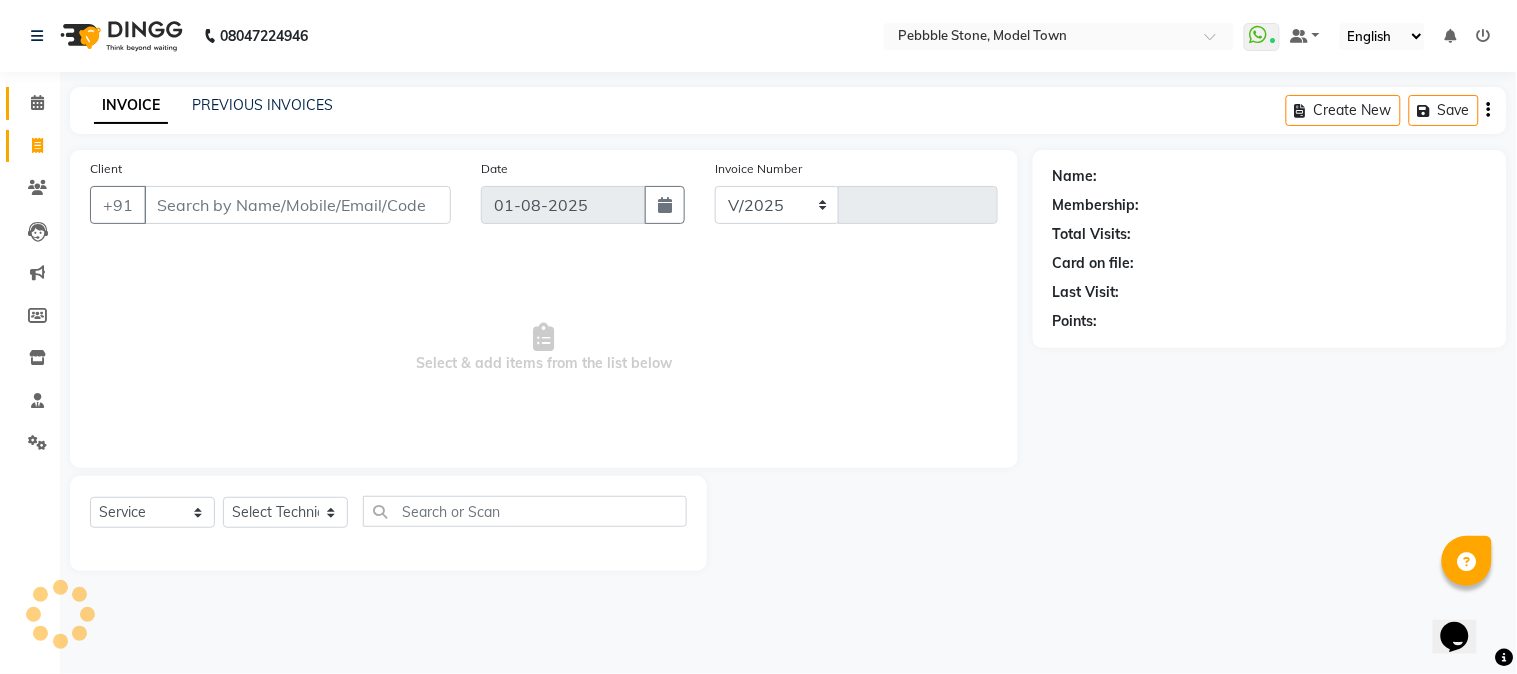 select on "8684" 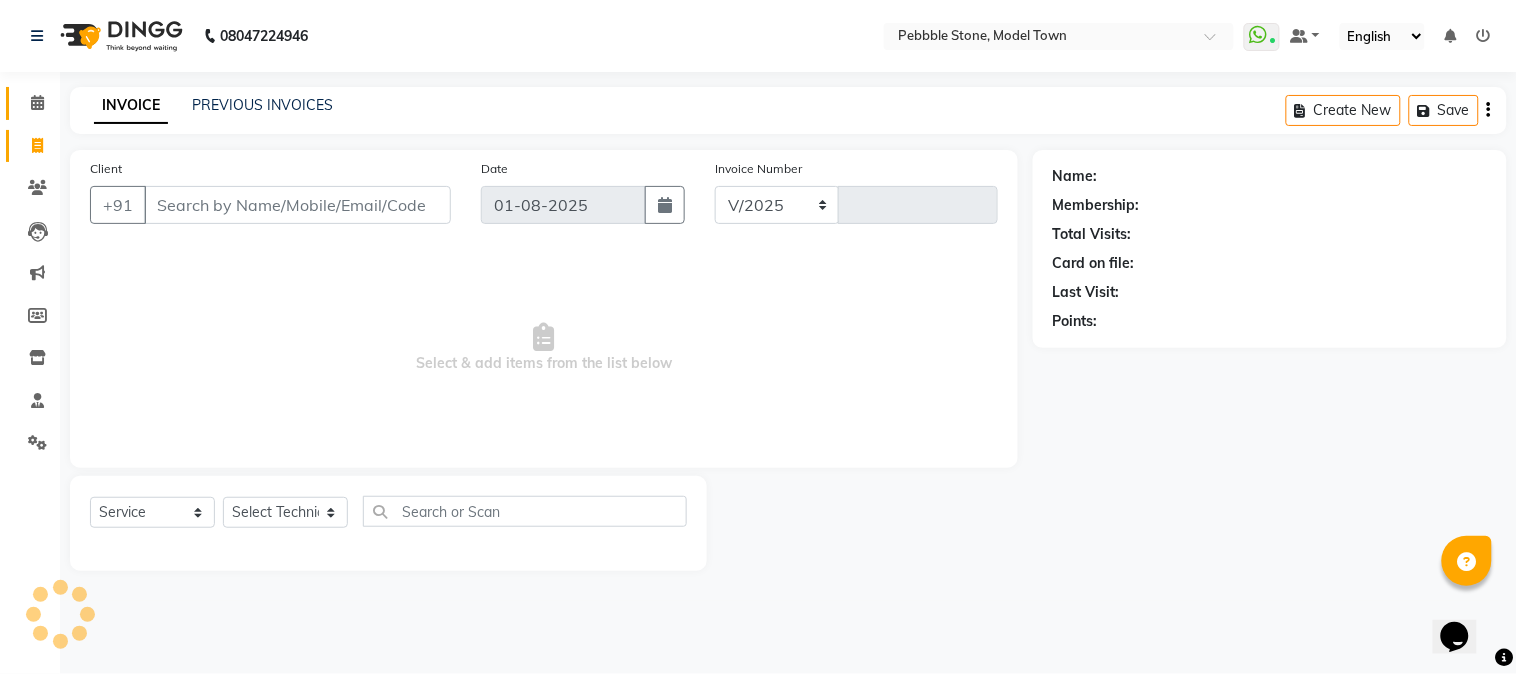 type on "0013" 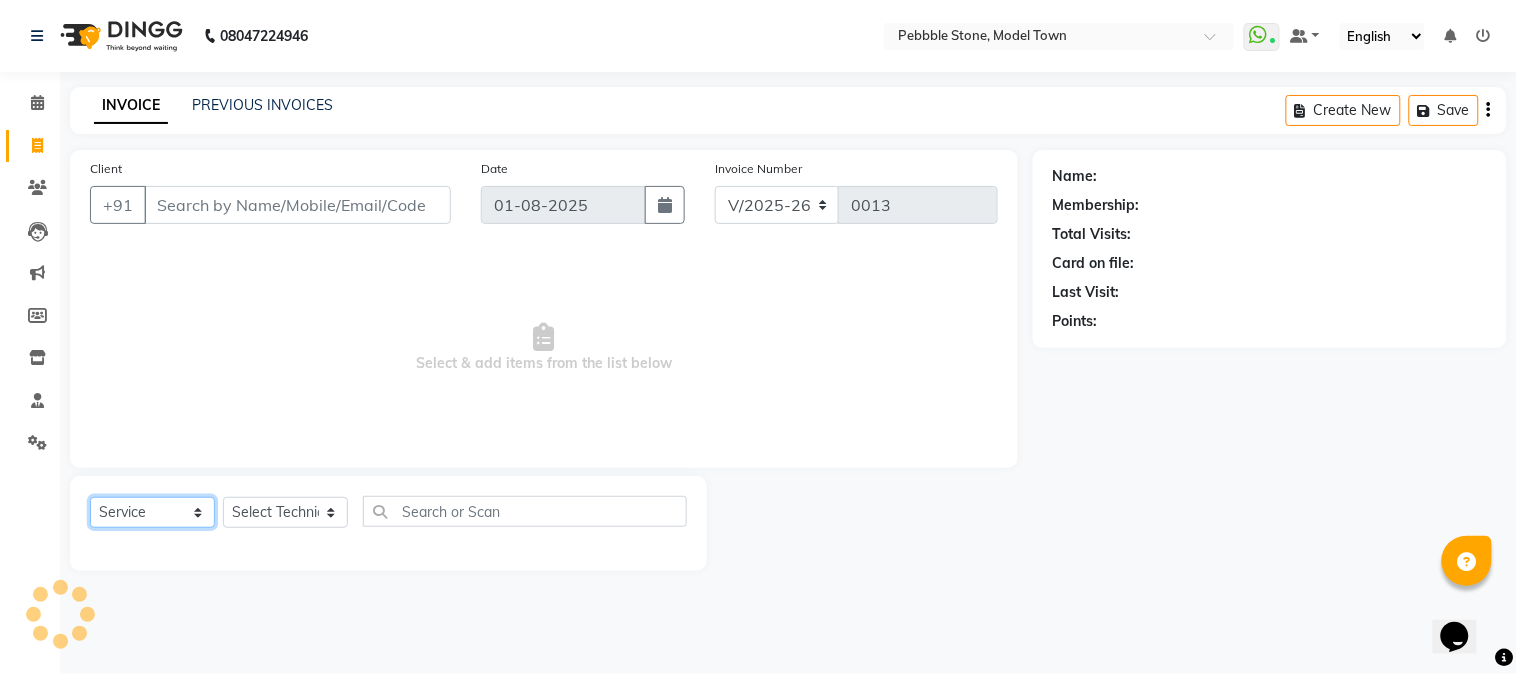 click on "Select  Service  Product  Membership  Package Voucher Prepaid Gift Card" 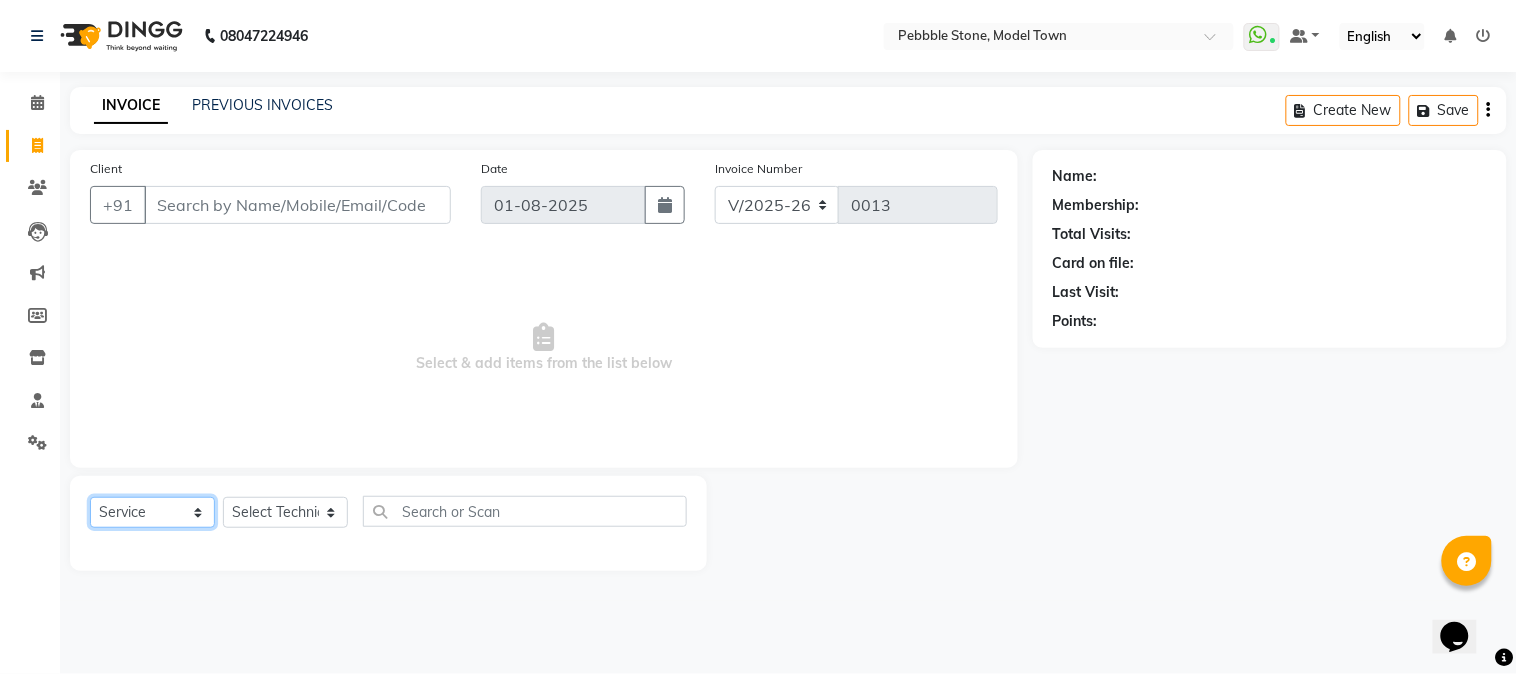 select on "P" 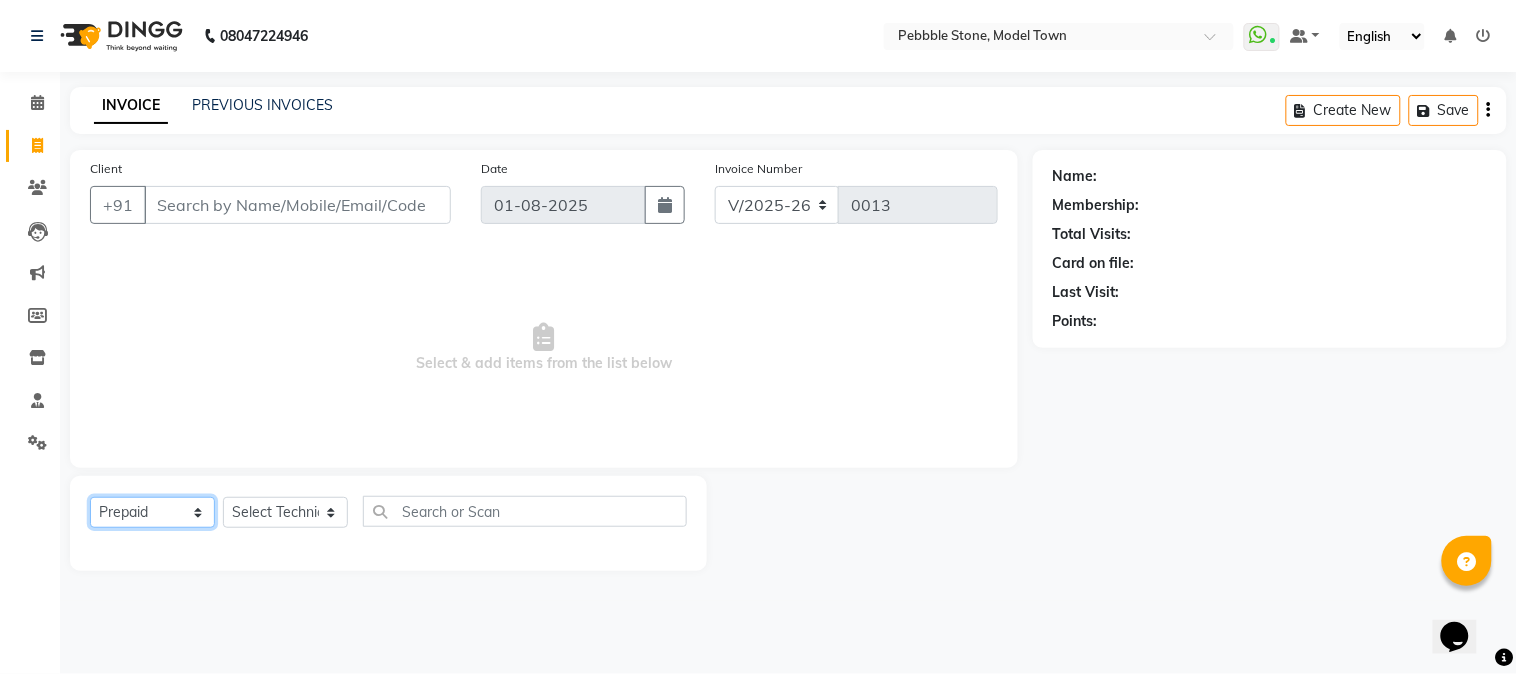 click on "Select  Service  Product  Membership  Package Voucher Prepaid Gift Card" 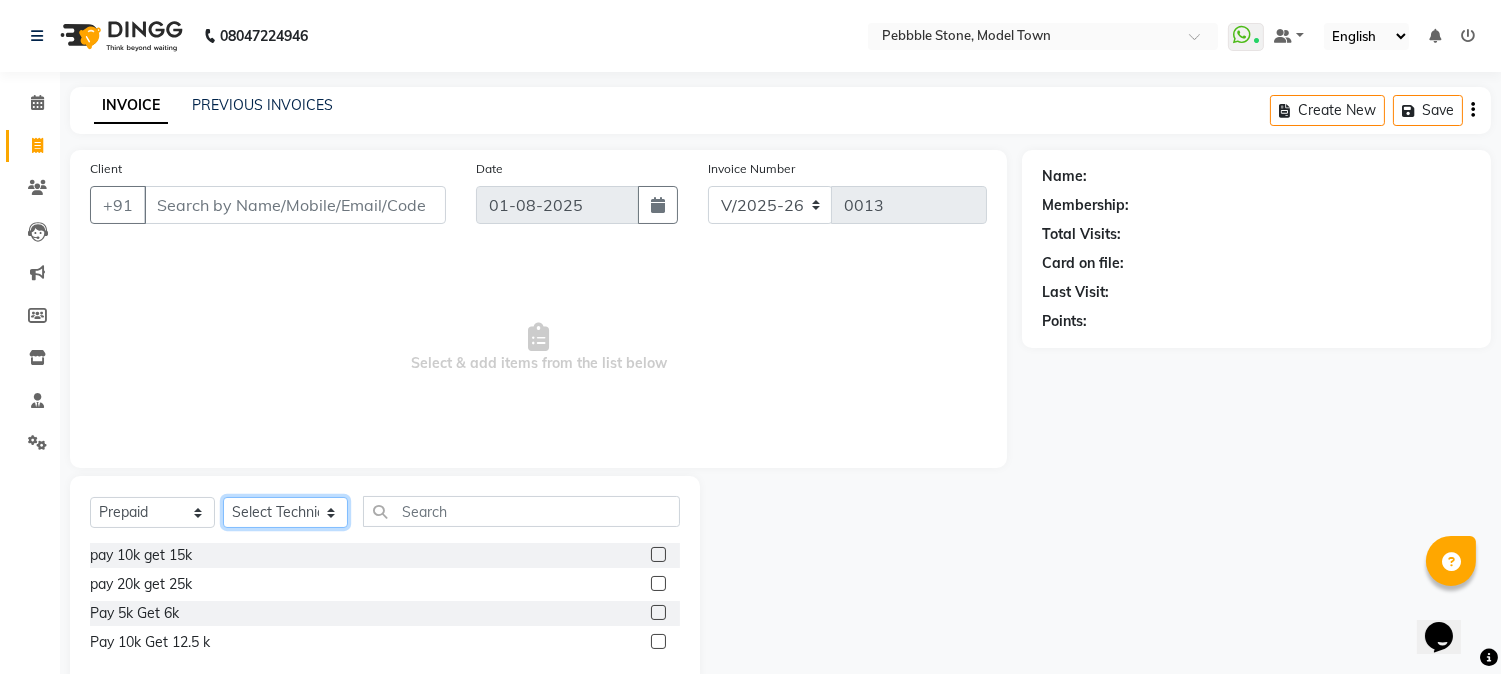 click on "Select Technician Ajay  Awdesh Kumar Fairy khan Goldy Saini Manager Manjeet Omkar Varun" 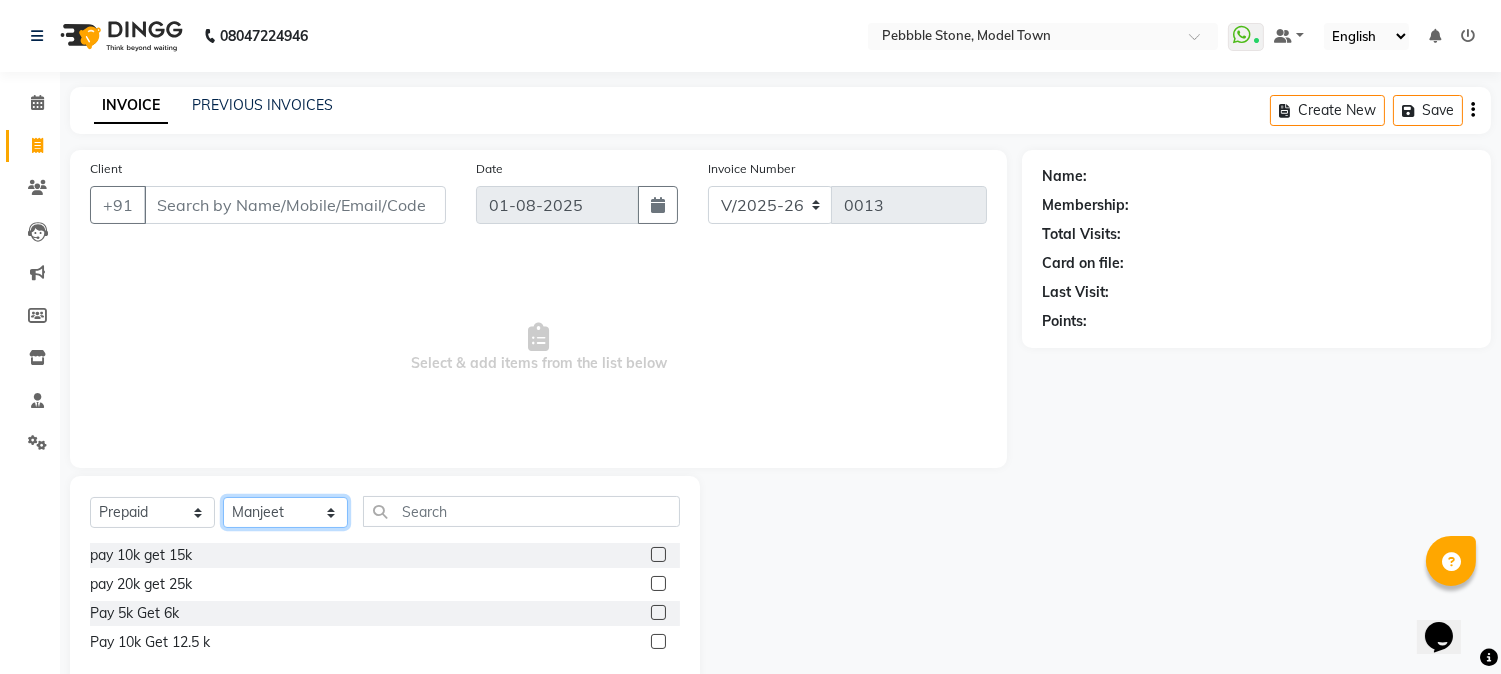click on "Select Technician Ajay  Awdesh Kumar Fairy khan Goldy Saini Manager Manjeet Omkar Varun" 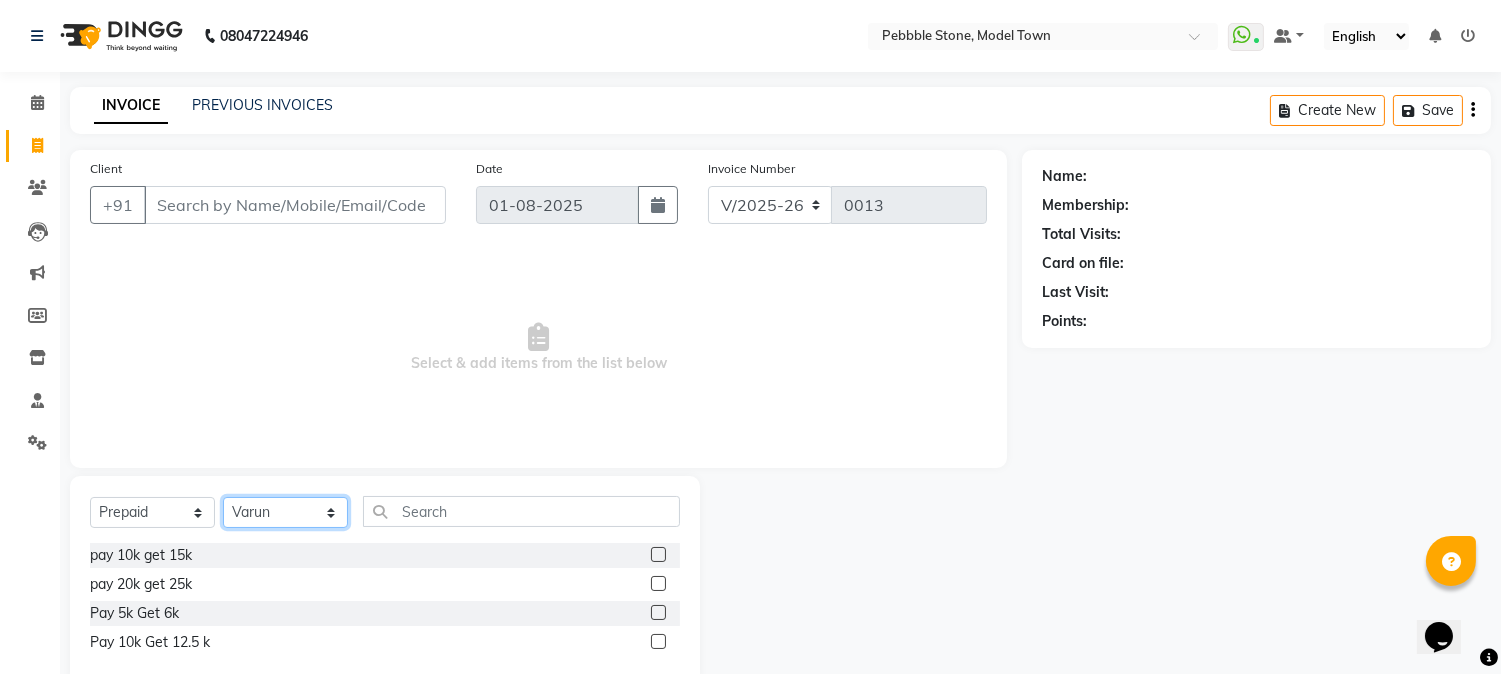 click on "Select Technician Ajay  Awdesh Kumar Fairy khan Goldy Saini Manager Manjeet Omkar Varun" 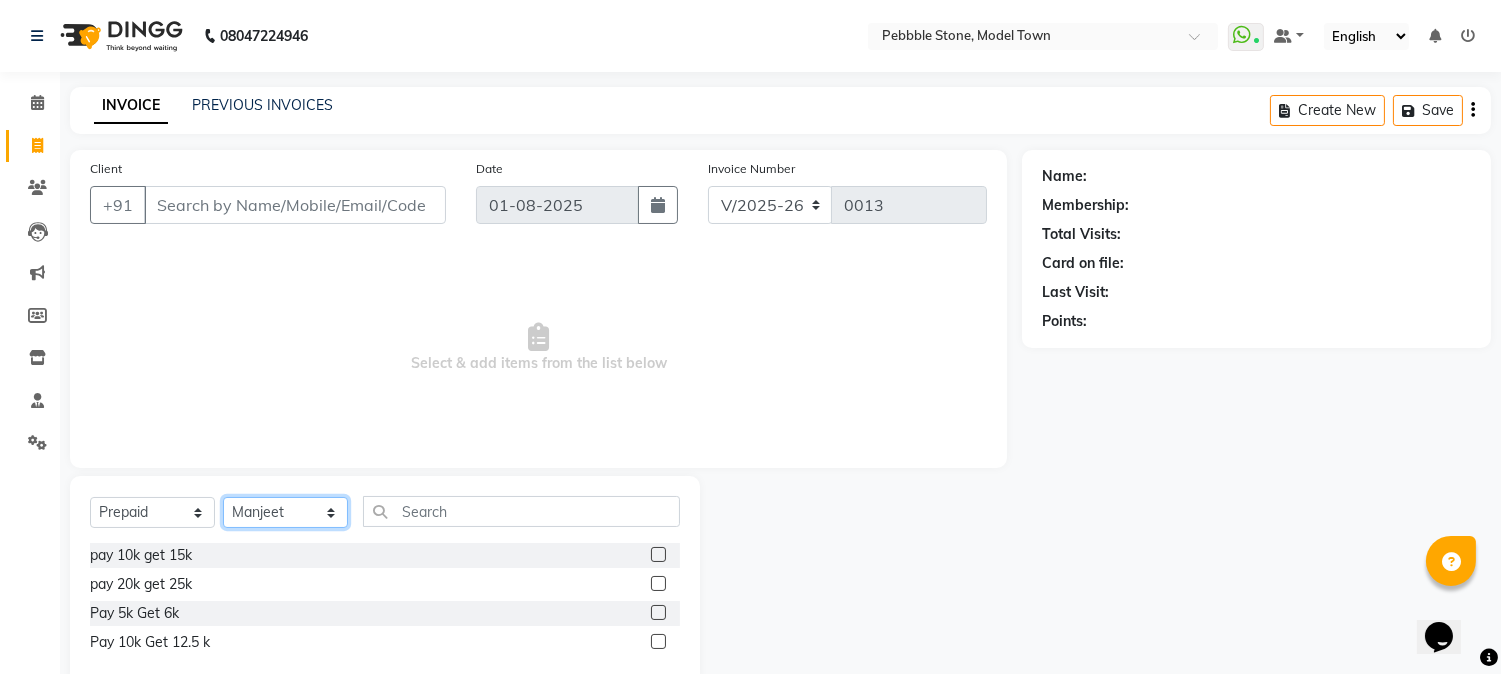 click on "Select Technician Ajay  Awdesh Kumar Fairy khan Goldy Saini Manager Manjeet Omkar Varun" 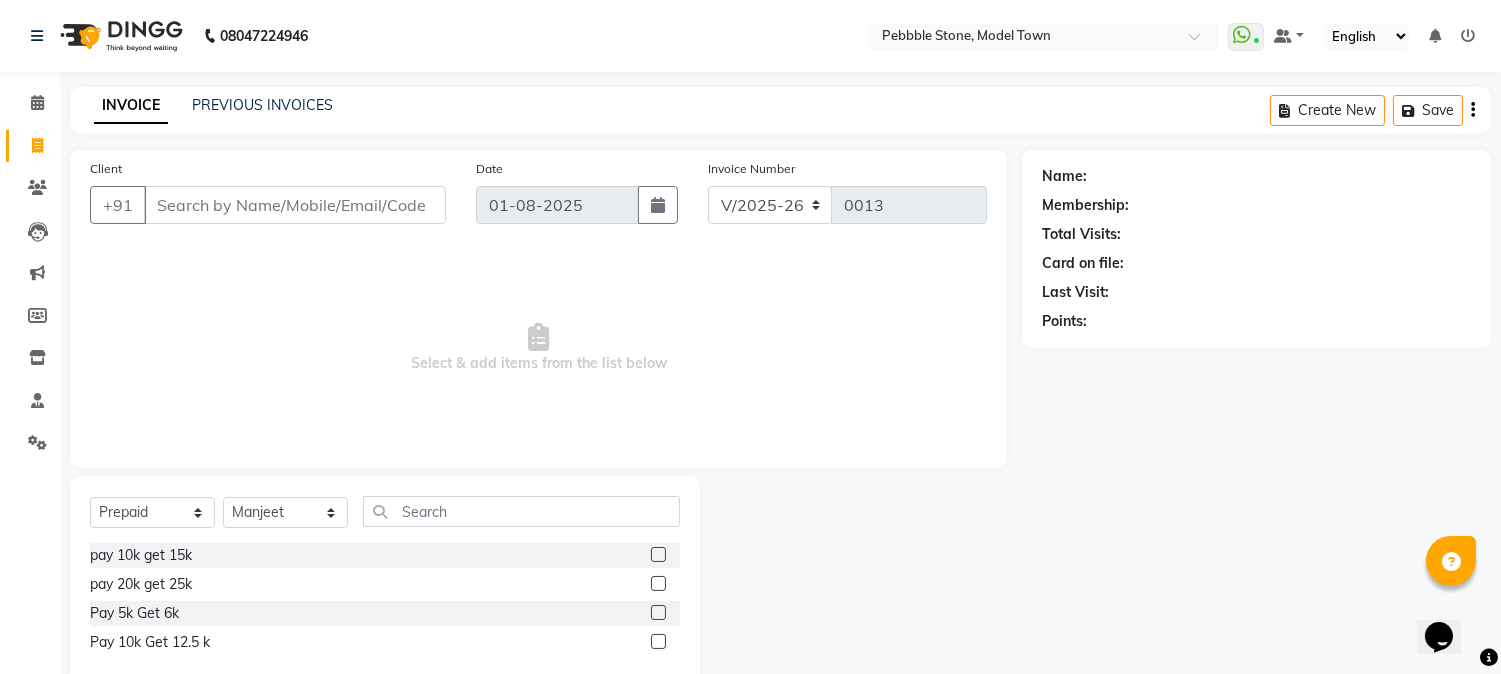 click 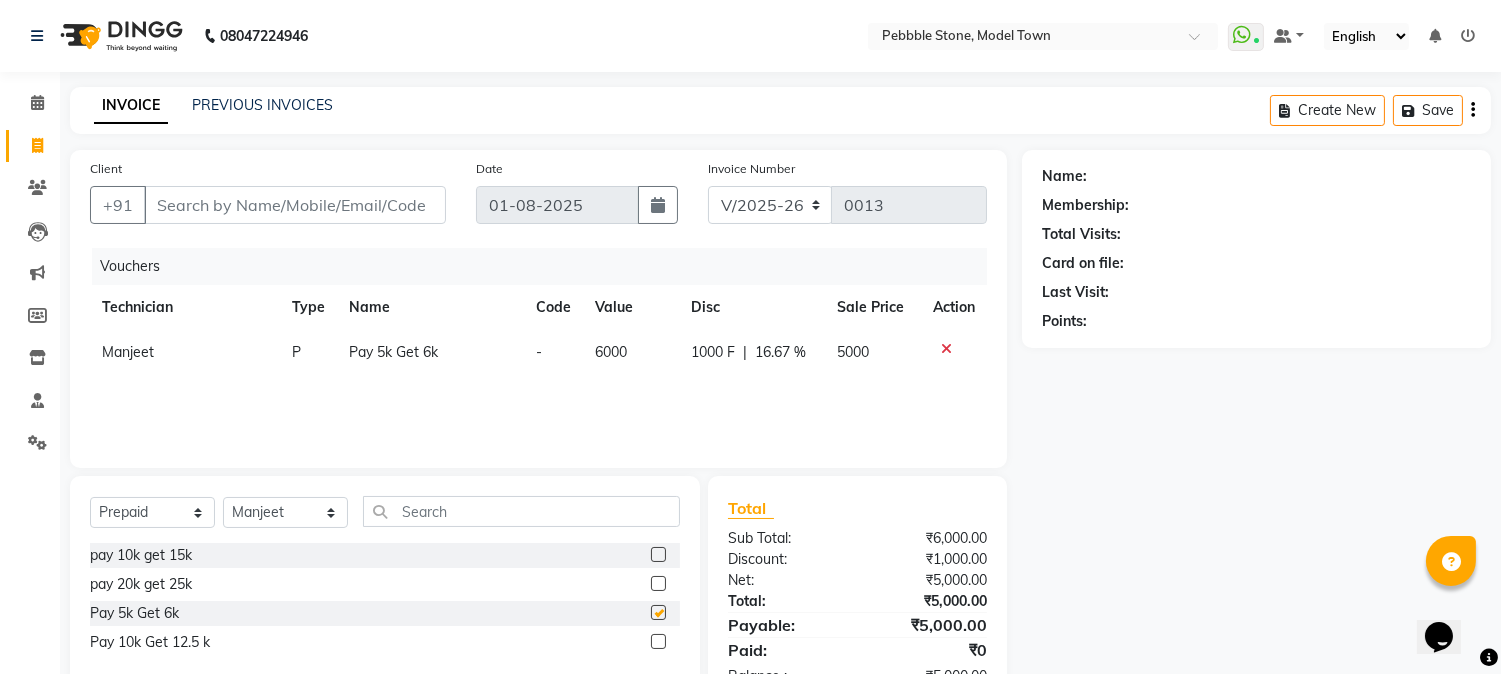 checkbox on "false" 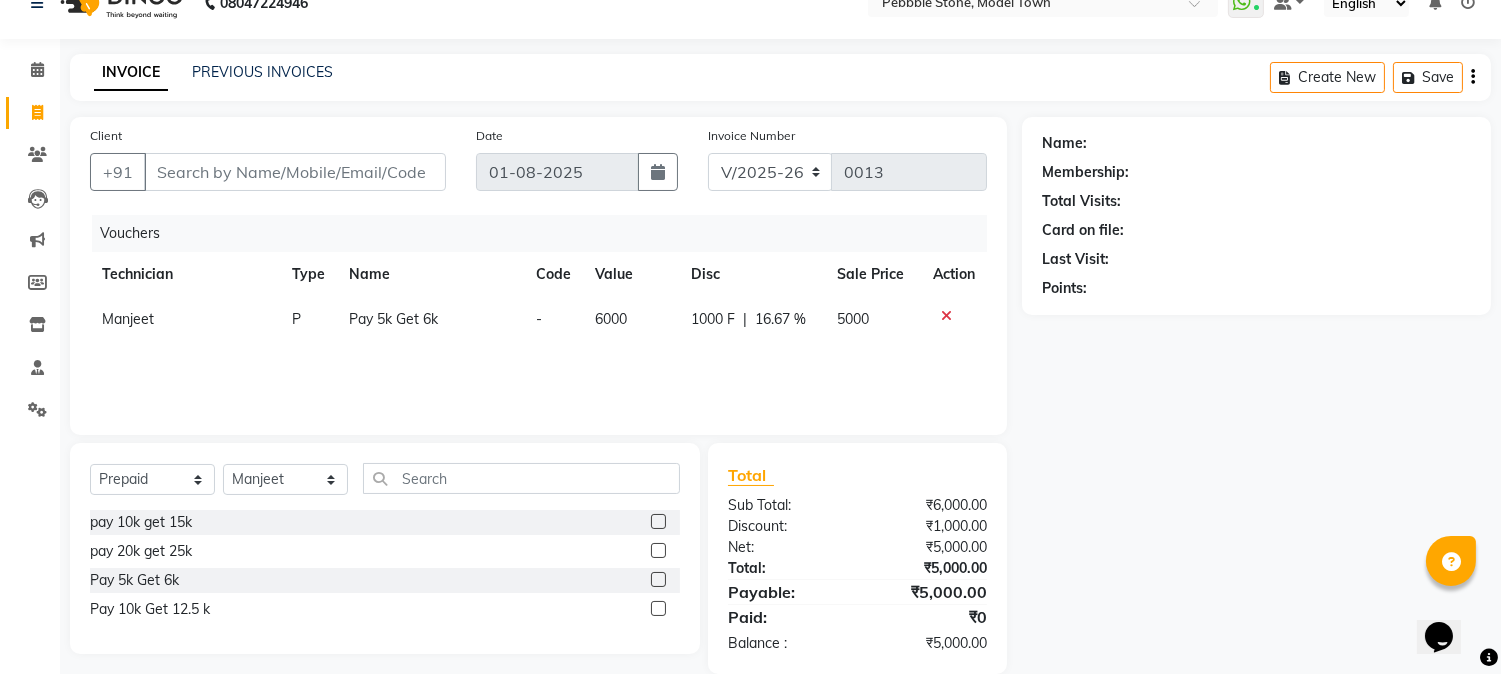 scroll, scrollTop: 63, scrollLeft: 0, axis: vertical 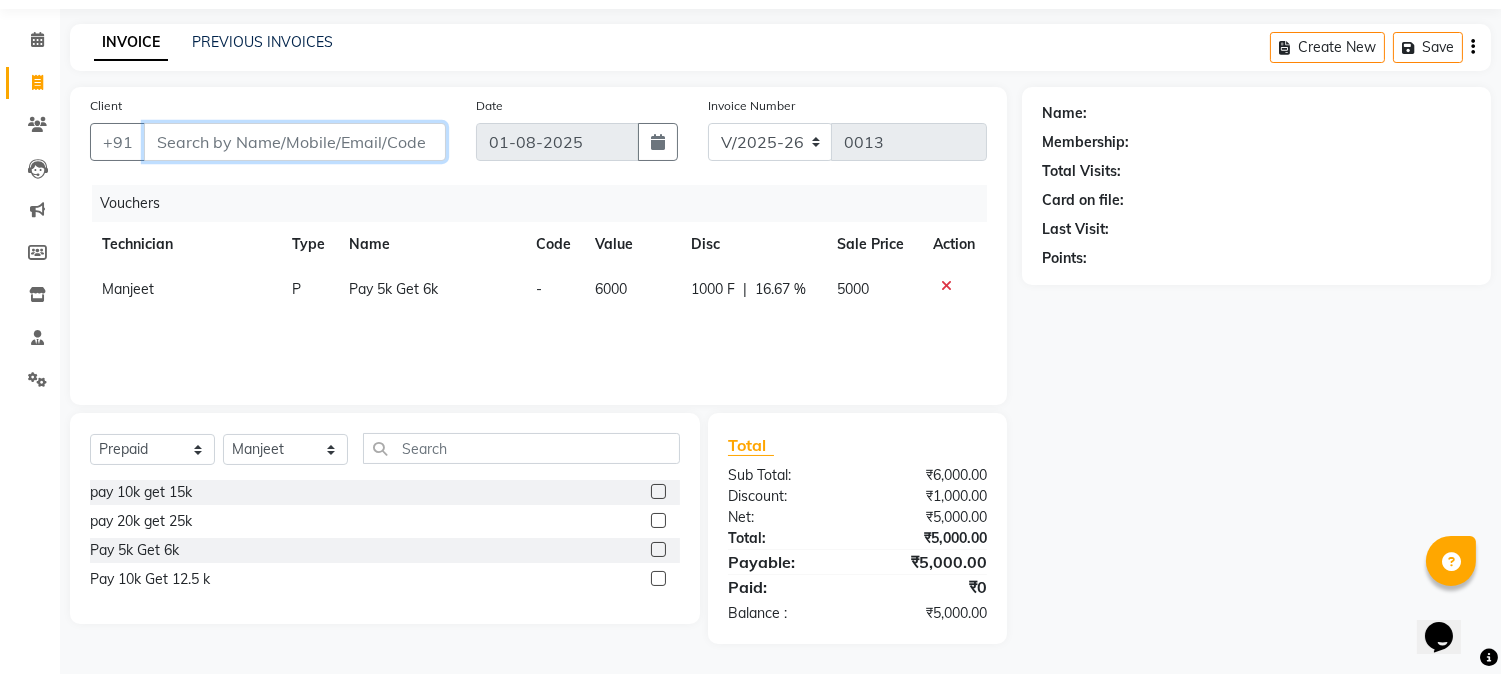 click on "Client" at bounding box center [295, 142] 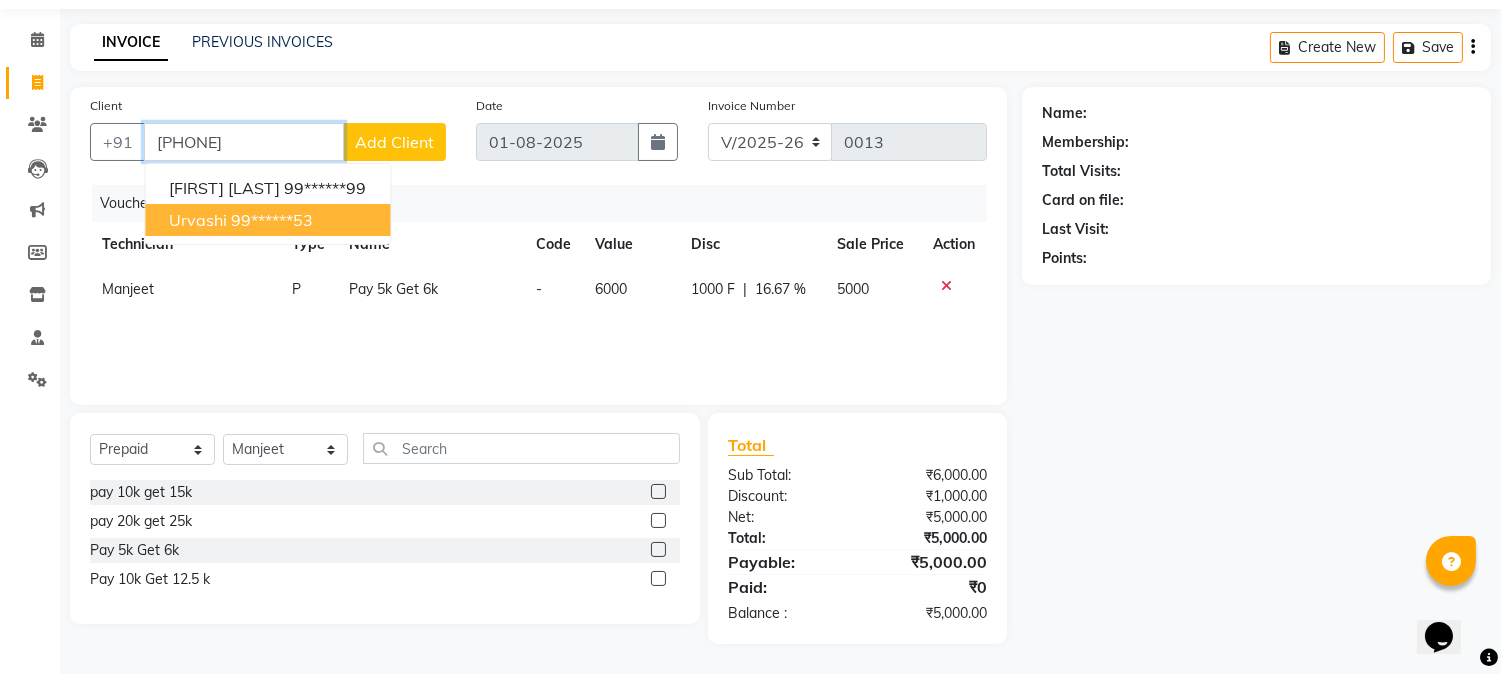 click on "99******53" at bounding box center [272, 220] 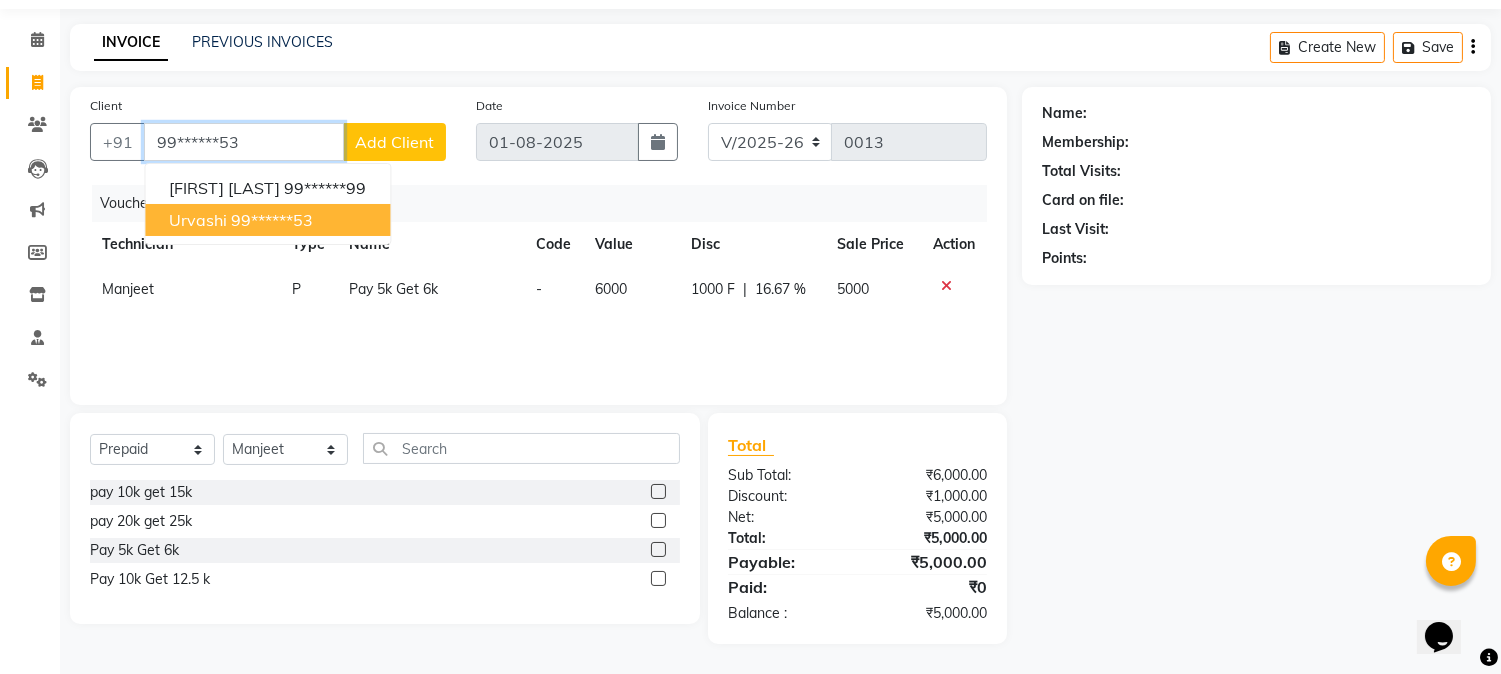 type on "99******53" 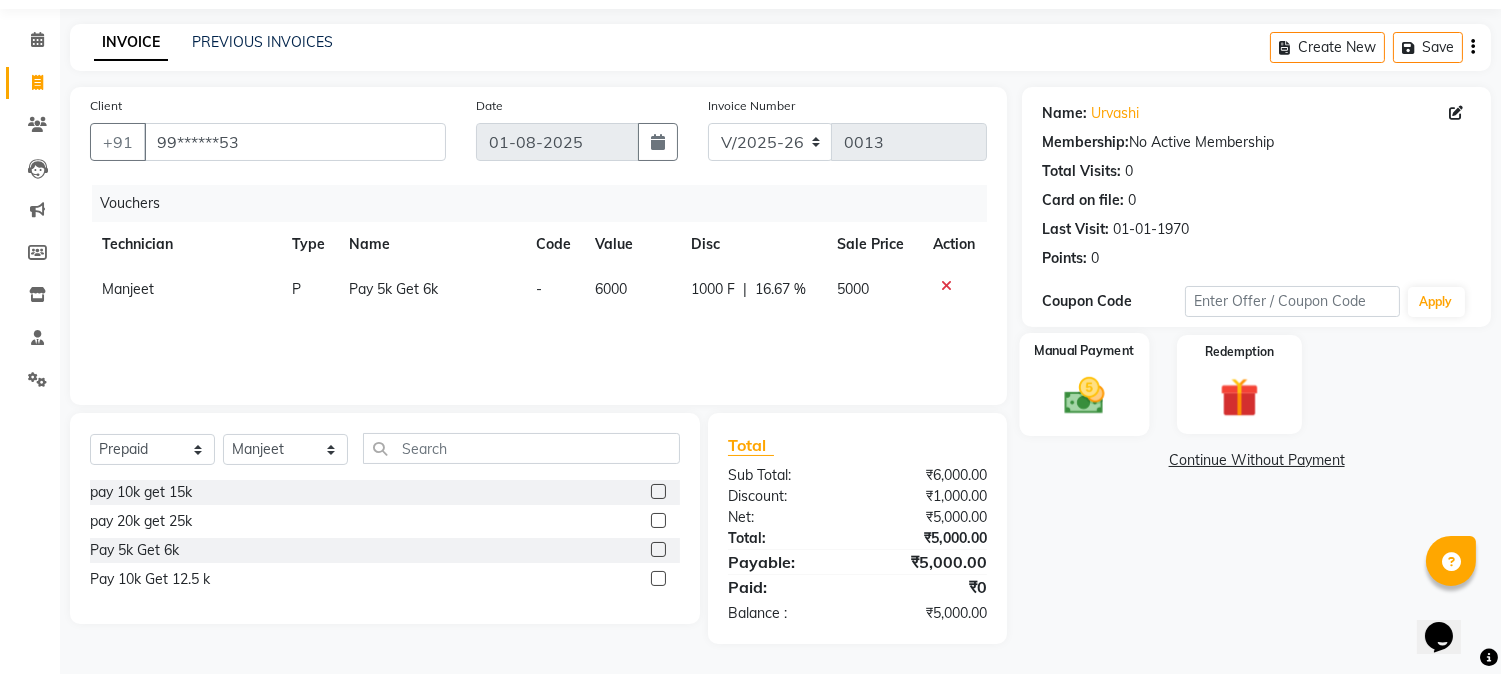 click 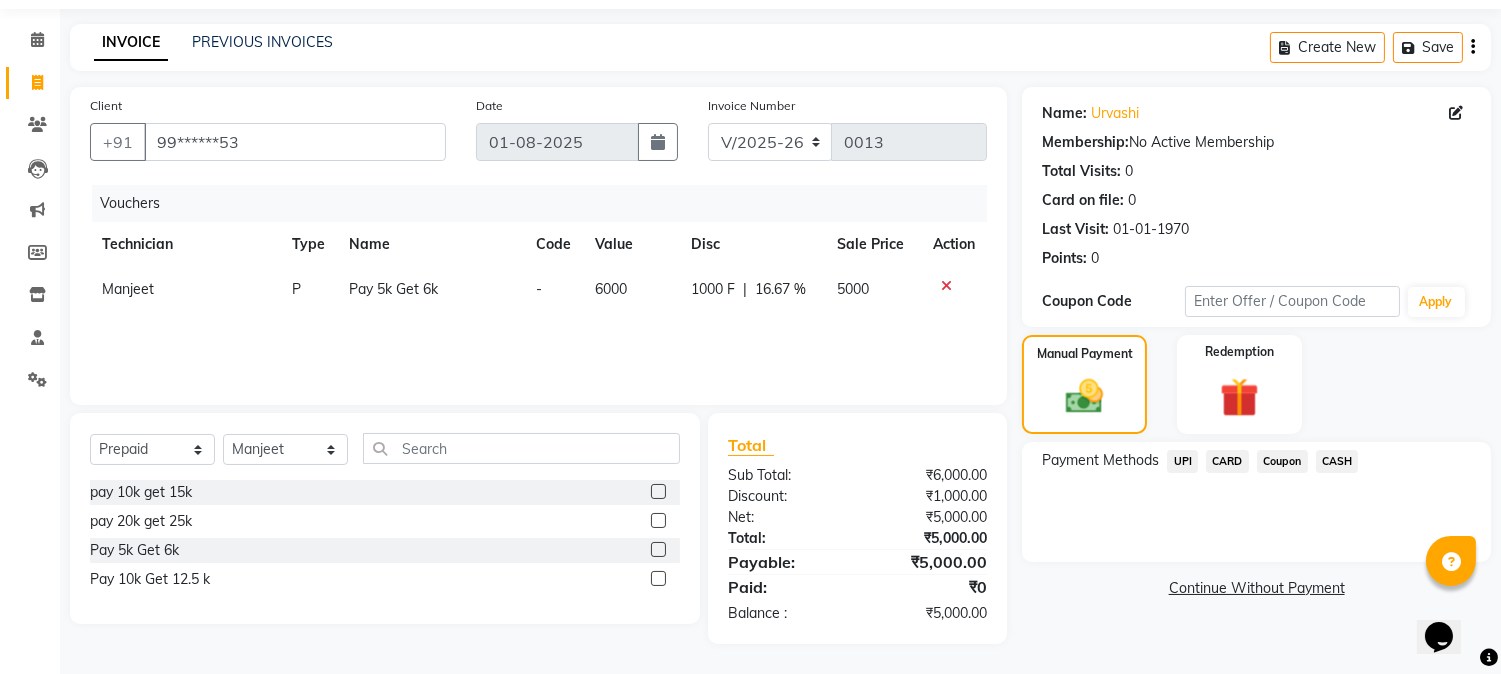 click on "CASH" 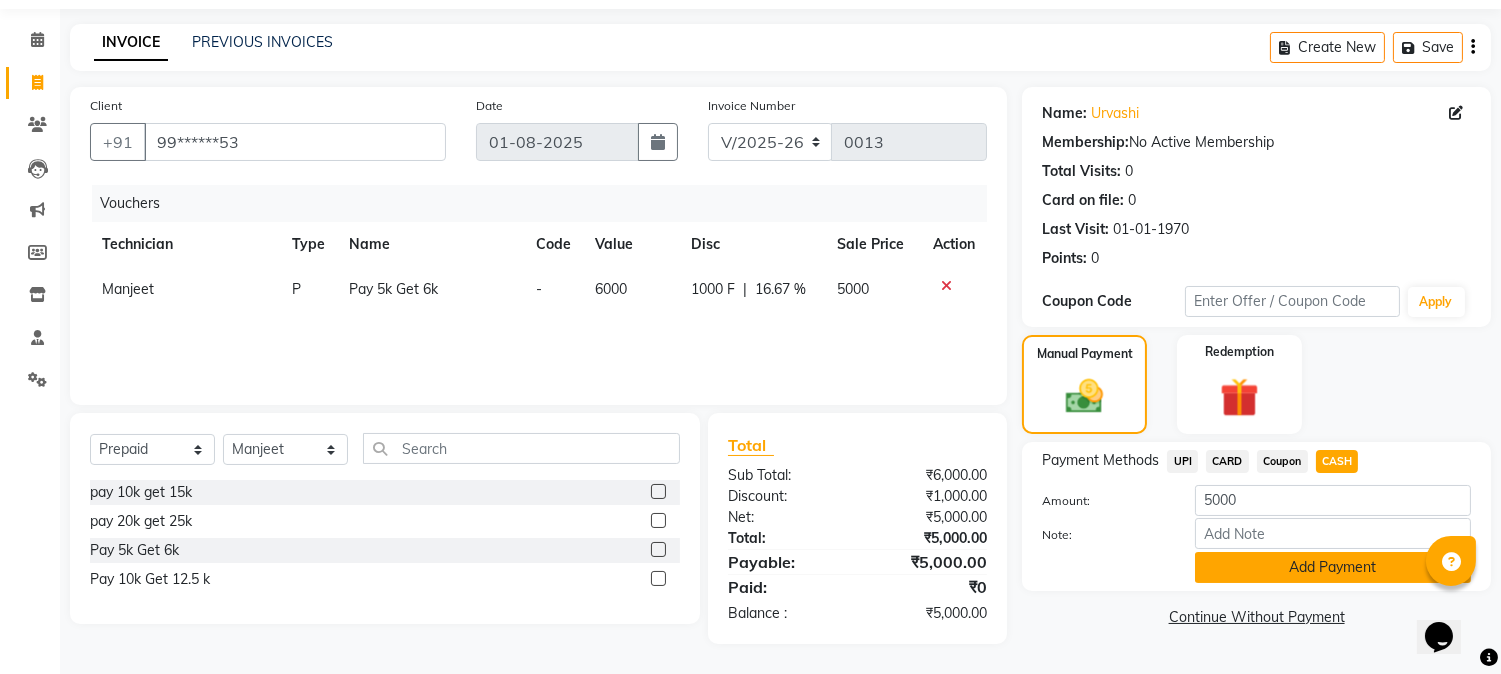 click on "Add Payment" 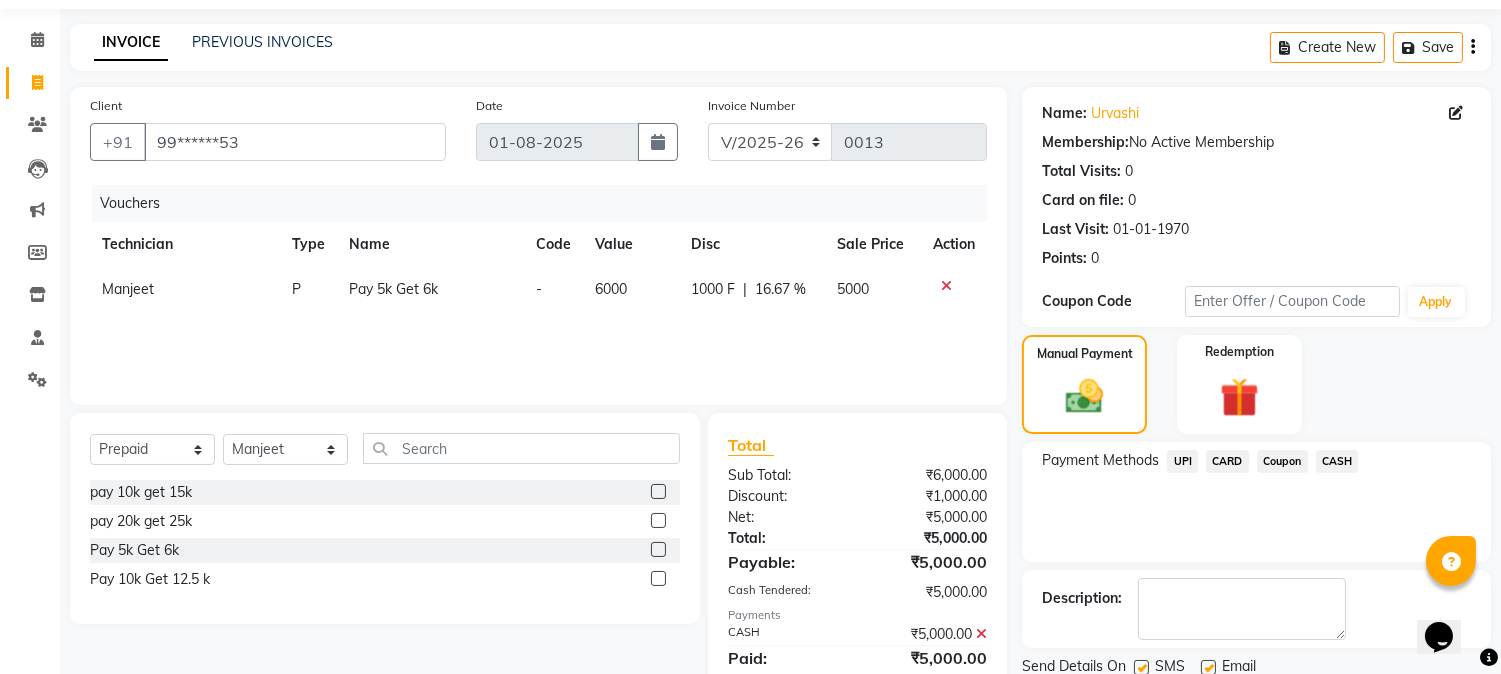 click on "CASH" 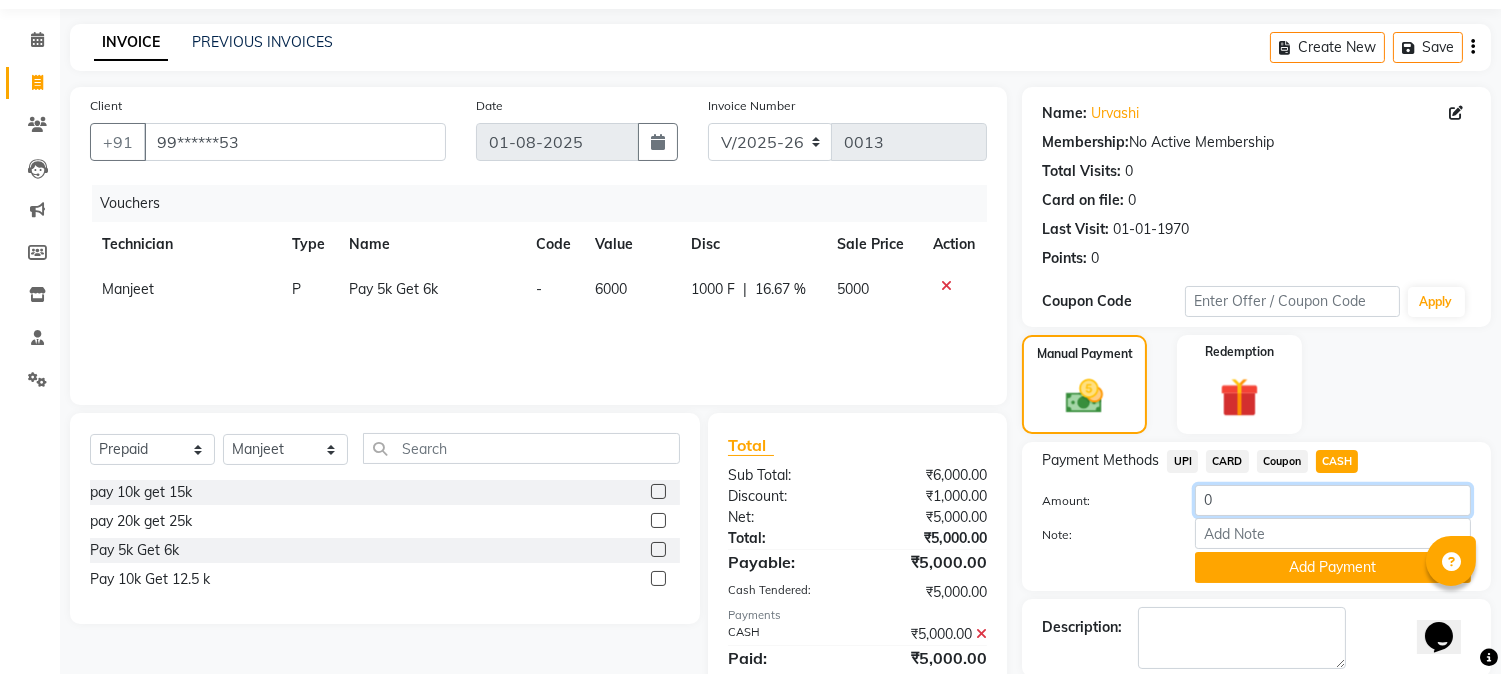 click on "0" 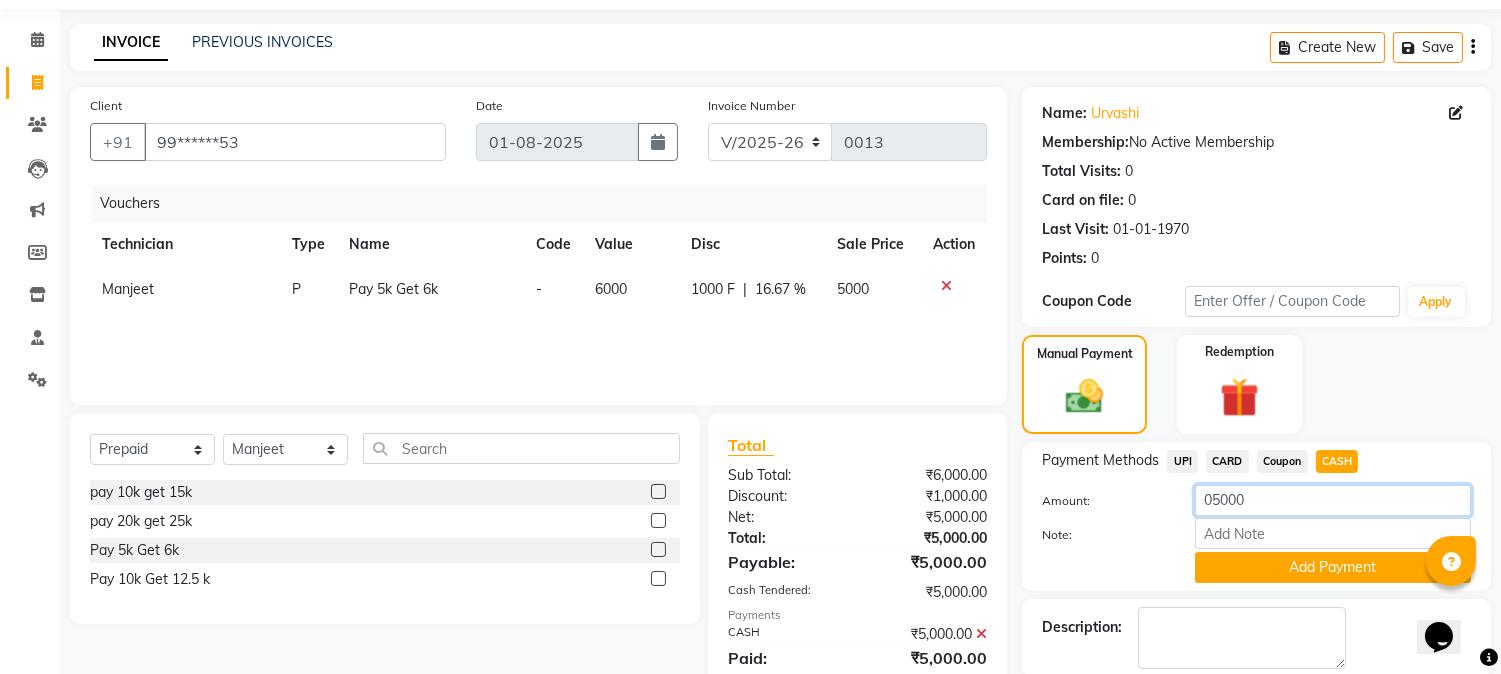 type on "05000" 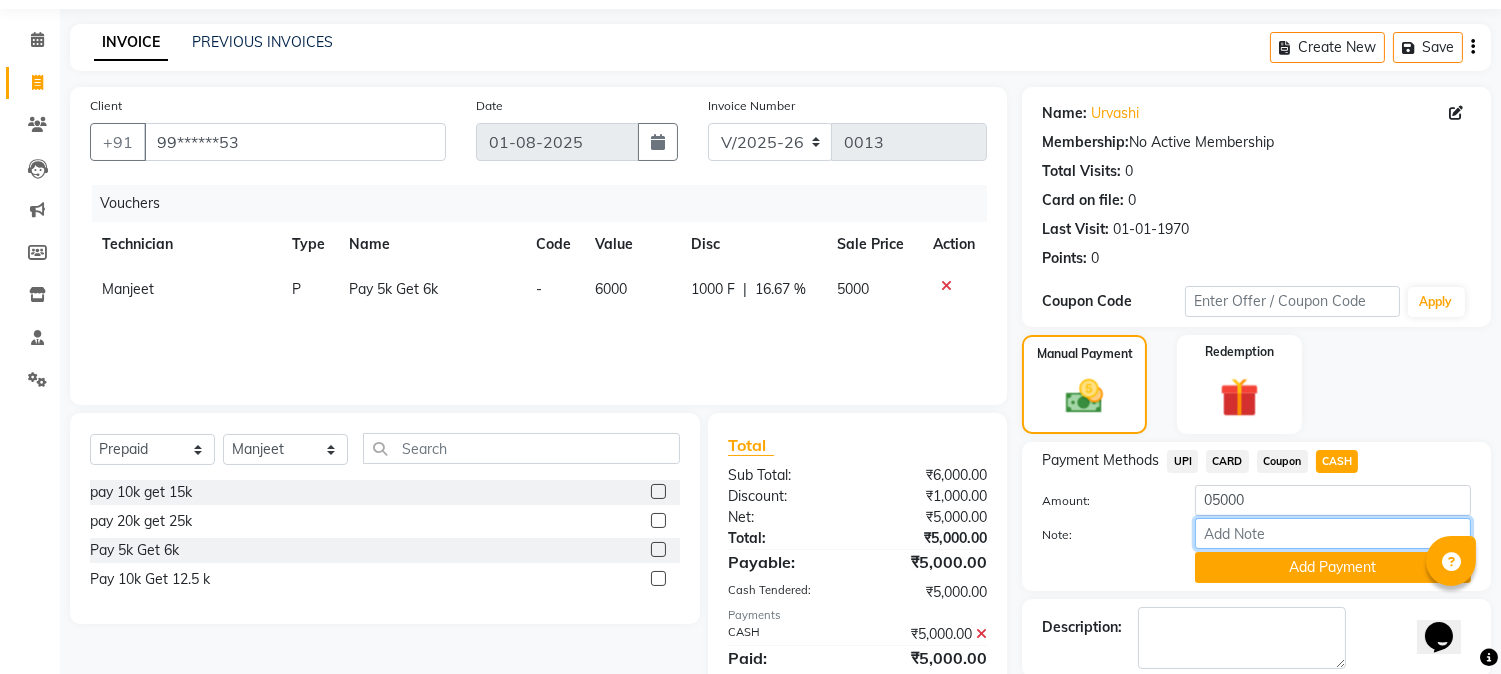 click on "Note:" at bounding box center [1333, 533] 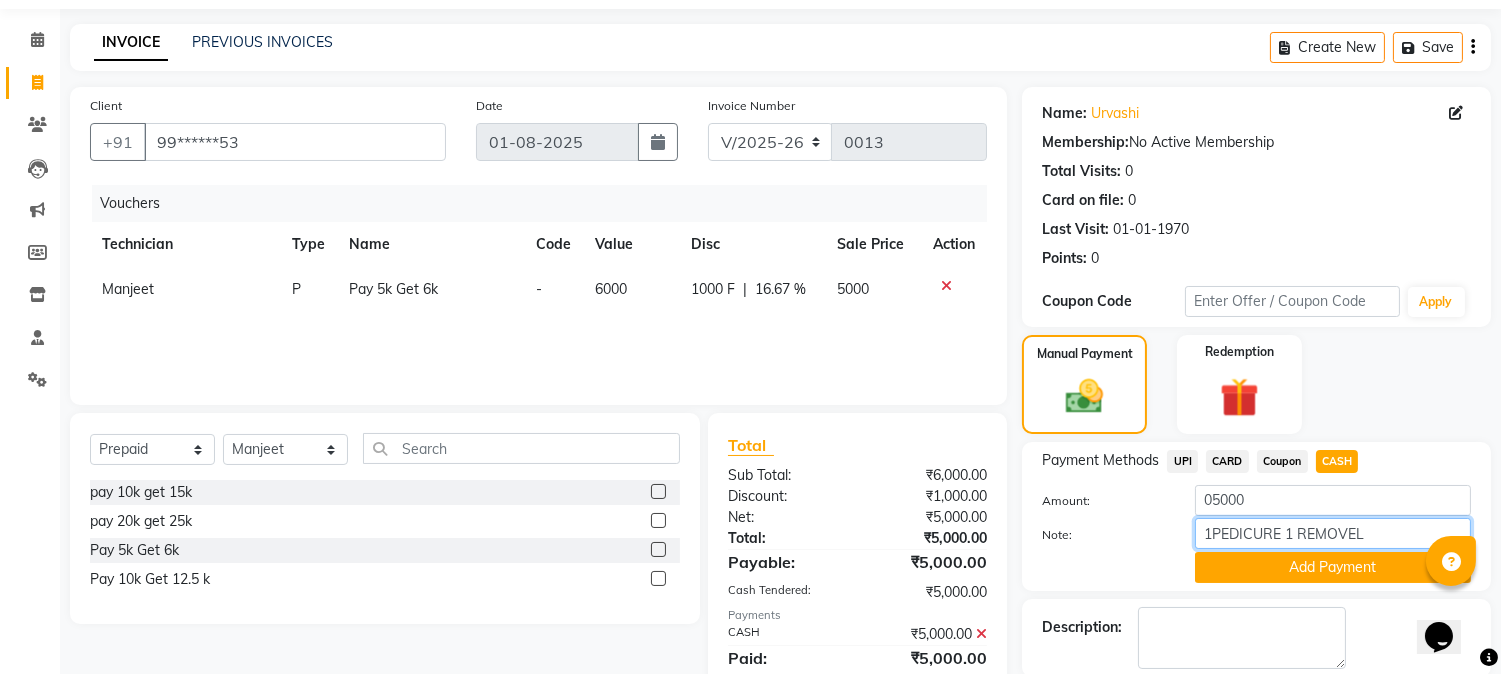 scroll, scrollTop: 164, scrollLeft: 0, axis: vertical 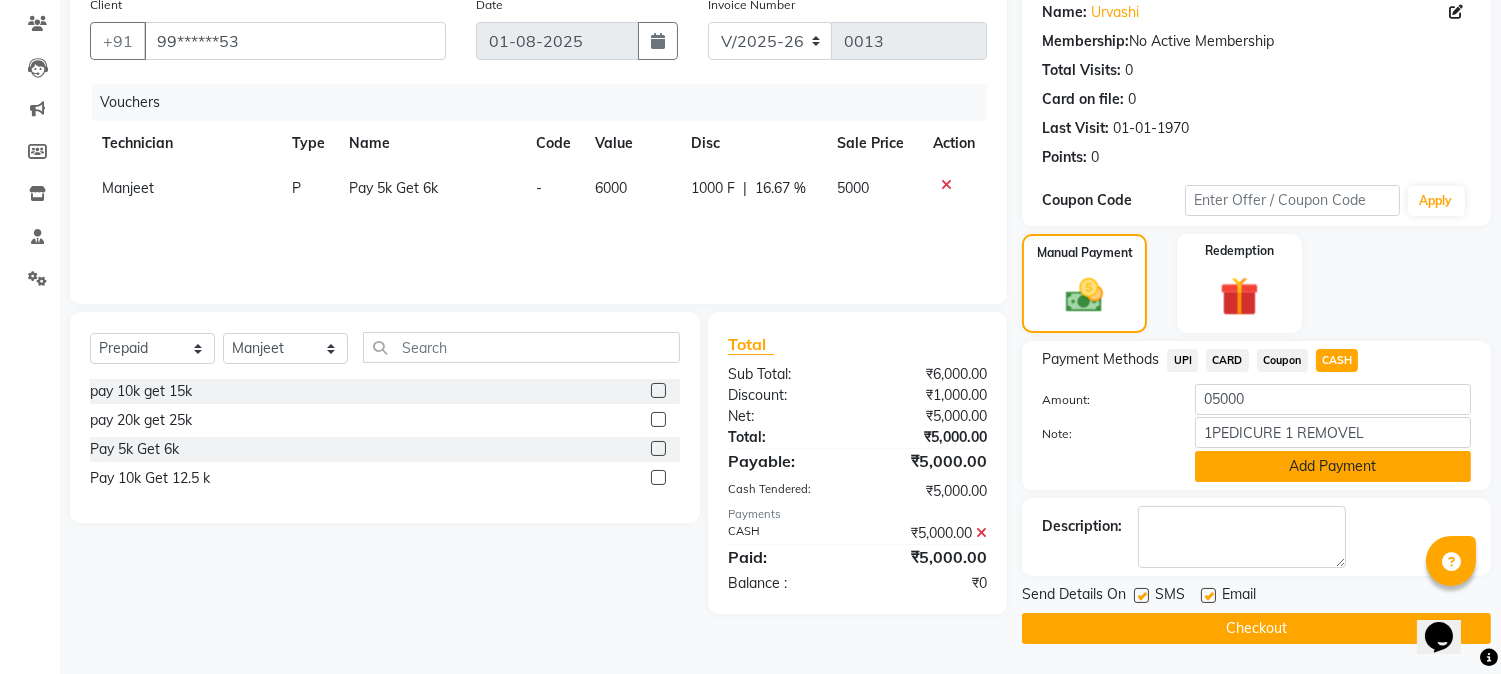 click on "Add Payment" 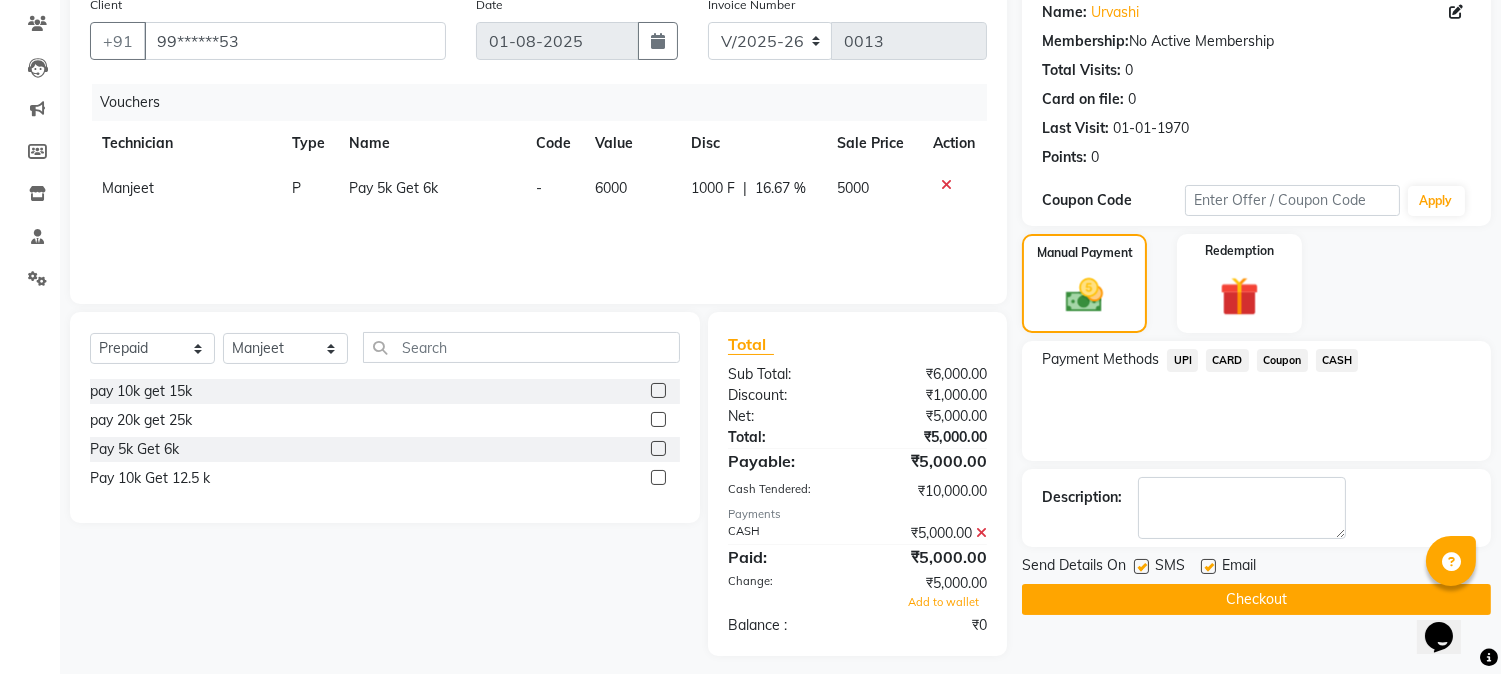 click on "Description:" 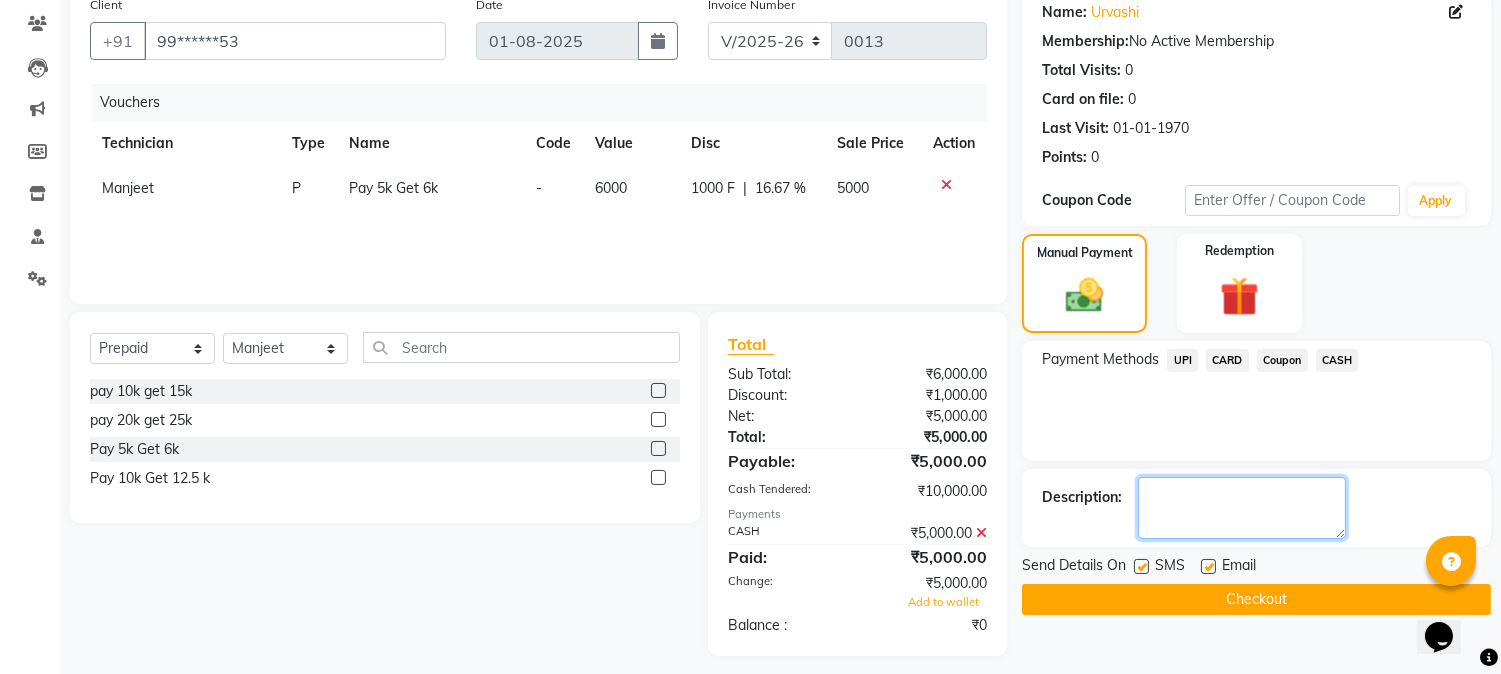 click 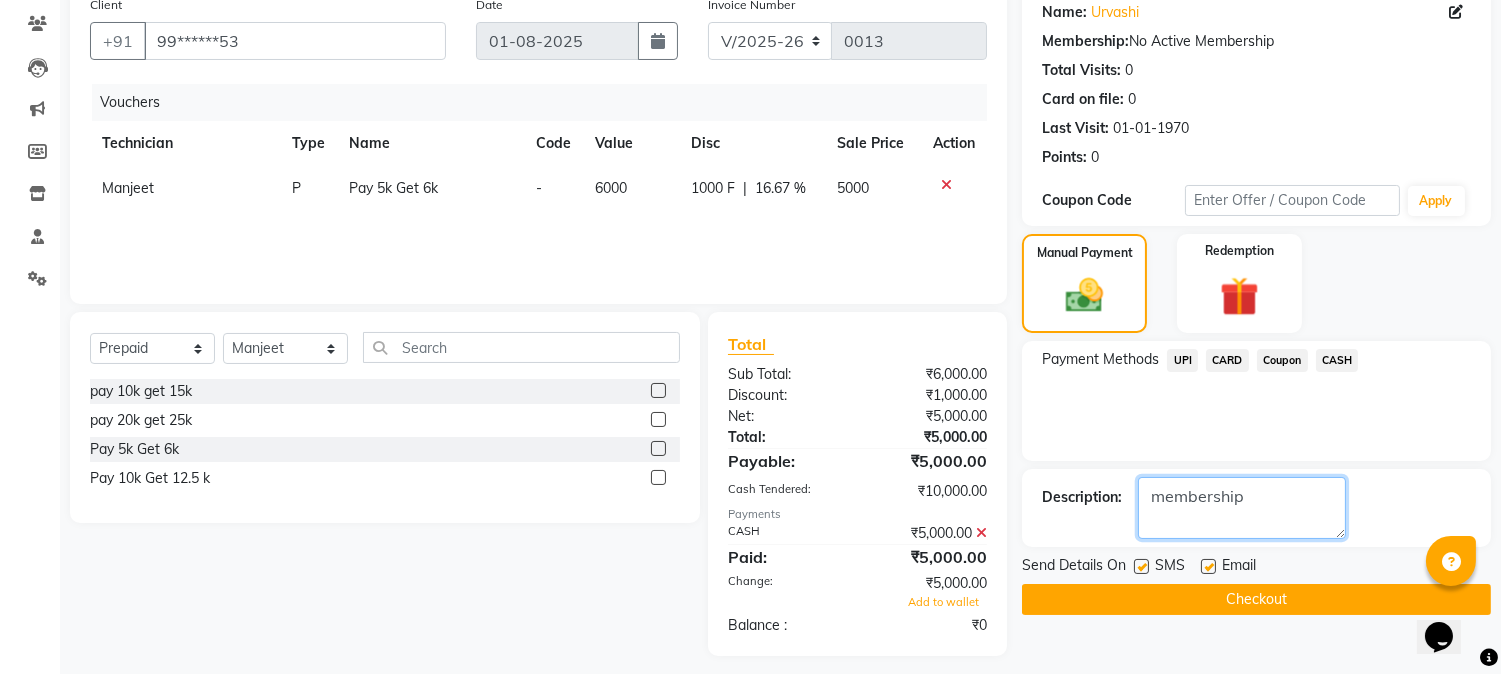 type on "membership" 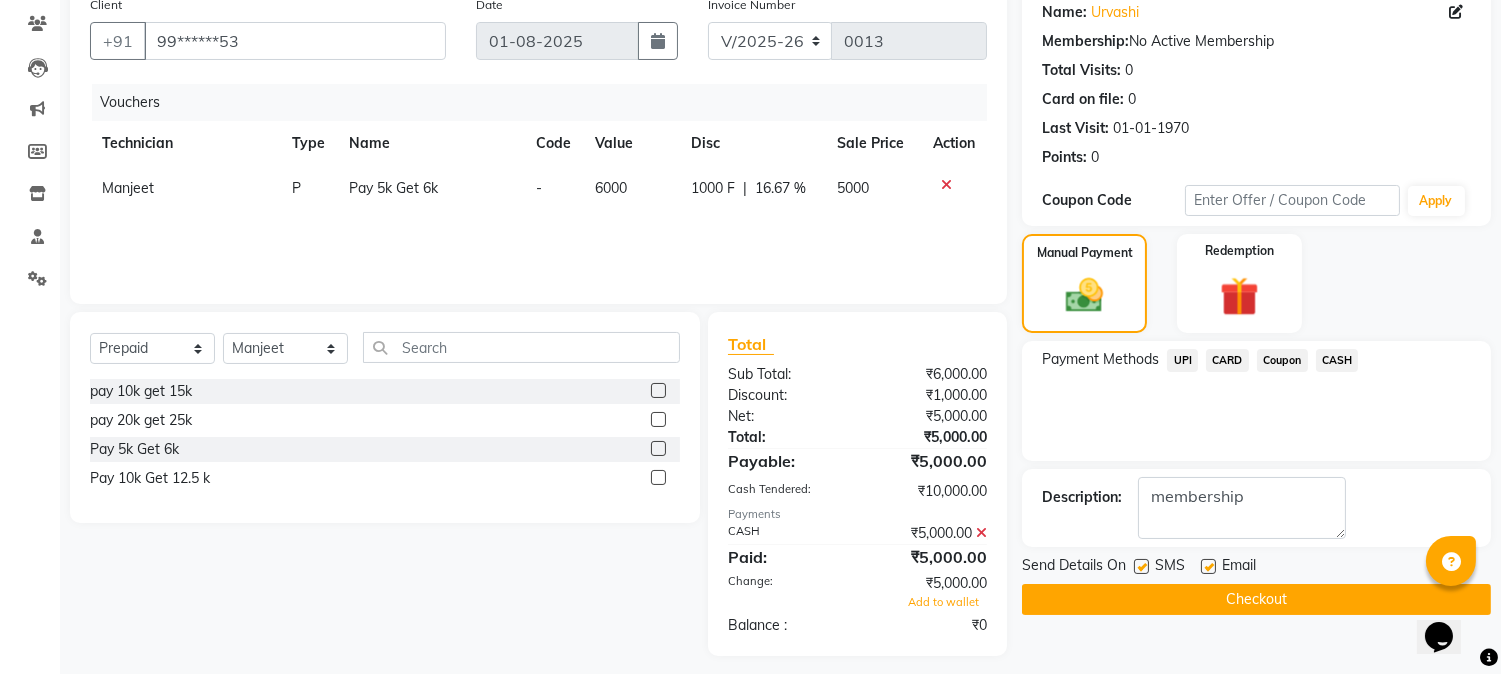 click on "Payment Methods  UPI   CARD   Coupon   CASH" 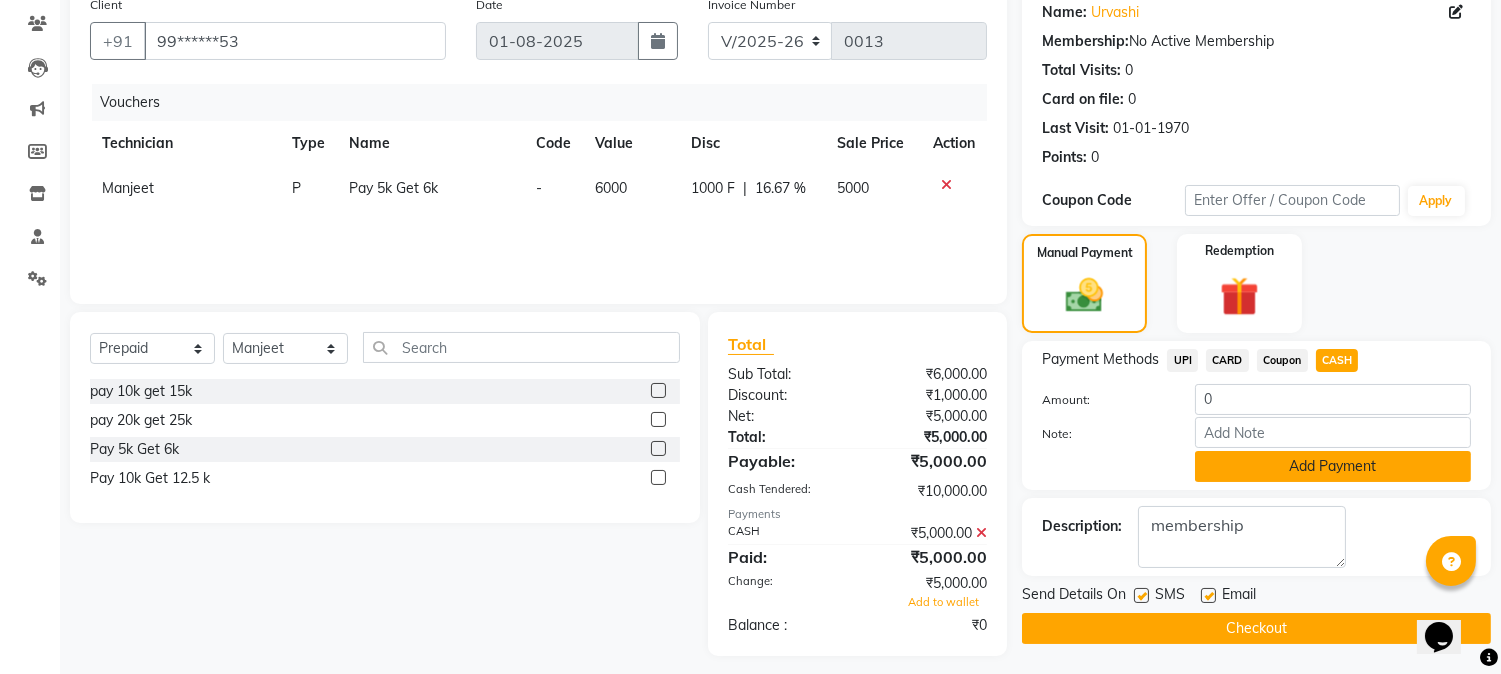 click on "Add Payment" 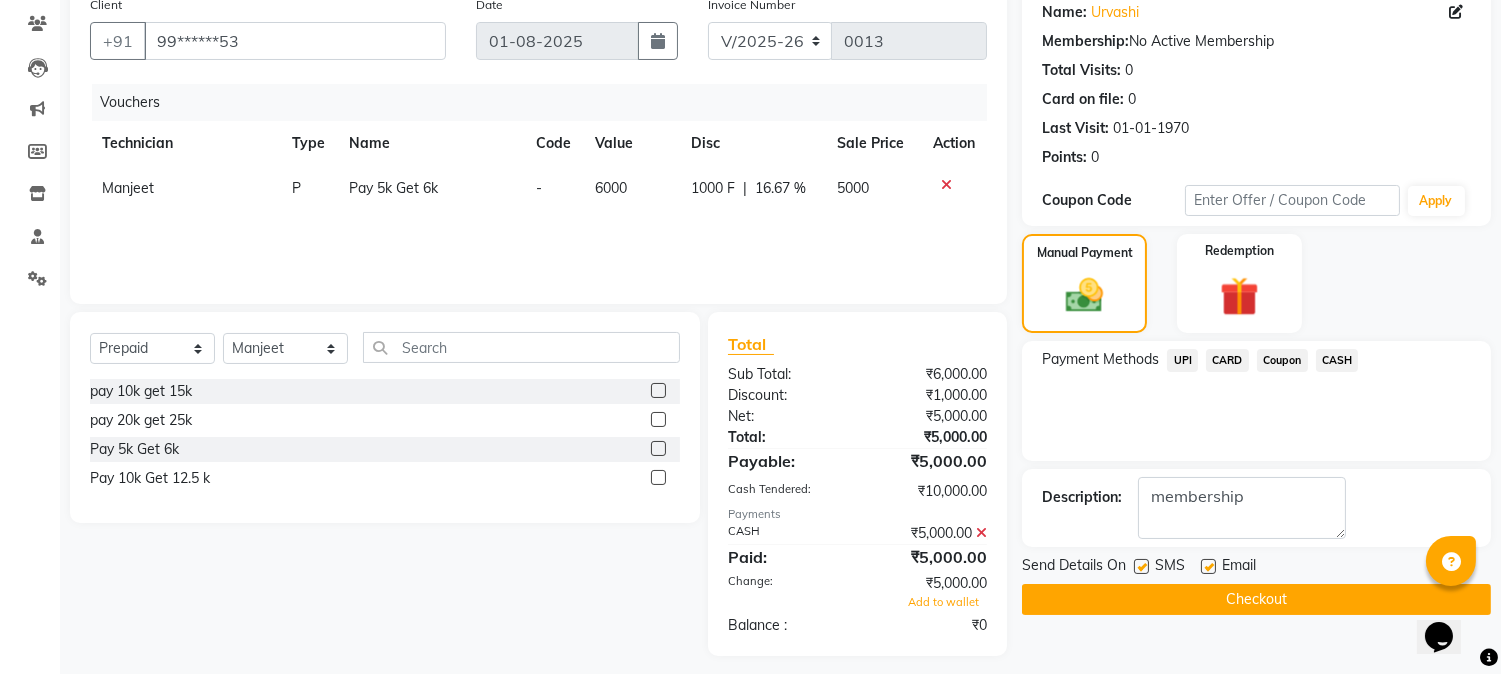click 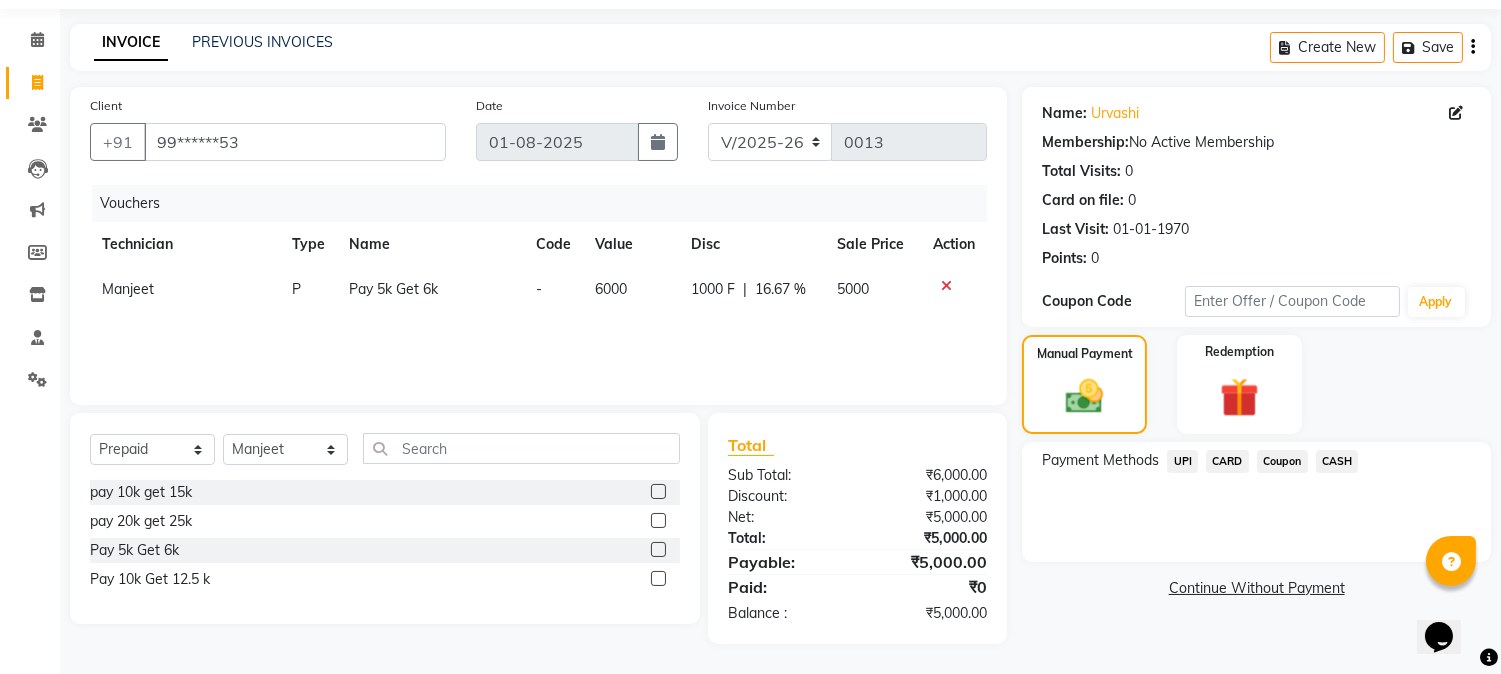 click on "CASH" 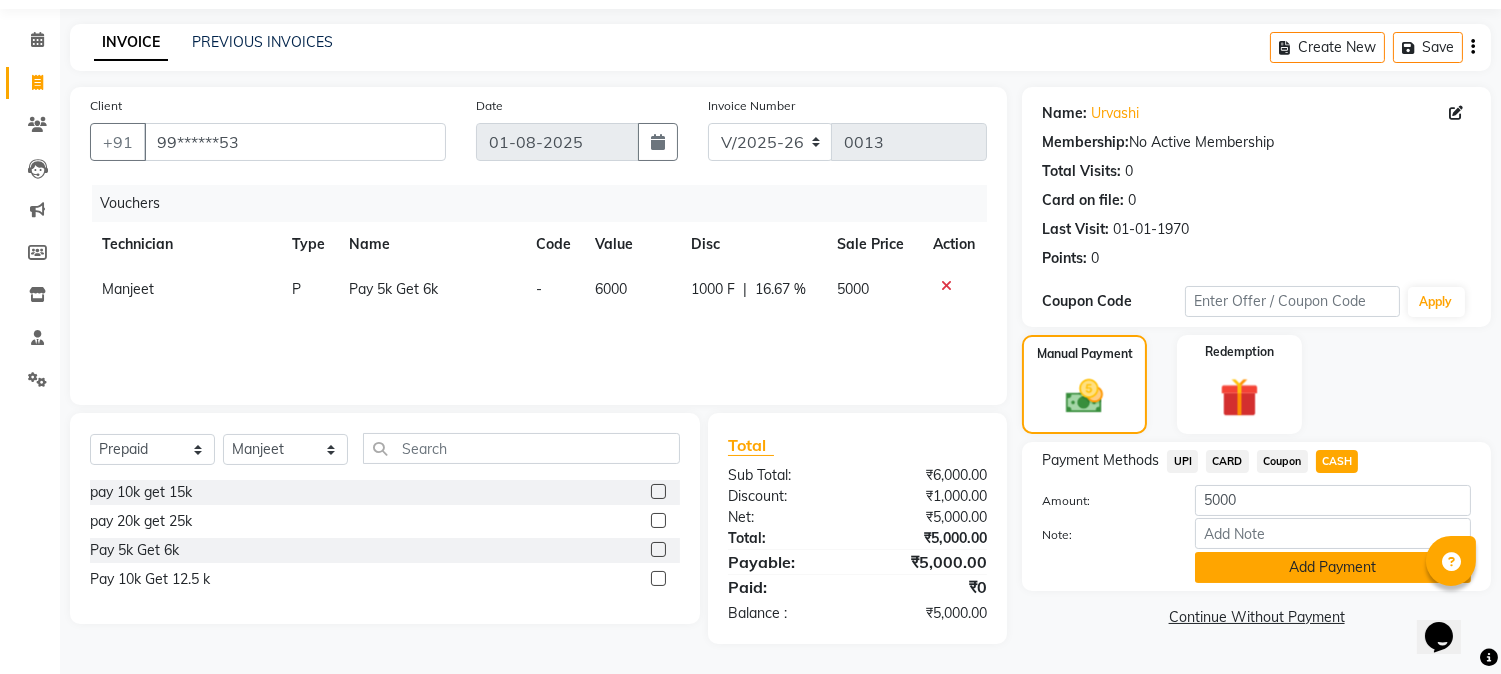 click on "Add Payment" 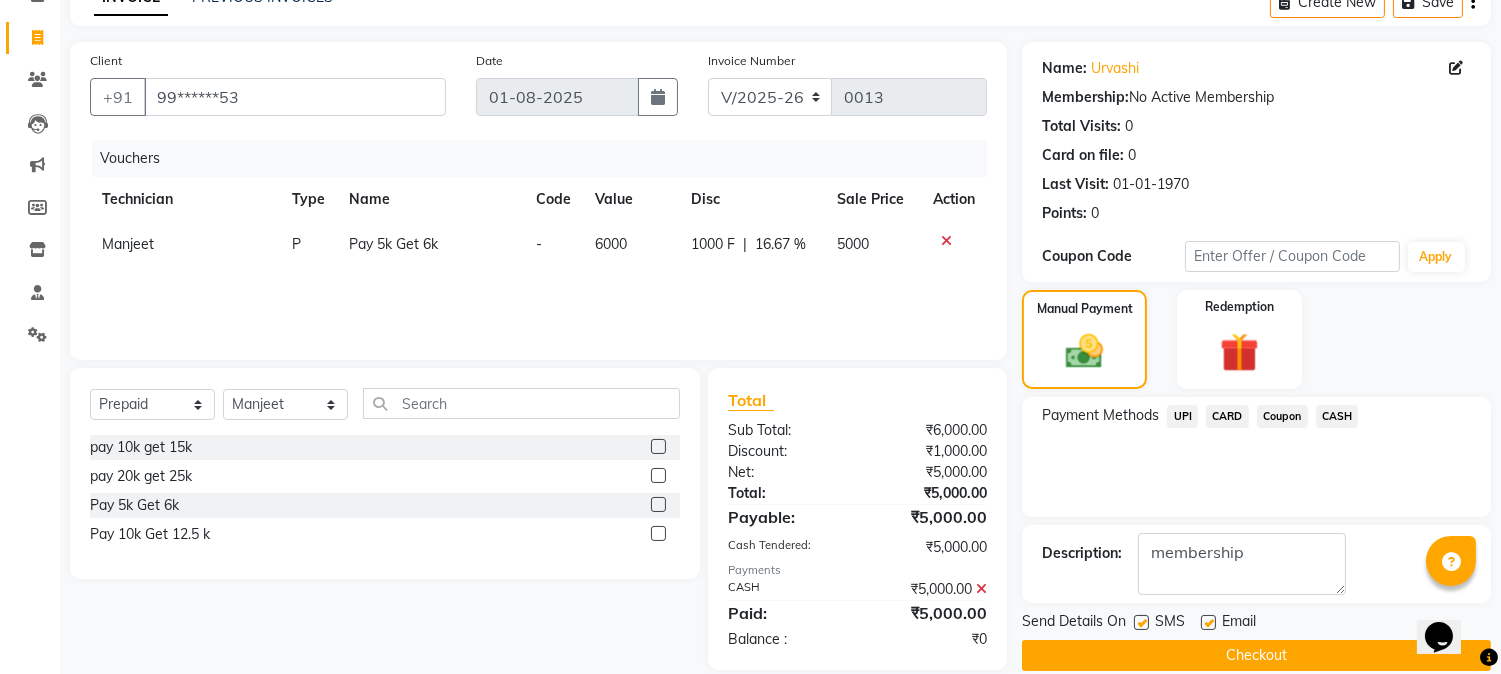scroll, scrollTop: 134, scrollLeft: 0, axis: vertical 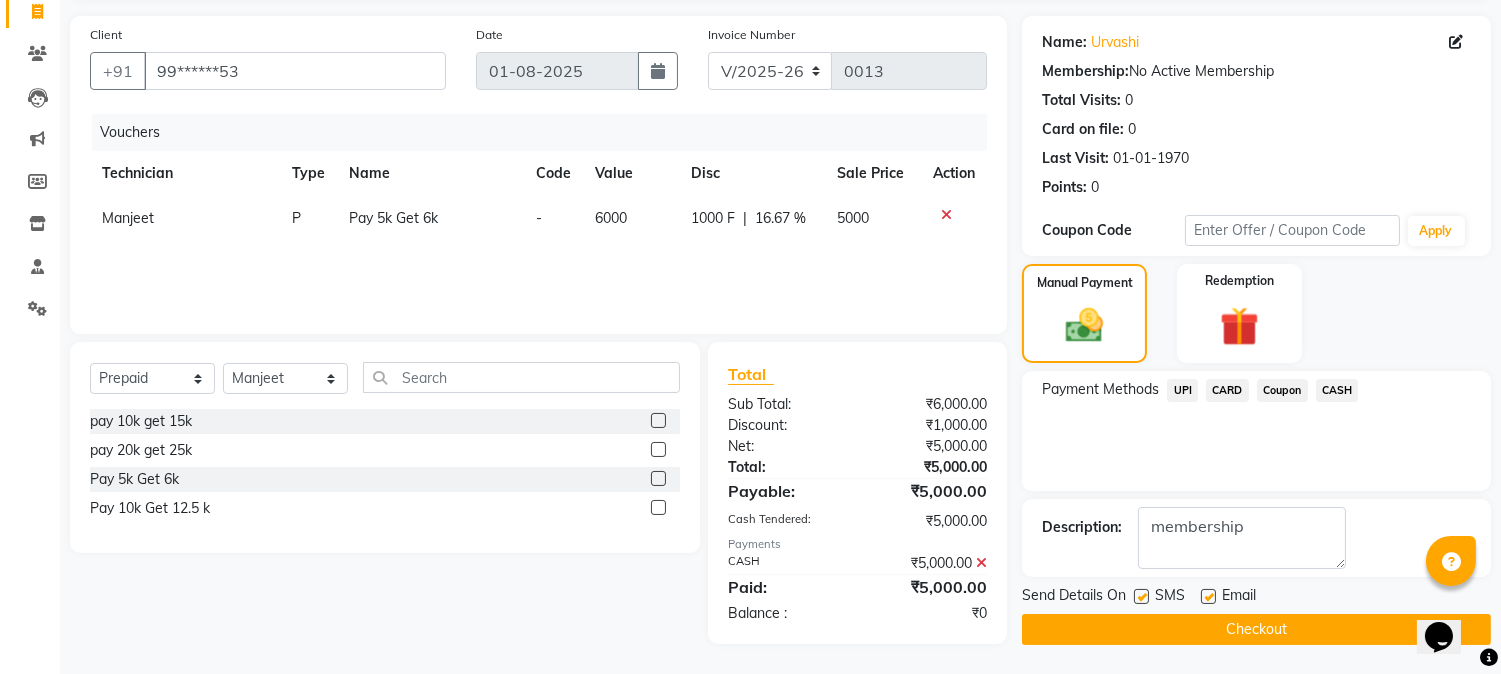 click on "Checkout" 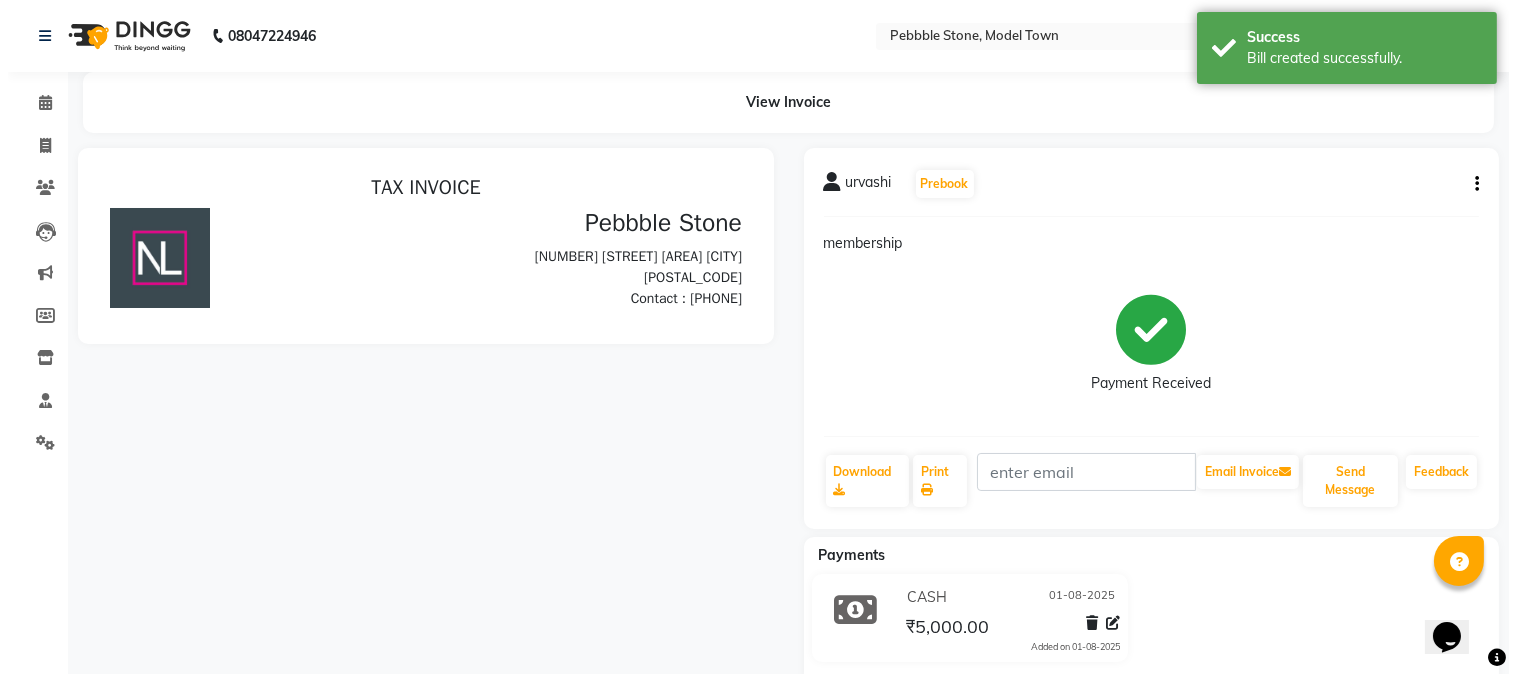 scroll, scrollTop: 0, scrollLeft: 0, axis: both 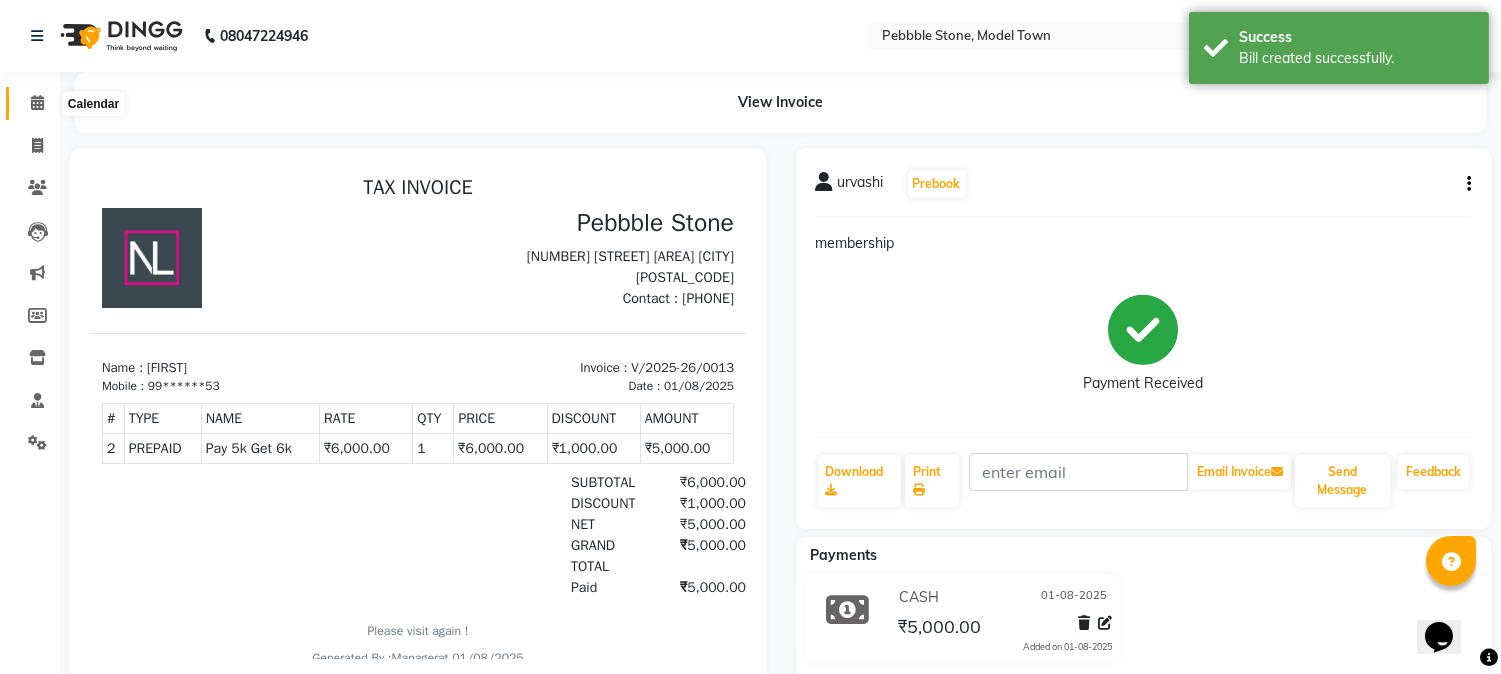 click 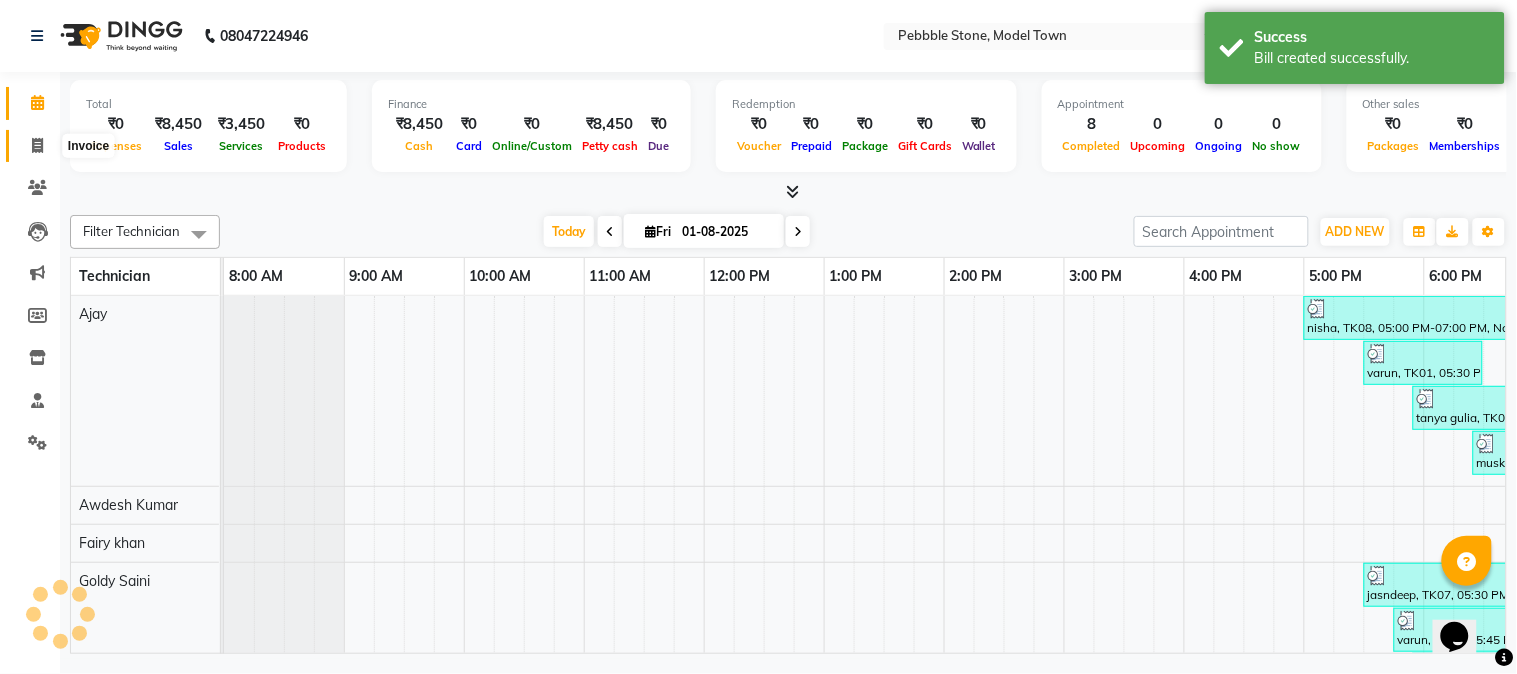 scroll, scrollTop: 0, scrollLeft: 0, axis: both 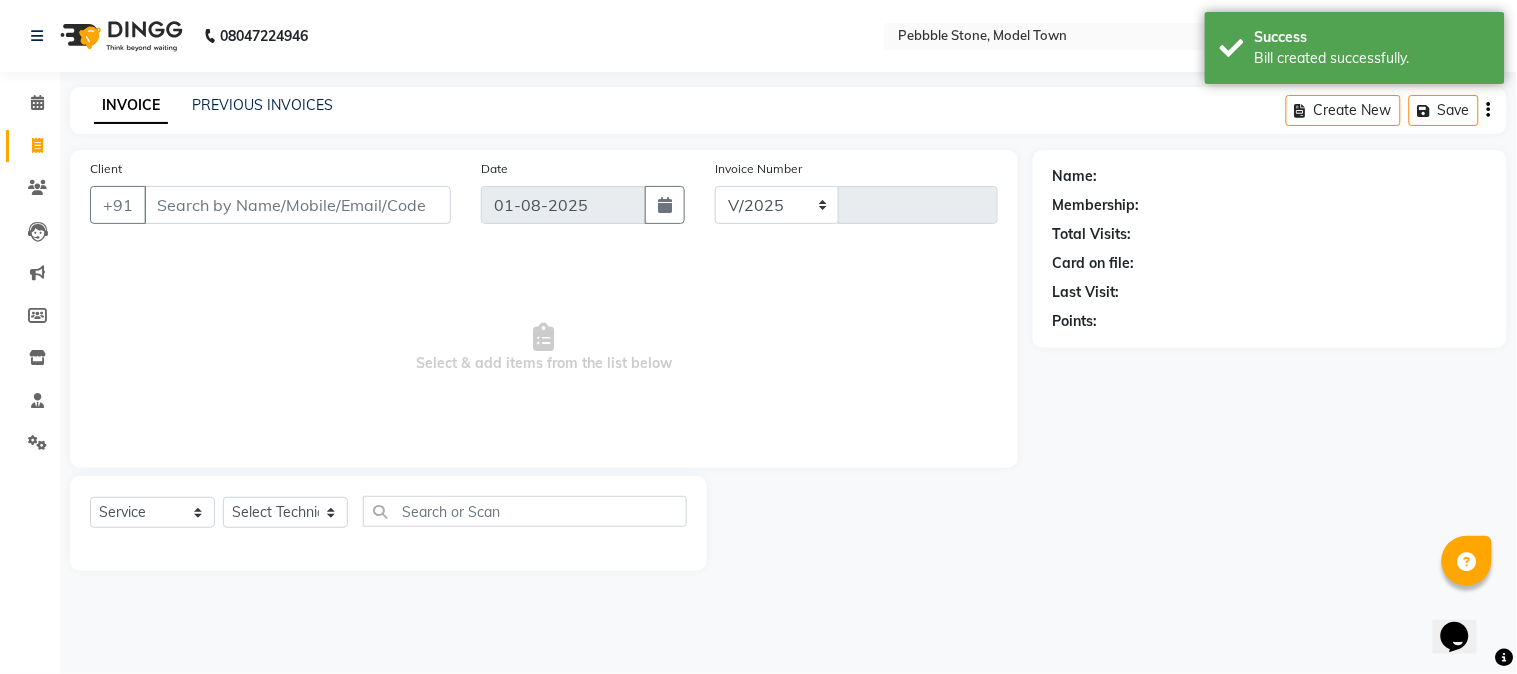 select on "8684" 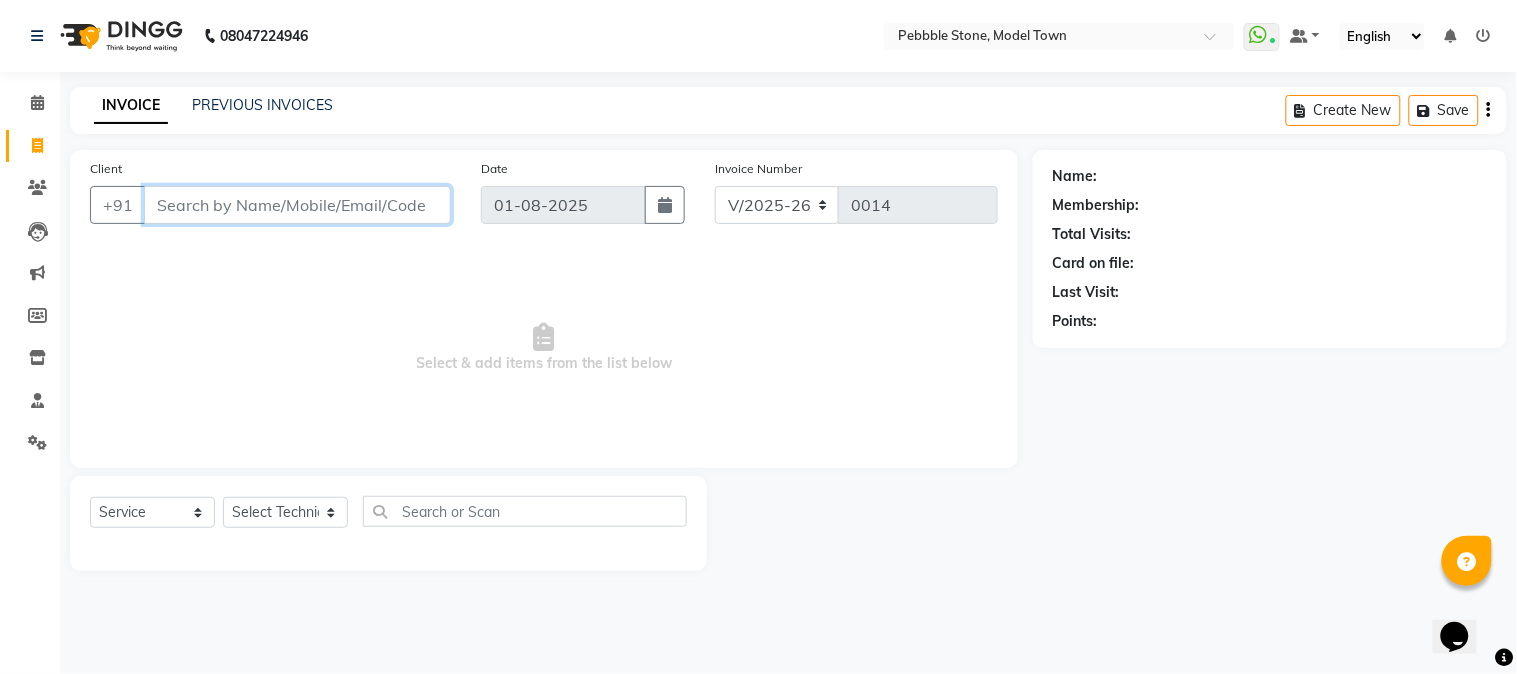 click on "Client" at bounding box center [297, 205] 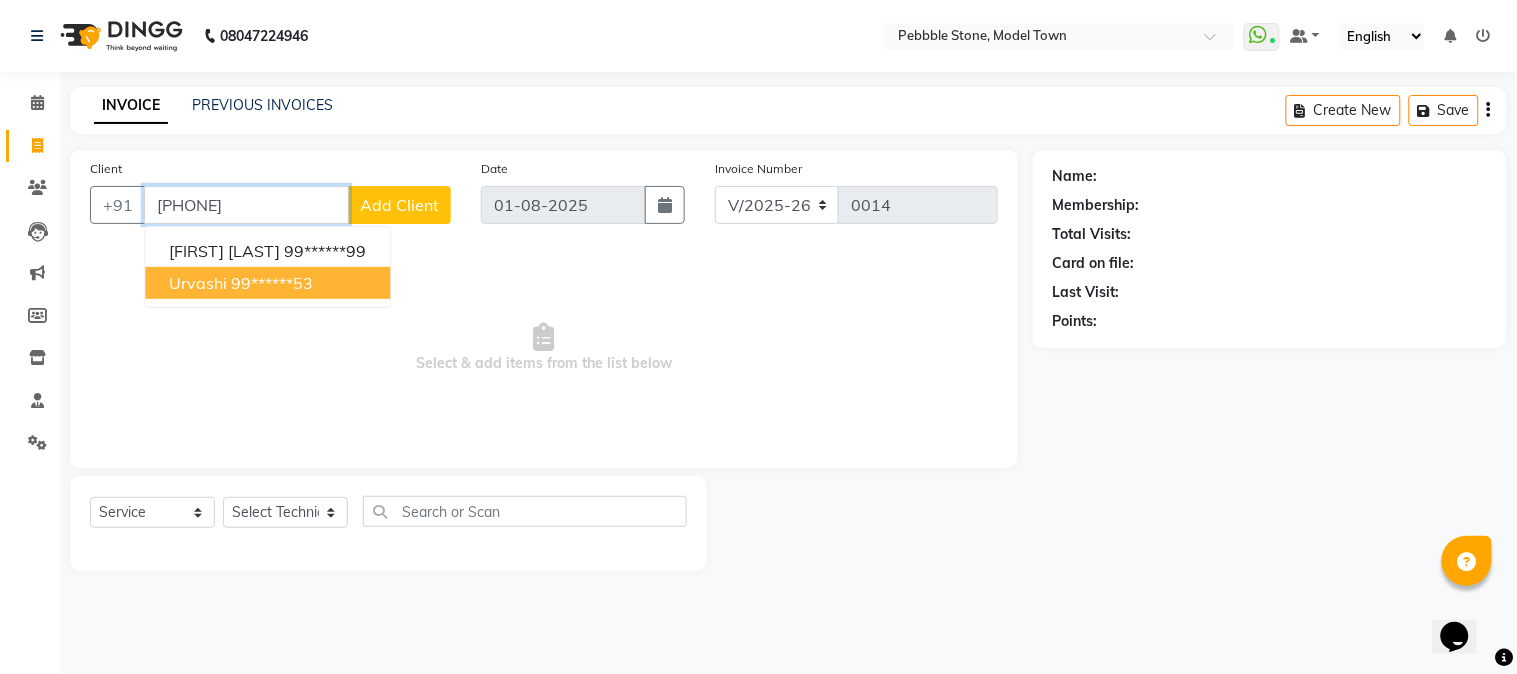 click on "99******53" at bounding box center (272, 283) 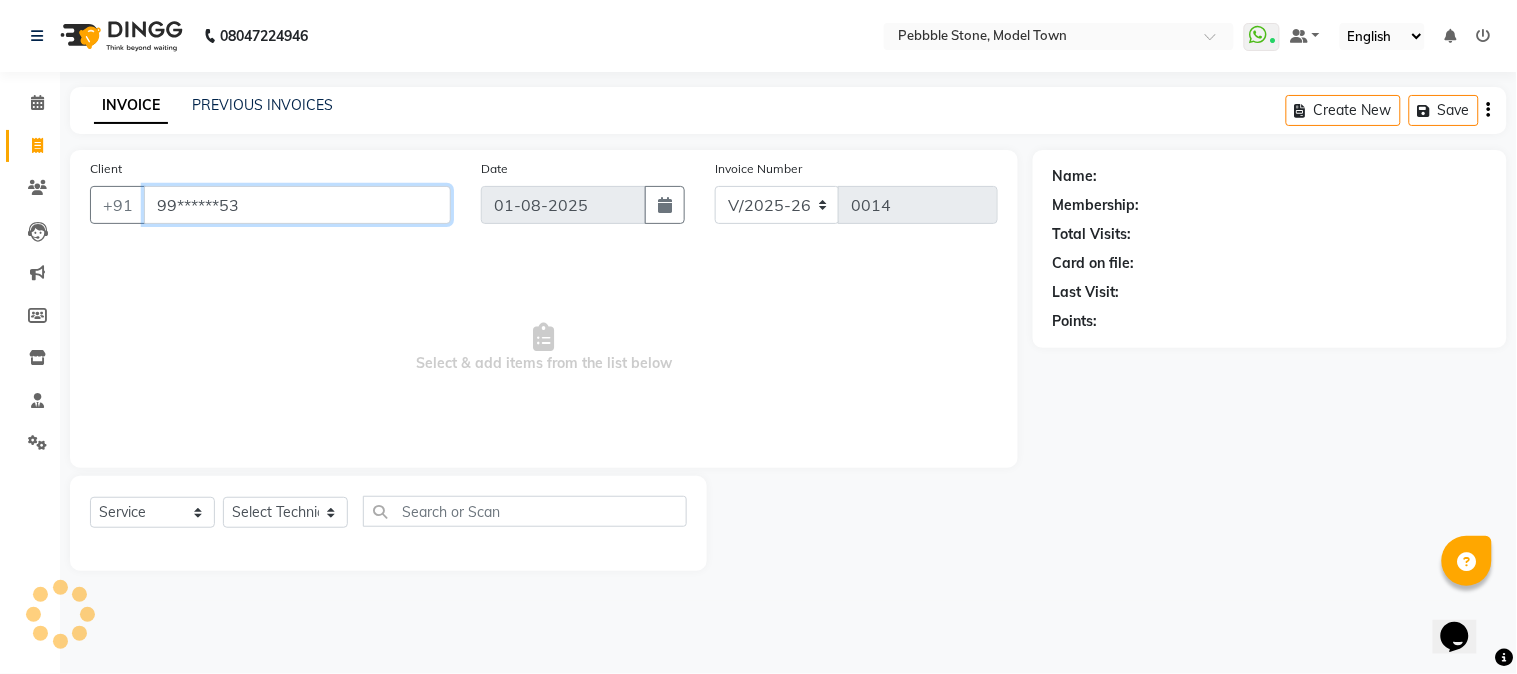 type on "99******53" 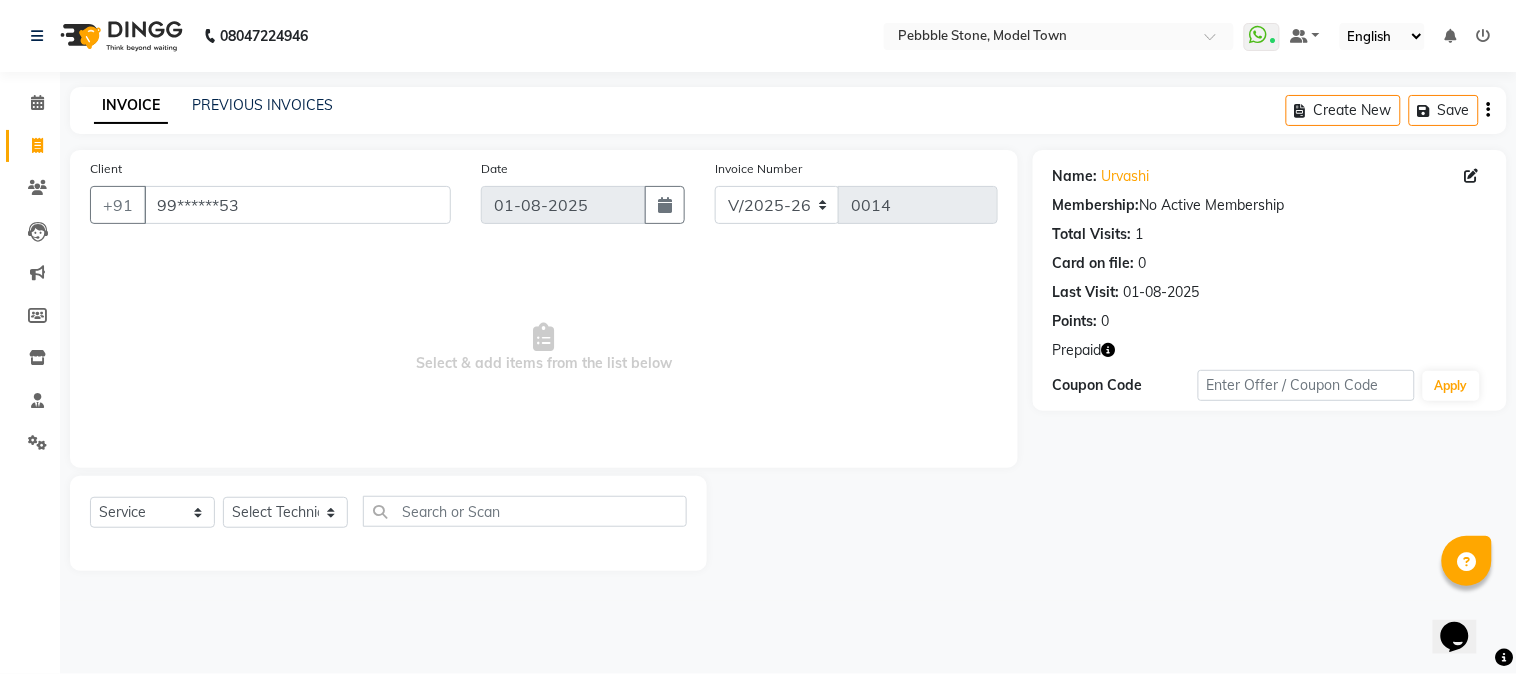 click 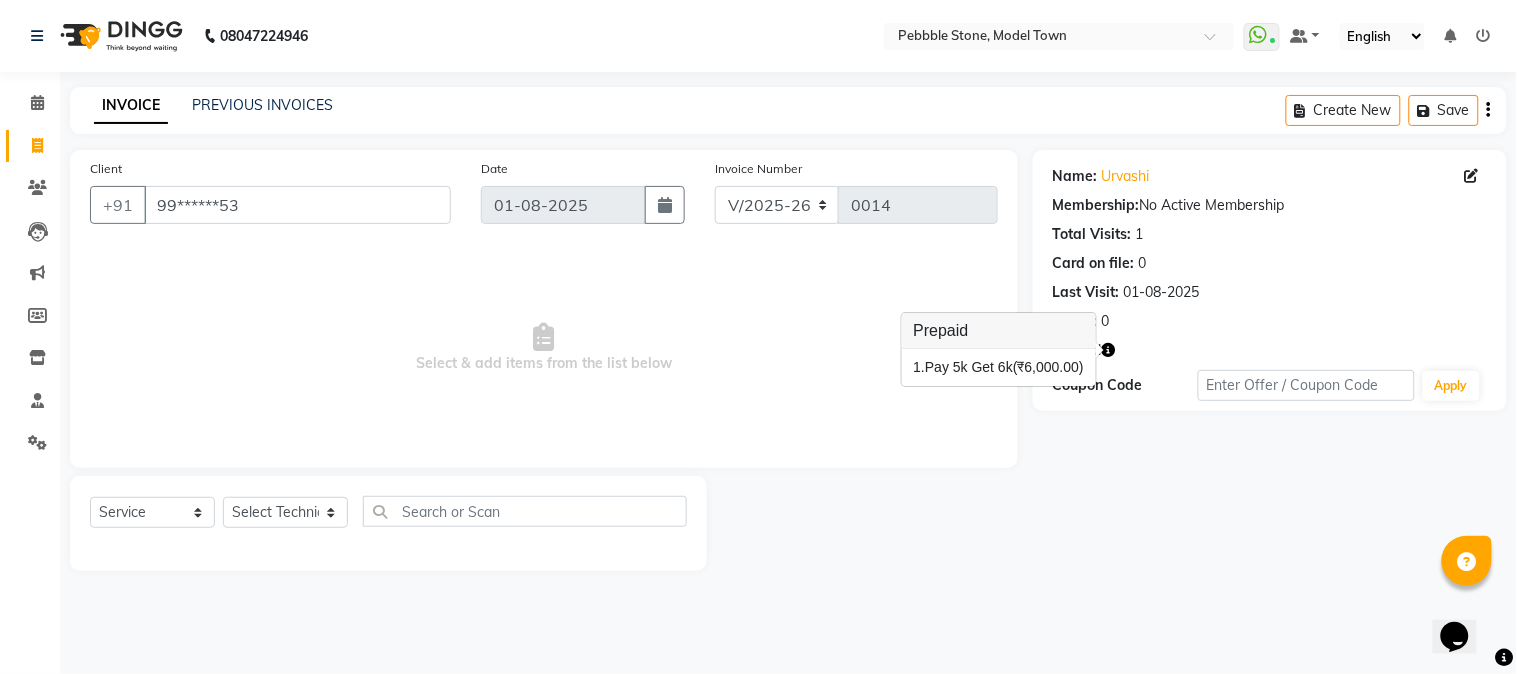 click on "(₹6,000.00)" at bounding box center [1048, 367] 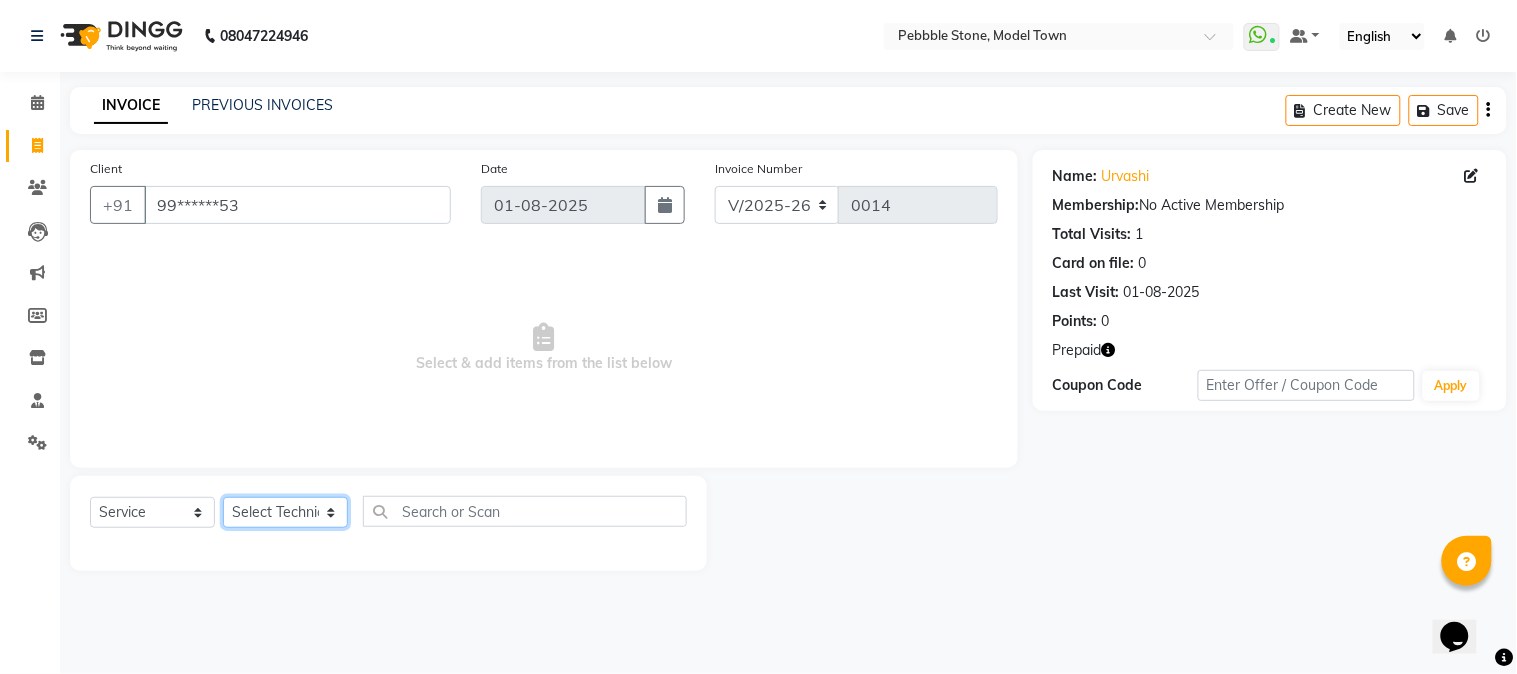 click on "Select Technician Ajay  Awdesh Kumar Fairy khan Goldy Saini Manager Manjeet Omkar Varun" 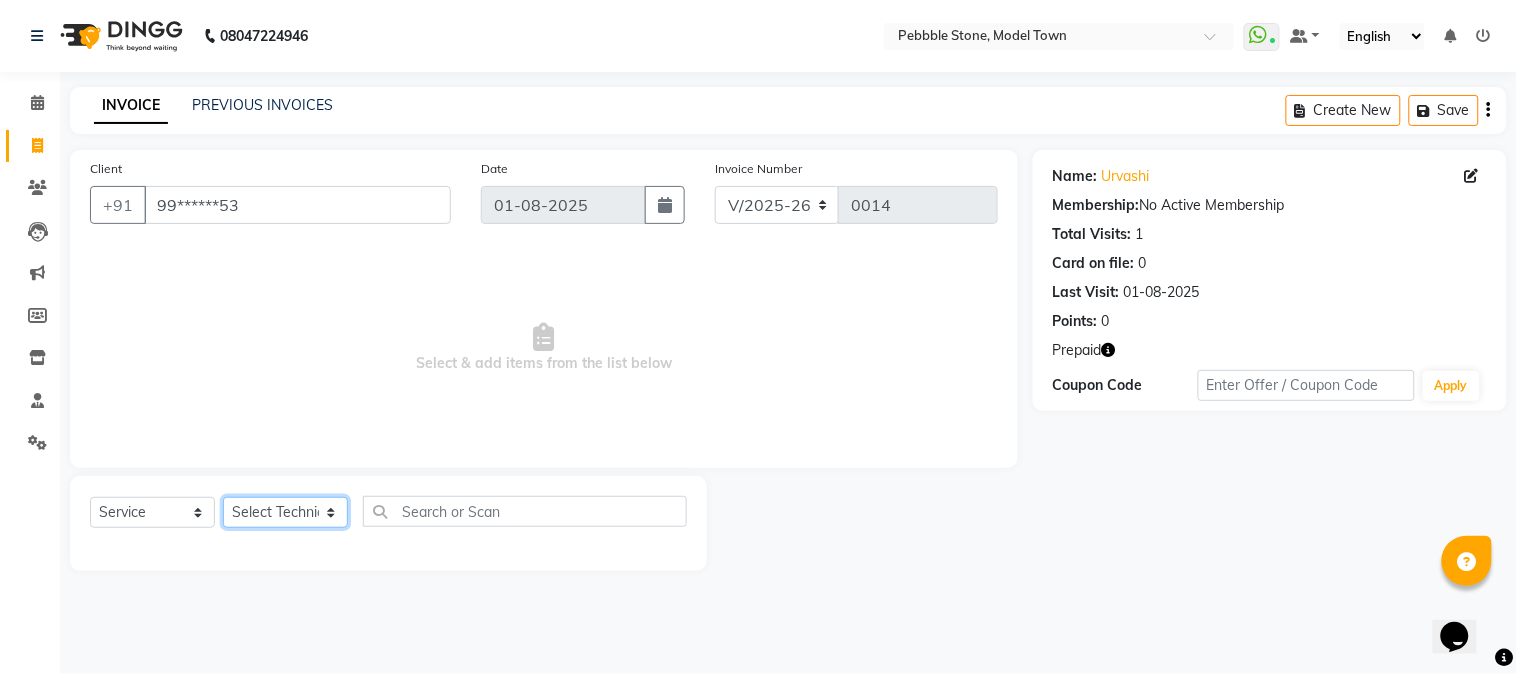 select on "87701" 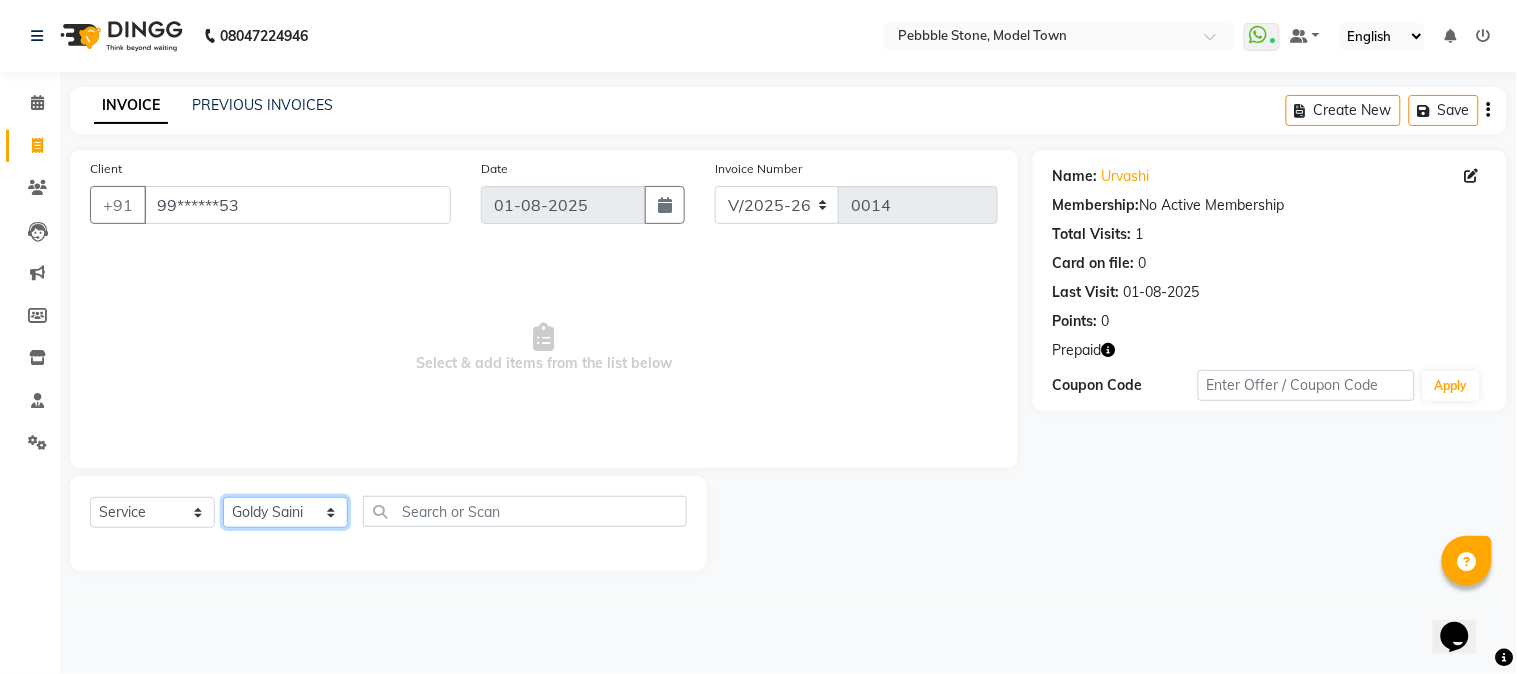 click on "Select Technician Ajay  Awdesh Kumar Fairy khan Goldy Saini Manager Manjeet Omkar Varun" 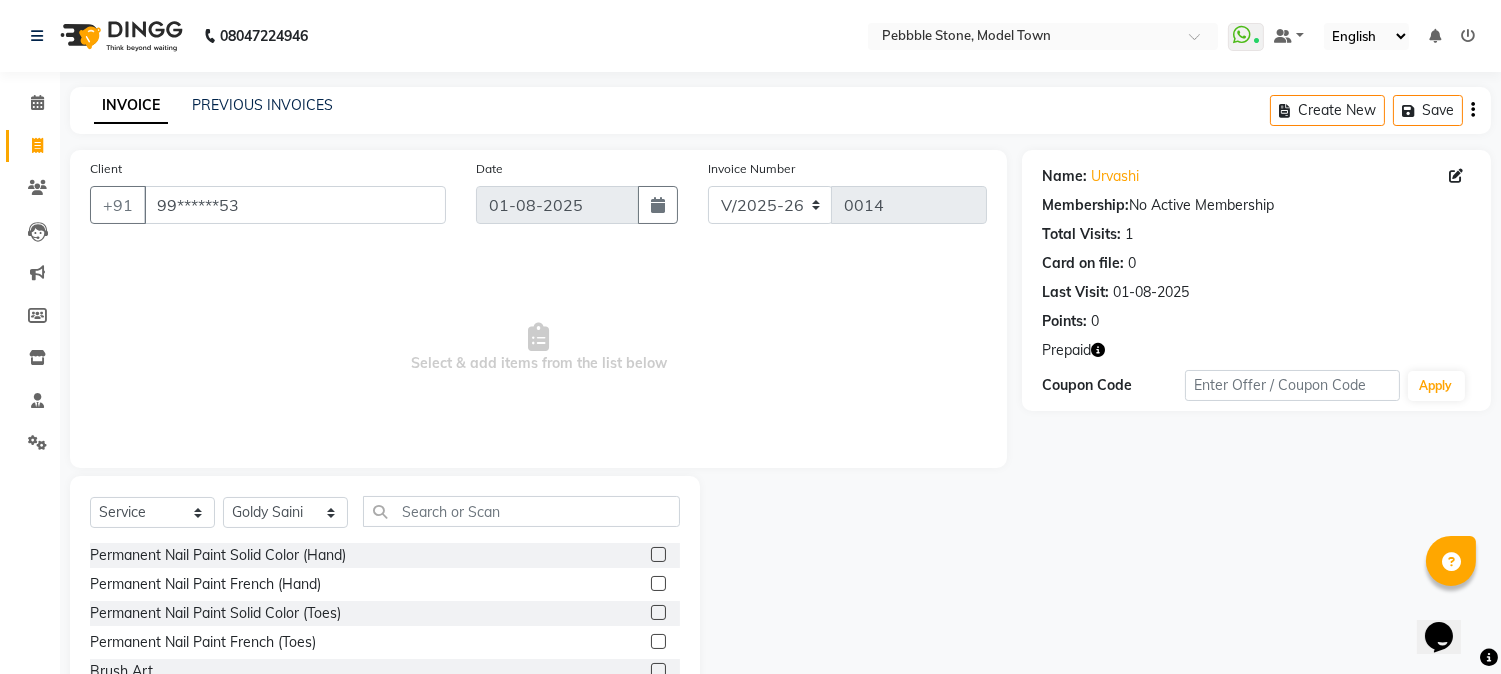 click on "Select & add items from the list below" at bounding box center [538, 348] 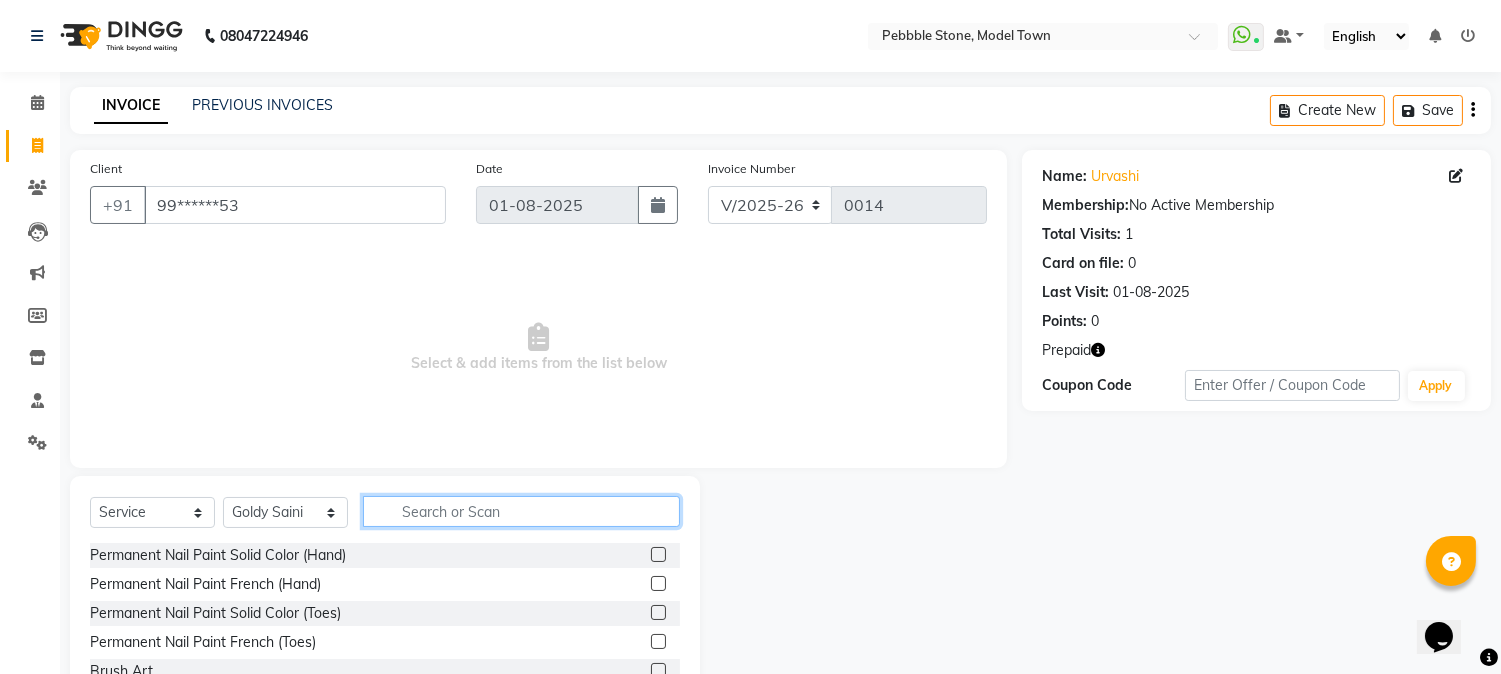 click 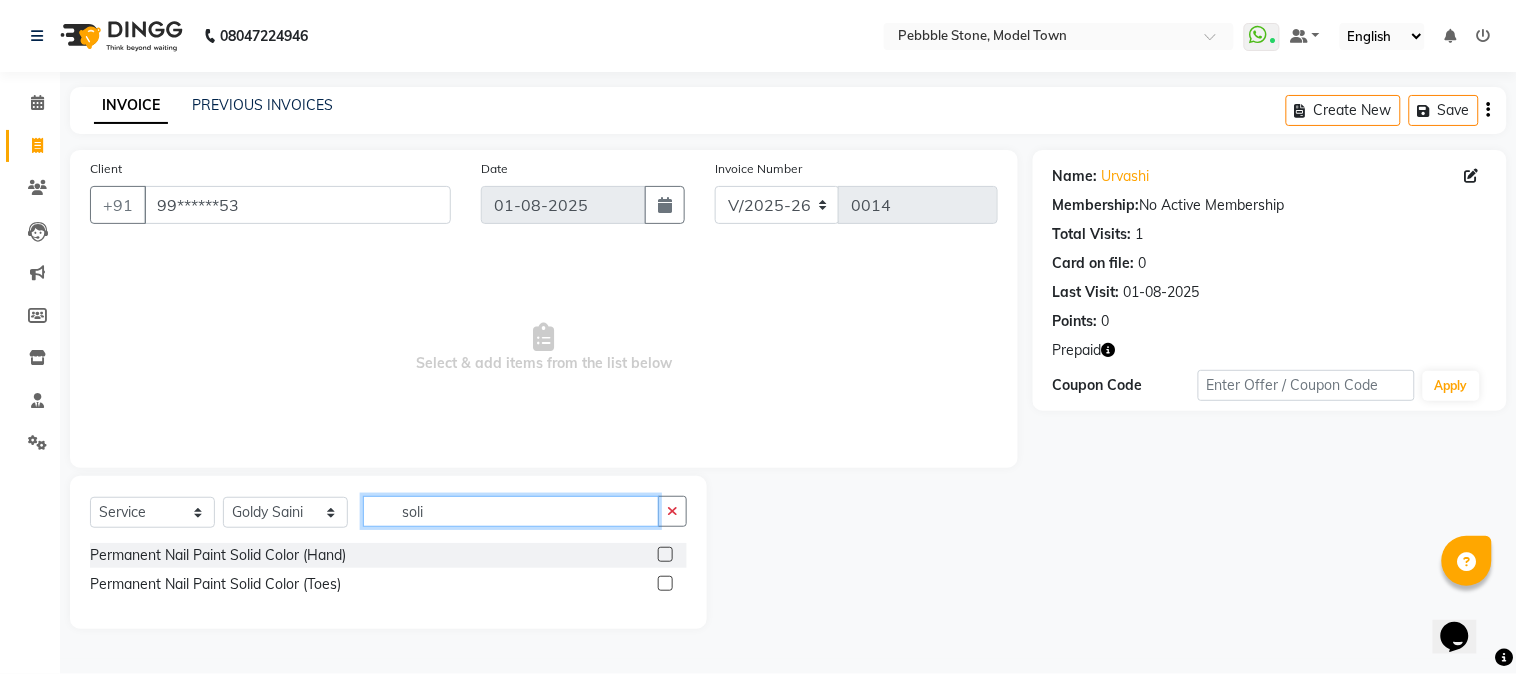 type on "soli" 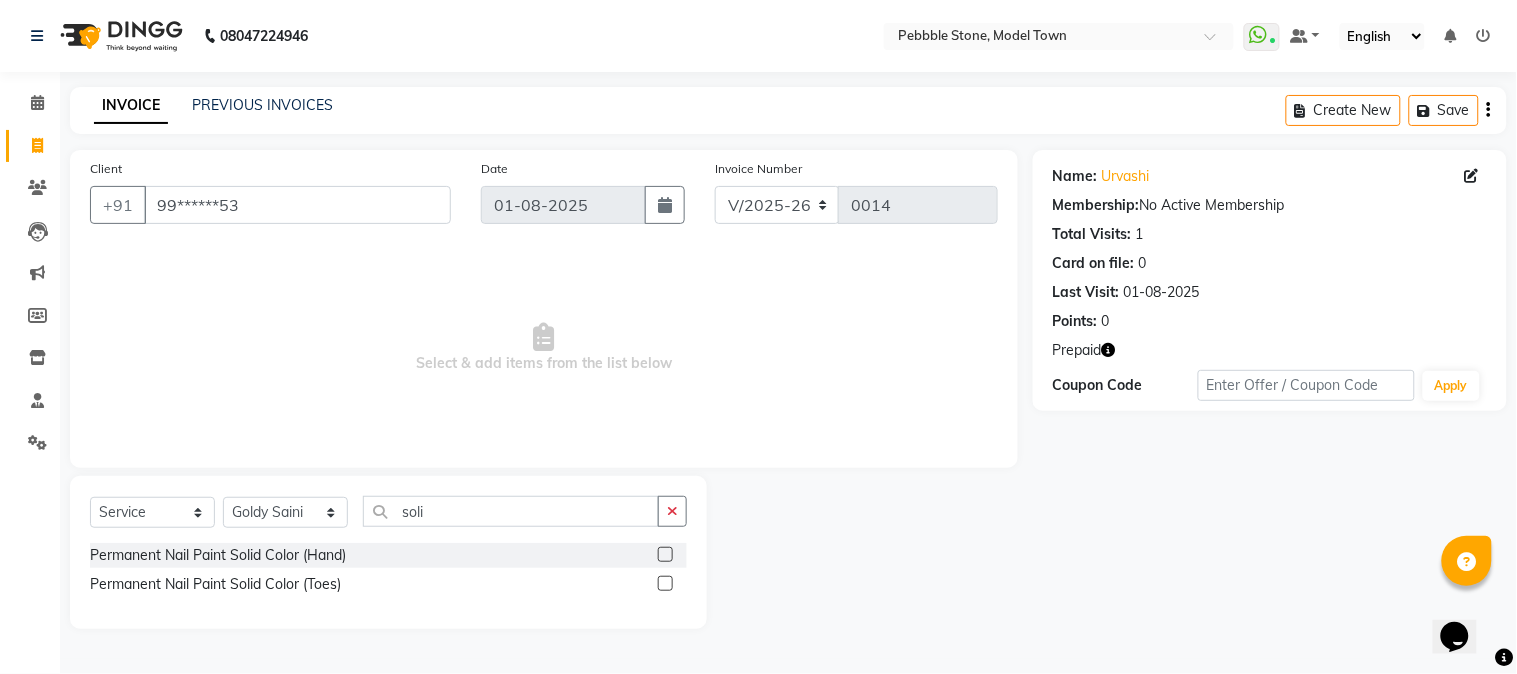 click 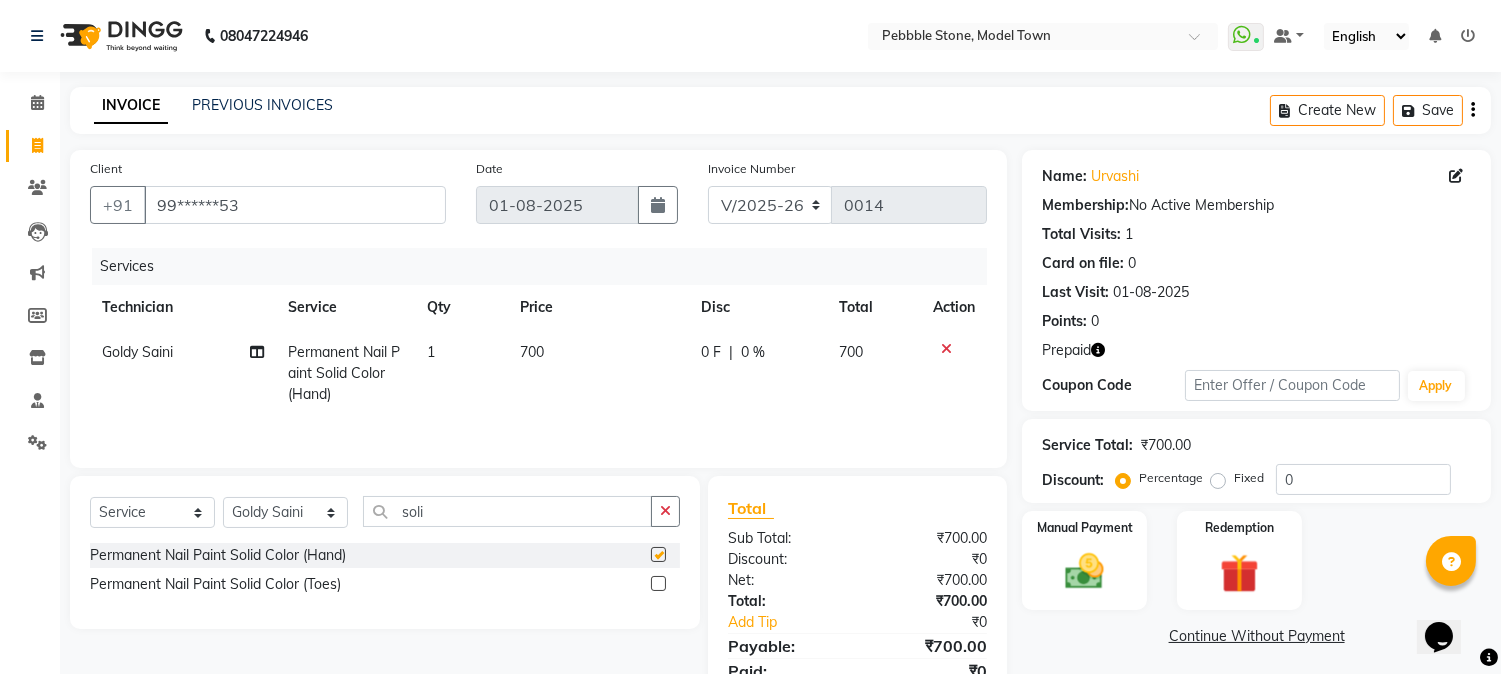checkbox on "false" 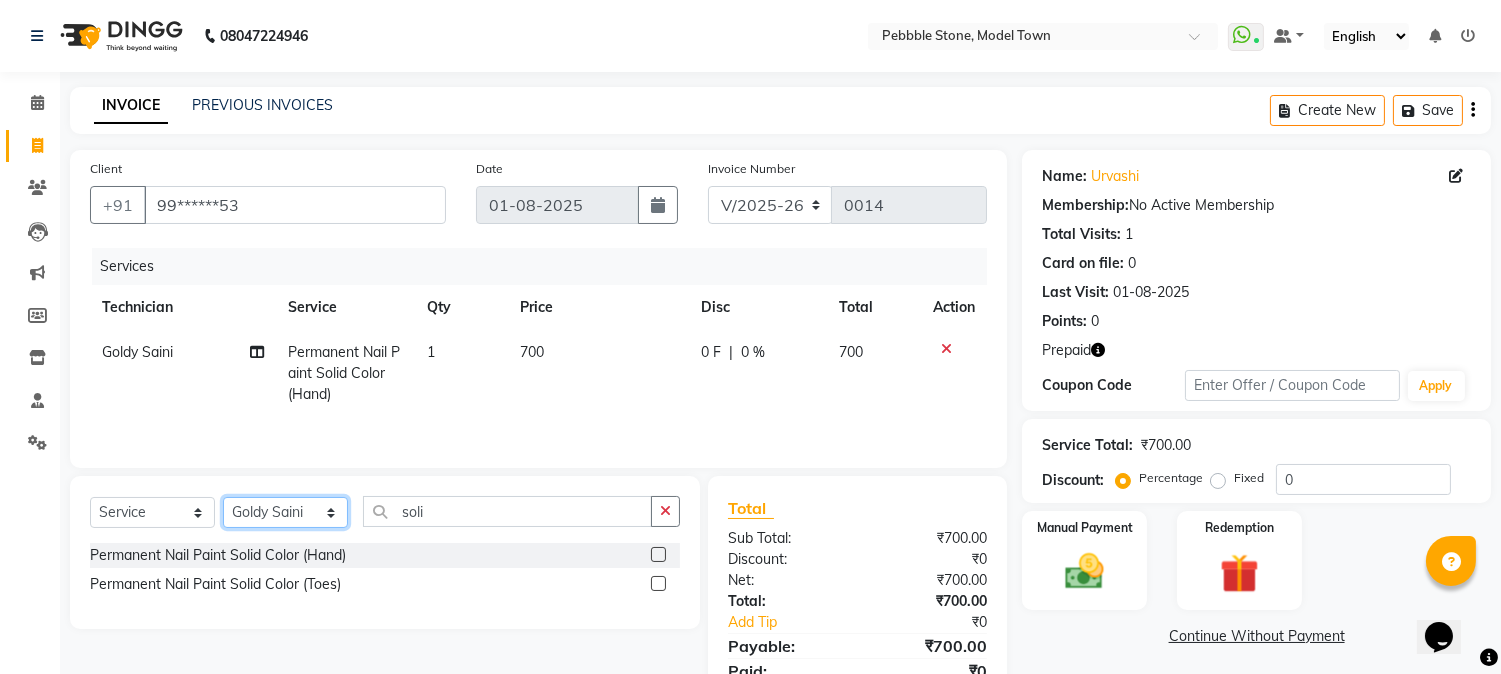 click on "Select Technician Ajay  Awdesh Kumar Fairy khan Goldy Saini Manager Manjeet Omkar Varun" 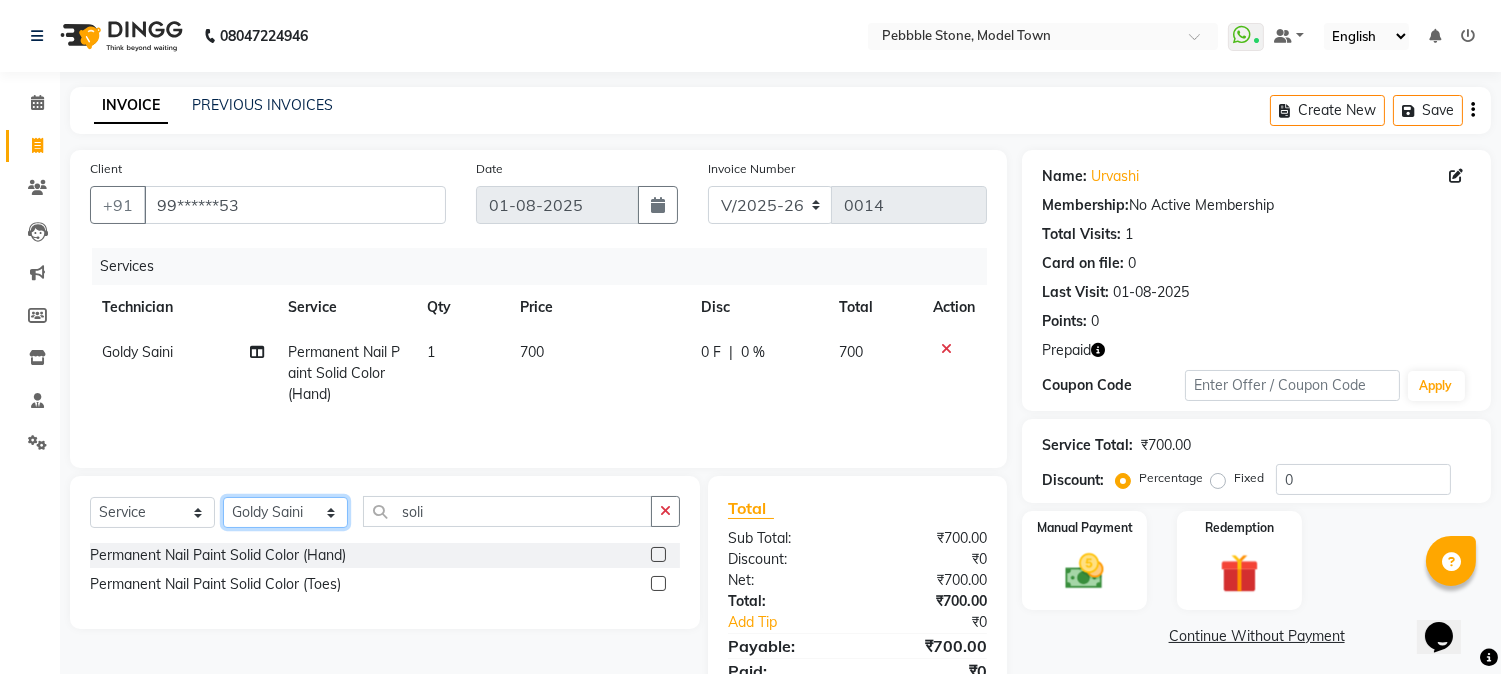 select on "87689" 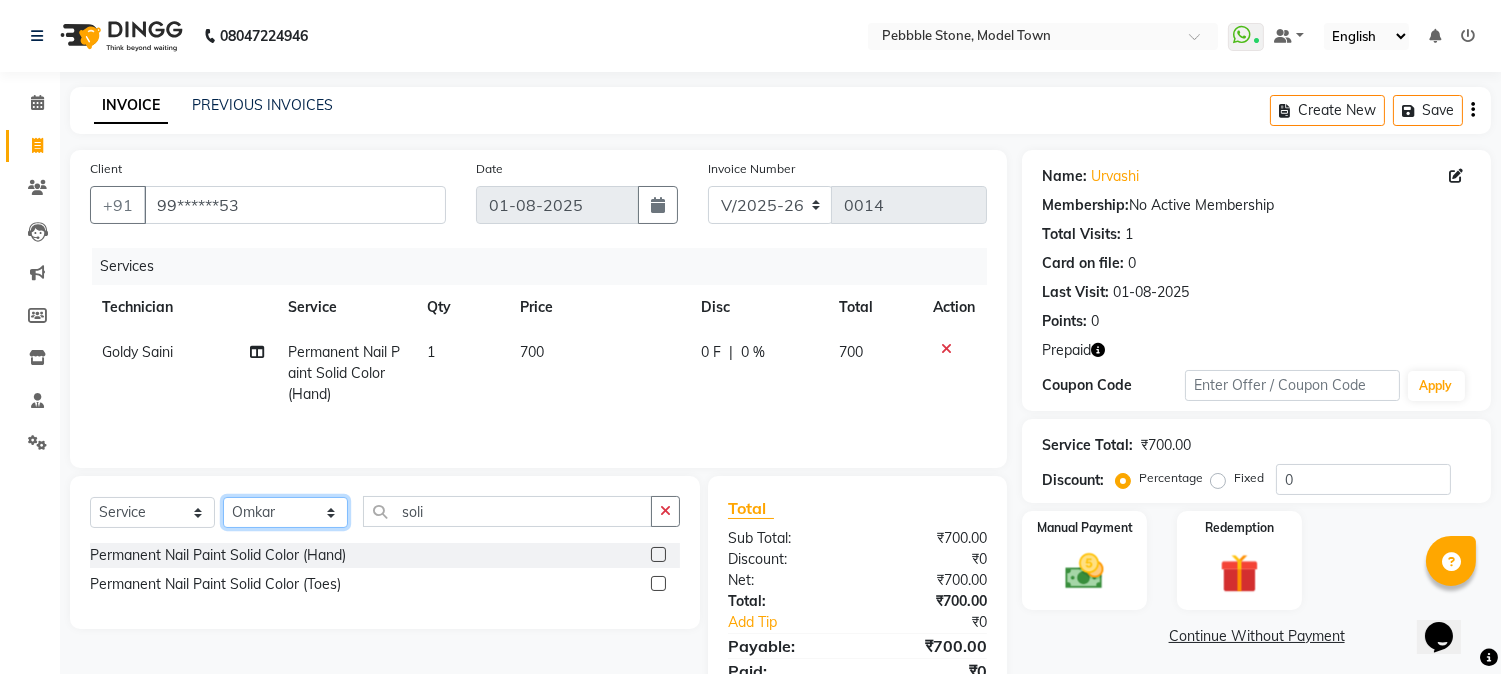 click on "Select Technician Ajay  Awdesh Kumar Fairy khan Goldy Saini Manager Manjeet Omkar Varun" 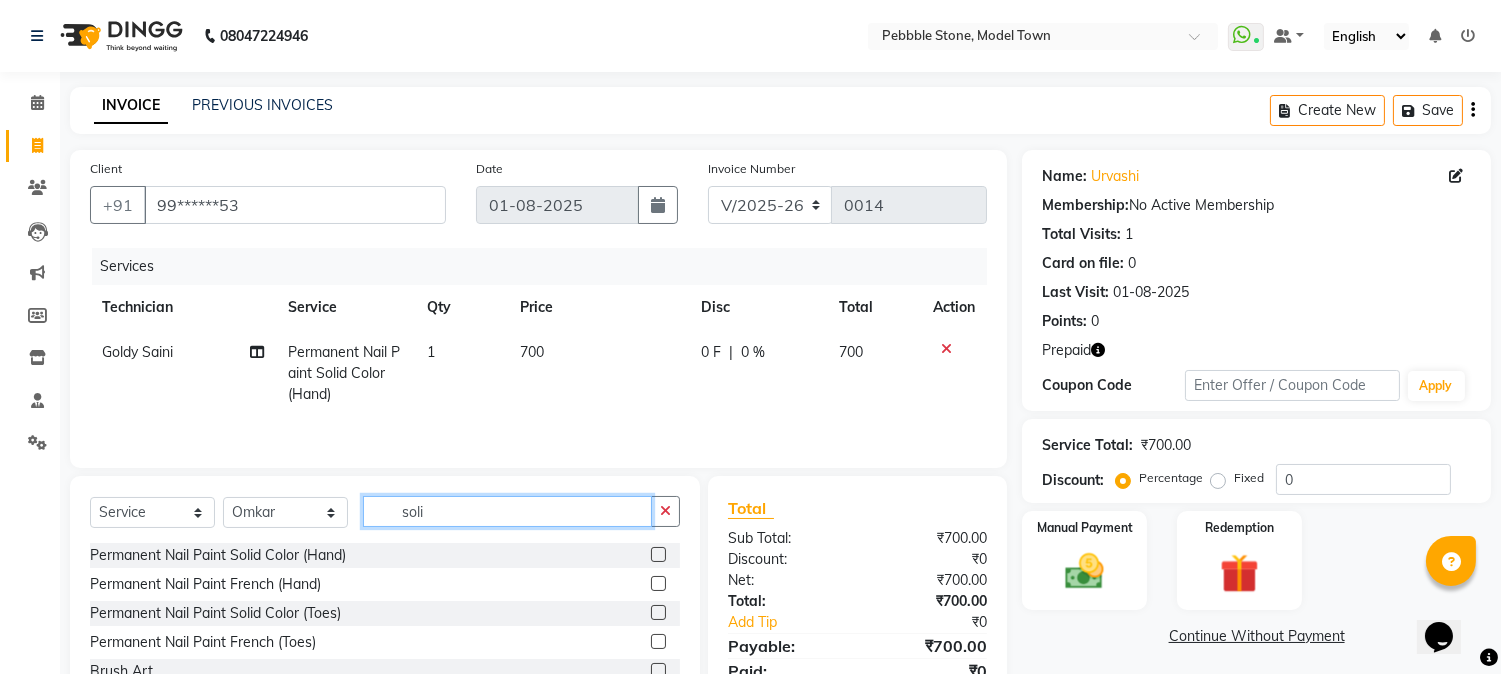 click on "soli" 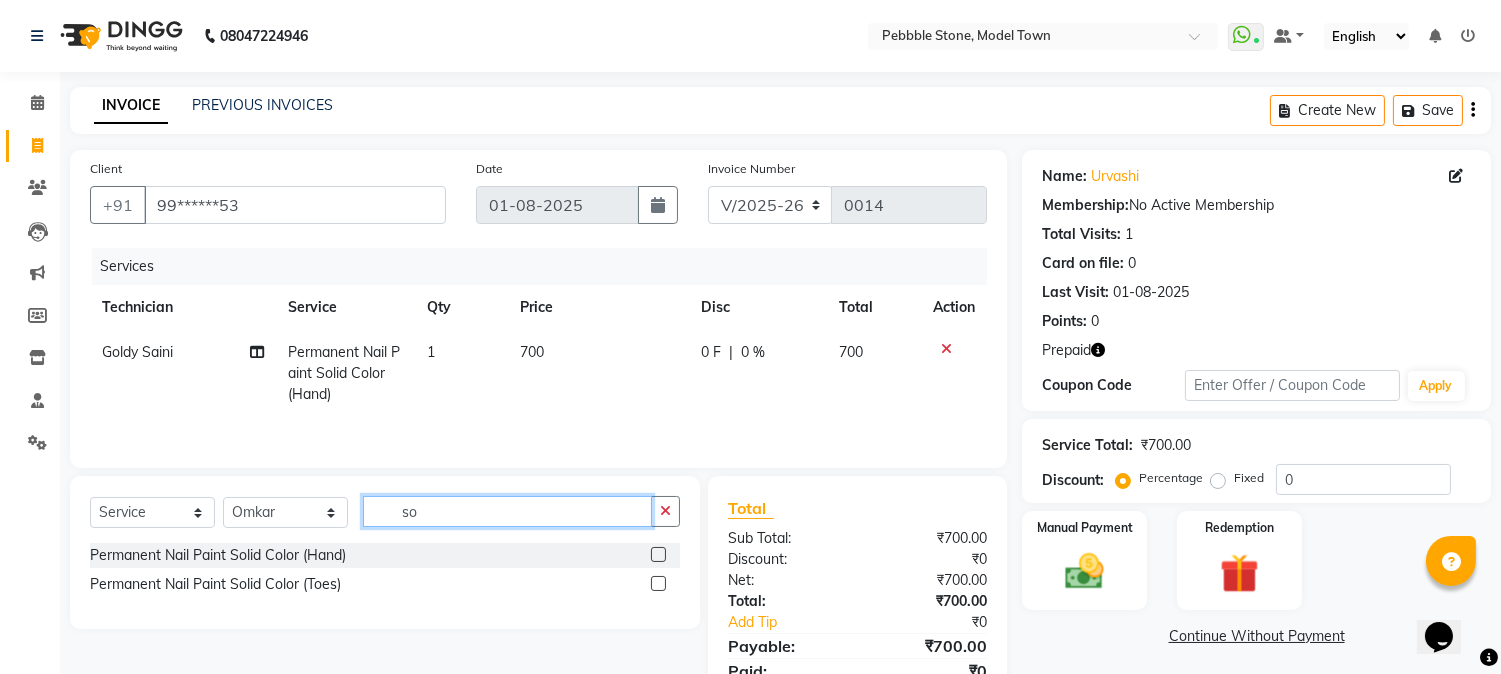 type on "s" 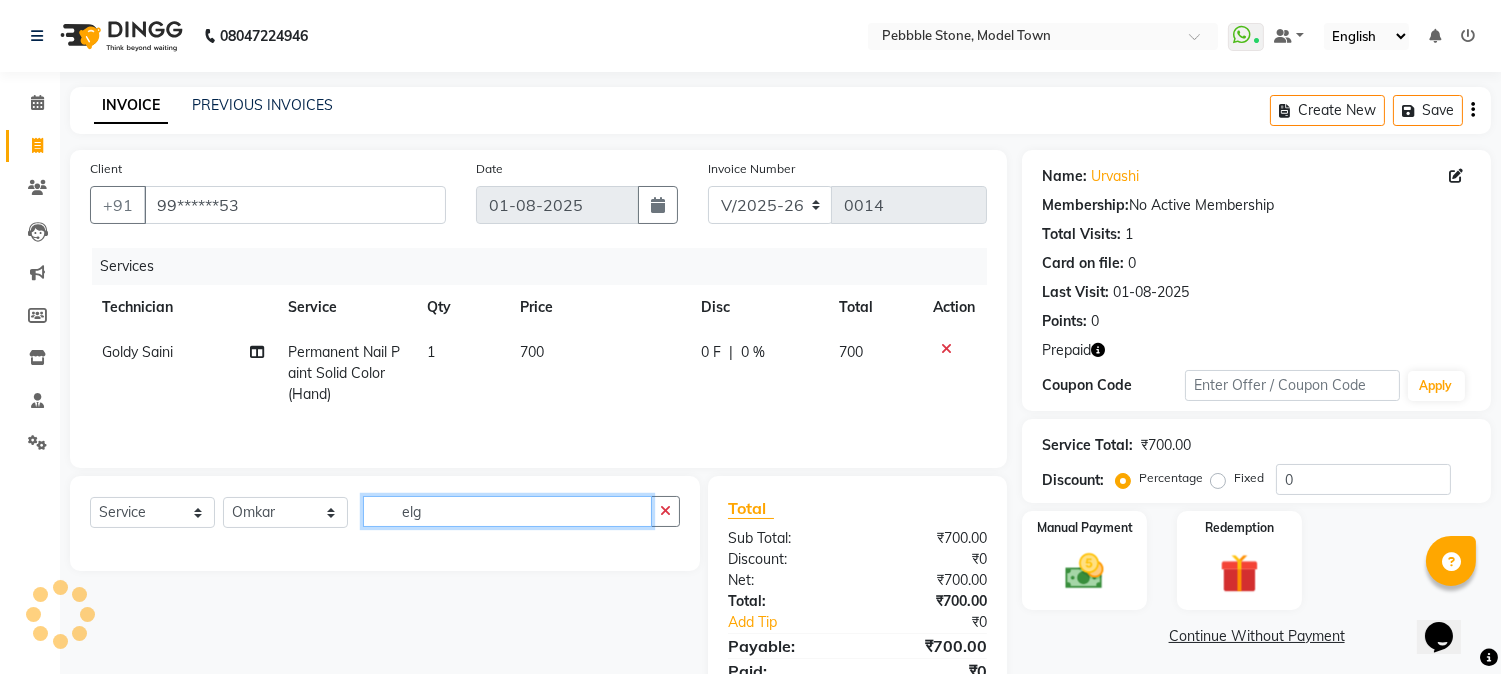 type on "elg" 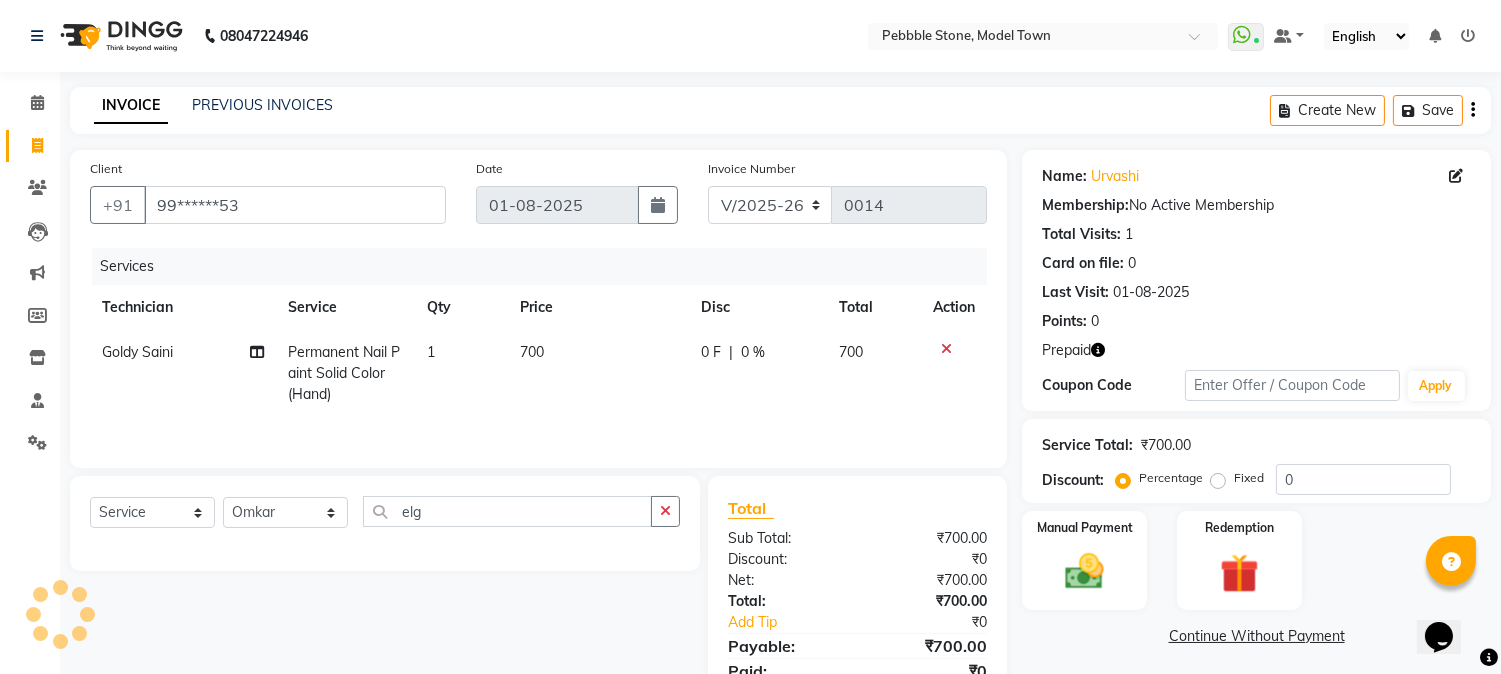 click on "Permanent Nail Paint Solid Color (Hand)" 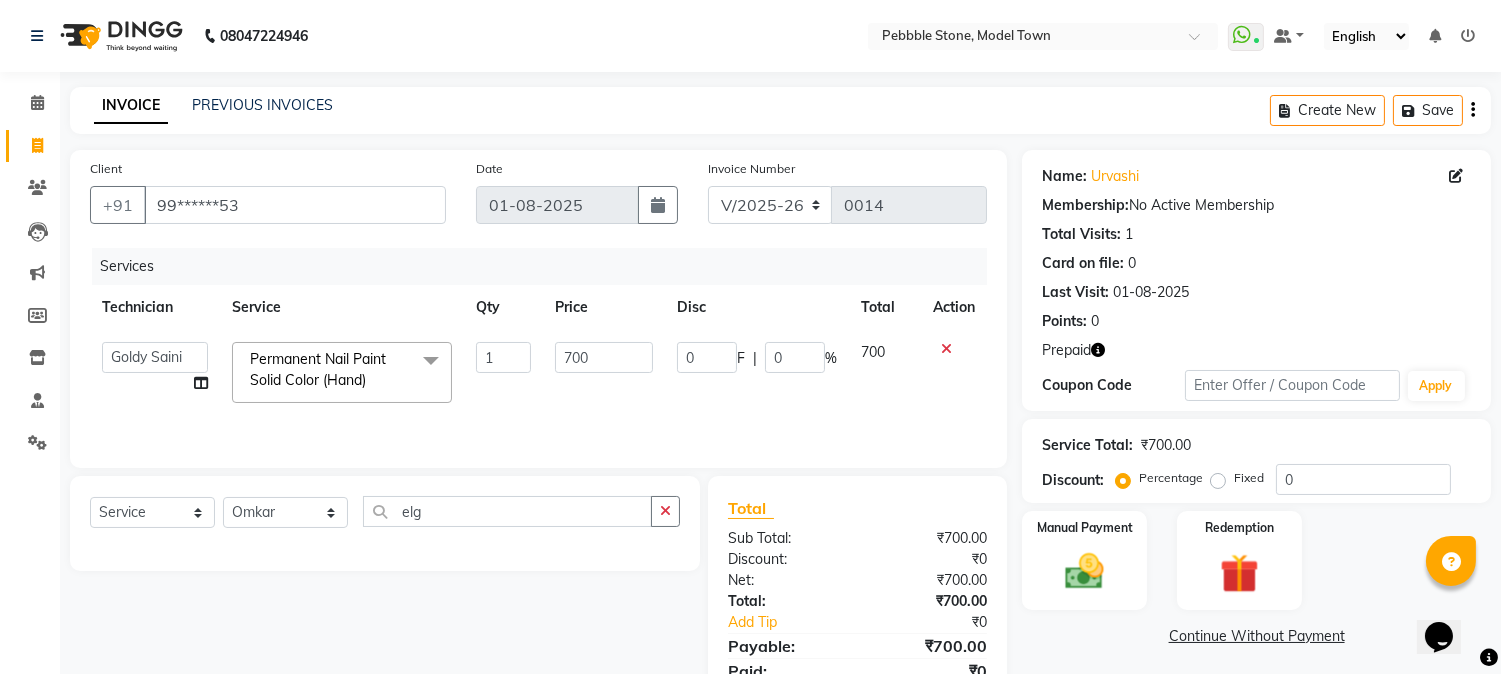 click on "Permanent Nail Paint Solid Color (Hand)  x" 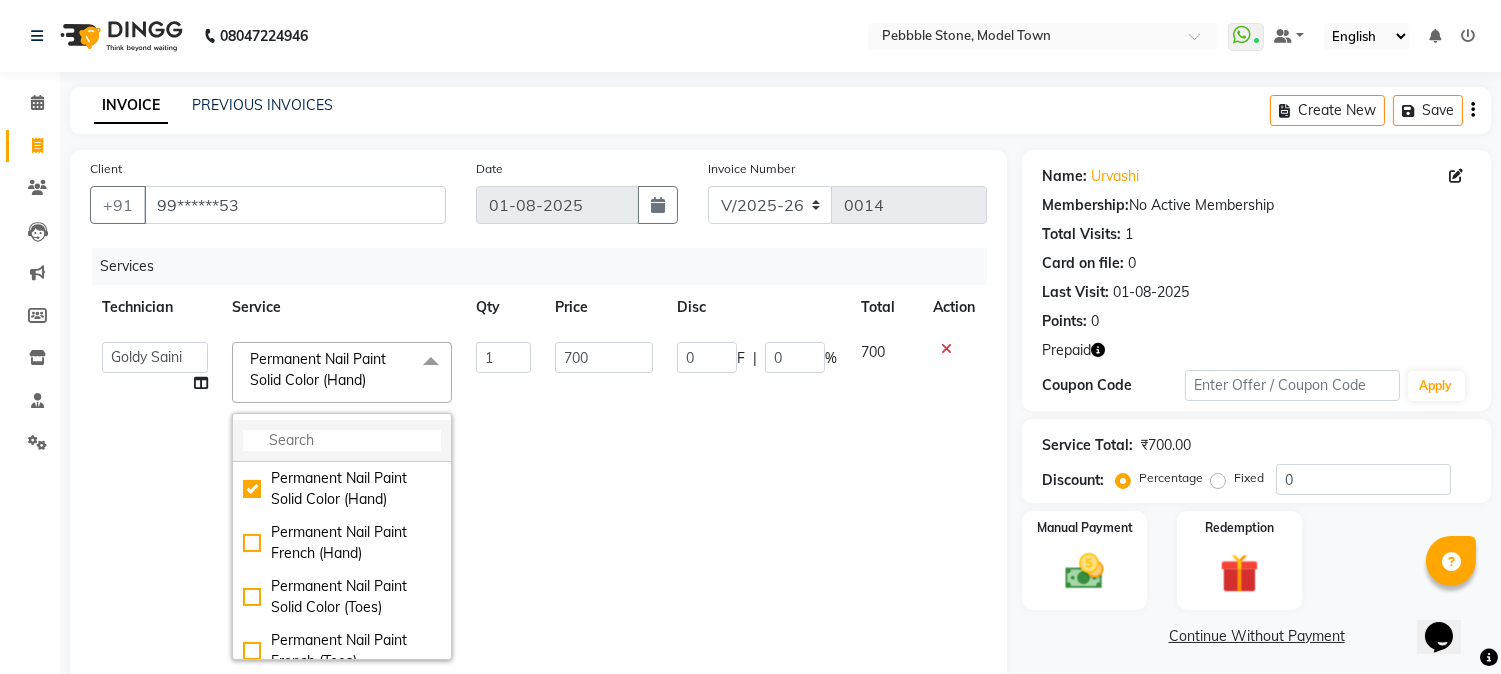 click 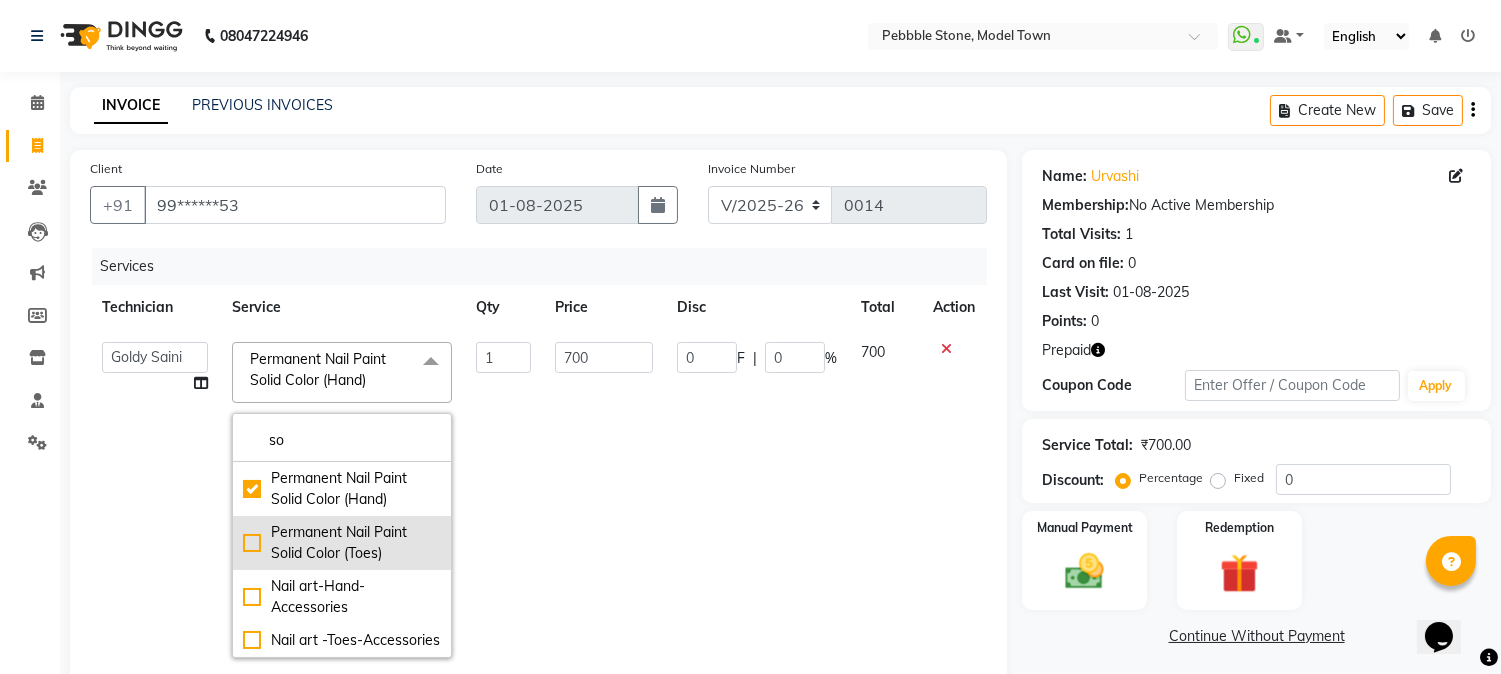 type on "so" 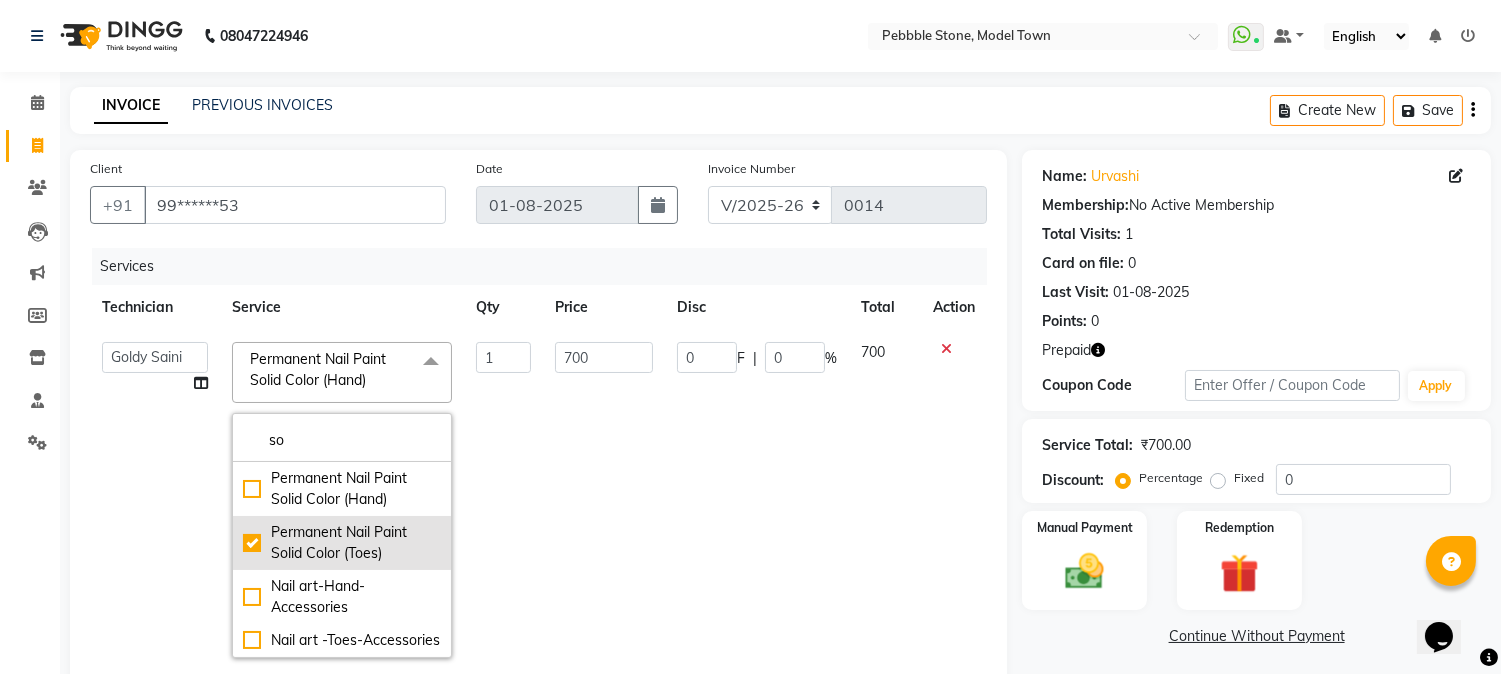checkbox on "false" 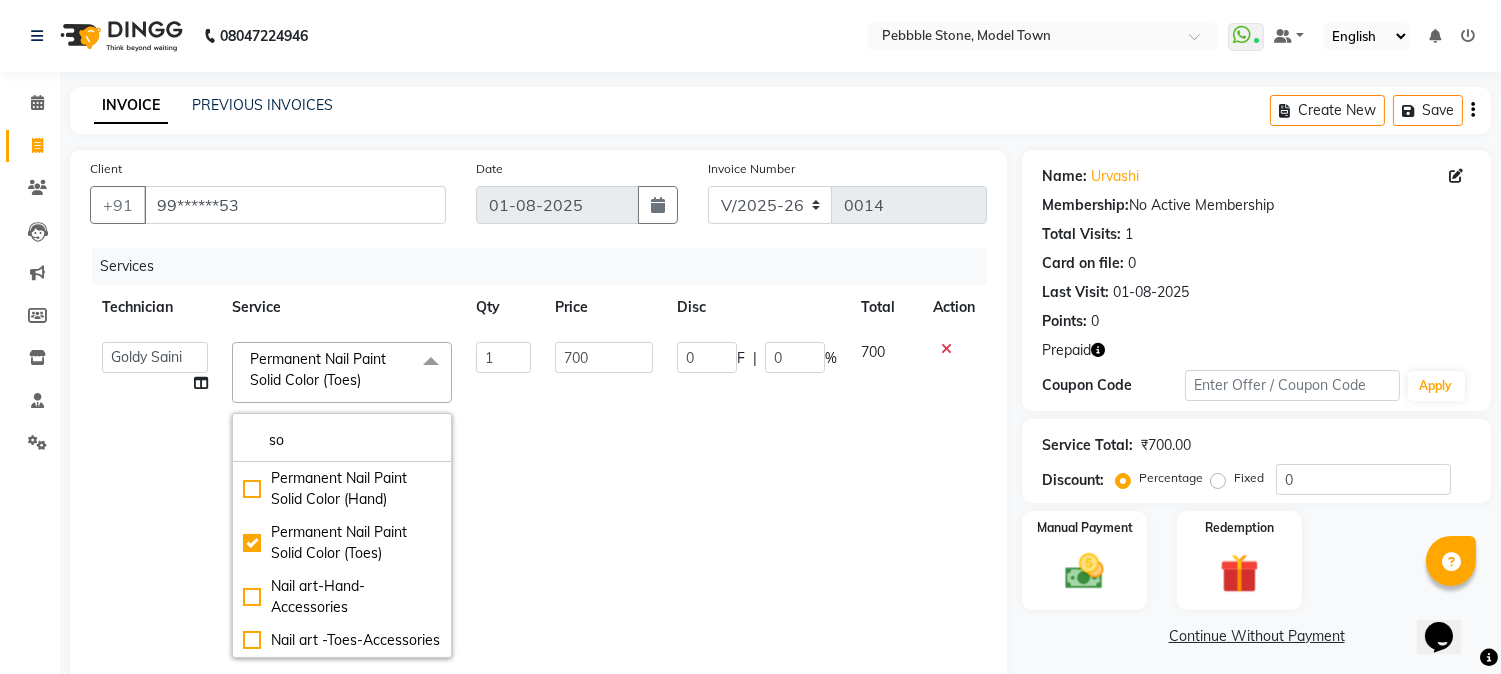 click on "700" 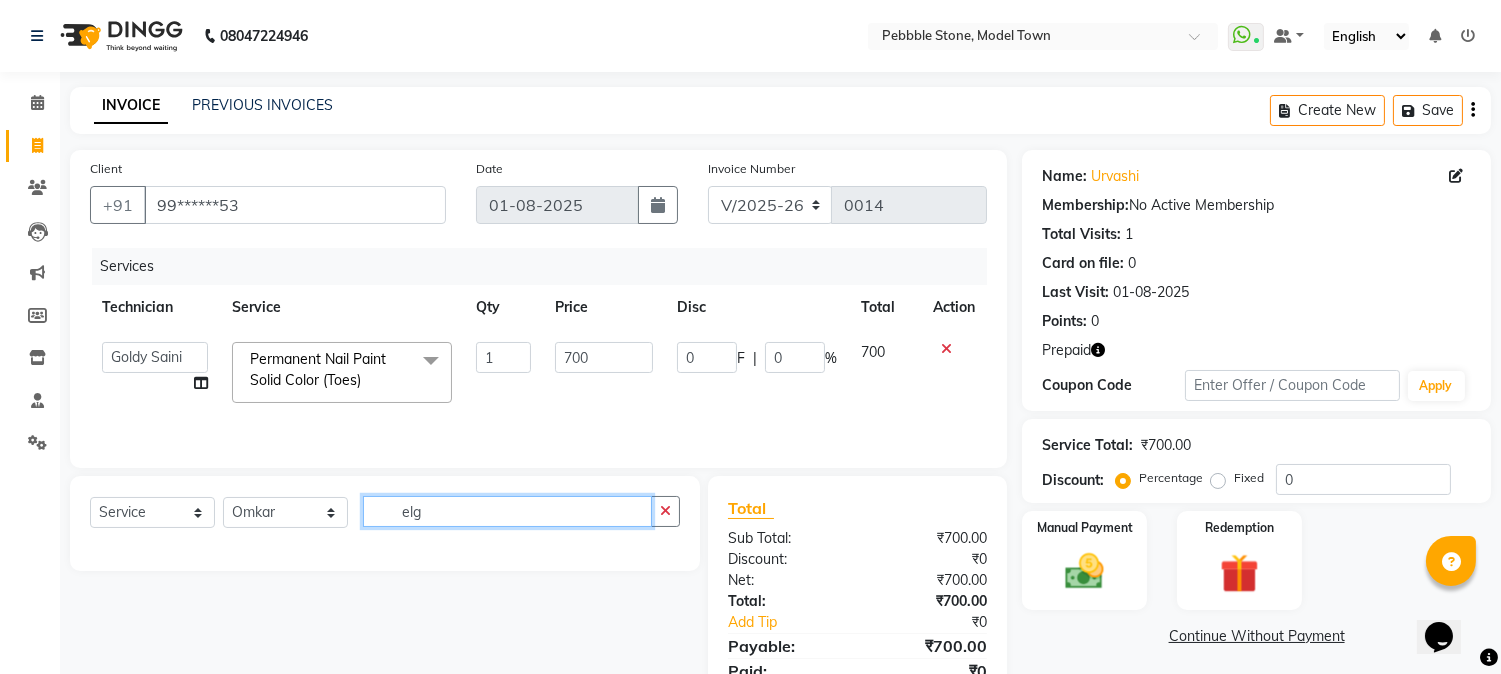 click on "elg" 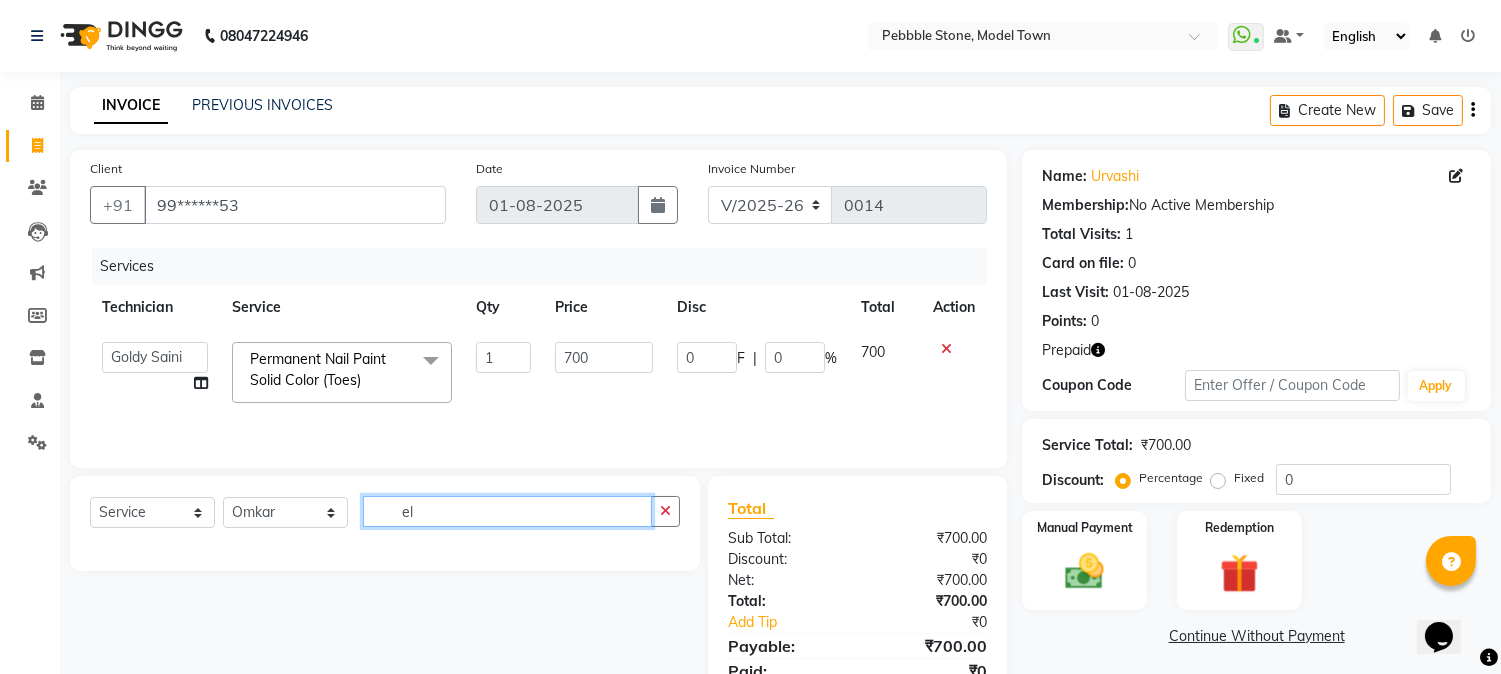 type on "e" 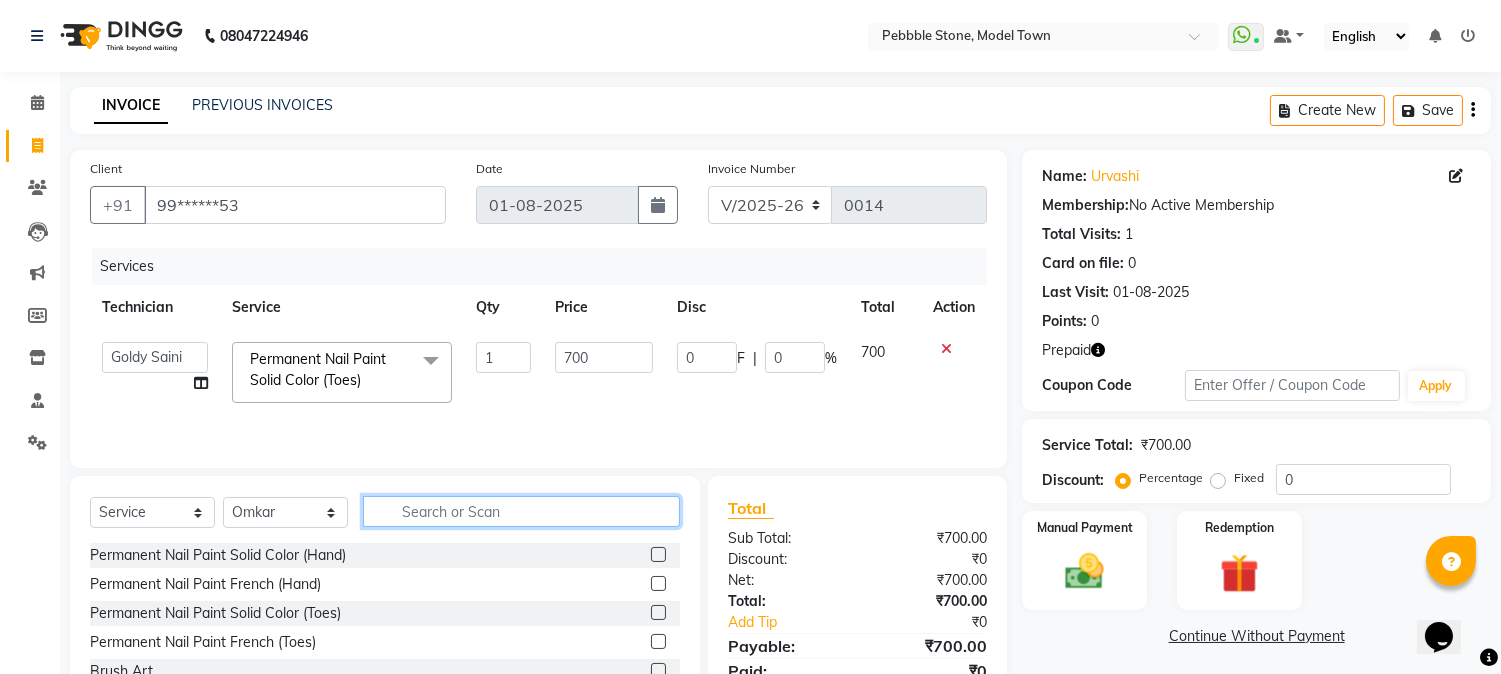 type on "p" 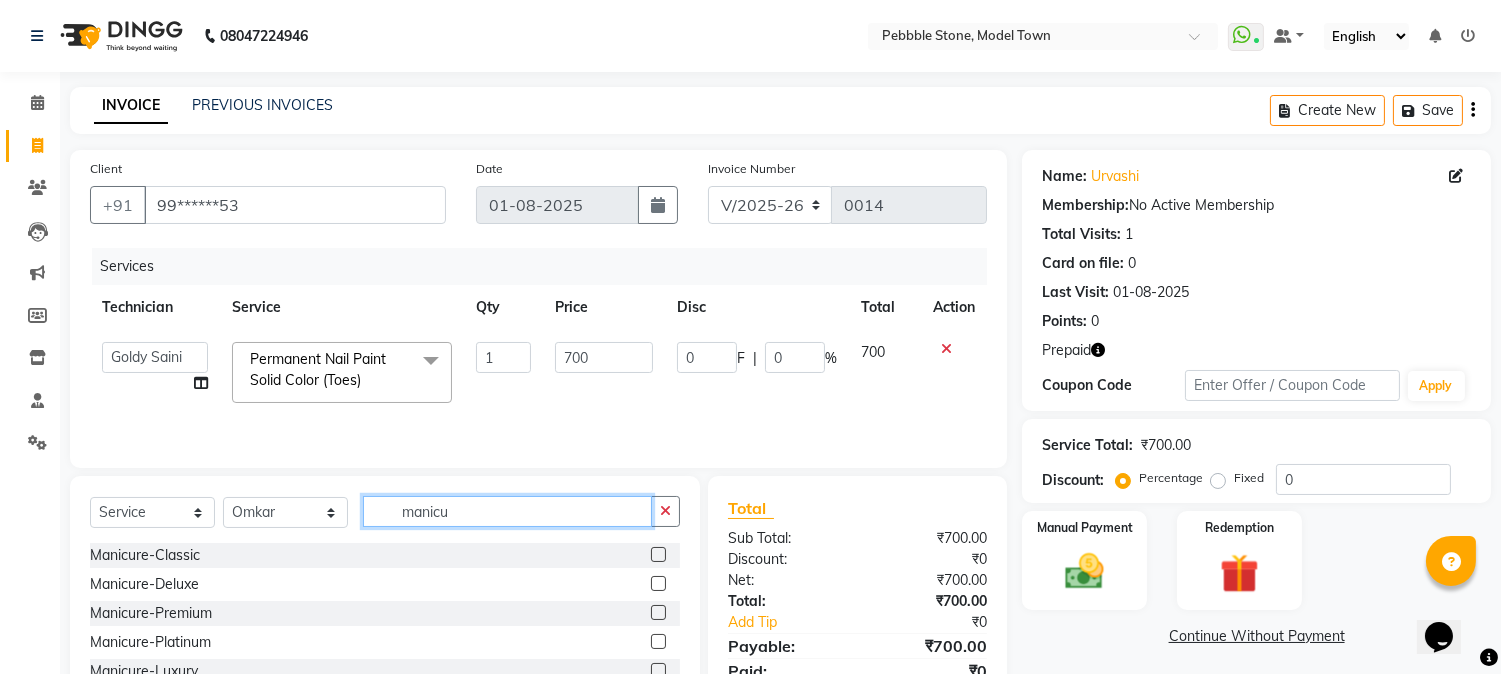 scroll, scrollTop: 84, scrollLeft: 0, axis: vertical 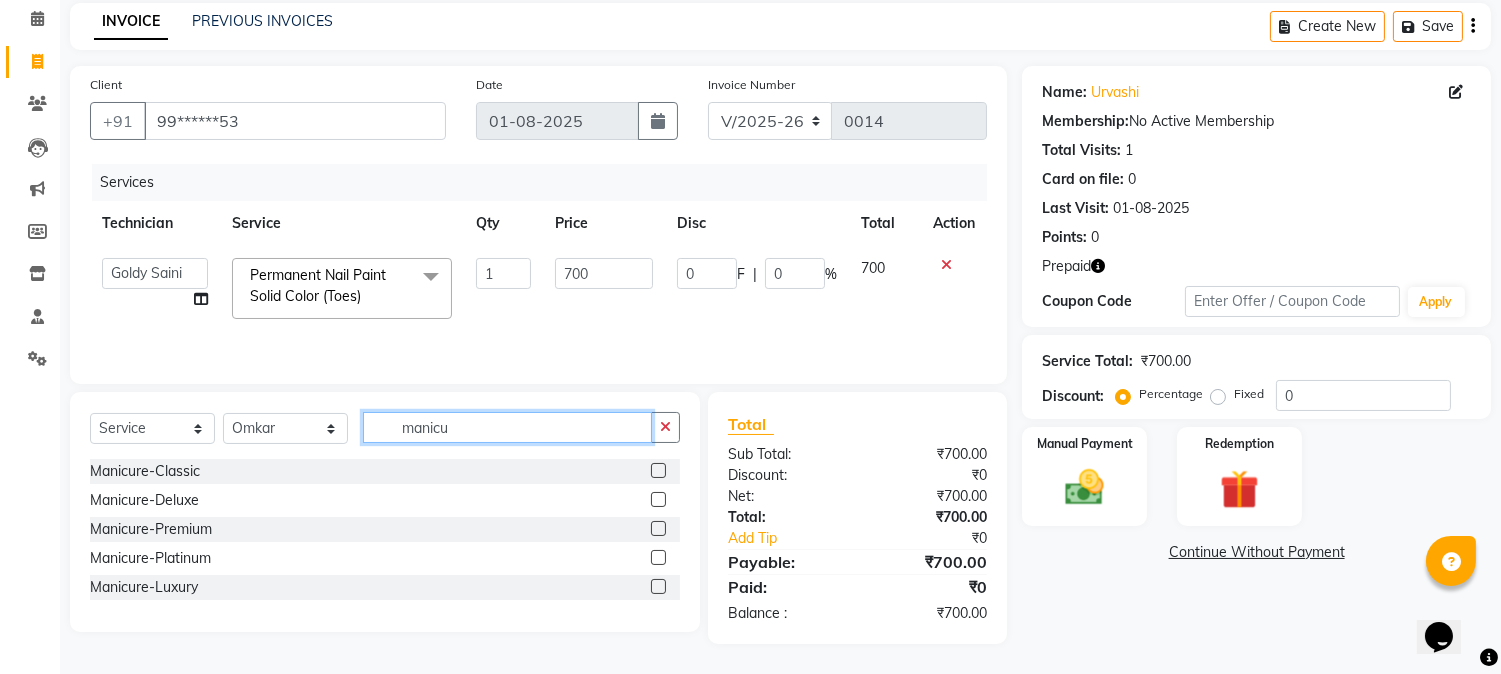 type on "manicu" 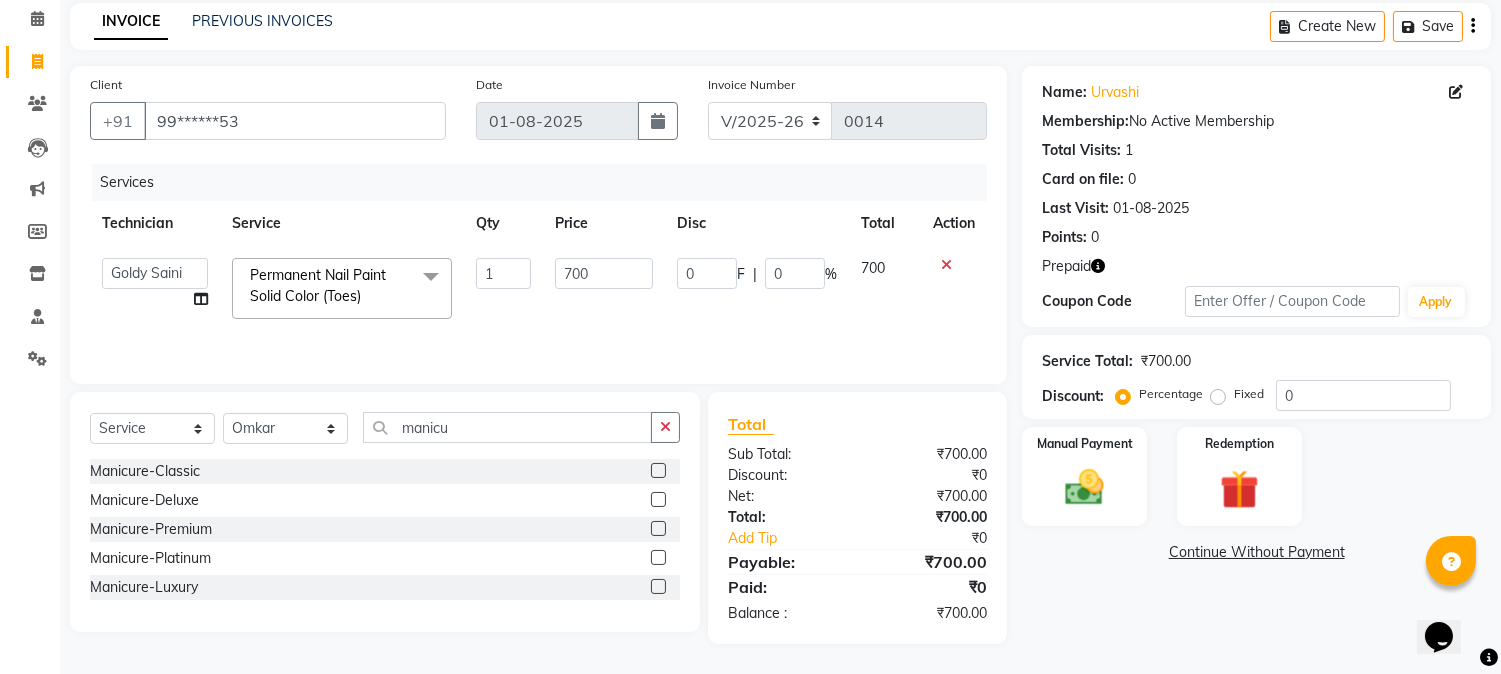 click 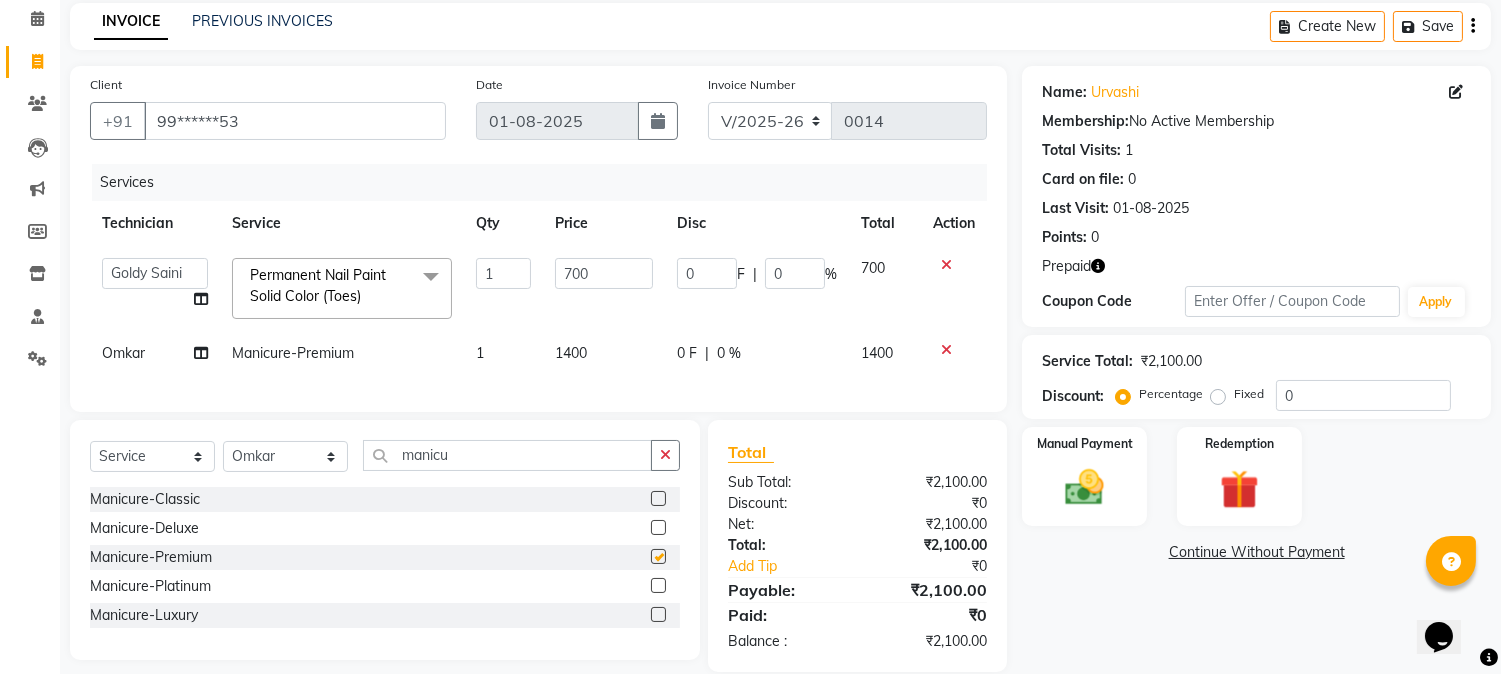 checkbox on "false" 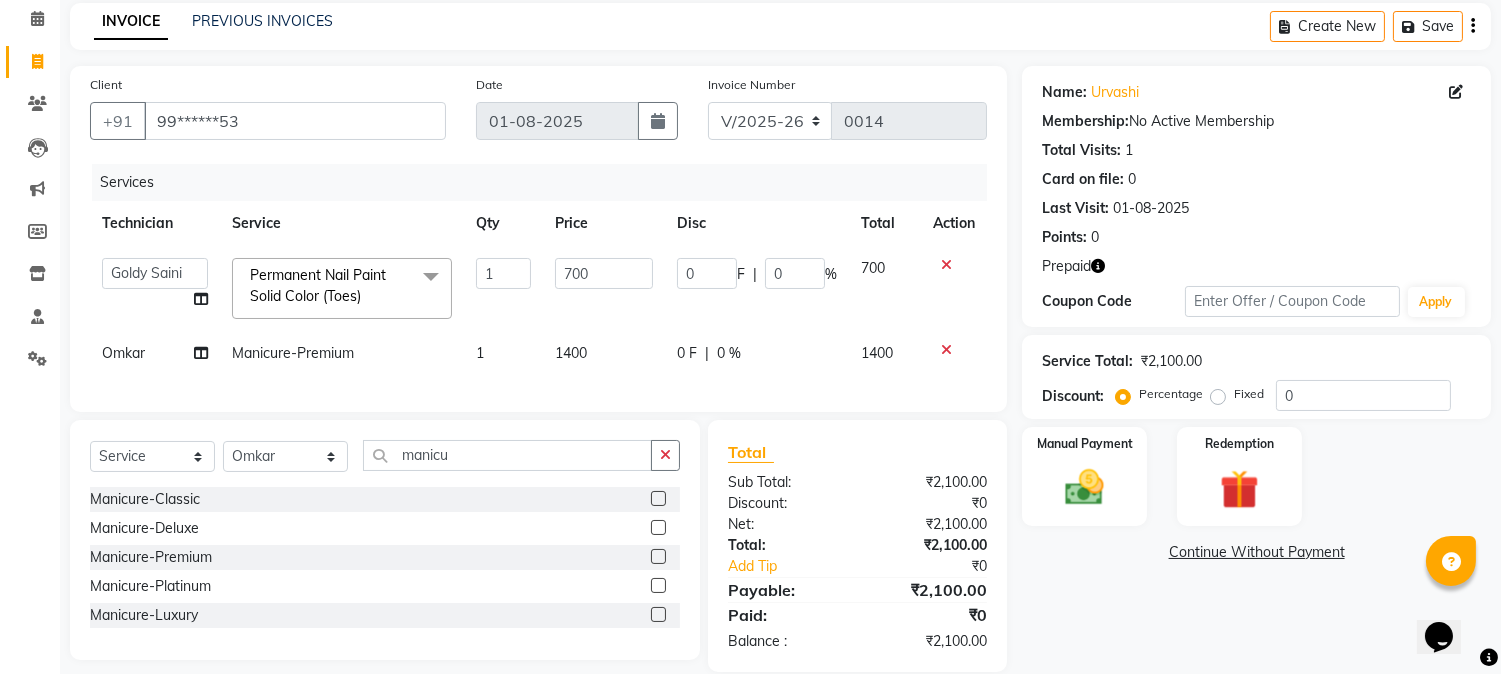 click 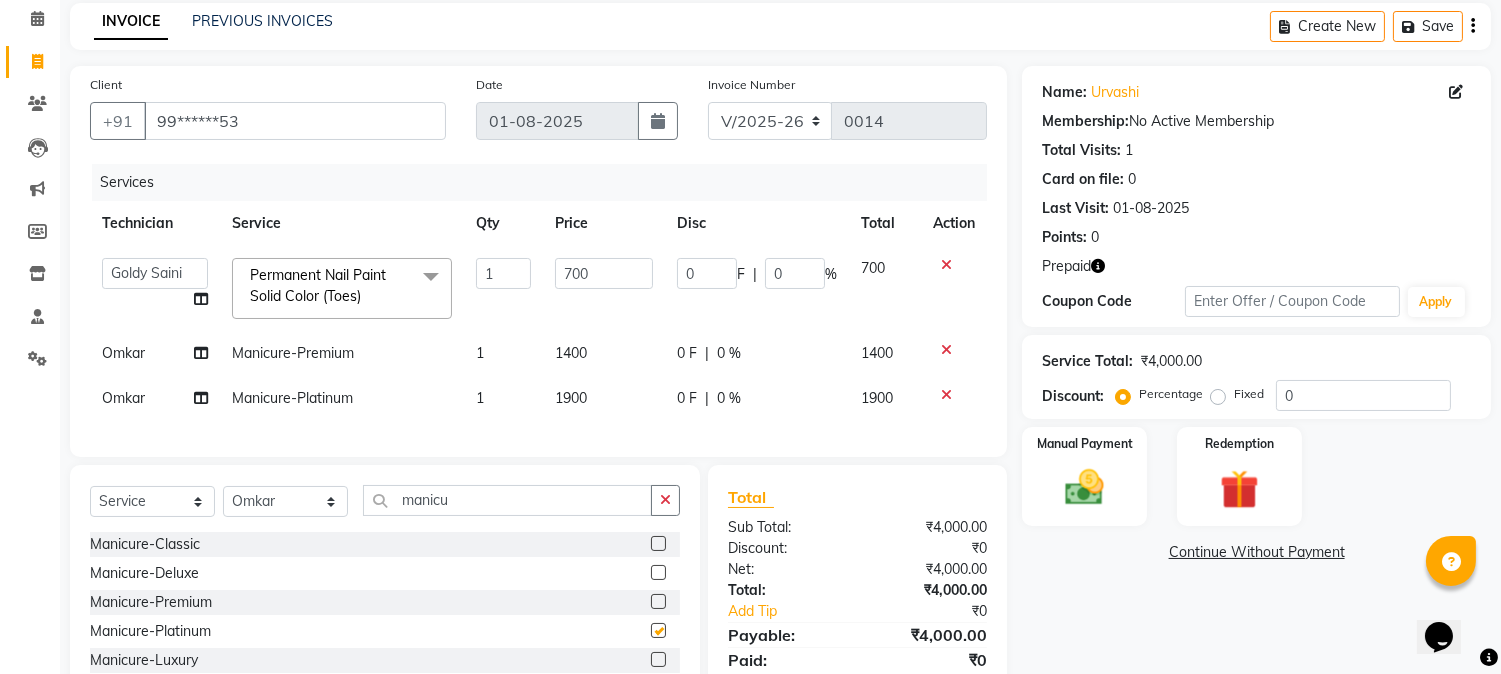 checkbox on "false" 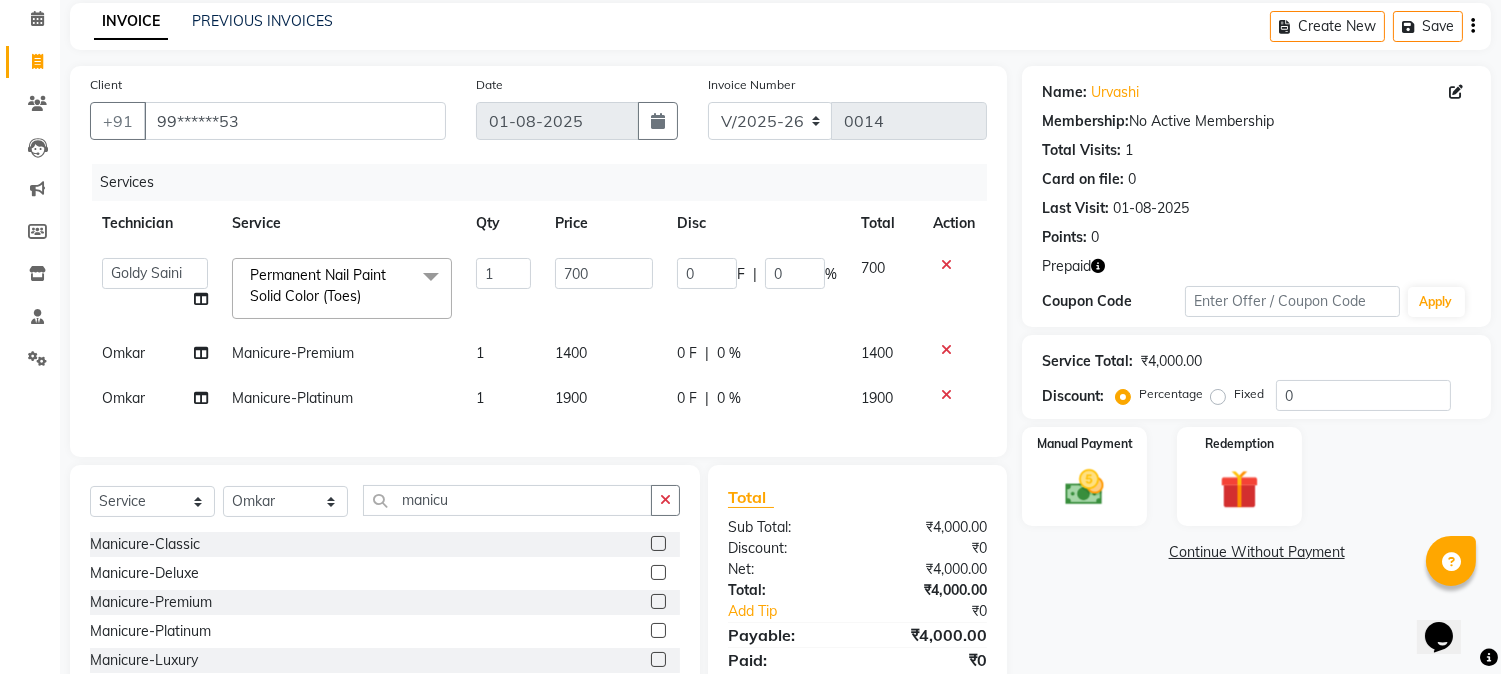 click 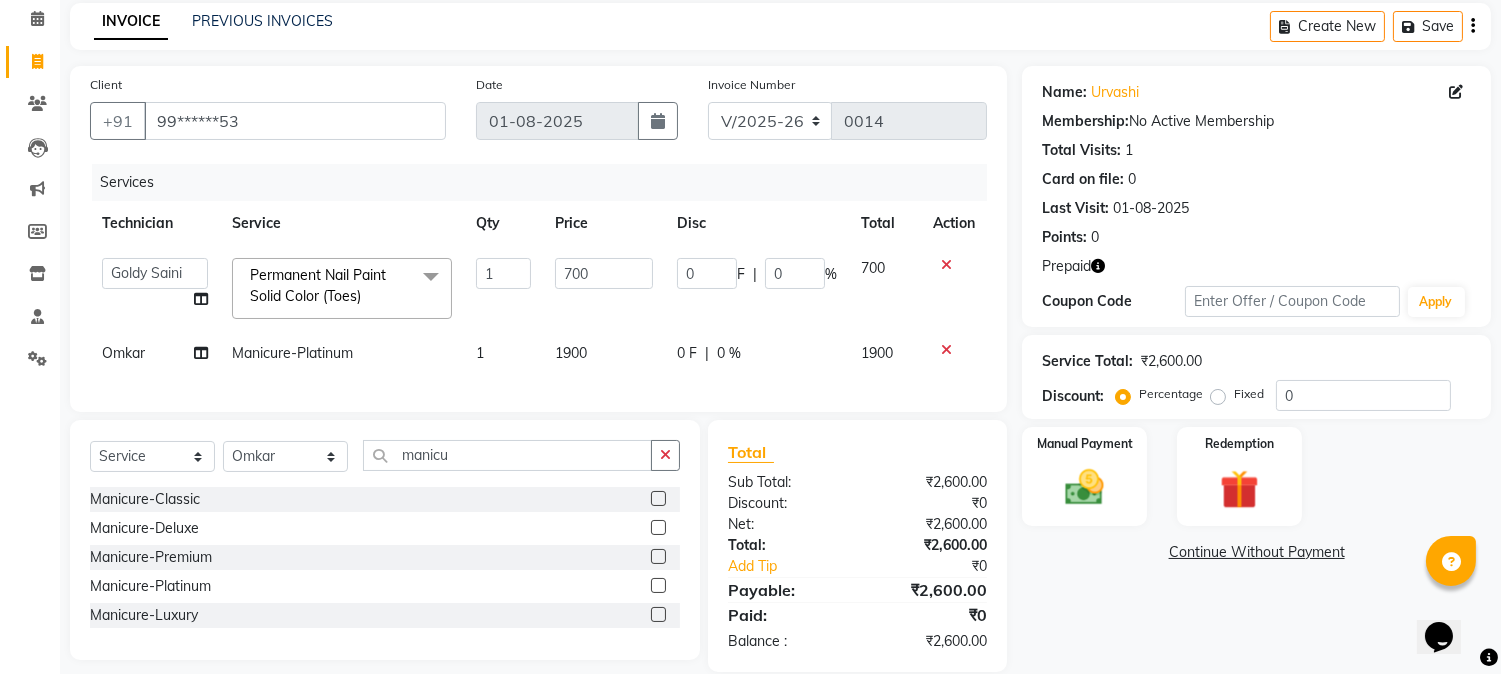 scroll, scrollTop: 128, scrollLeft: 0, axis: vertical 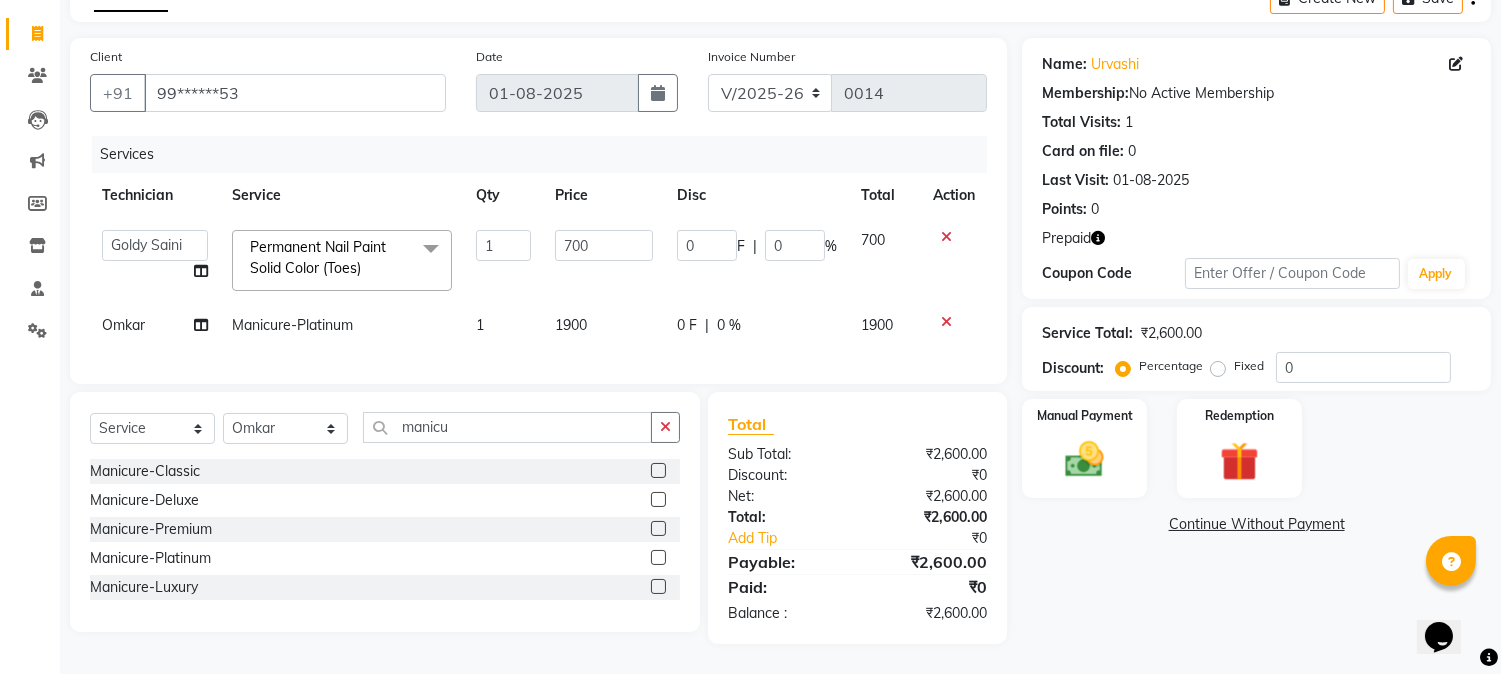 click 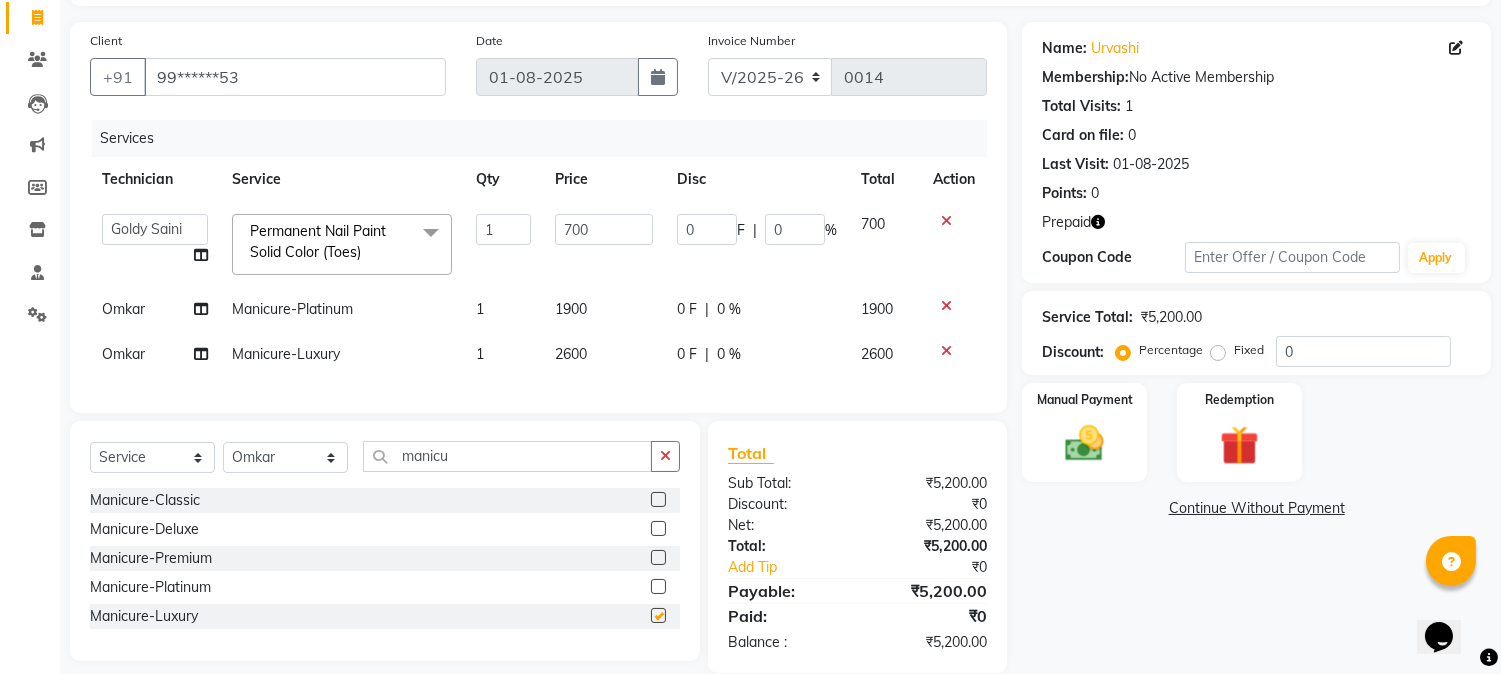 checkbox on "false" 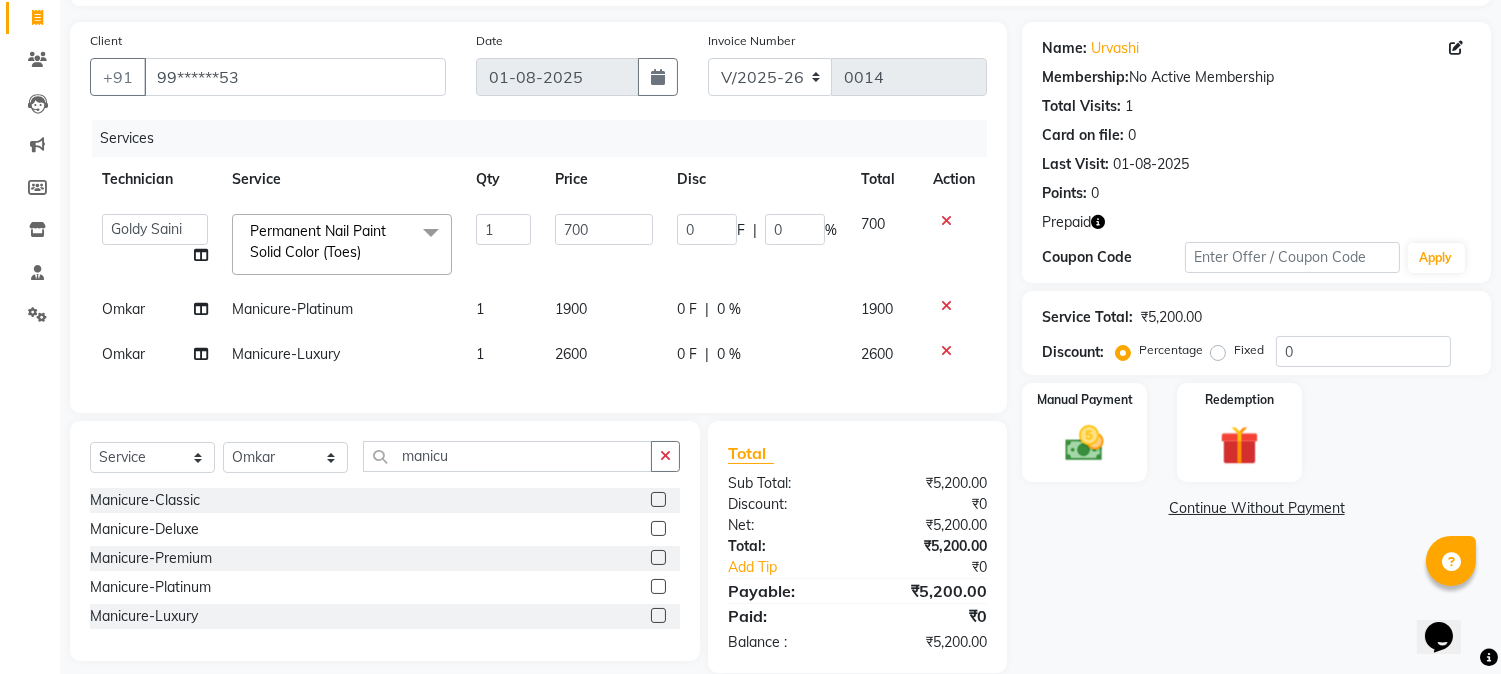 click 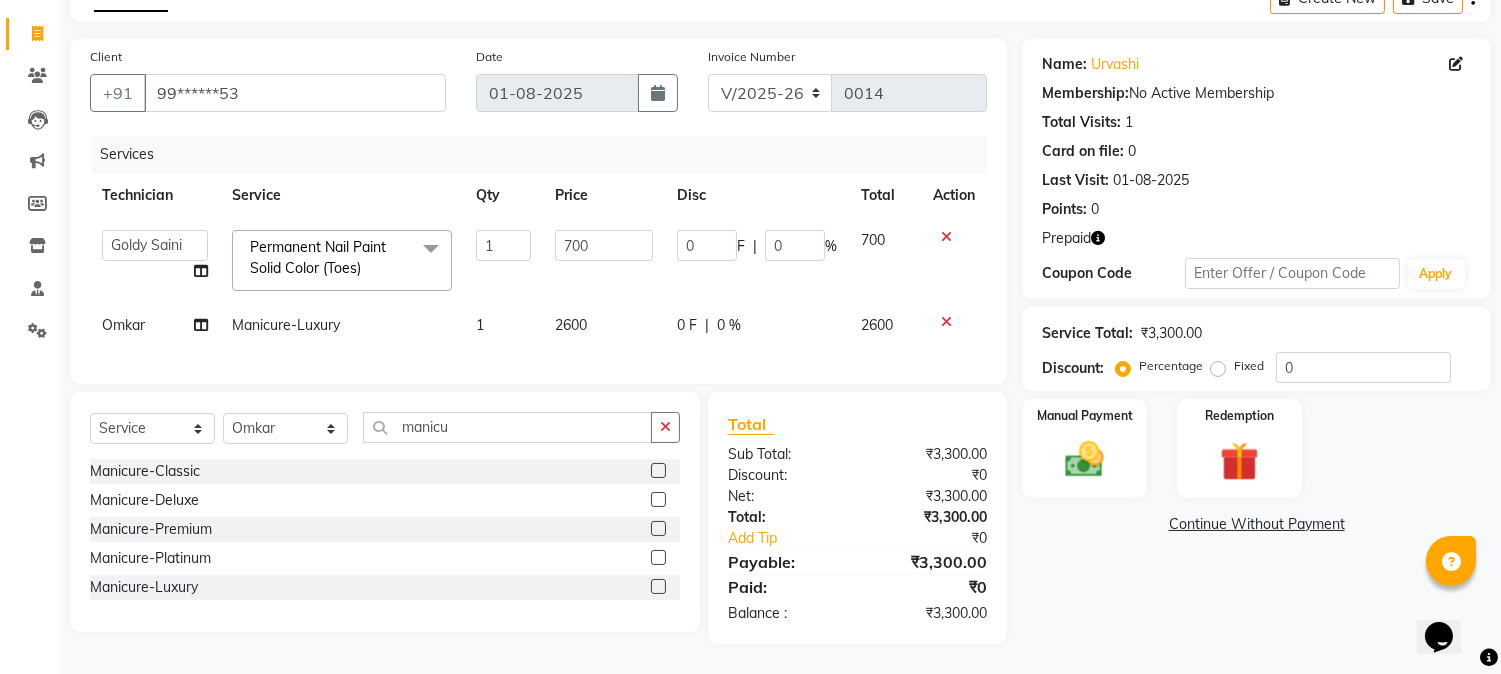 click on "2600" 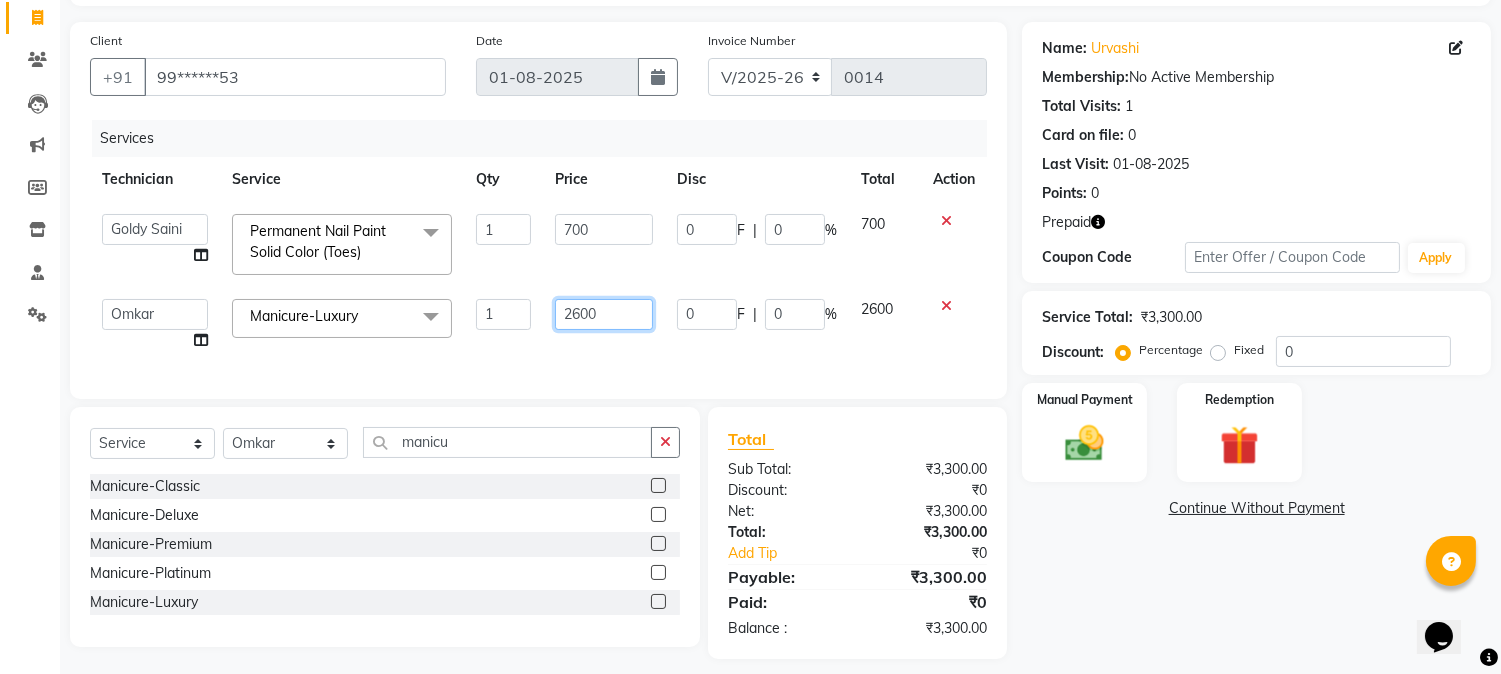 click on "2600" 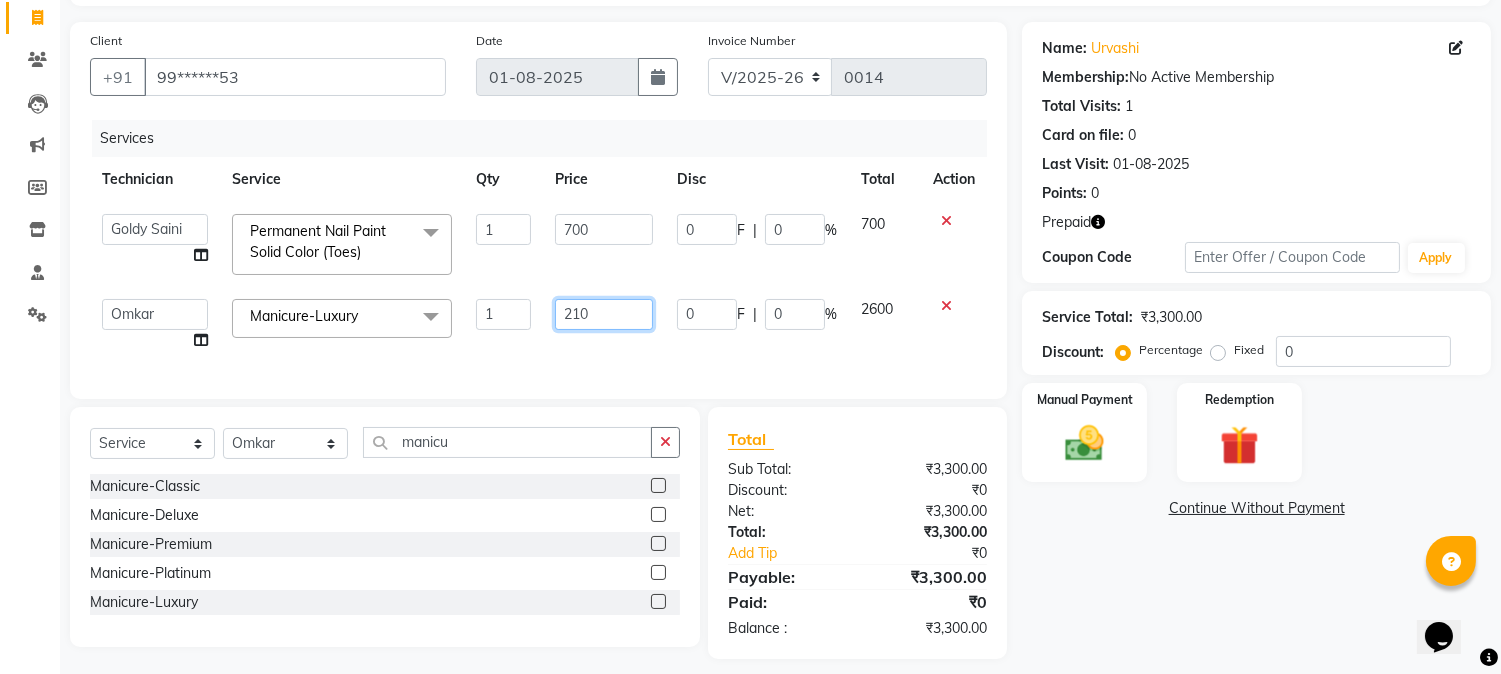 type on "2100" 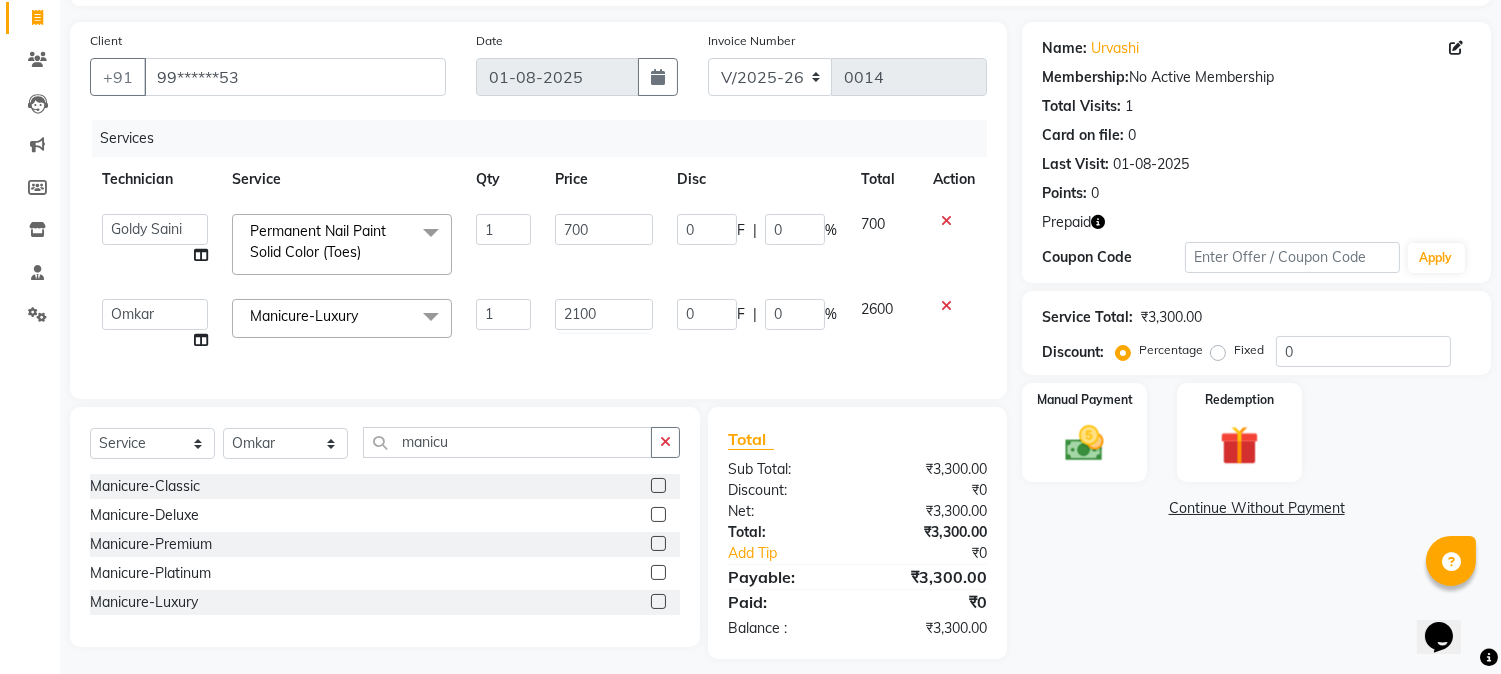 click on "Services Technician Service Qty Price Disc Total Action  Ajay    Awdesh Kumar   Fairy khan   Goldy Saini   Manager   Manjeet   Omkar   Varun  Permanent Nail Paint  Solid Color (Toes)  x Permanent Nail Paint Solid Color (Hand) Permanent Nail Paint French (Hand) Permanent Nail Paint  Solid Color (Toes) Permanent Nail Paint  French (Toes) Brush Art shape and filing Restoration -Gel (Hand) Restoration -Tip Replacement (Hand) Restoration -Touch-up (Hand) Restoration -Gel Color Change (Hand) Restoration -Removal of extensions (Hand) Restoration -Removal of Nail paint (Hand) removal of overlays (Hand) Restoration-Gel (Toes) Restoration -Tip Replacement (Toes) Restoration -Touch-up (Toes) Restoration -Gel Color Change (Toes) Restoration -Removal of extensions (Toes) Restoration -Removal of Nail paint (Toes) Pedicure-Classic Pedicure-Deluxe Pedicure-Premium Pedicure-Platinum Pedicure-Luxury  Foot Massage Manicure-Classic Manicure-Deluxe Manicure-Premium Manicure-Platinum Manicure-Luxury Hand Massage Refills-Toes-Gel" 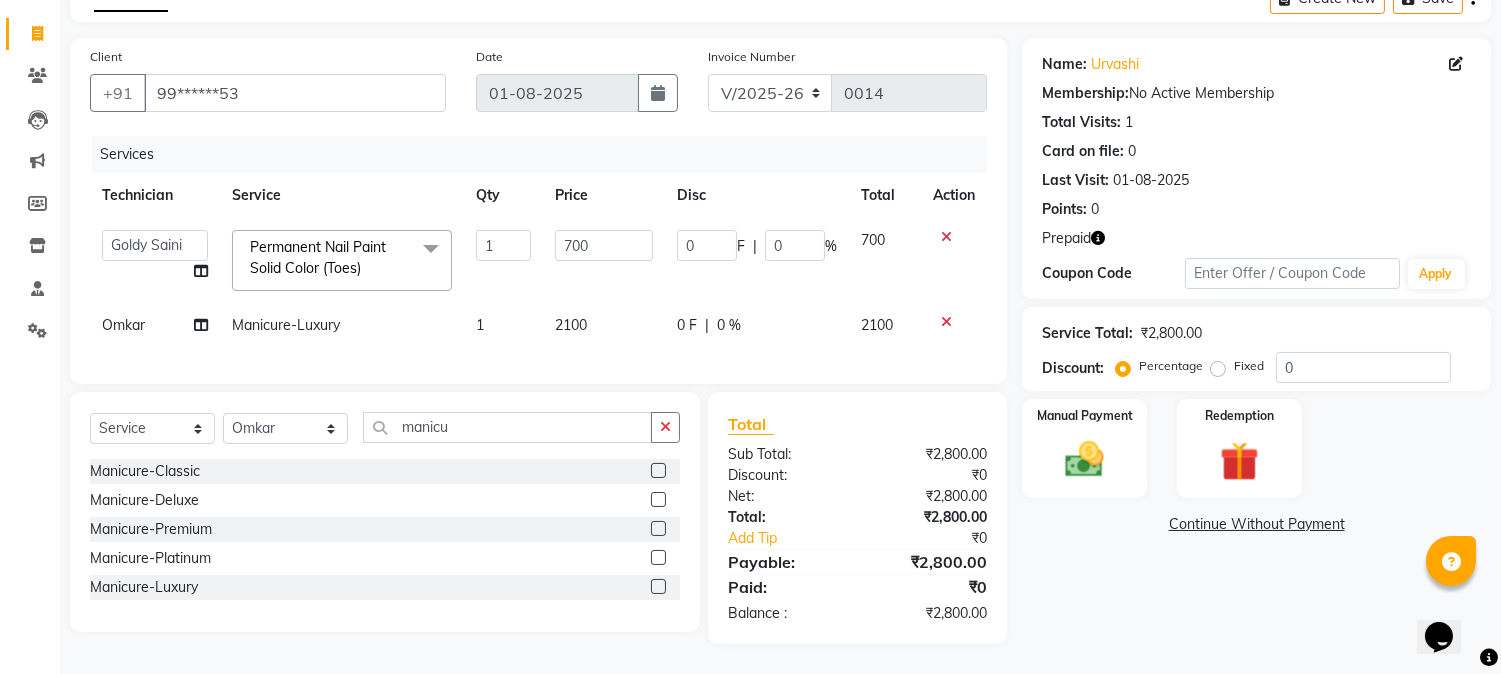click 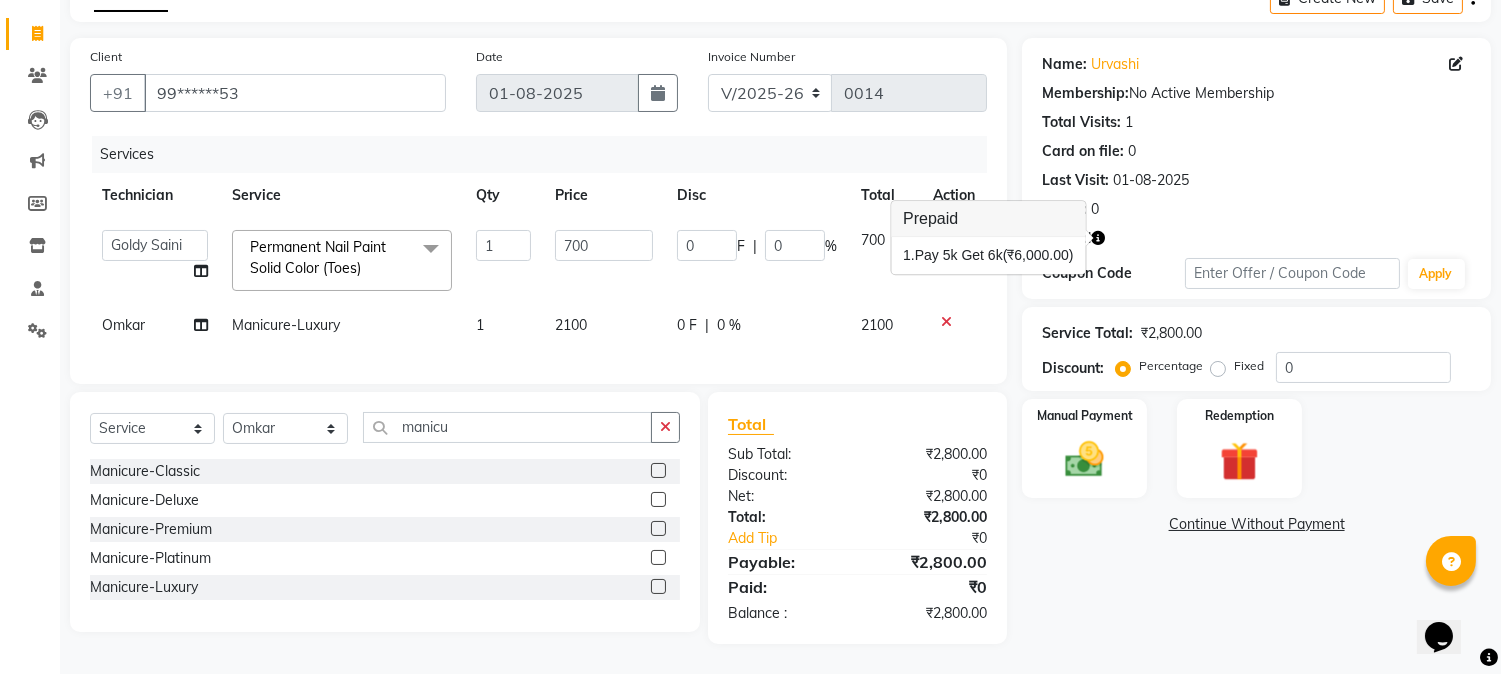 click on "(₹6,000.00)" at bounding box center (1038, 255) 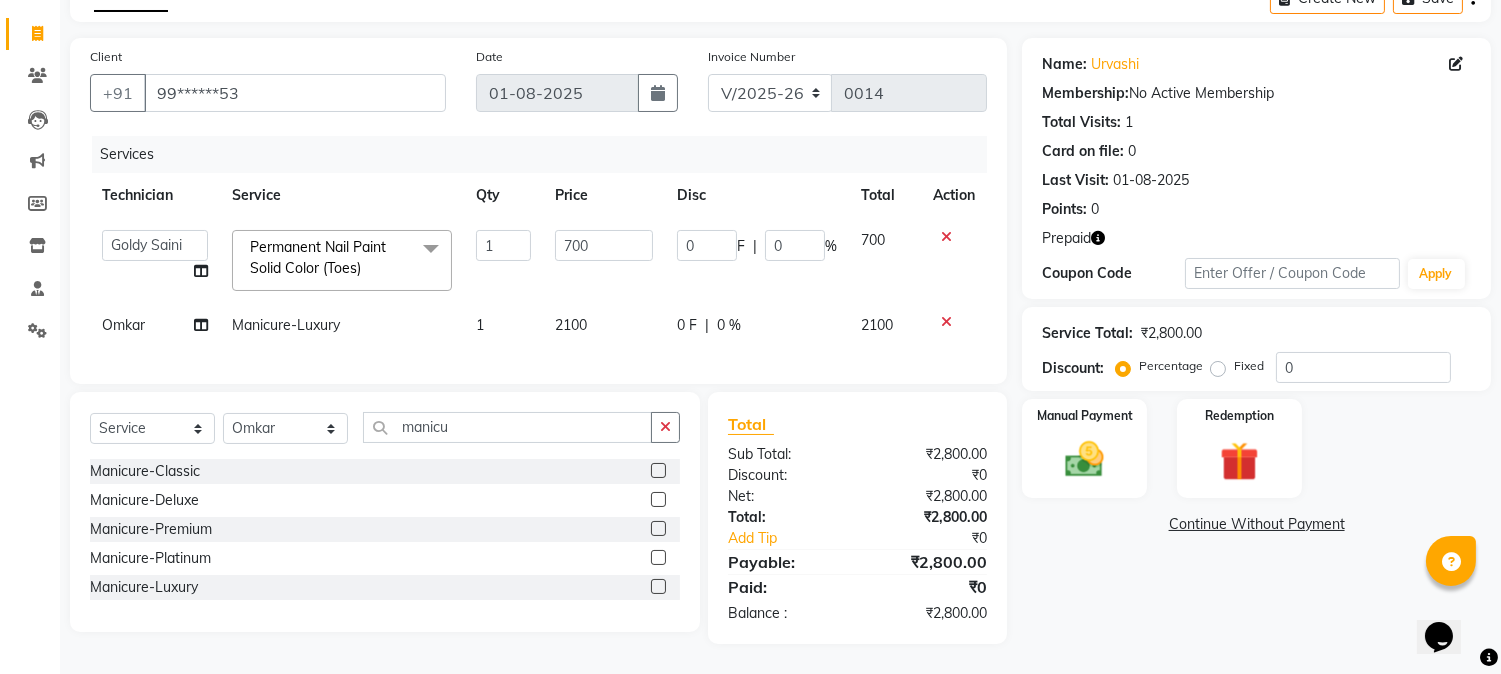 click 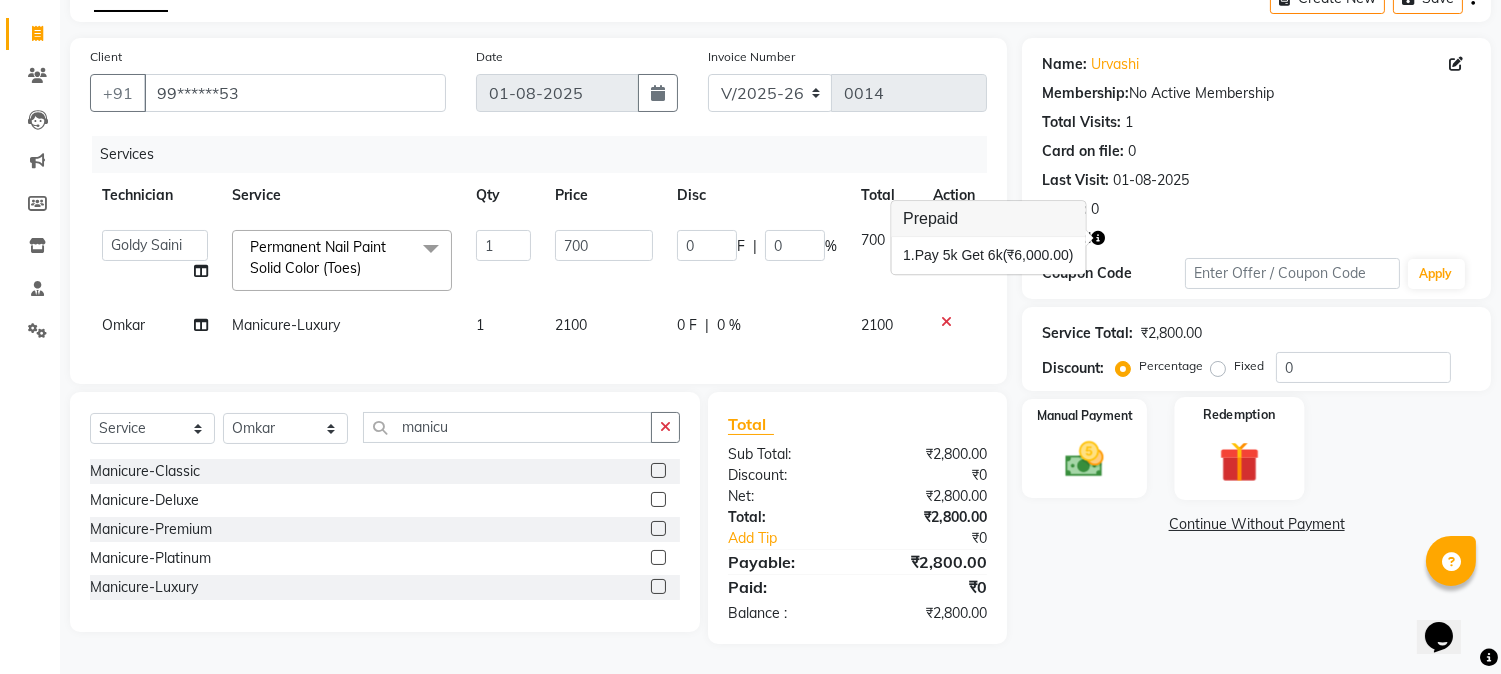click on "Redemption" 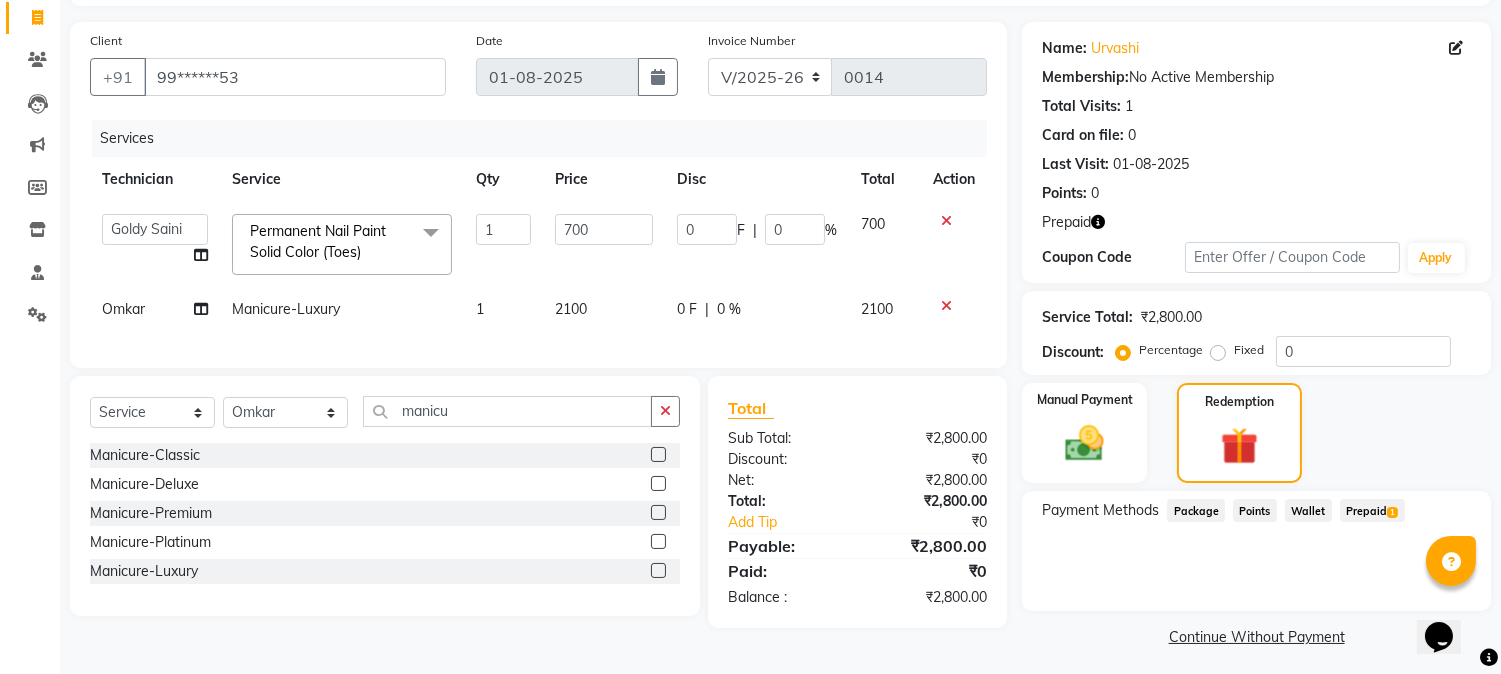 click on "Prepaid  1" 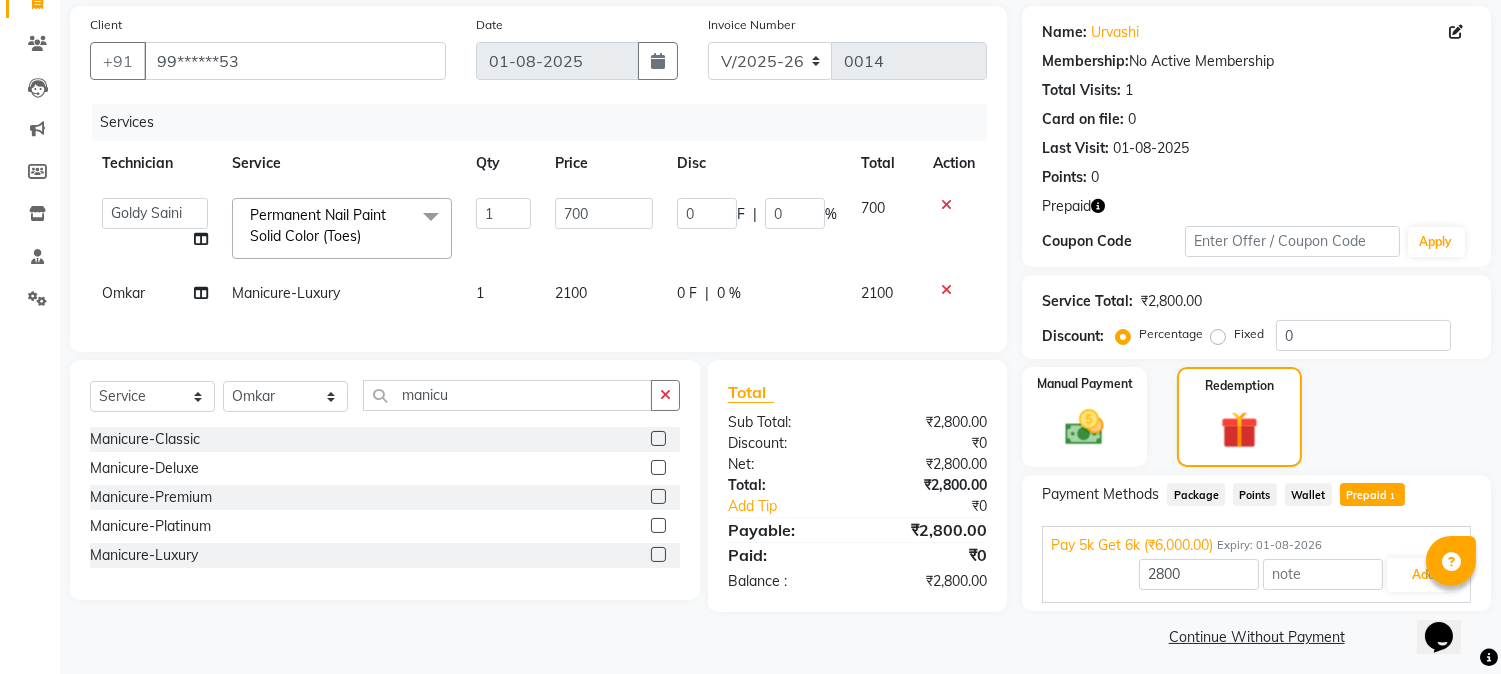 scroll, scrollTop: 151, scrollLeft: 0, axis: vertical 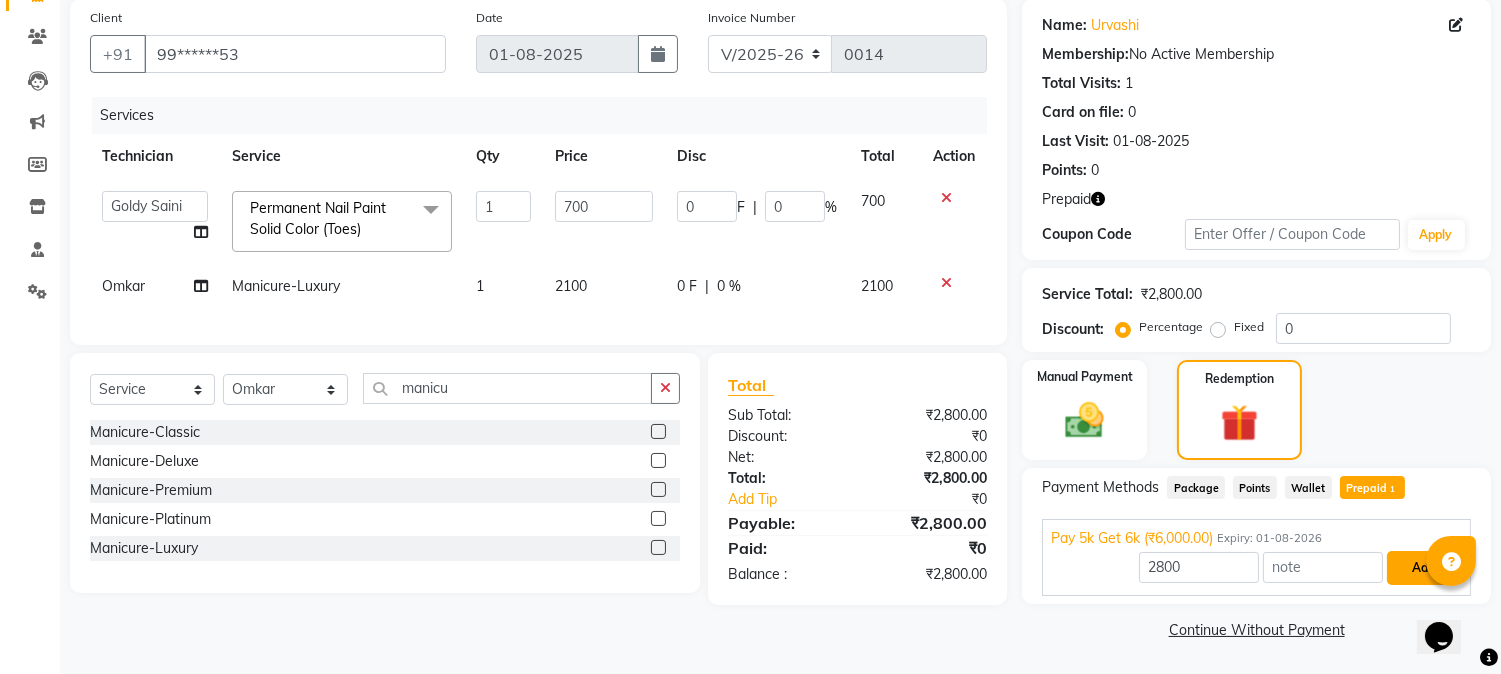 click on "Add" at bounding box center (1423, 568) 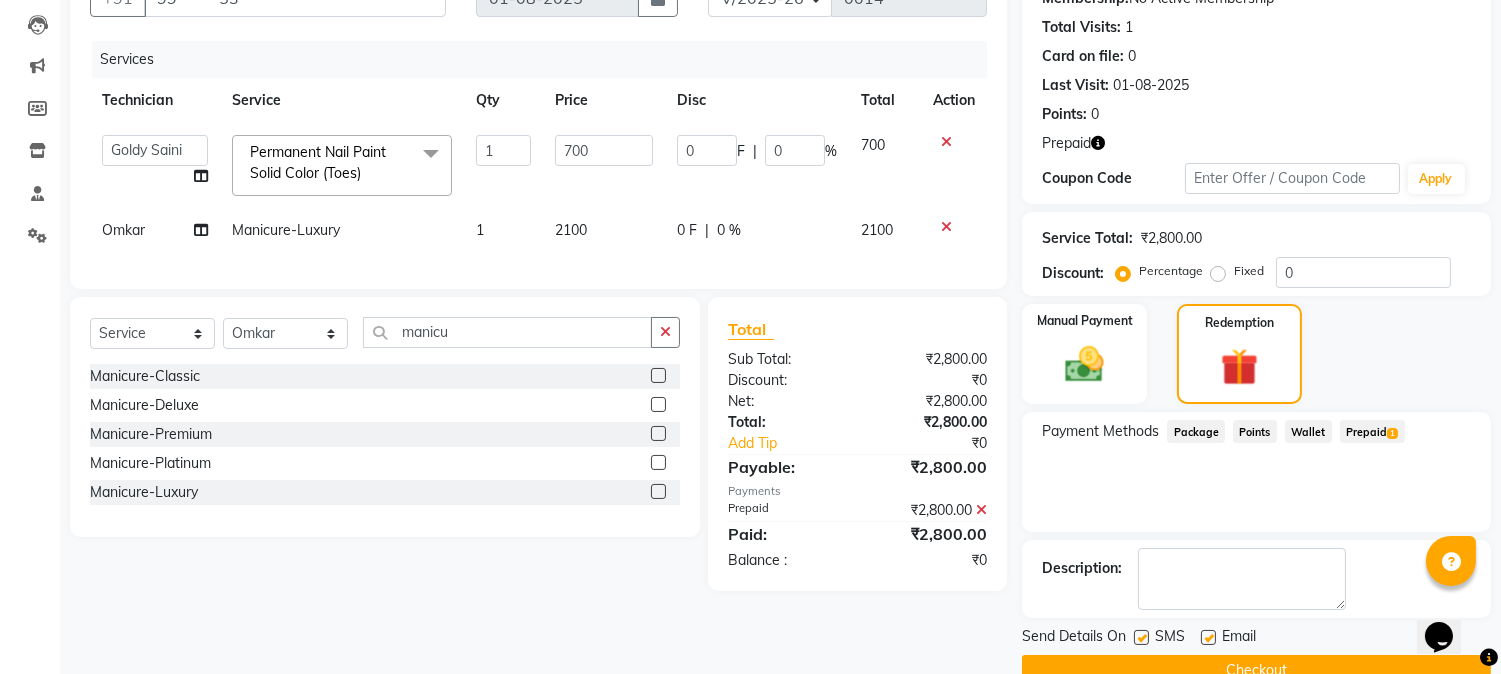 scroll, scrollTop: 246, scrollLeft: 0, axis: vertical 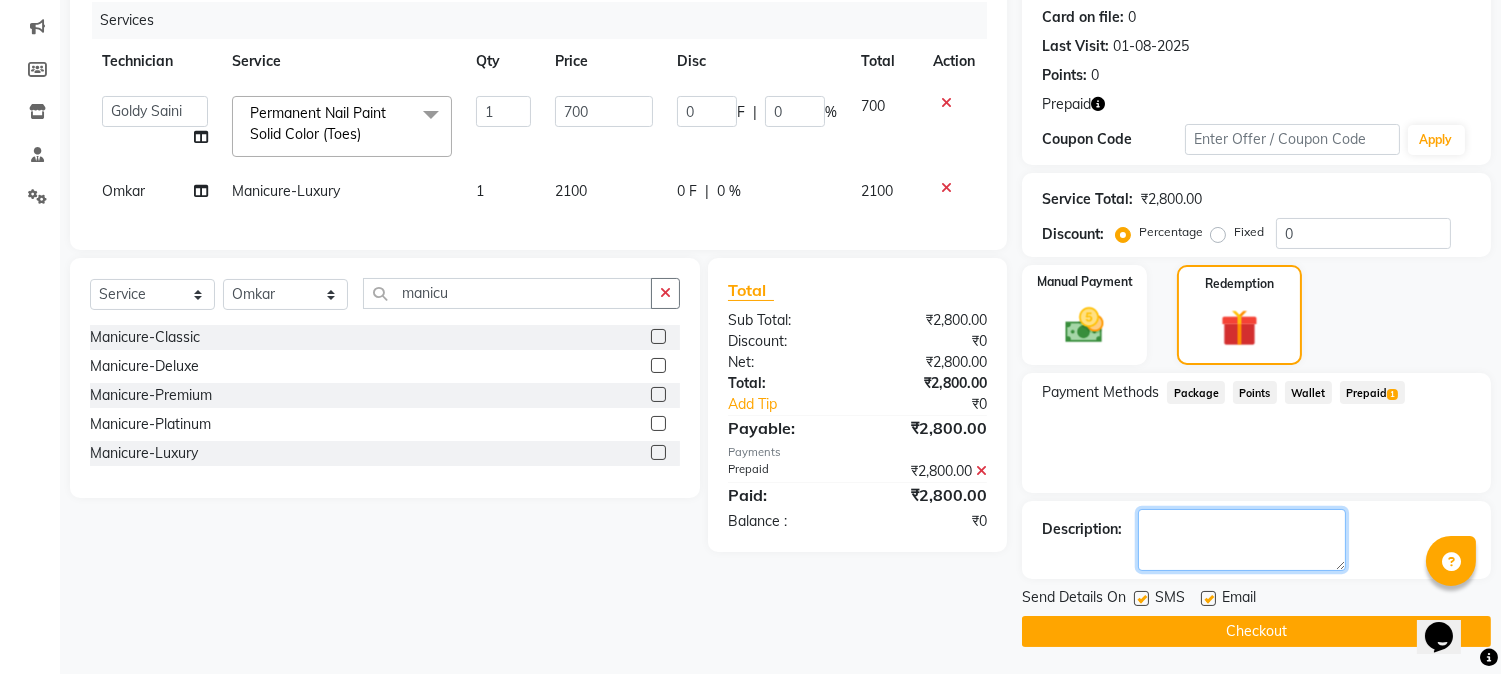 click 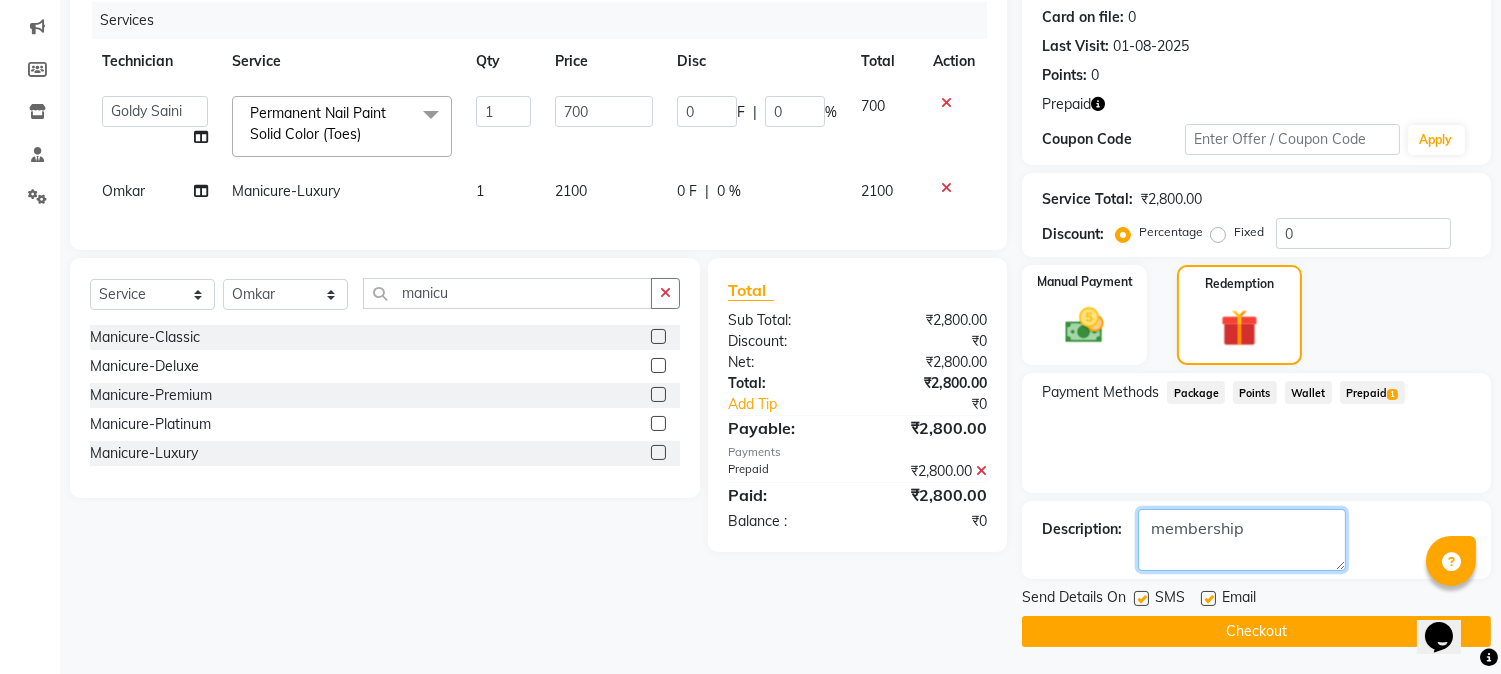 type on "membership" 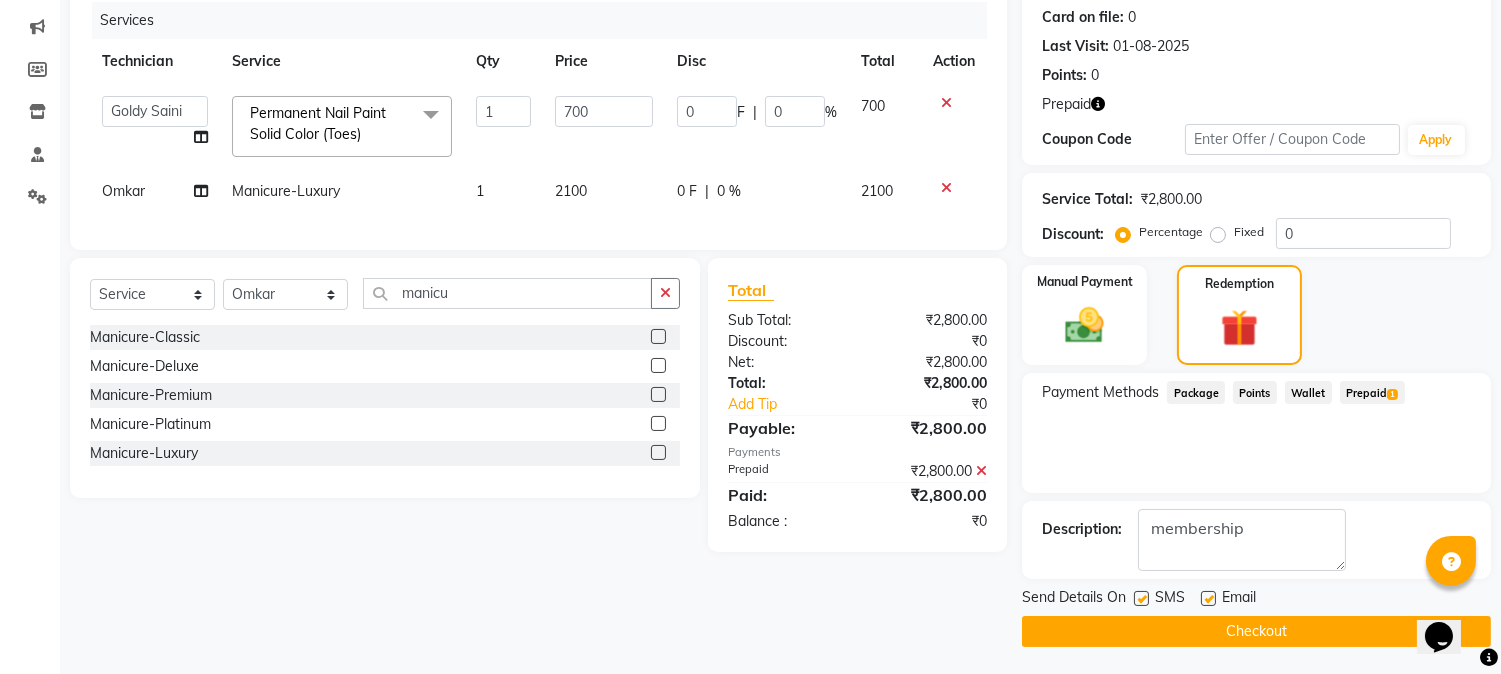 click on "Checkout" 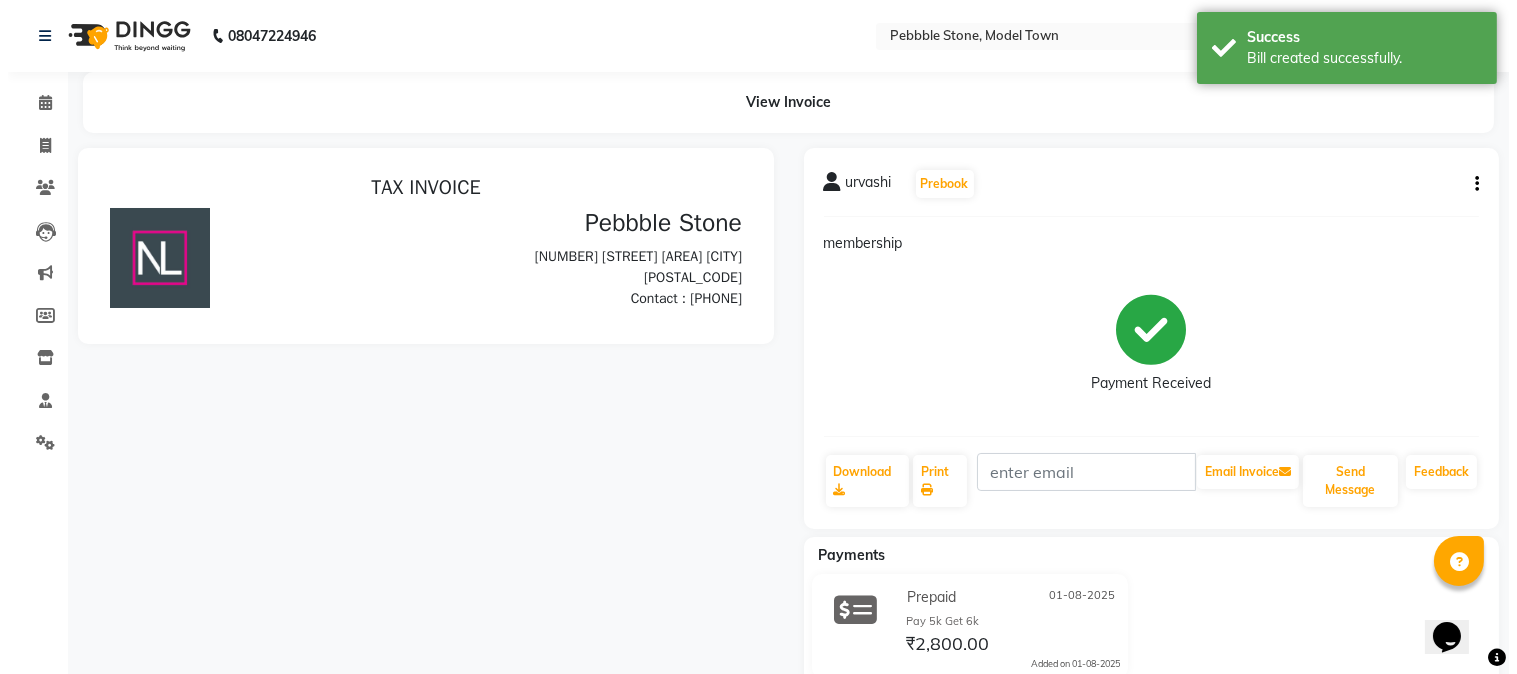 scroll, scrollTop: 0, scrollLeft: 0, axis: both 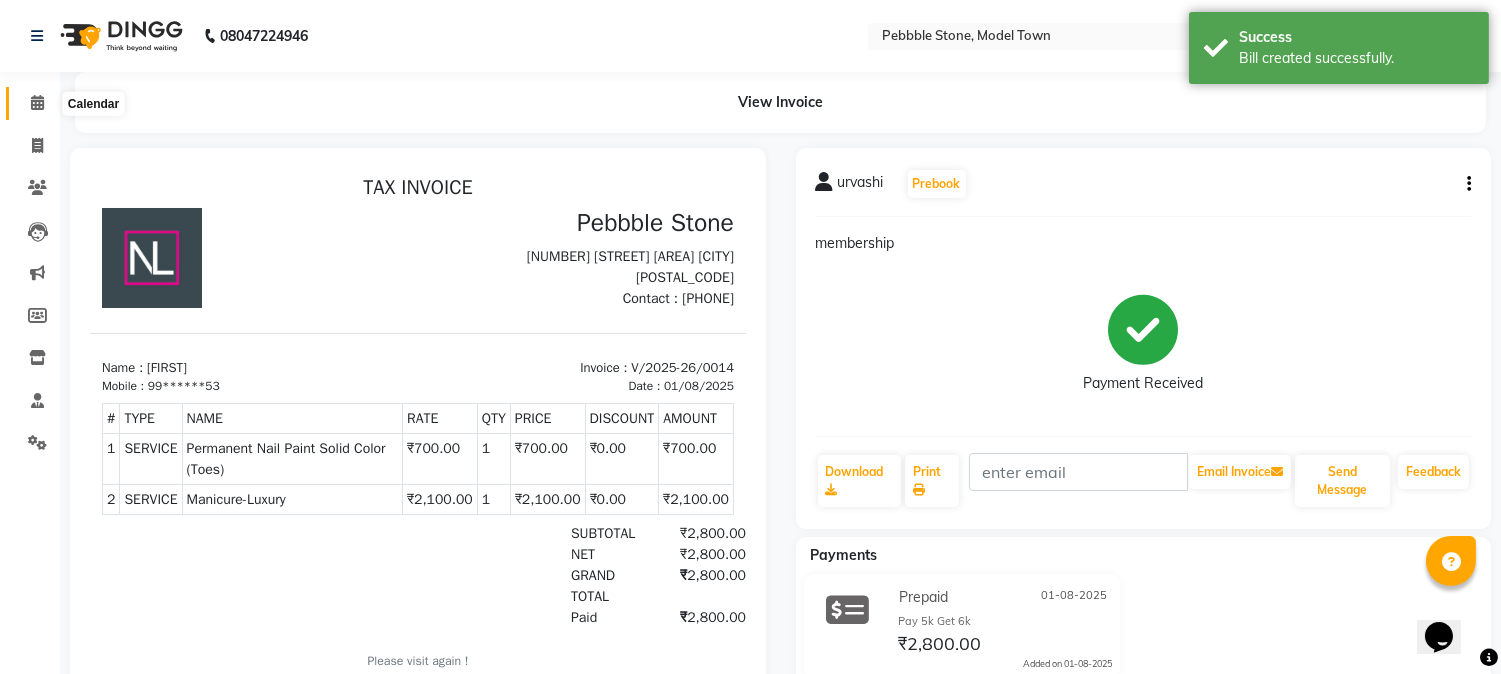click 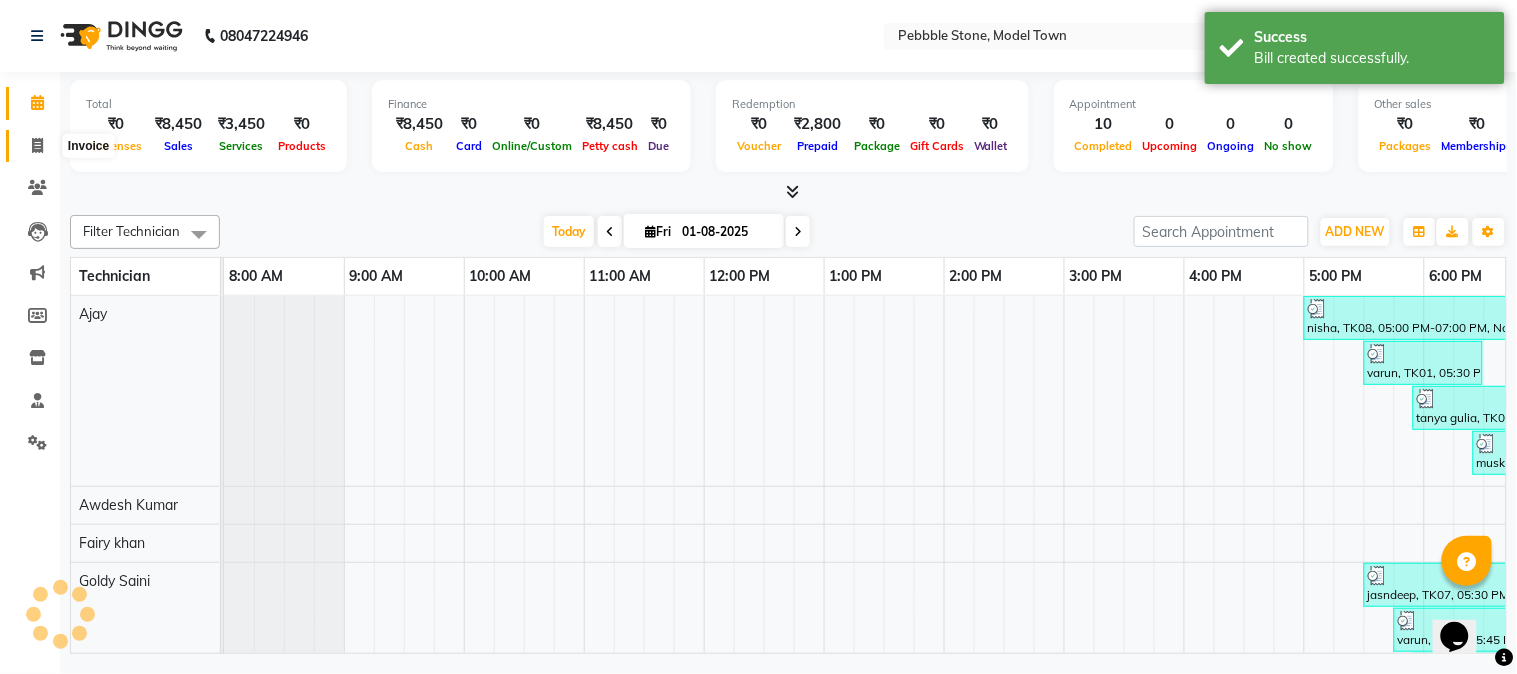 click 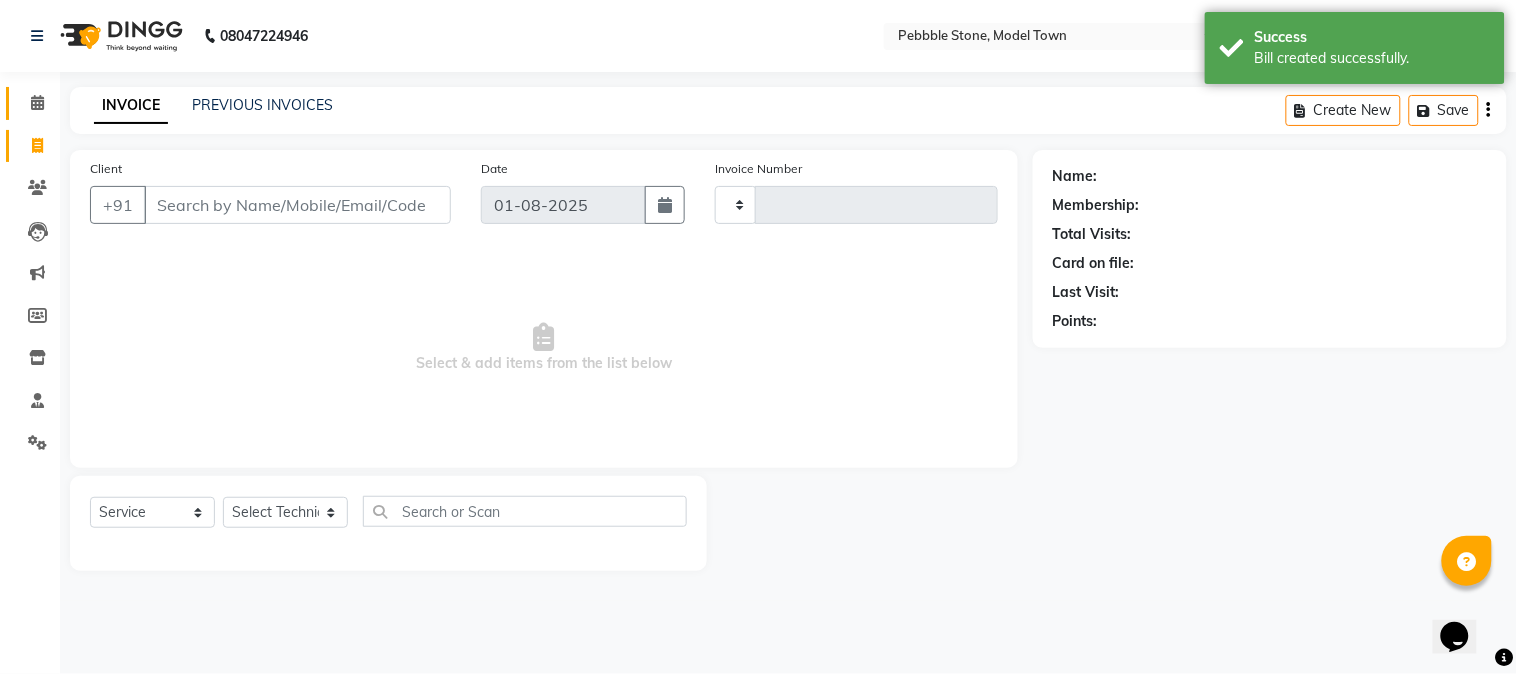 type on "0015" 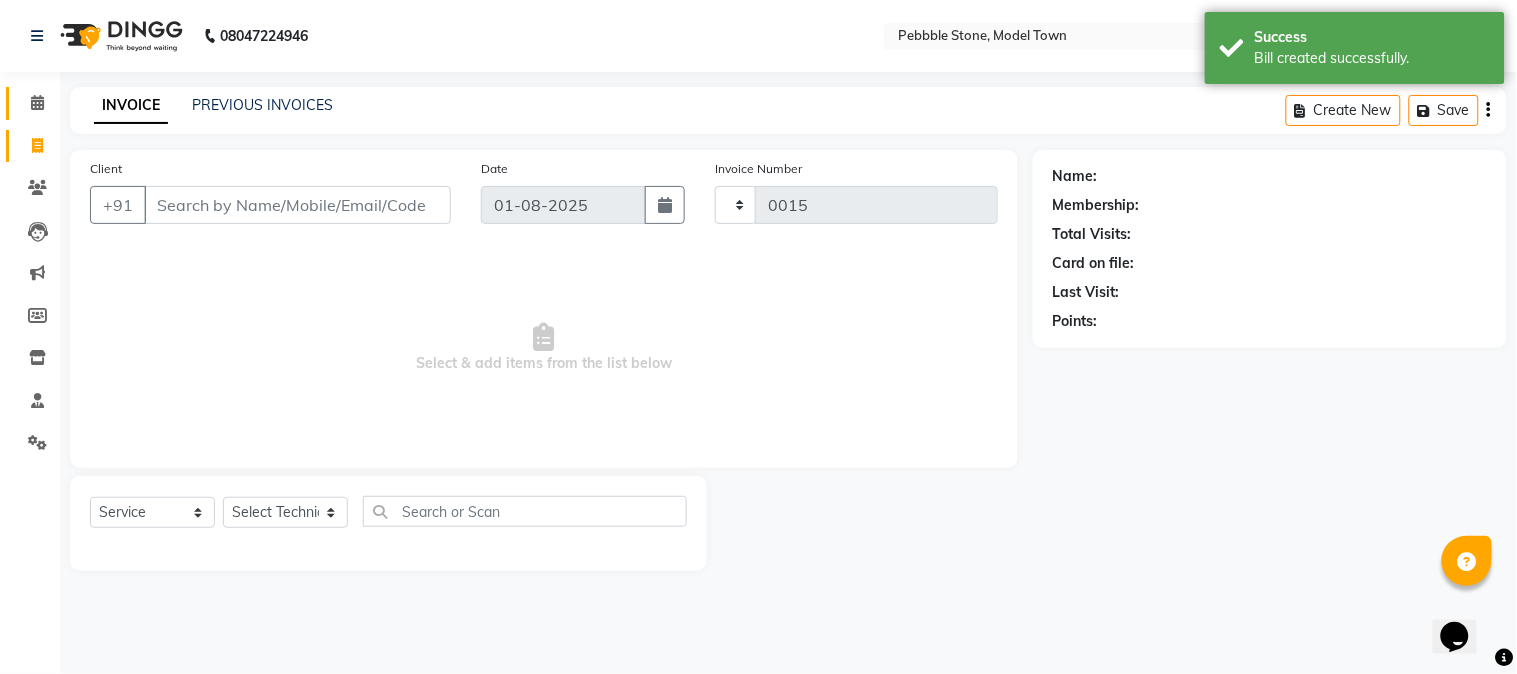 select on "8684" 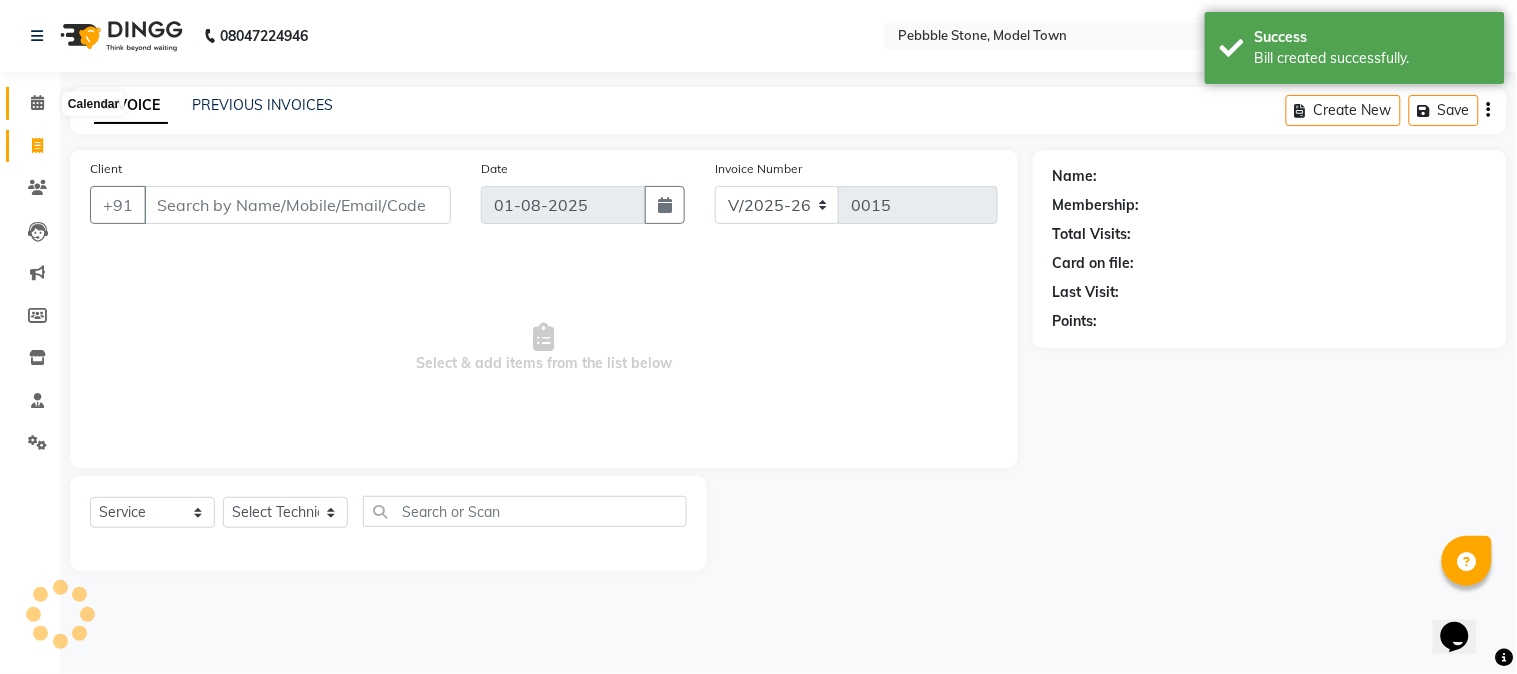 click 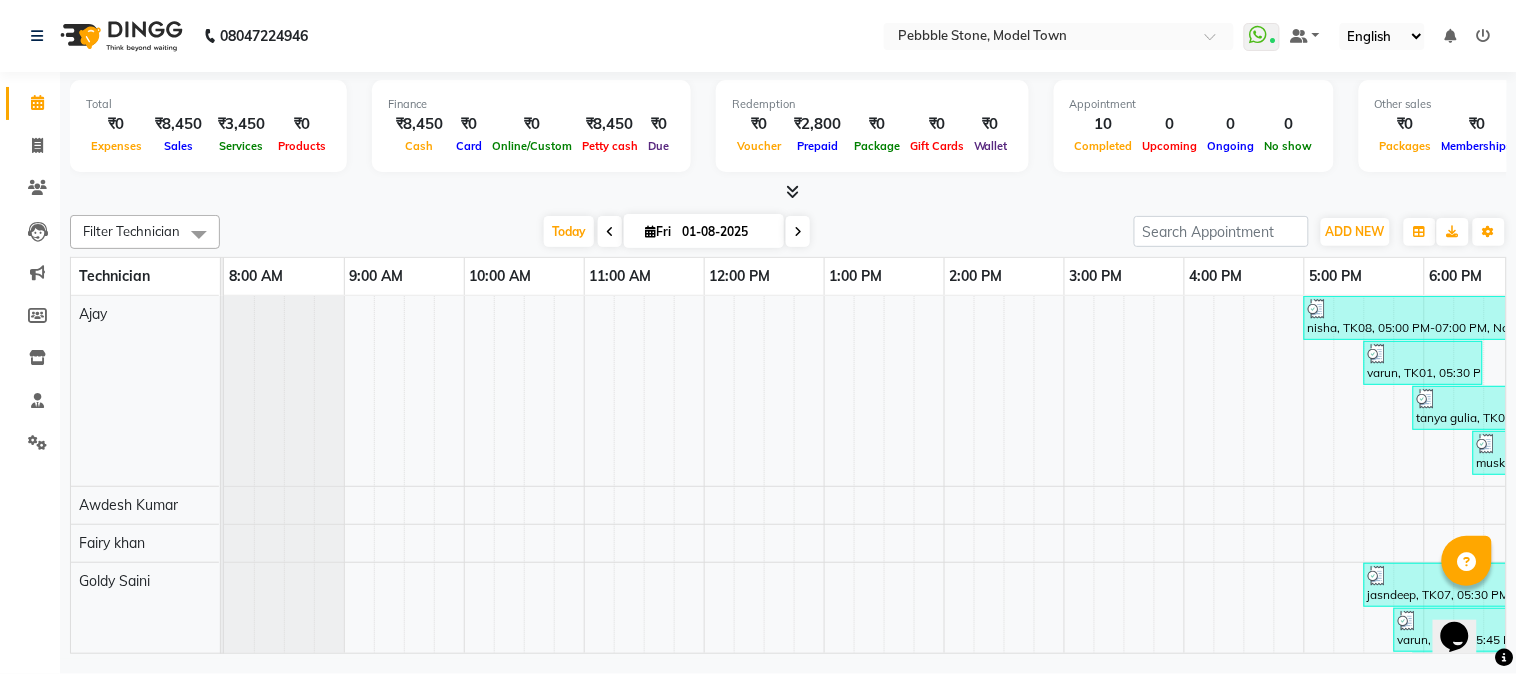 scroll, scrollTop: 0, scrollLeft: 276, axis: horizontal 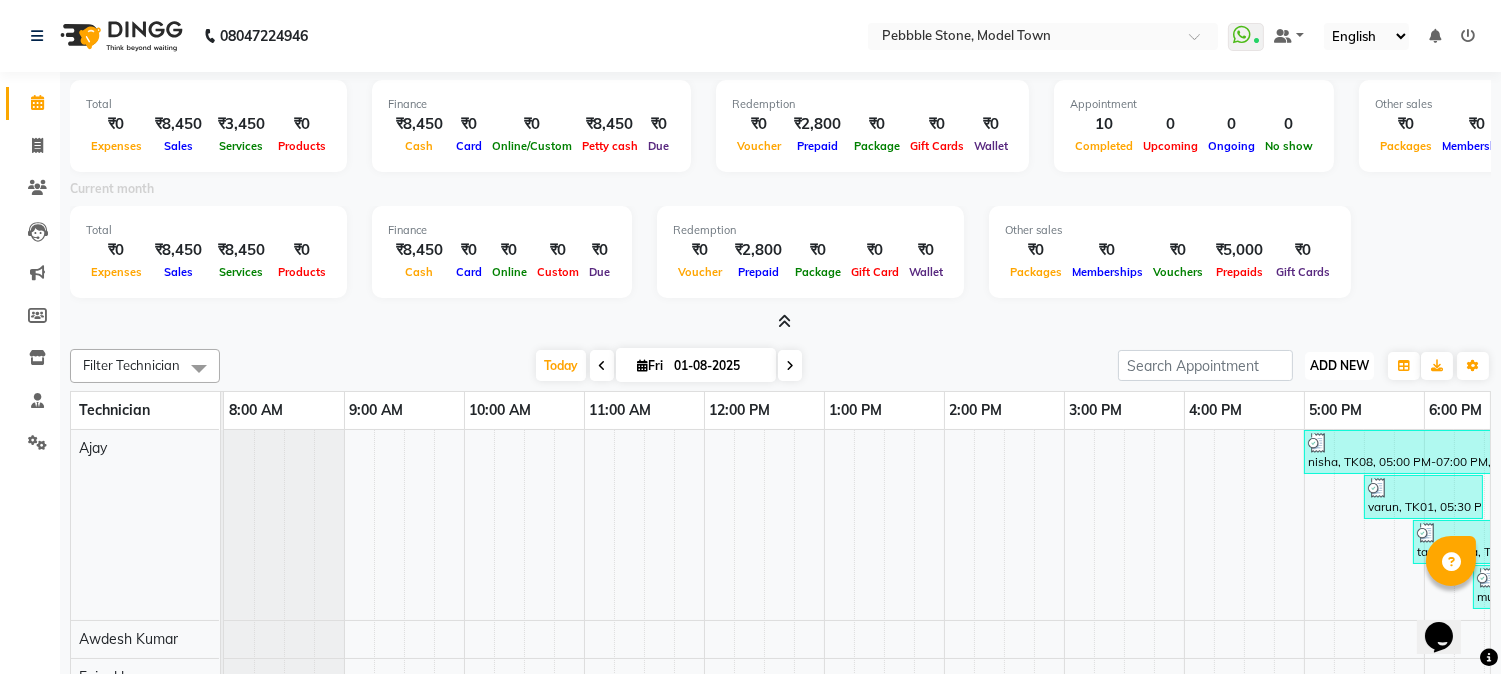 click on "ADD NEW" at bounding box center (1339, 365) 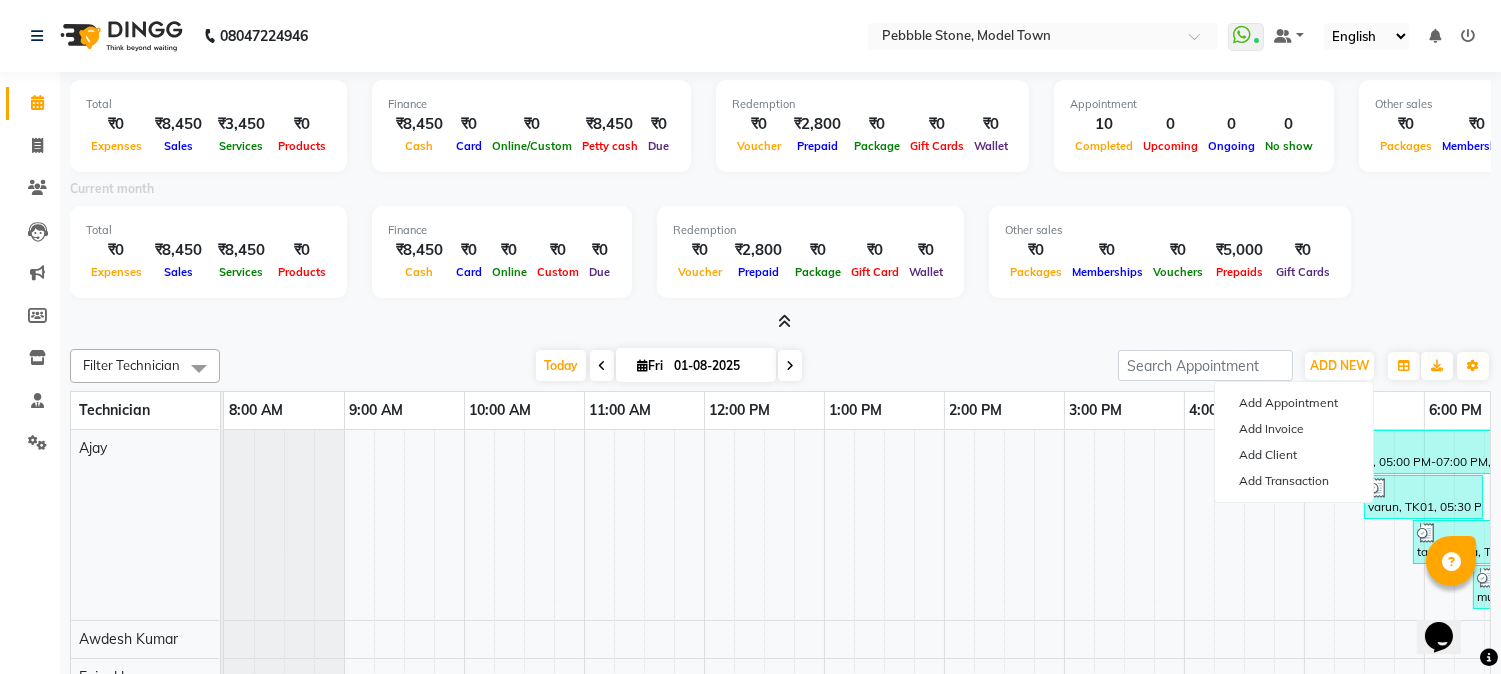 click at bounding box center [780, 322] 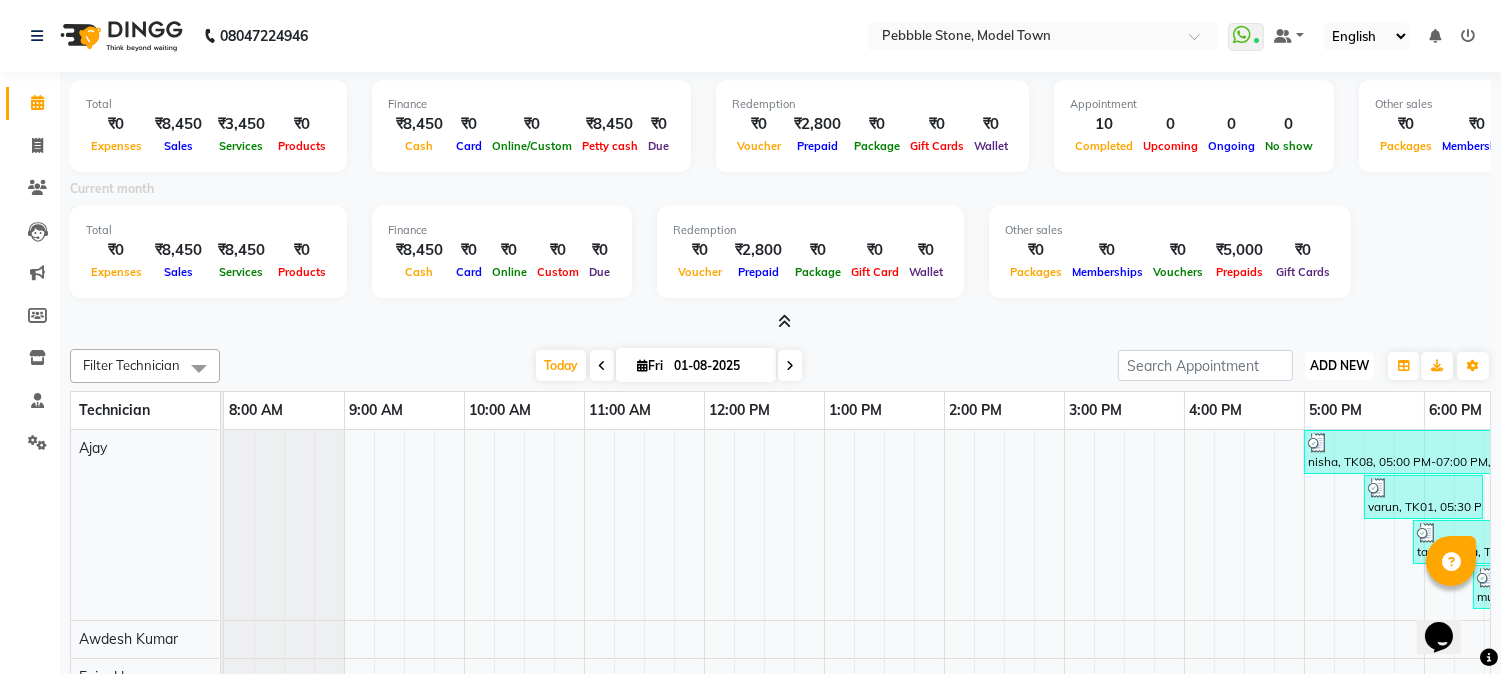 click on "ADD NEW Toggle Dropdown" at bounding box center [1339, 366] 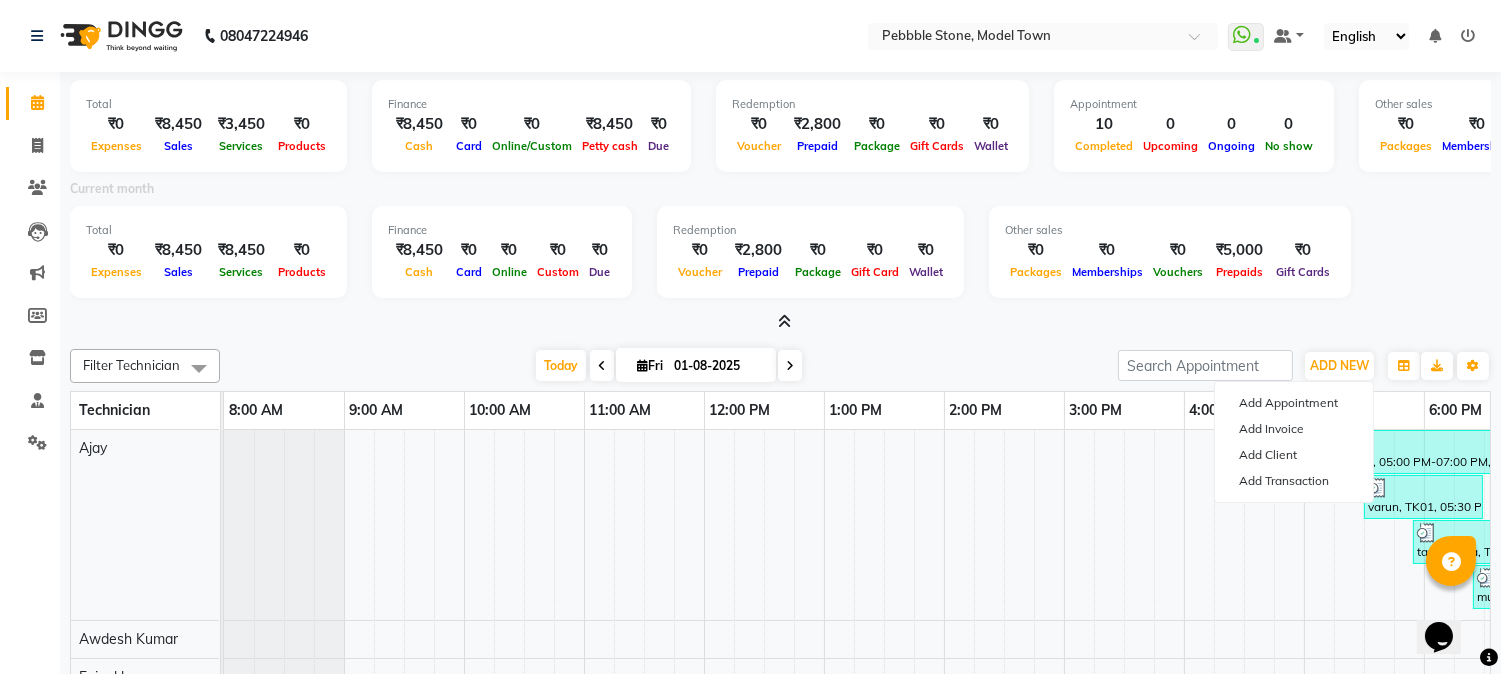 click at bounding box center [780, 322] 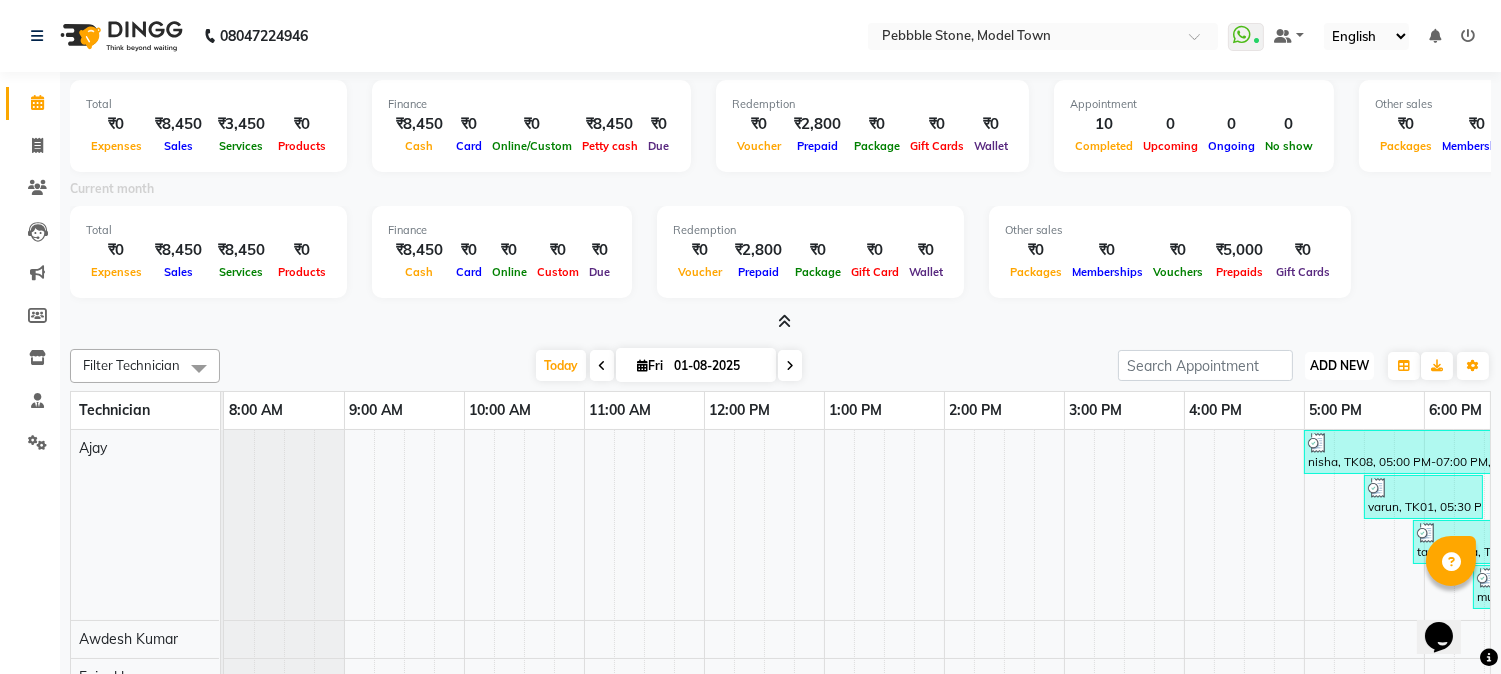 click on "ADD NEW" at bounding box center (1339, 365) 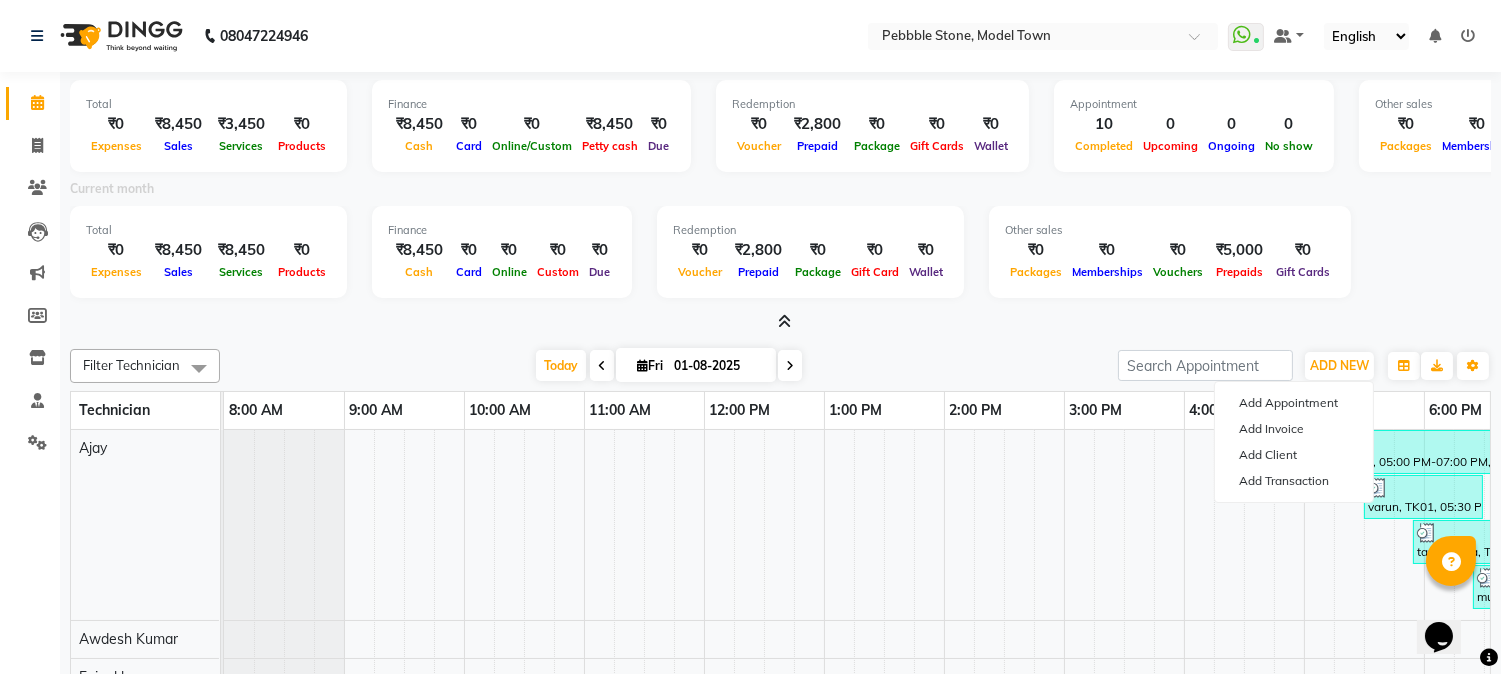 click on "Total  ₹0  Expenses ₹8,450  Sales ₹8,450 Services ₹0 Products  Finance  ₹8,450  Cash ₹0  Card ₹0 Online ₹0 Custom ₹0 Due  Redemption  ₹0 Voucher ₹2,800 Prepaid ₹0 Package ₹0 Gift Card ₹0 Wallet Other sales  ₹0  Packages ₹0  Memberships ₹0  Vouchers ₹5,000  Prepaids ₹0  Gift Cards" at bounding box center (780, 255) 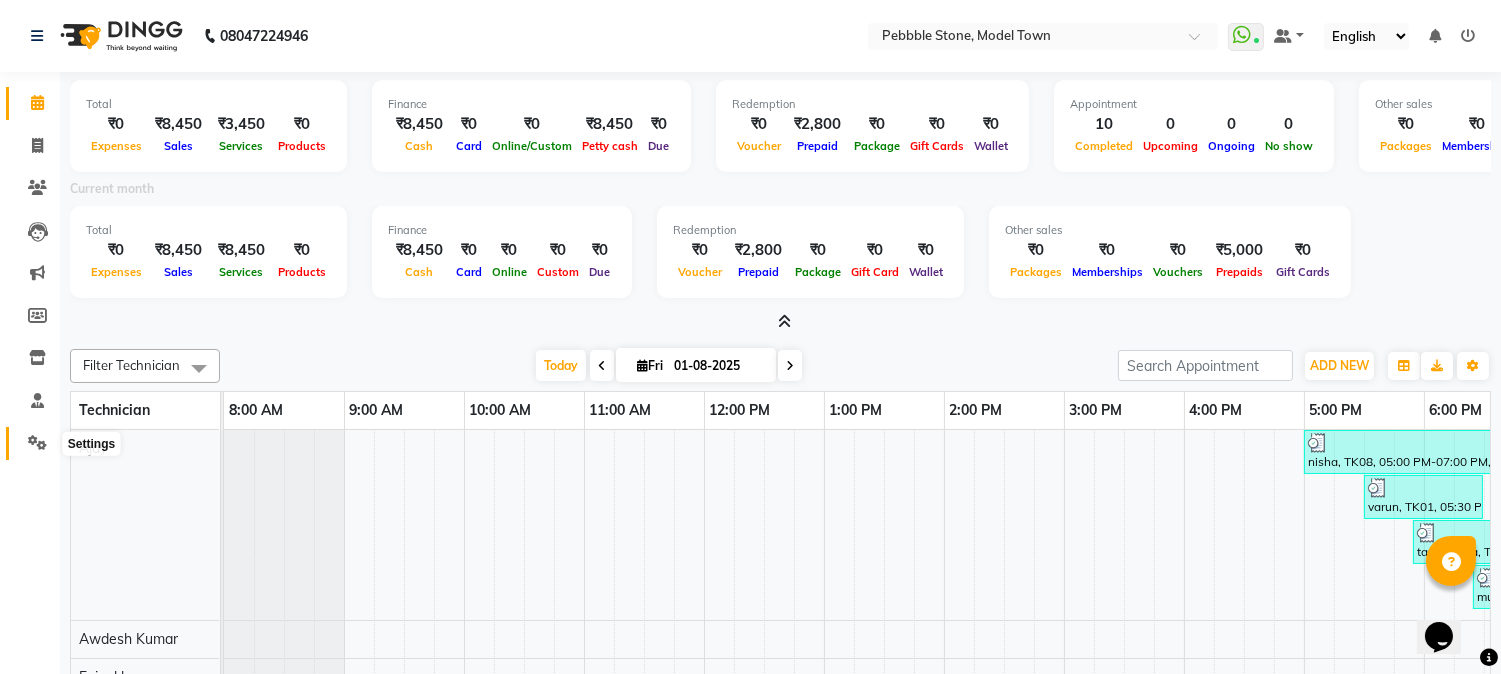 click 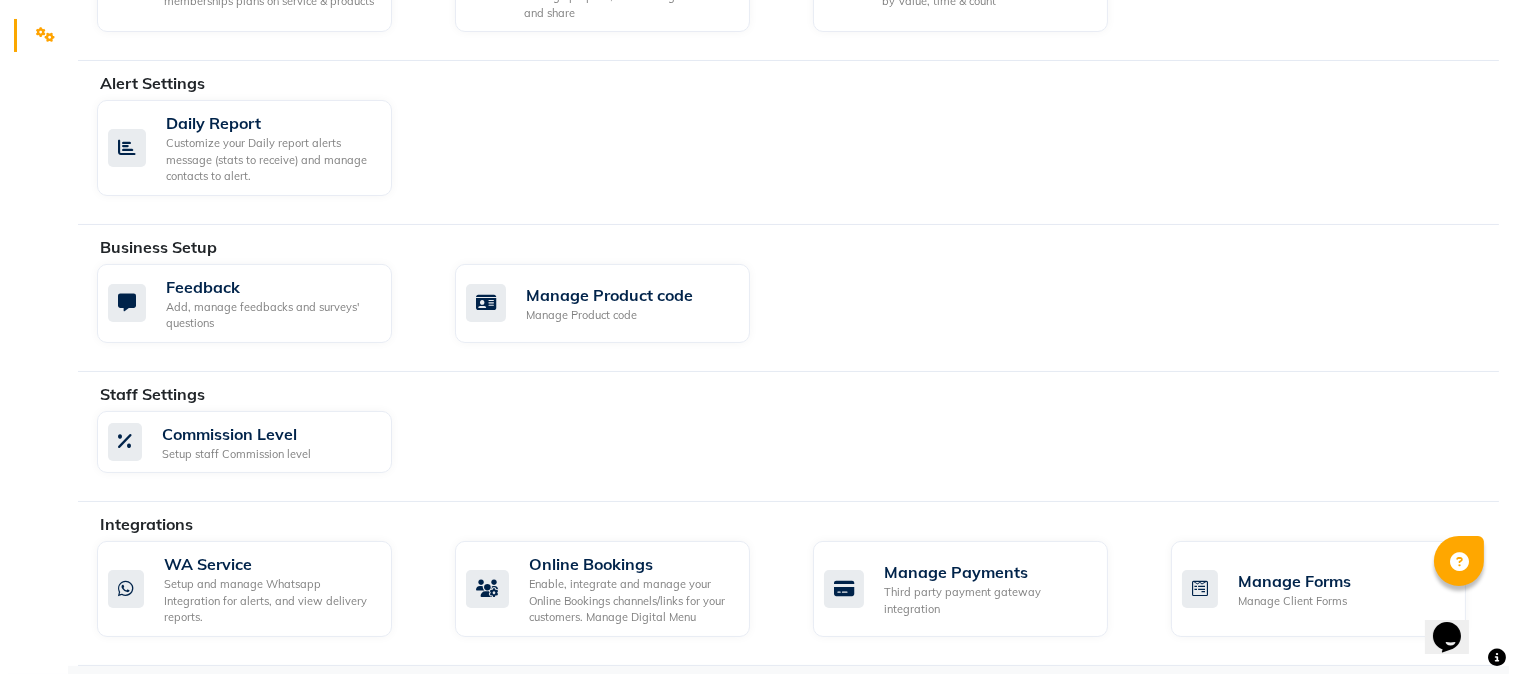 scroll, scrollTop: 0, scrollLeft: 0, axis: both 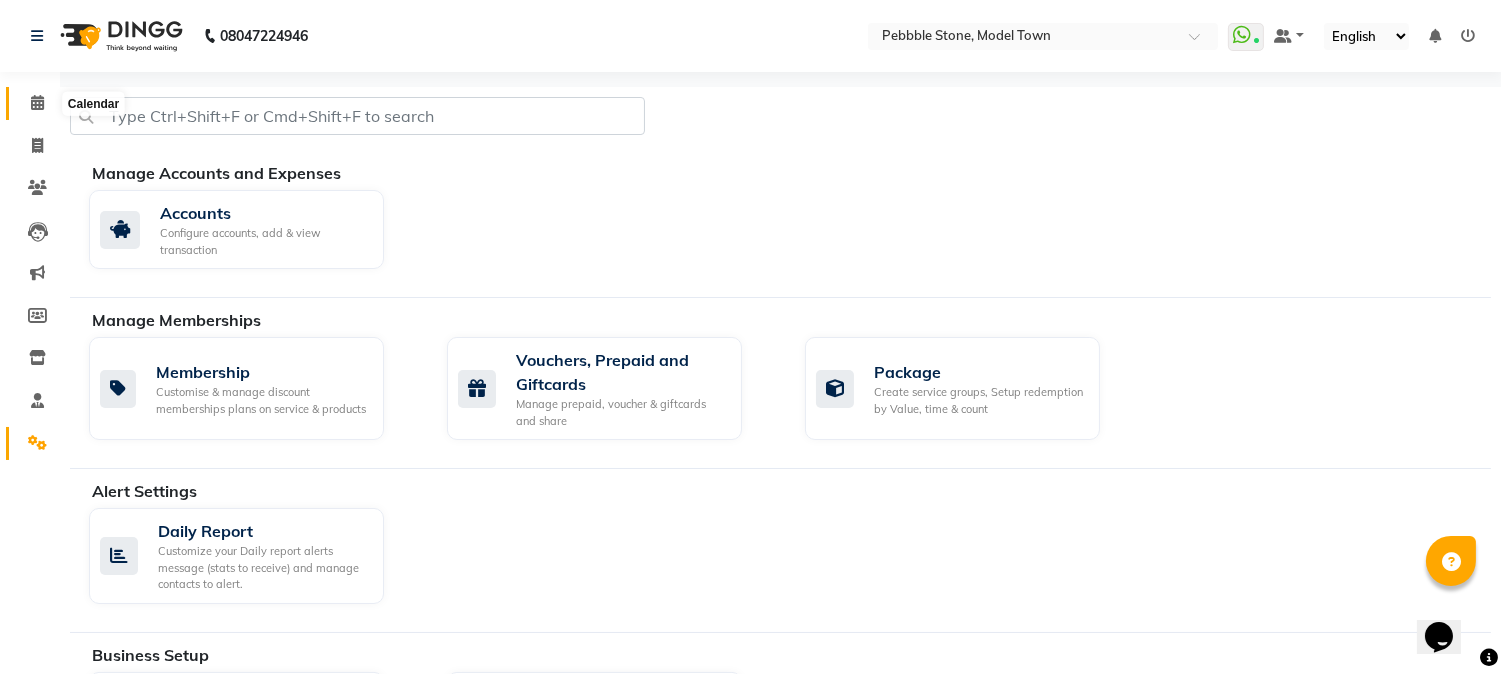 click 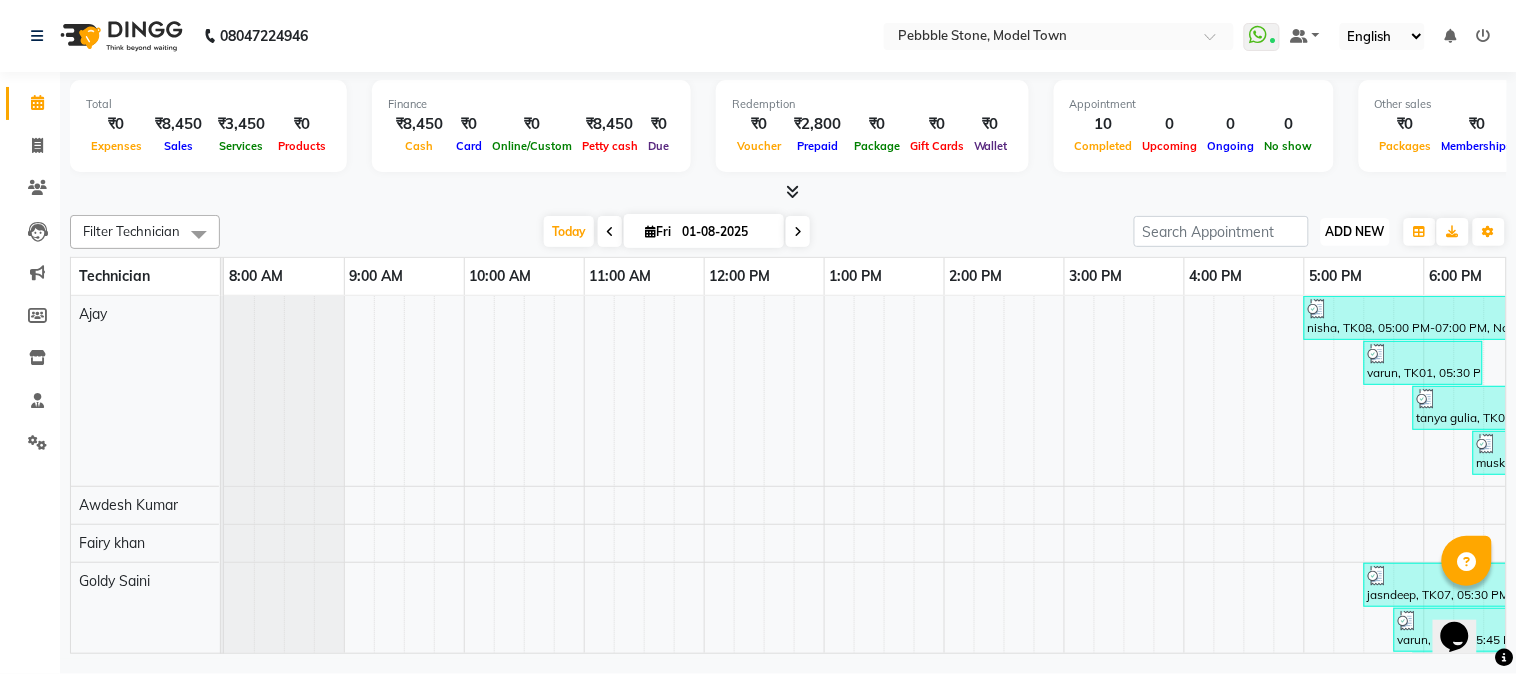 click on "ADD NEW" at bounding box center (1355, 231) 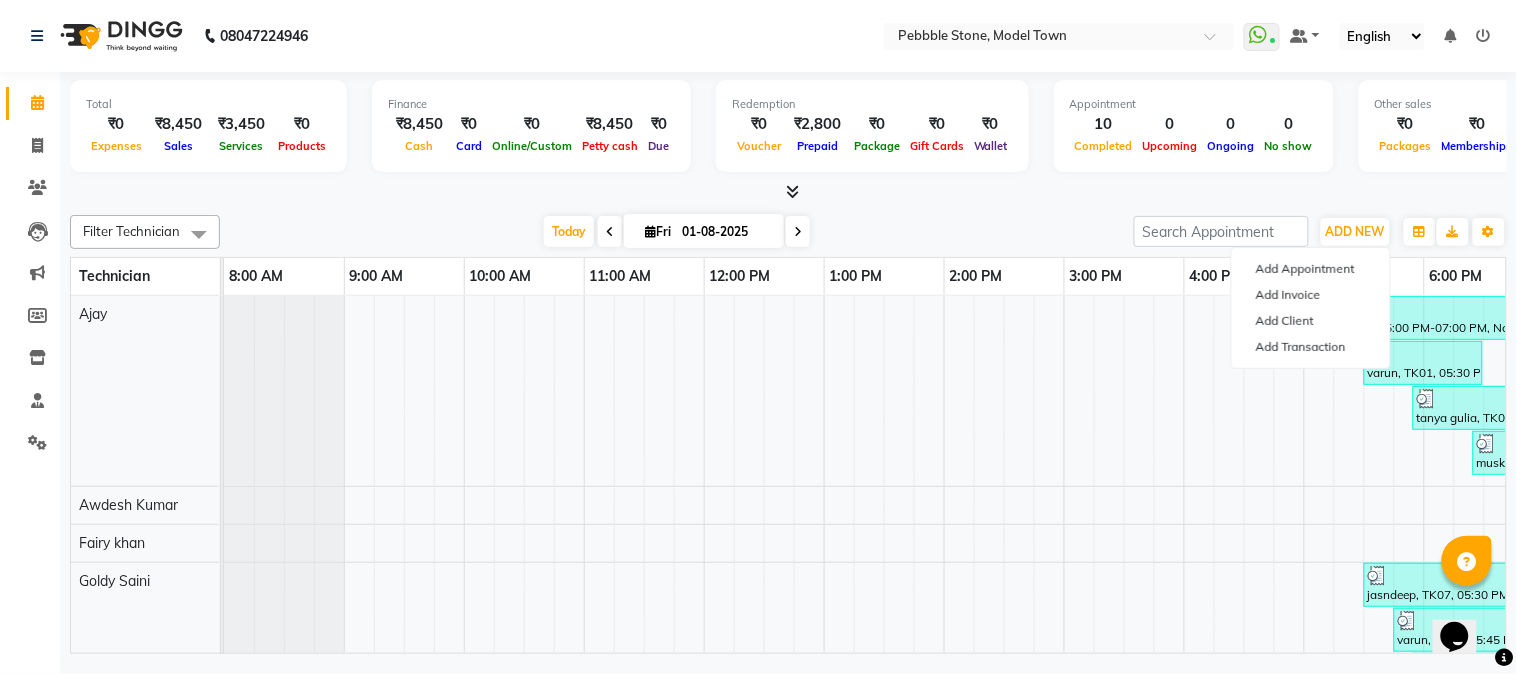 click on "Filter Technician Select All Ajay  Awdesh Kumar Fairy khan Goldy Saini Manjeet Omkar Varun Manager Today  Fri 01-08-2025 Toggle Dropdown Add Appointment Add Invoice Add Client Add Transaction Toggle Dropdown Add Appointment Add Invoice Add Client ADD NEW Toggle Dropdown Add Appointment Add Invoice Add Client Add Transaction Filter Technician Select All Ajay  Awdesh Kumar Fairy khan Goldy Saini Manjeet Omkar Varun Manager Group By  Staff View   Room View  View as Vertical  Vertical - Week View  Horizontal  Horizontal - Week View  List  Toggle Dropdown Calendar Settings Manage Tags   Arrange Technicians   Reset Technicians  Full Screen  Show Available Stylist  Appointment Form Zoom 100% Technician 8:00 AM 9:00 AM 10:00 AM 11:00 AM 12:00 PM 1:00 PM 2:00 PM 3:00 PM 4:00 PM 5:00 PM 6:00 PM 7:00 PM 8:00 PM Ajay  Awdesh Kumar Fairy khan Goldy Saini Manjeet Omkar Varun Manager     nisha, TK08, 05:00 PM-07:00 PM, Nail Extensions-Acrylic (Hand),Permanent Nail Paint Solid Color (Hand)" 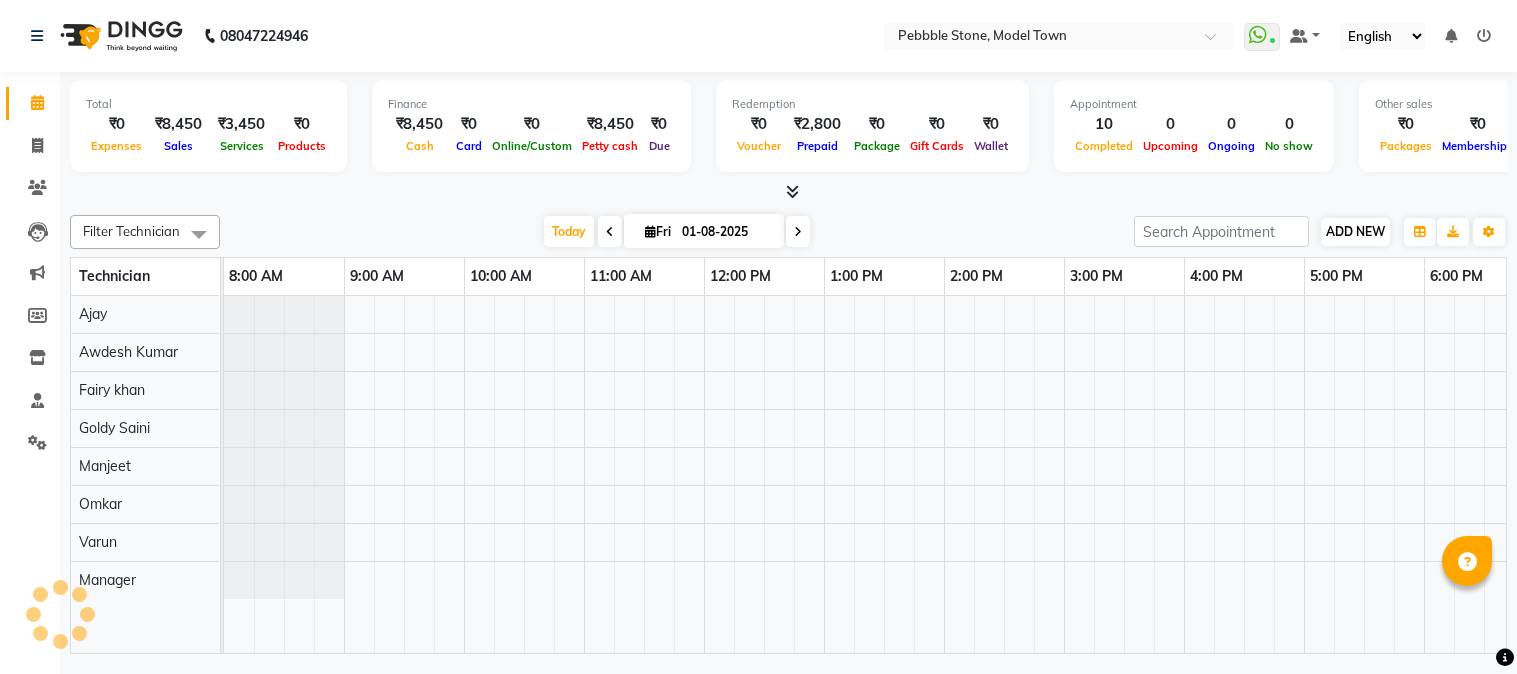 scroll, scrollTop: 0, scrollLeft: 0, axis: both 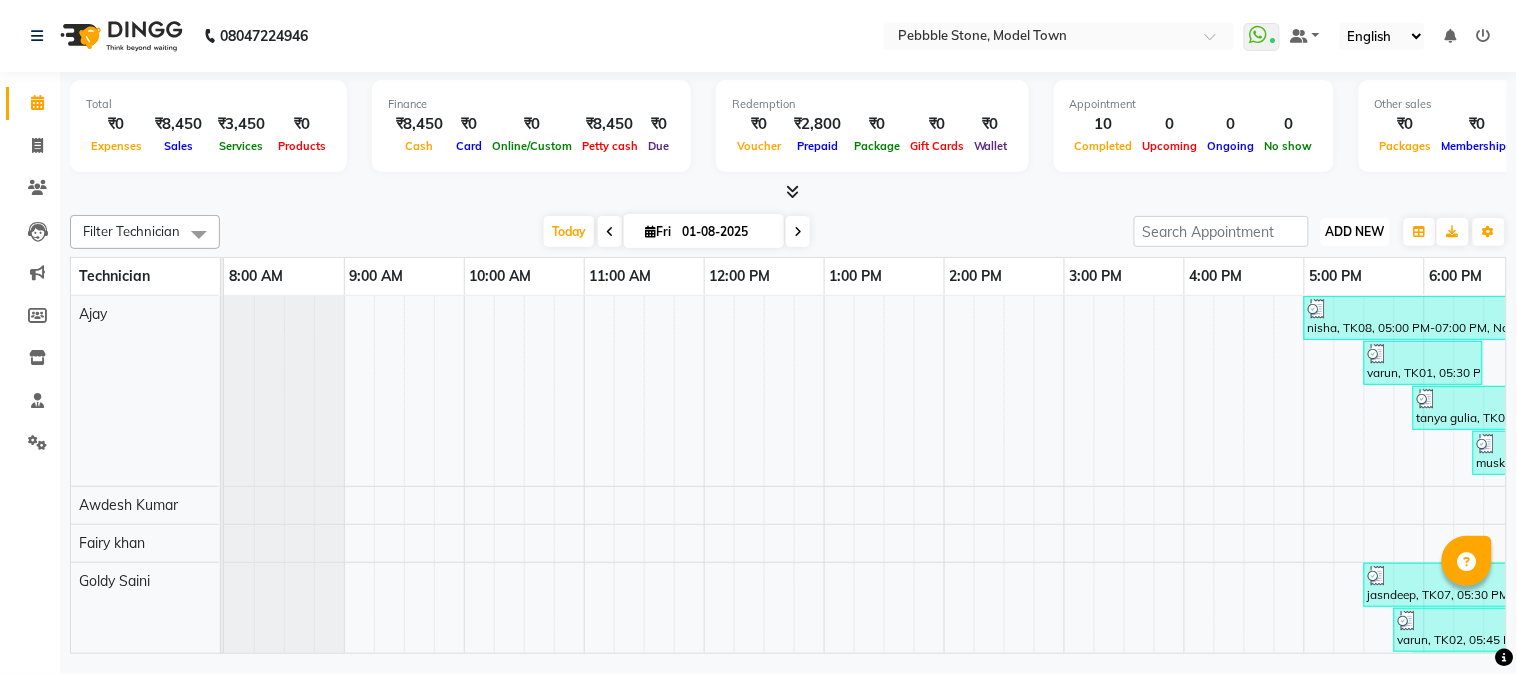 click on "ADD NEW" at bounding box center (1355, 231) 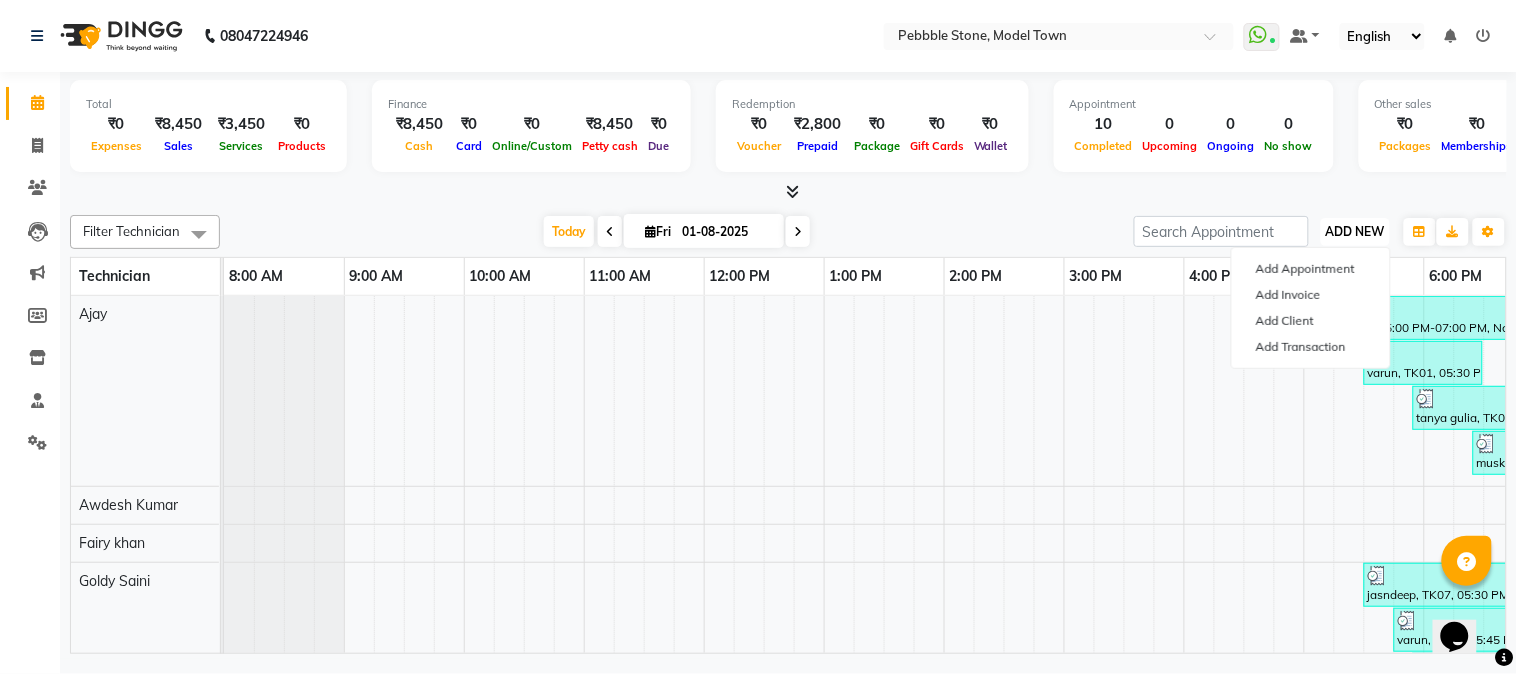 scroll, scrollTop: 0, scrollLeft: 0, axis: both 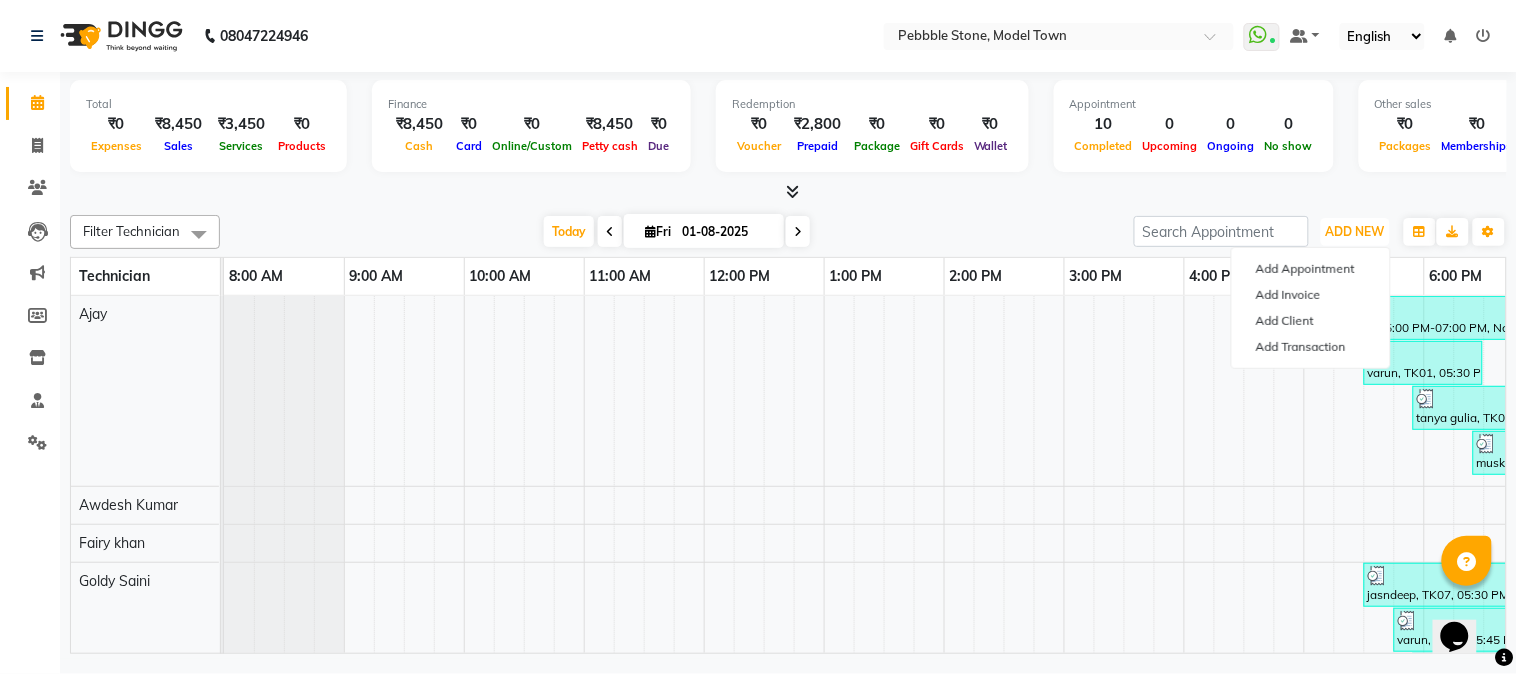 type 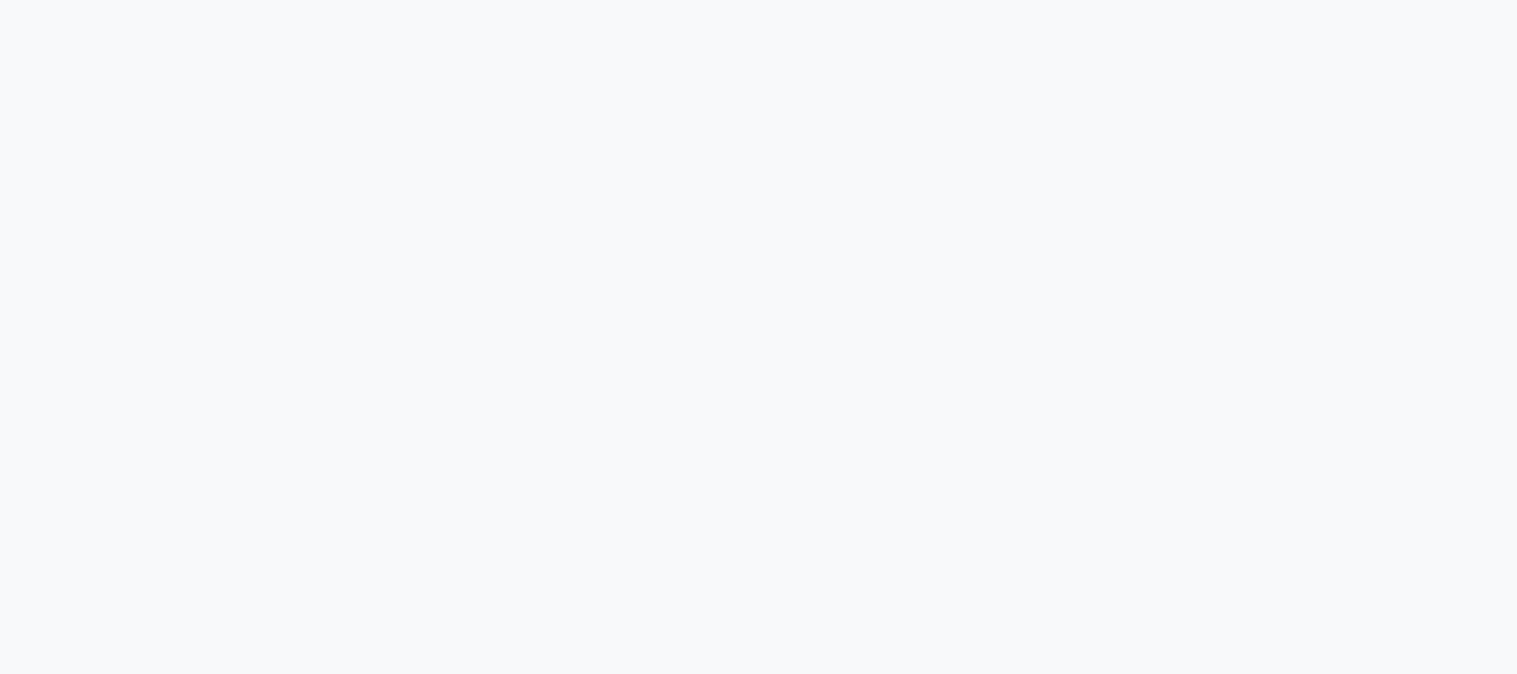 scroll, scrollTop: 0, scrollLeft: 0, axis: both 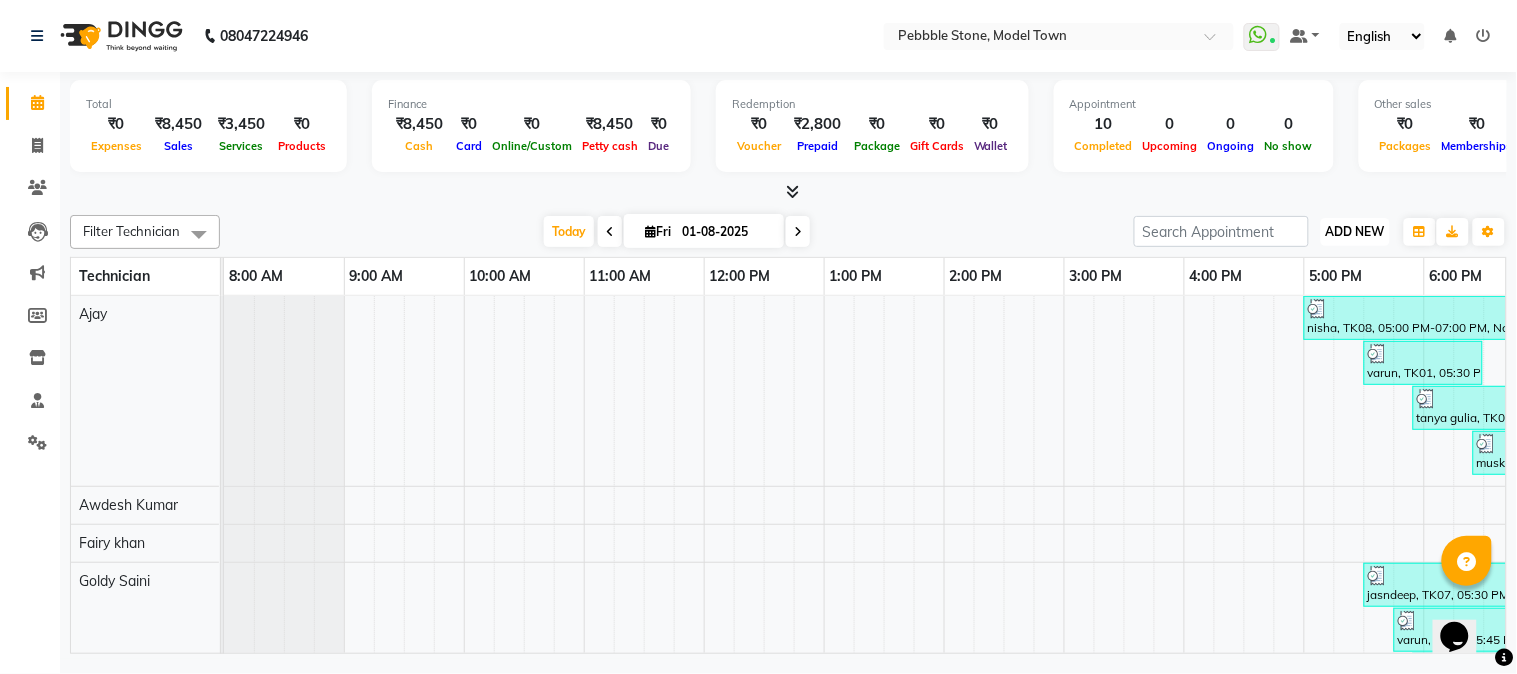click on "ADD NEW" at bounding box center [1355, 231] 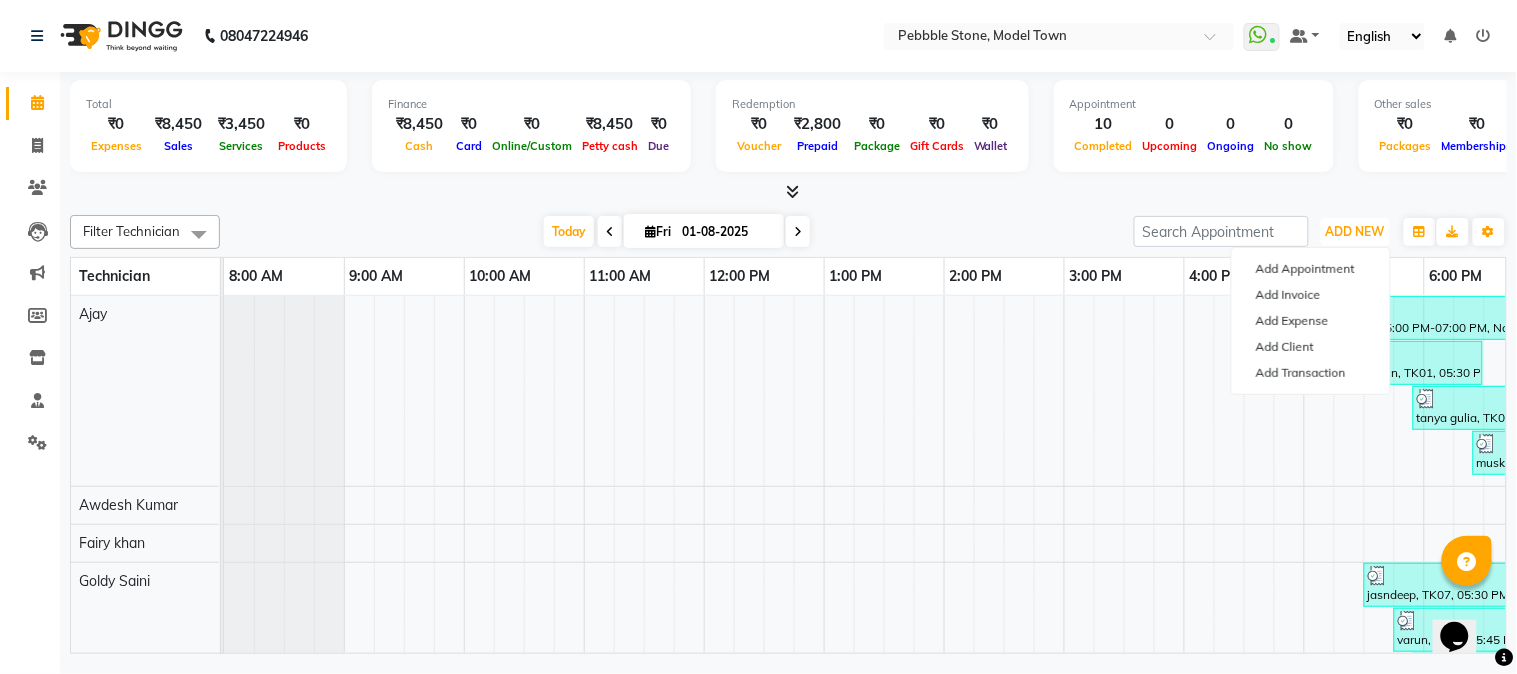type 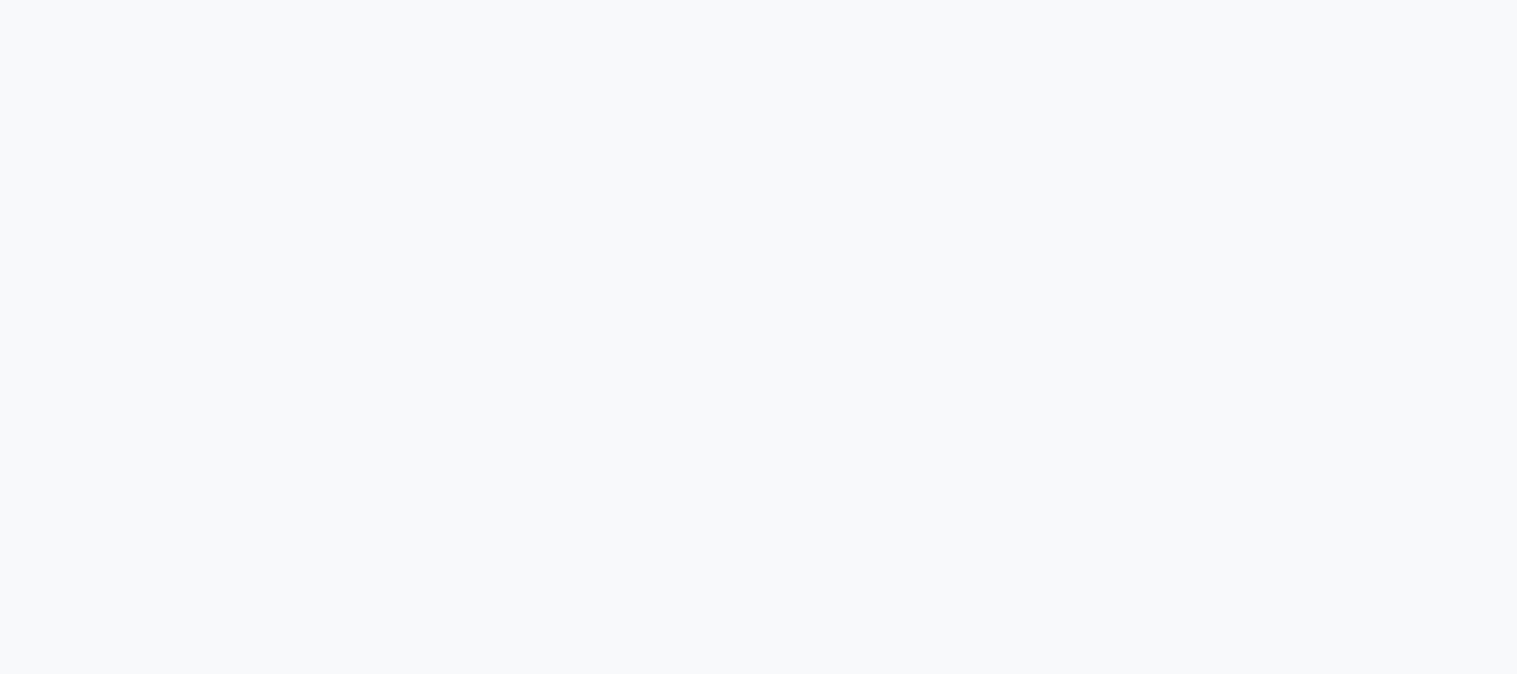 scroll, scrollTop: 0, scrollLeft: 0, axis: both 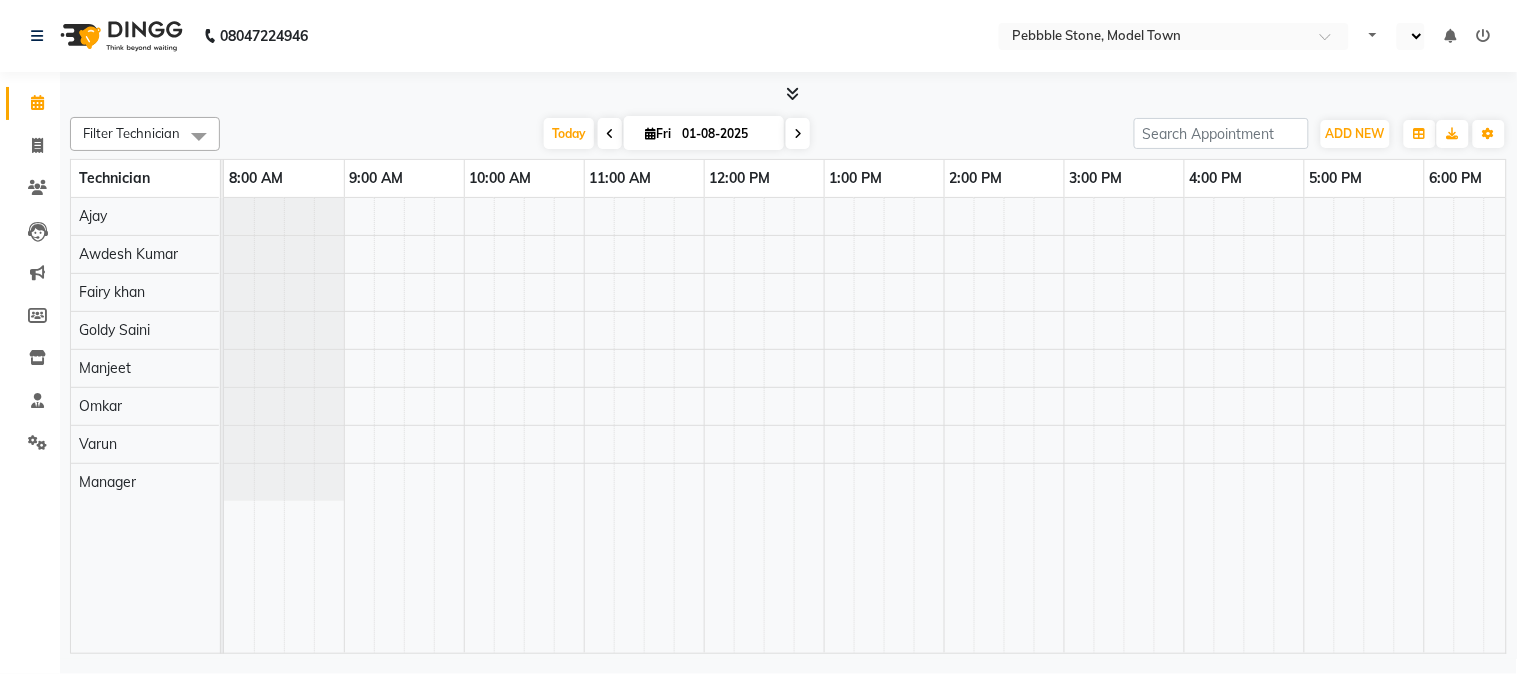 select on "en" 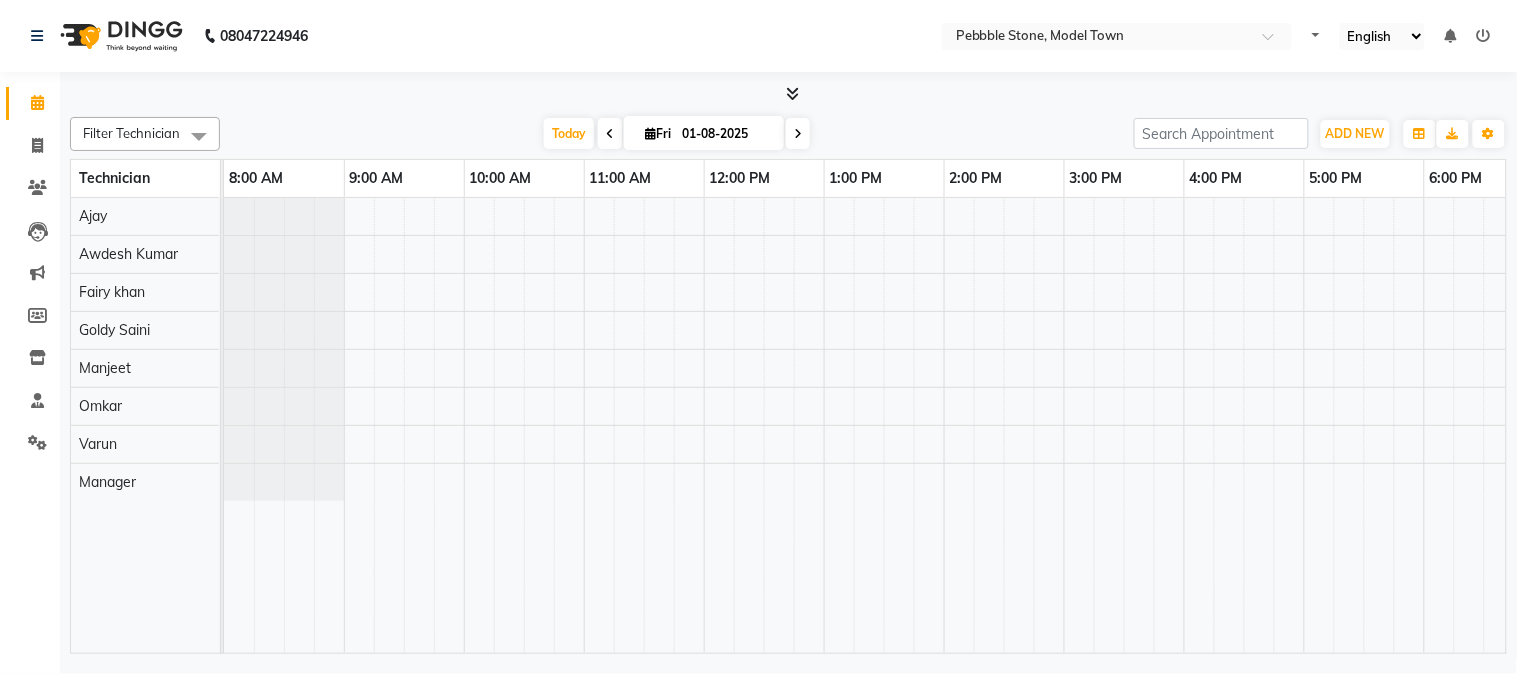 scroll, scrollTop: 0, scrollLeft: 0, axis: both 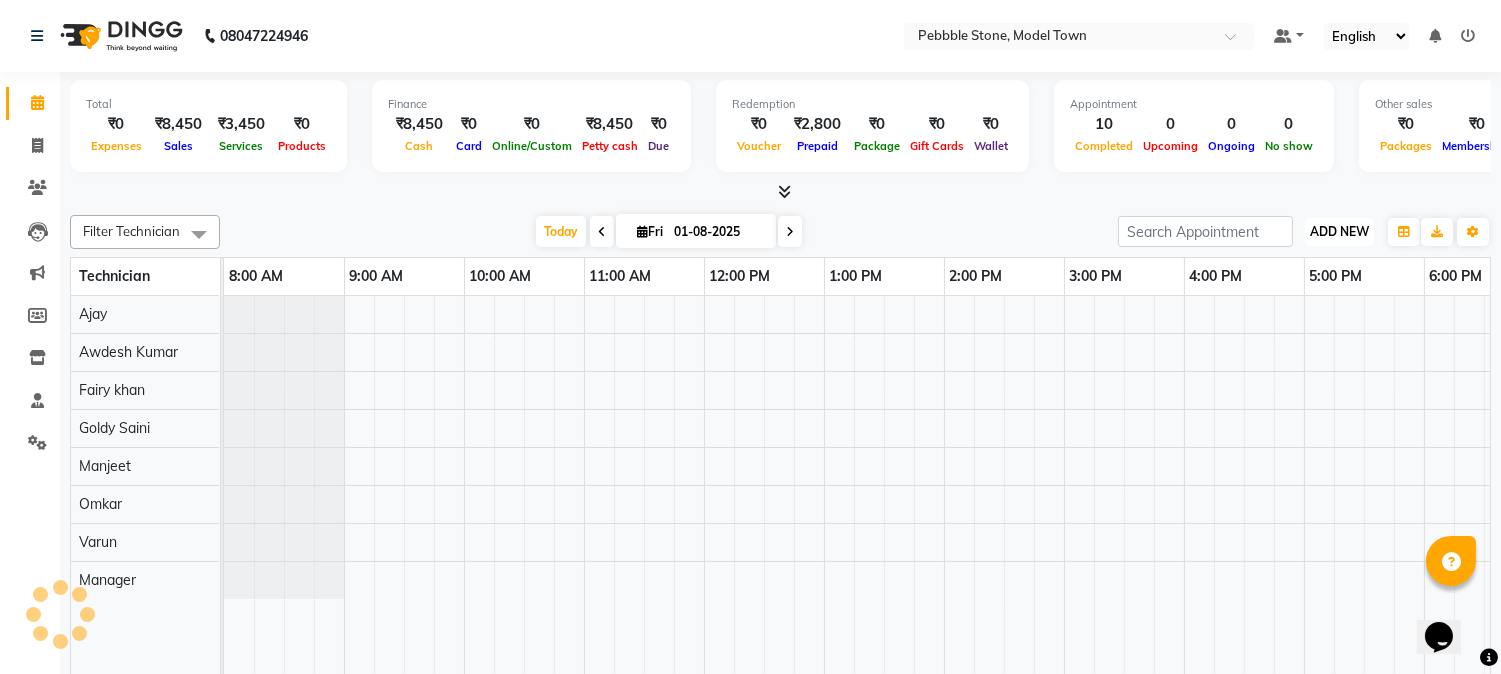 click on "ADD NEW" at bounding box center (1339, 231) 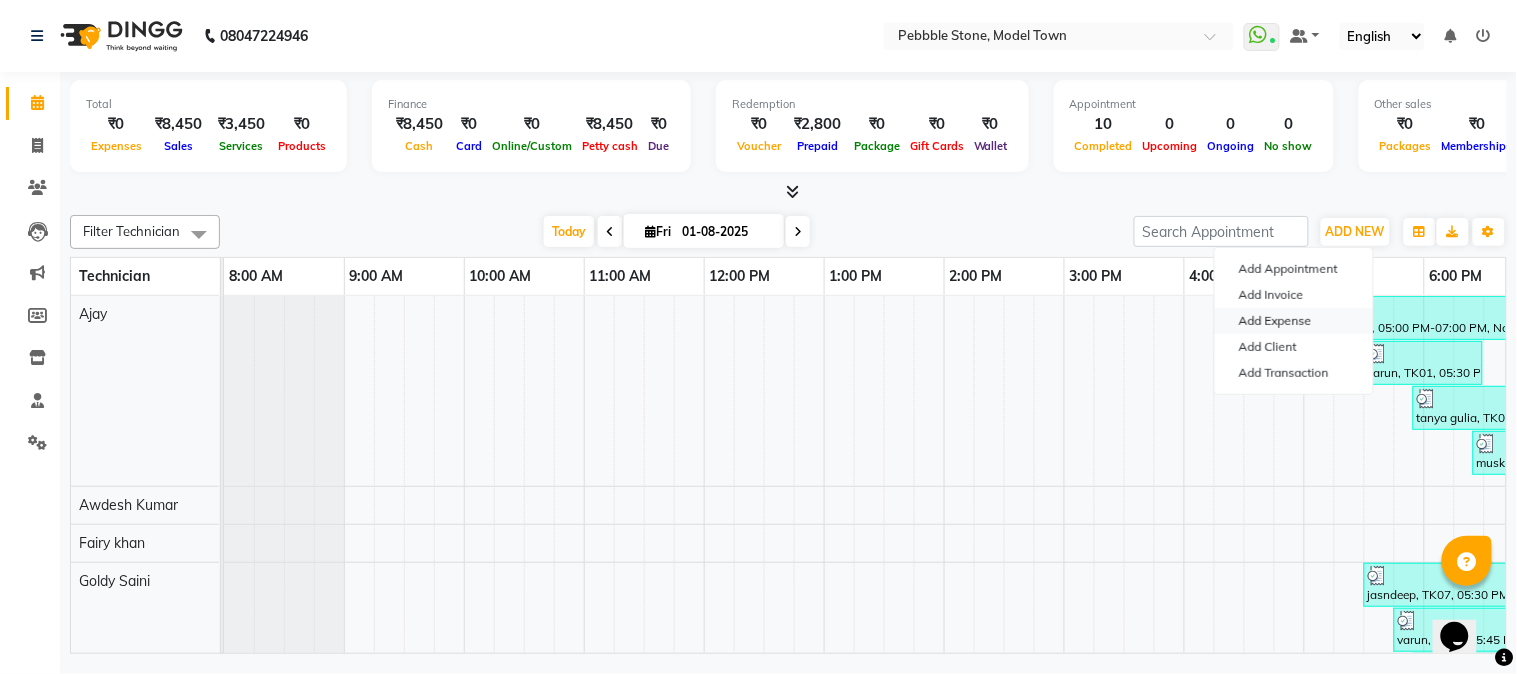 click on "Add Expense" at bounding box center (1294, 321) 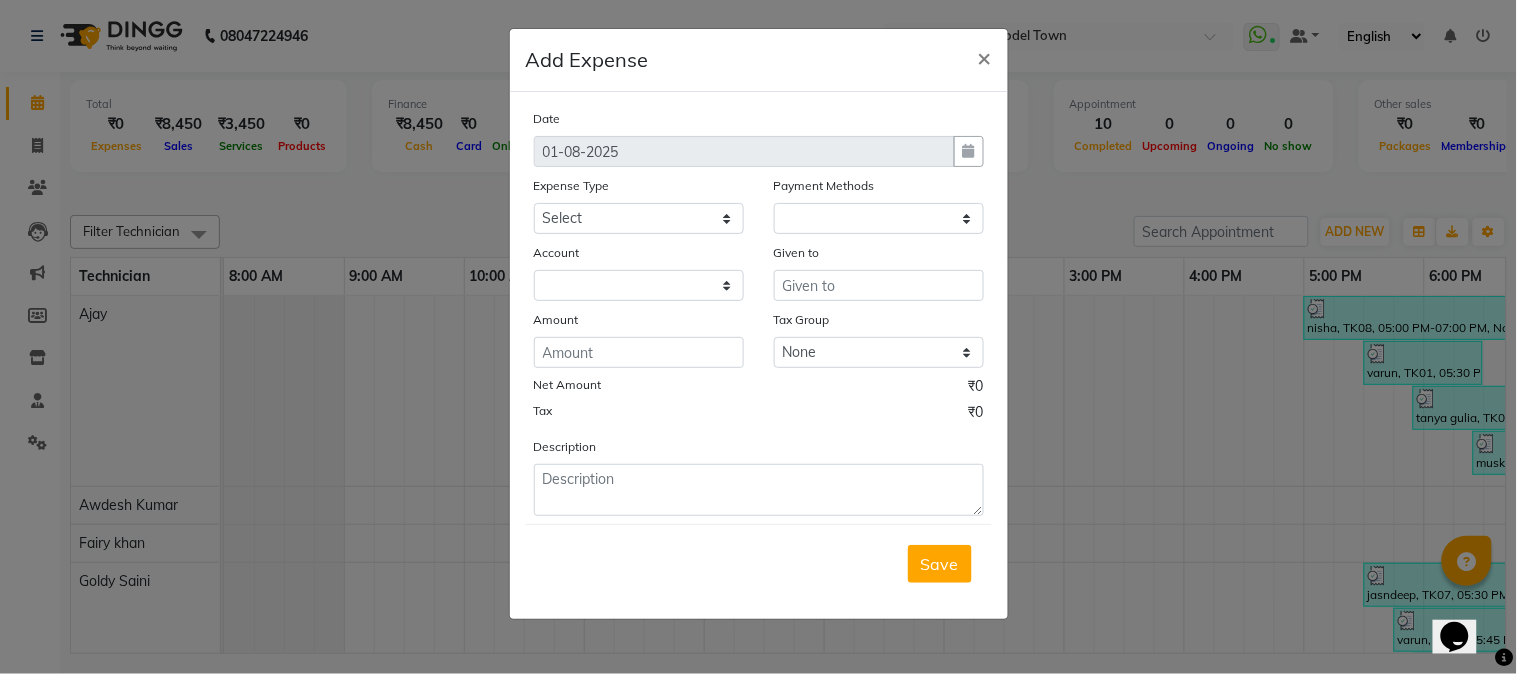 select on "1" 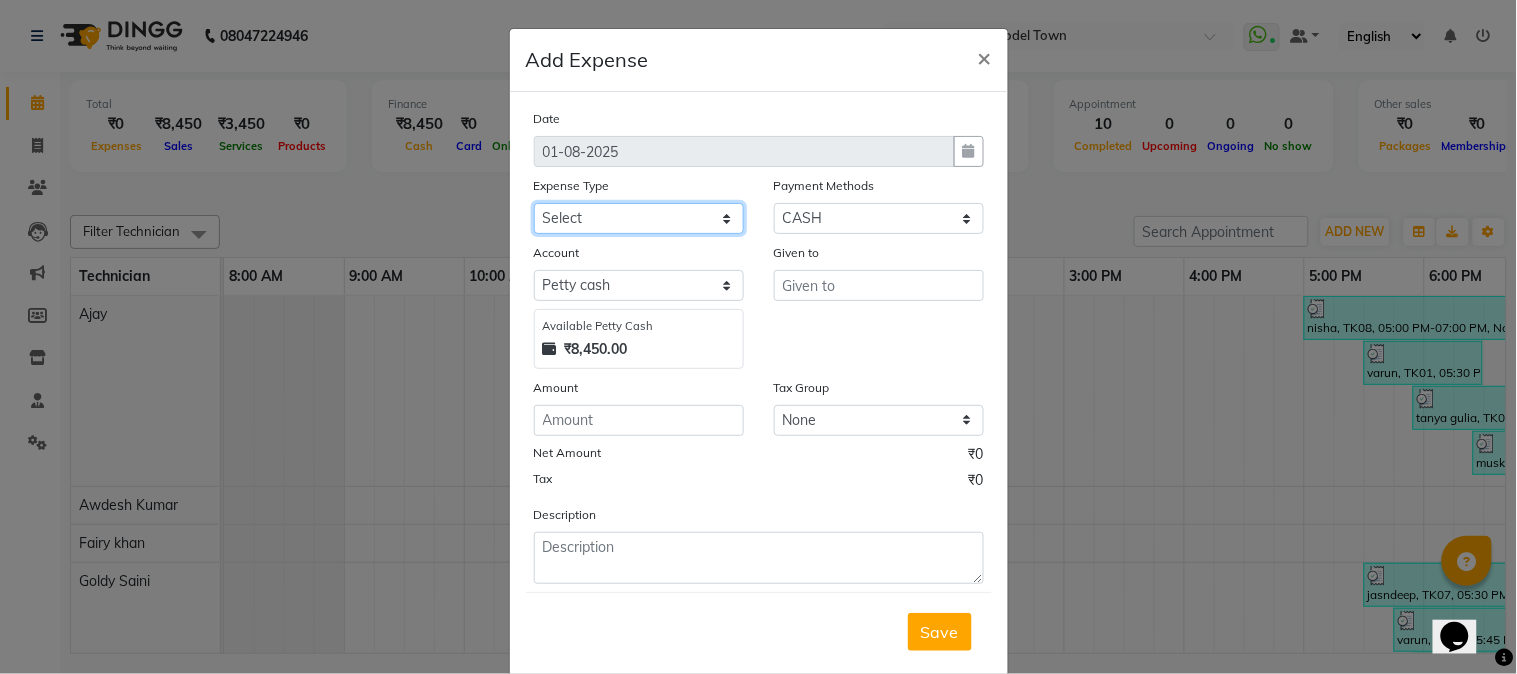 click on "Select Advance Salary Bank charges Car maintenance  Cash transfer to bank Cash transfer to hub Client Snacks Clinical charges Equipment Fuel Govt fee Incentive Insurance International purchase Loan Repayment Maintenance Marketing Miscellaneous MRA Other Pantry Product Rent Salary Staff Snacks Tax Tea & Refreshment Utilities" 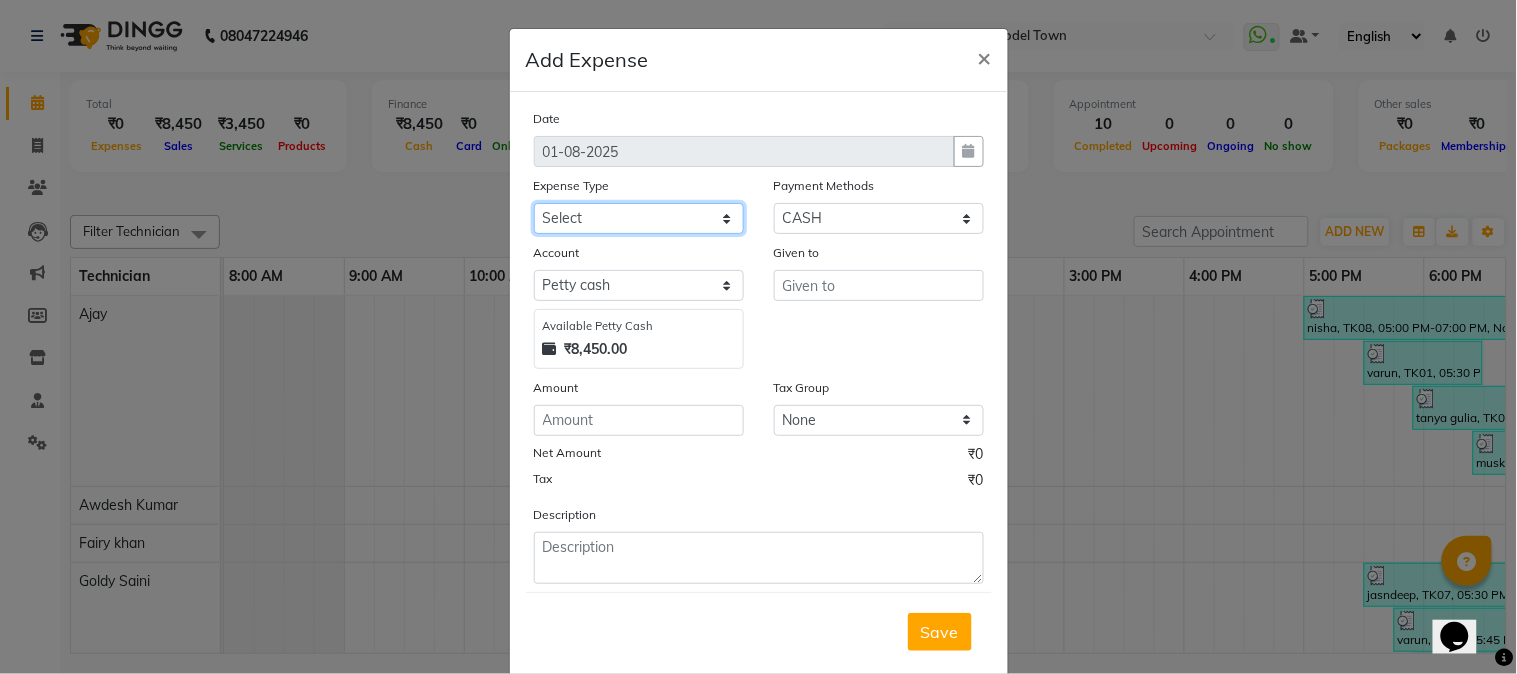 select on "24" 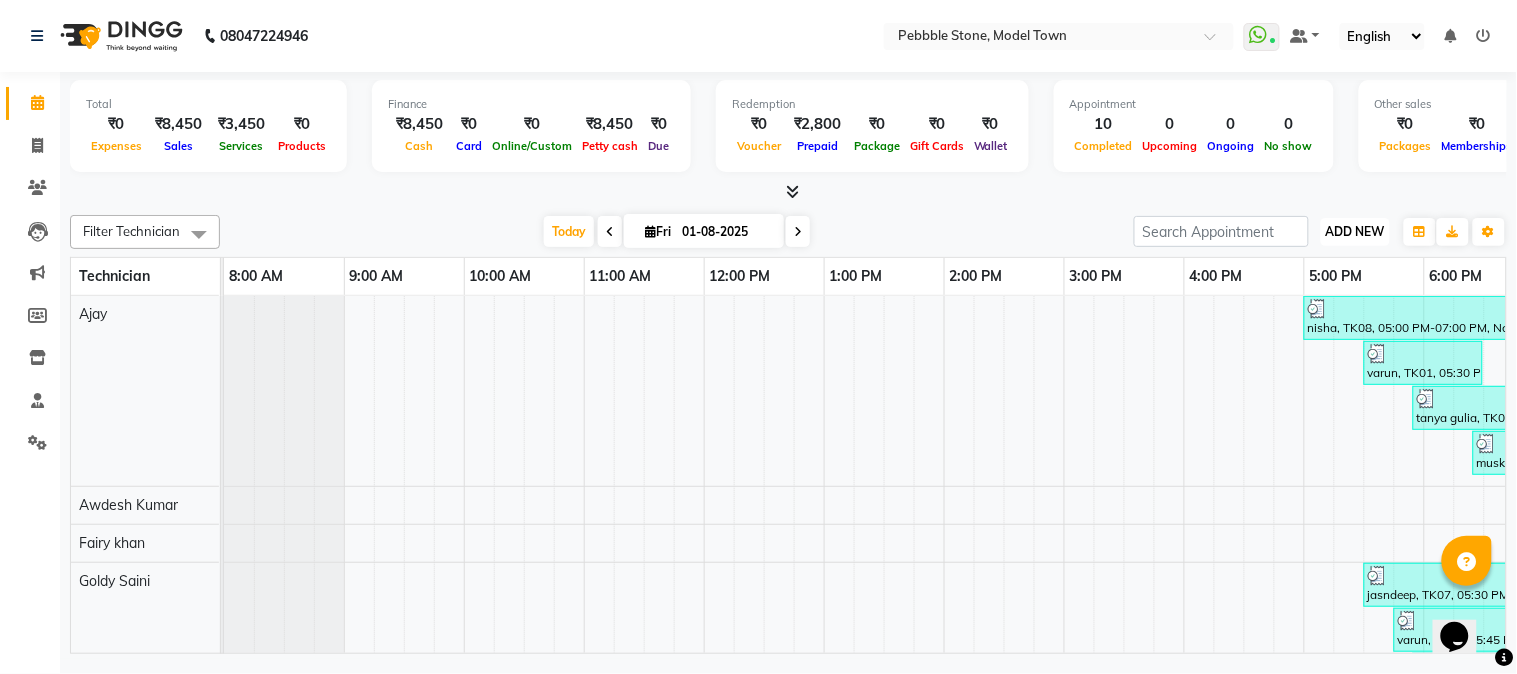 click on "ADD NEW" at bounding box center (1355, 231) 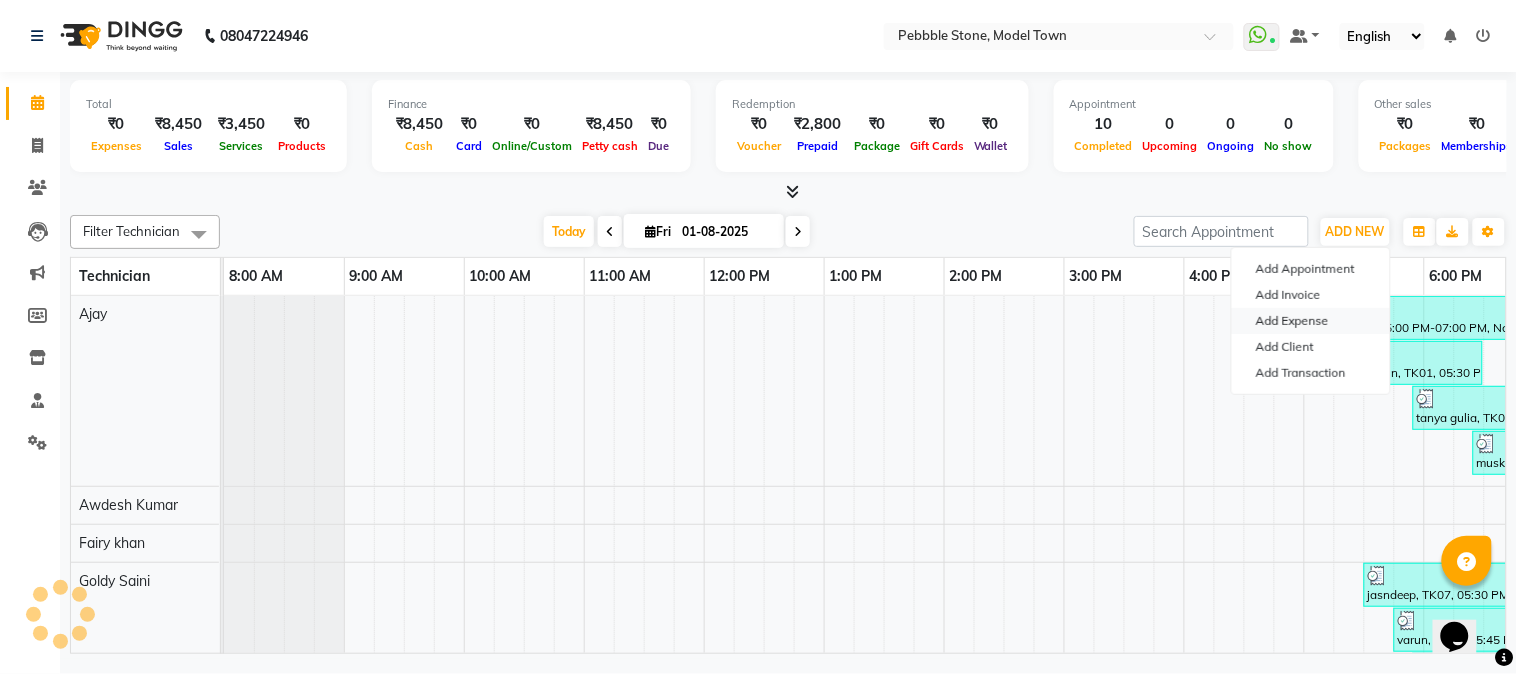 click on "Add Expense" at bounding box center [1311, 321] 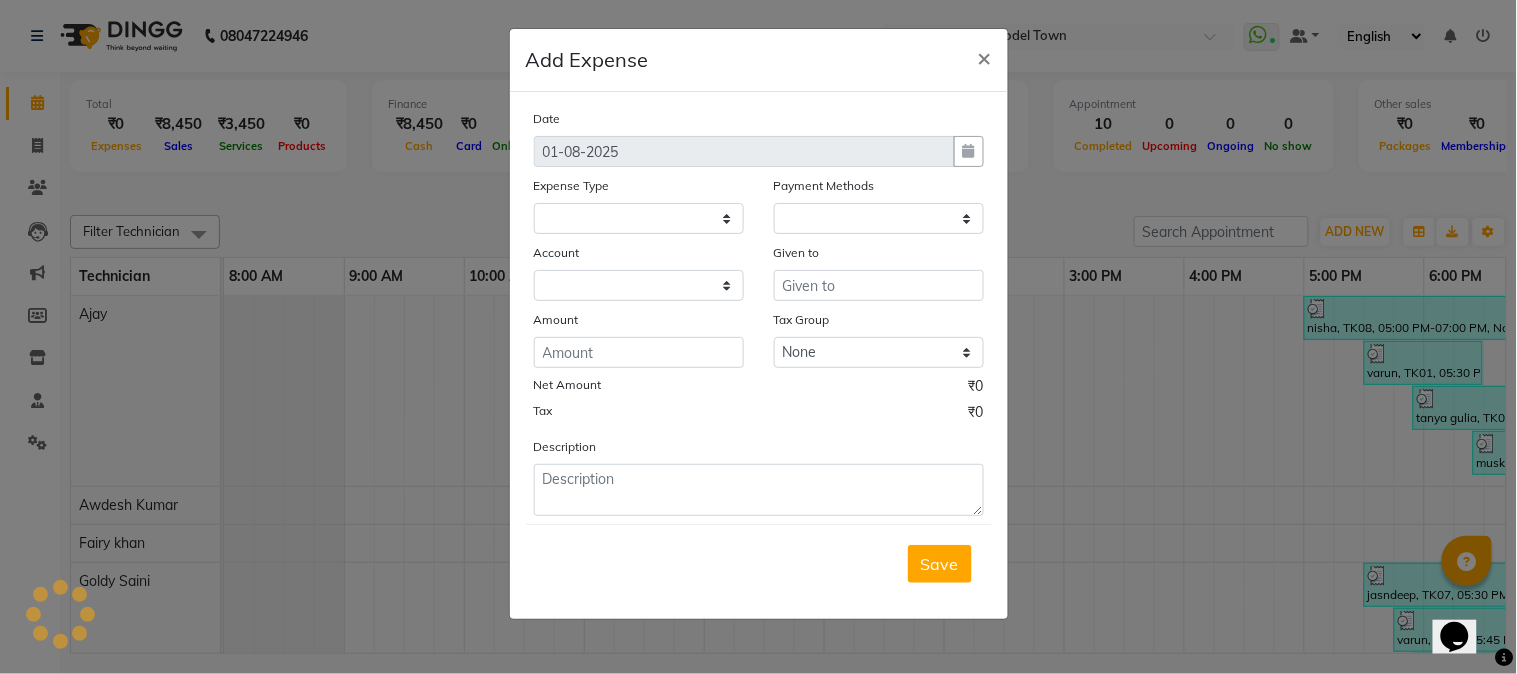 select on "1" 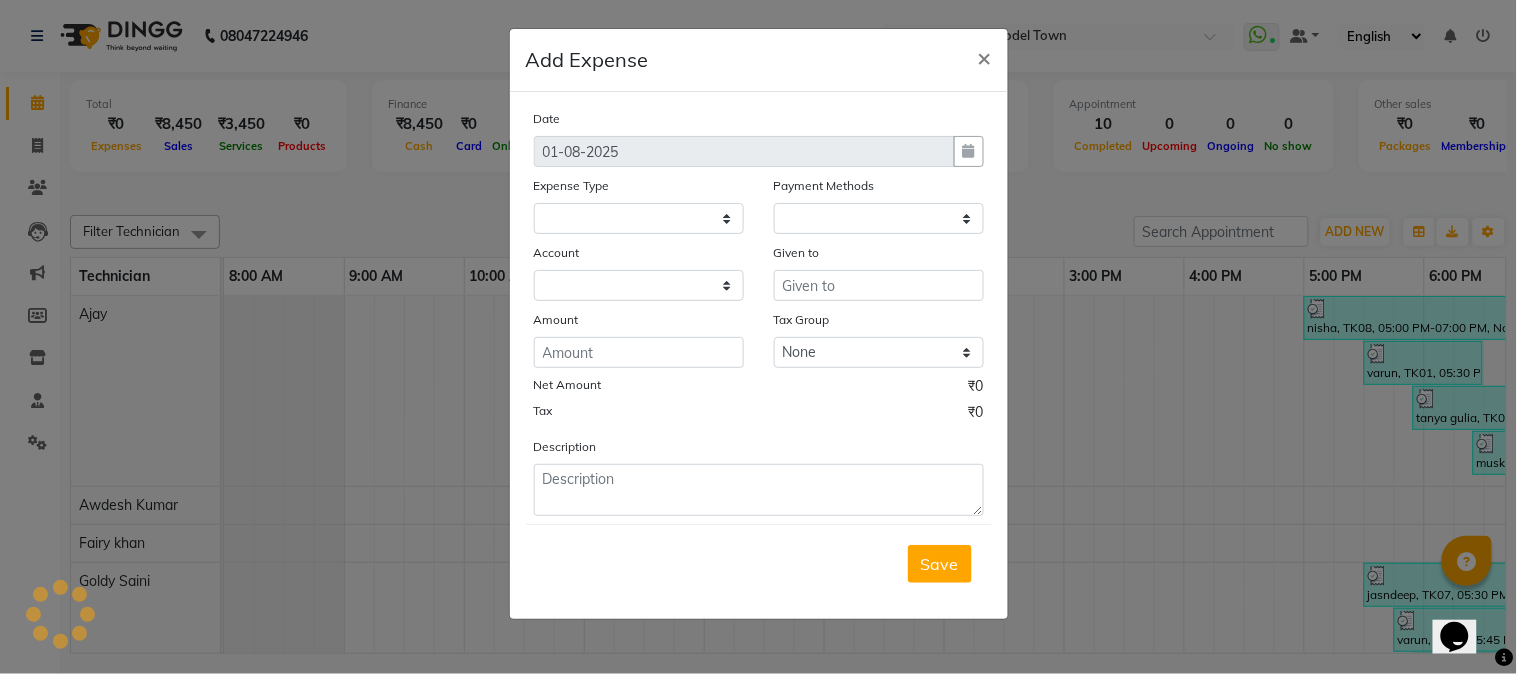 select on "7952" 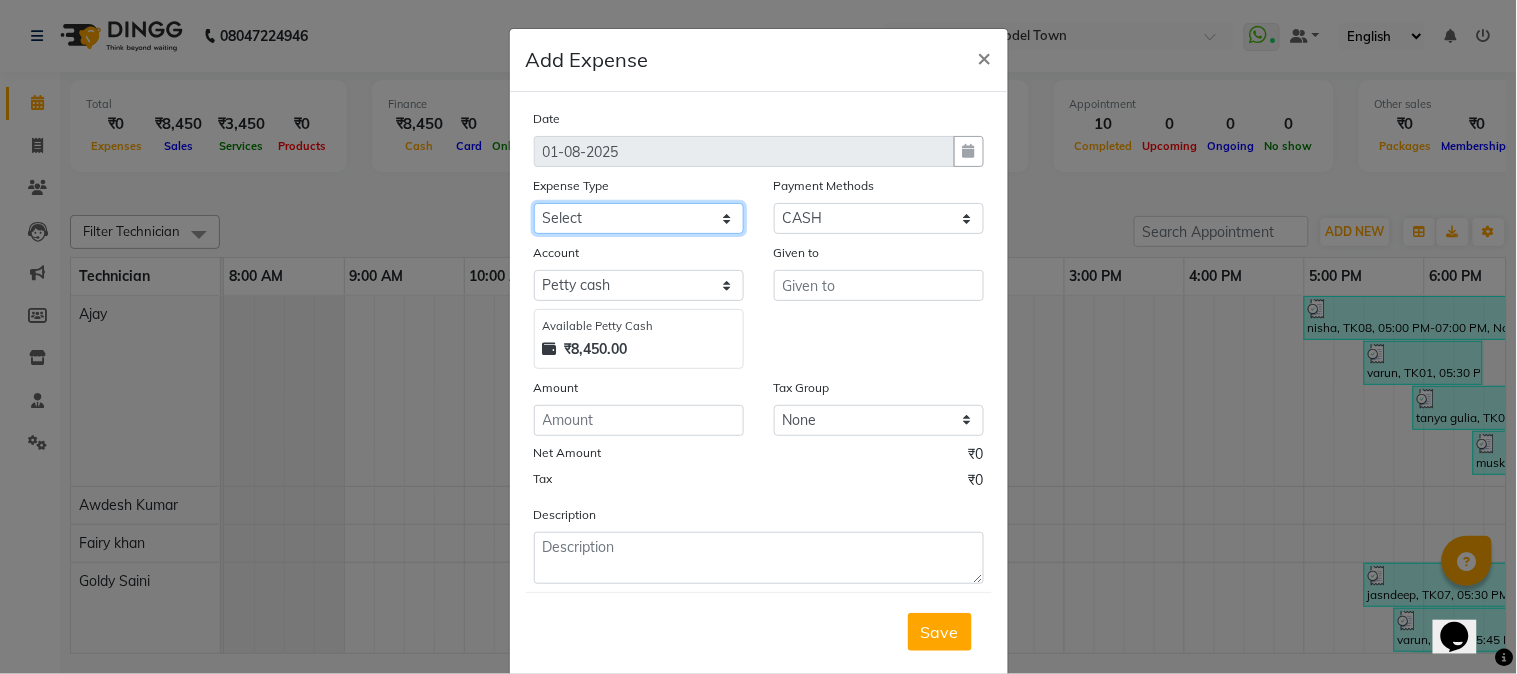 click on "Select Advance Salary Bank charges Car maintenance  Cash transfer to bank Cash transfer to hub Client Snacks Clinical charges Equipment Fuel Govt fee Incentive Insurance International purchase Loan Repayment Maintenance Marketing Milk Miscellaneous MRA Other Pantry Product Rent Salary Staff Snacks Tax Tea & Refreshment Utilities" 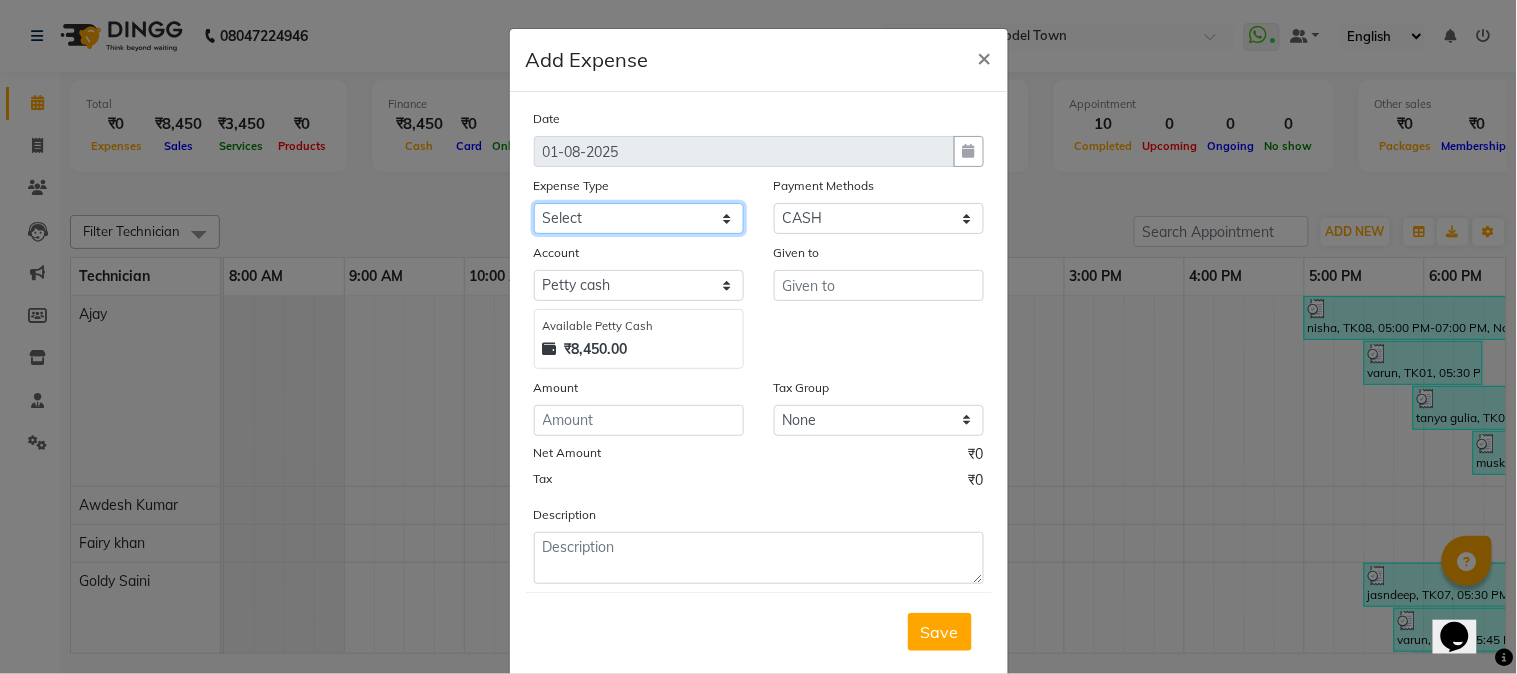 select on "24062" 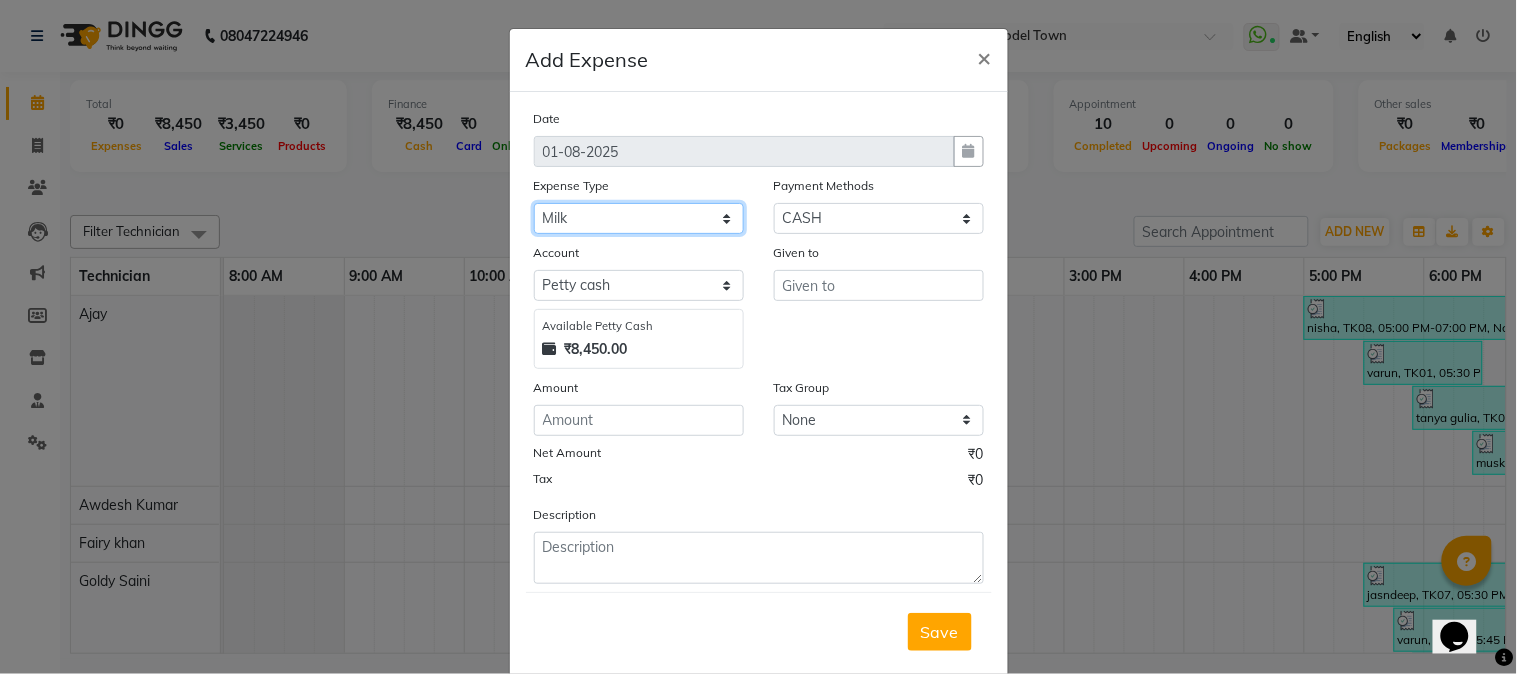 click on "Select Advance Salary Bank charges Car maintenance  Cash transfer to bank Cash transfer to hub Client Snacks Clinical charges Equipment Fuel Govt fee Incentive Insurance International purchase Loan Repayment Maintenance Marketing Milk Miscellaneous MRA Other Pantry Product Rent Salary Staff Snacks Tax Tea & Refreshment Utilities" 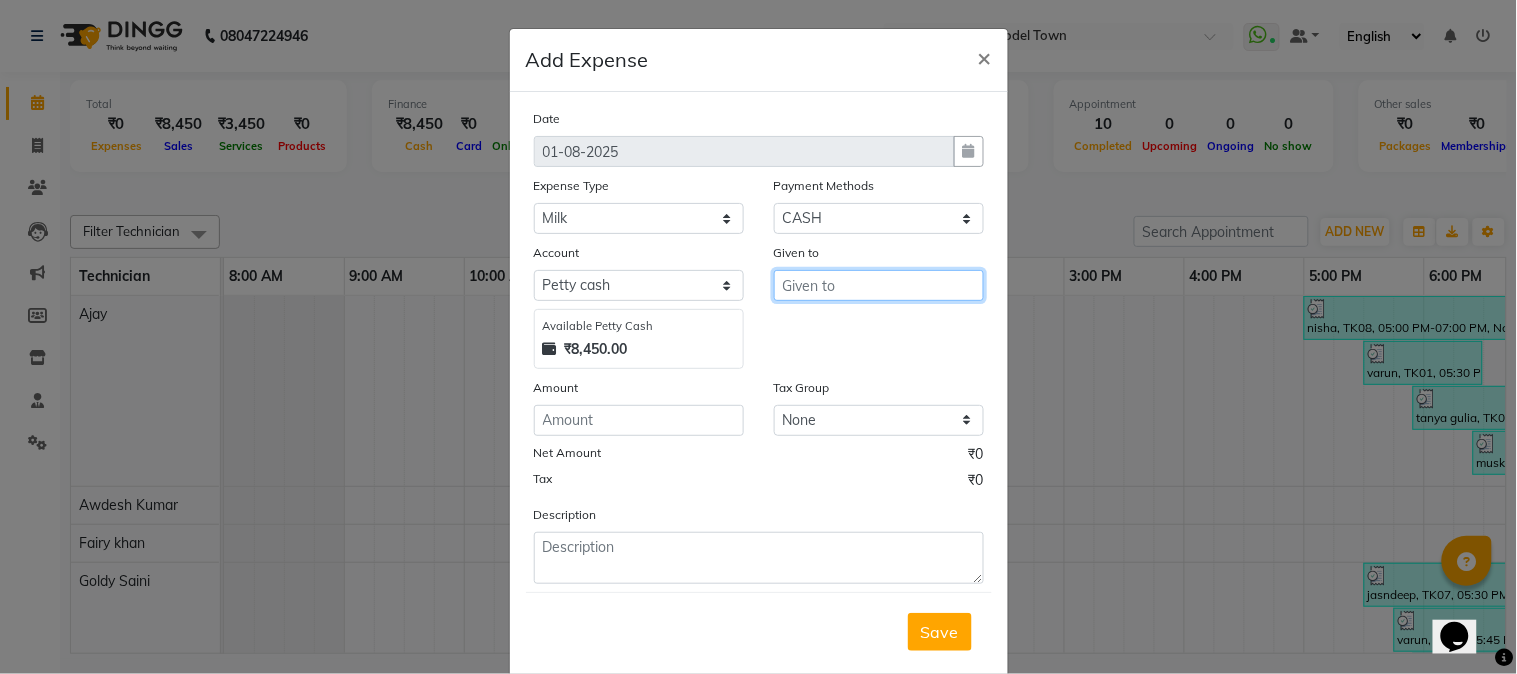 click at bounding box center [879, 285] 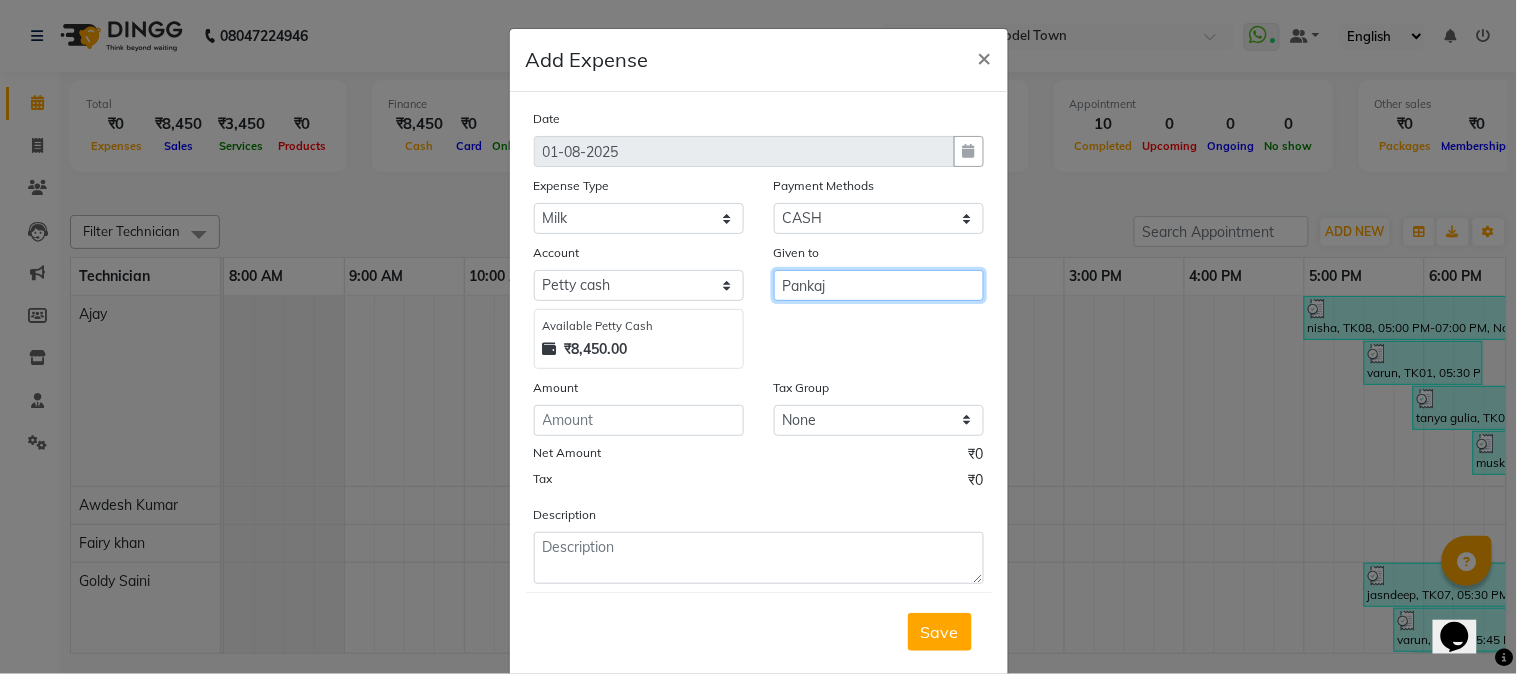 type on "Pankaj" 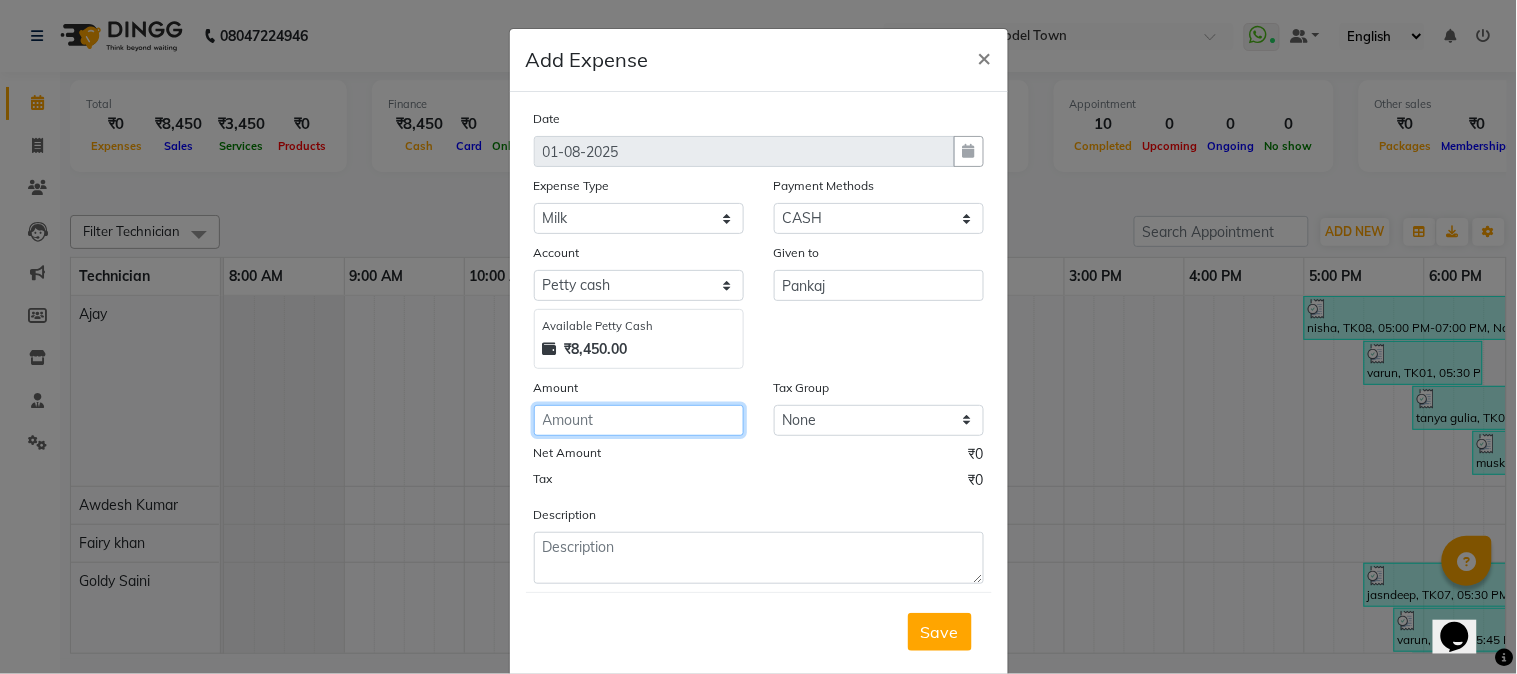 click 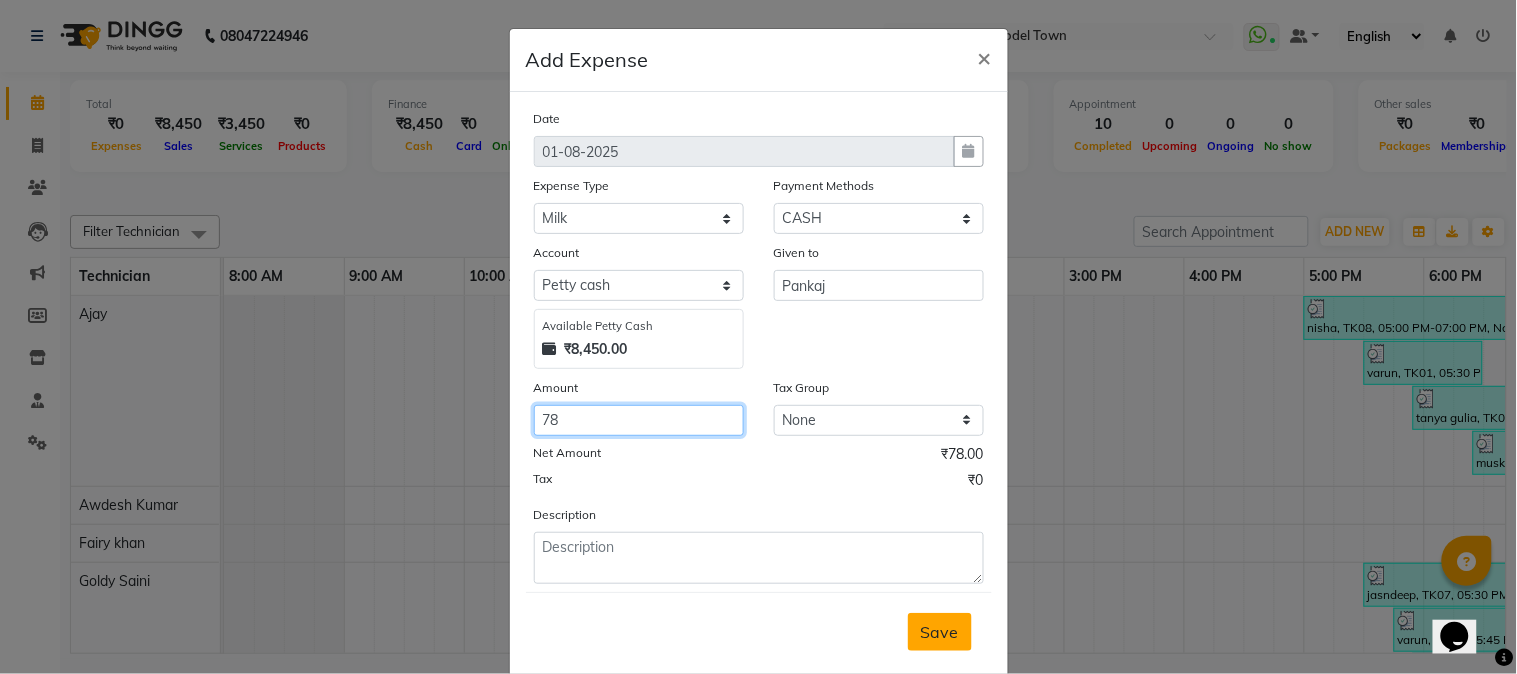 type on "78" 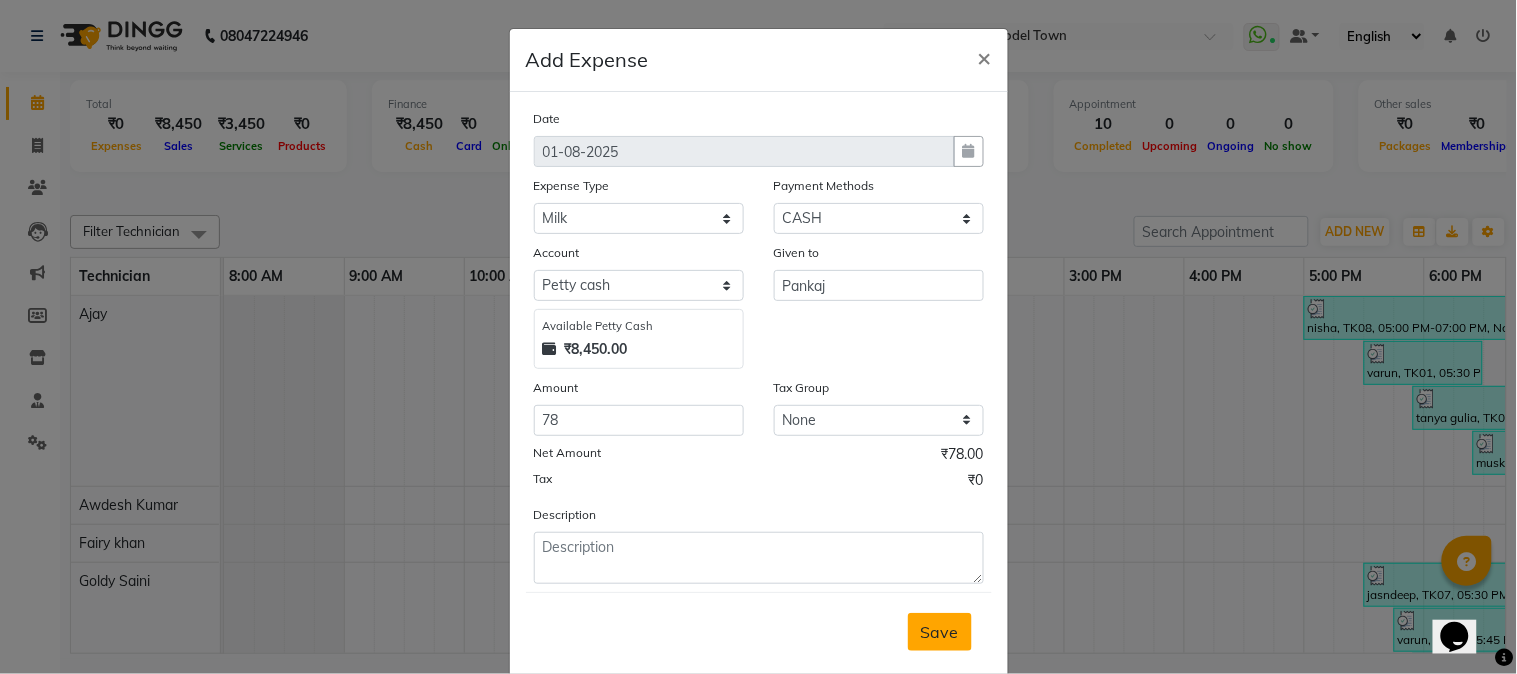 click on "Save" at bounding box center [940, 632] 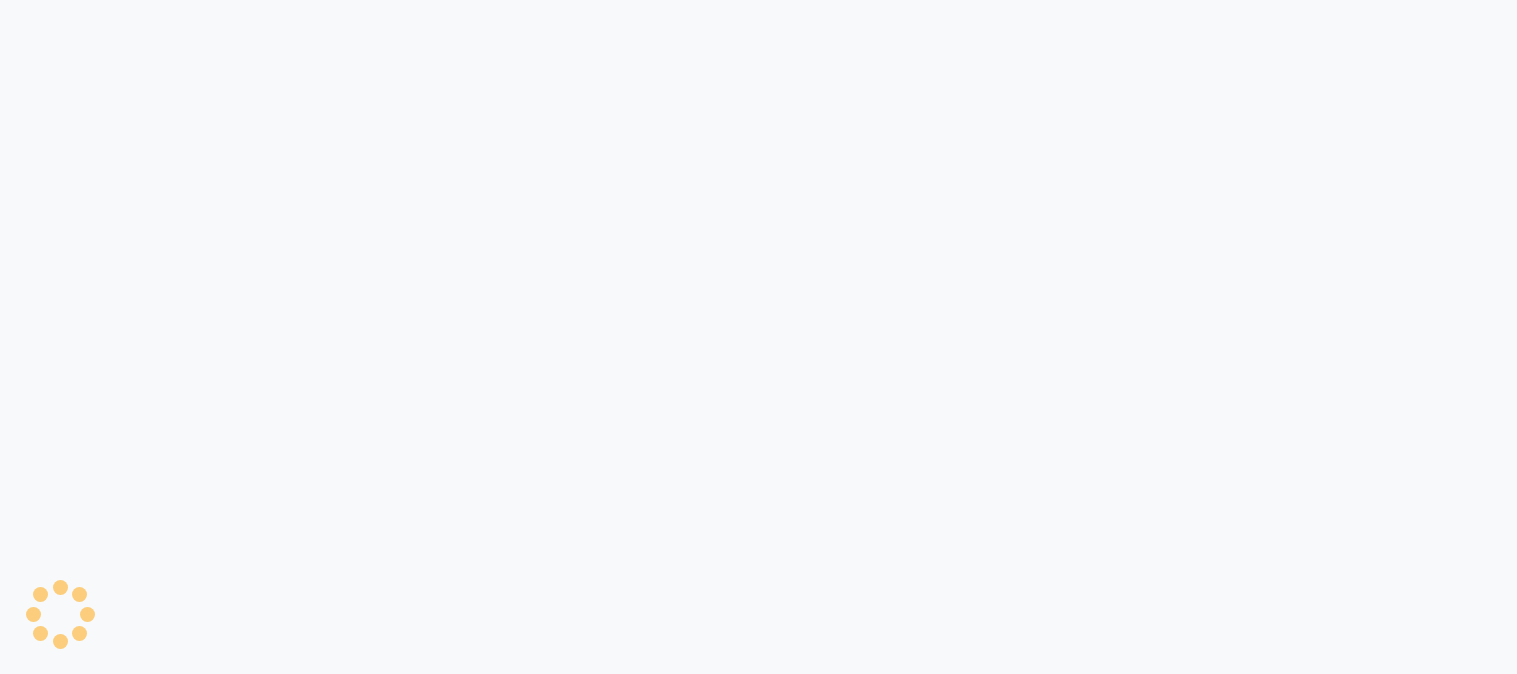scroll, scrollTop: 0, scrollLeft: 0, axis: both 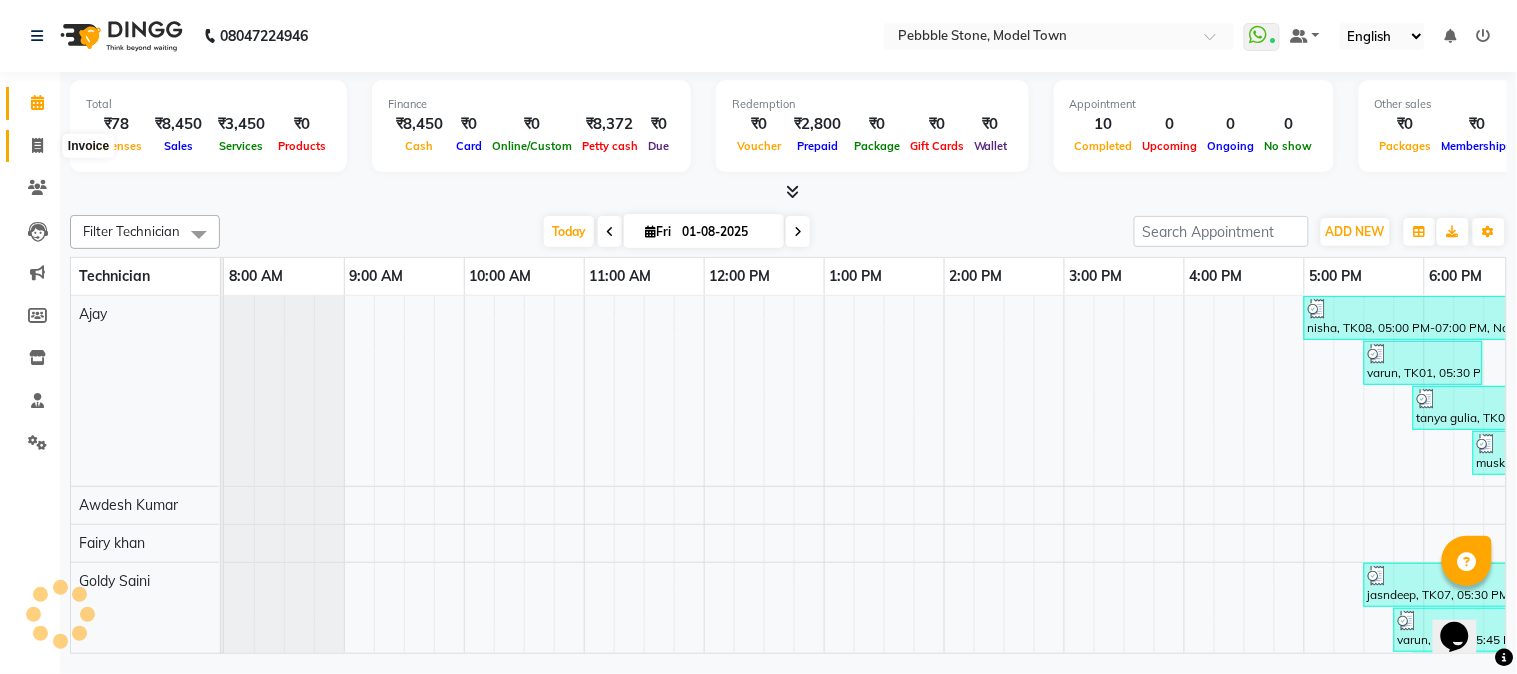 click 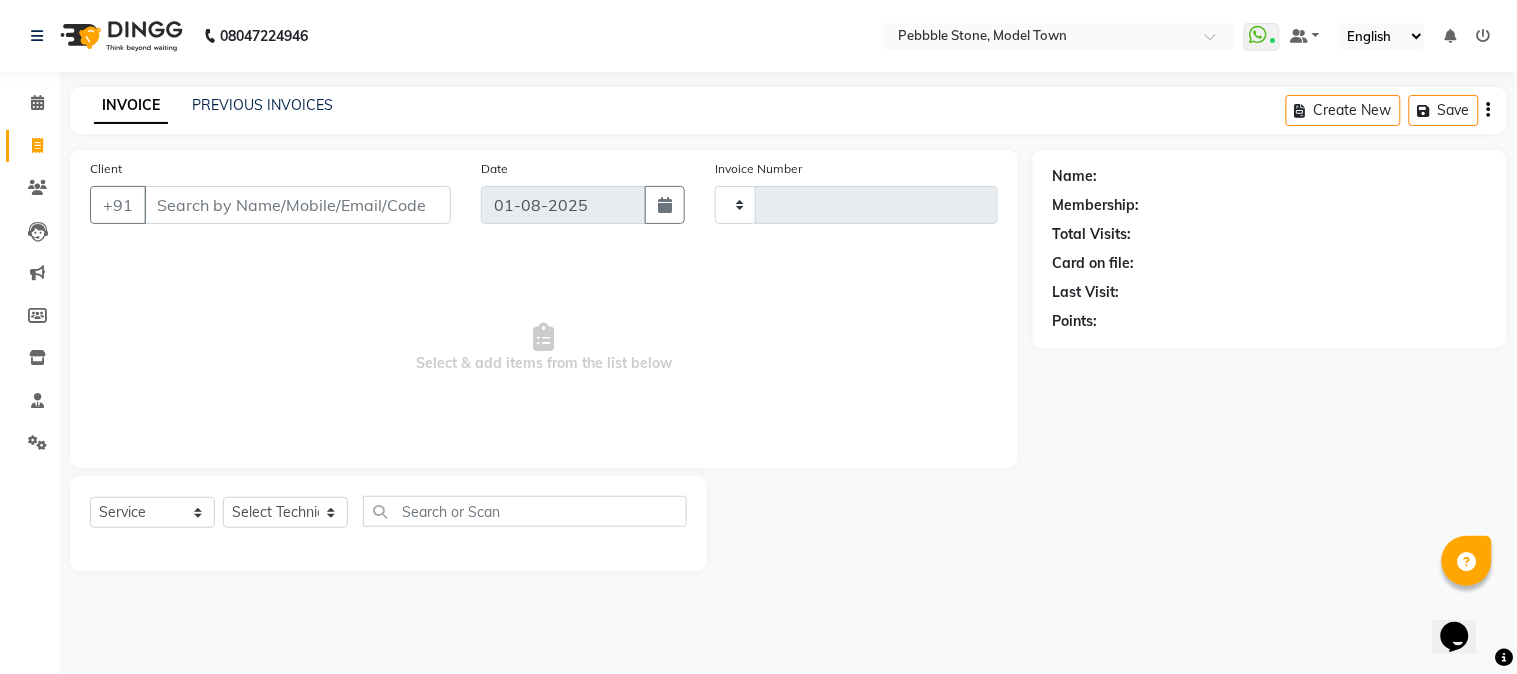 type on "0015" 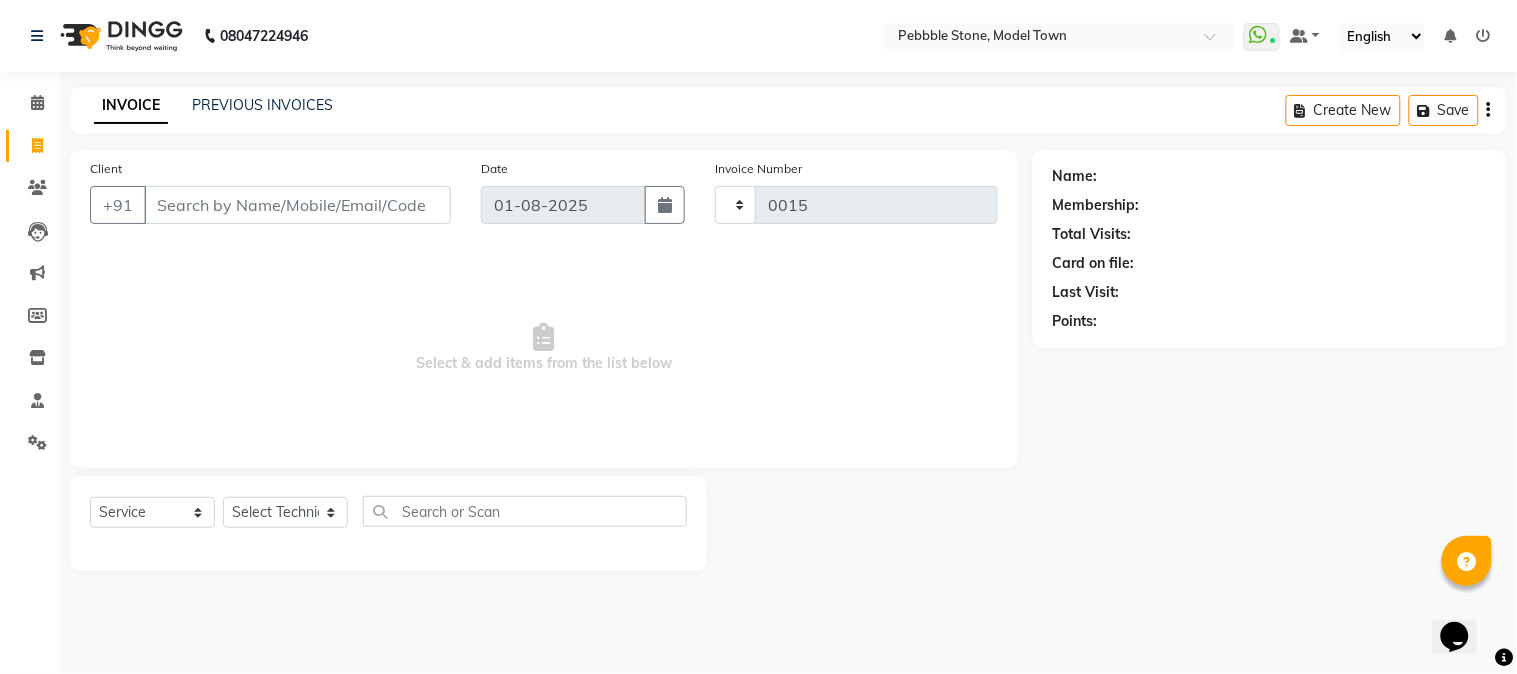 select on "8684" 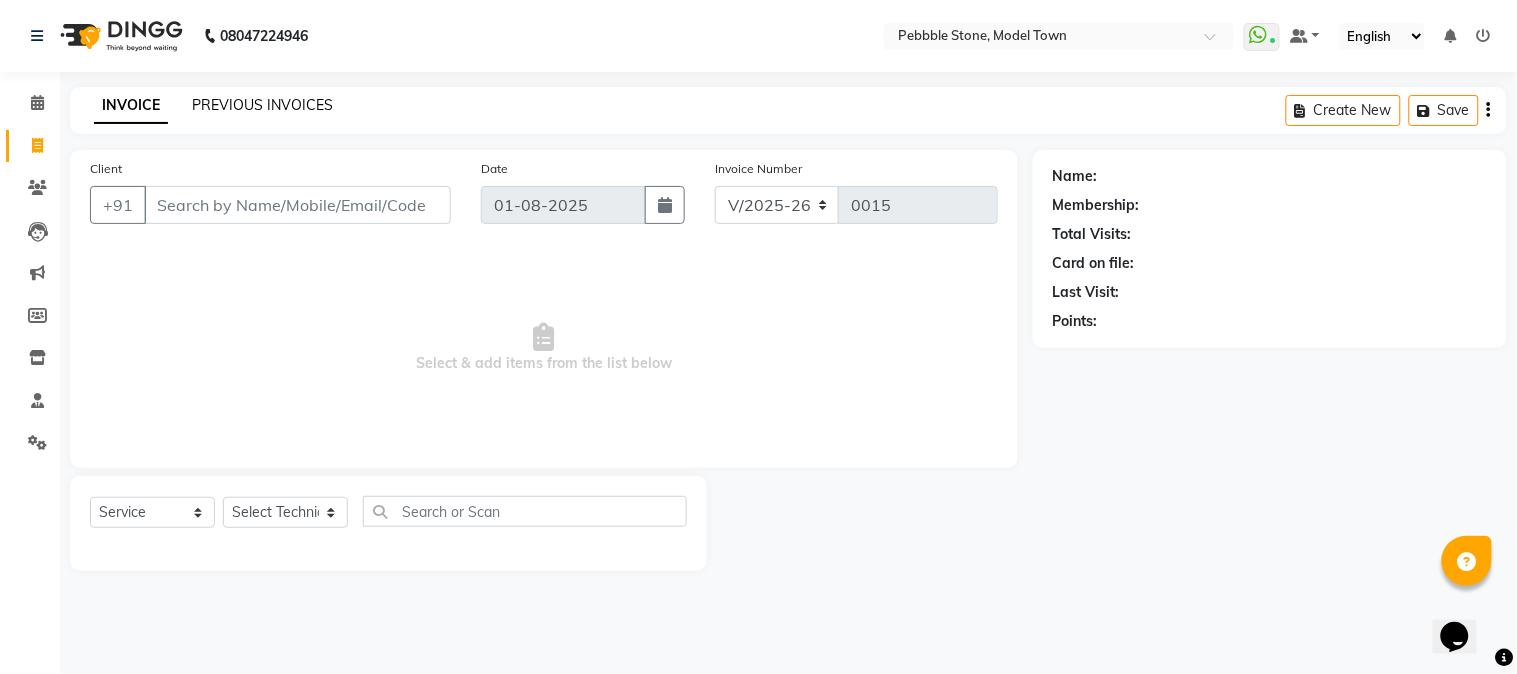 click on "PREVIOUS INVOICES" 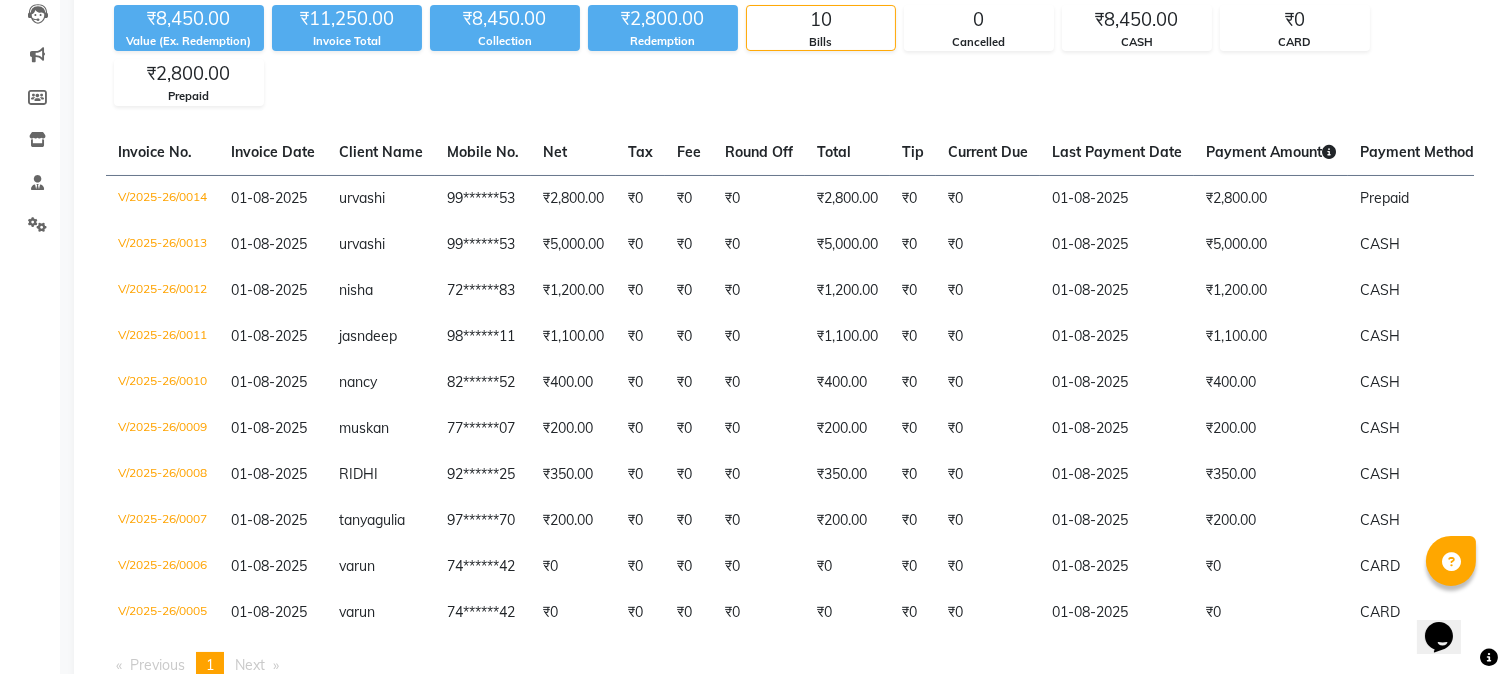 scroll, scrollTop: 254, scrollLeft: 0, axis: vertical 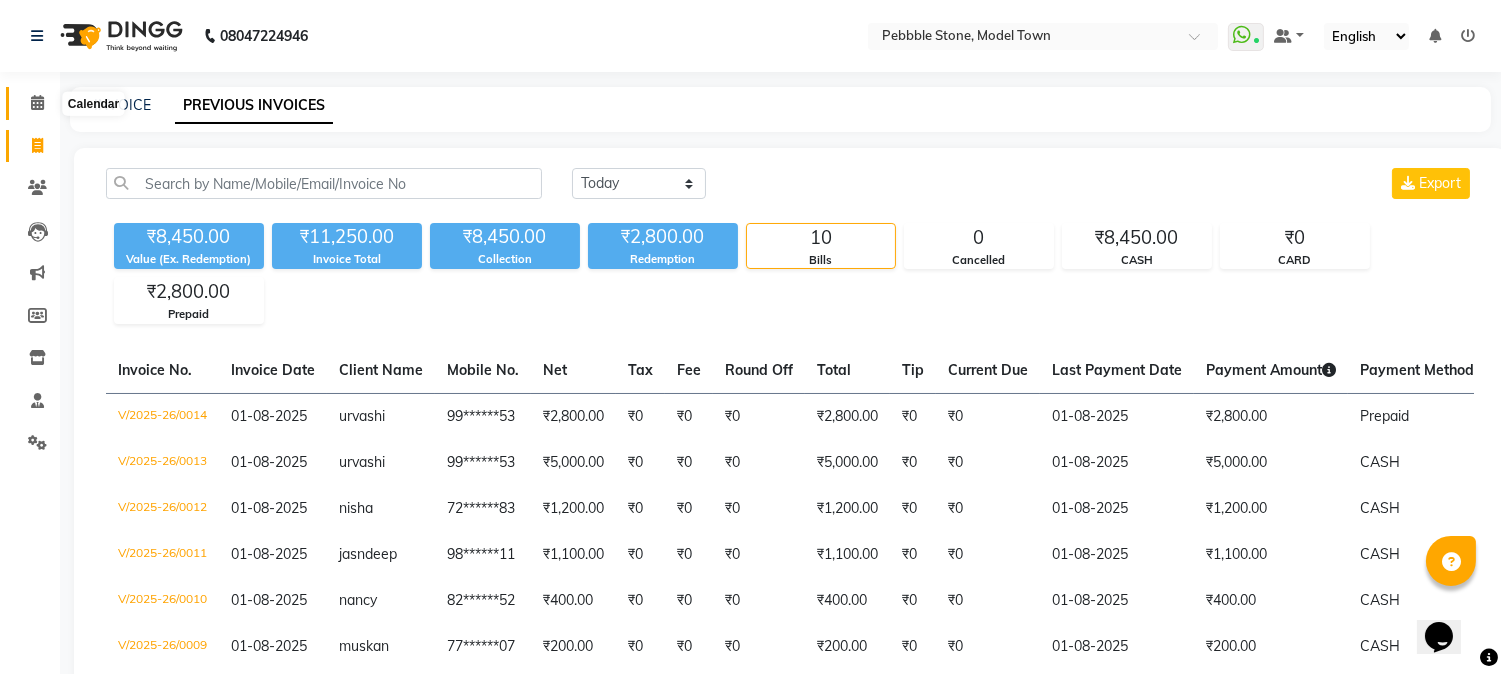 click 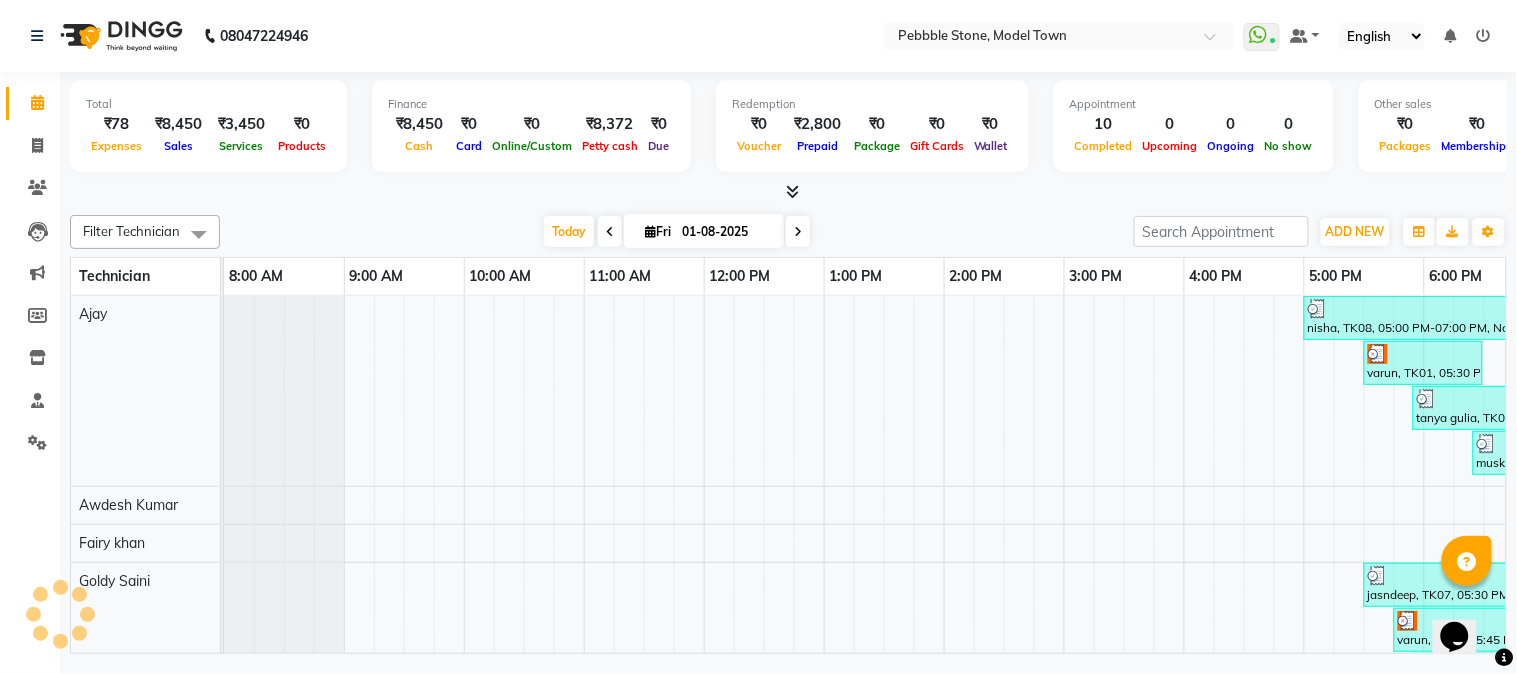 scroll, scrollTop: 0, scrollLeft: 277, axis: horizontal 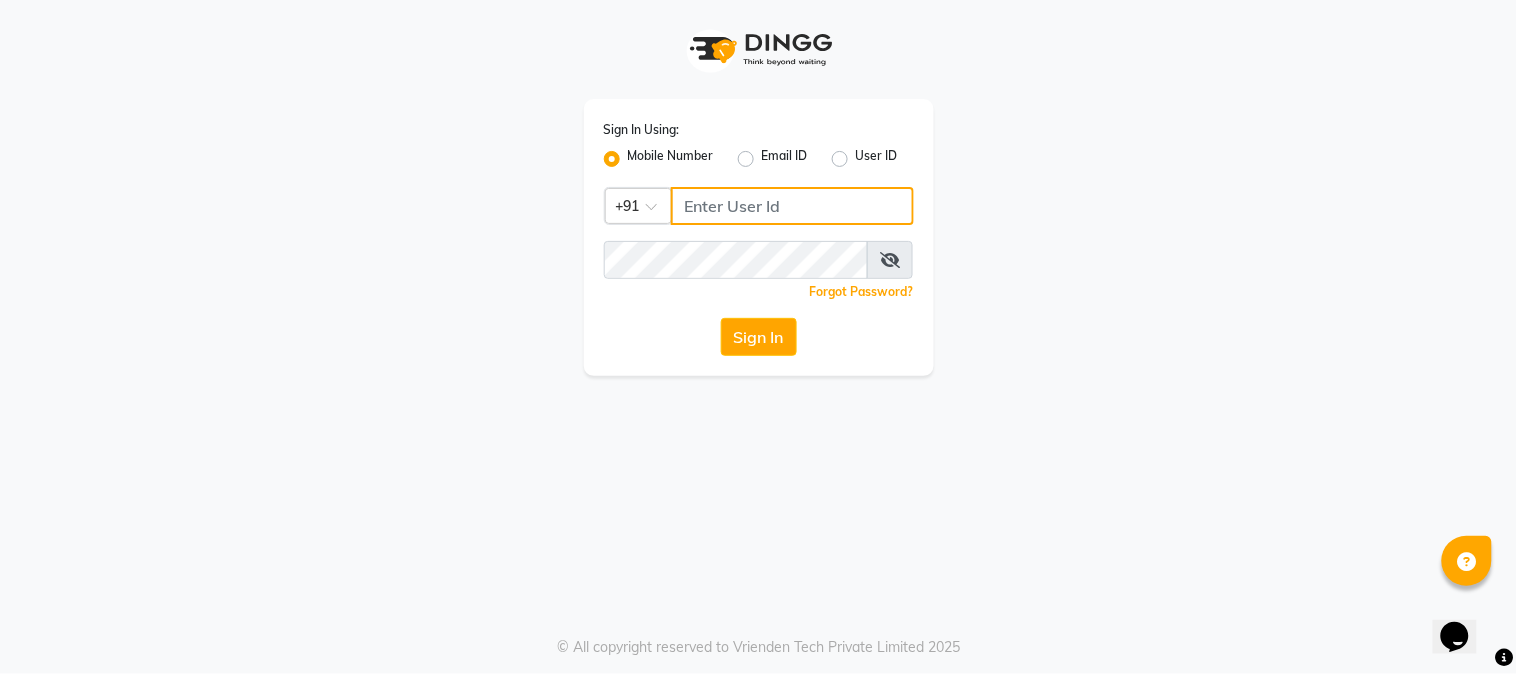 click 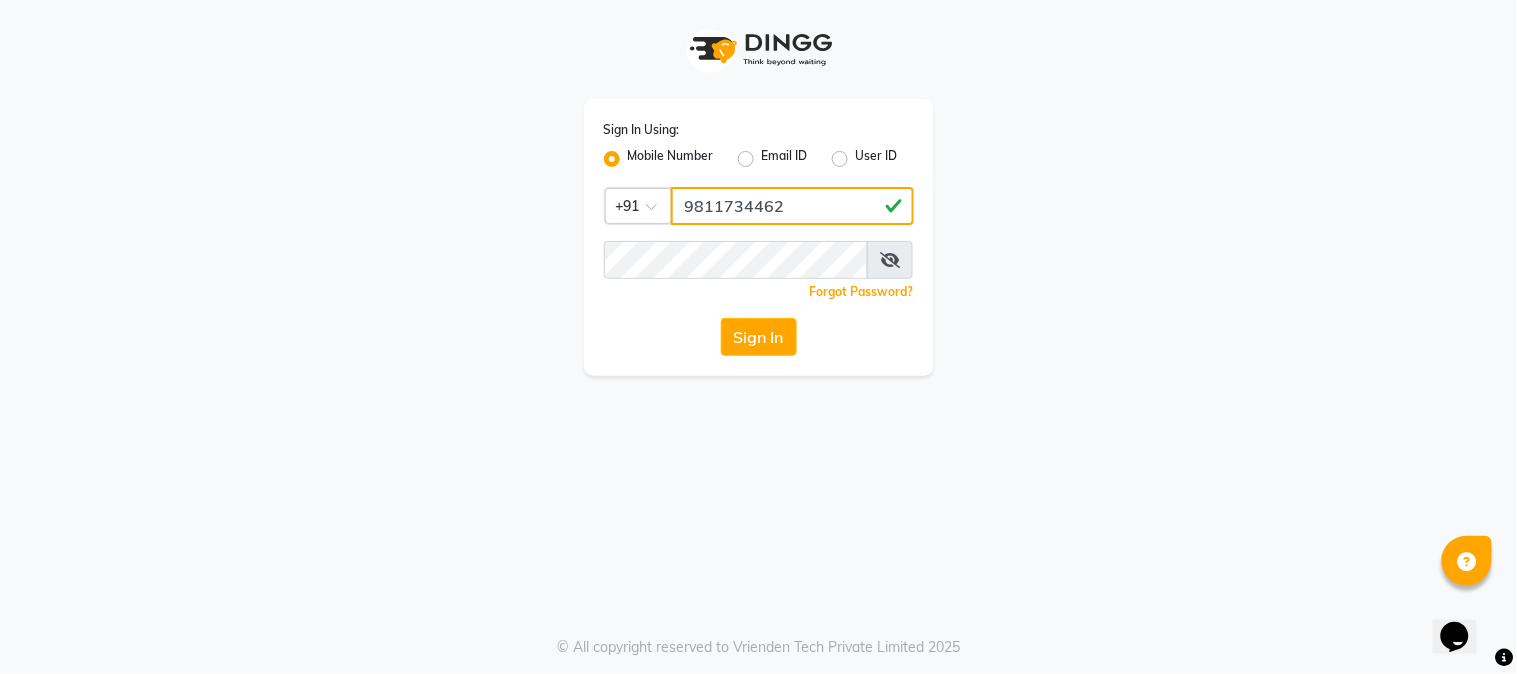 type on "9811734462" 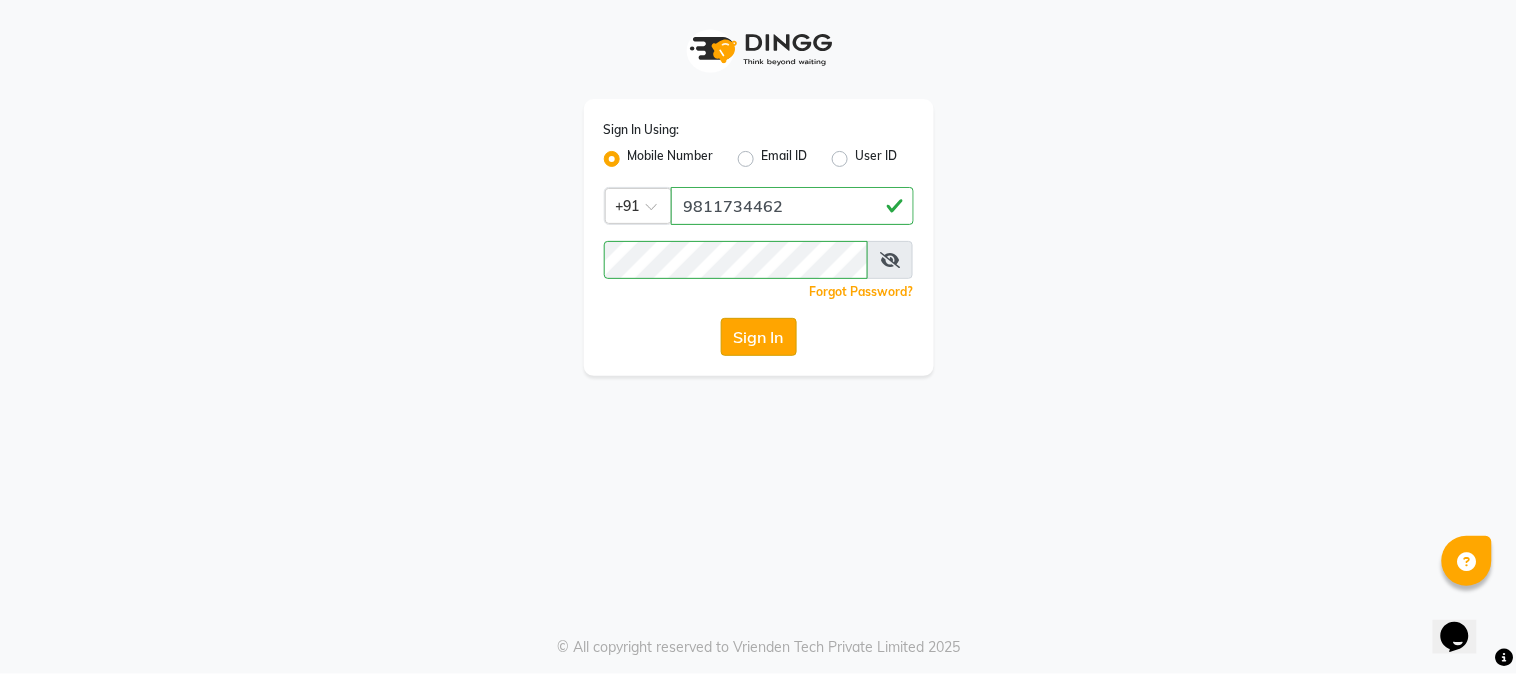 click on "Sign In" 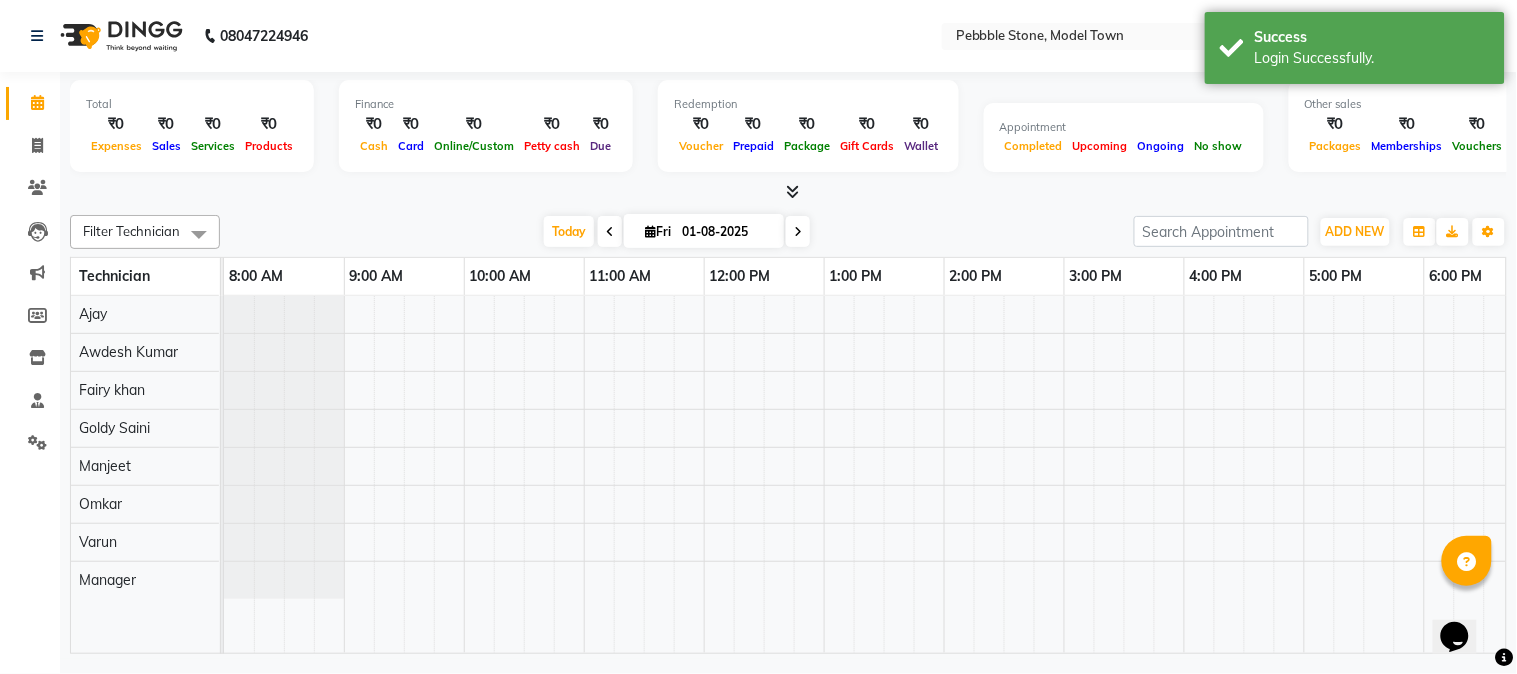 select on "en" 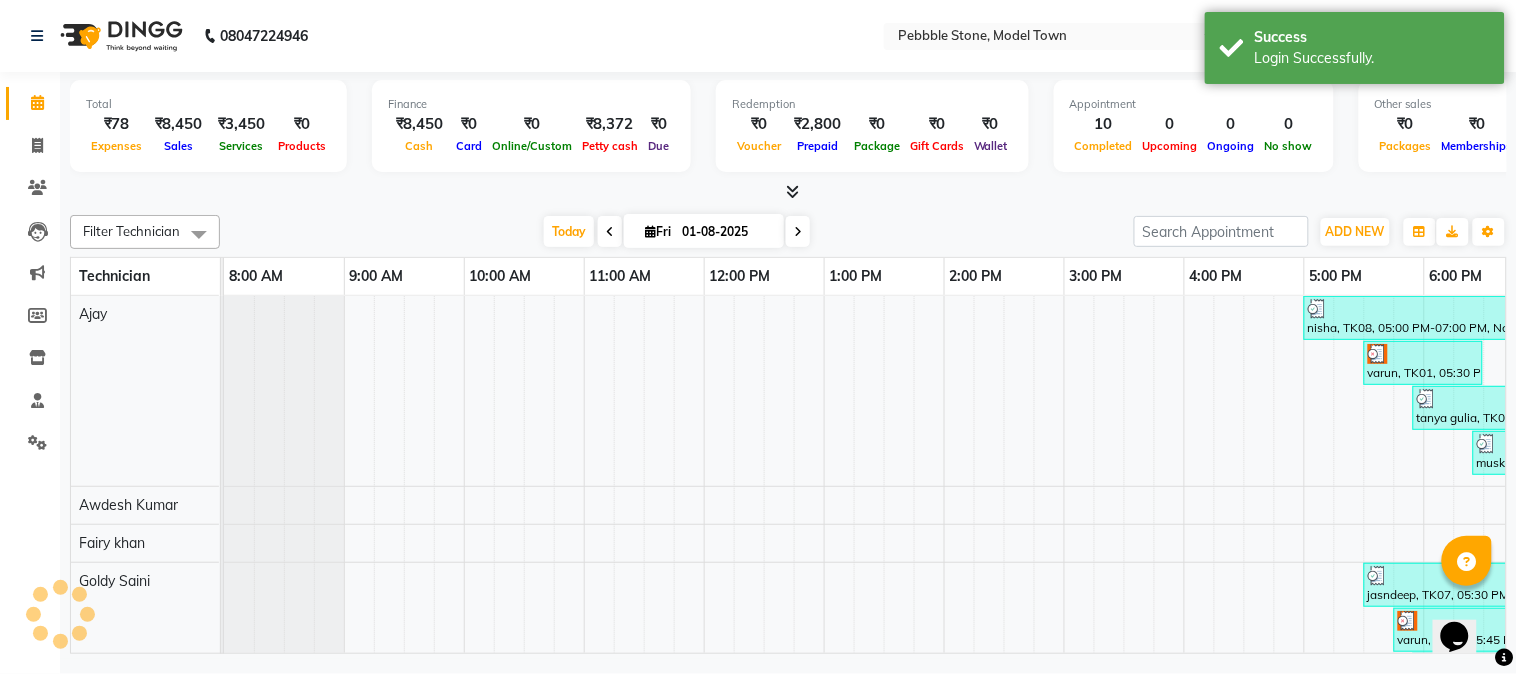 scroll, scrollTop: 0, scrollLeft: 0, axis: both 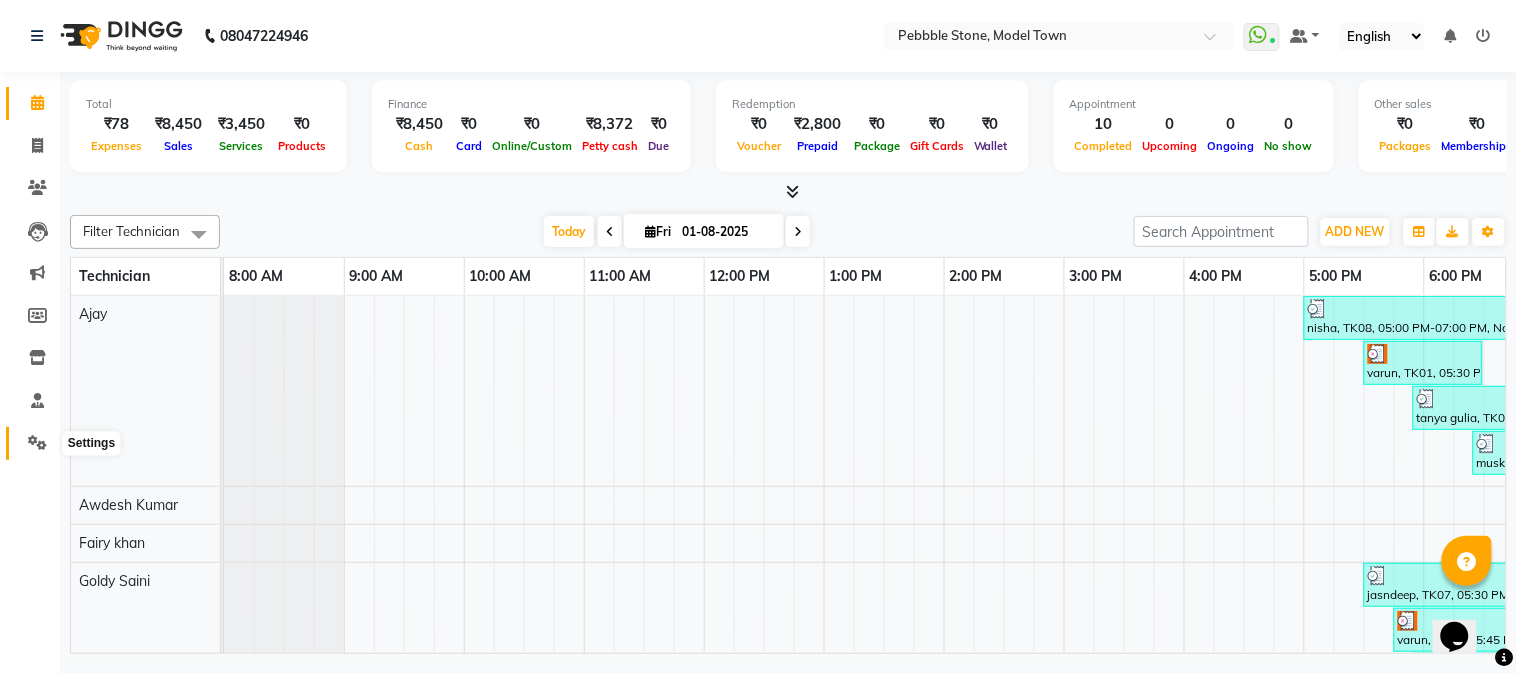 click 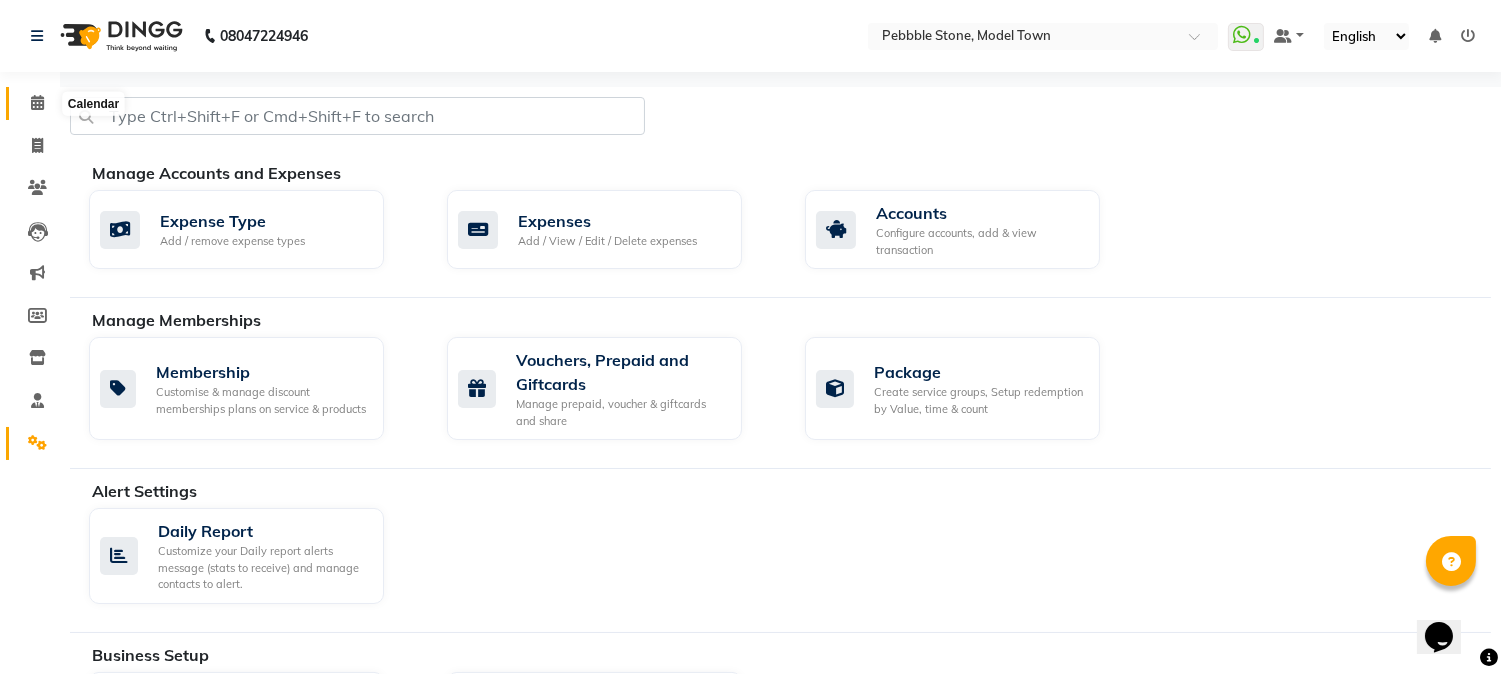 click 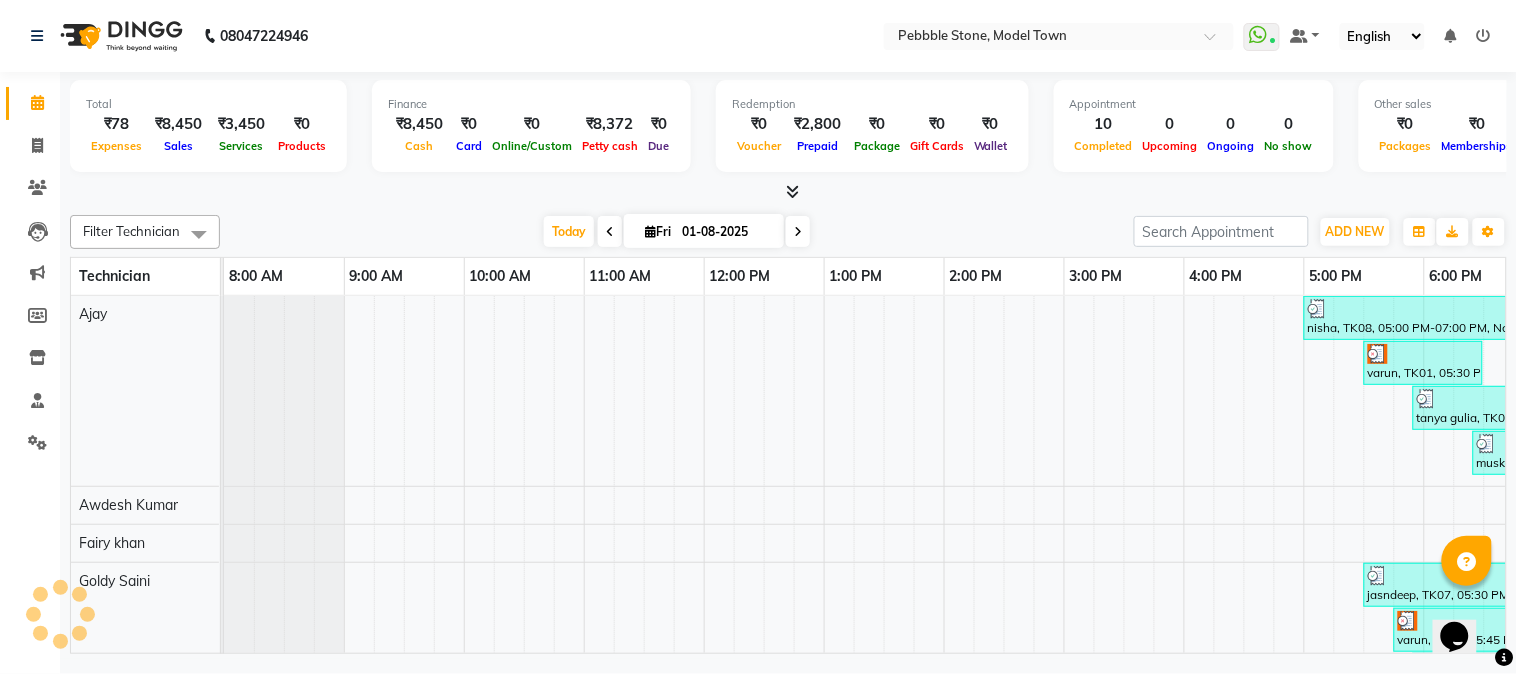 scroll, scrollTop: 0, scrollLeft: 0, axis: both 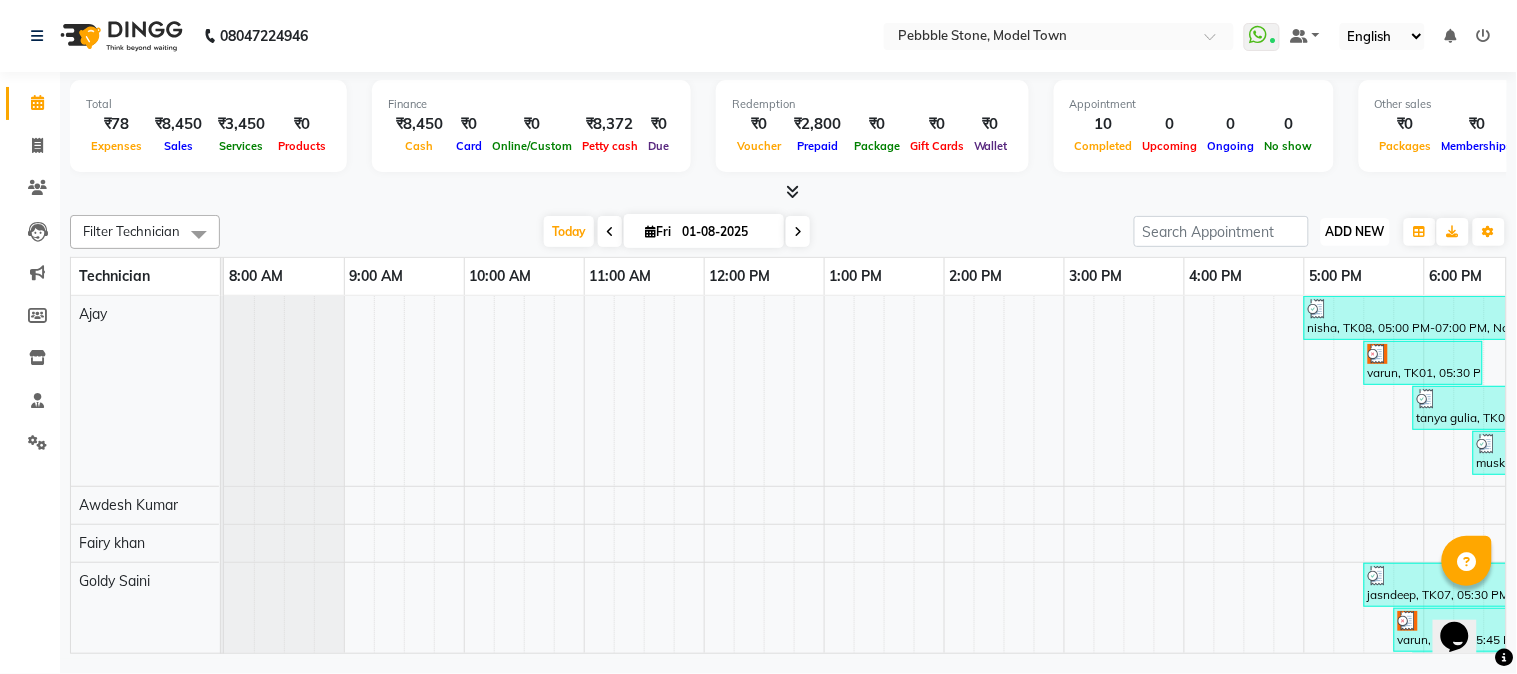 click on "ADD NEW" at bounding box center [1355, 231] 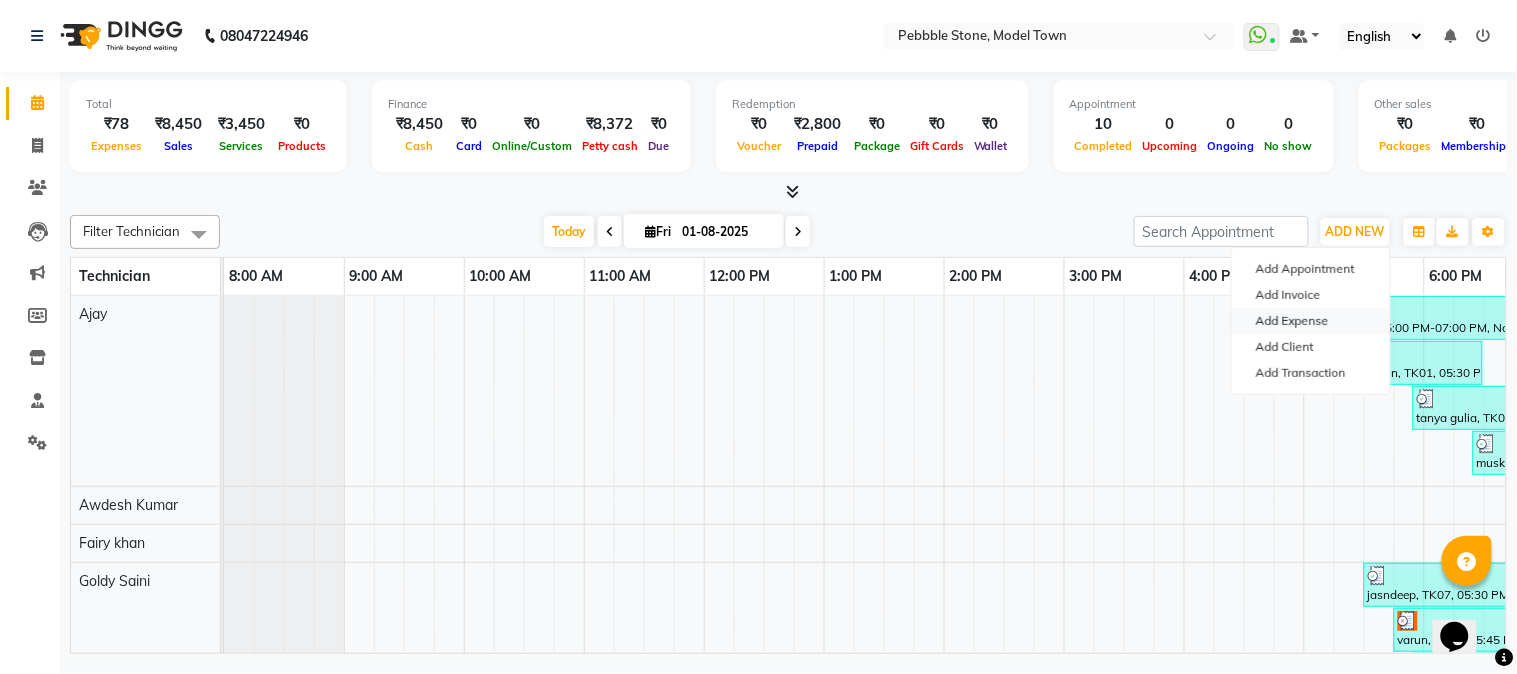 click on "Add Expense" at bounding box center (1311, 321) 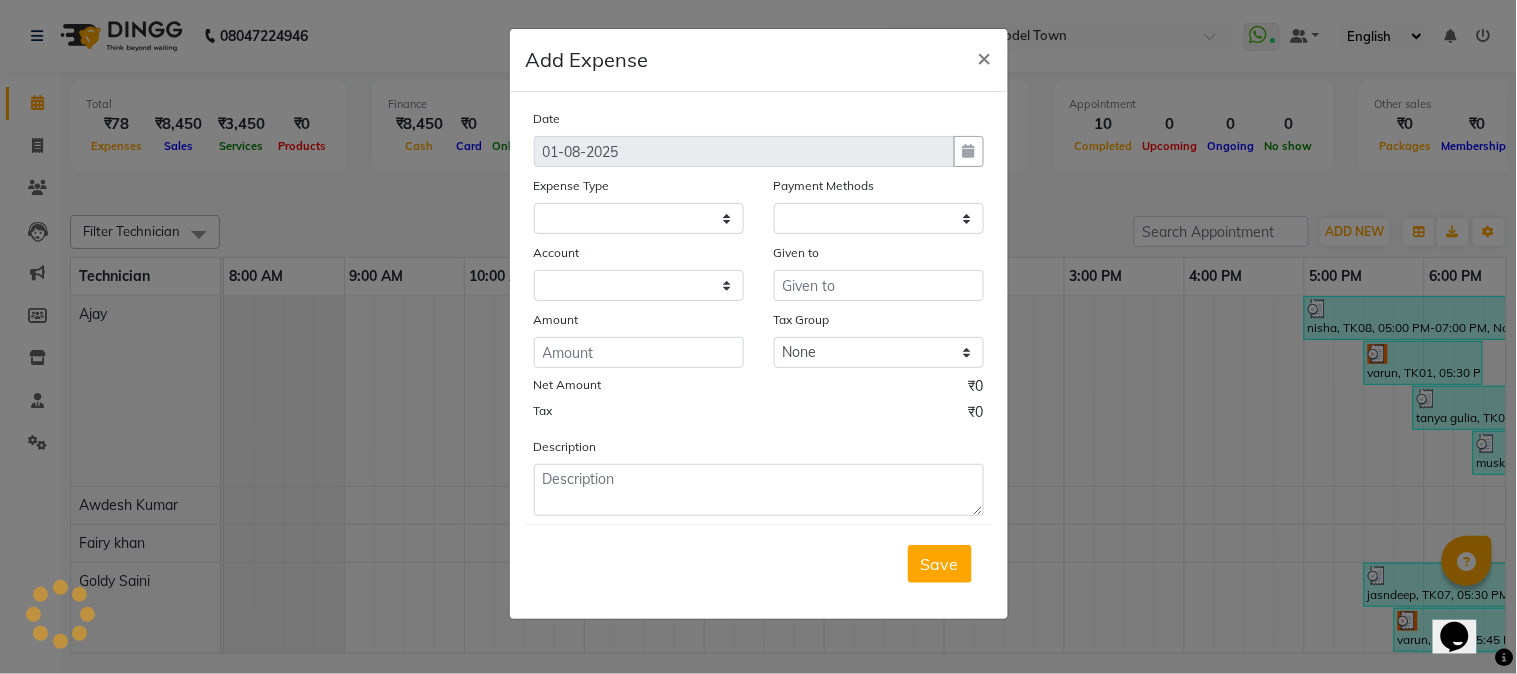select on "1" 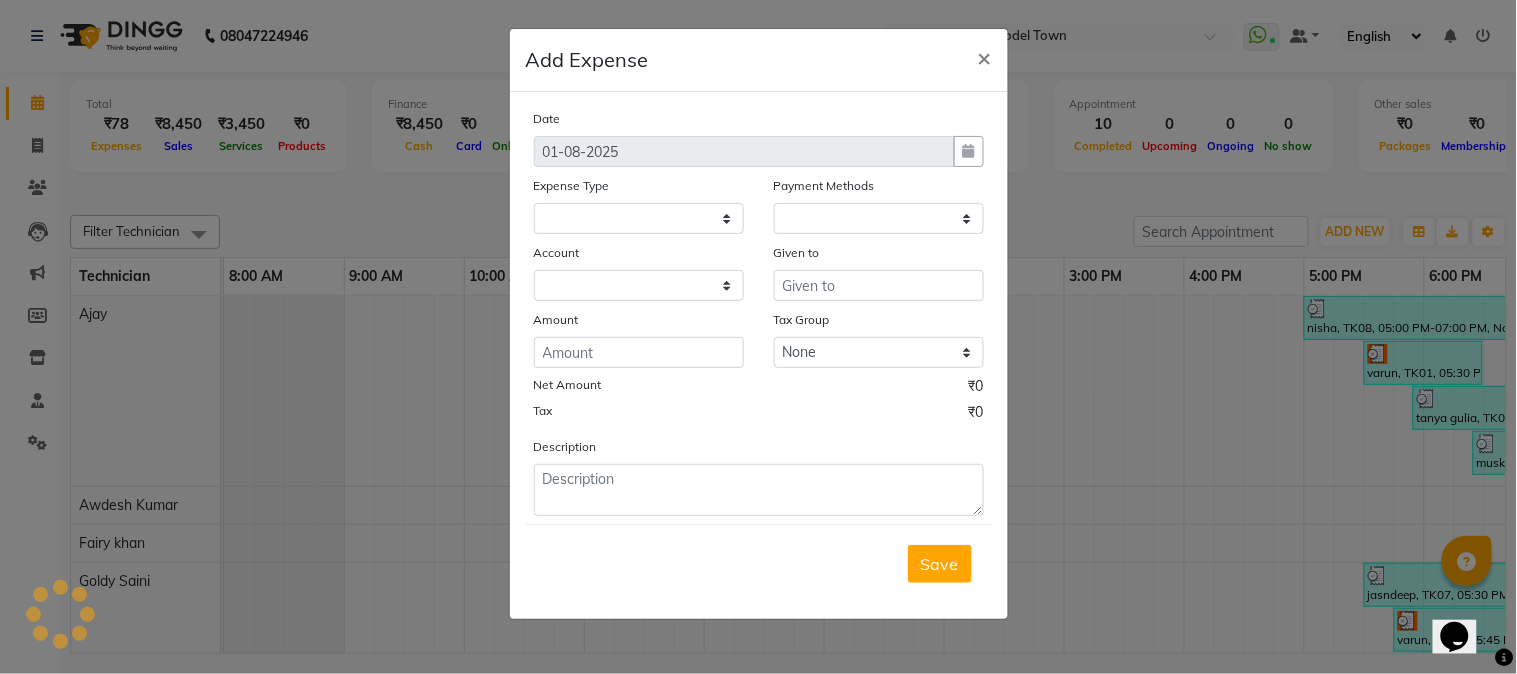 select on "7952" 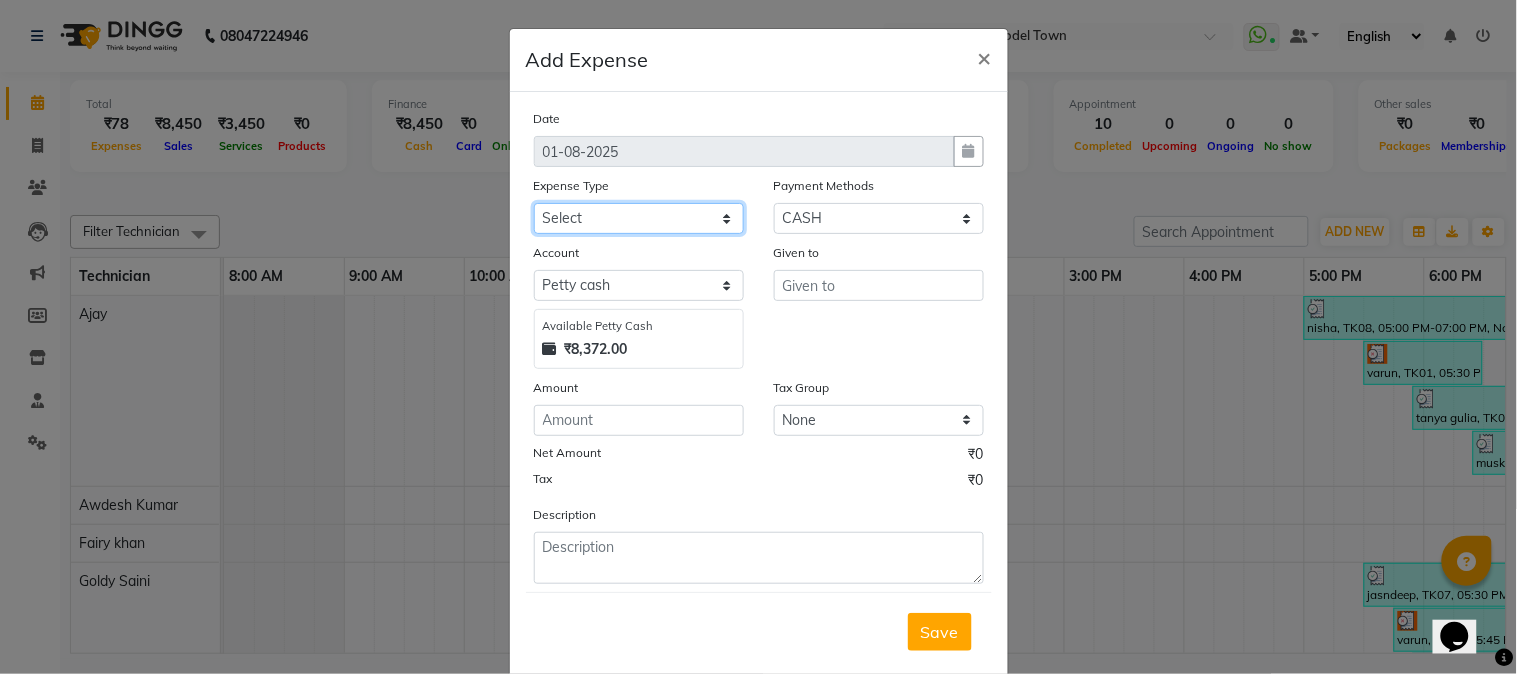 click on "Select Advance Salary Bank charges Car maintenance  Cash transfer to bank Cash transfer to hub Client Snacks Clinical charges Equipment Fuel Govt fee Incentive Insurance International purchase Loan Repayment Maintenance Marketing Milk Miscellaneous MRA Other Pantry Product Rent Salary Staff Snacks Tax Tea & Refreshment Utilities" 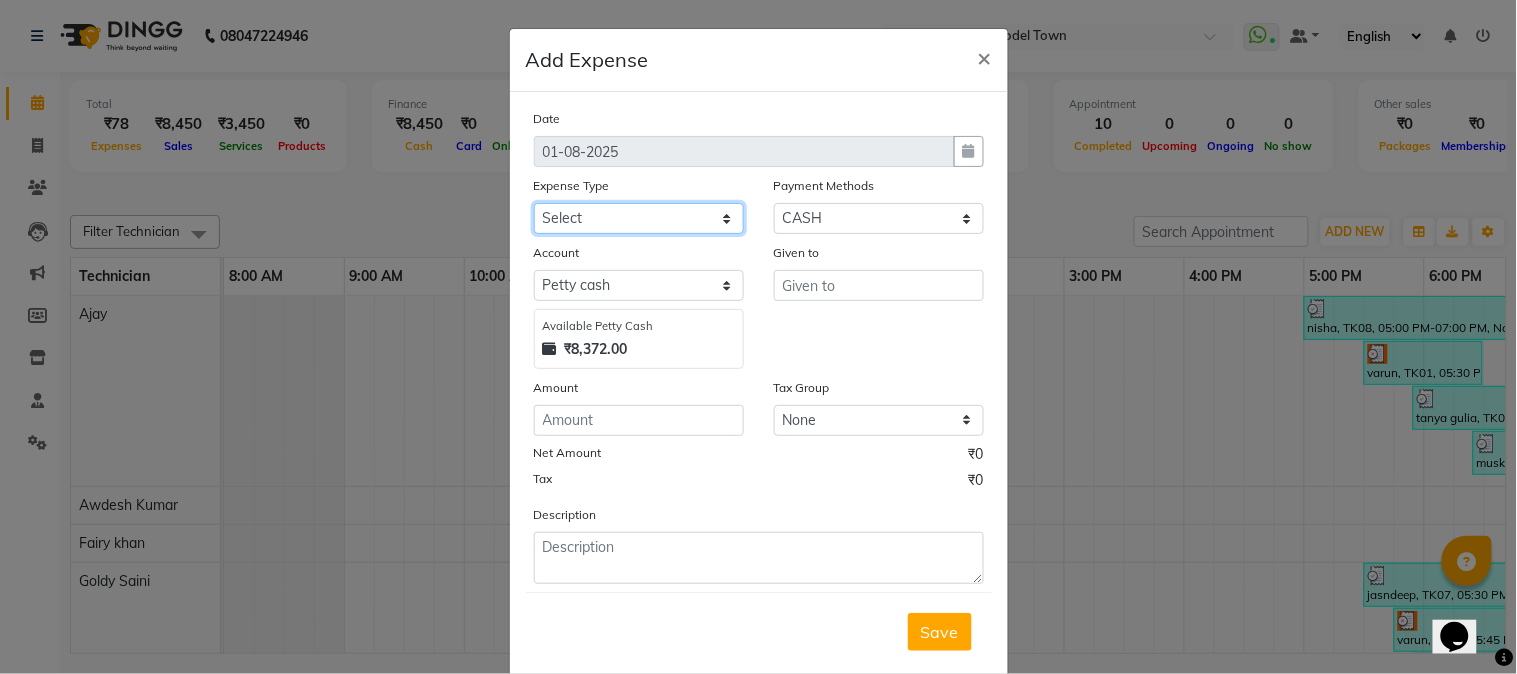 click on "Select Advance Salary Bank charges Car maintenance  Cash transfer to bank Cash transfer to hub Client Snacks Clinical charges Equipment Fuel Govt fee Incentive Insurance International purchase Loan Repayment Maintenance Marketing Milk Miscellaneous MRA Other Pantry Product Rent Salary Staff Snacks Tax Tea & Refreshment Utilities" 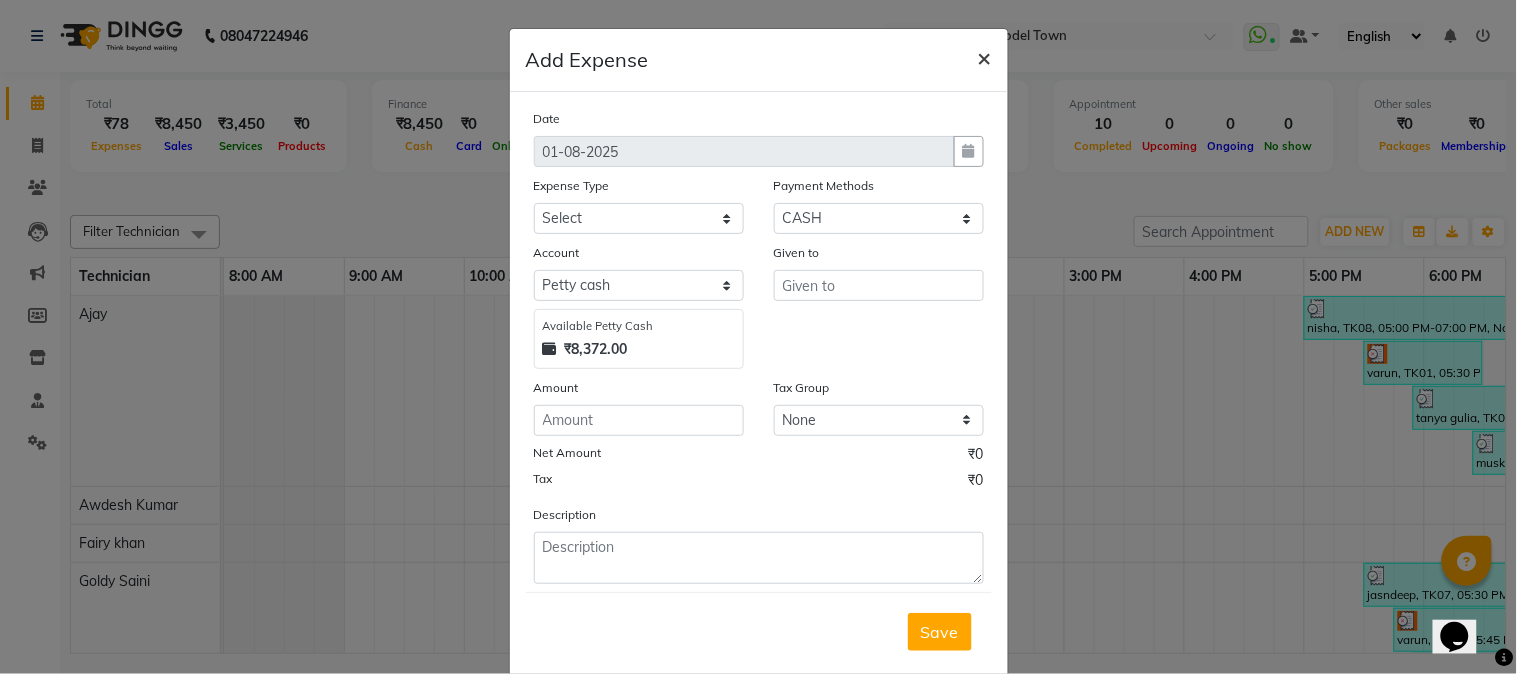 click on "×" 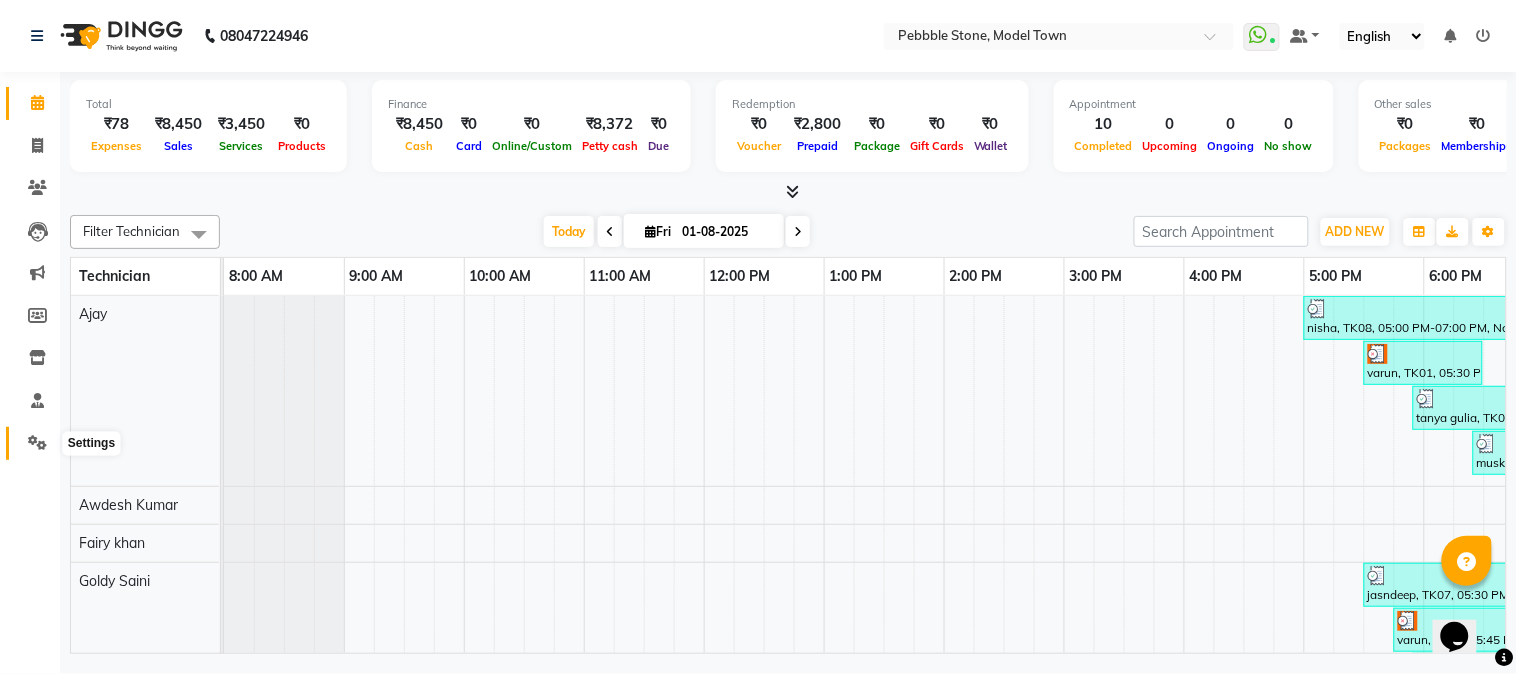 click 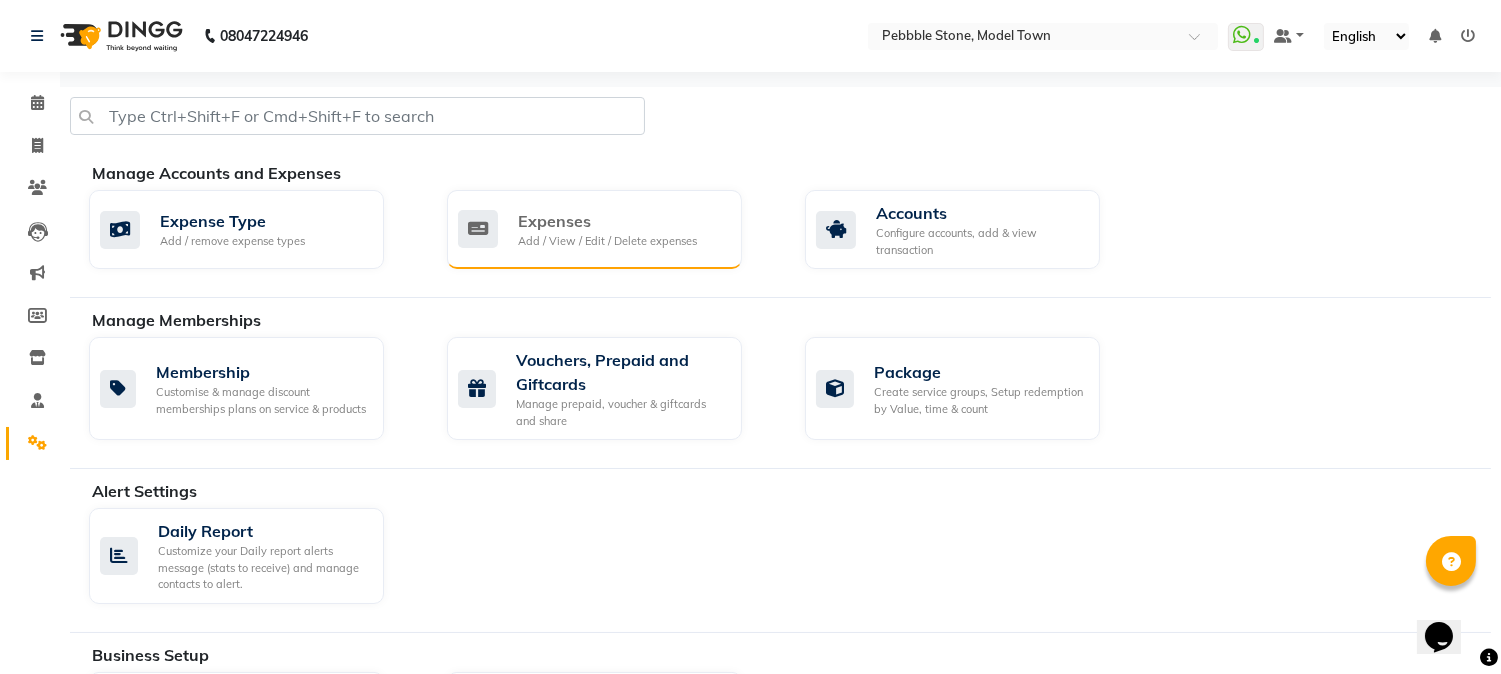 click on "Expenses" 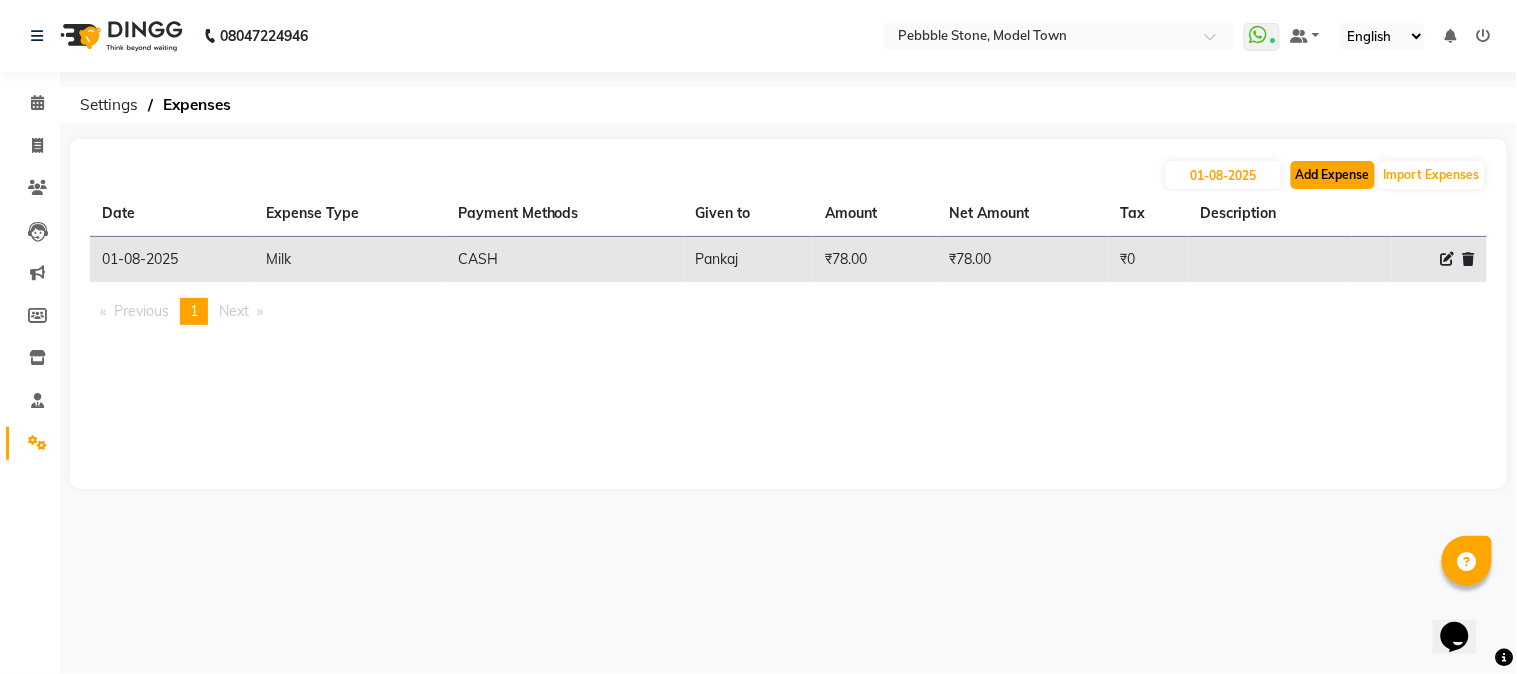 click on "Add Expense" 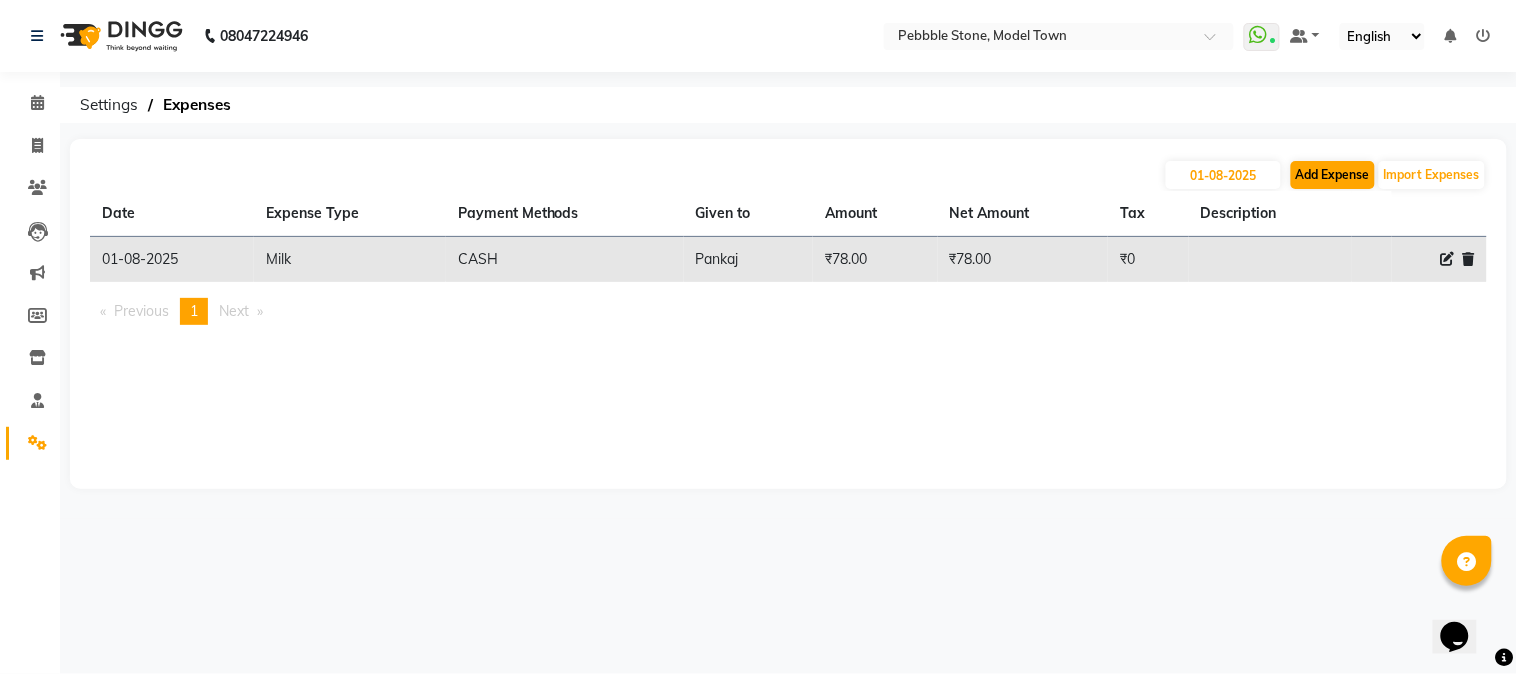 select on "1" 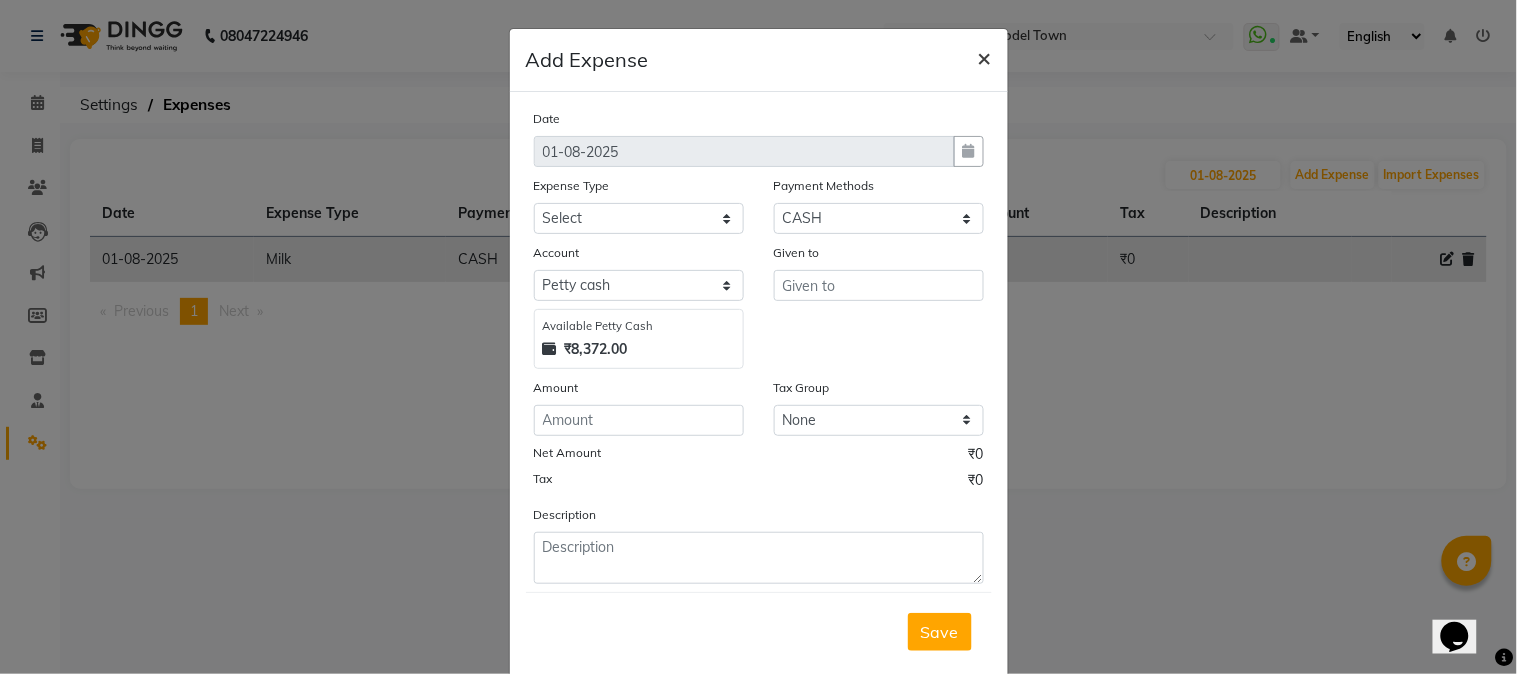 click on "×" 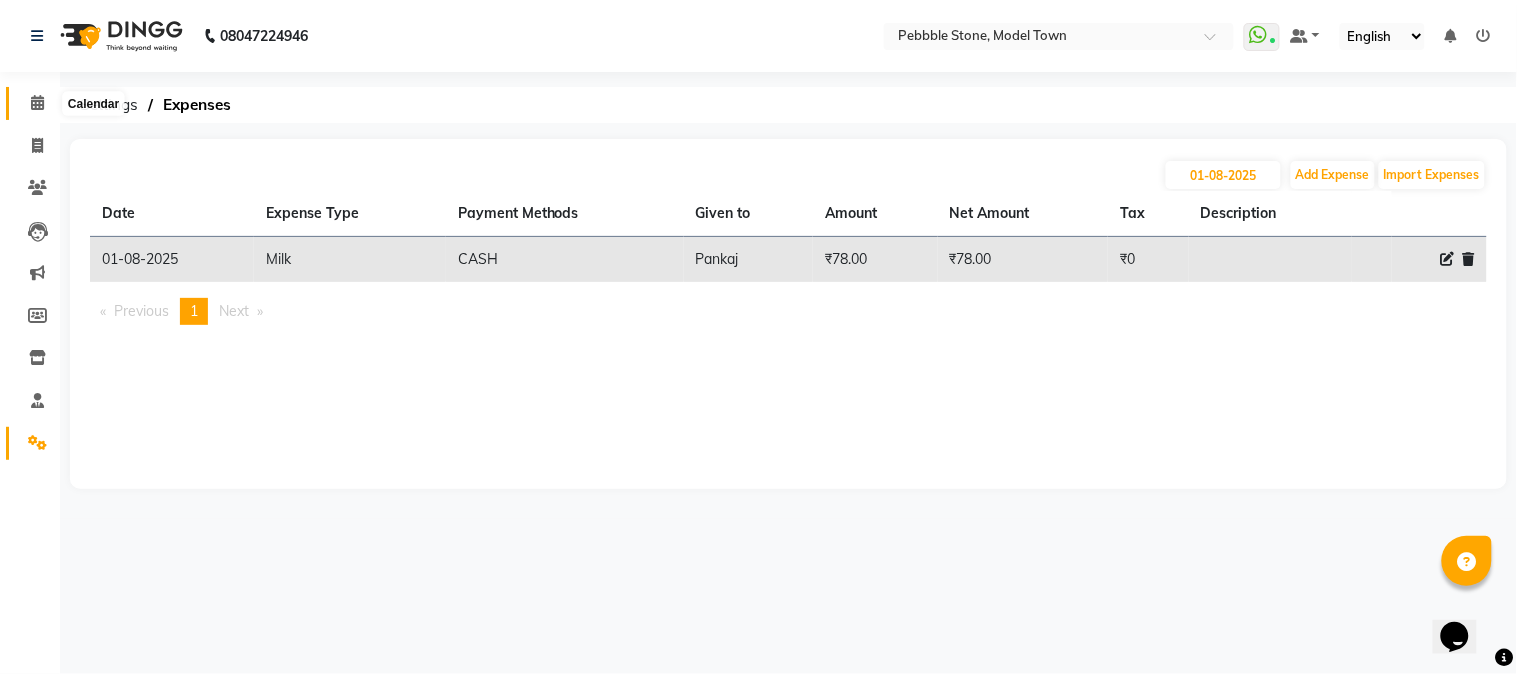 click 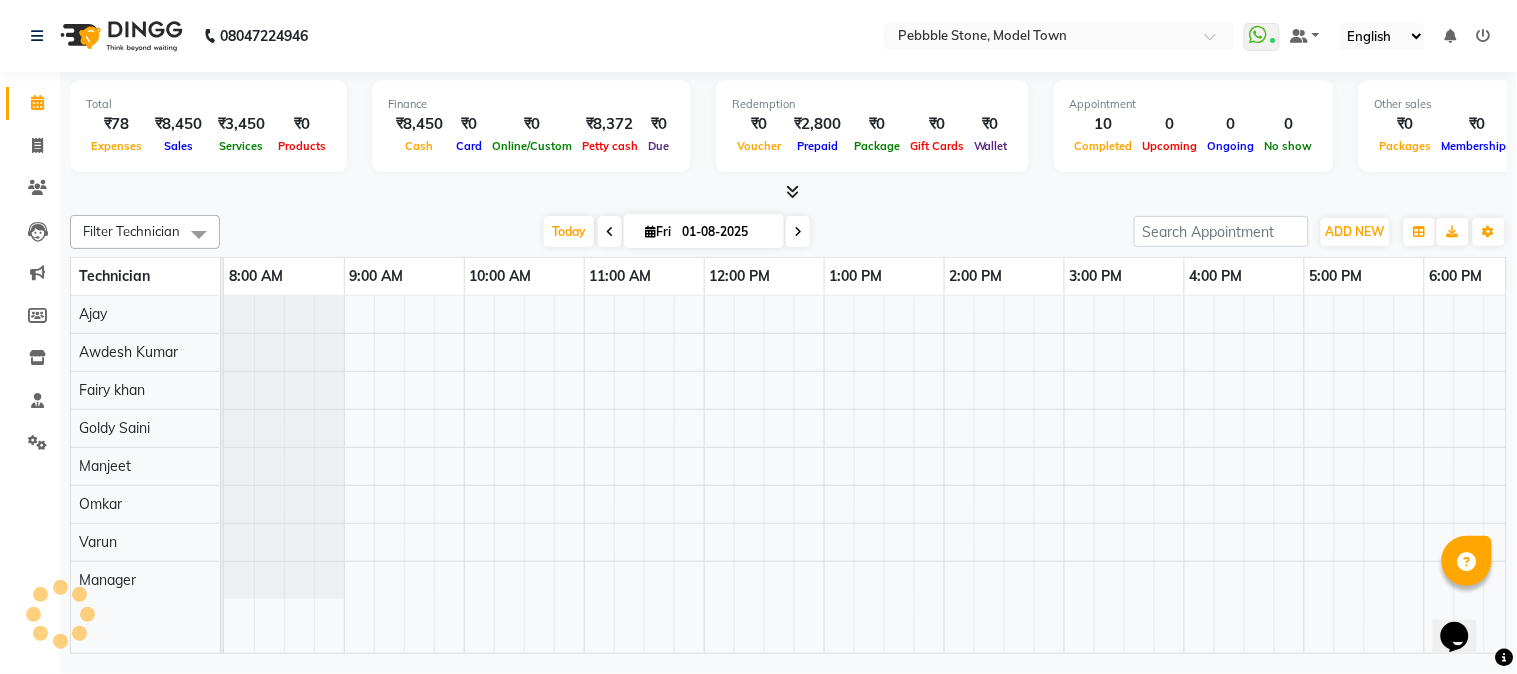 scroll, scrollTop: 0, scrollLeft: 277, axis: horizontal 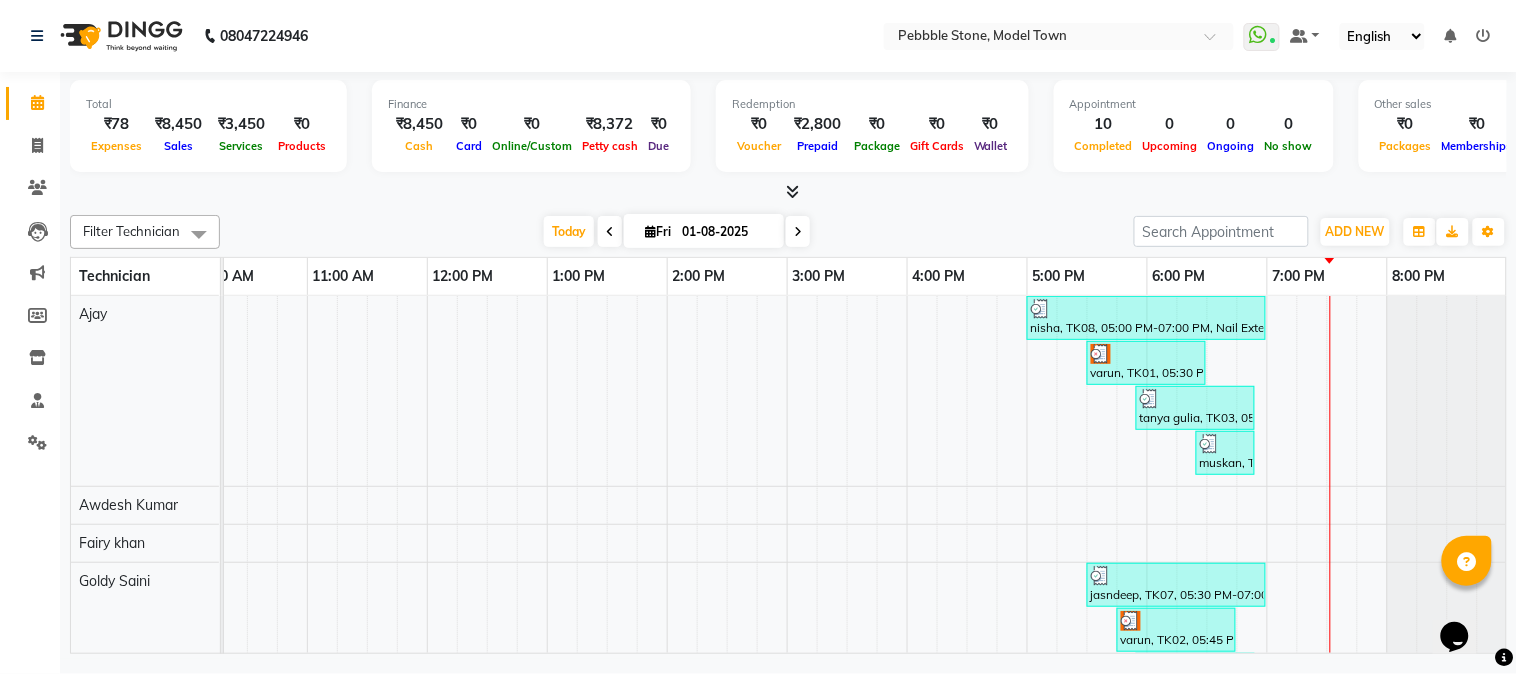 click at bounding box center (792, 191) 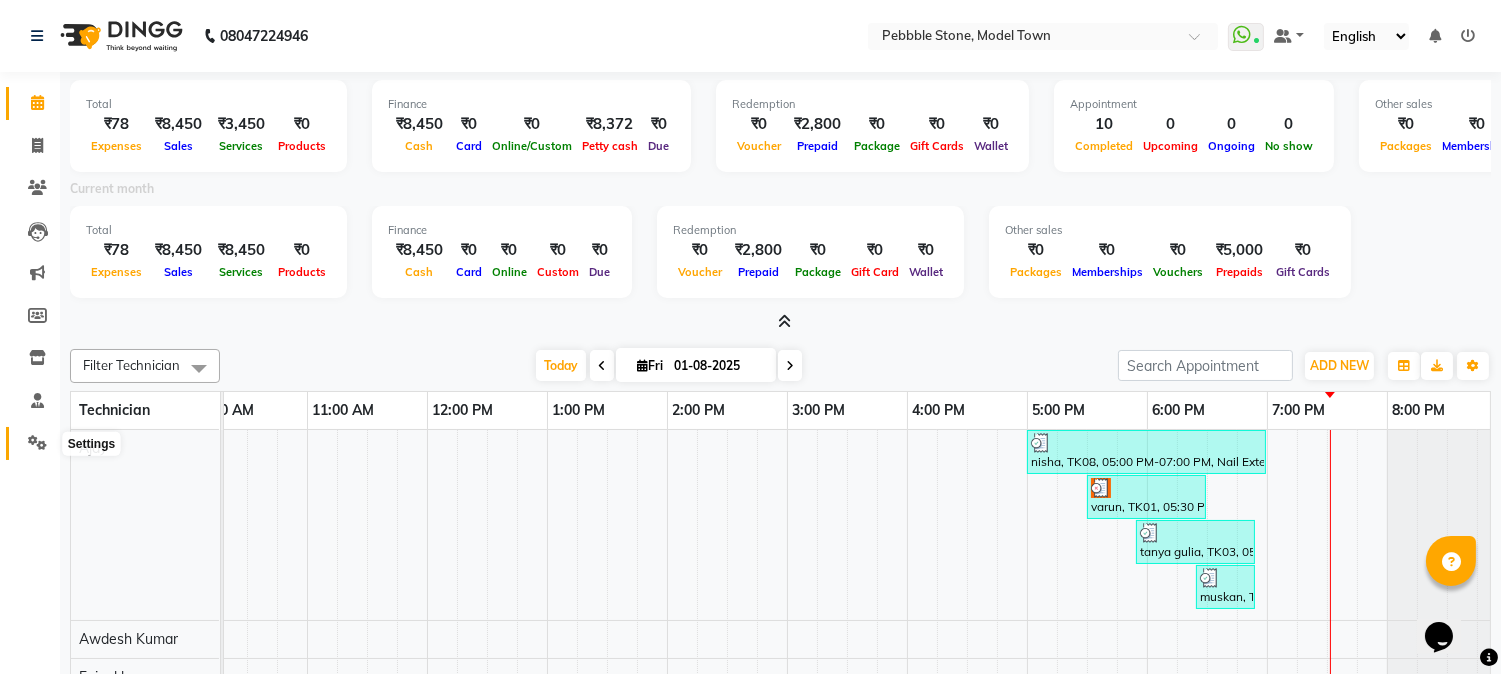 click 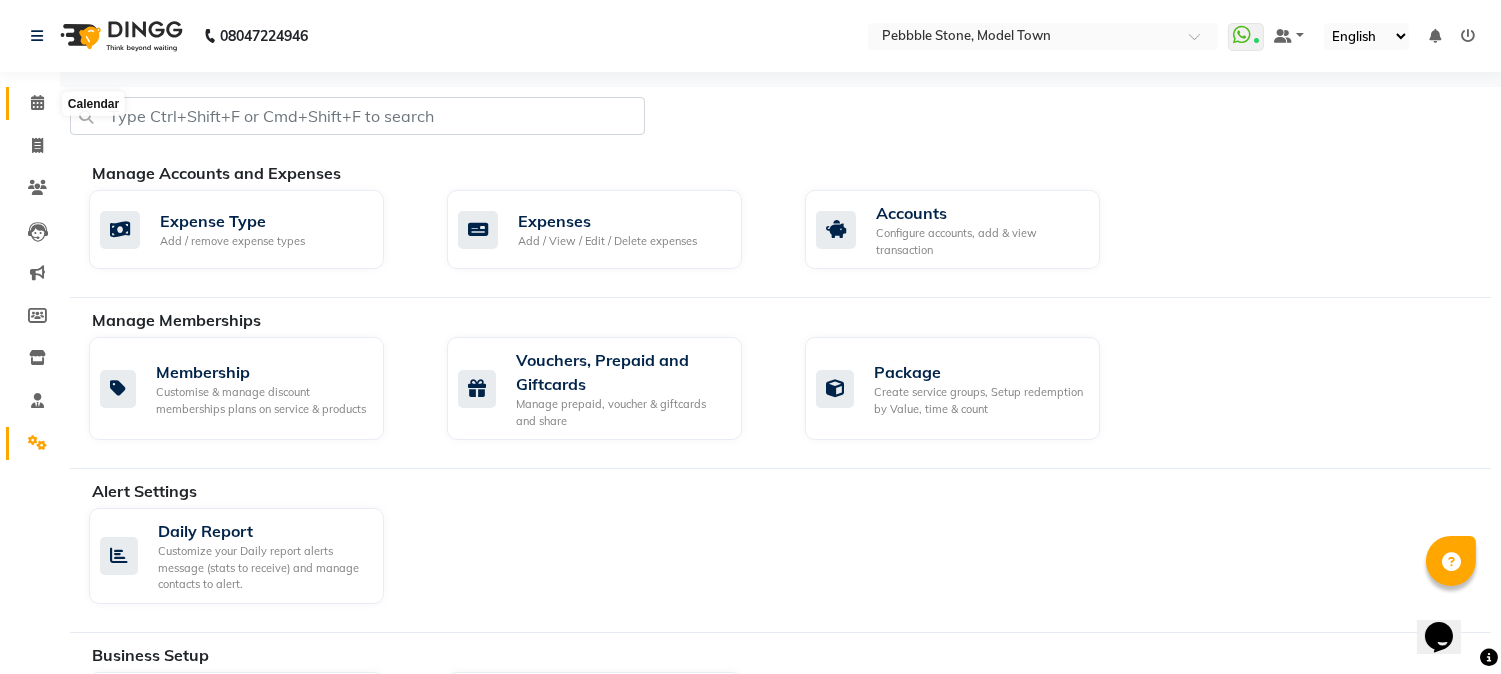 click 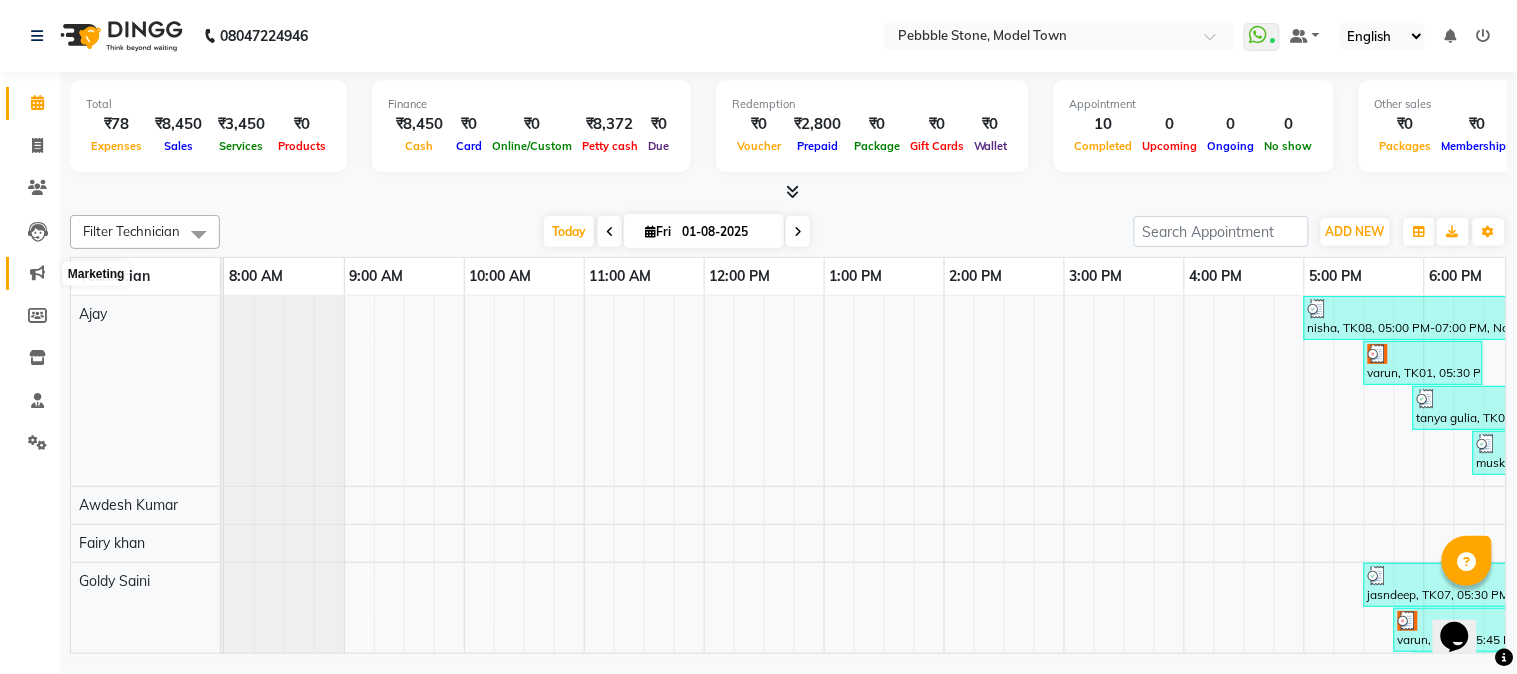 click 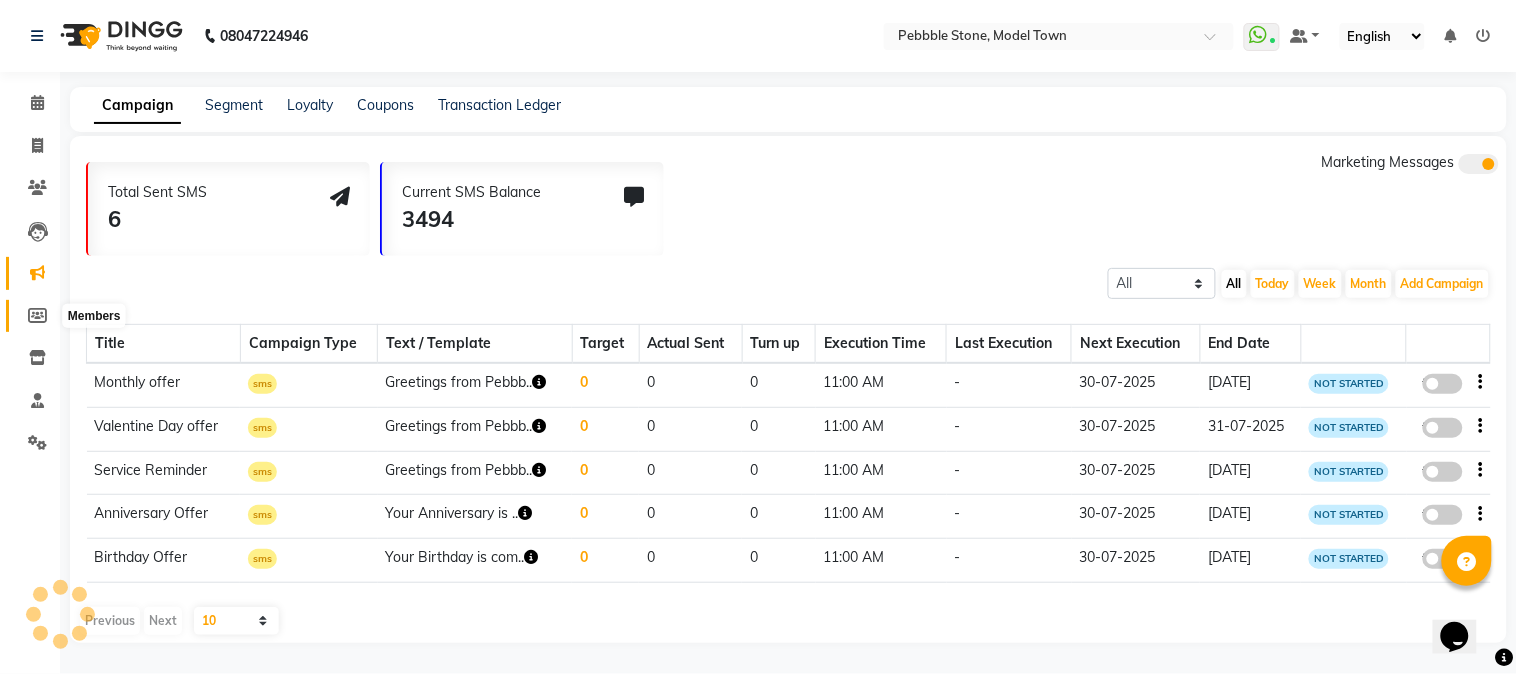 click 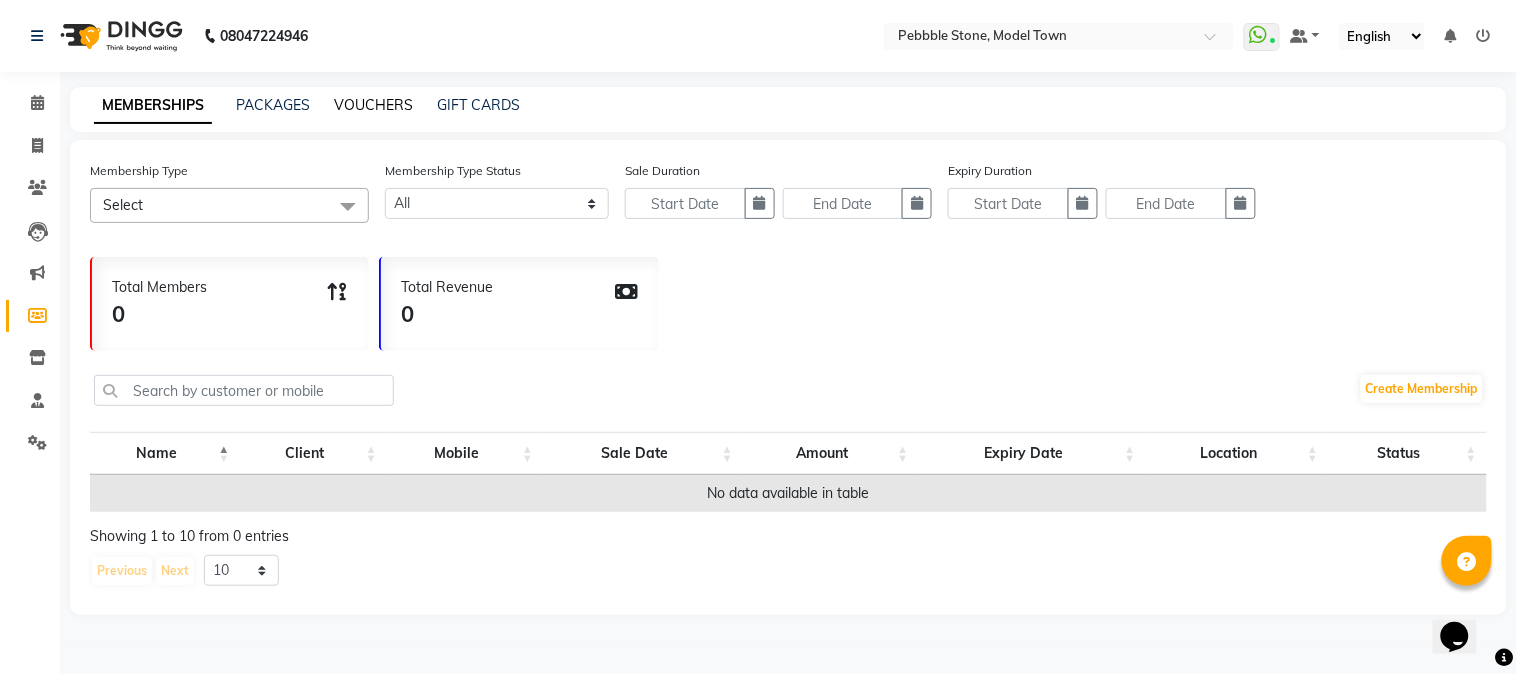 click on "VOUCHERS" 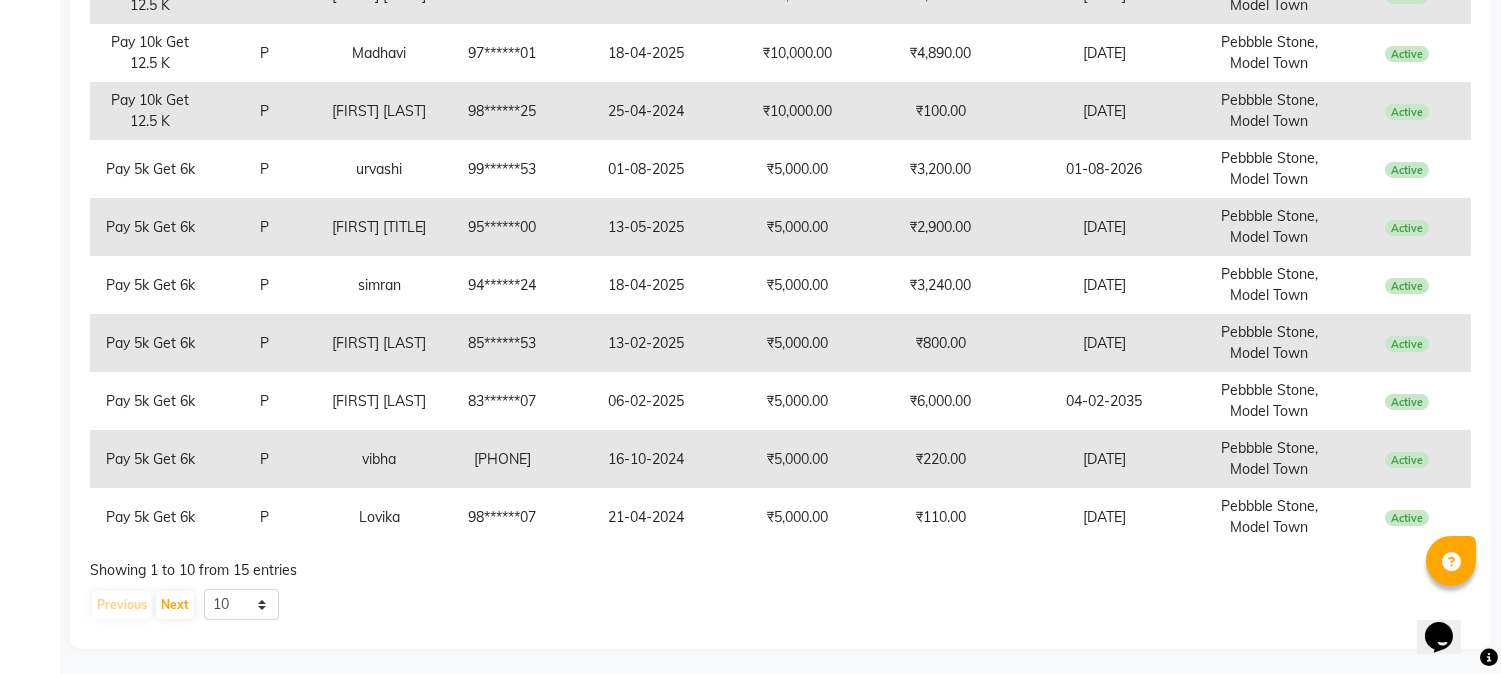 scroll, scrollTop: 522, scrollLeft: 0, axis: vertical 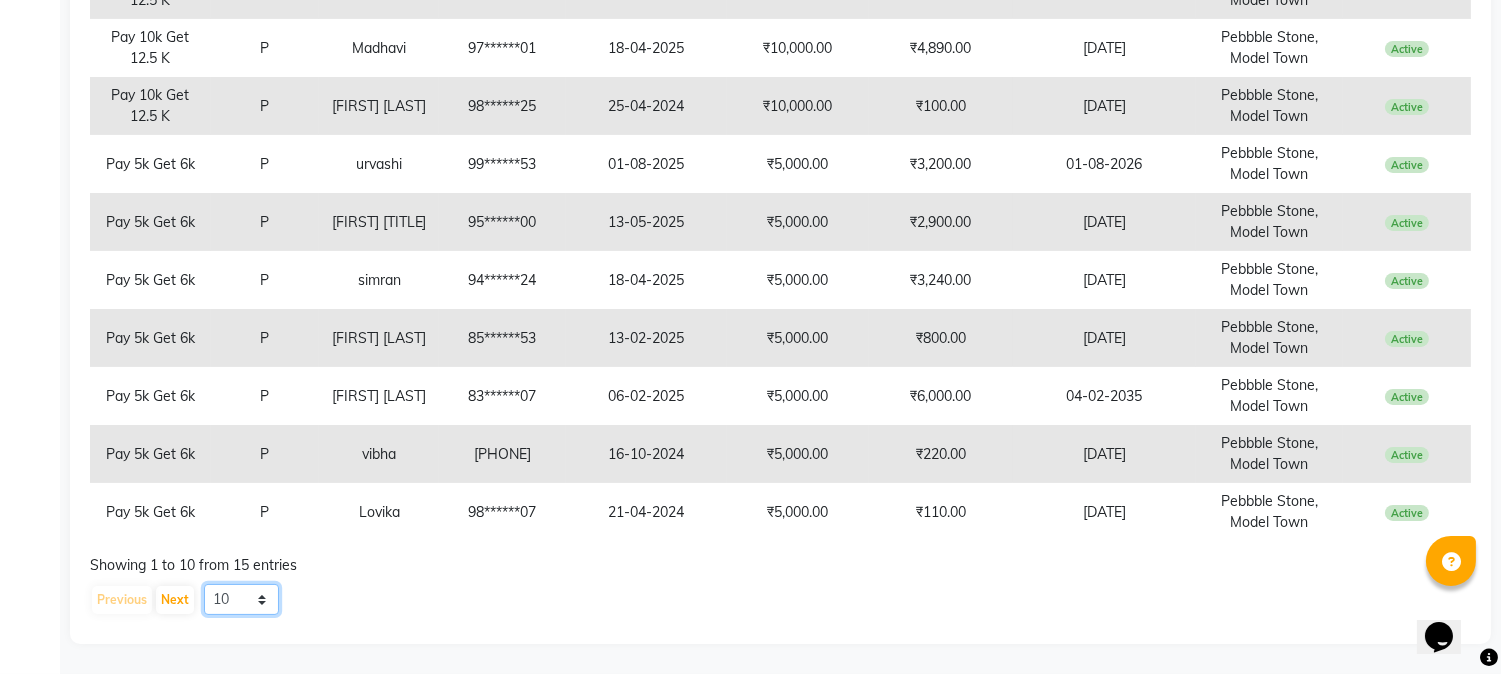 click on "10 20 50 100" 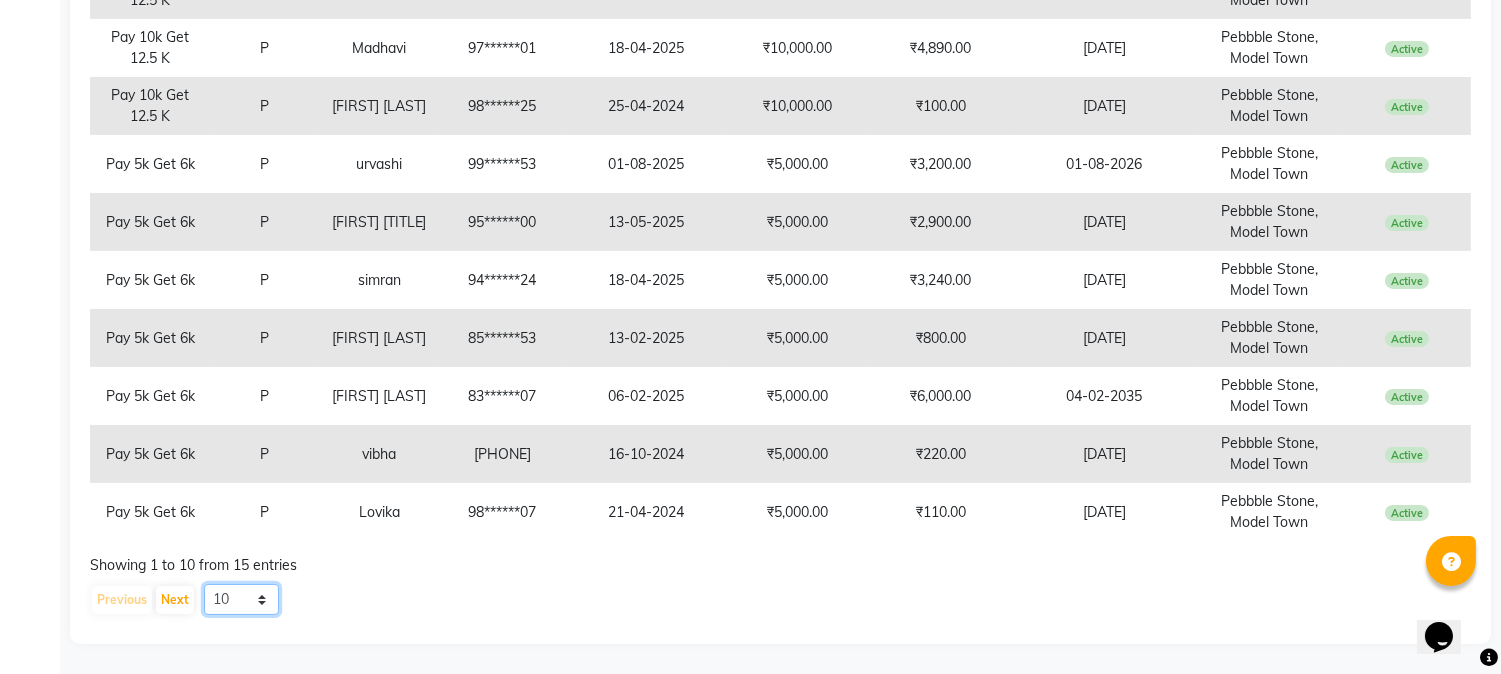 select on "20" 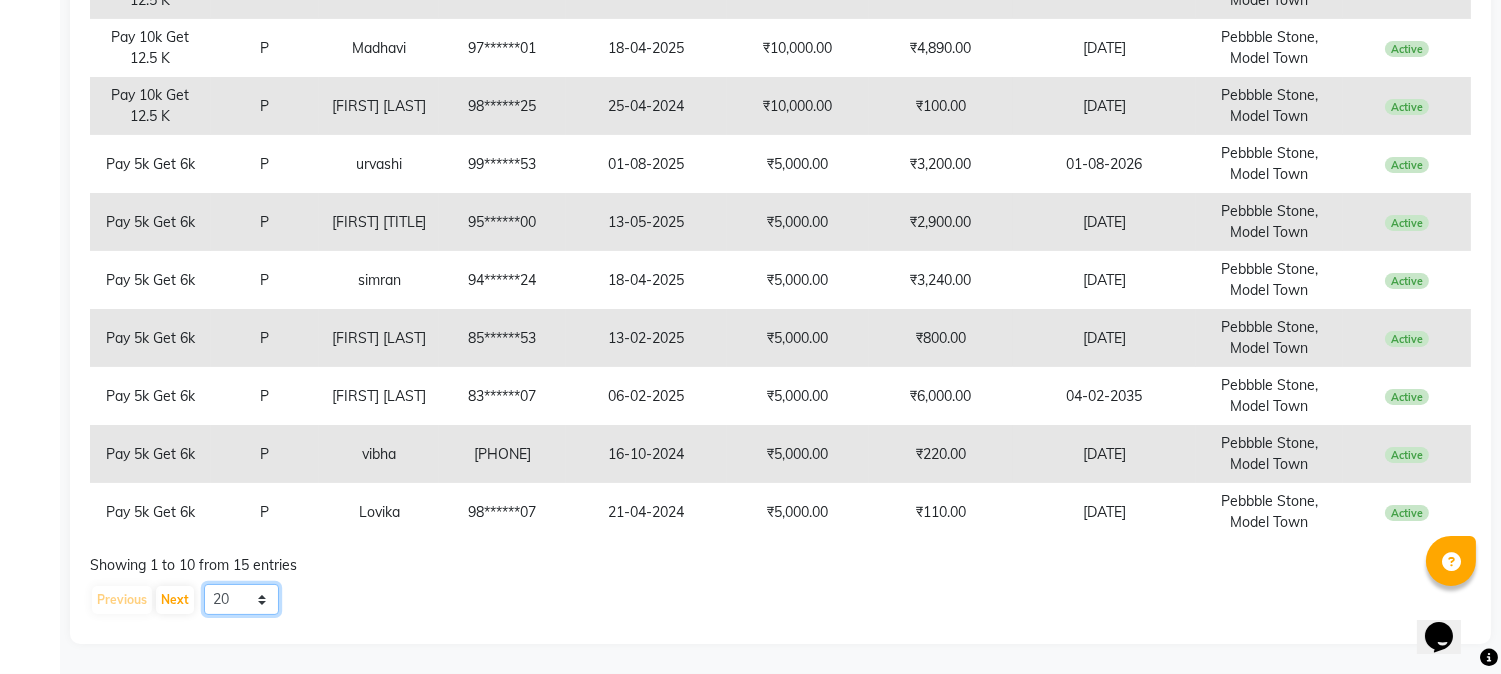 click on "10 20 50 100" 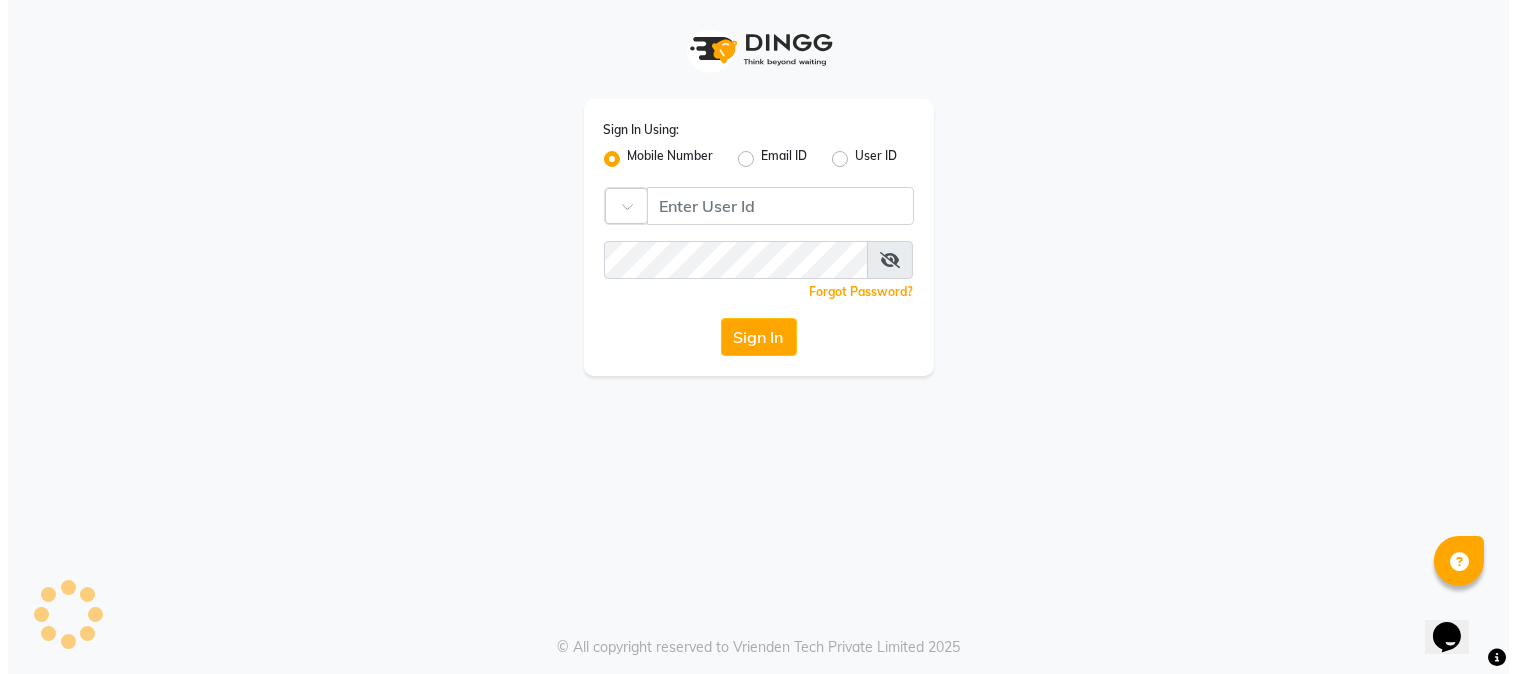 scroll, scrollTop: 0, scrollLeft: 0, axis: both 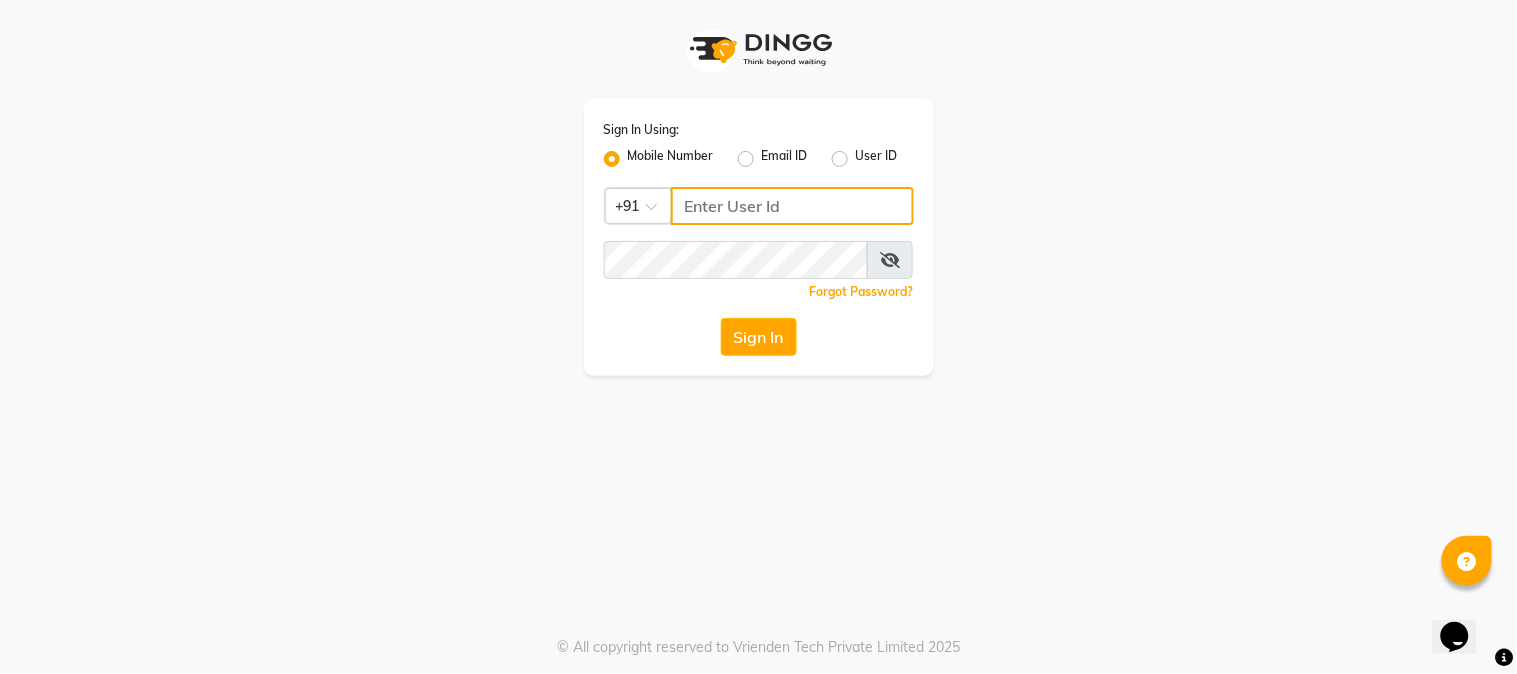 click 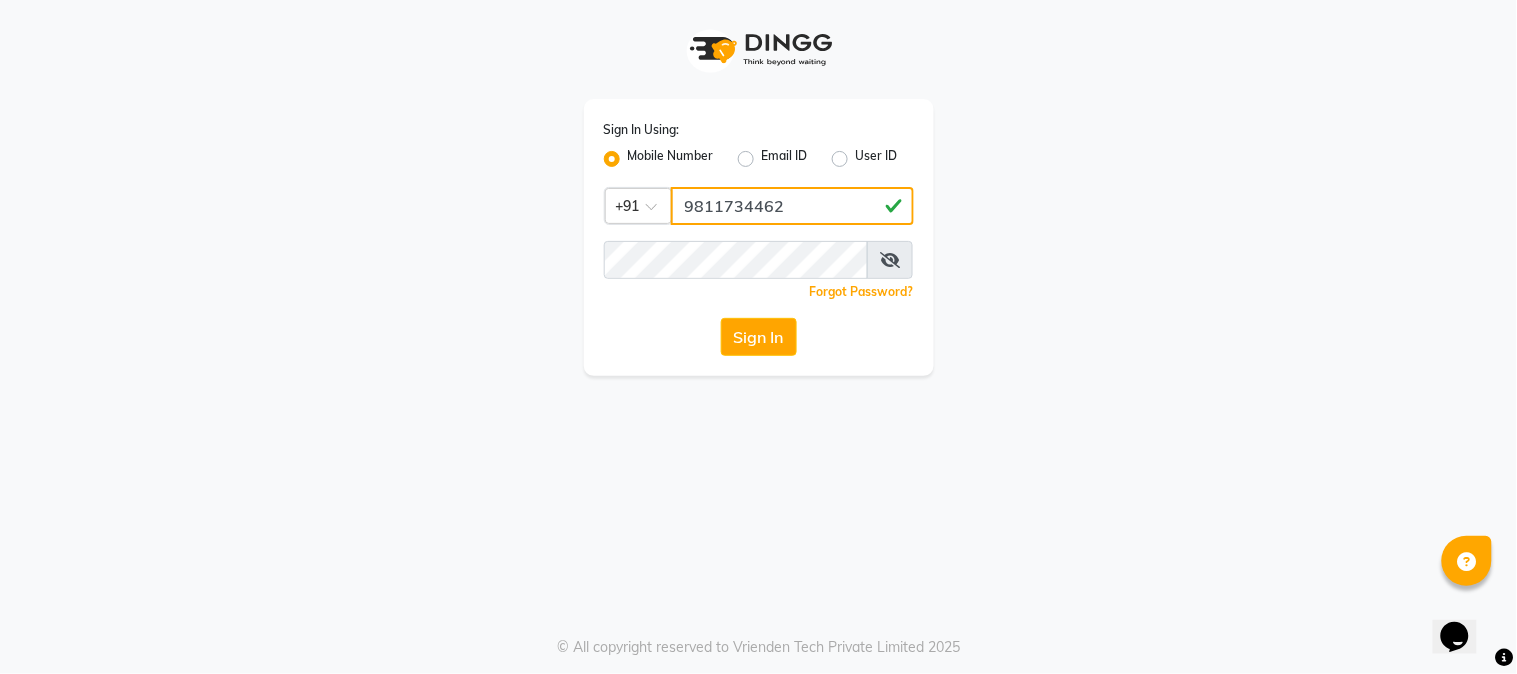 type on "9811734462" 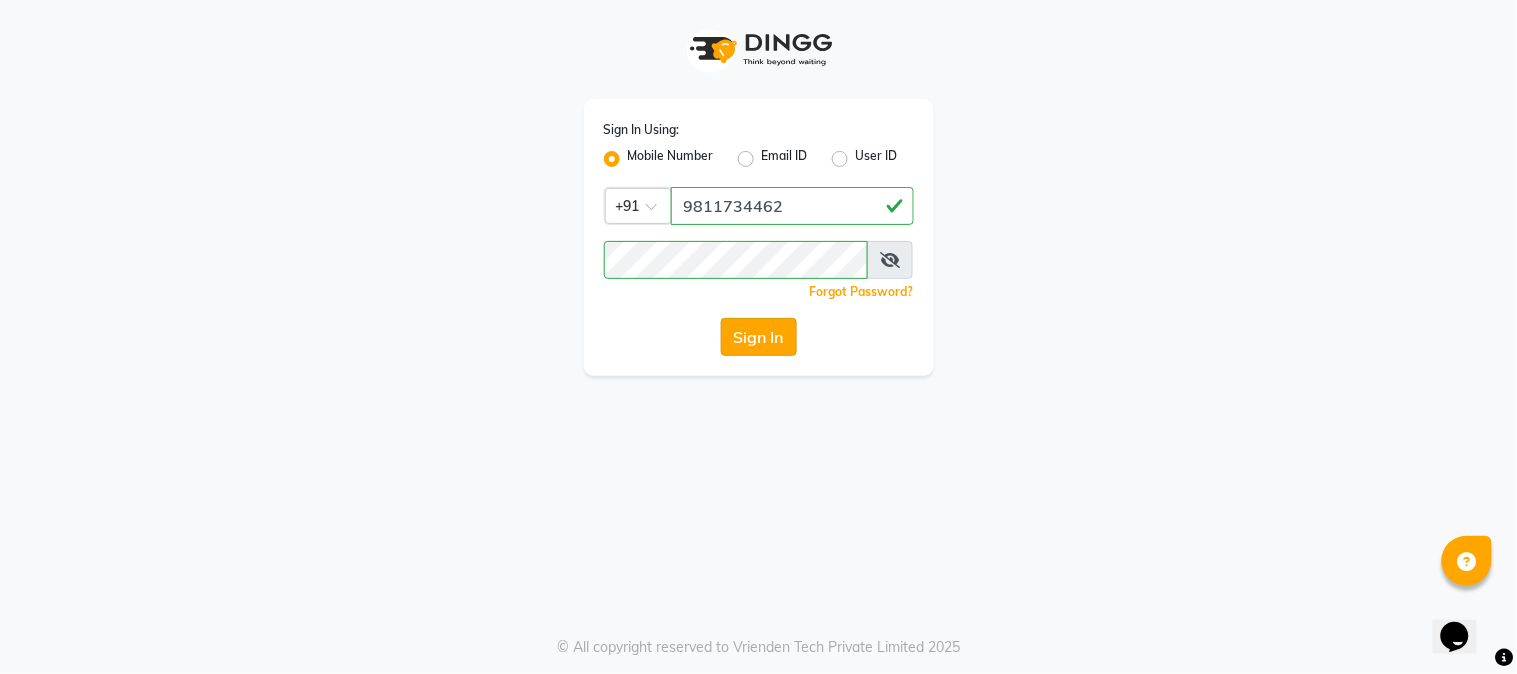 click on "Sign In" 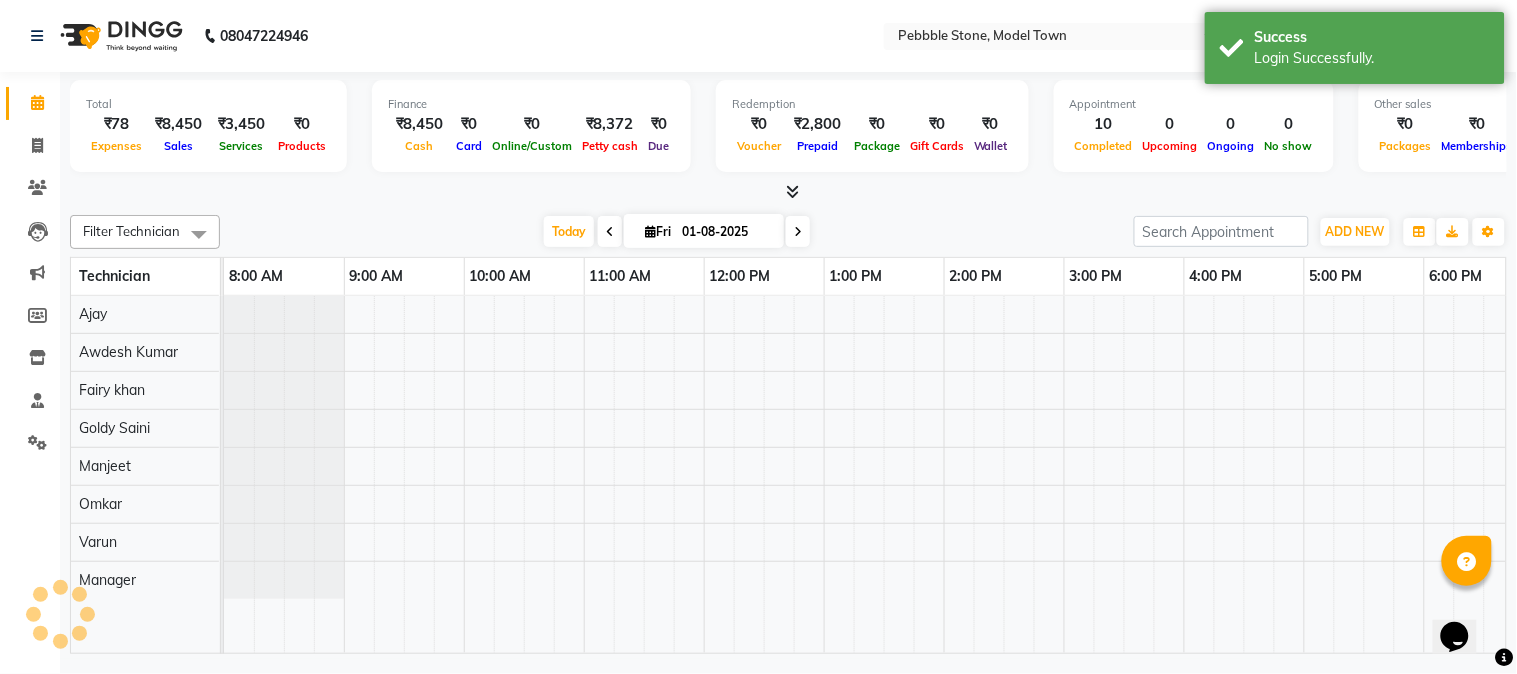 scroll, scrollTop: 0, scrollLeft: 0, axis: both 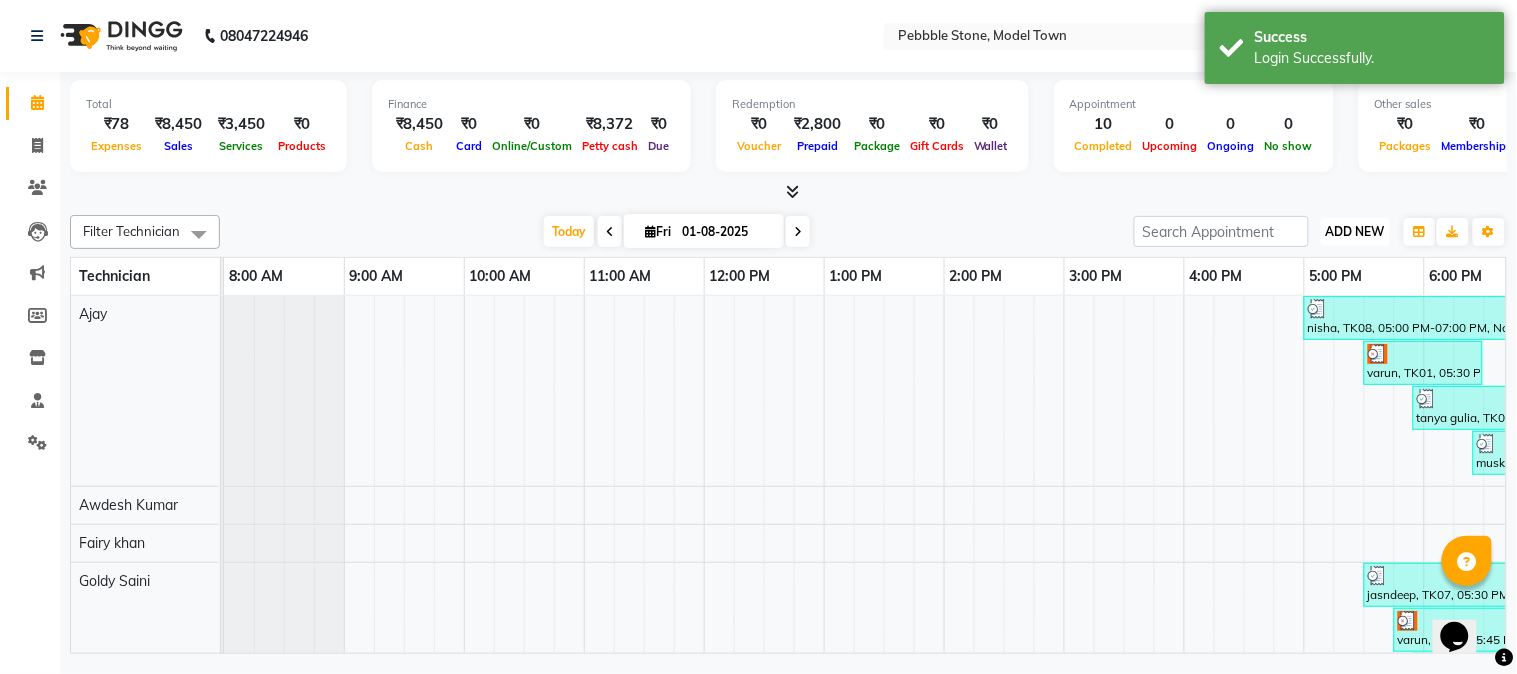 click on "ADD NEW" at bounding box center [1355, 231] 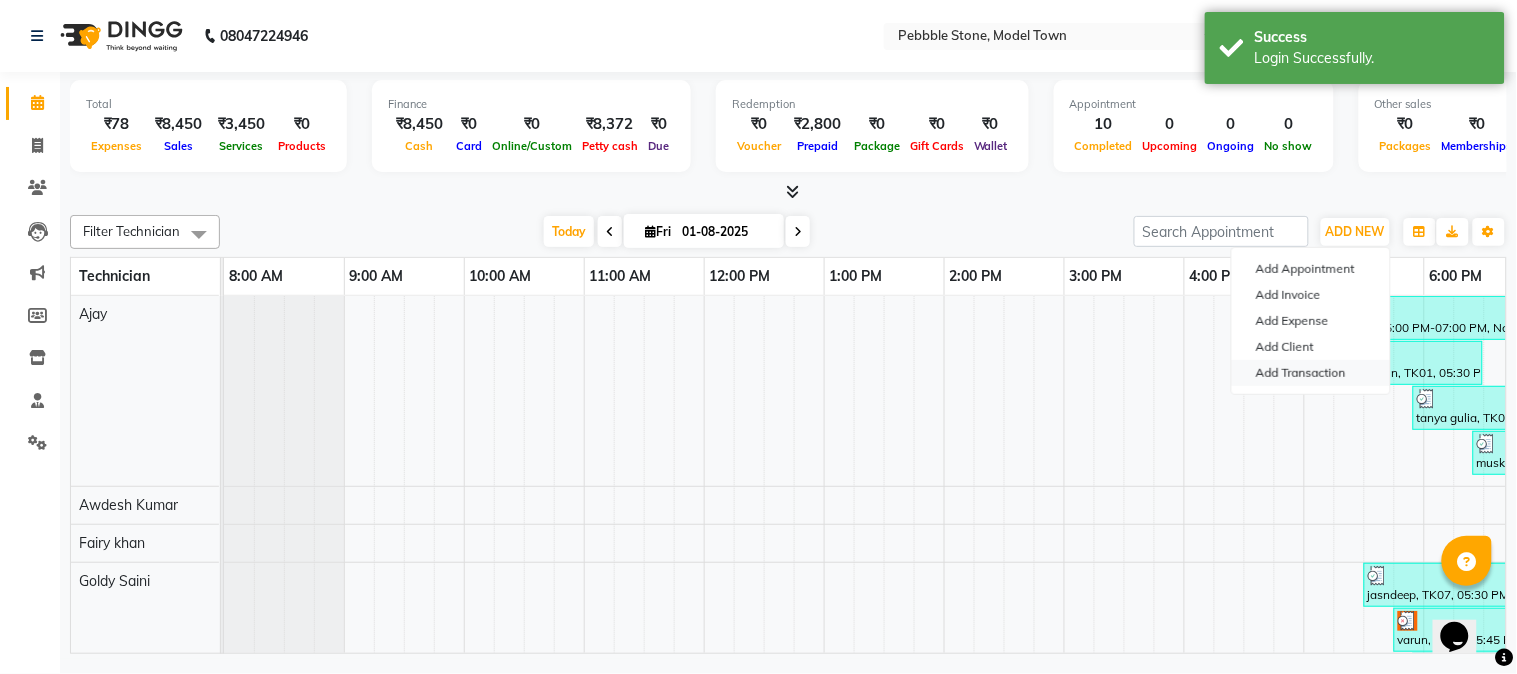 click on "Add Transaction" at bounding box center (1311, 373) 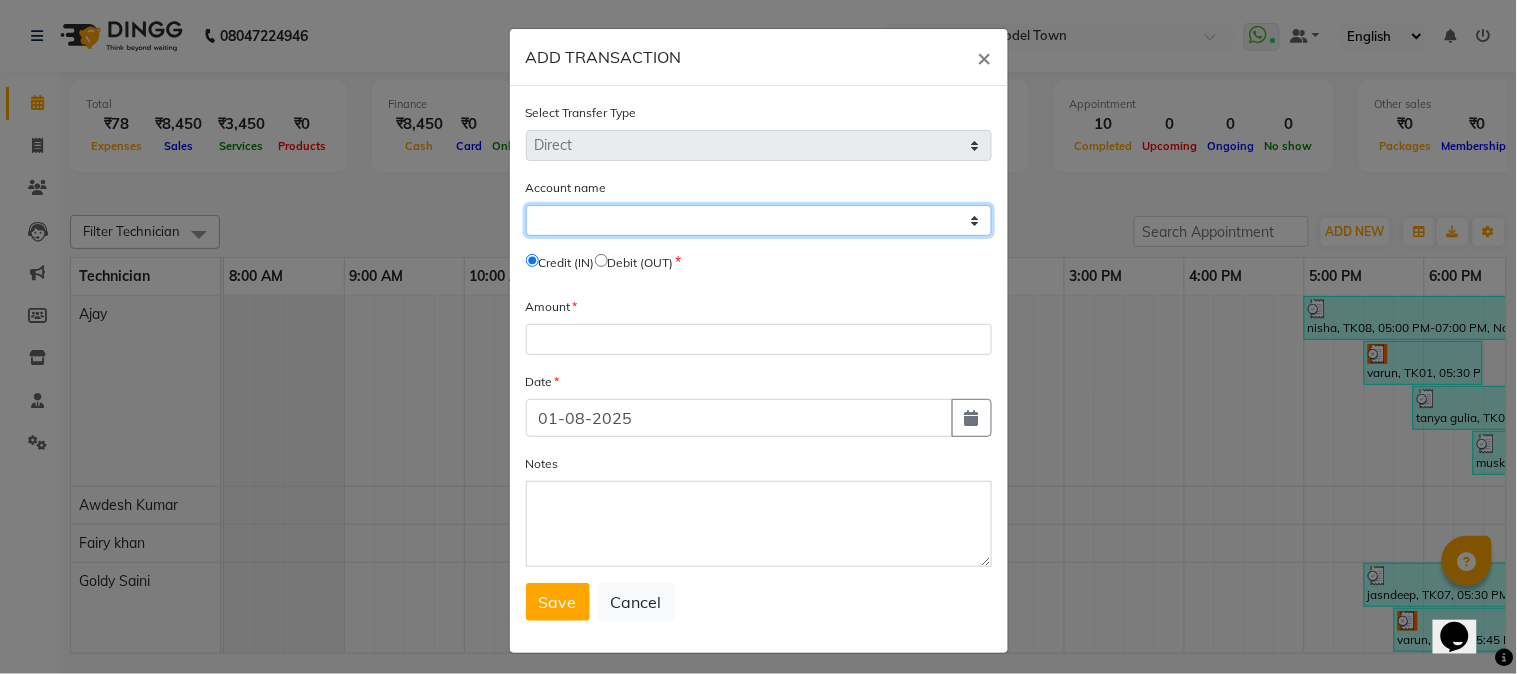 click on "Select Petty Cash Default Account" 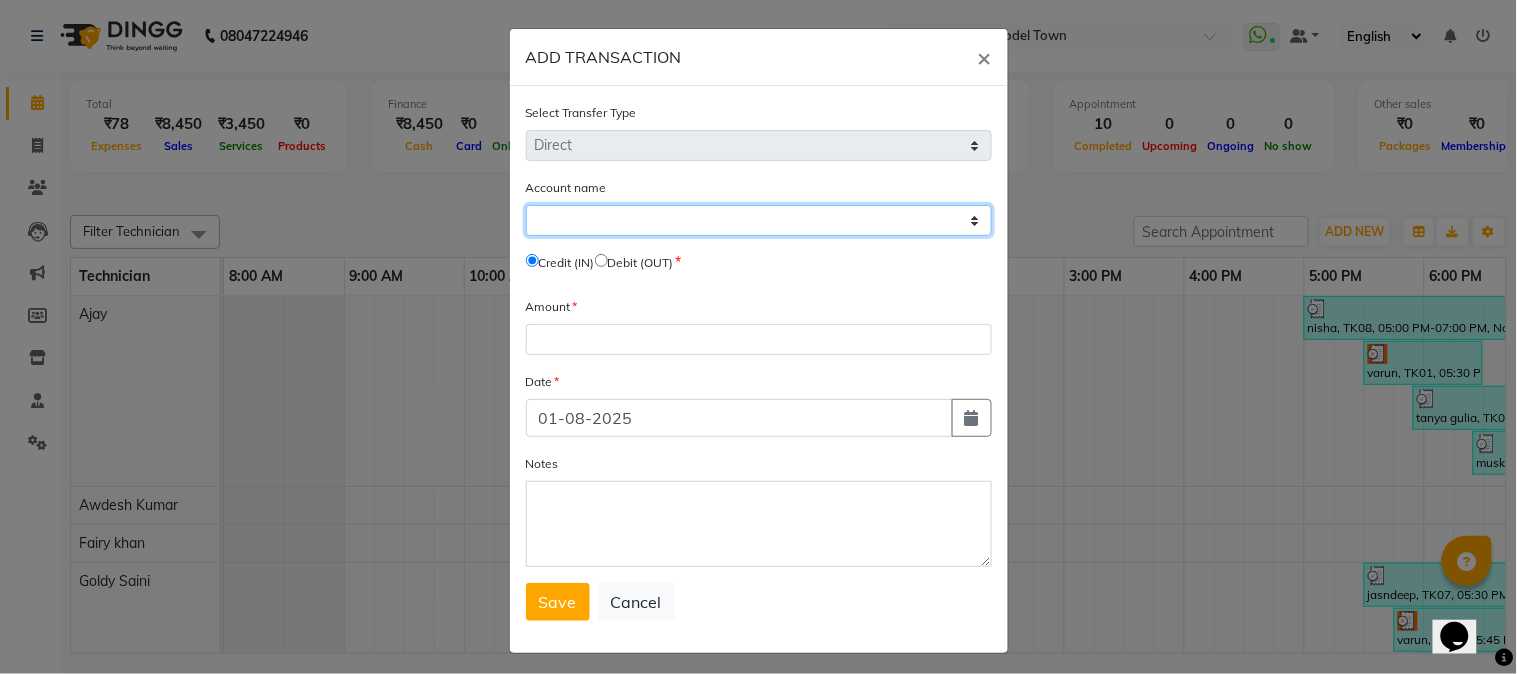 select on "7952" 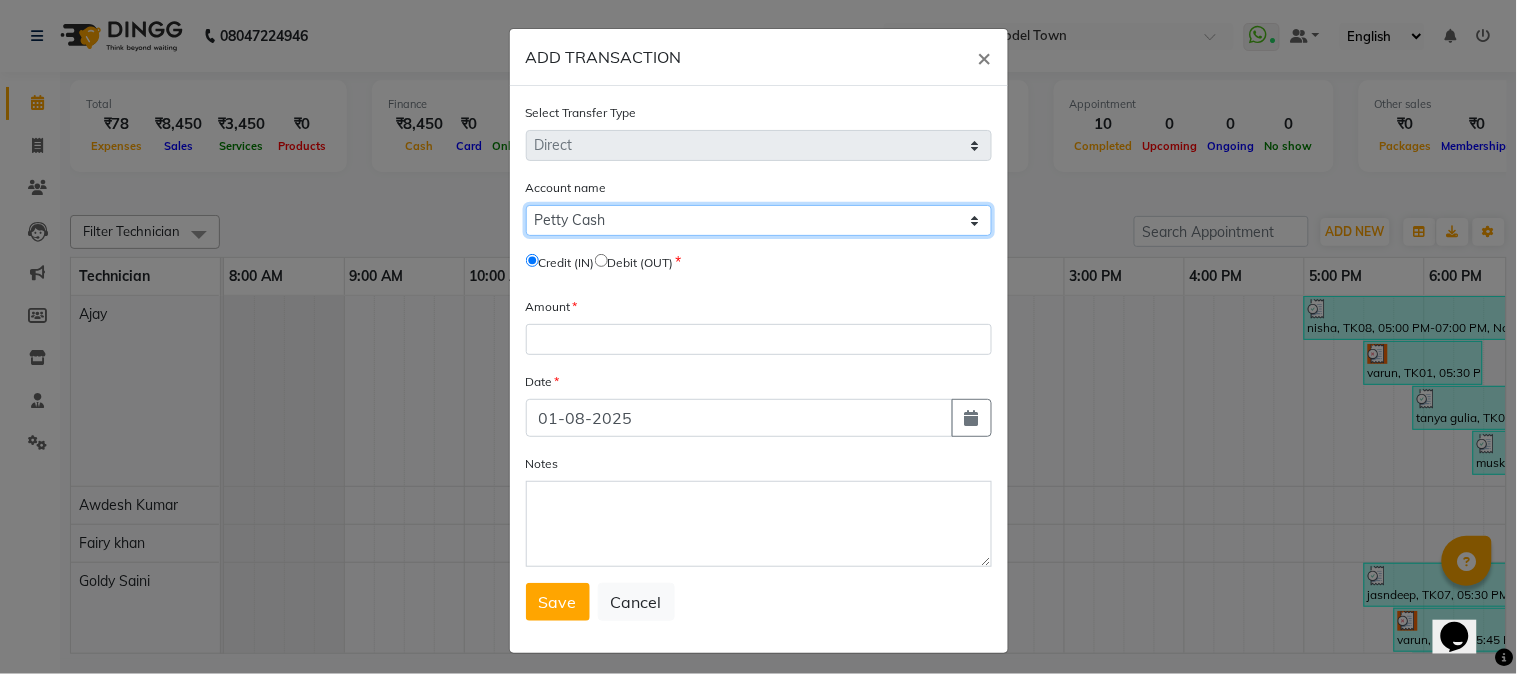 click on "Select Petty Cash Default Account" 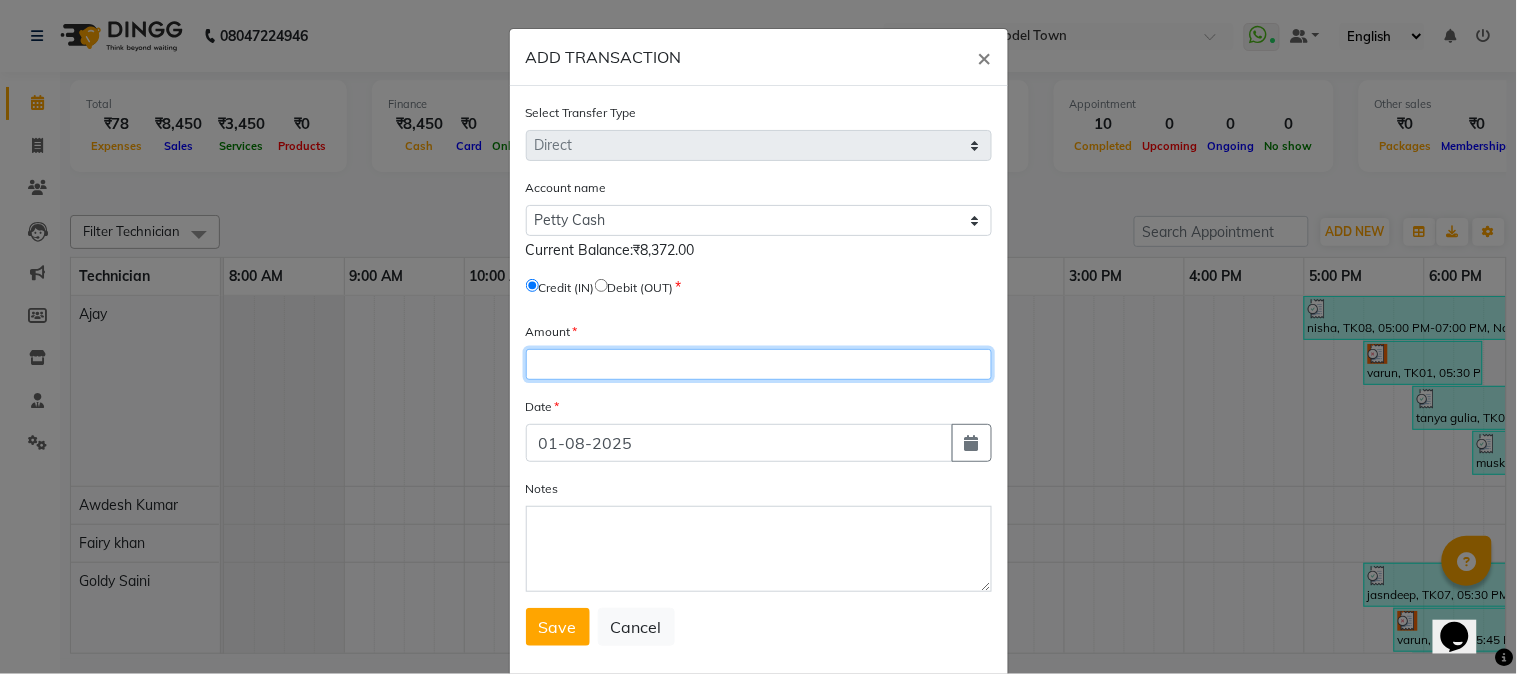 click 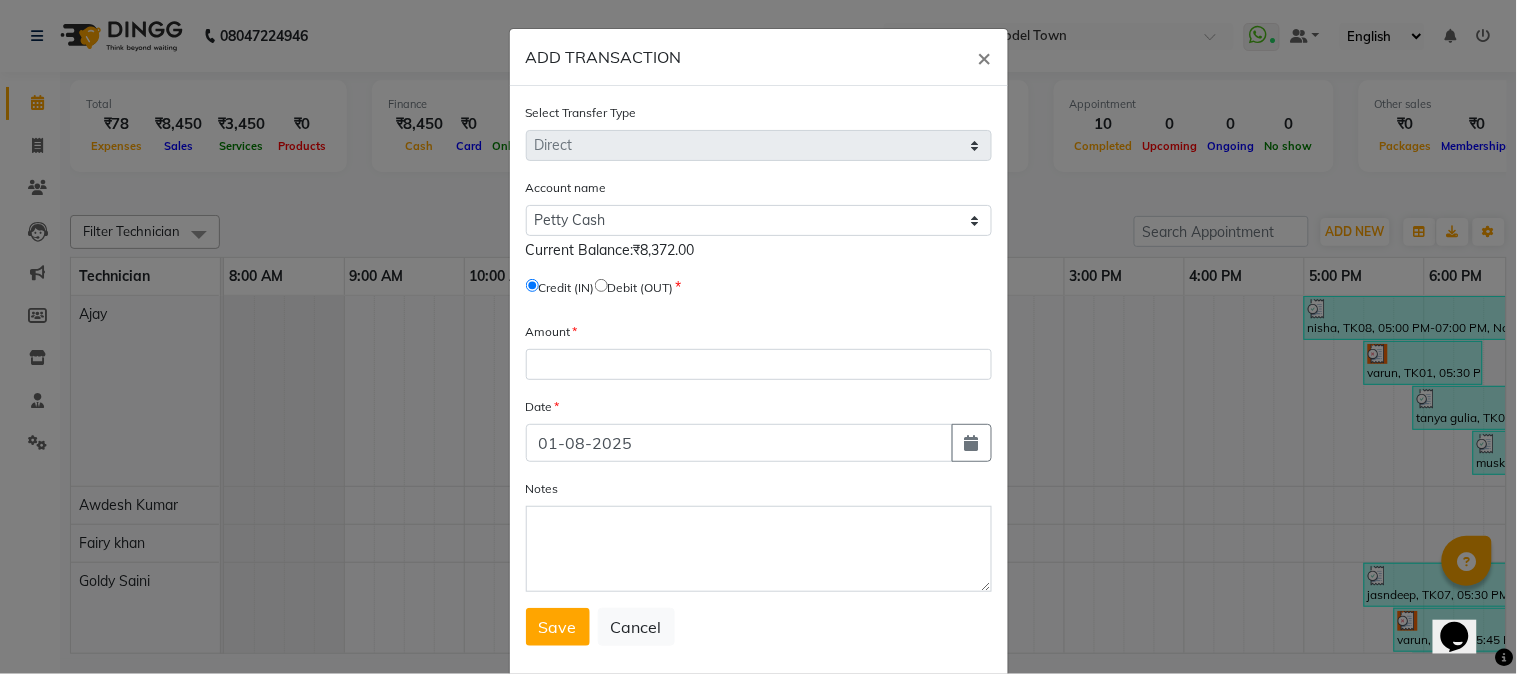 click 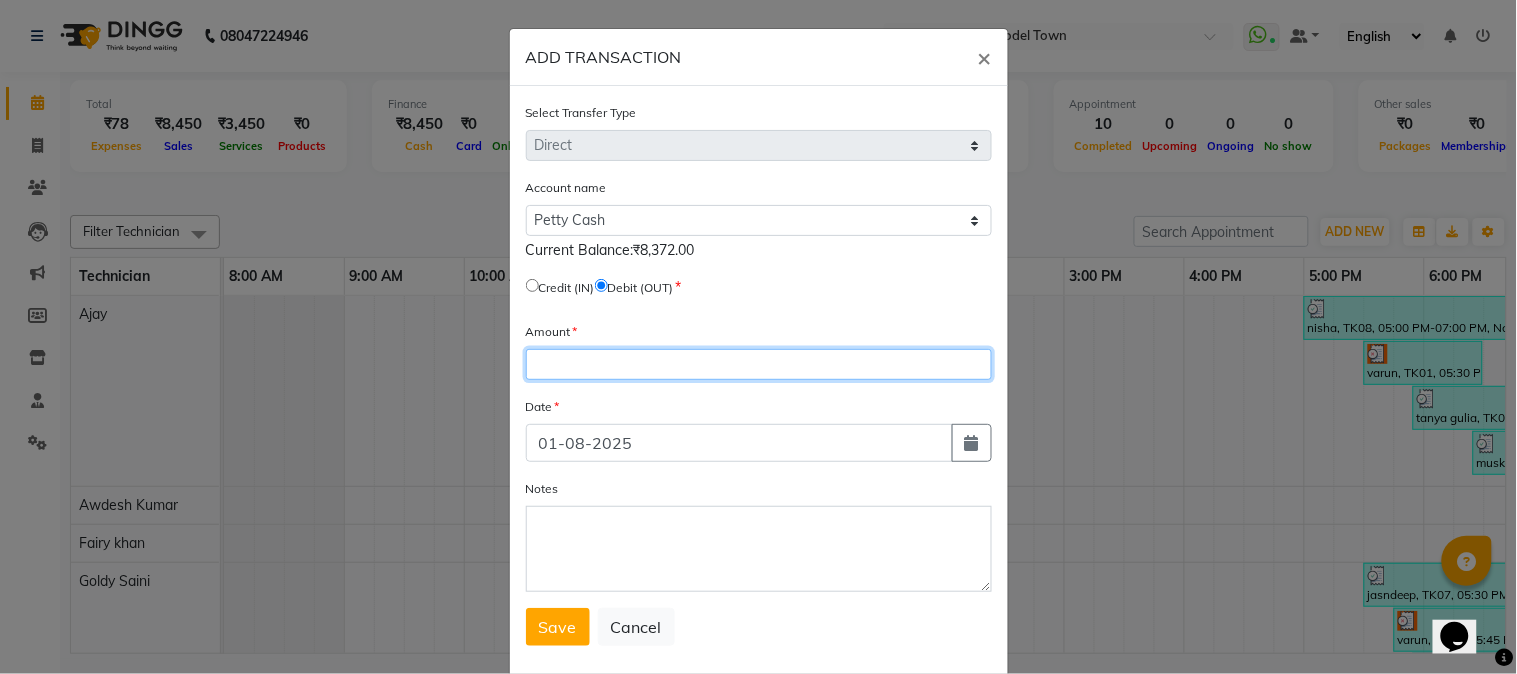 click 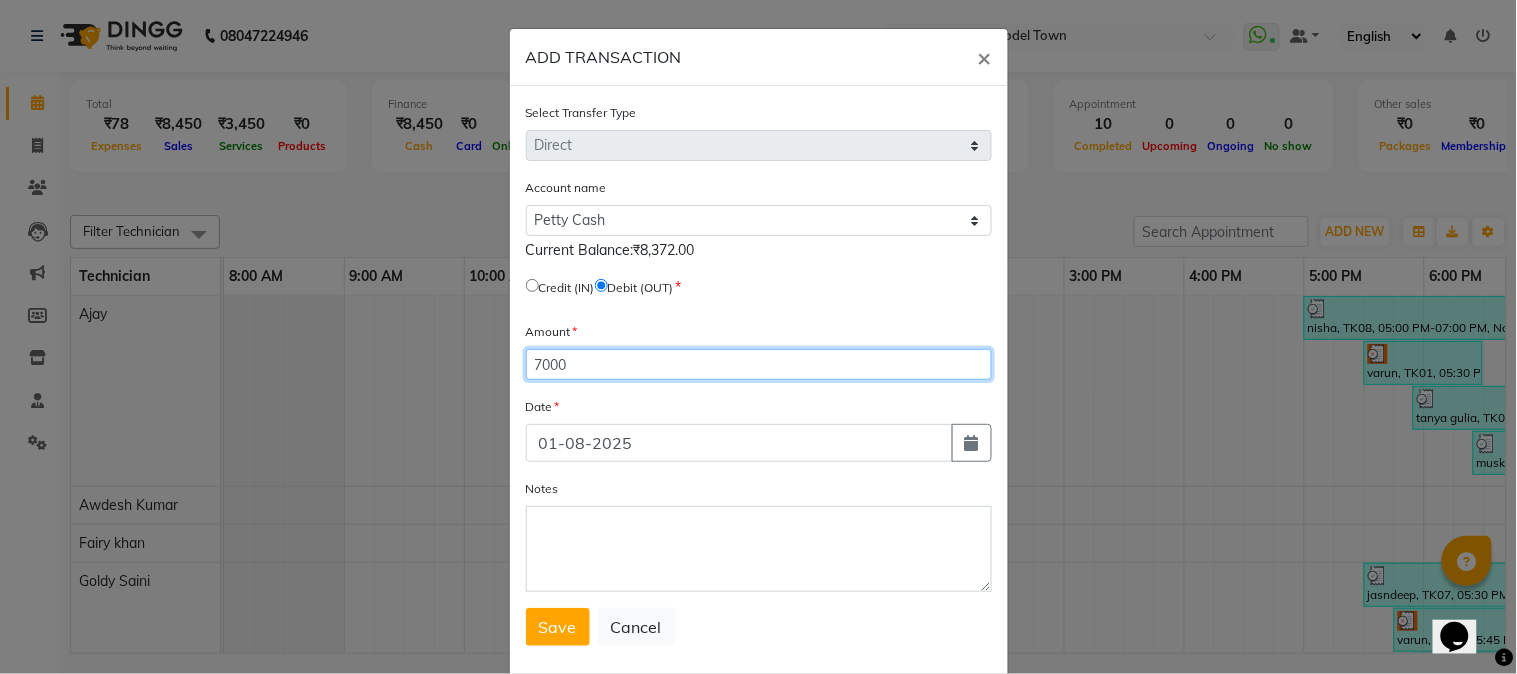 type on "7000" 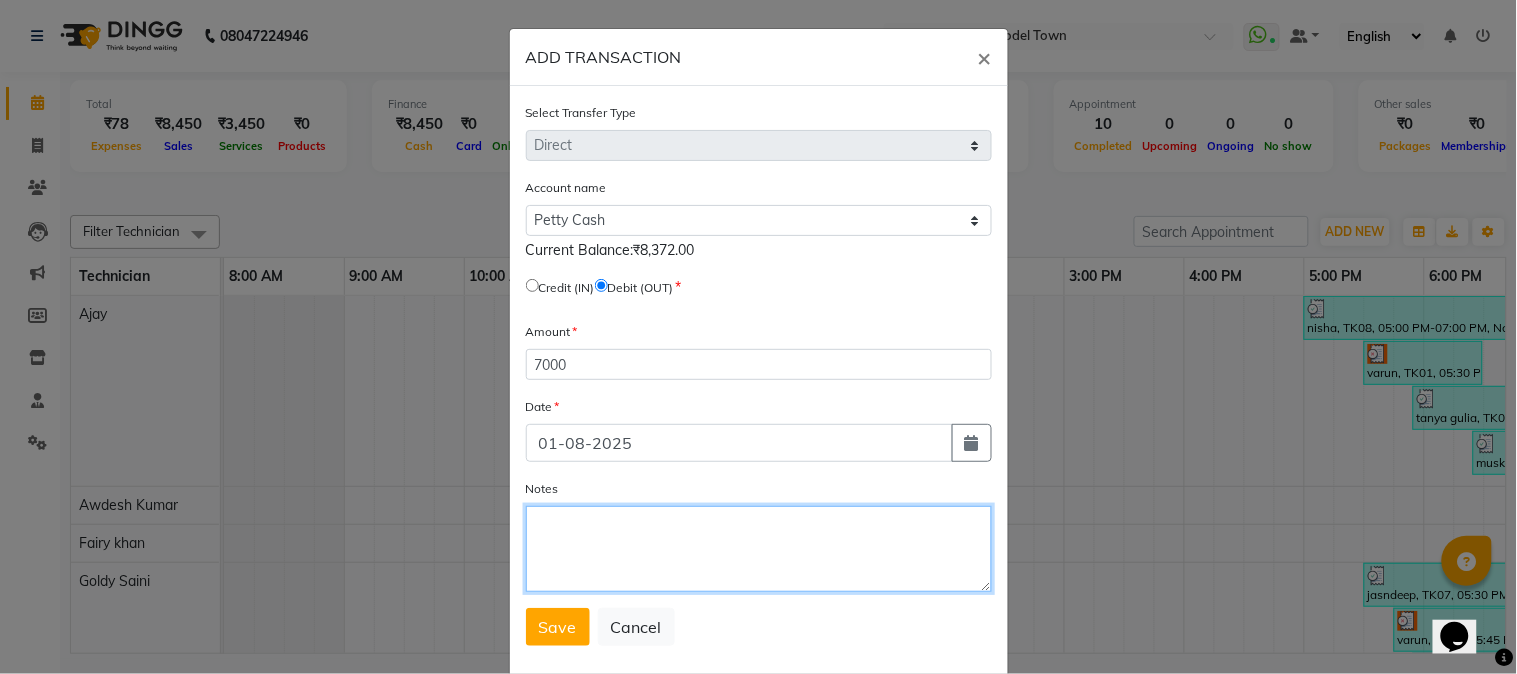 click on "Notes" at bounding box center [759, 549] 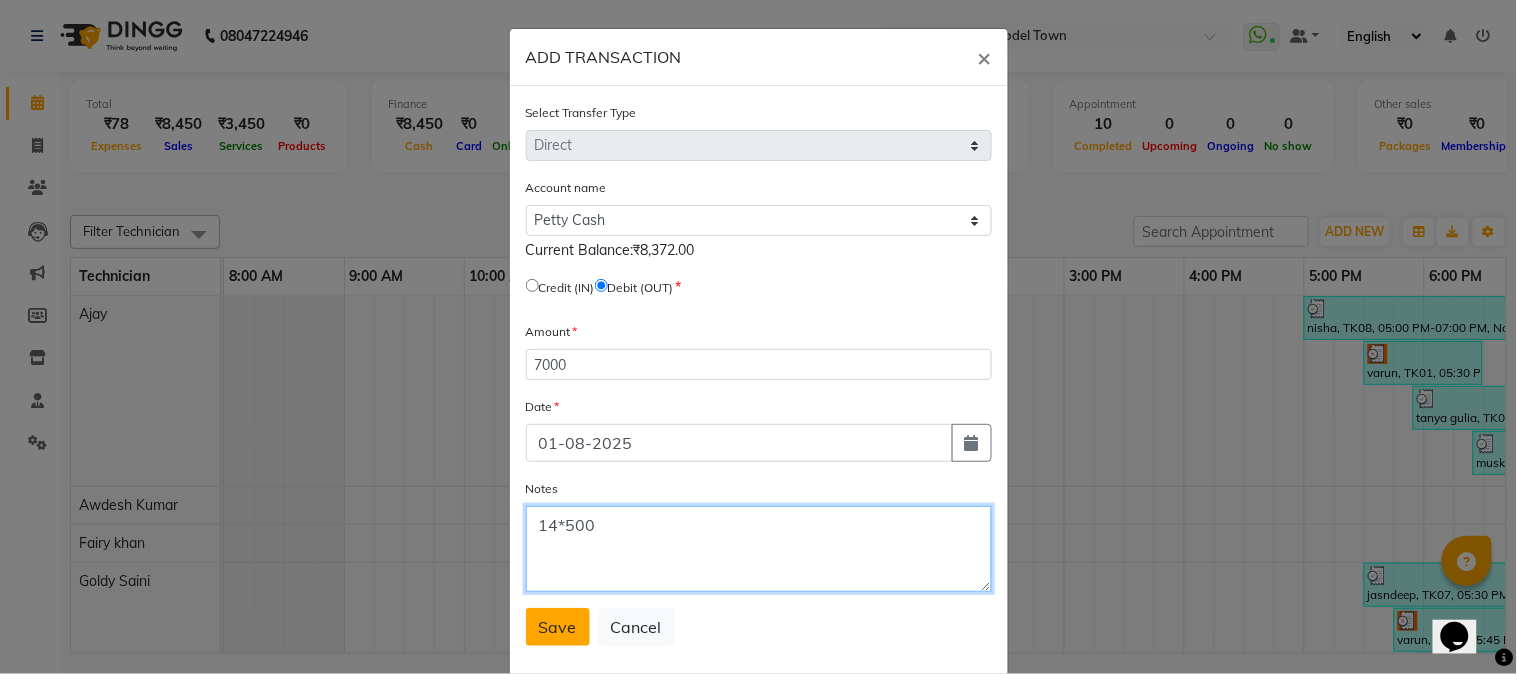 type on "14*500" 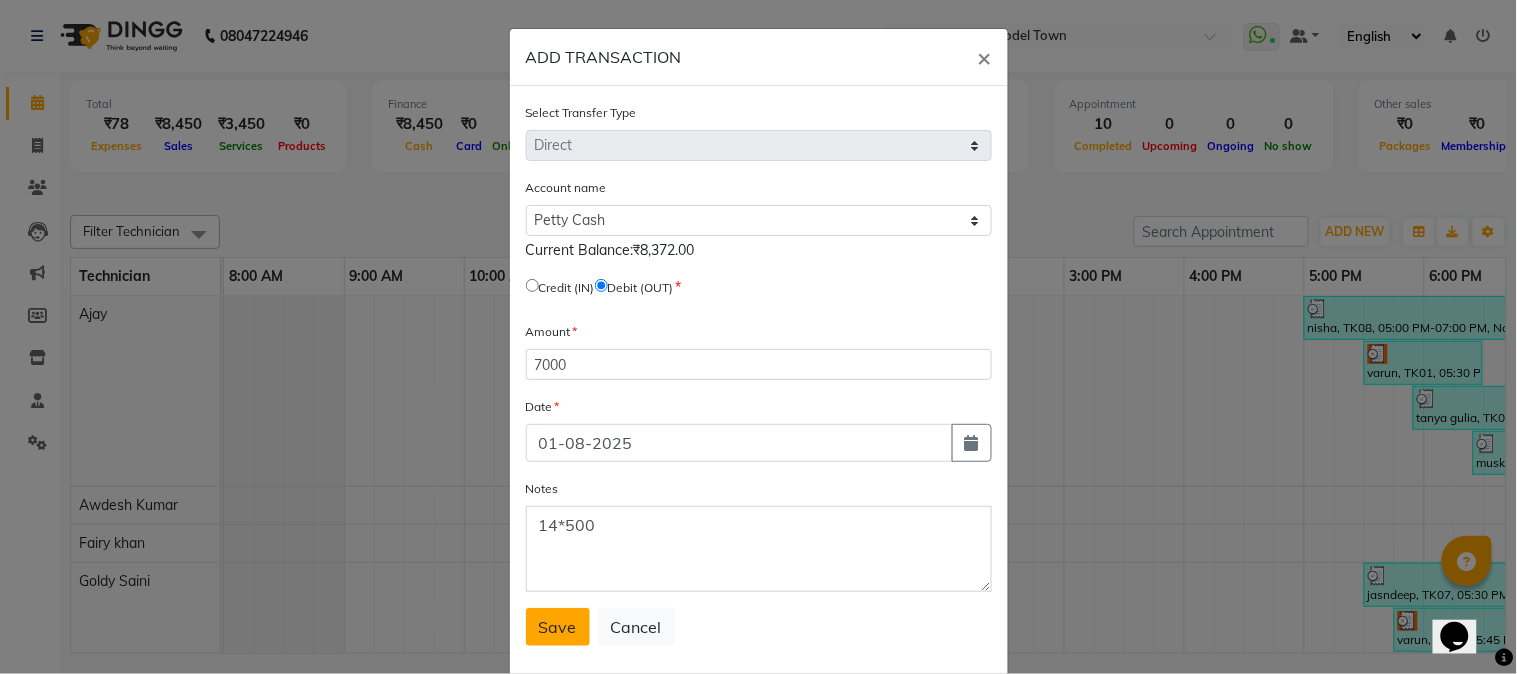 click on "Save" at bounding box center [558, 627] 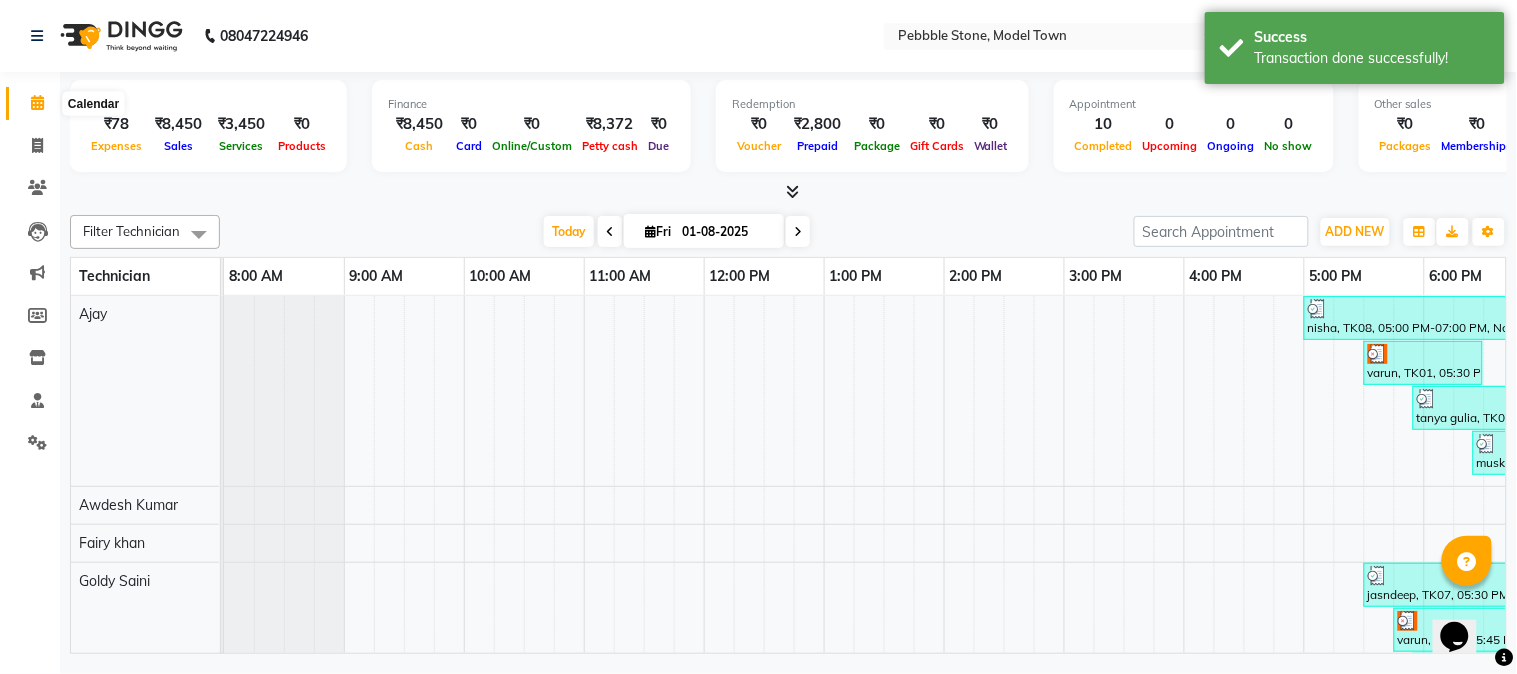 click 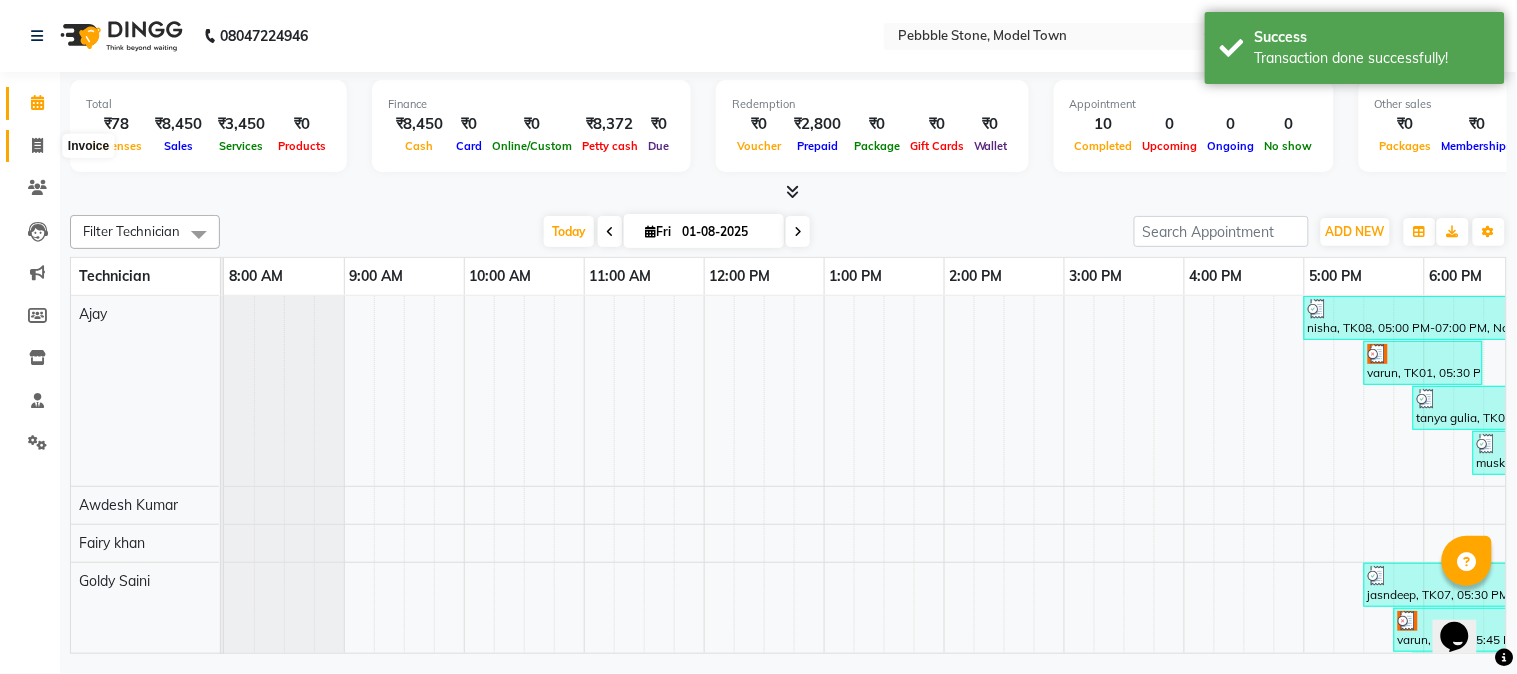click 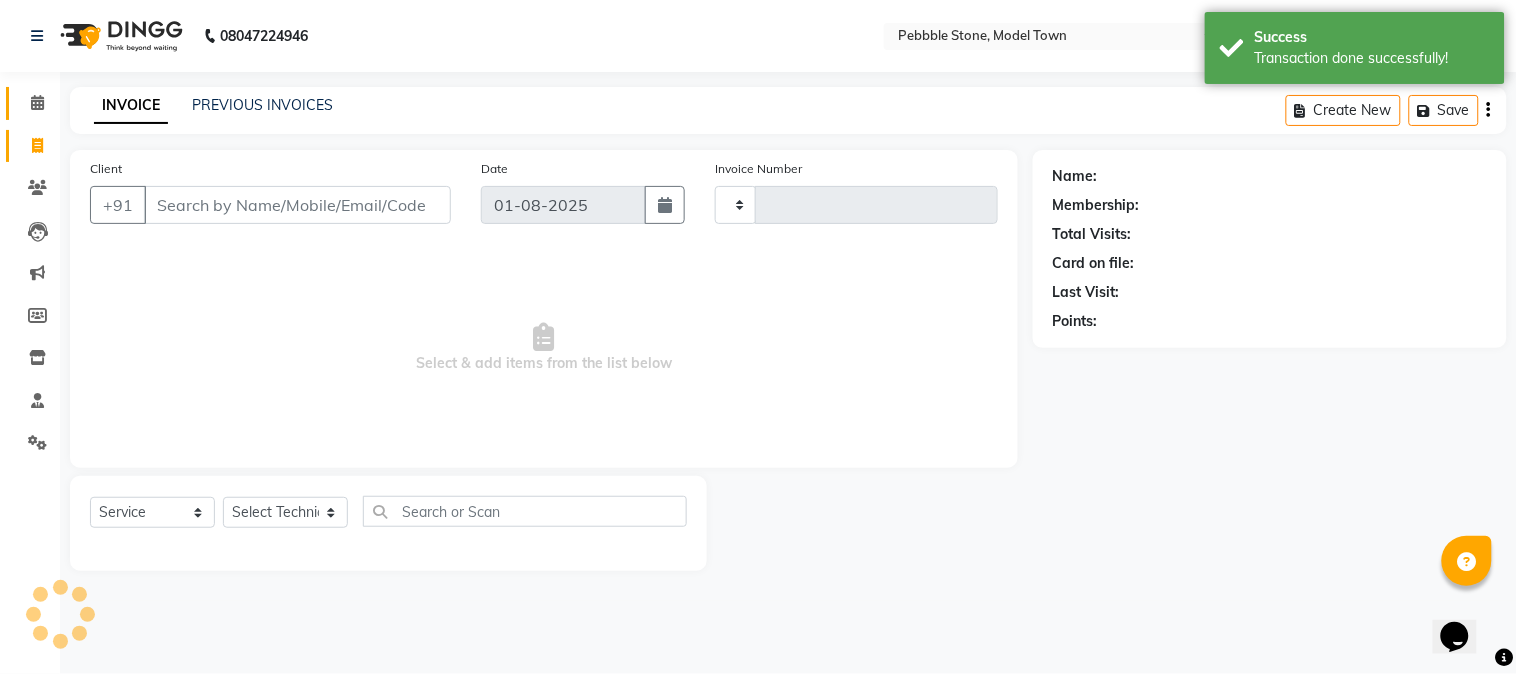type on "0015" 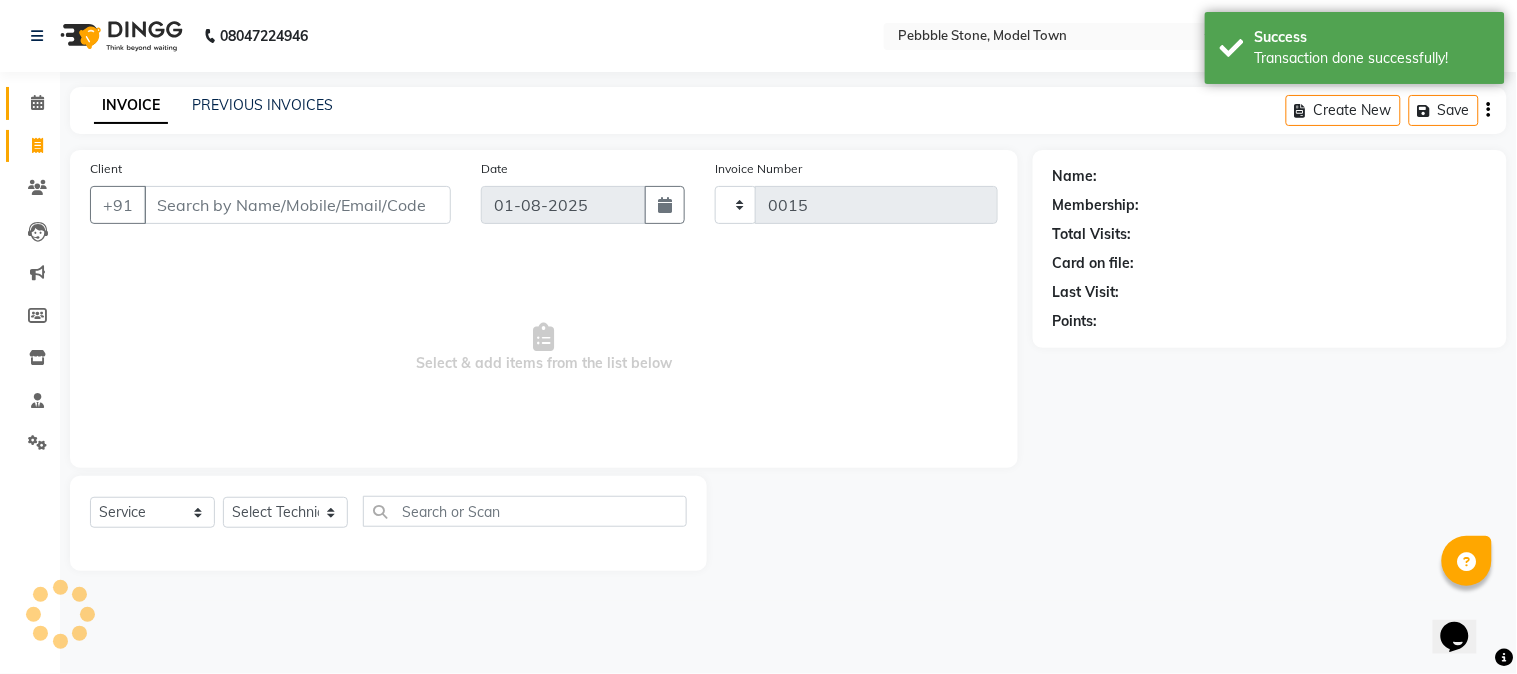 select on "8684" 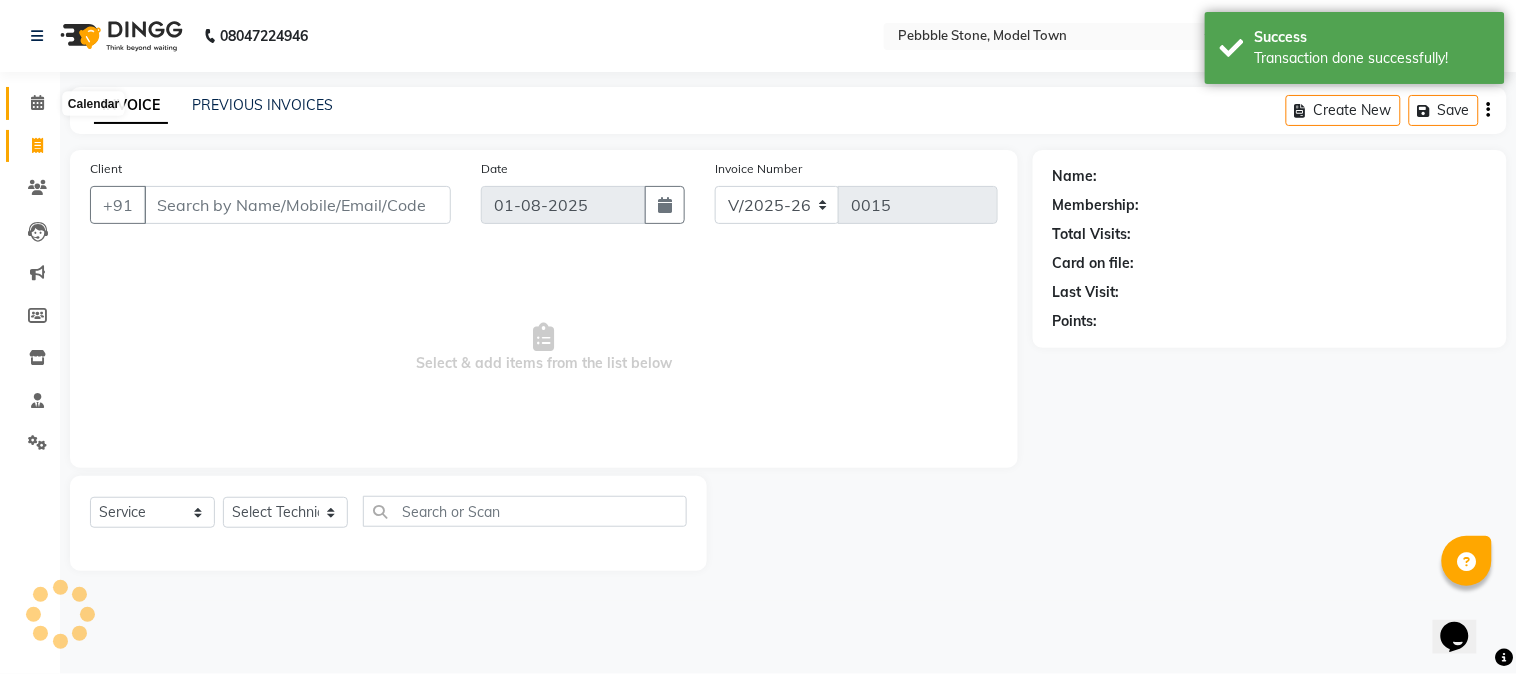 click 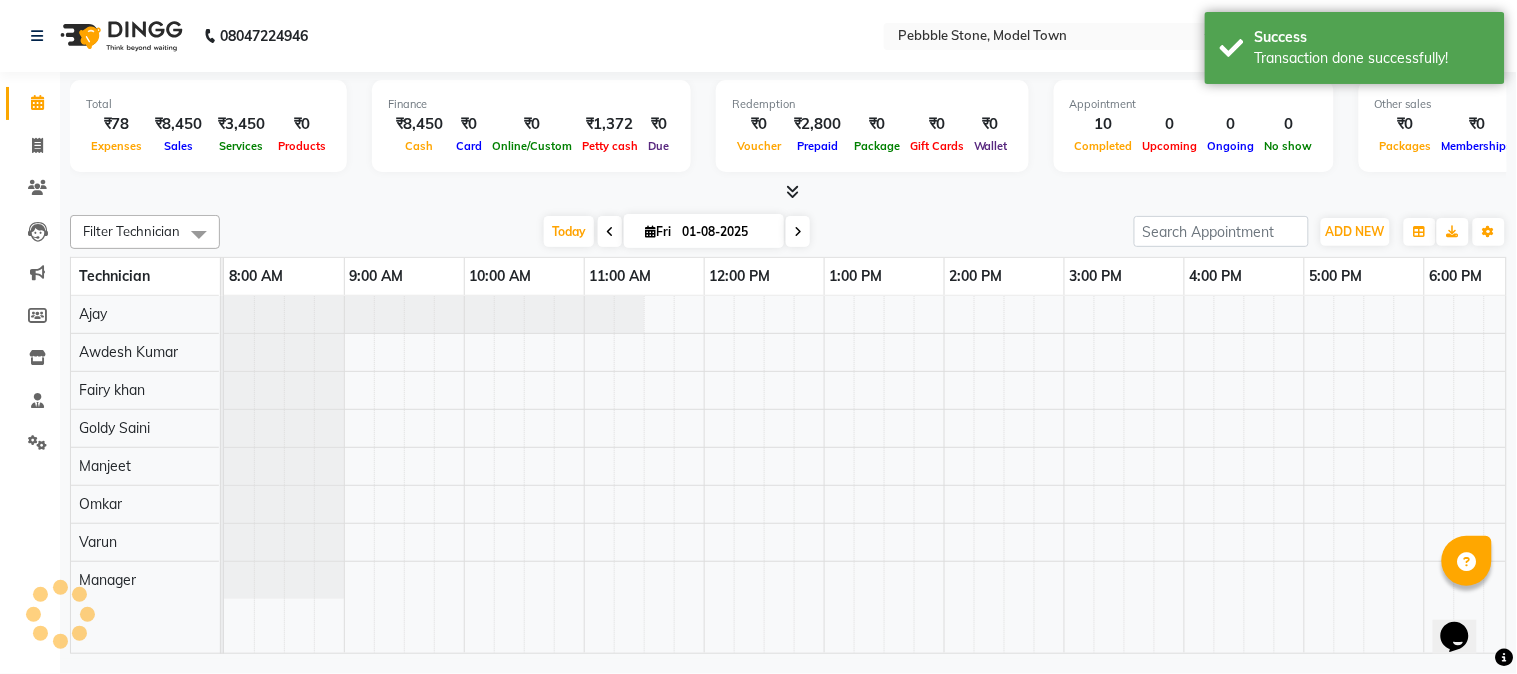 scroll, scrollTop: 0, scrollLeft: 0, axis: both 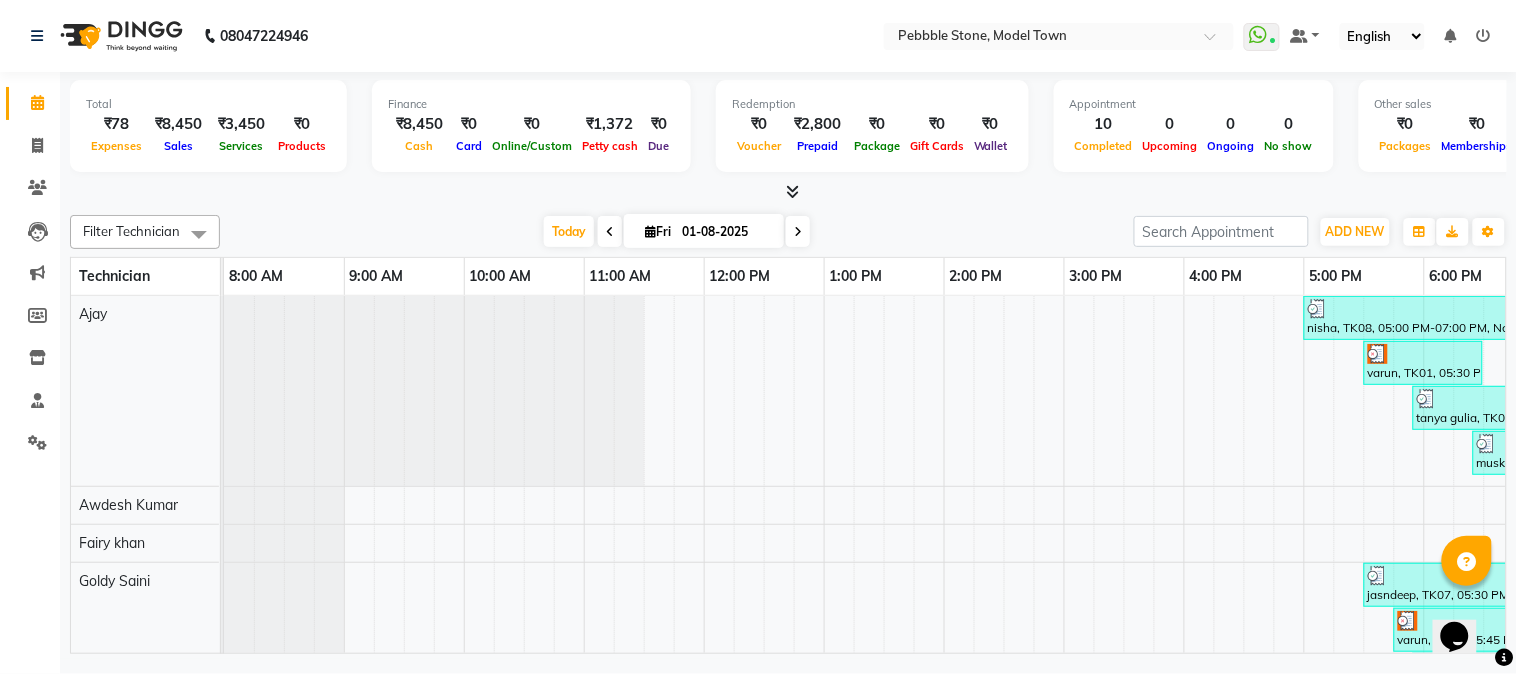 click at bounding box center [792, 191] 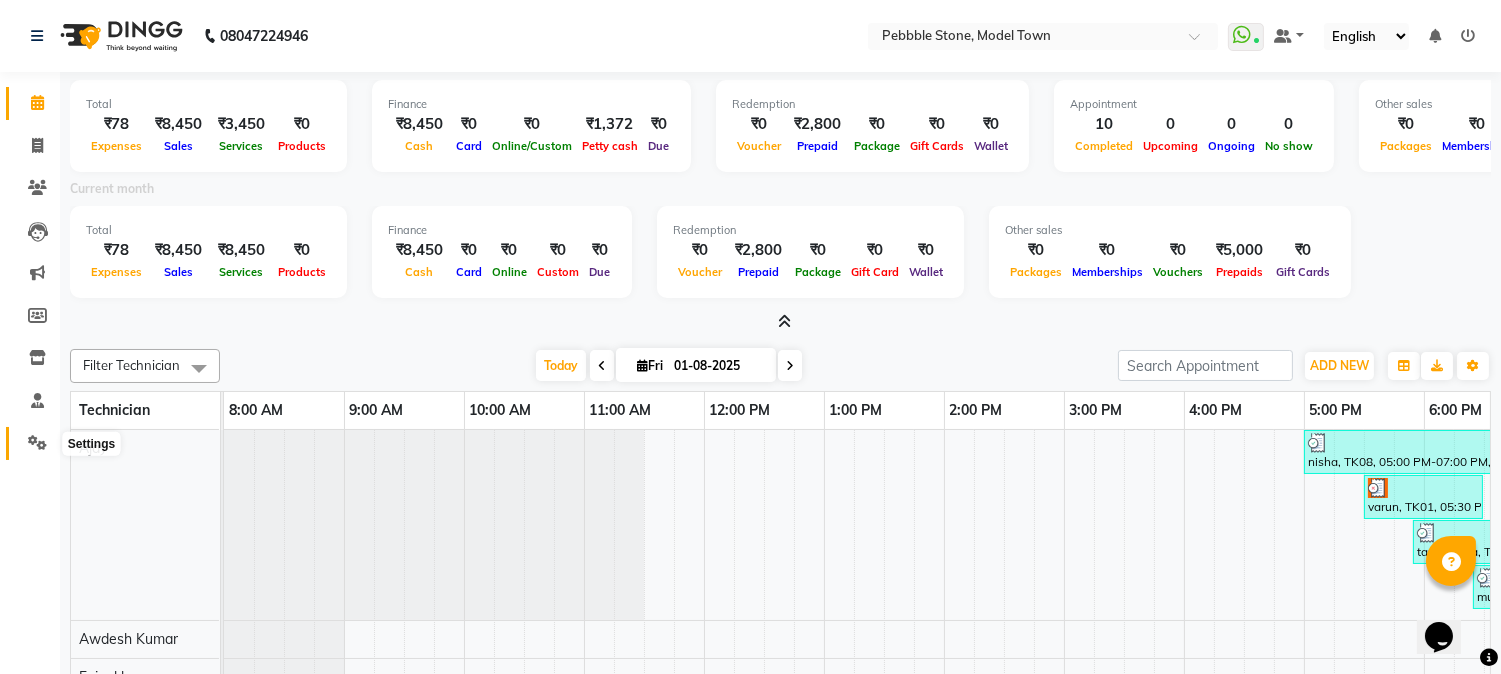 click 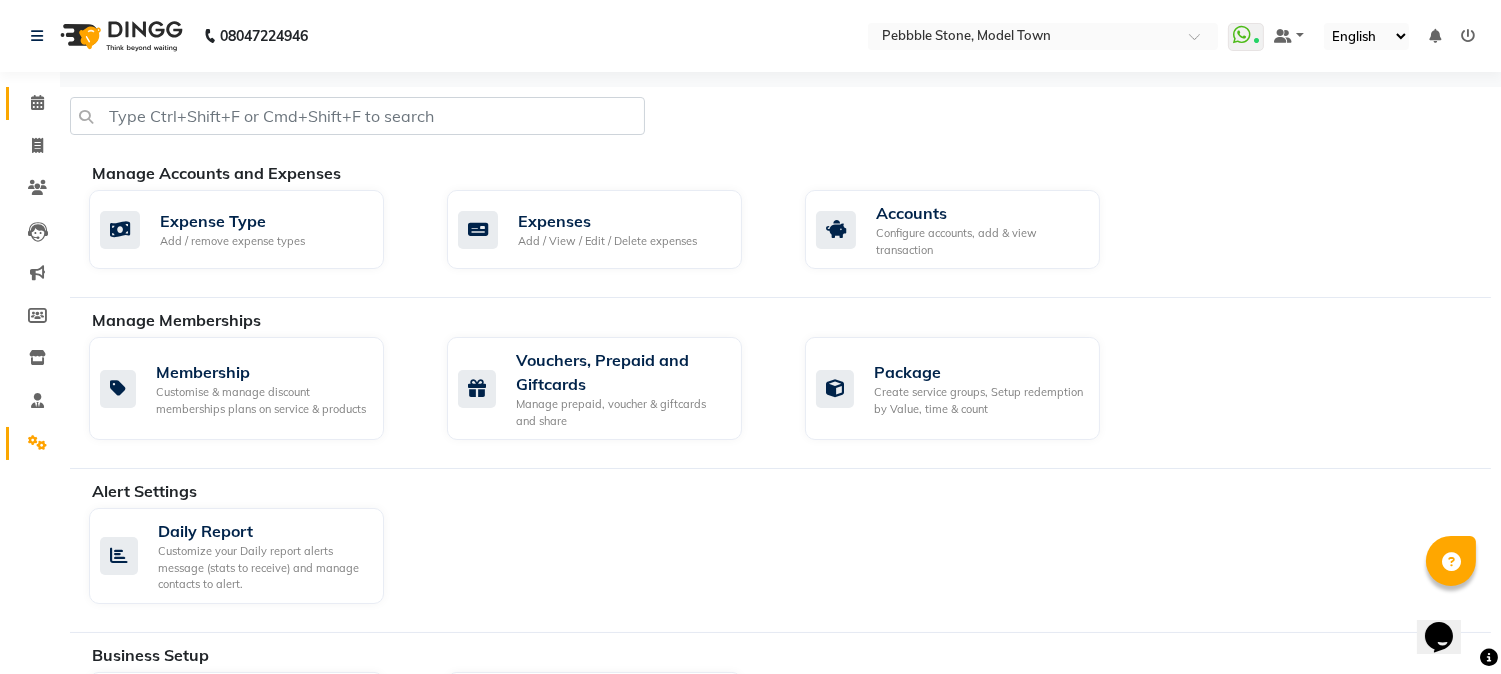 scroll, scrollTop: 408, scrollLeft: 0, axis: vertical 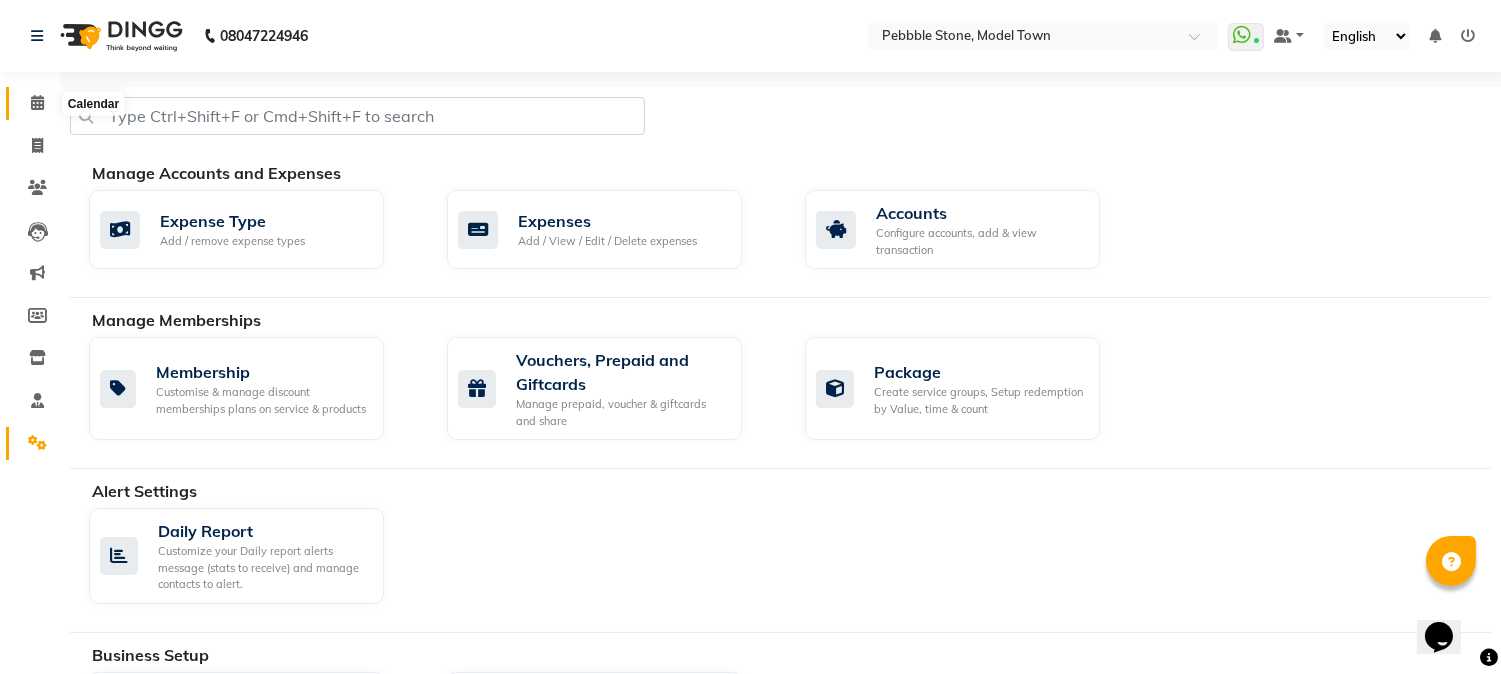 click 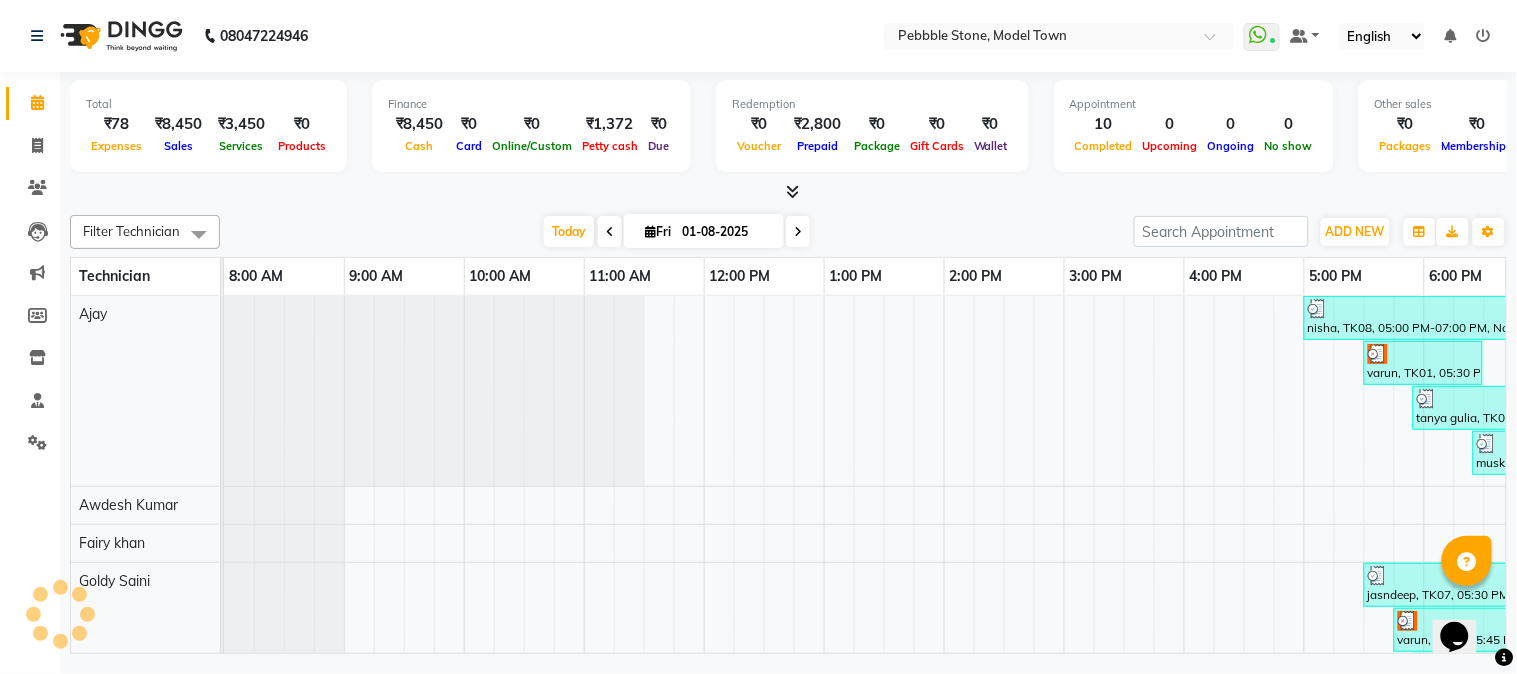 scroll, scrollTop: 0, scrollLeft: 0, axis: both 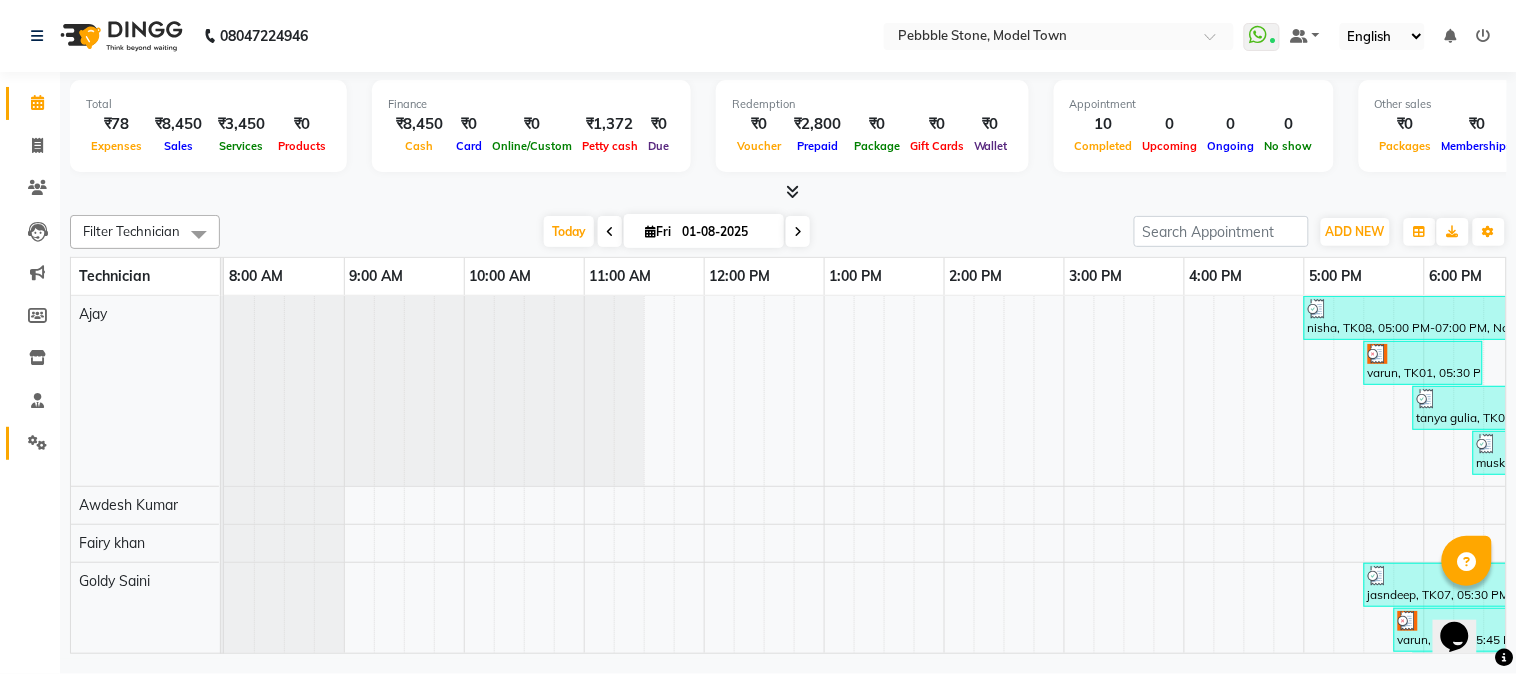 click on "Settings" 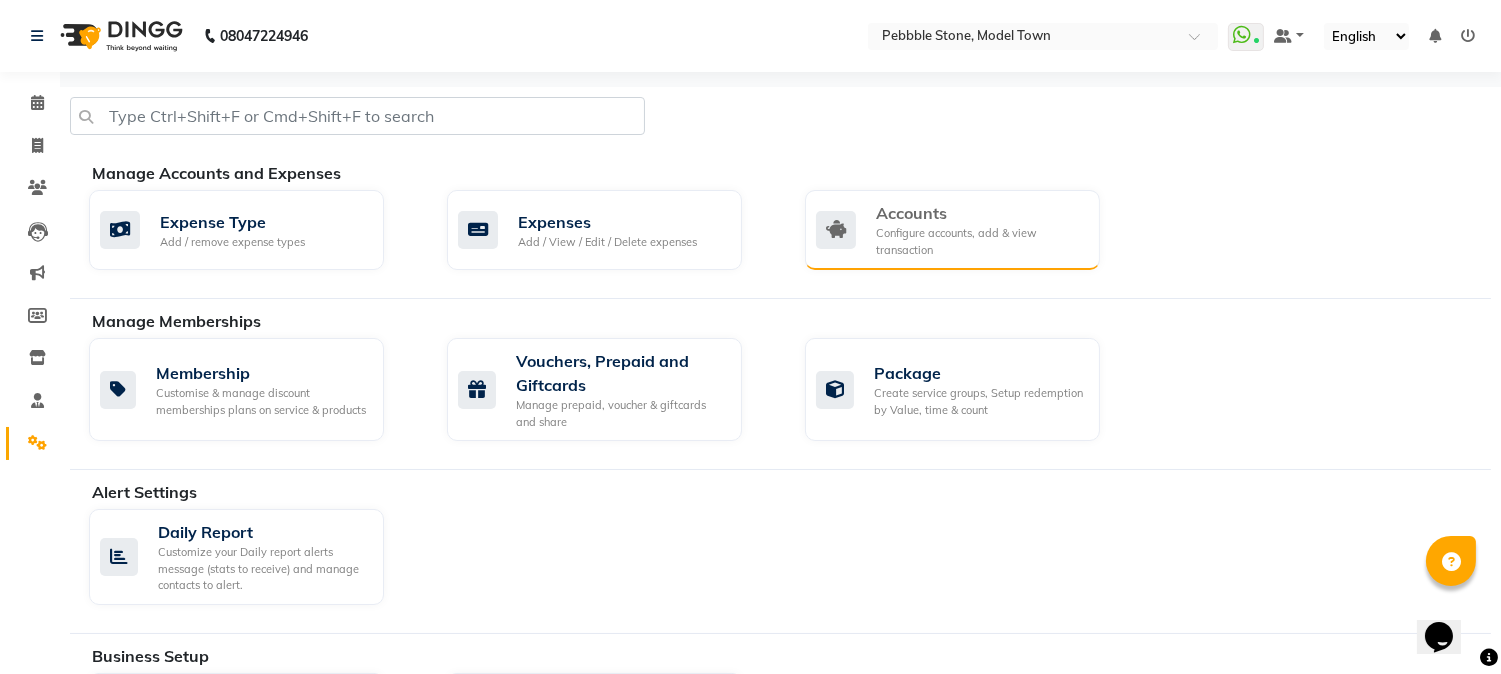 click on "Configure accounts, add & view transaction" 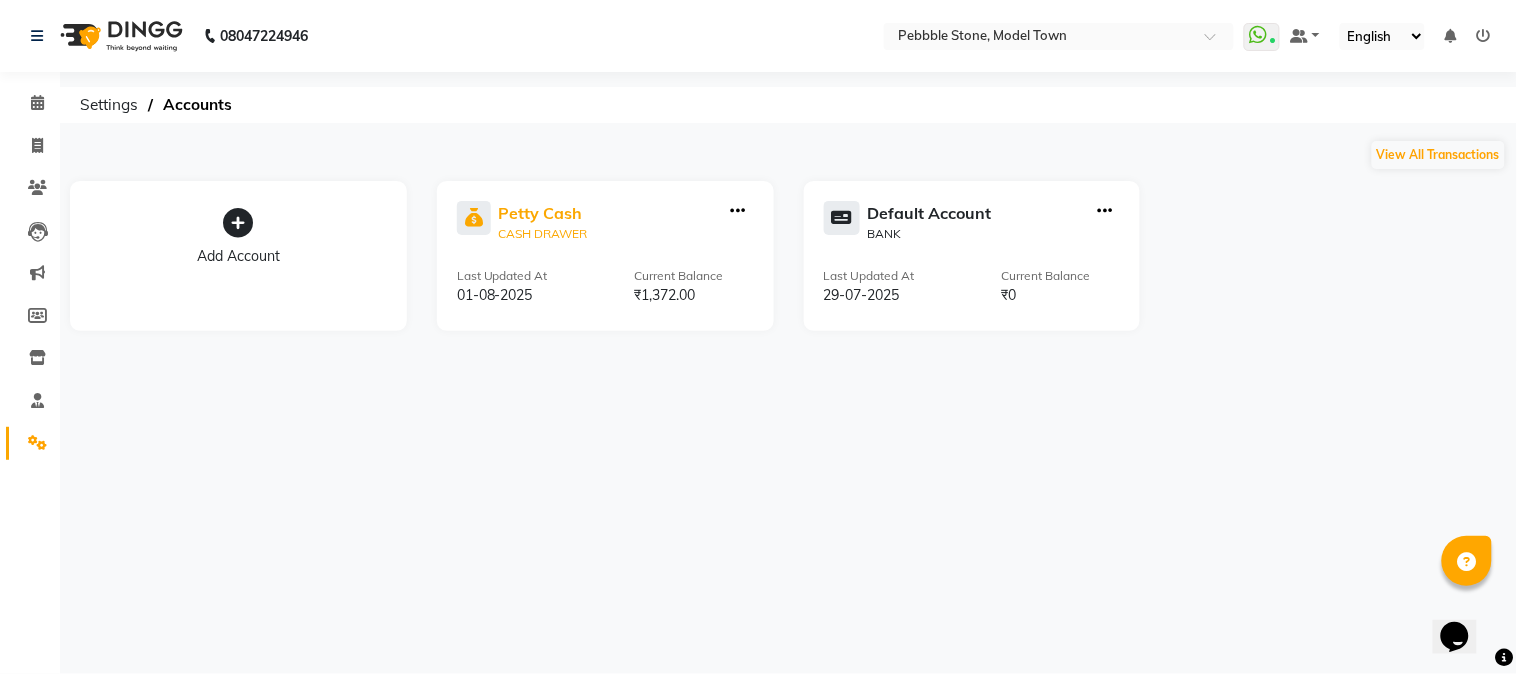 click on "Petty Cash" 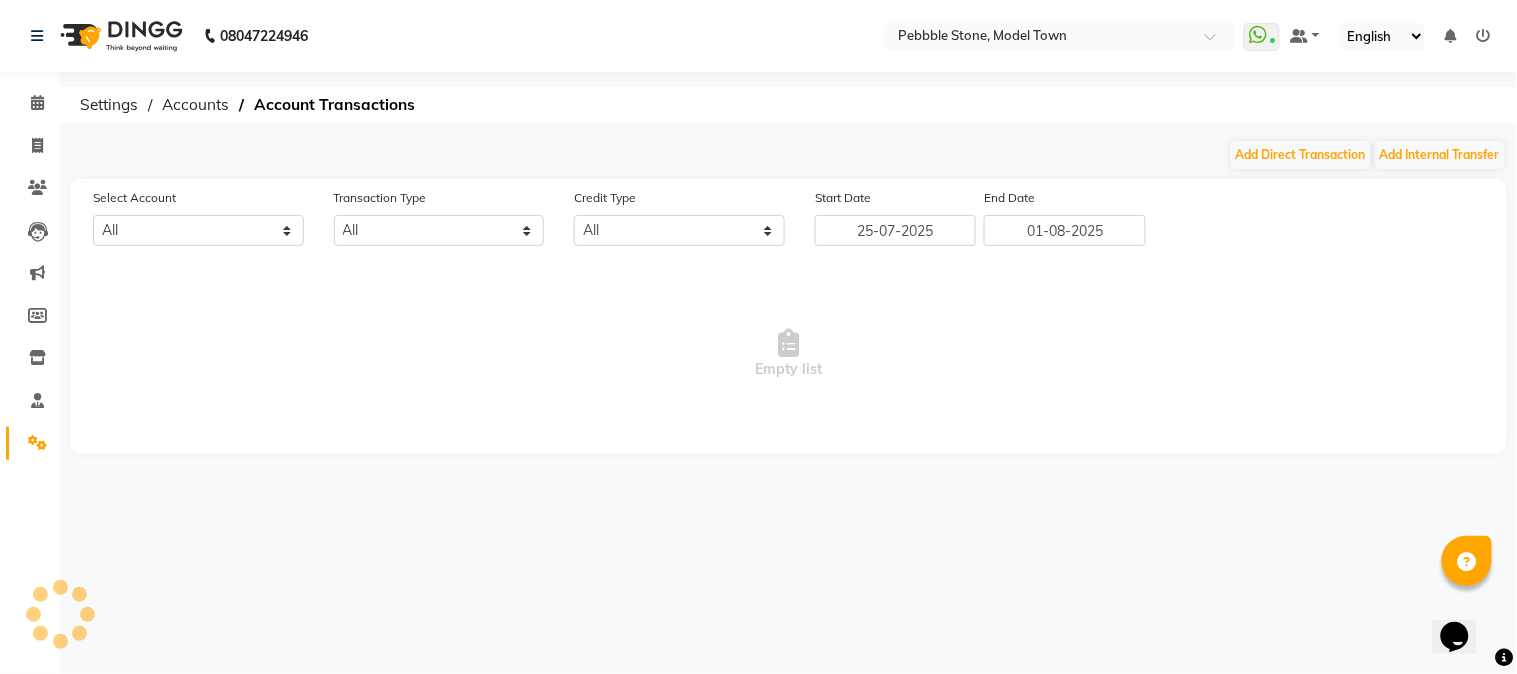 select on "7952" 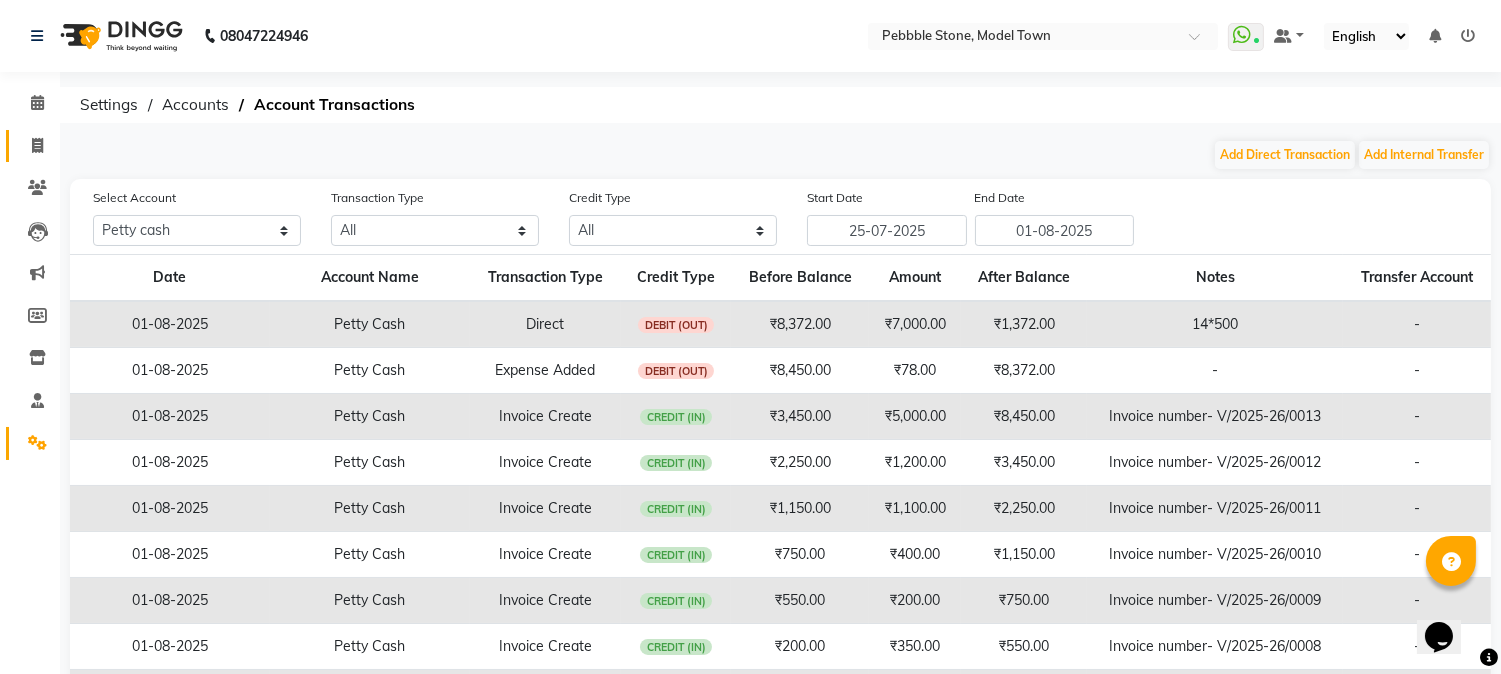 click on "Invoice" 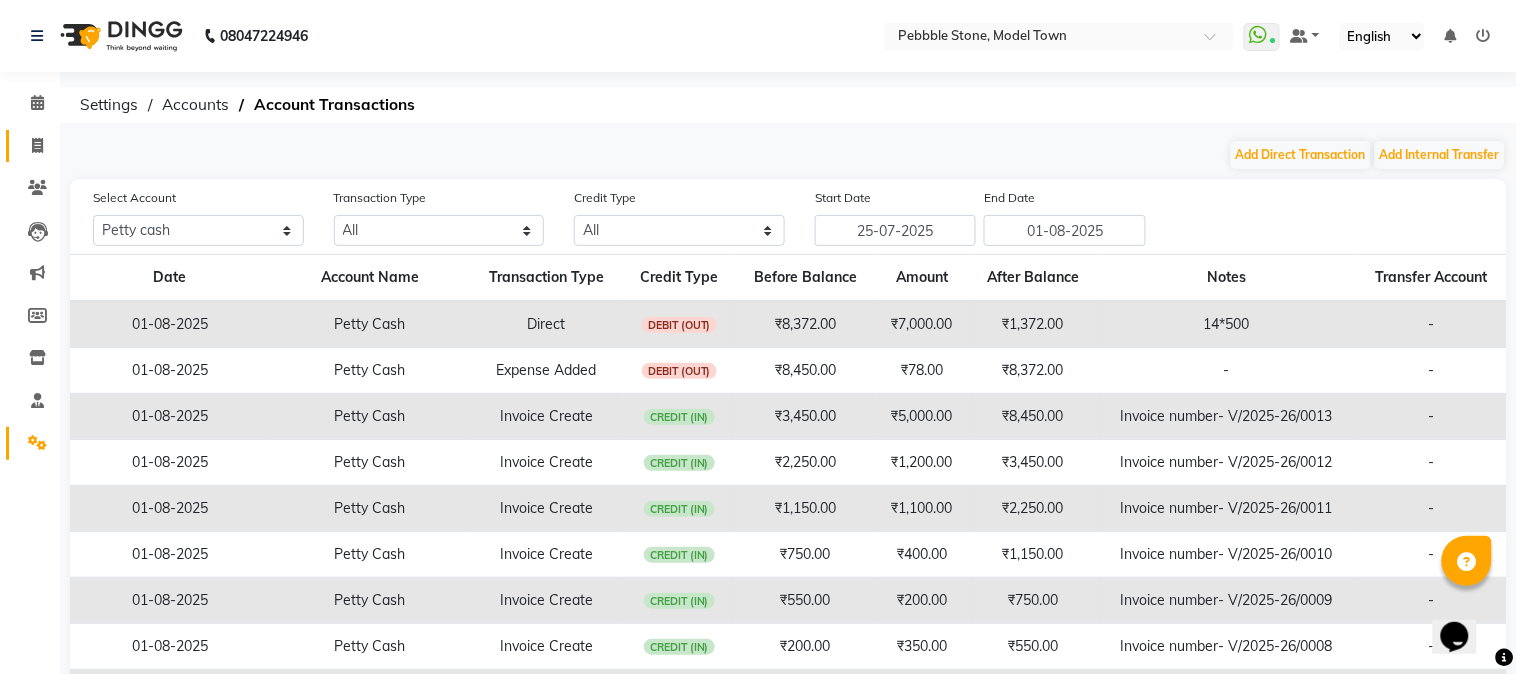 select on "service" 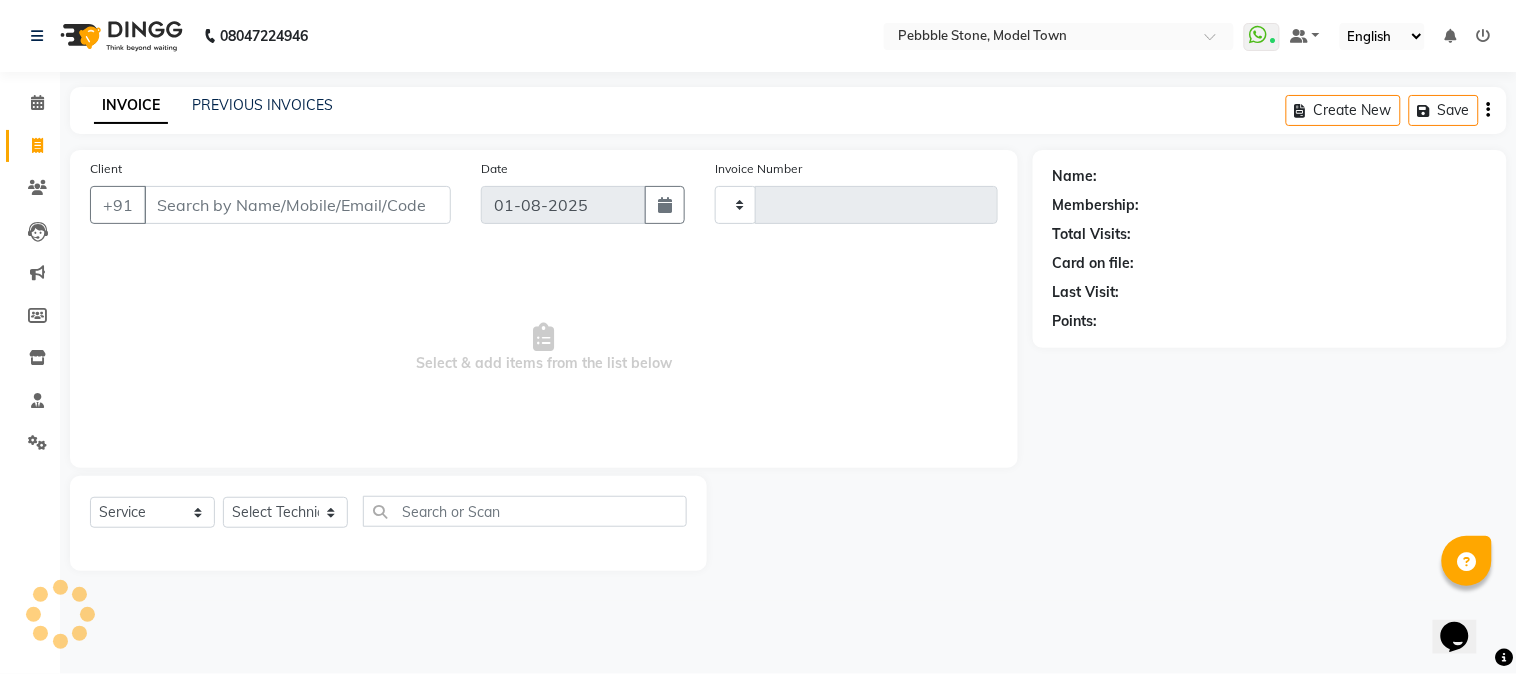 type on "0015" 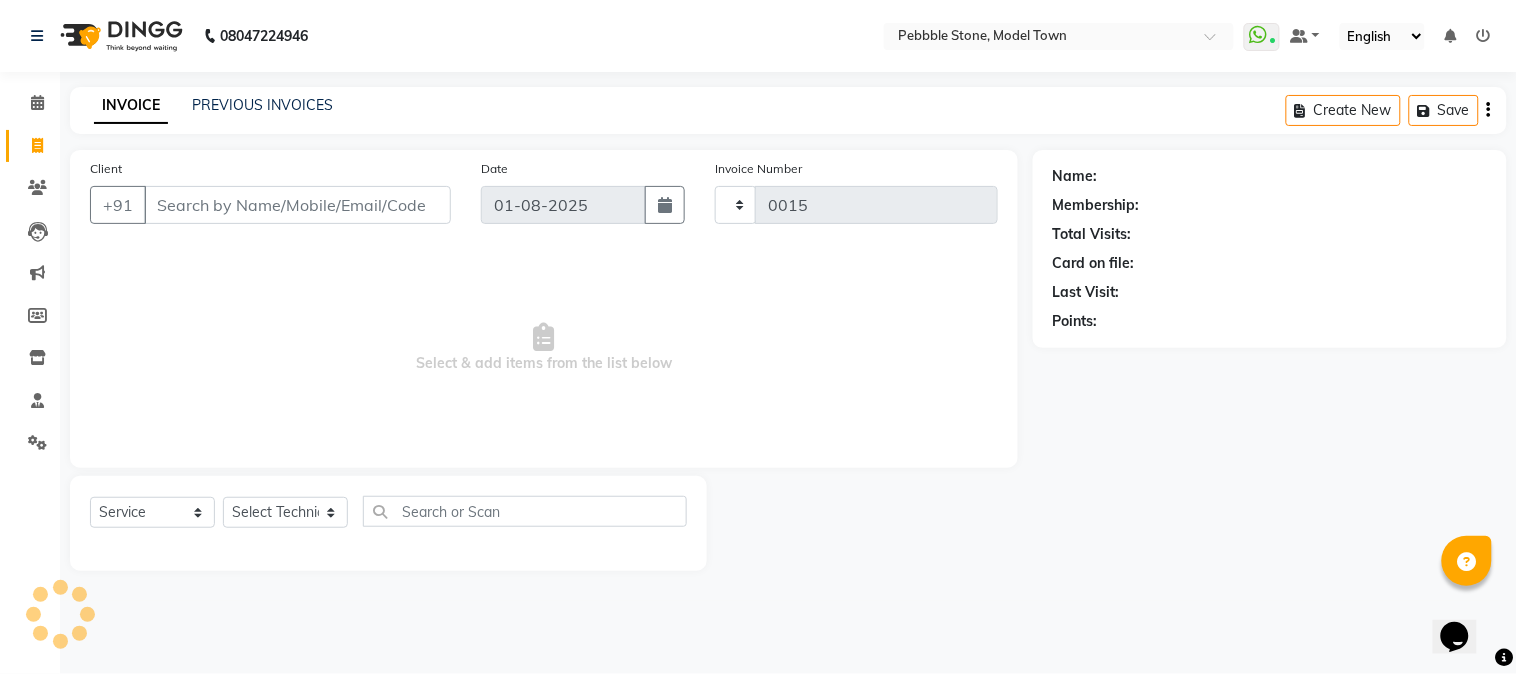select on "8684" 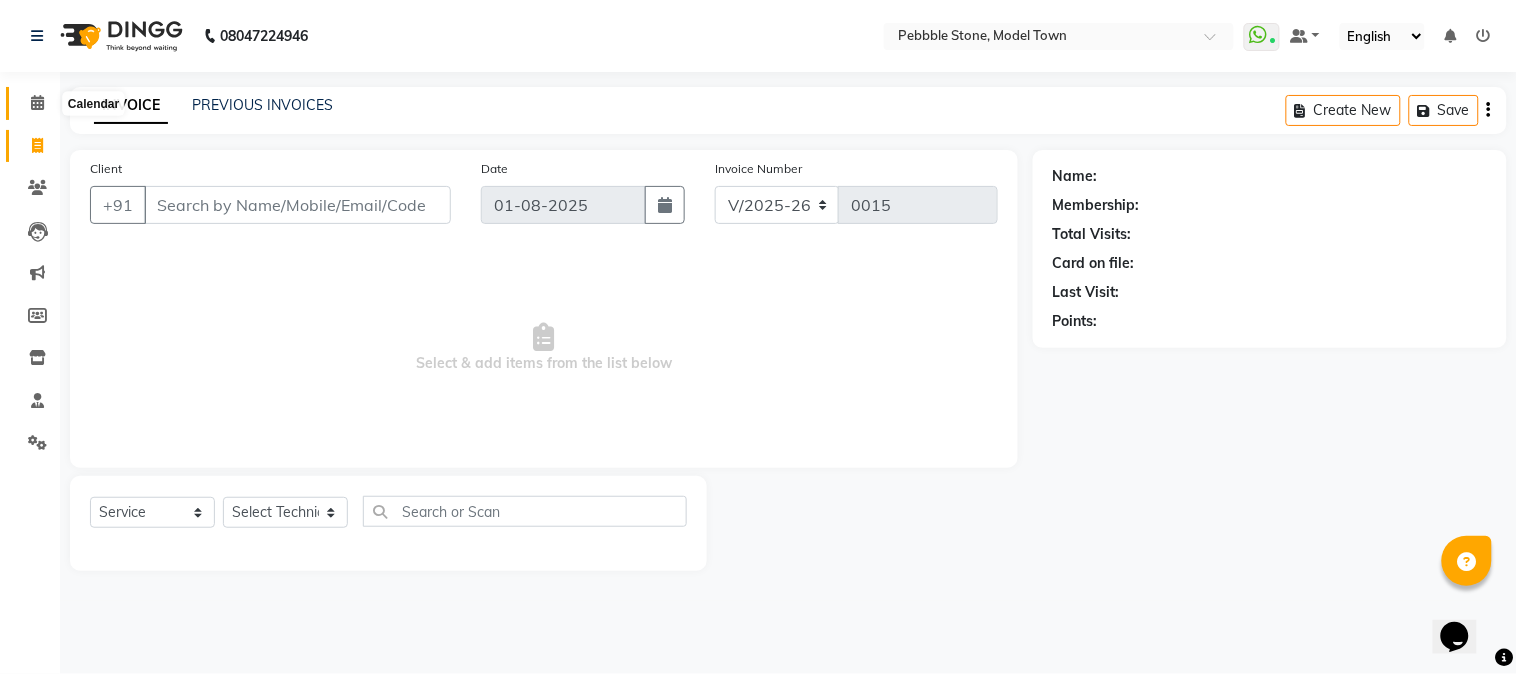 click 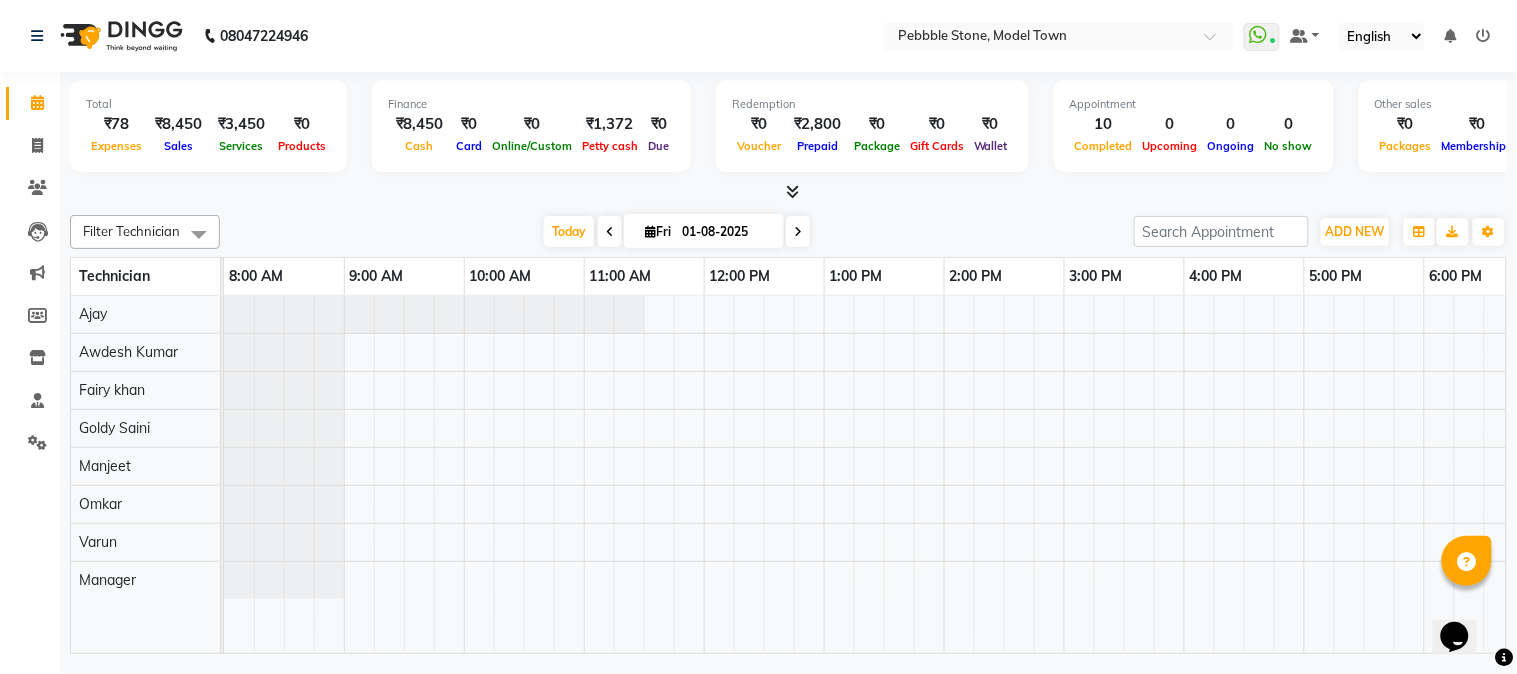 scroll, scrollTop: 0, scrollLeft: 0, axis: both 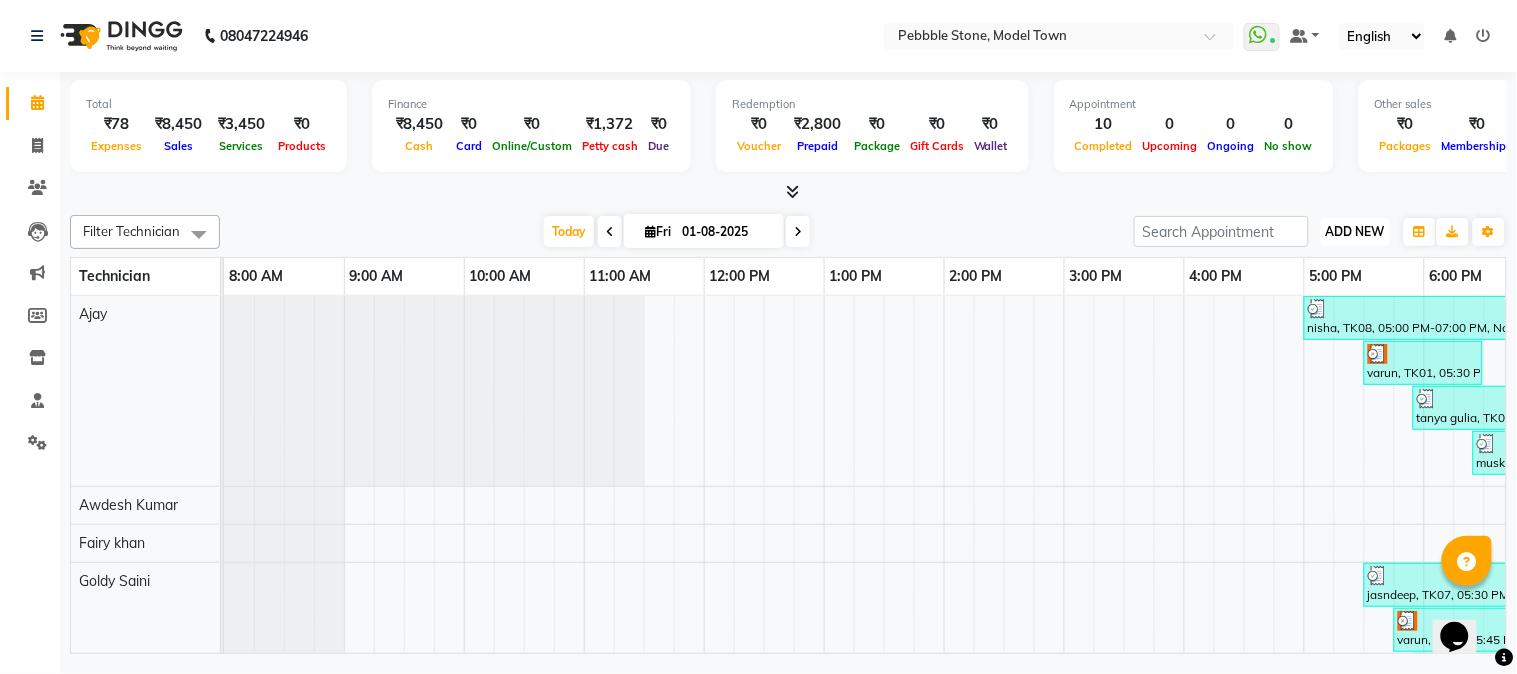 click on "ADD NEW" at bounding box center [1355, 231] 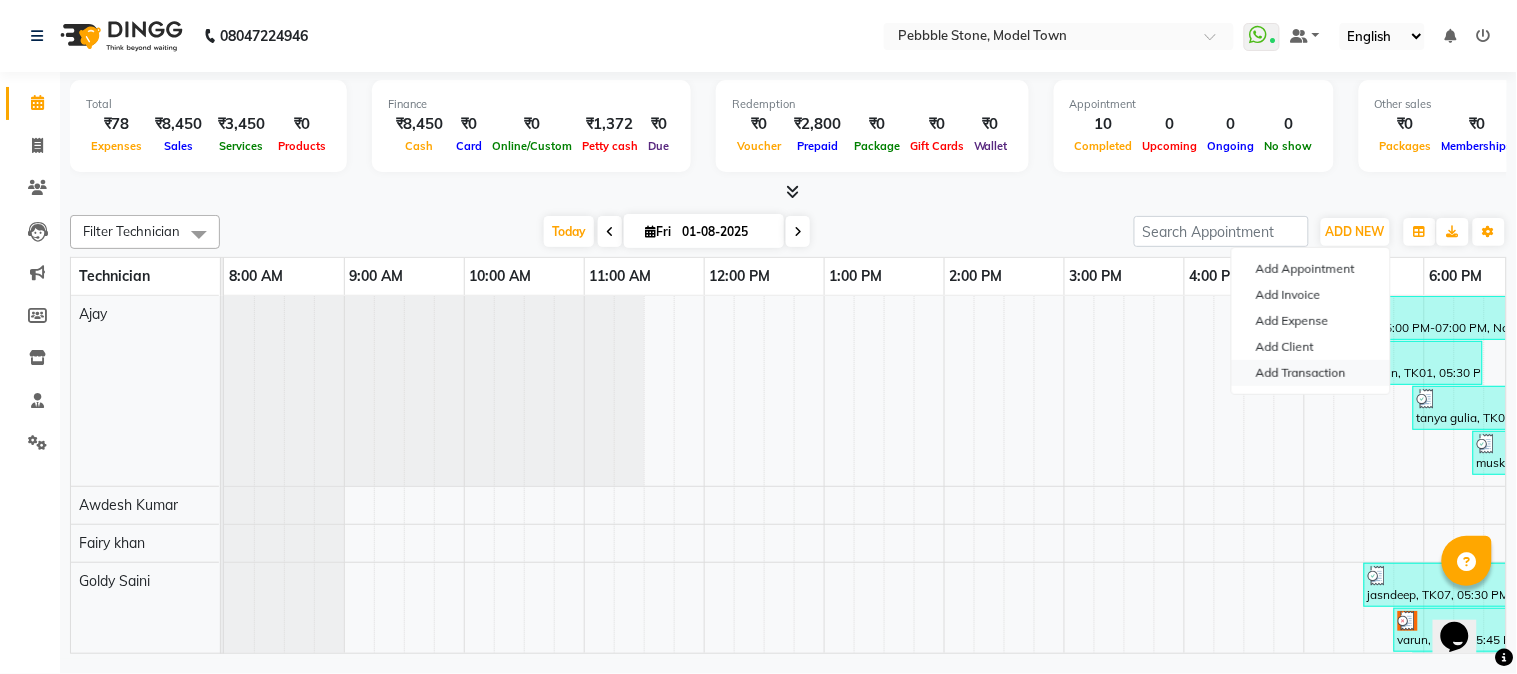 click on "Add Transaction" at bounding box center [1311, 373] 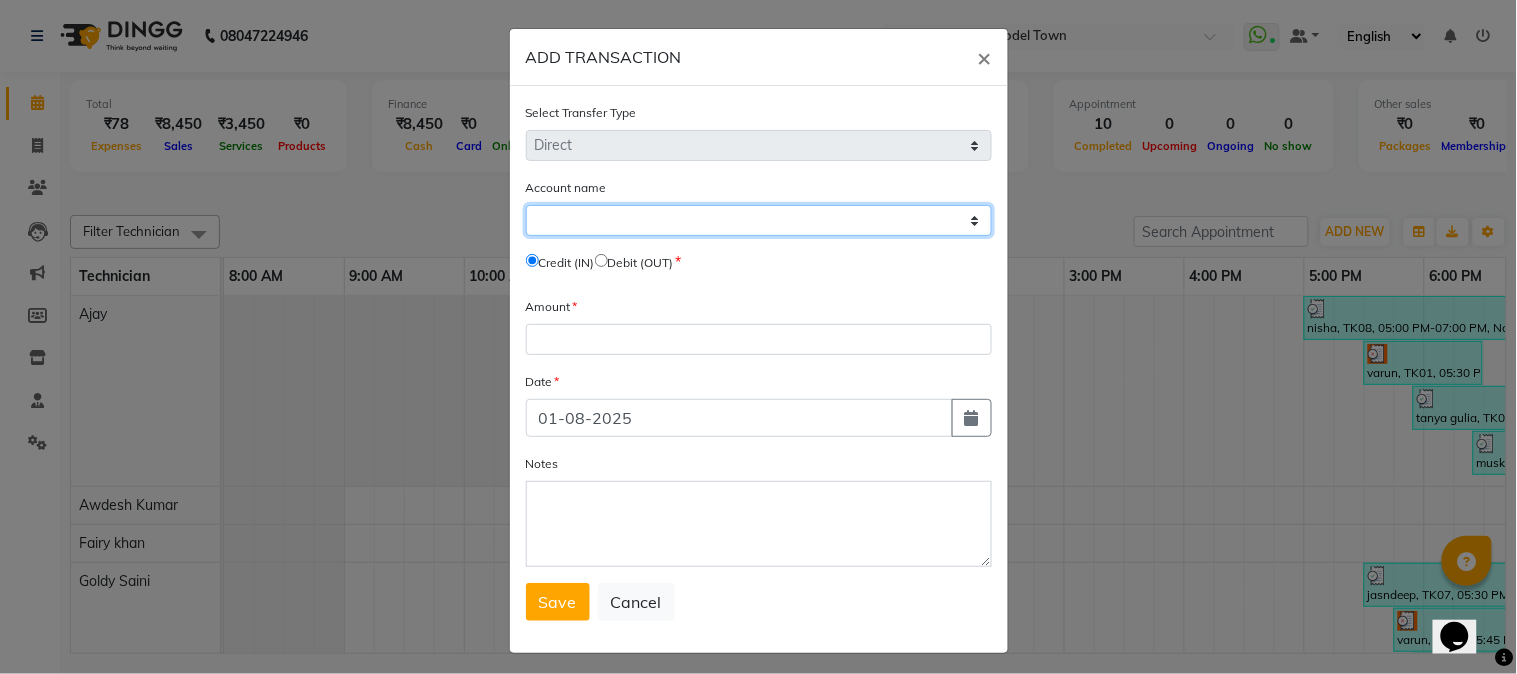 click on "Select Petty Cash Default Account" 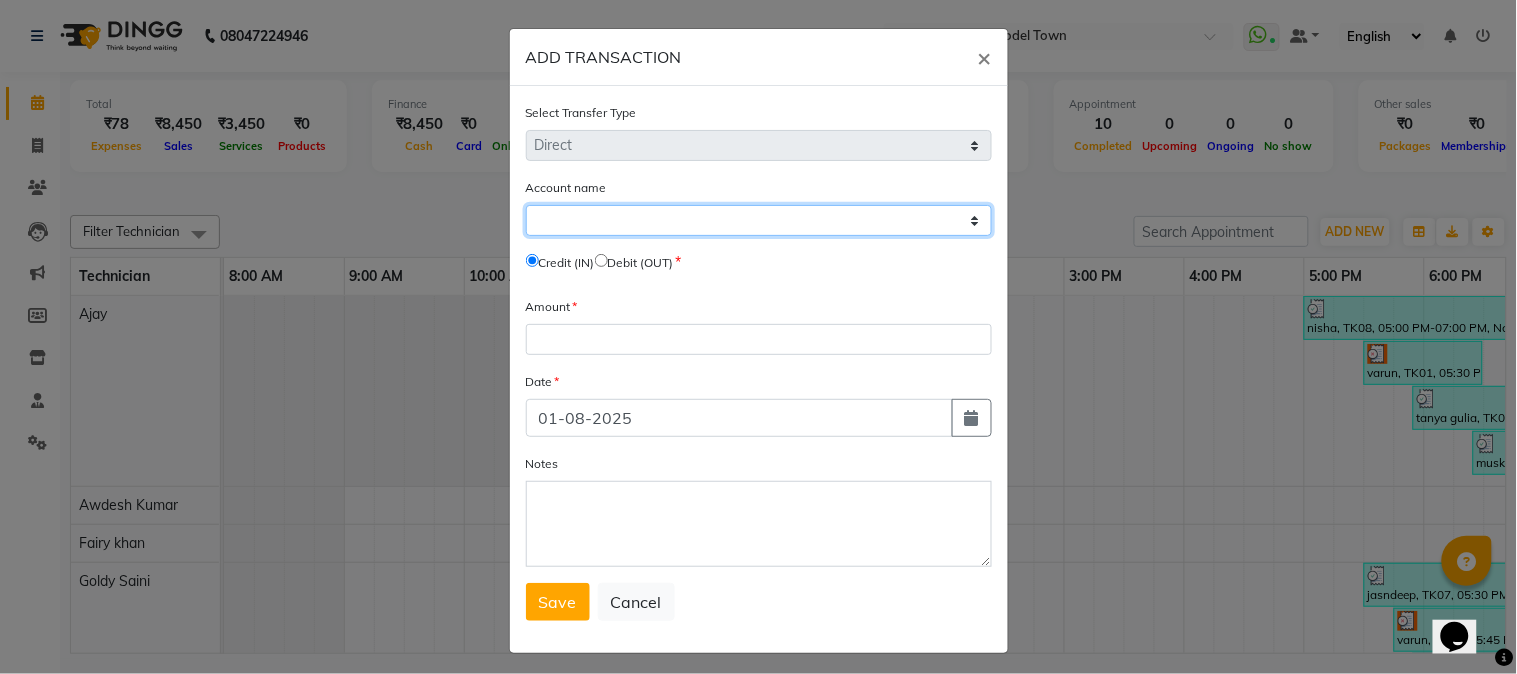 select on "7952" 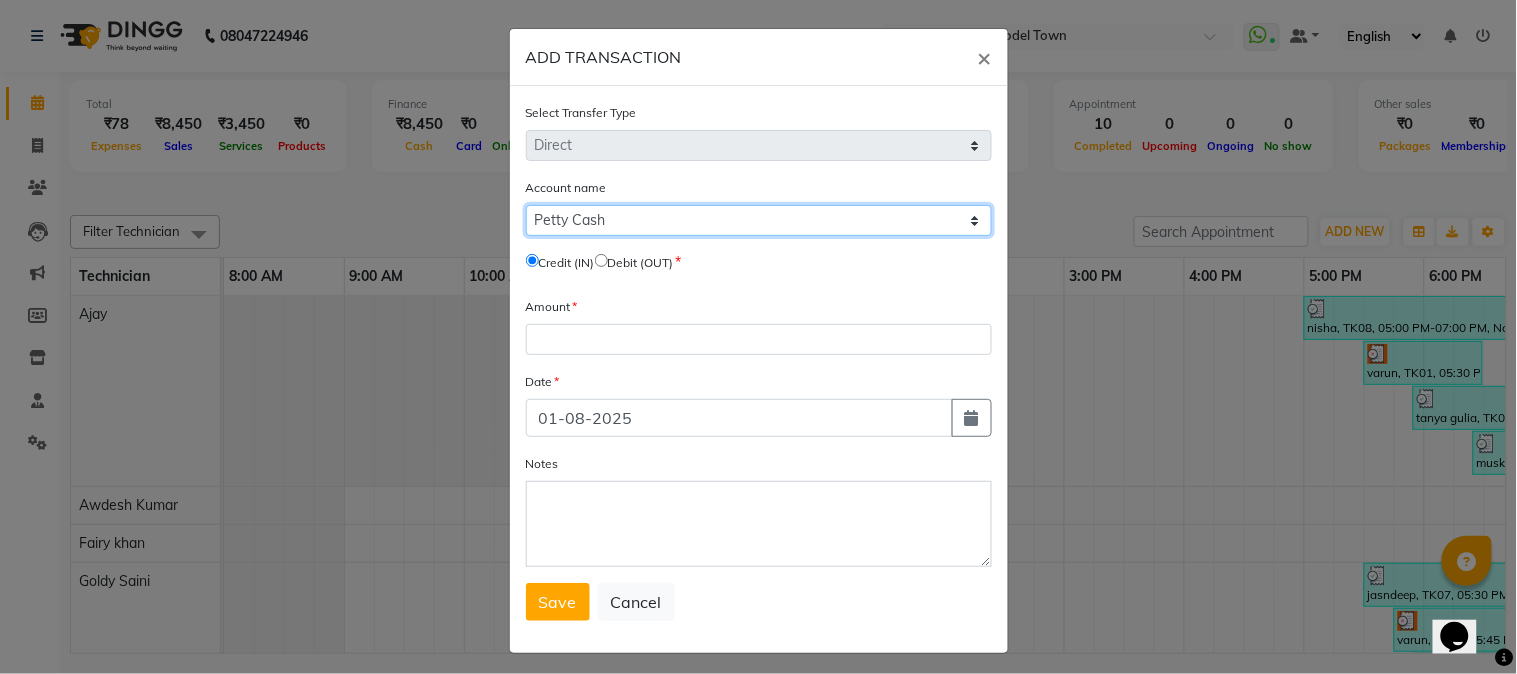 click on "Select Petty Cash Default Account" 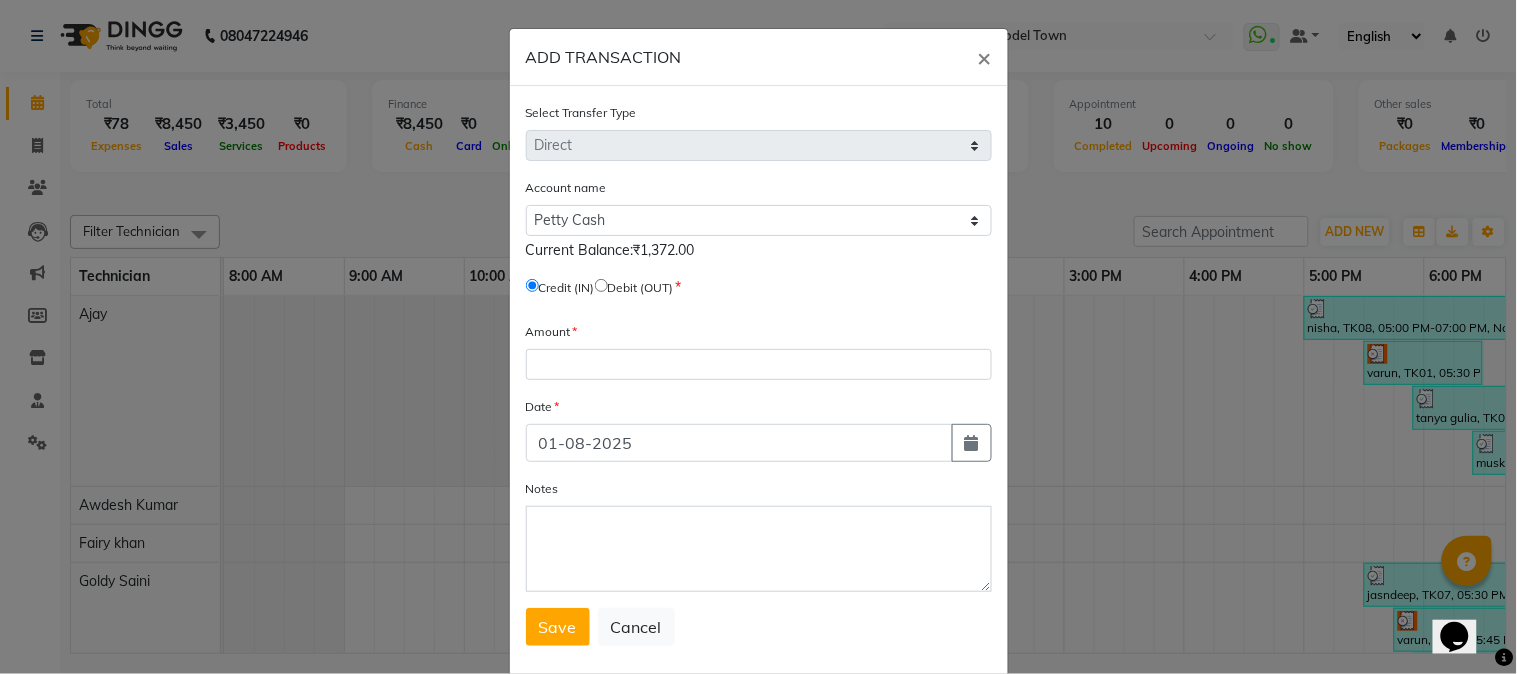 click 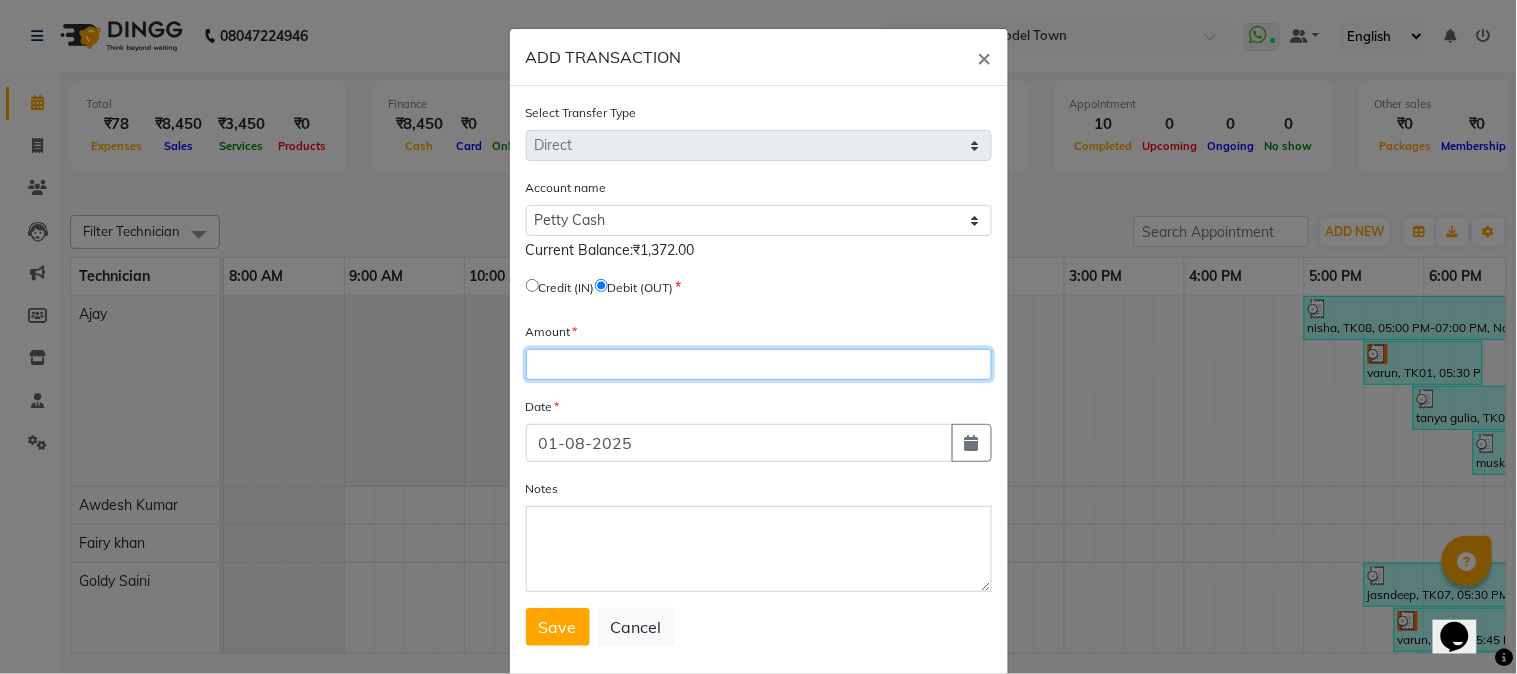 click 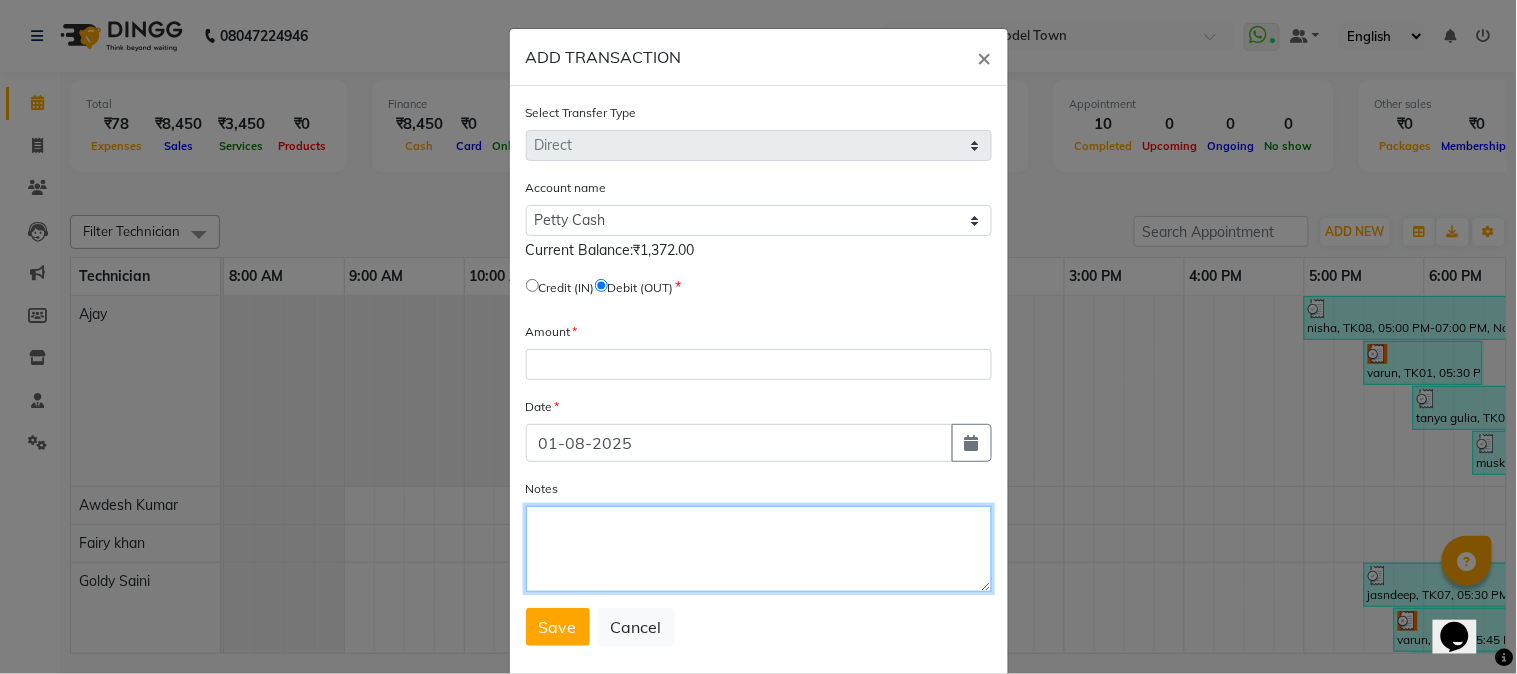 click on "Notes" at bounding box center (759, 549) 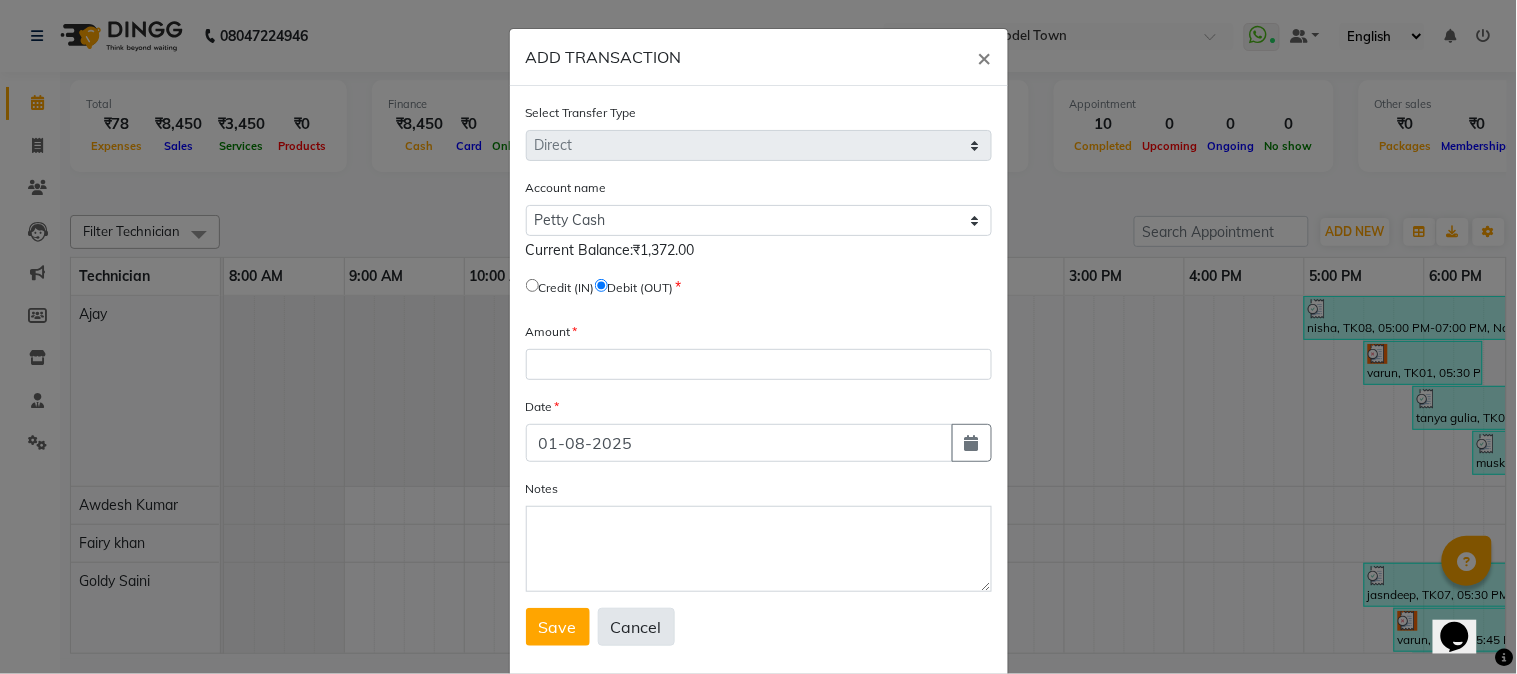 click on "Cancel" 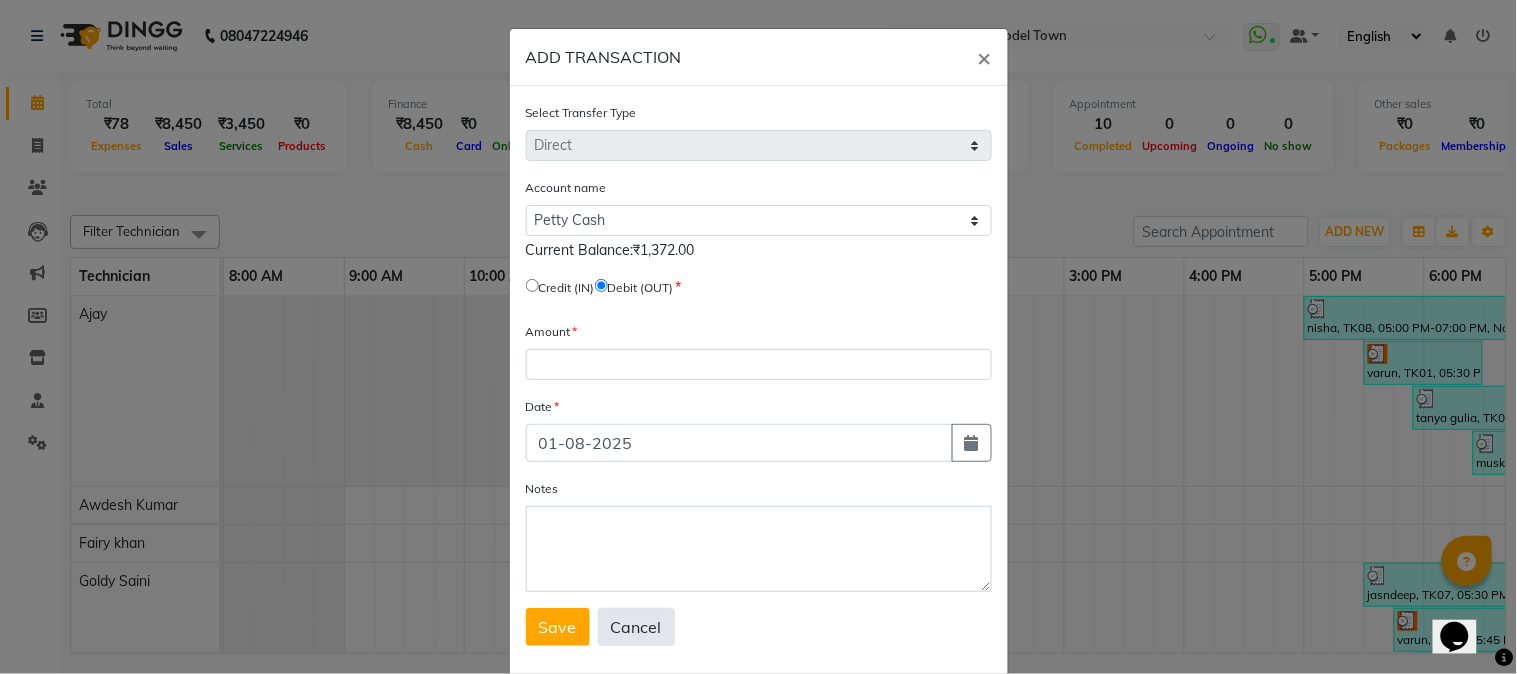 select 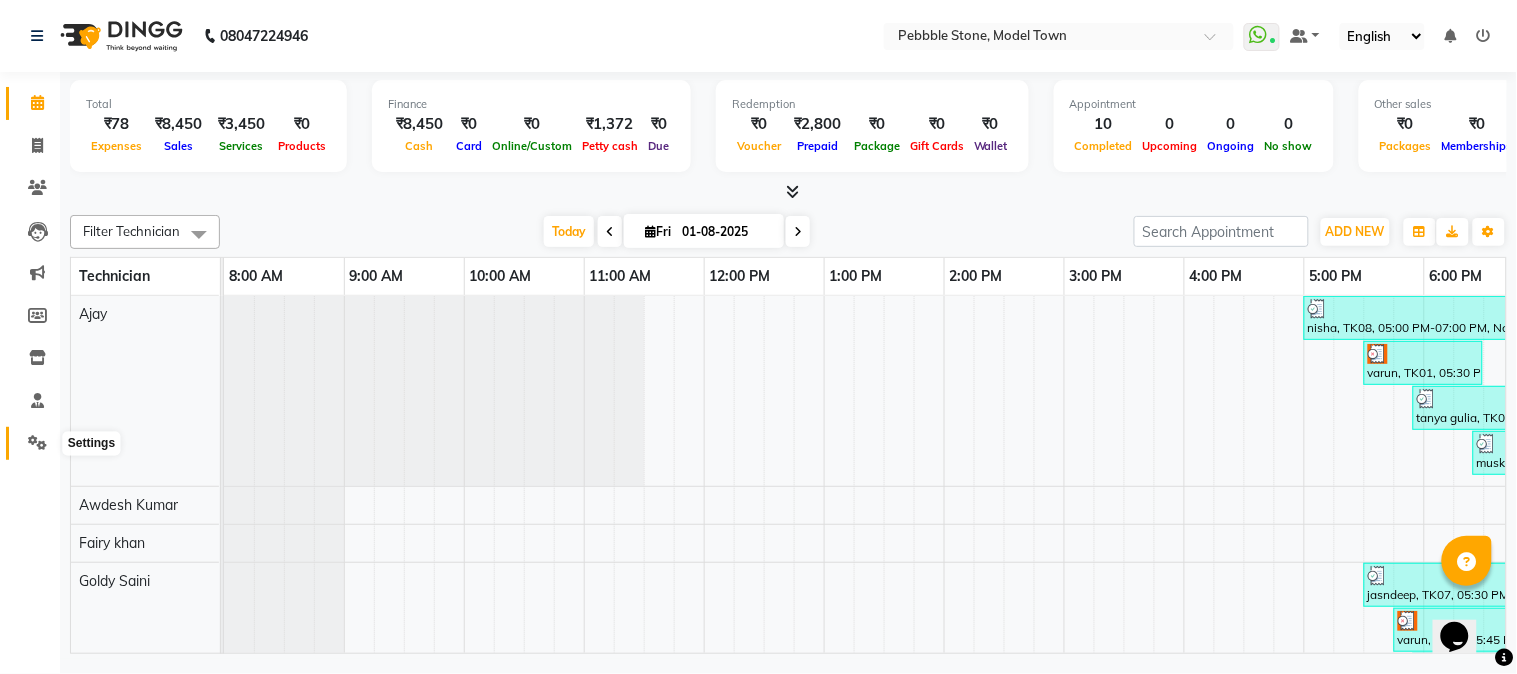 click 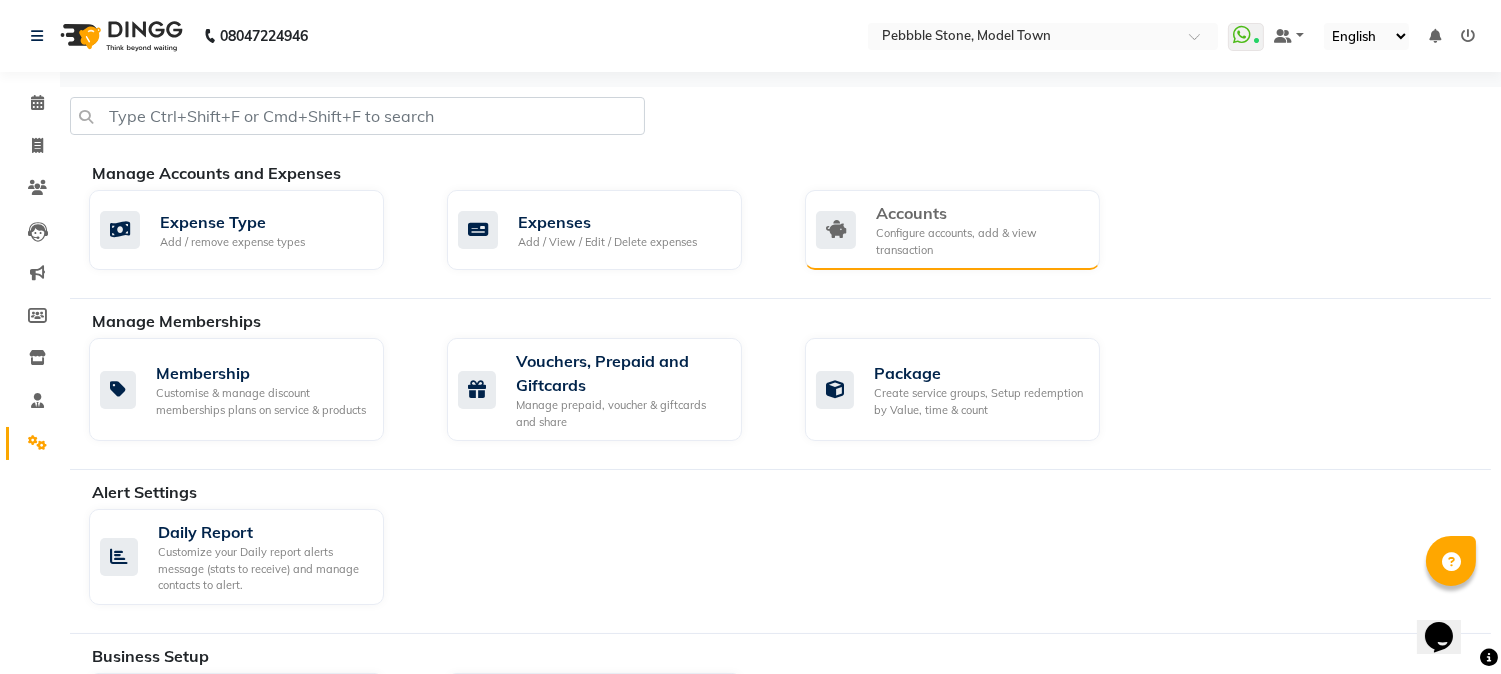 click on "Accounts Configure accounts, add & view transaction" 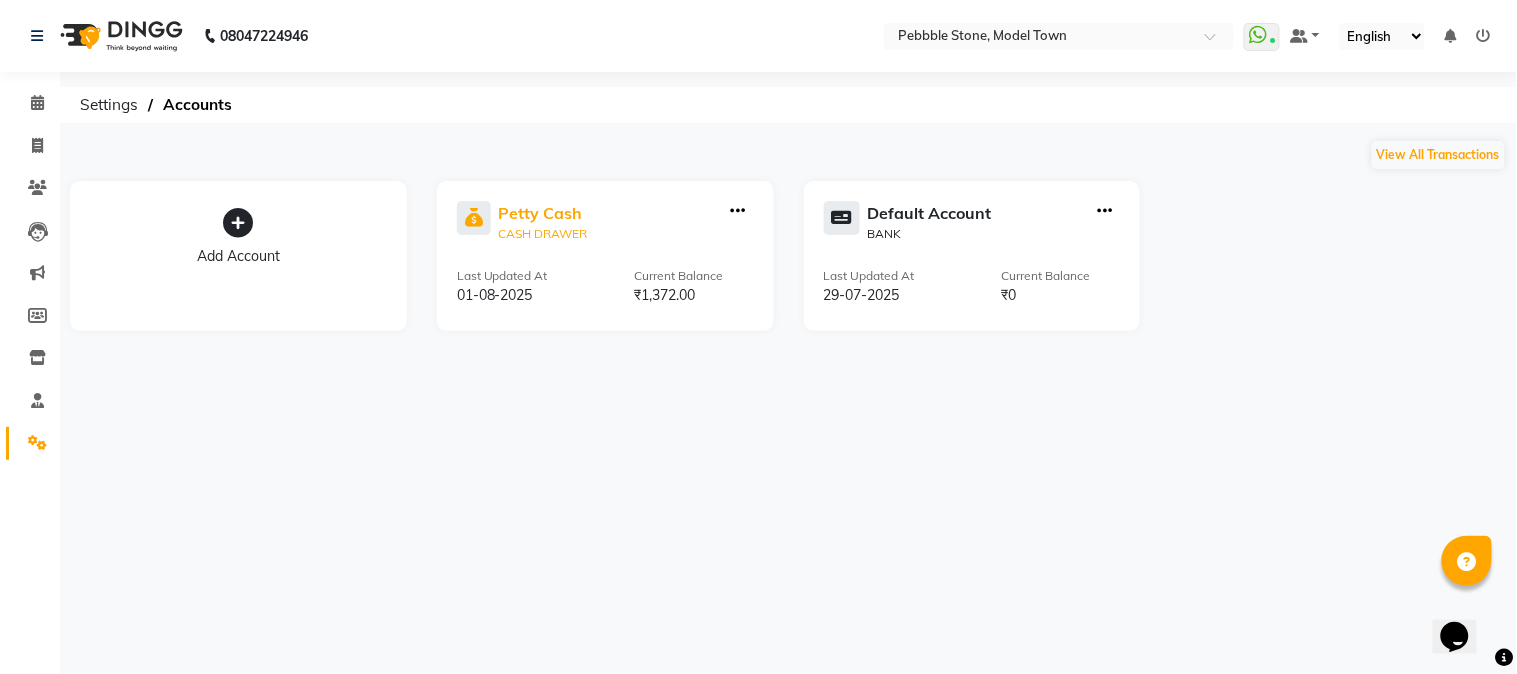 click on "CASH DRAWER" 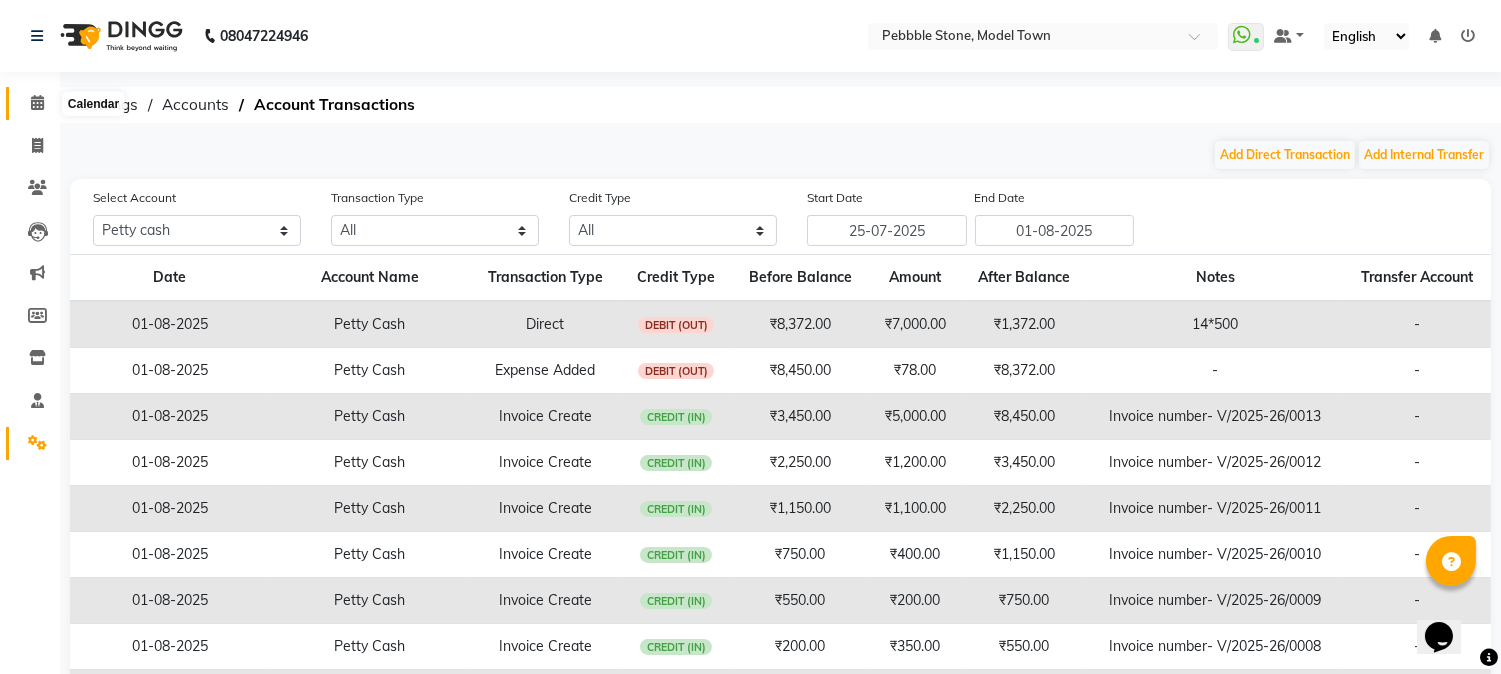 click 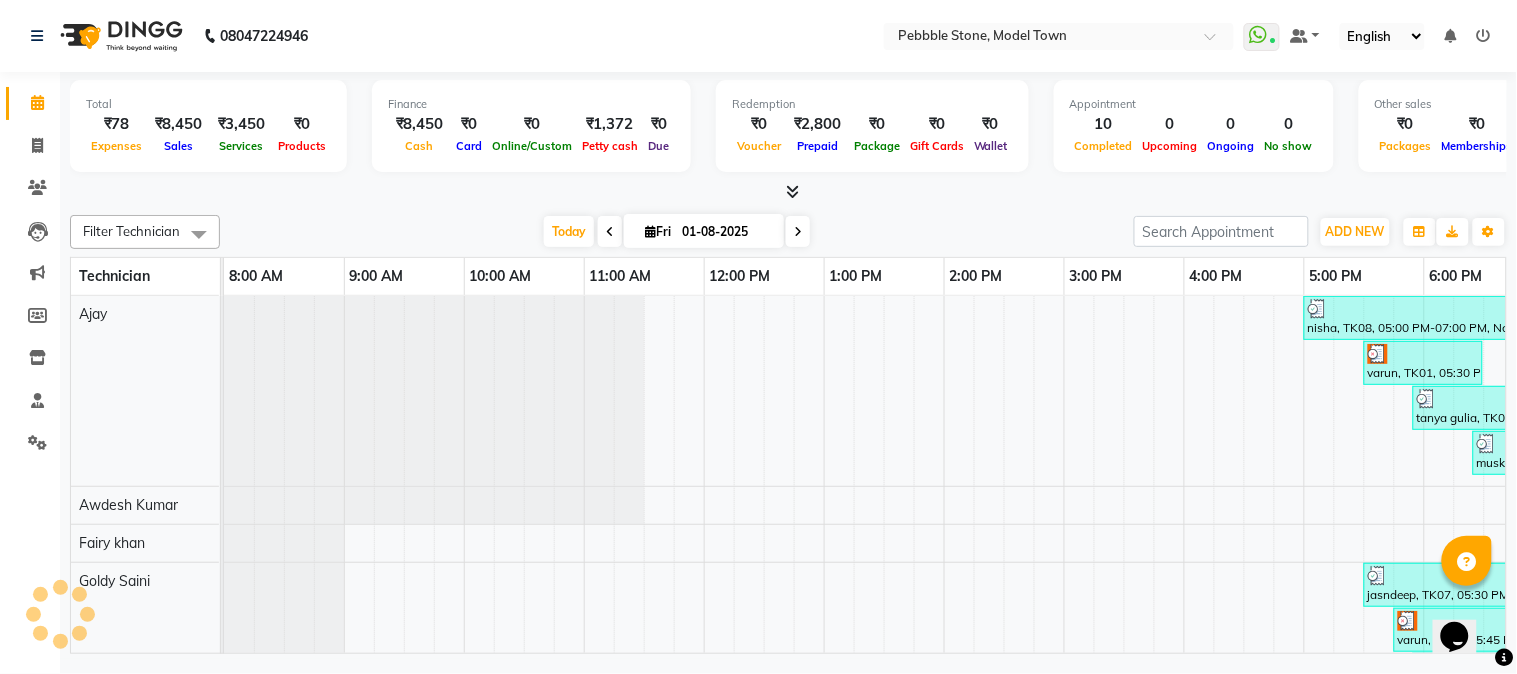 scroll, scrollTop: 0, scrollLeft: 277, axis: horizontal 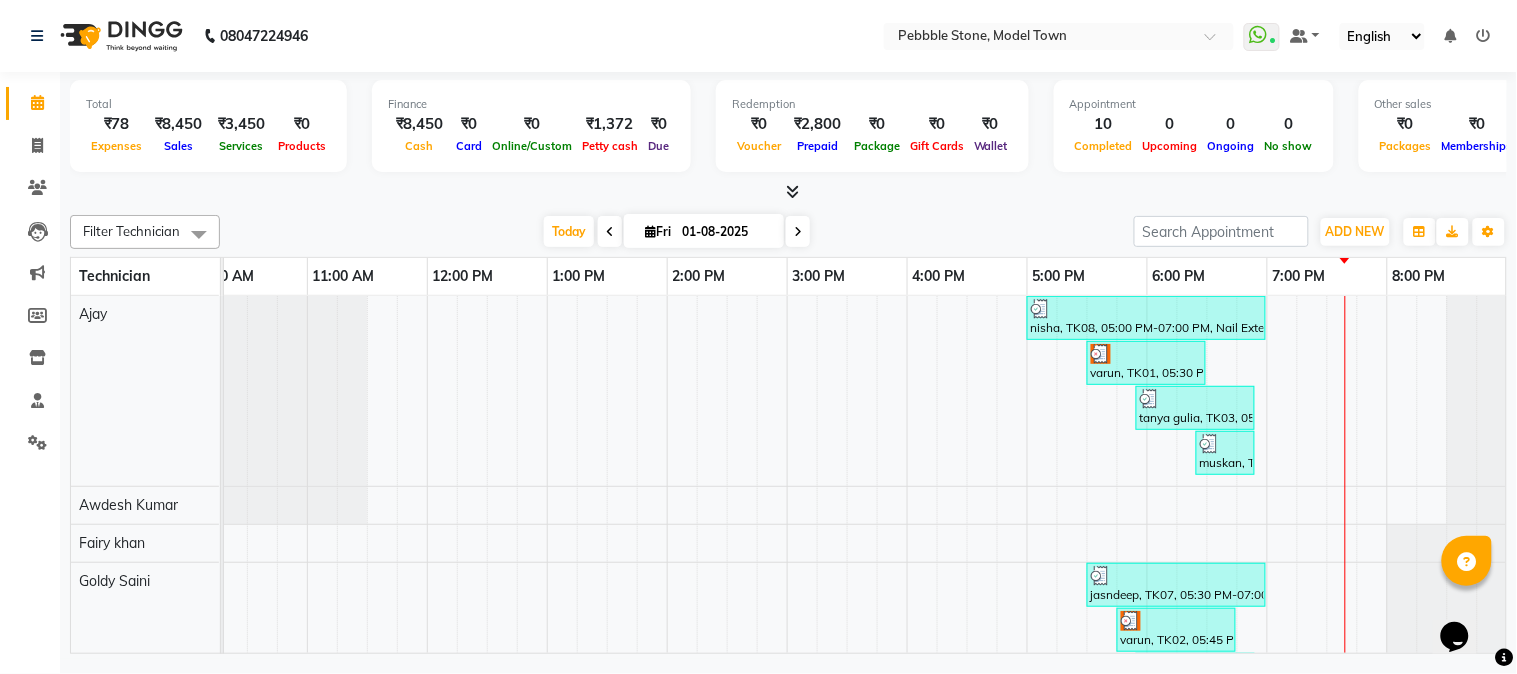 click at bounding box center [792, 191] 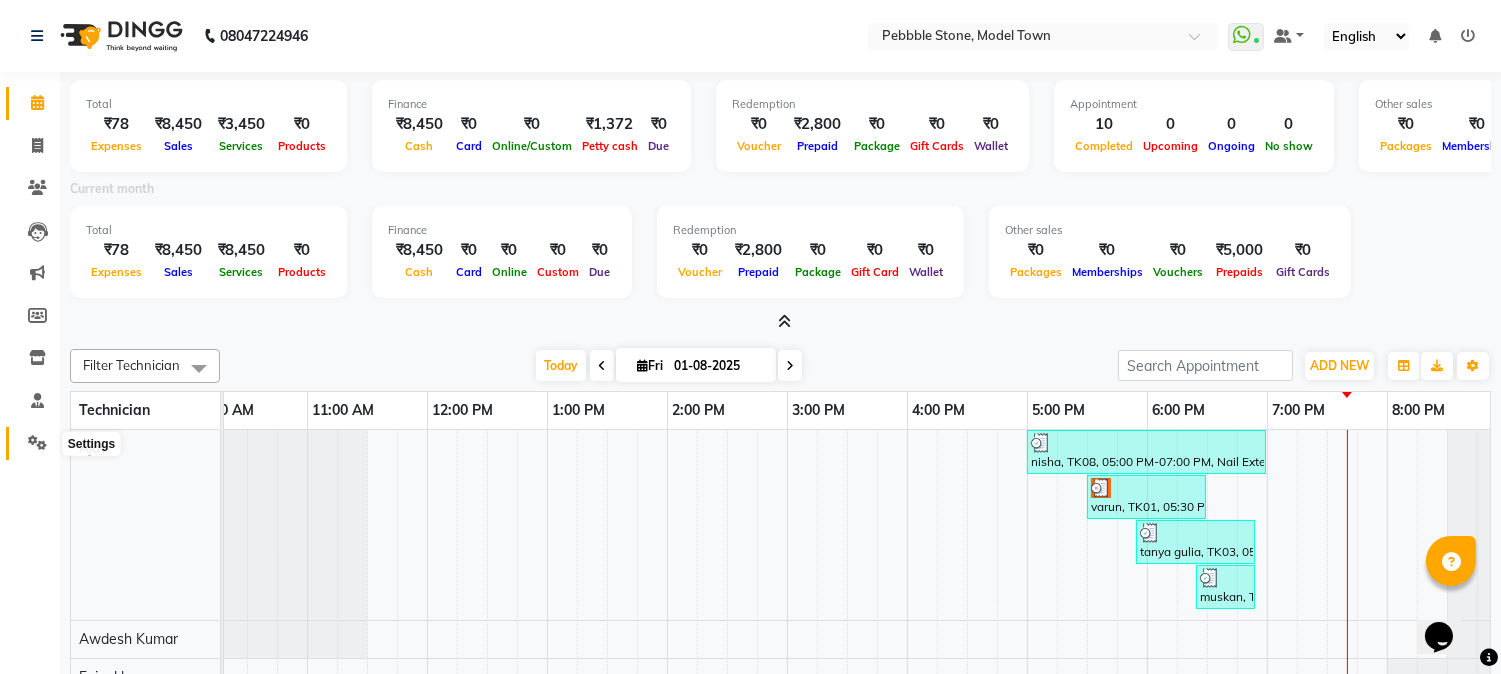 click 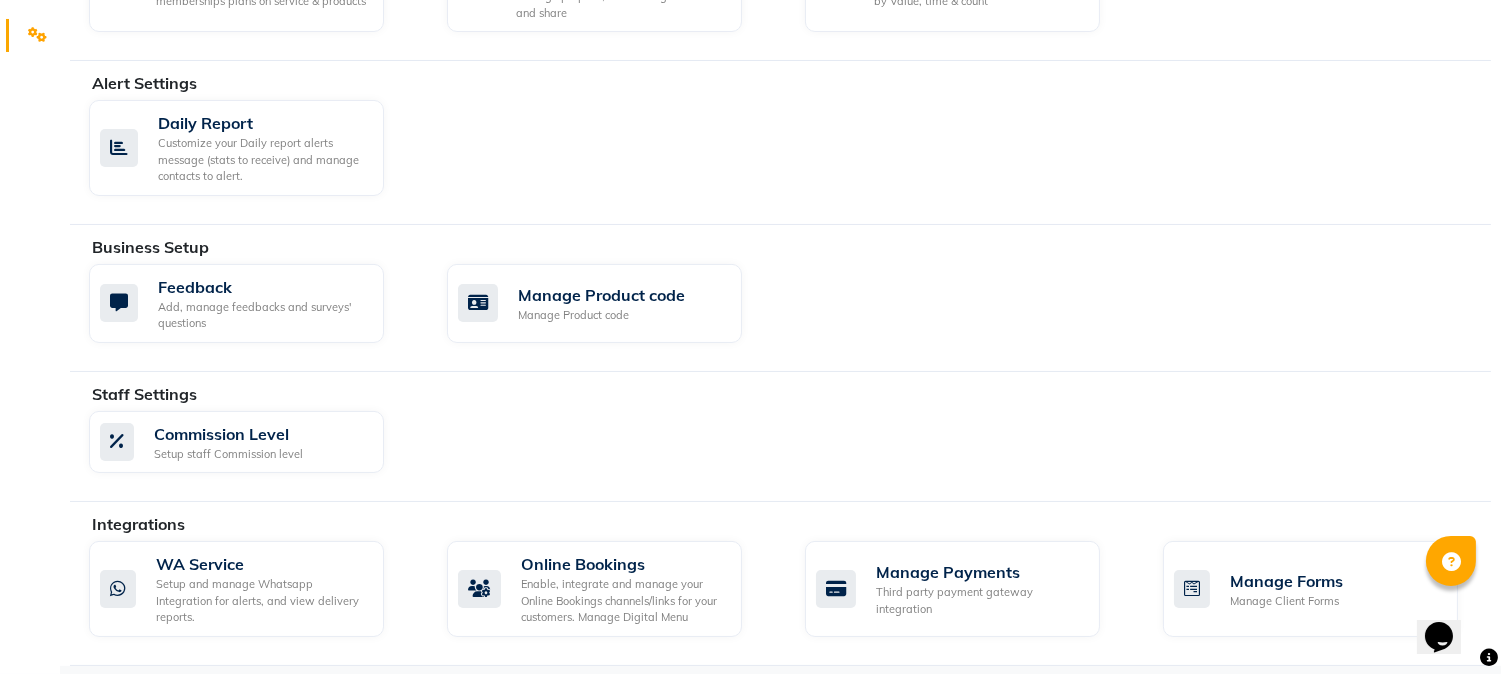 scroll, scrollTop: 0, scrollLeft: 0, axis: both 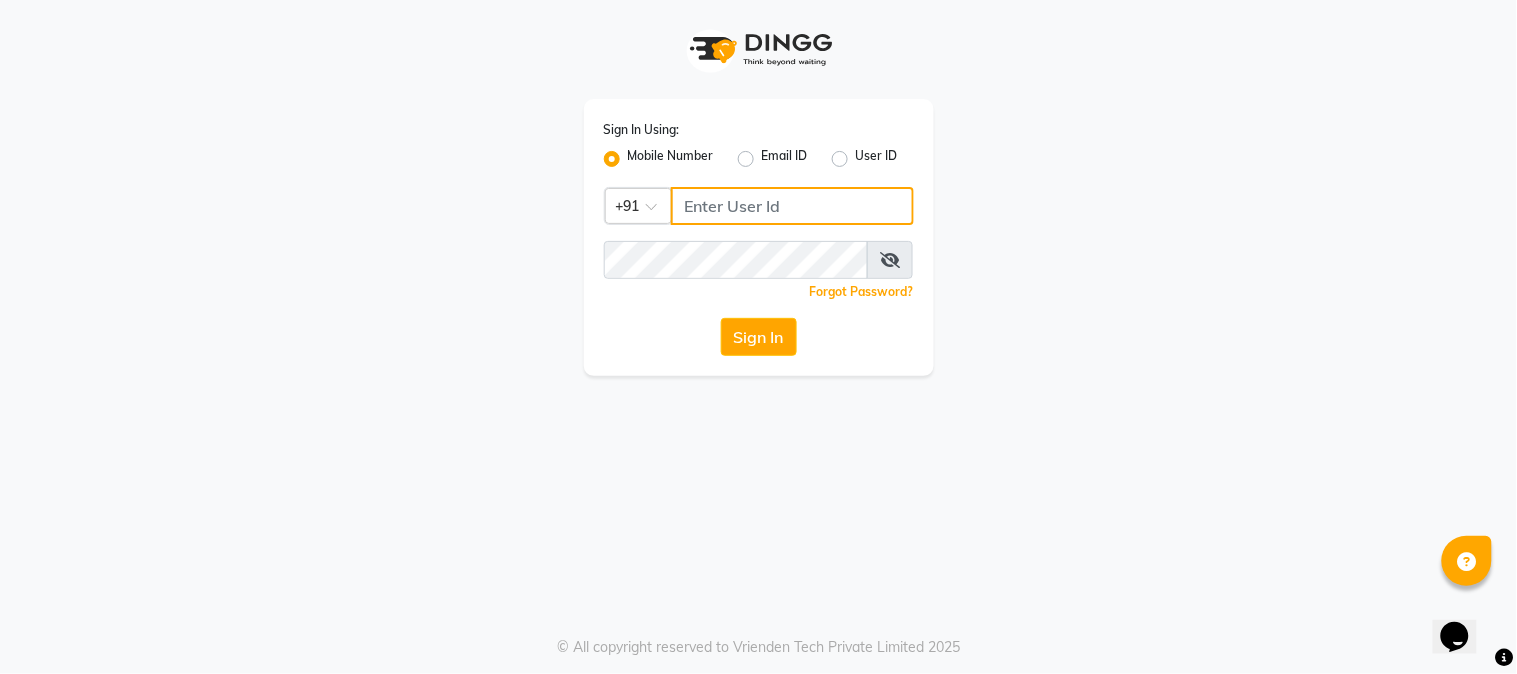 click 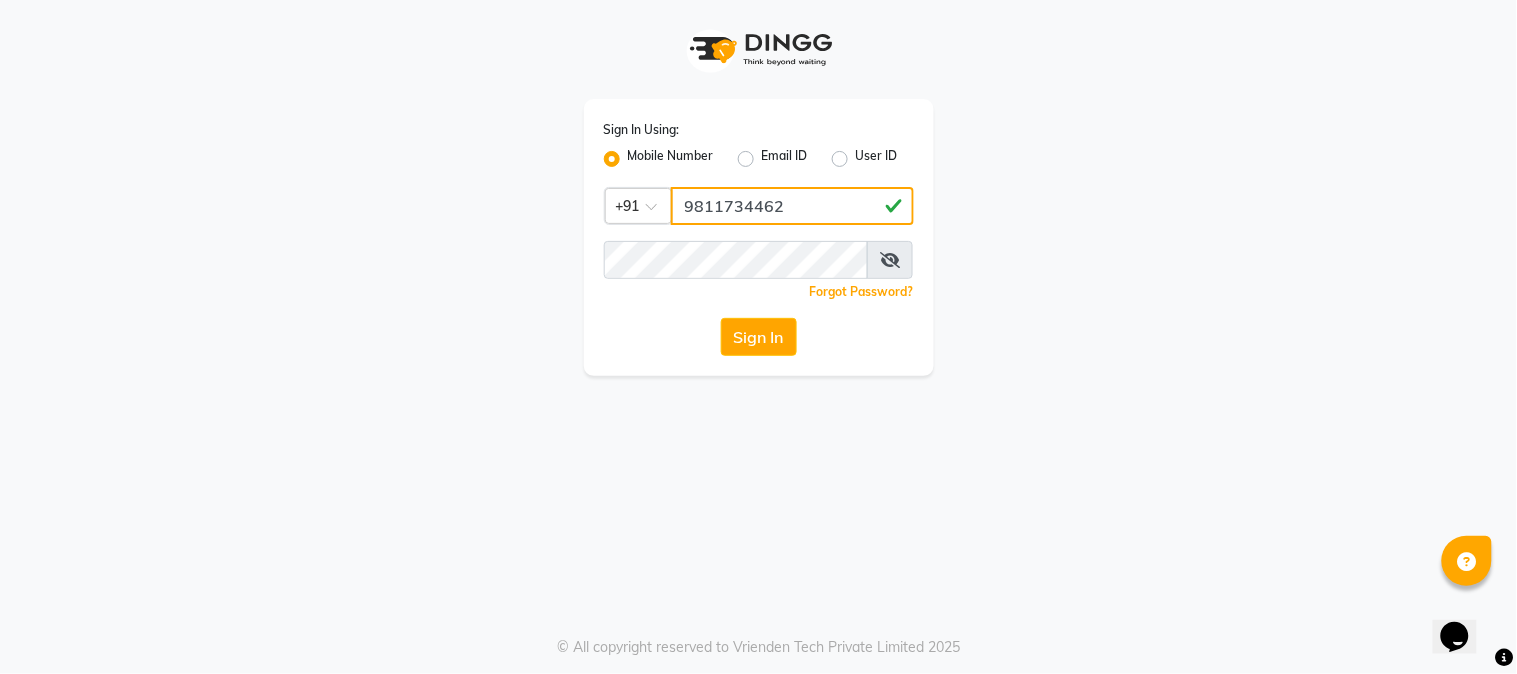 type on "9811734462" 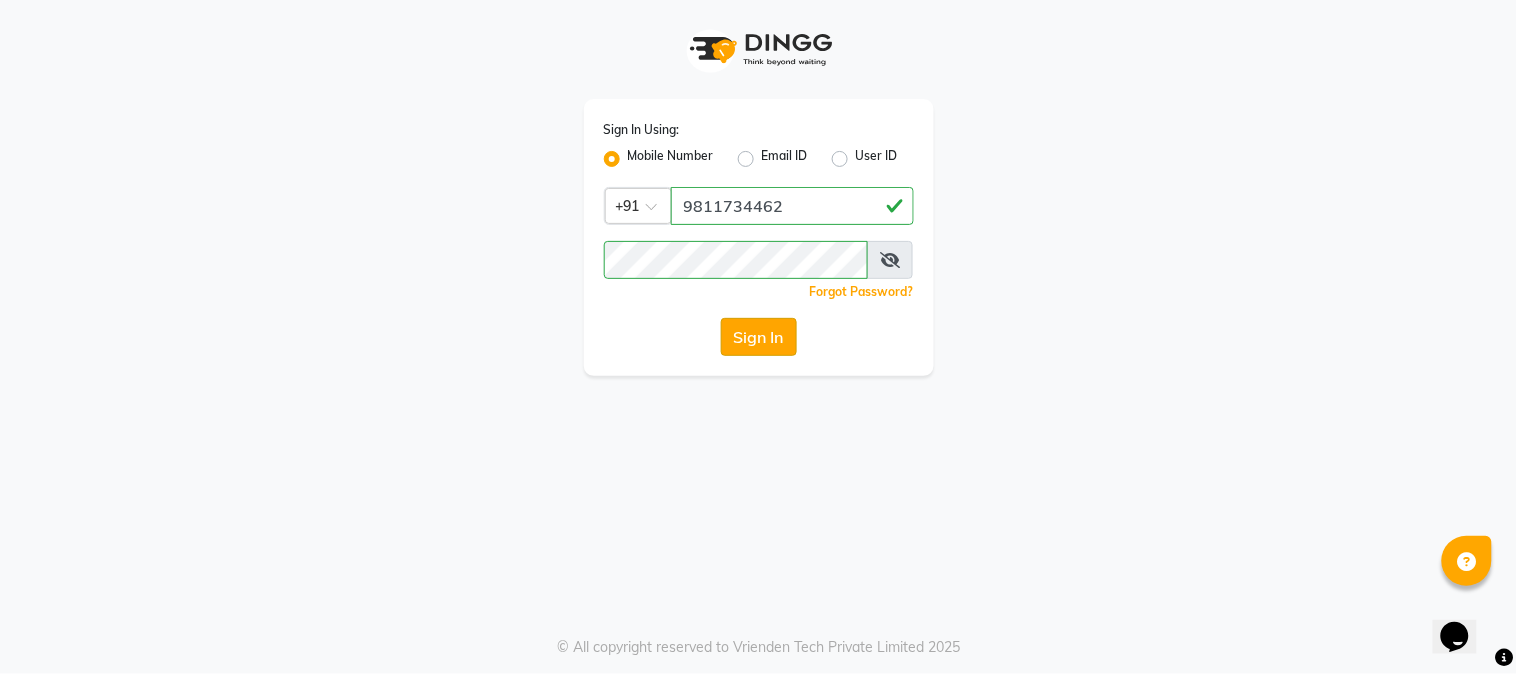 click on "Sign In" 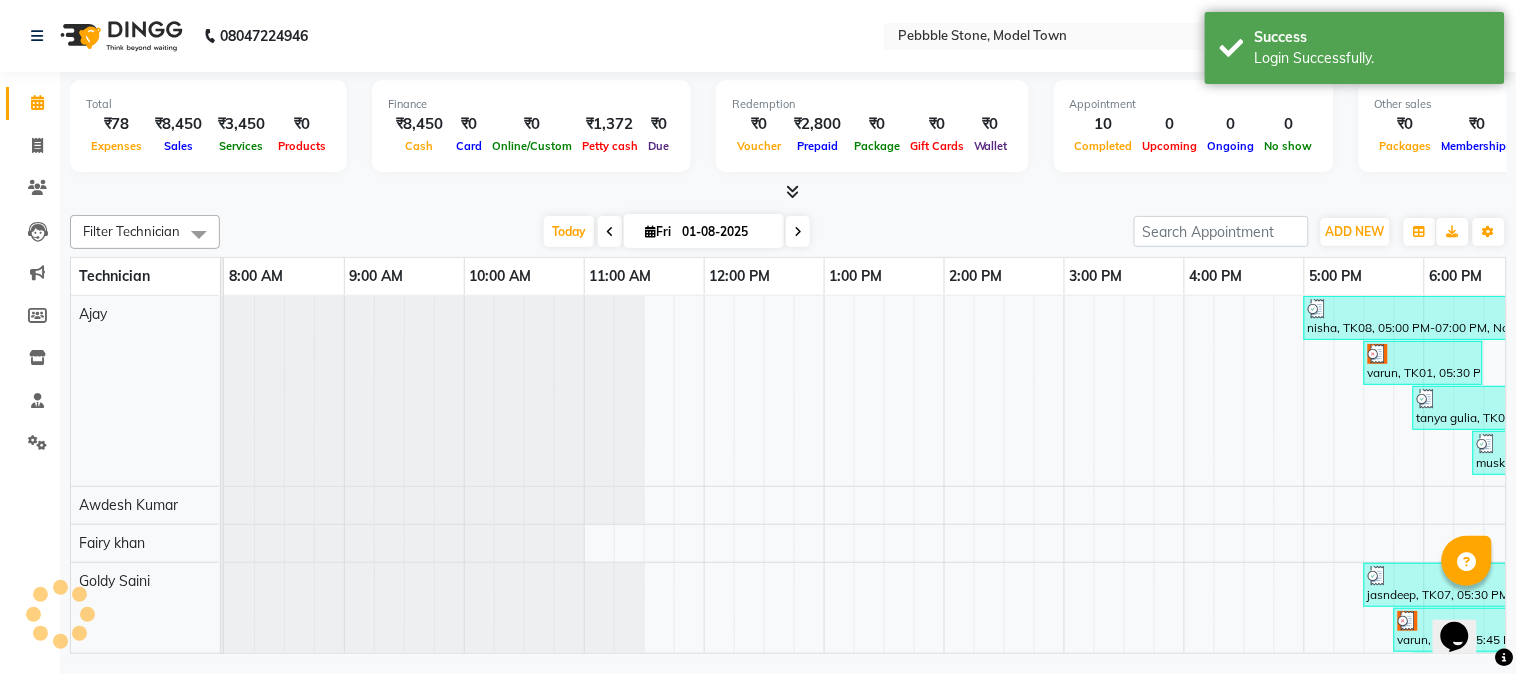 scroll, scrollTop: 0, scrollLeft: 277, axis: horizontal 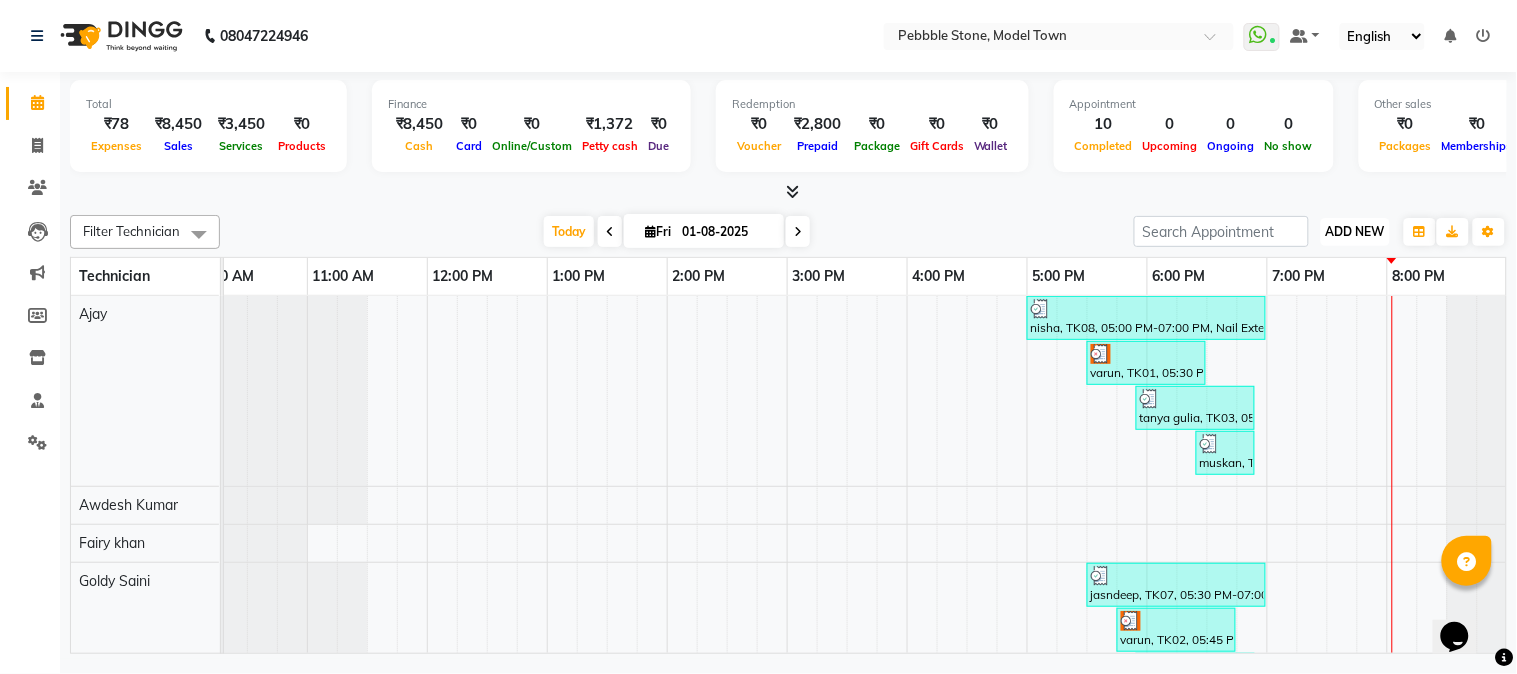 click on "ADD NEW" at bounding box center (1355, 231) 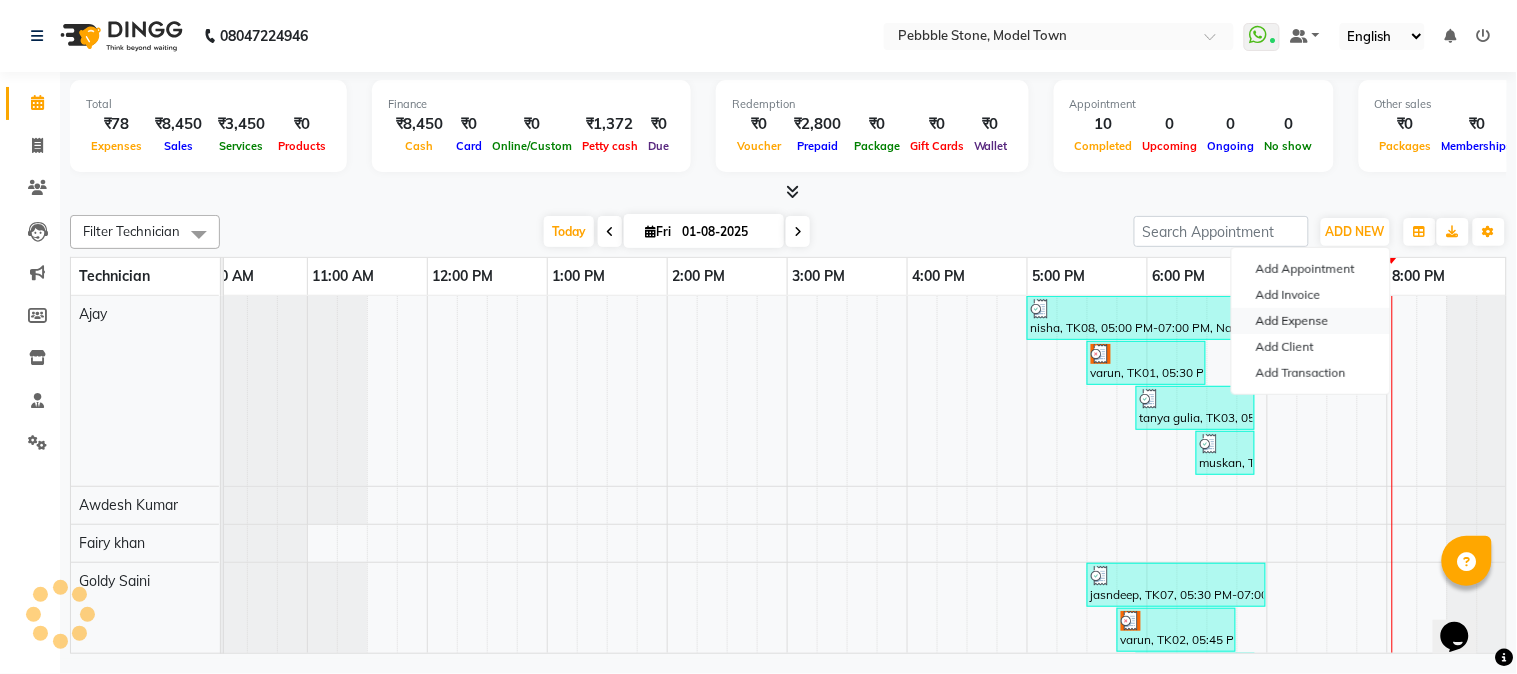 click on "Add Expense" at bounding box center (1311, 321) 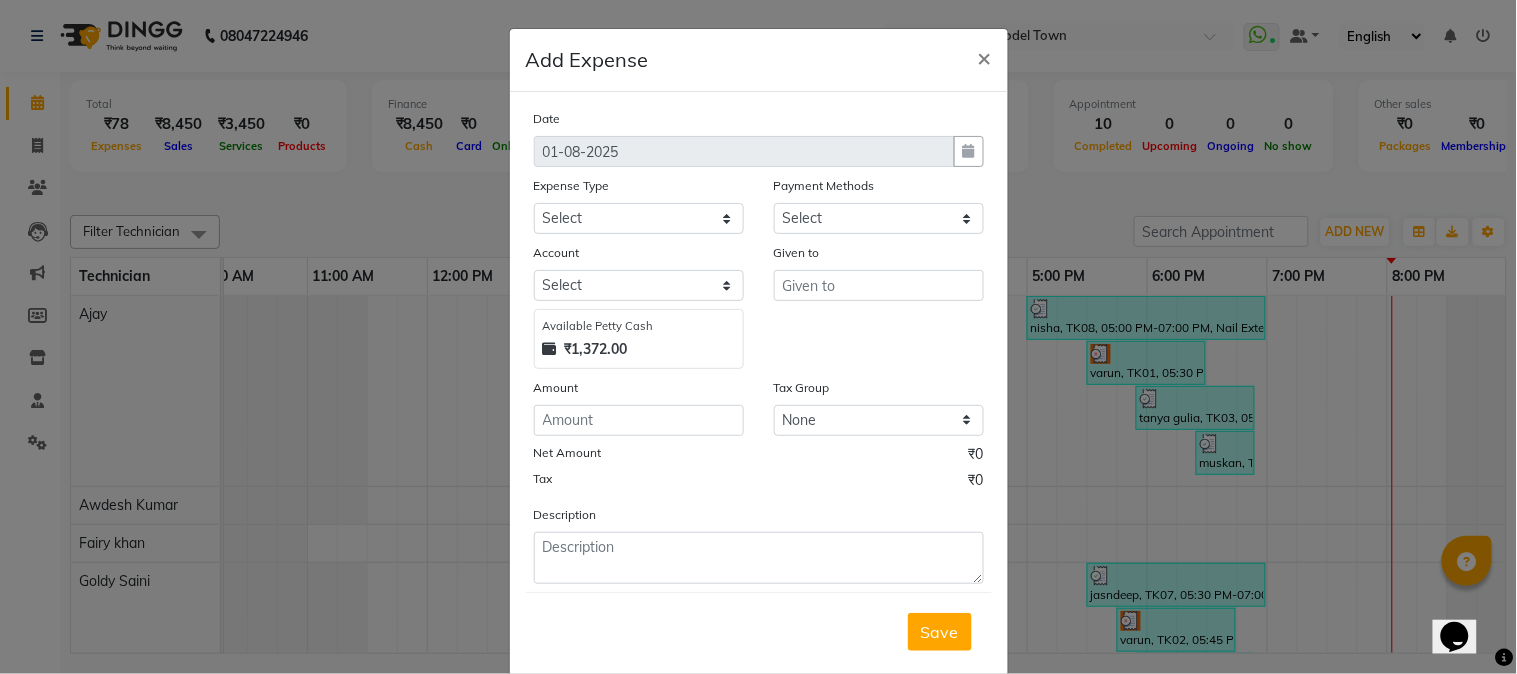select on "1" 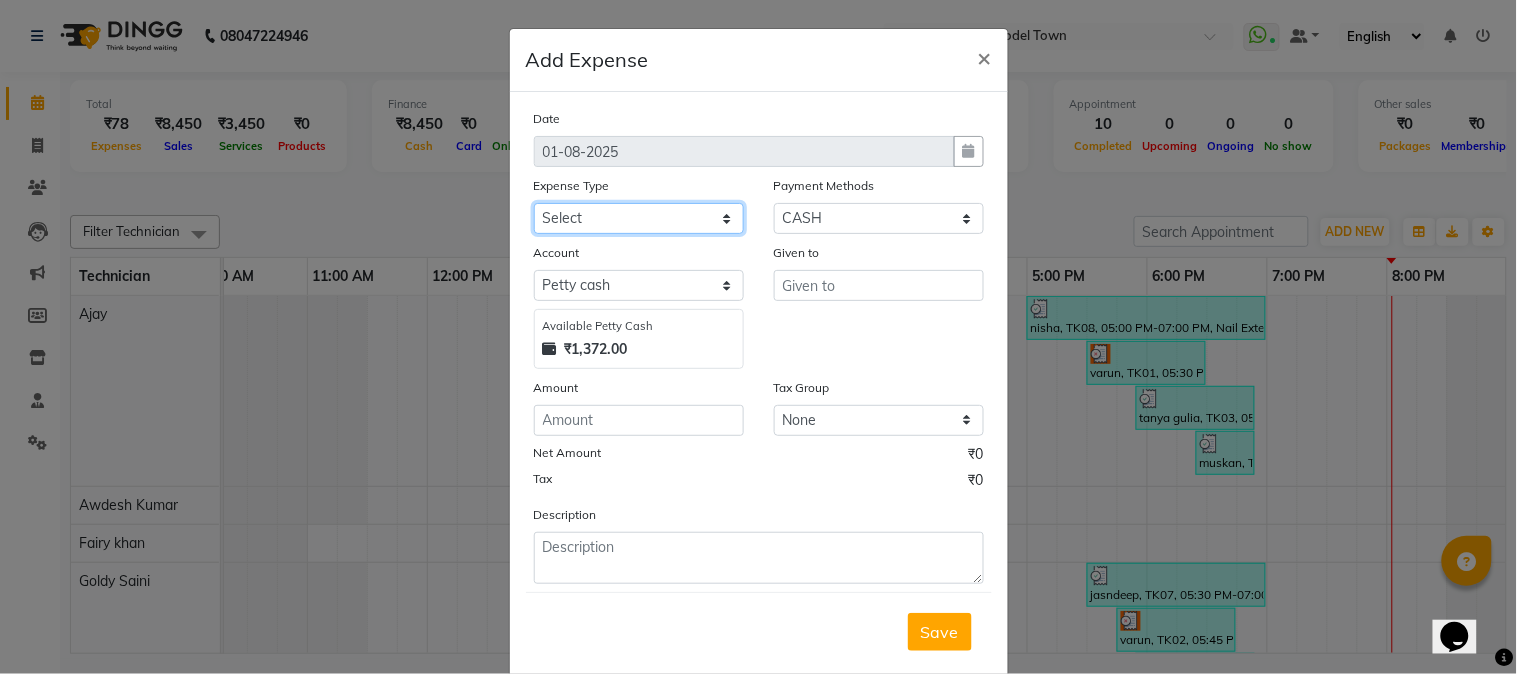 click on "Select Advance Salary Bank charges Car maintenance  Cash transfer to bank Cash transfer to hub Client Snacks Clinical charges Equipment Fuel Govt fee Incentive Insurance International purchase Loan Repayment Maintenance Marketing Milk Miscellaneous MRA Other Pantry Product Rent Salary Staff Snacks Tax Tea & Refreshment Utilities" 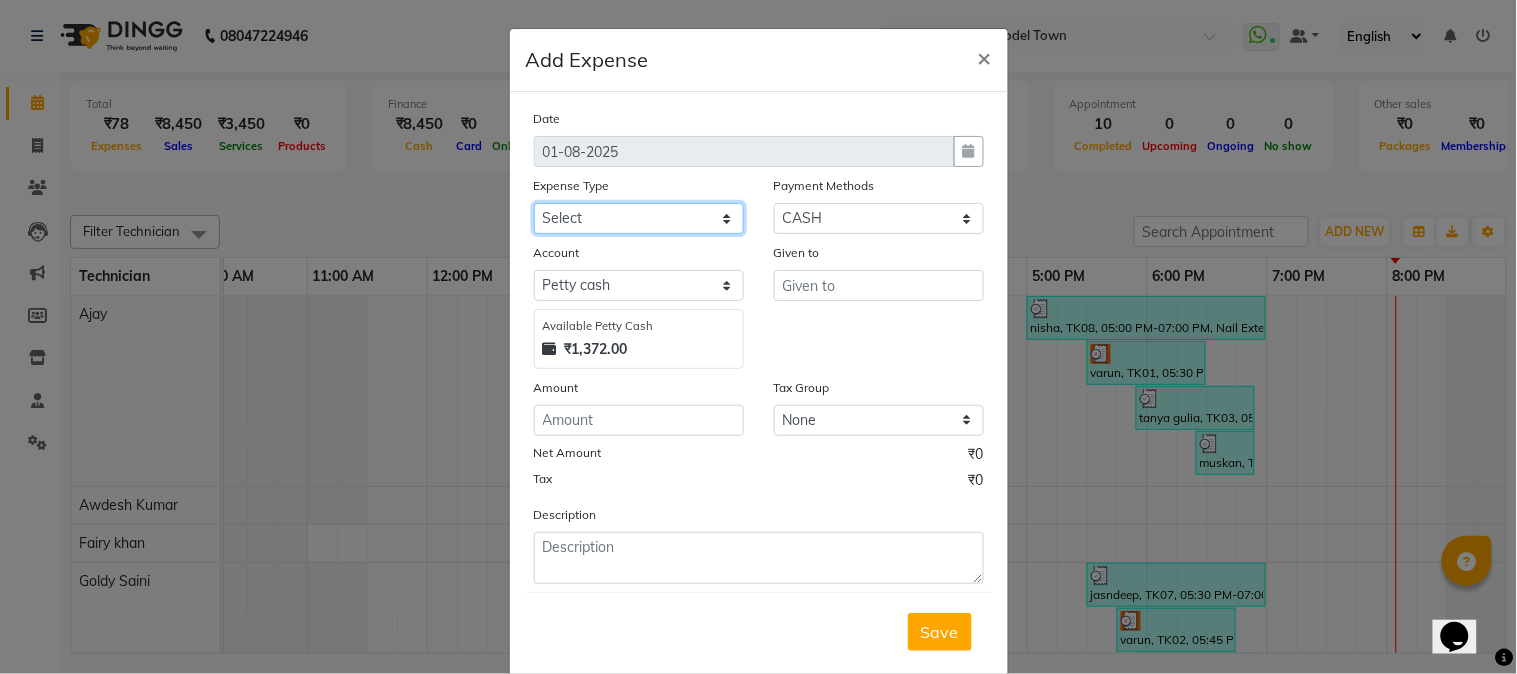 select on "24049" 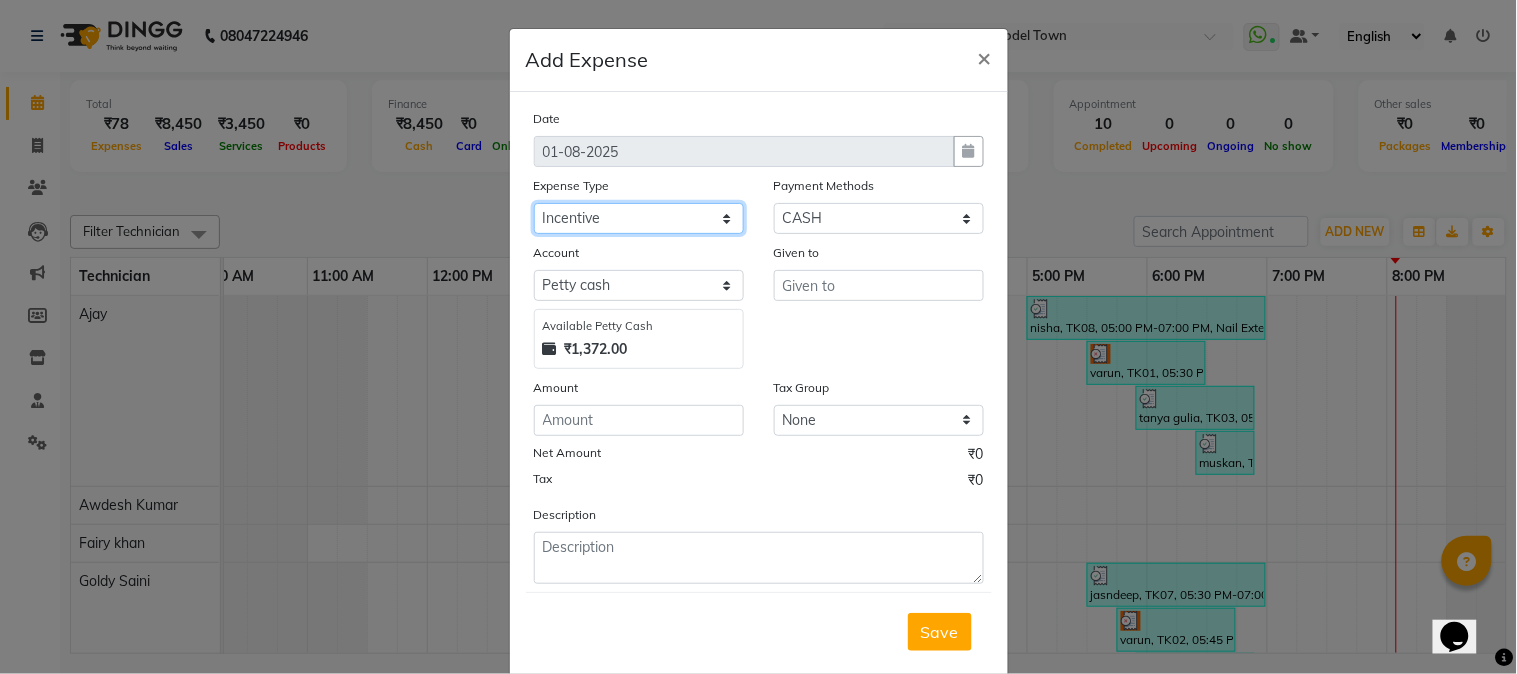 click on "Select Advance Salary Bank charges Car maintenance  Cash transfer to bank Cash transfer to hub Client Snacks Clinical charges Equipment Fuel Govt fee Incentive Insurance International purchase Loan Repayment Maintenance Marketing Milk Miscellaneous MRA Other Pantry Product Rent Salary Staff Snacks Tax Tea & Refreshment Utilities" 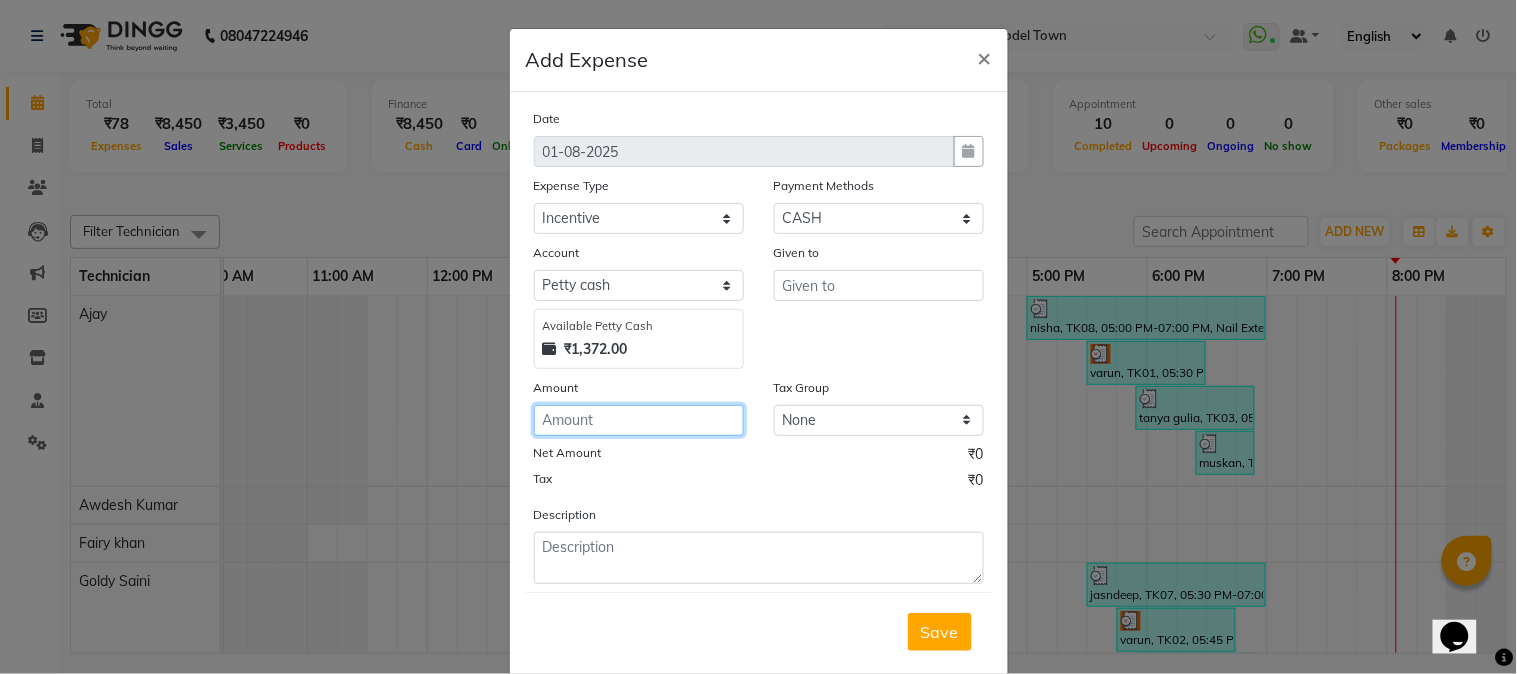 click 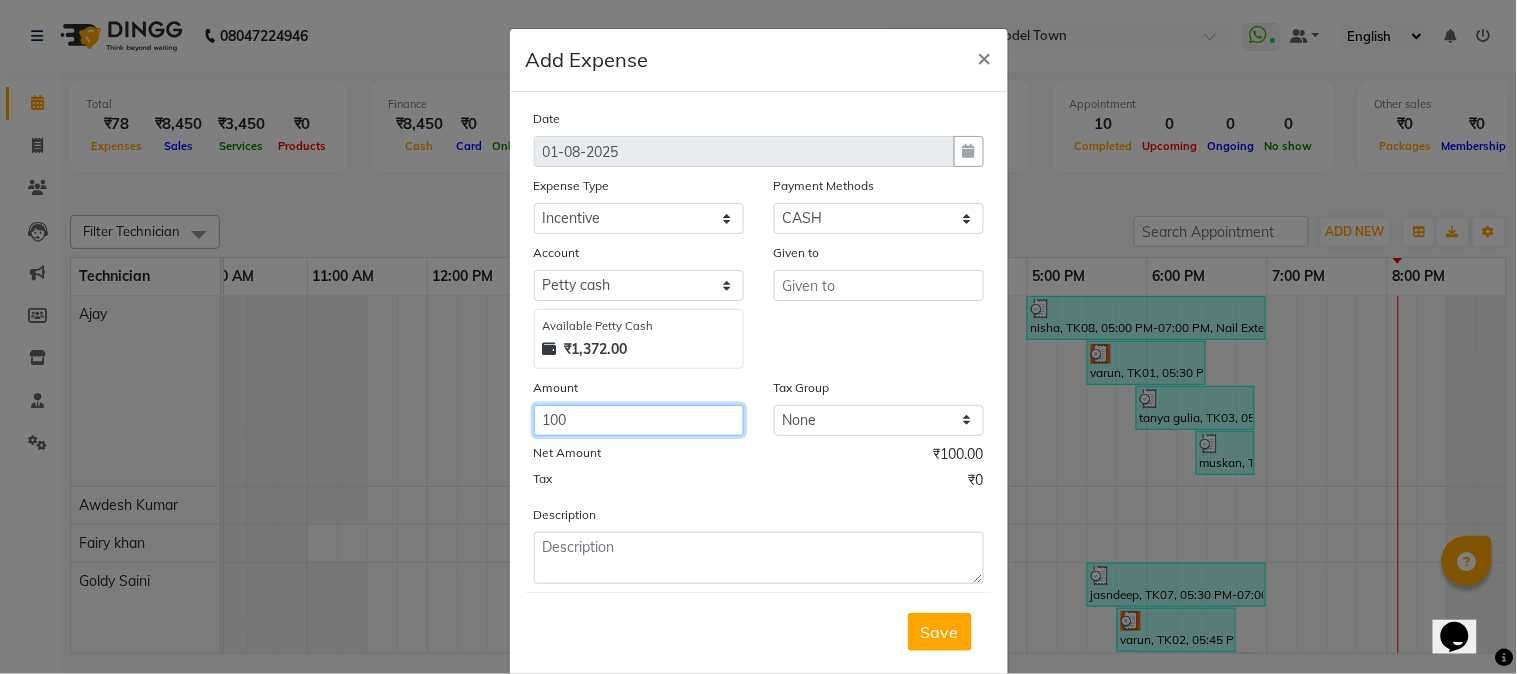 type on "100" 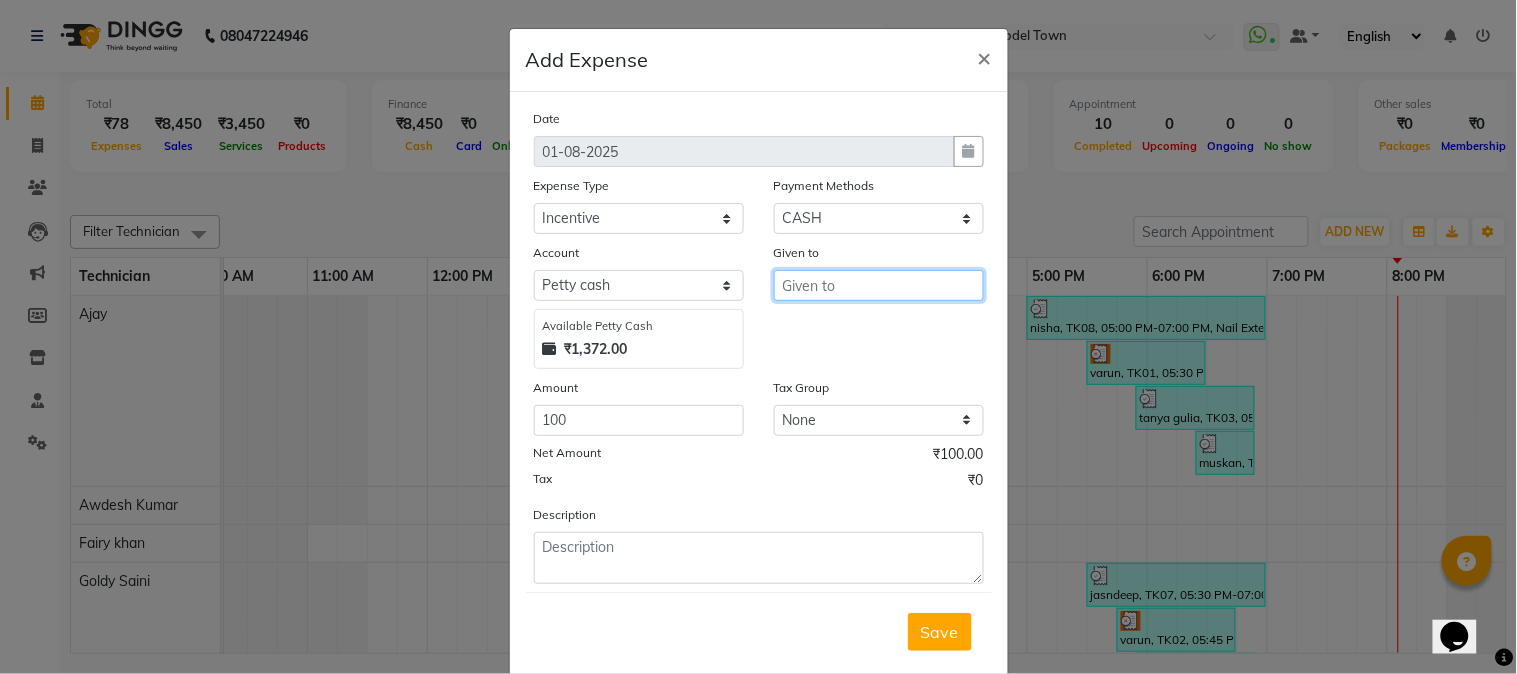 click at bounding box center (879, 285) 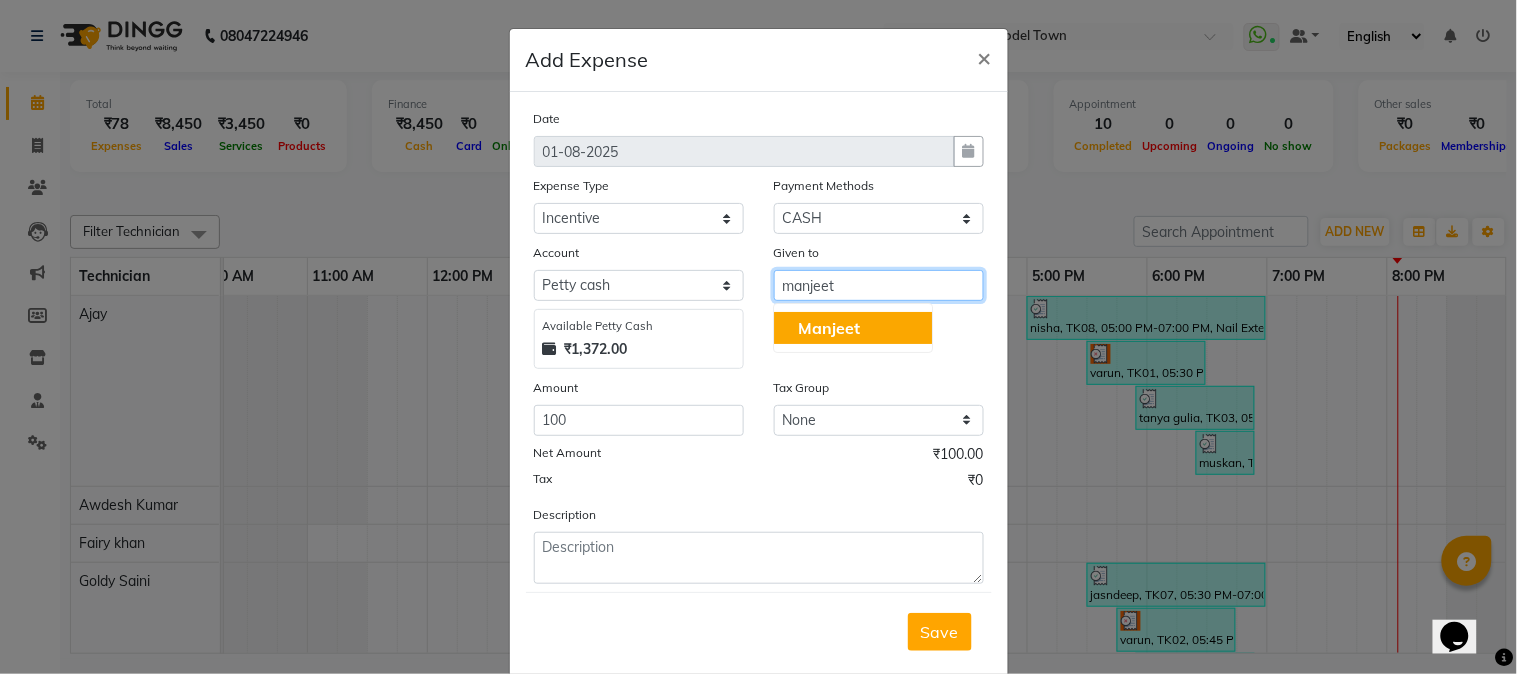 click on "Manjeet" 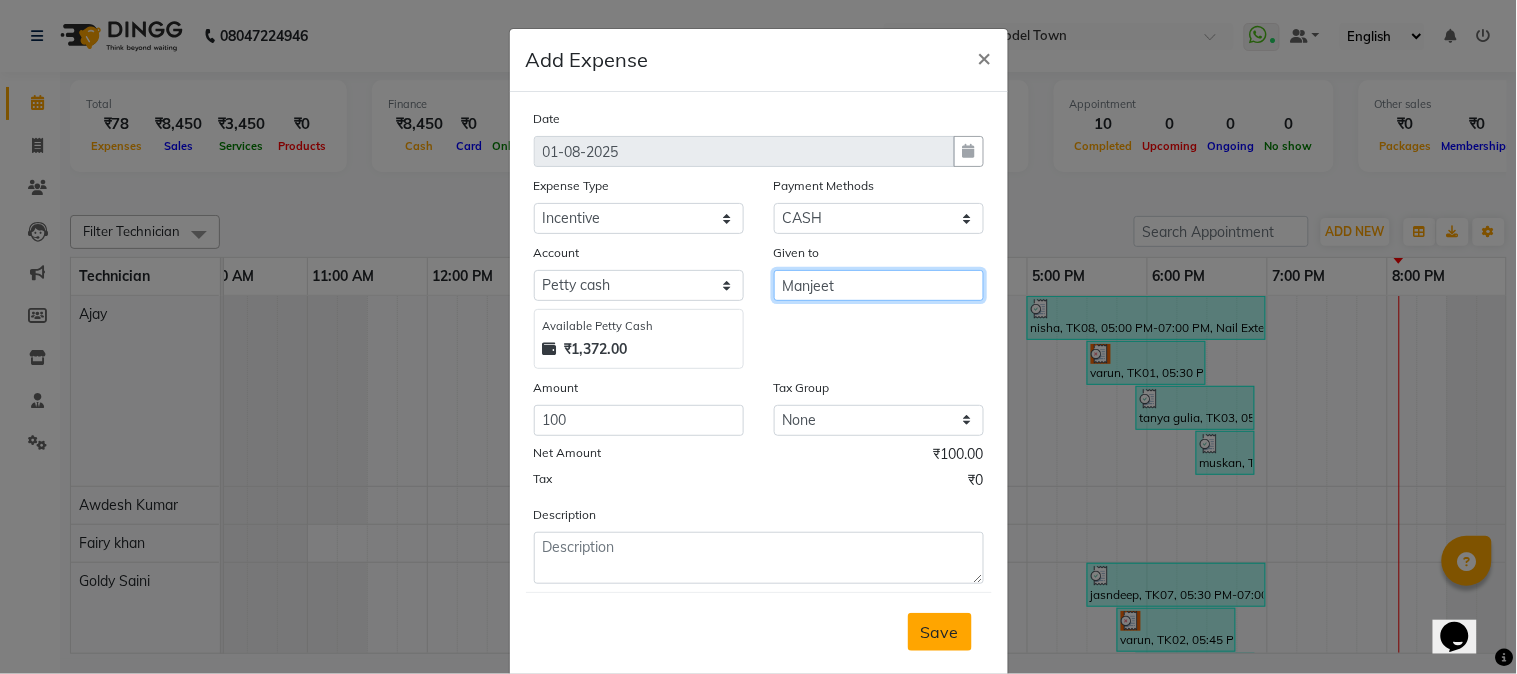 type on "Manjeet" 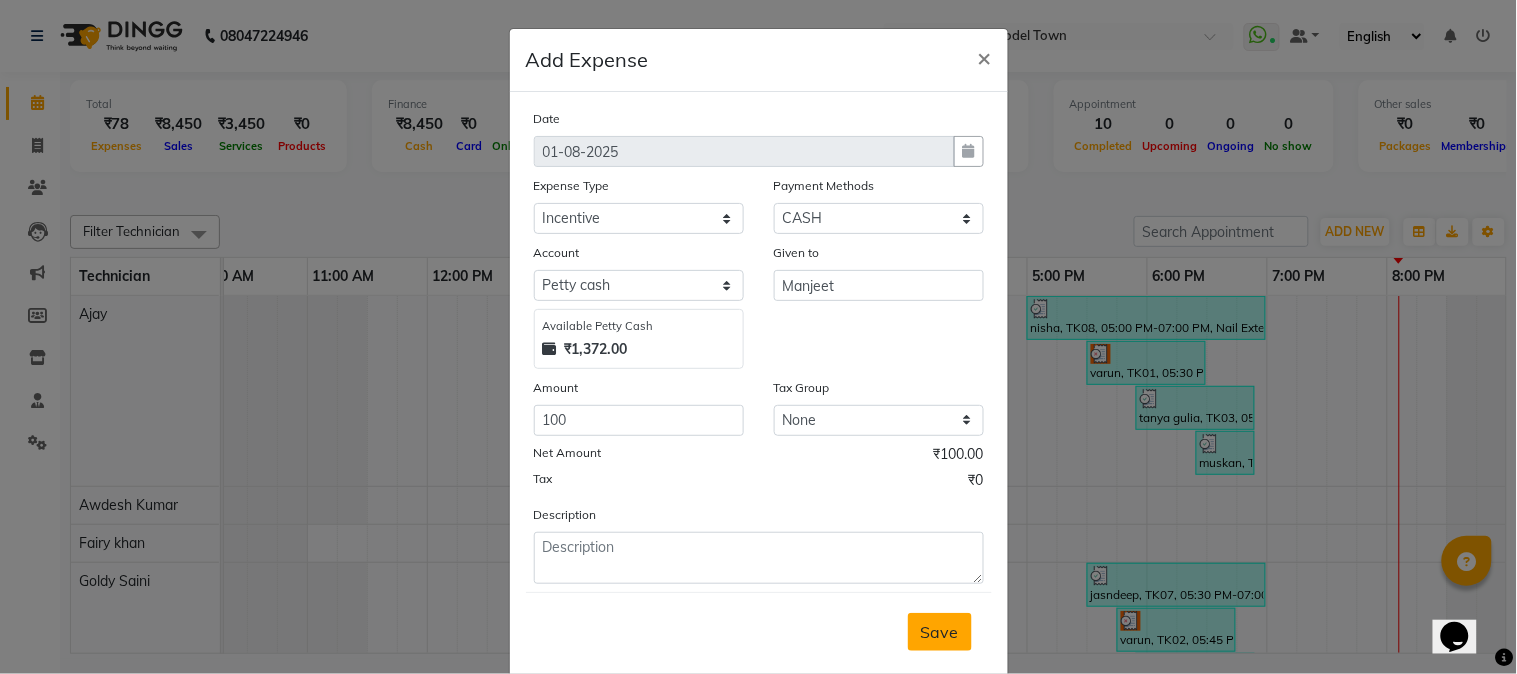 click on "Save" at bounding box center [940, 632] 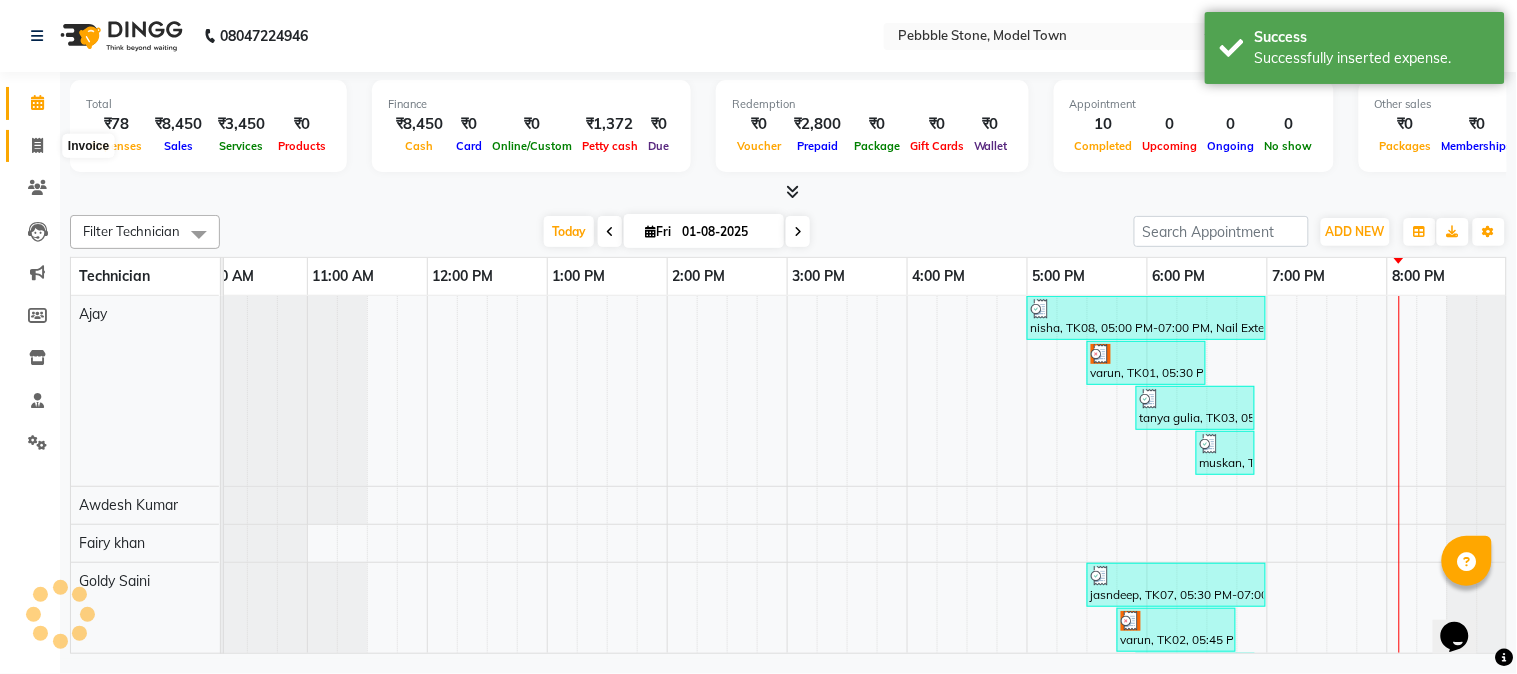 click 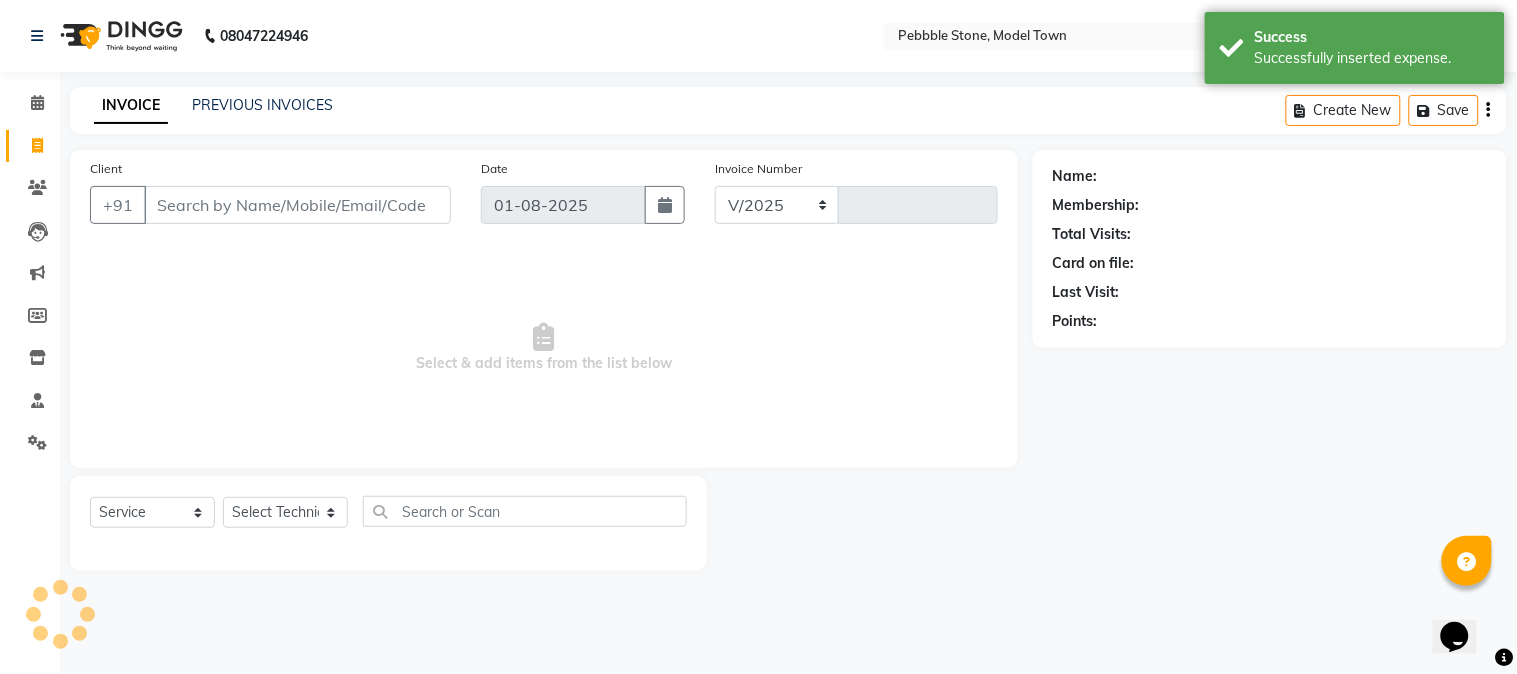 select on "8684" 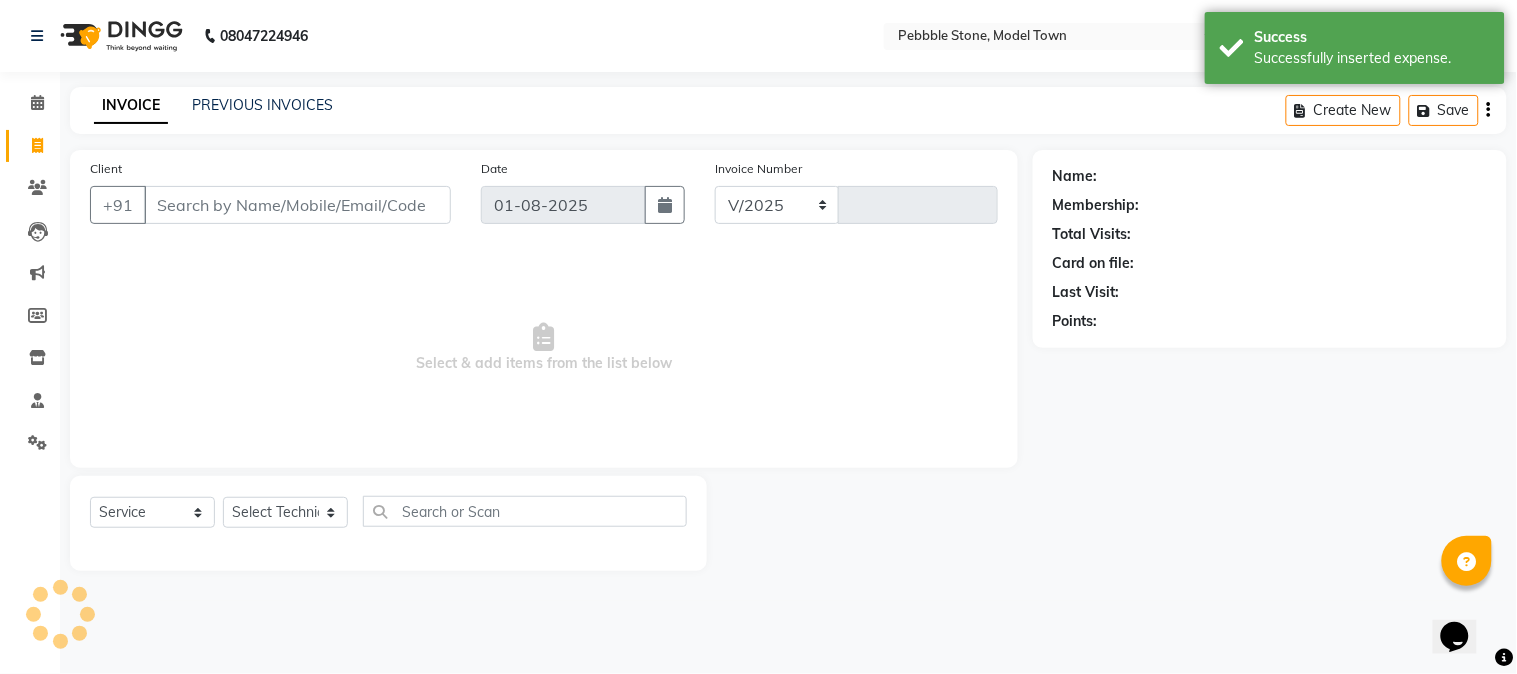 type on "0015" 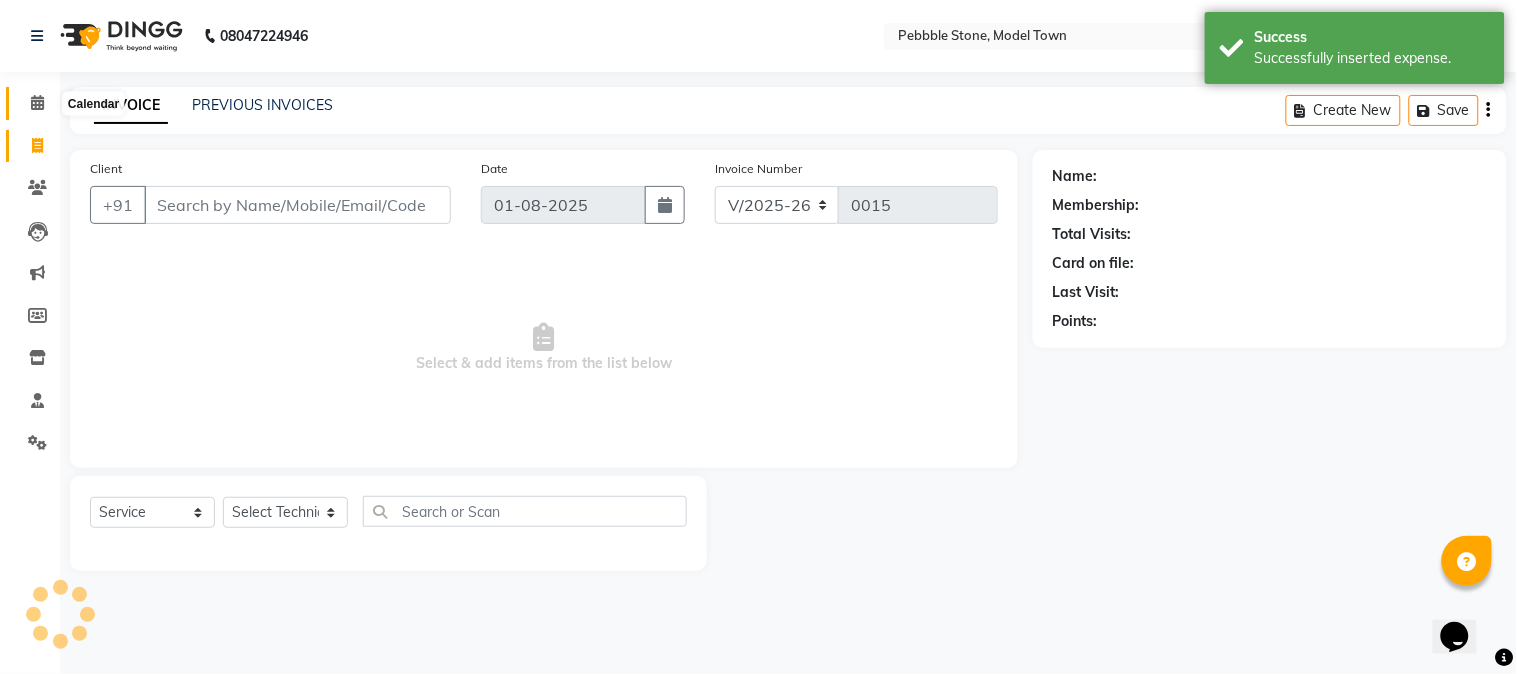 click 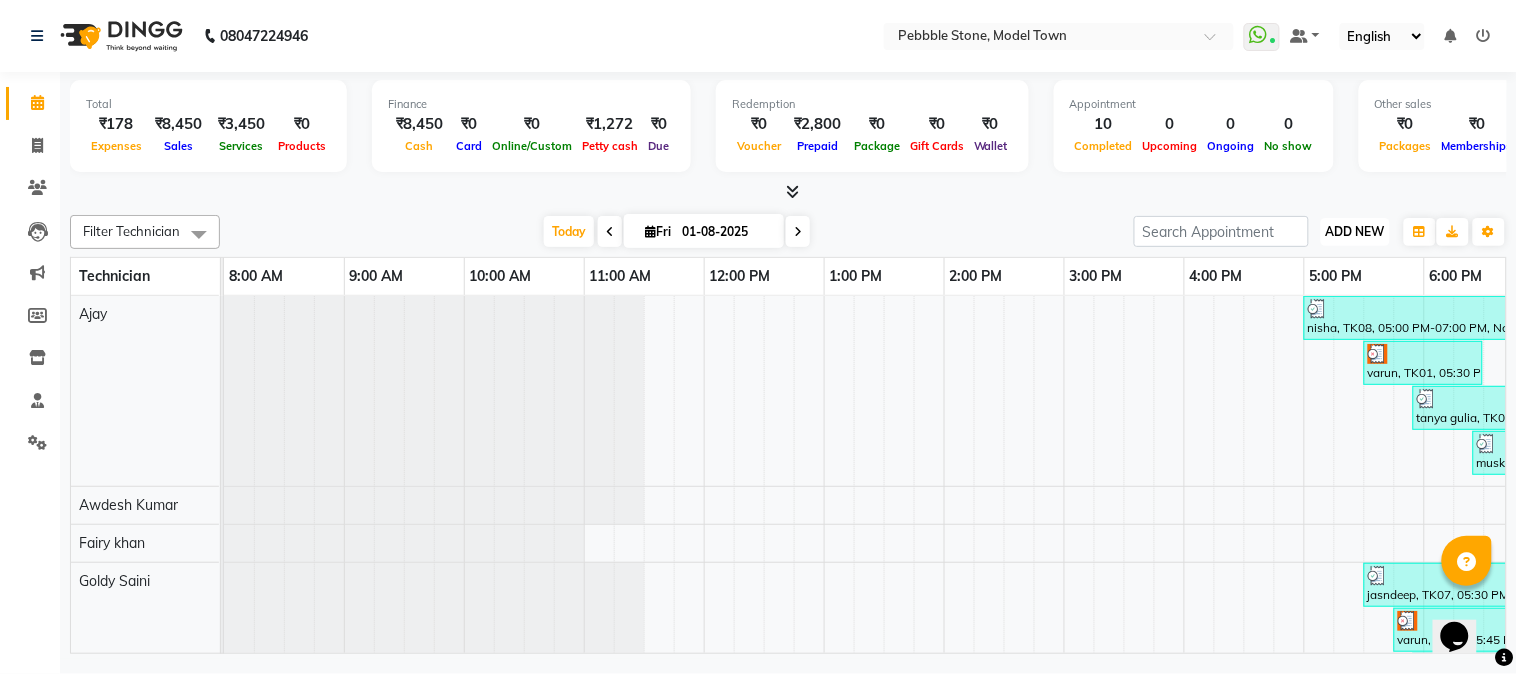 click on "ADD NEW" at bounding box center (1355, 231) 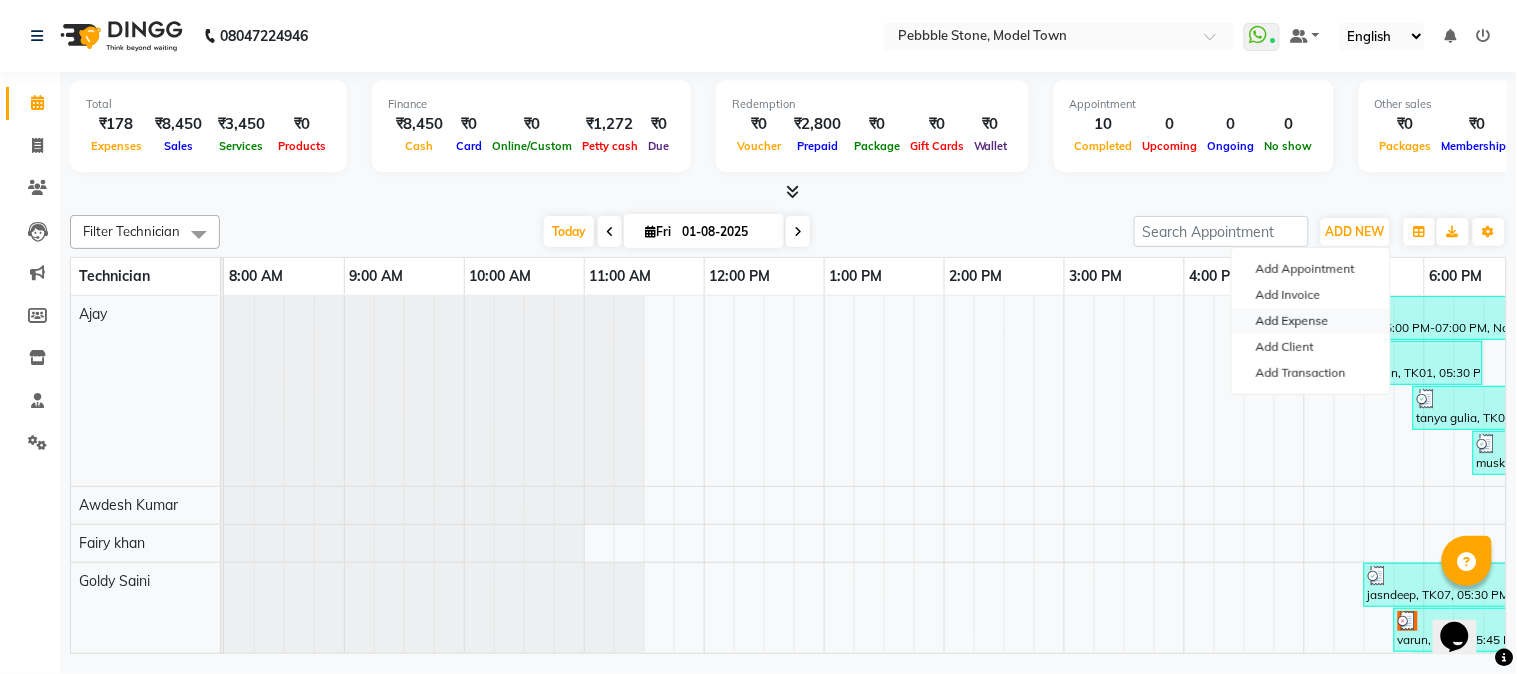 click on "Add Expense" at bounding box center [1311, 321] 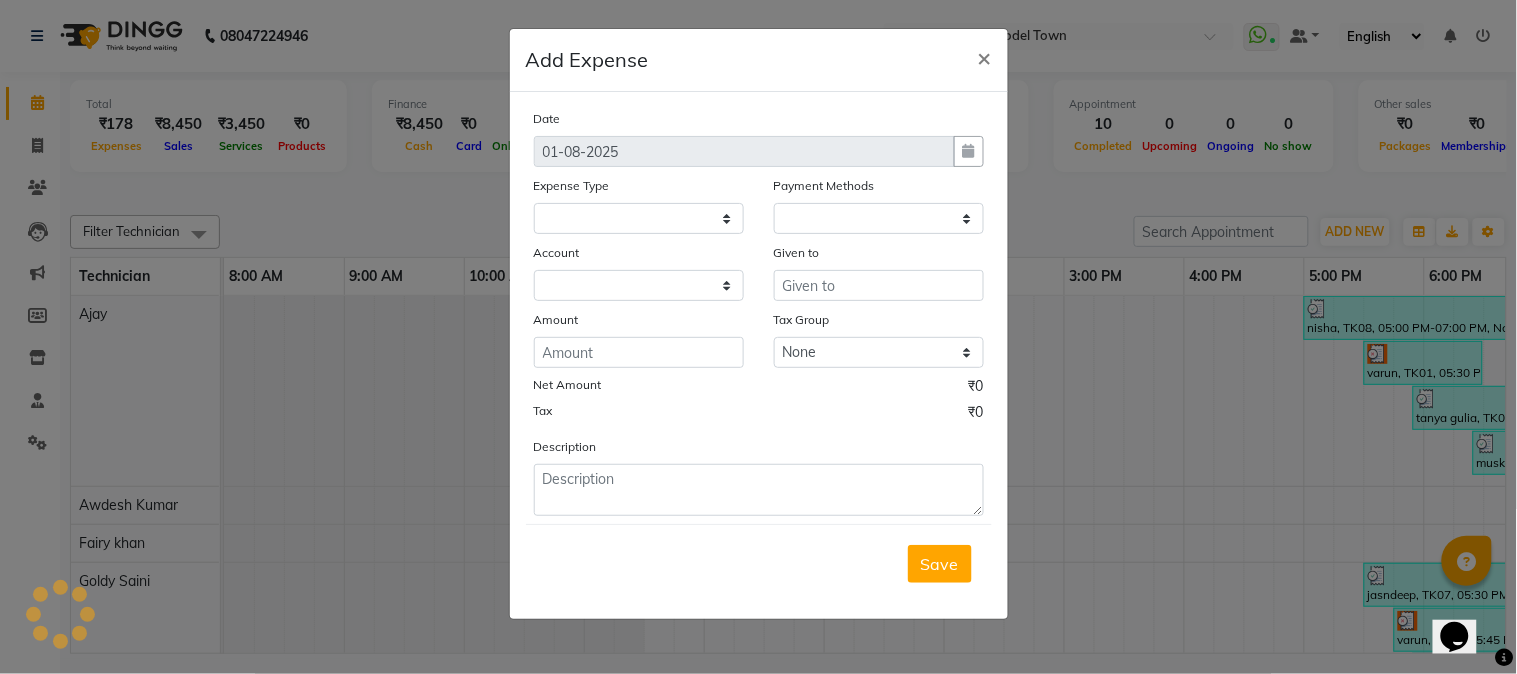 select on "1" 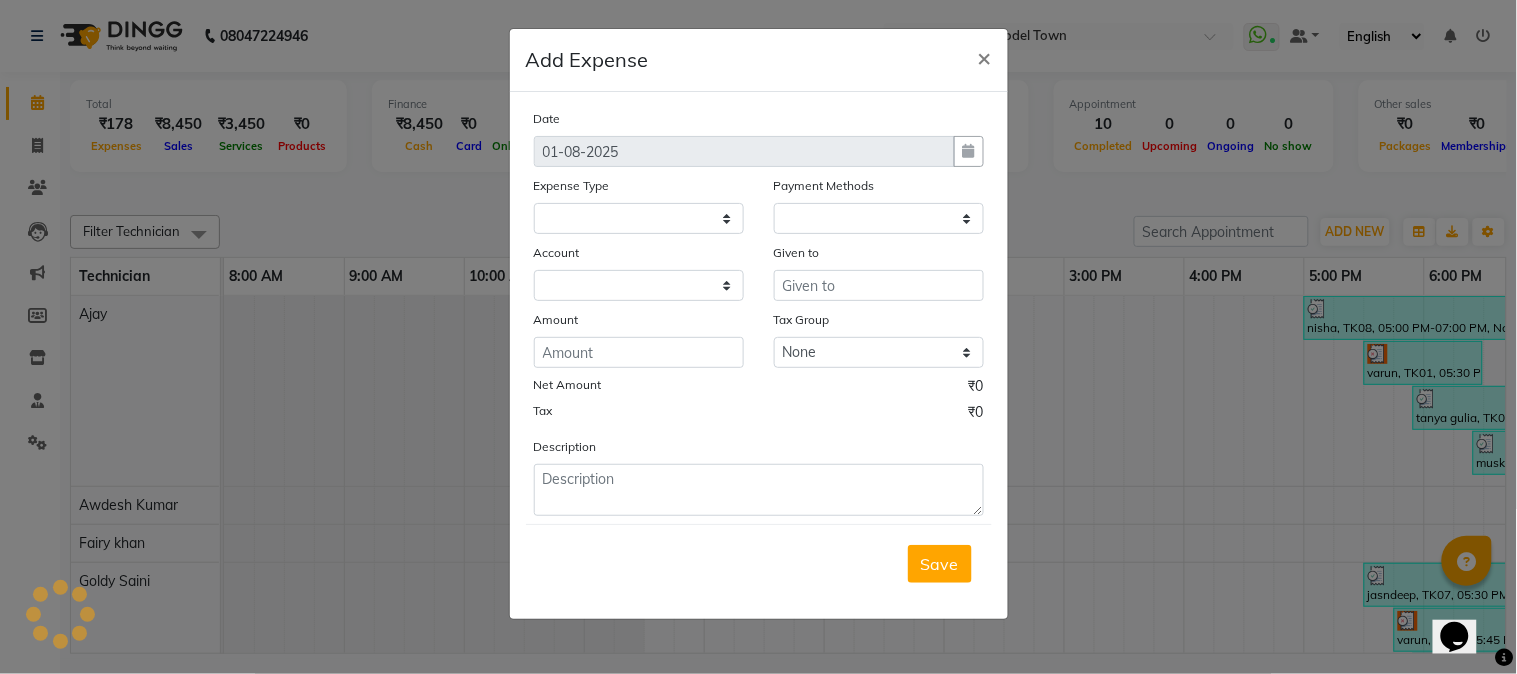 select on "7952" 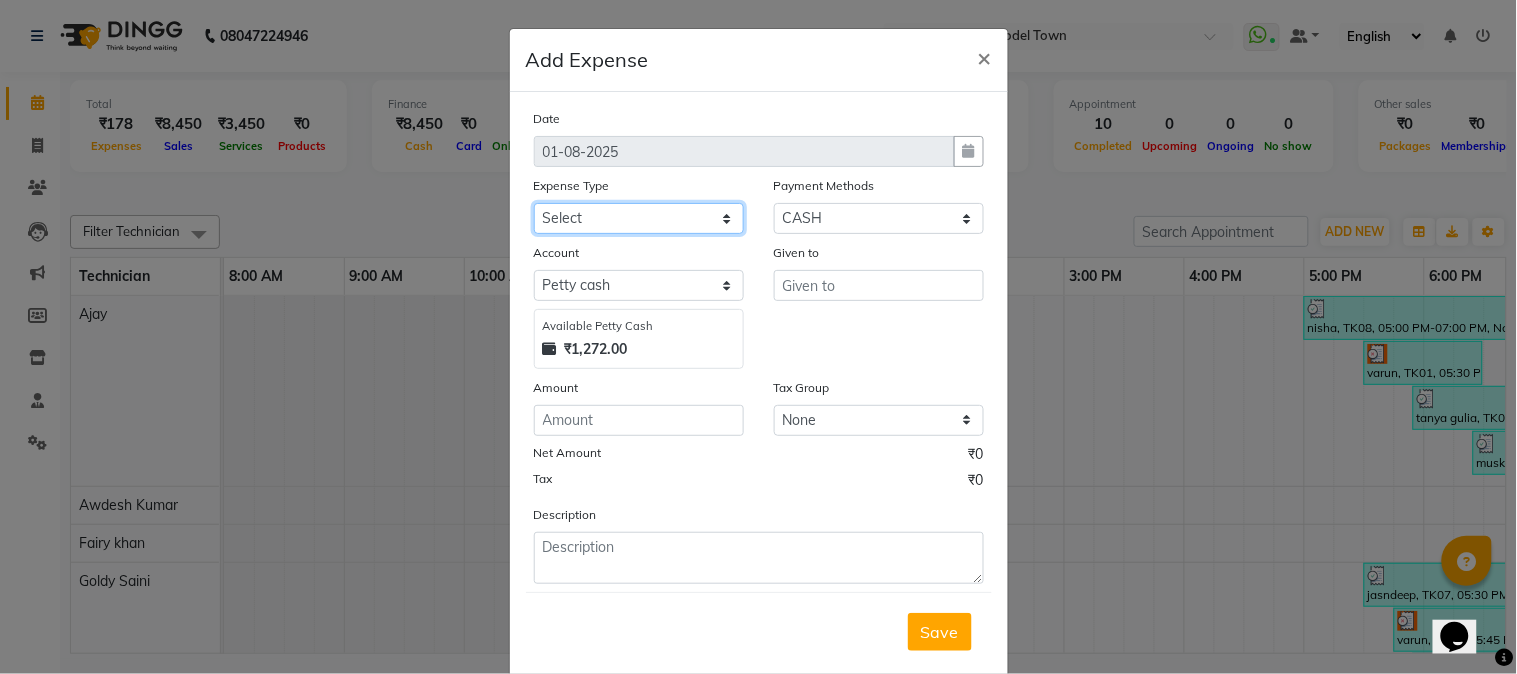 click on "Select Advance Salary Bank charges Car maintenance  Cash transfer to bank Cash transfer to hub Client Snacks Clinical charges Equipment Fuel Govt fee Incentive Insurance International purchase Loan Repayment Maintenance Marketing Milk Miscellaneous MRA Other Pantry Product Rent Salary Staff Snacks Tax Tea & Refreshment Utilities" 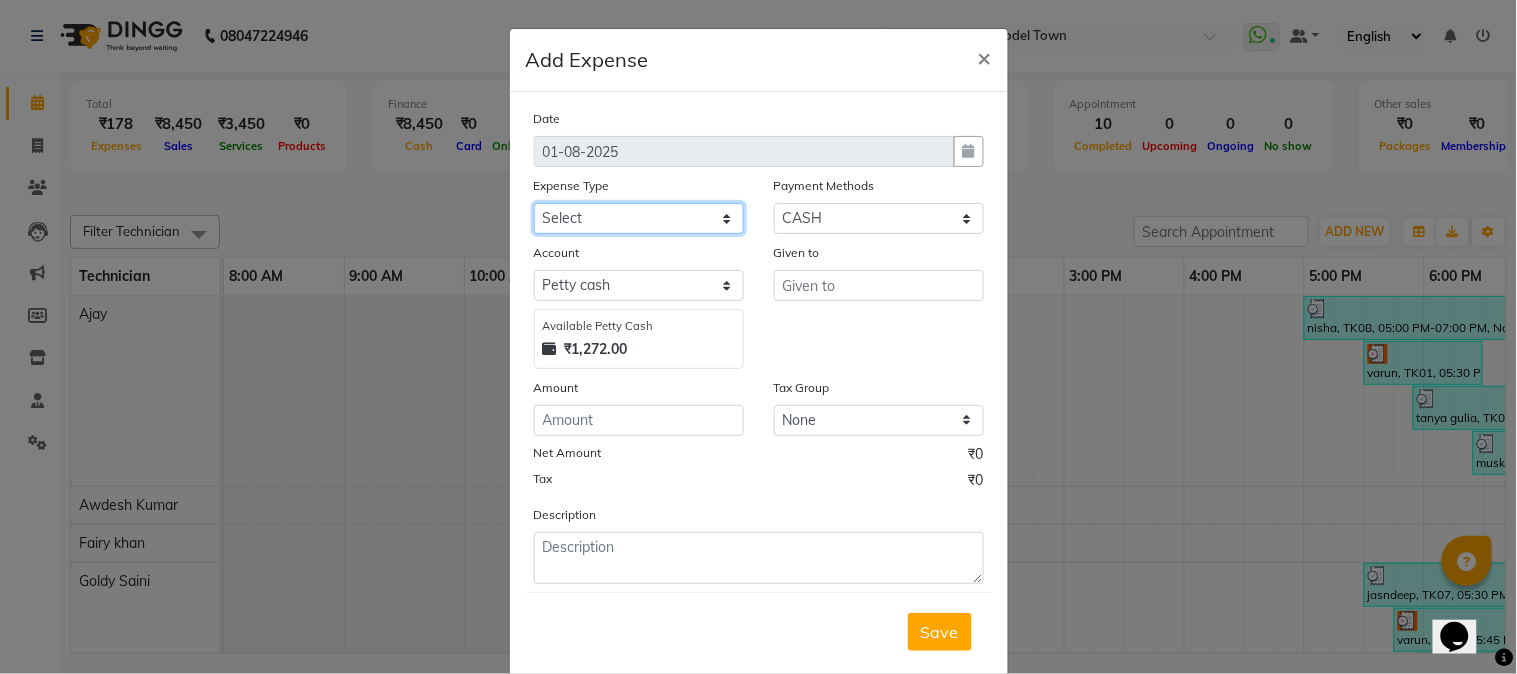 select on "24049" 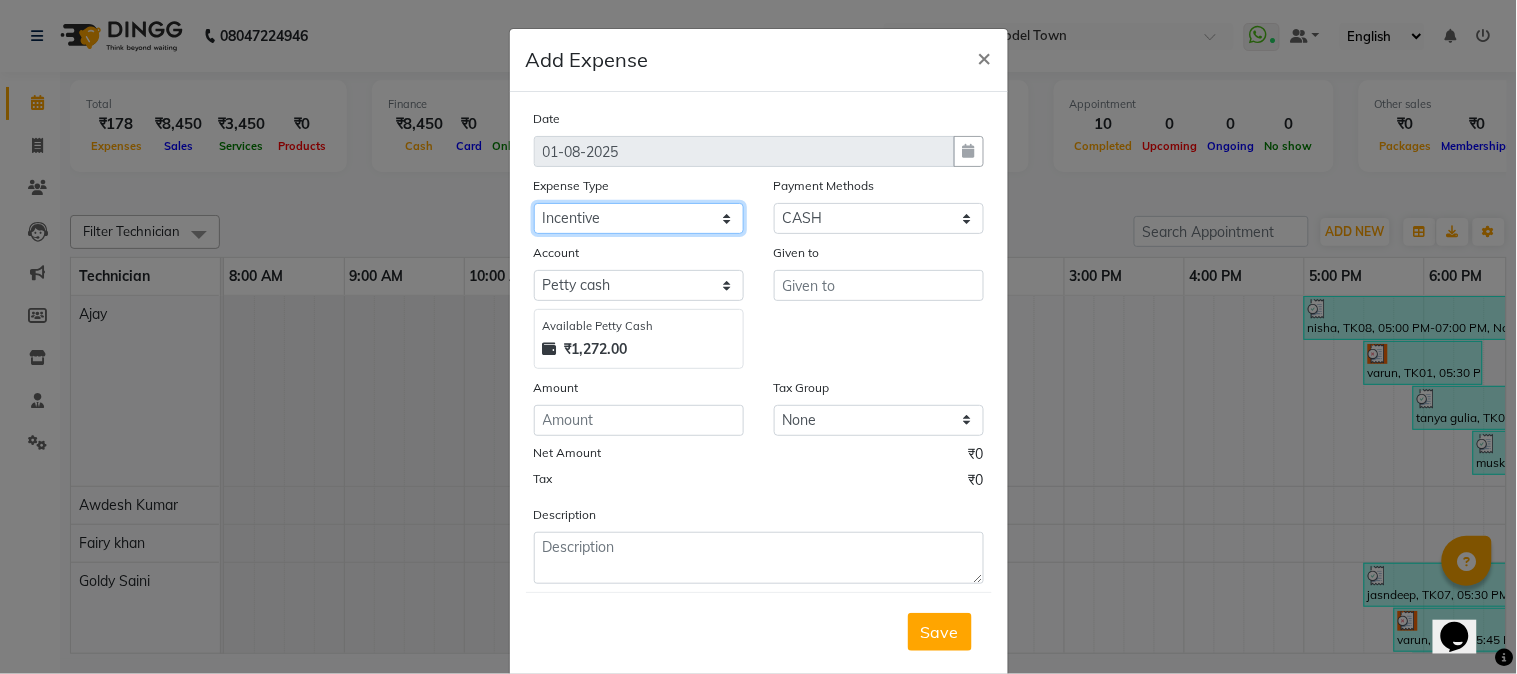 click on "Select Advance Salary Bank charges Car maintenance  Cash transfer to bank Cash transfer to hub Client Snacks Clinical charges Equipment Fuel Govt fee Incentive Insurance International purchase Loan Repayment Maintenance Marketing Milk Miscellaneous MRA Other Pantry Product Rent Salary Staff Snacks Tax Tea & Refreshment Utilities" 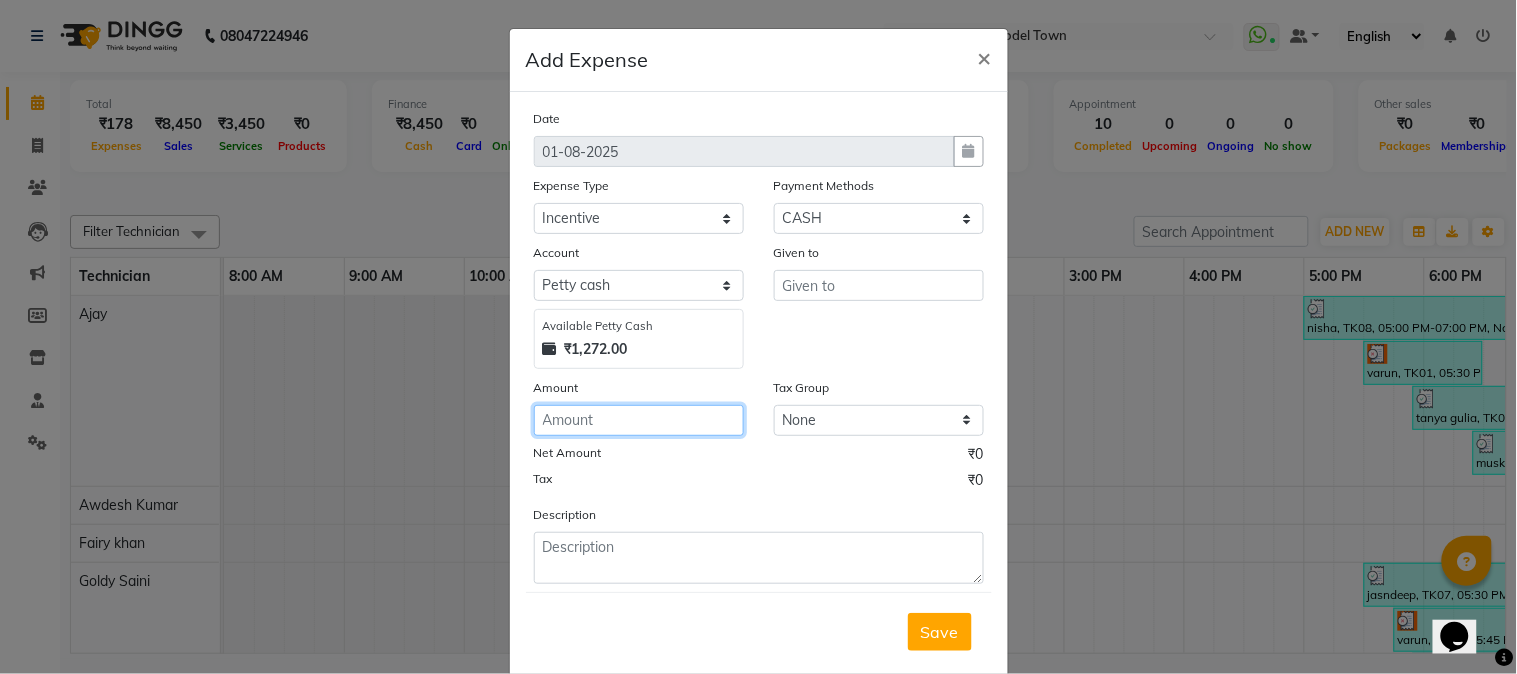click 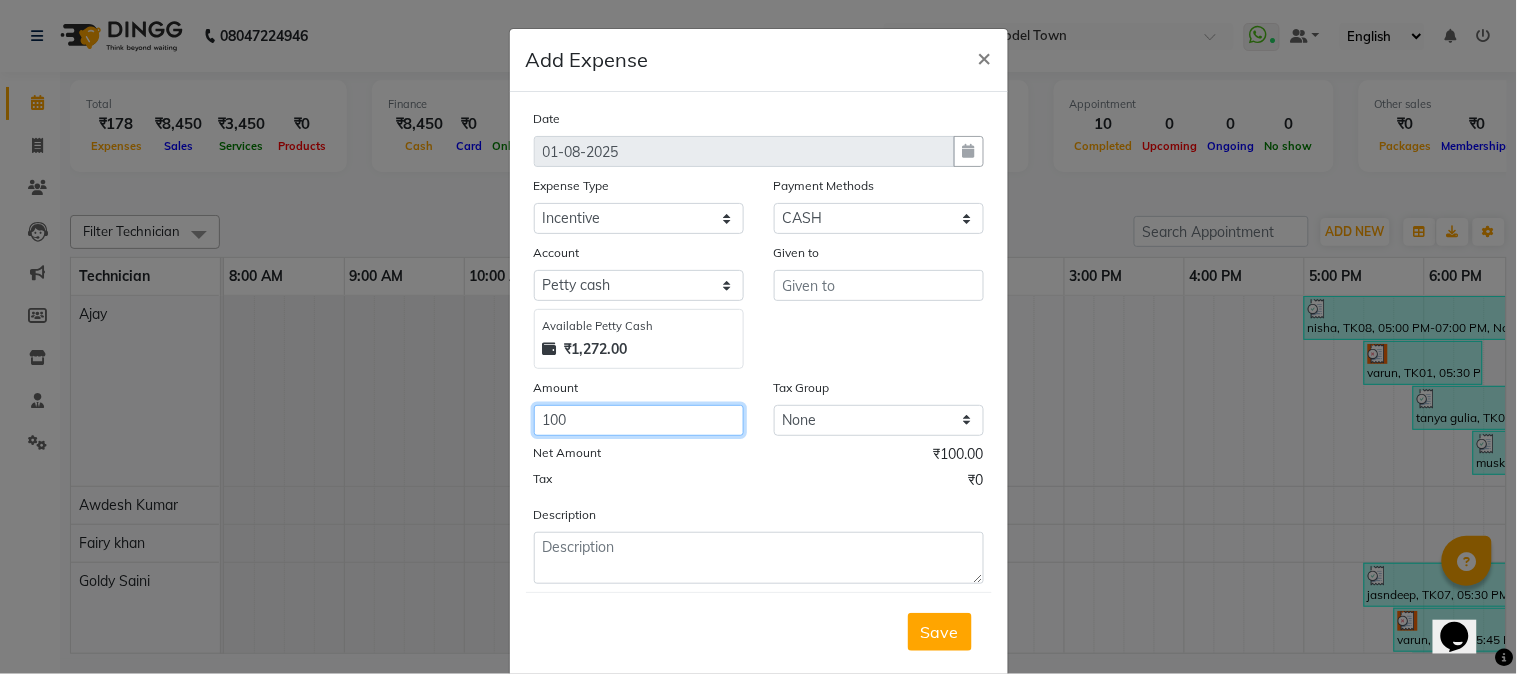 type on "100" 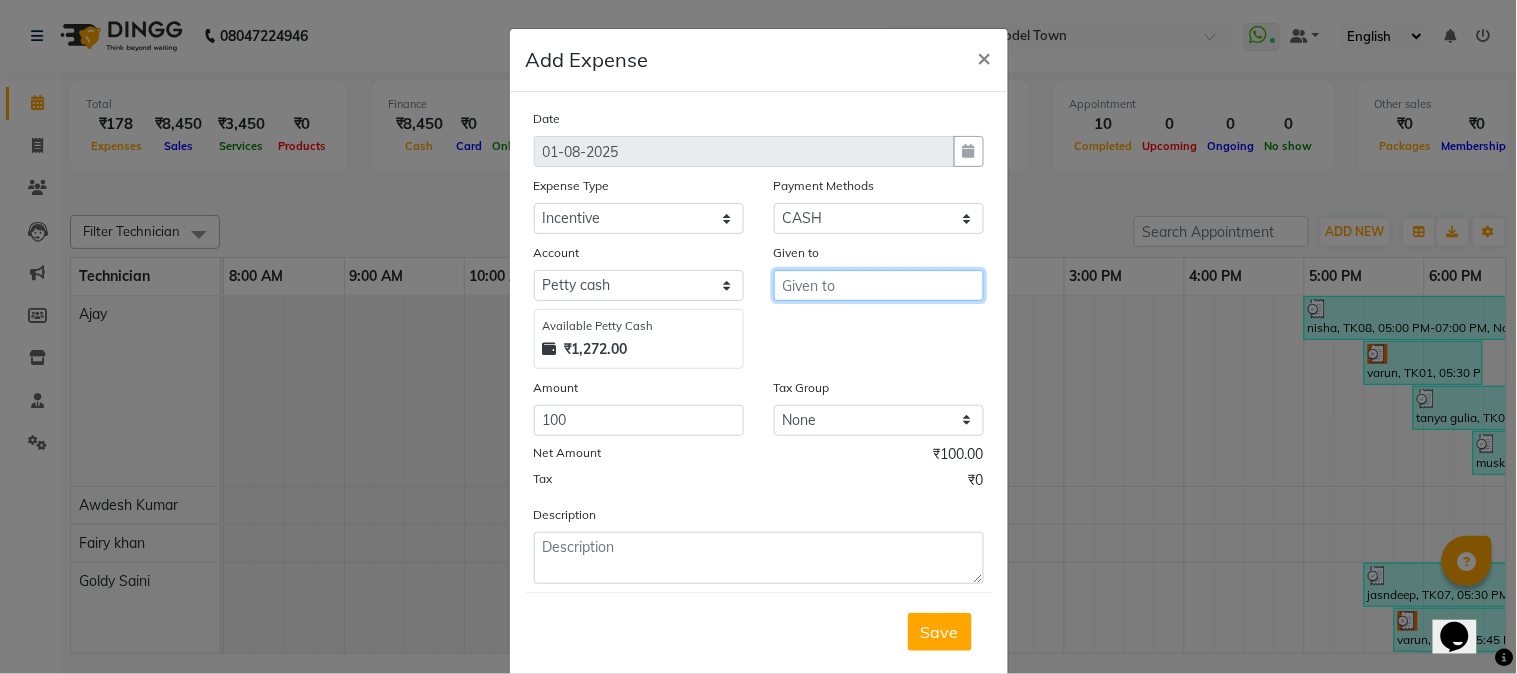 click at bounding box center (879, 285) 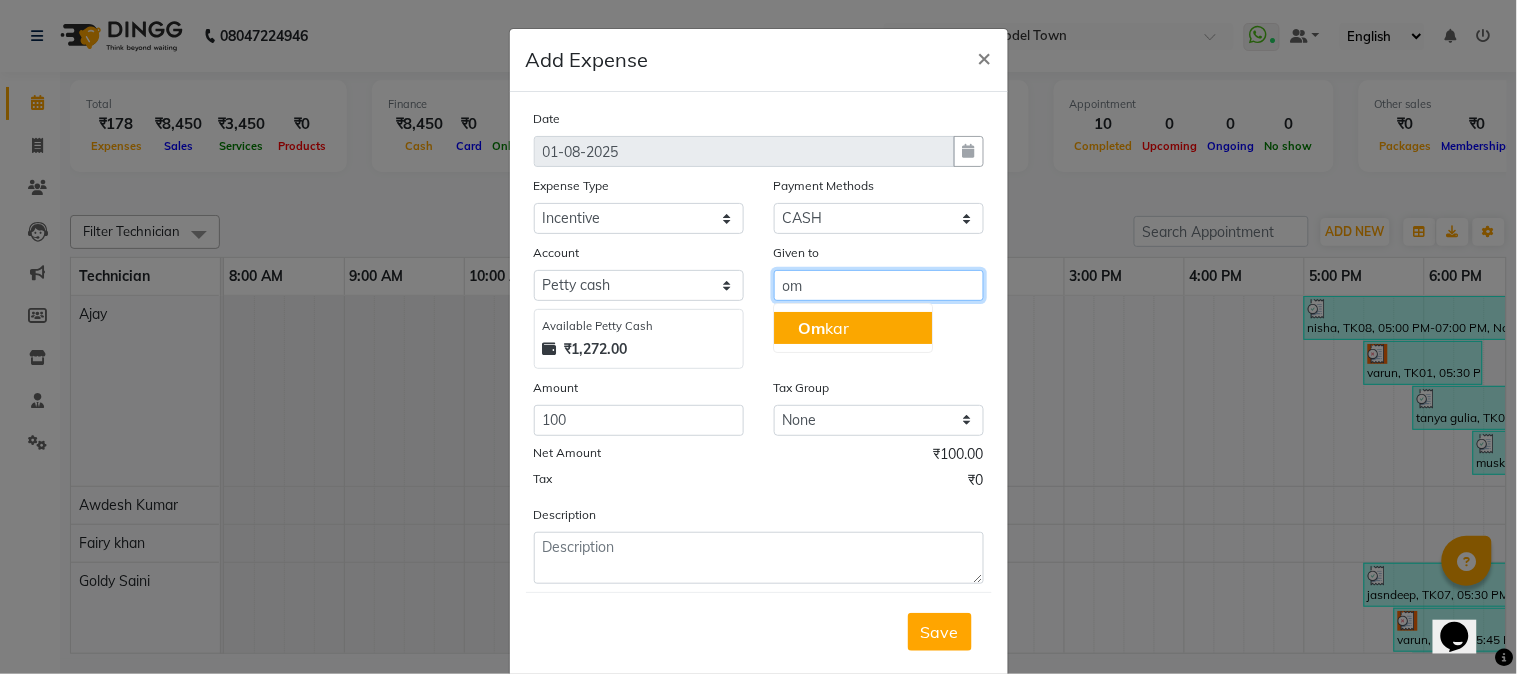 click on "Om" 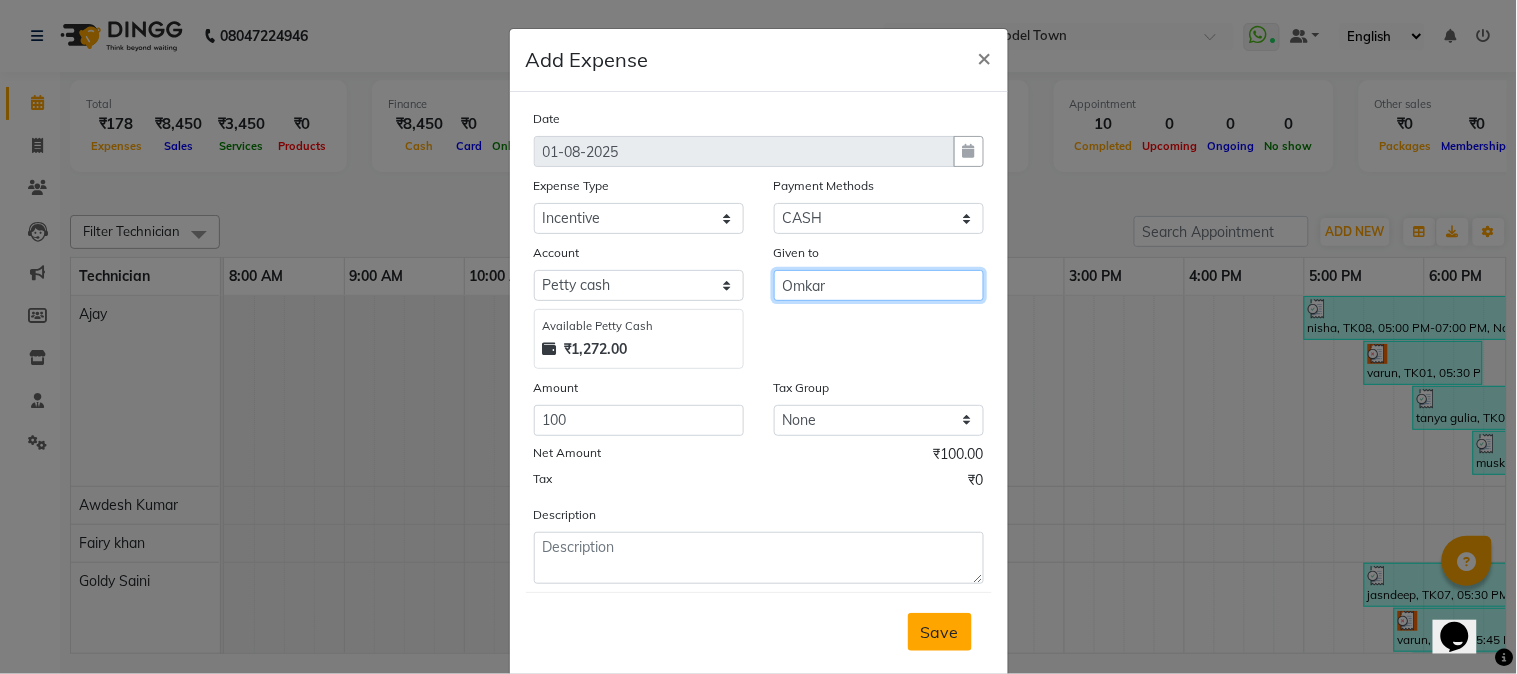 type on "Omkar" 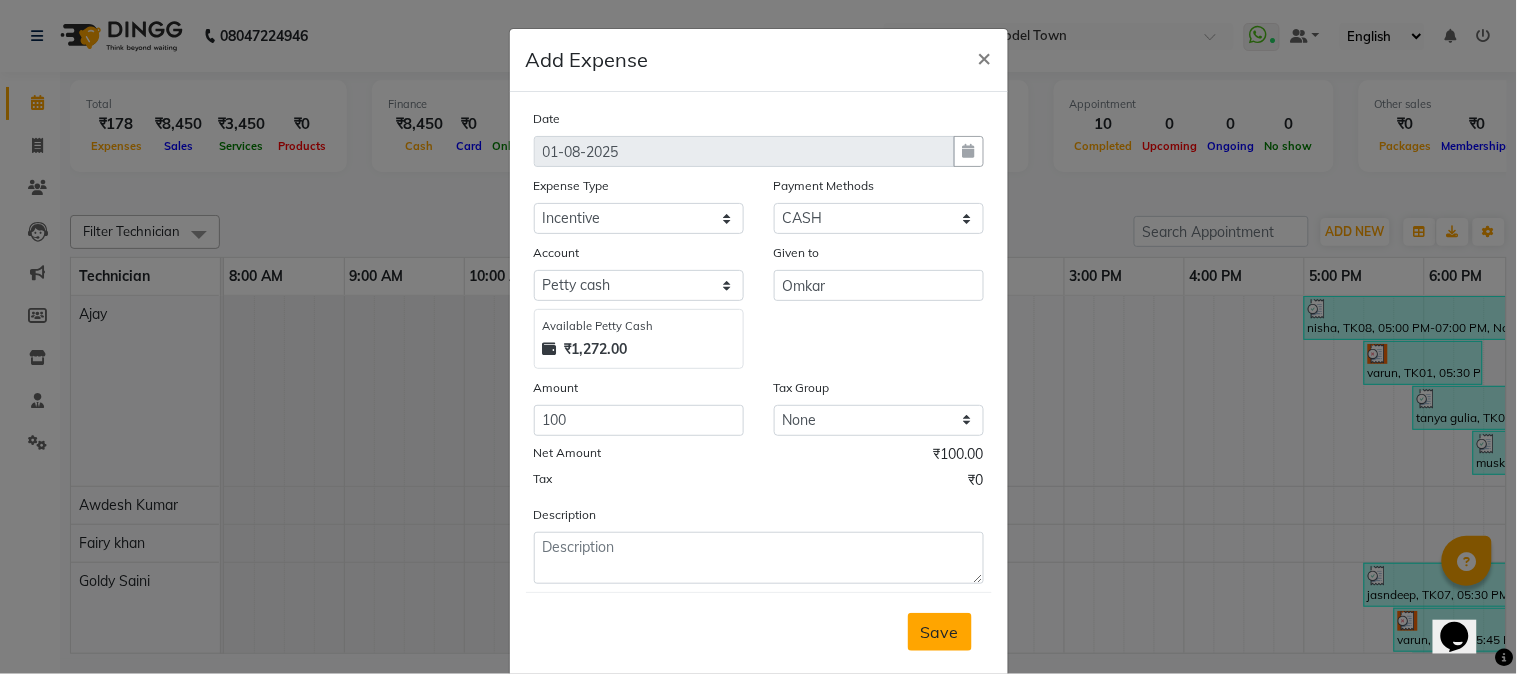 click on "Save" at bounding box center (940, 632) 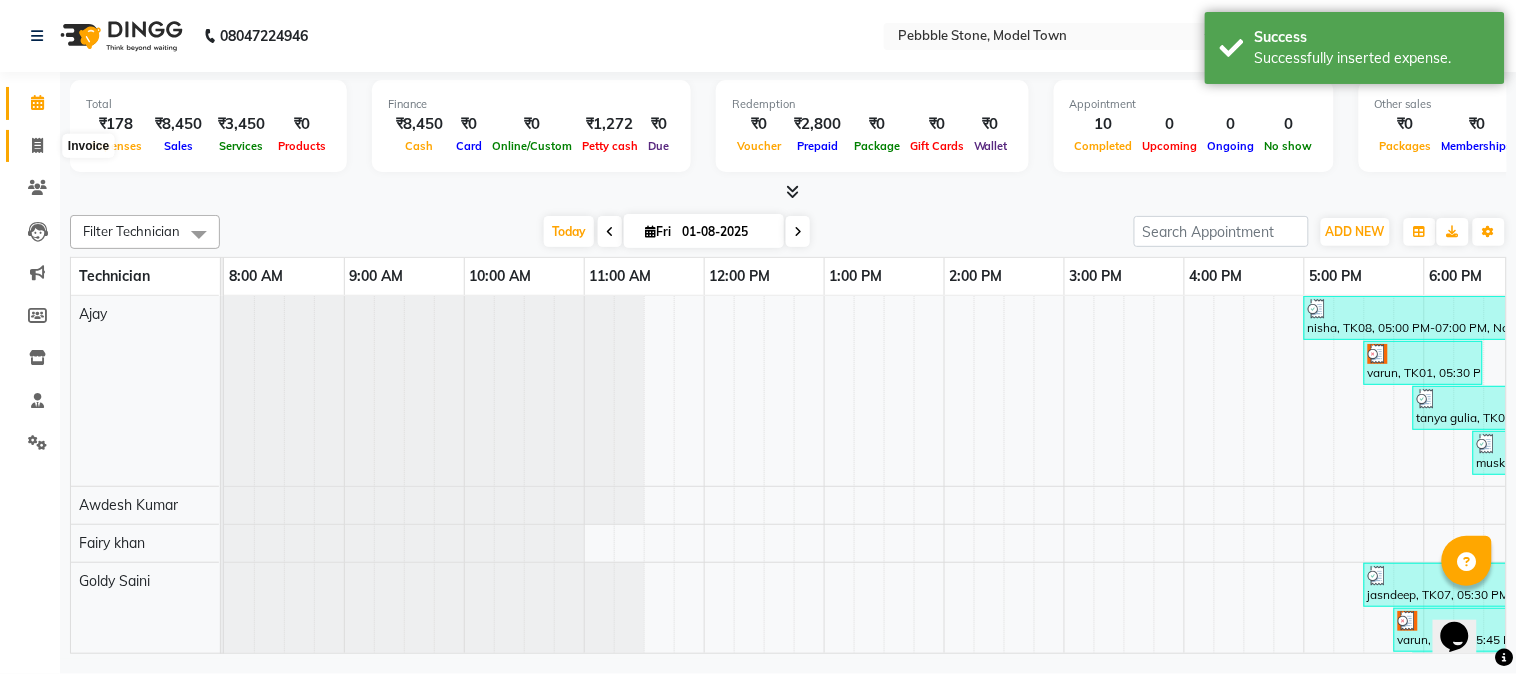 click 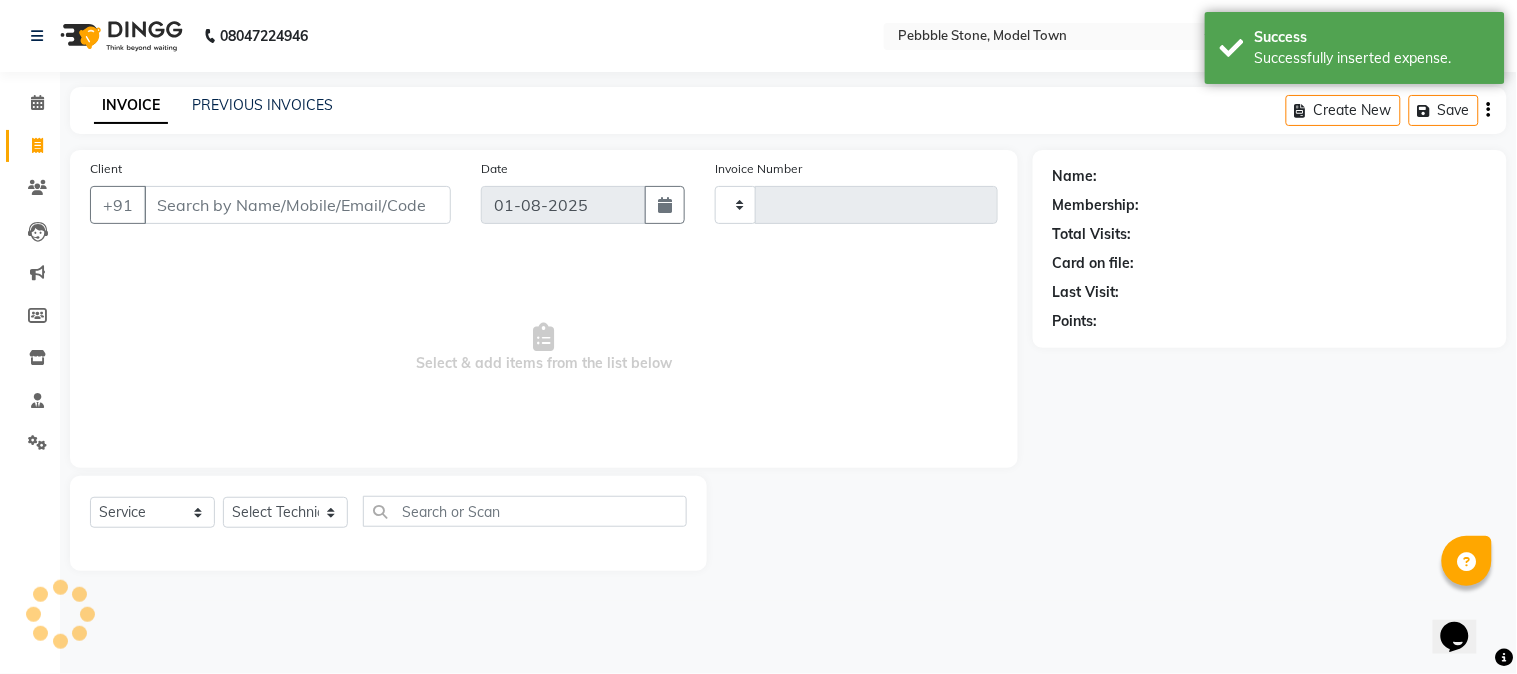 type on "0015" 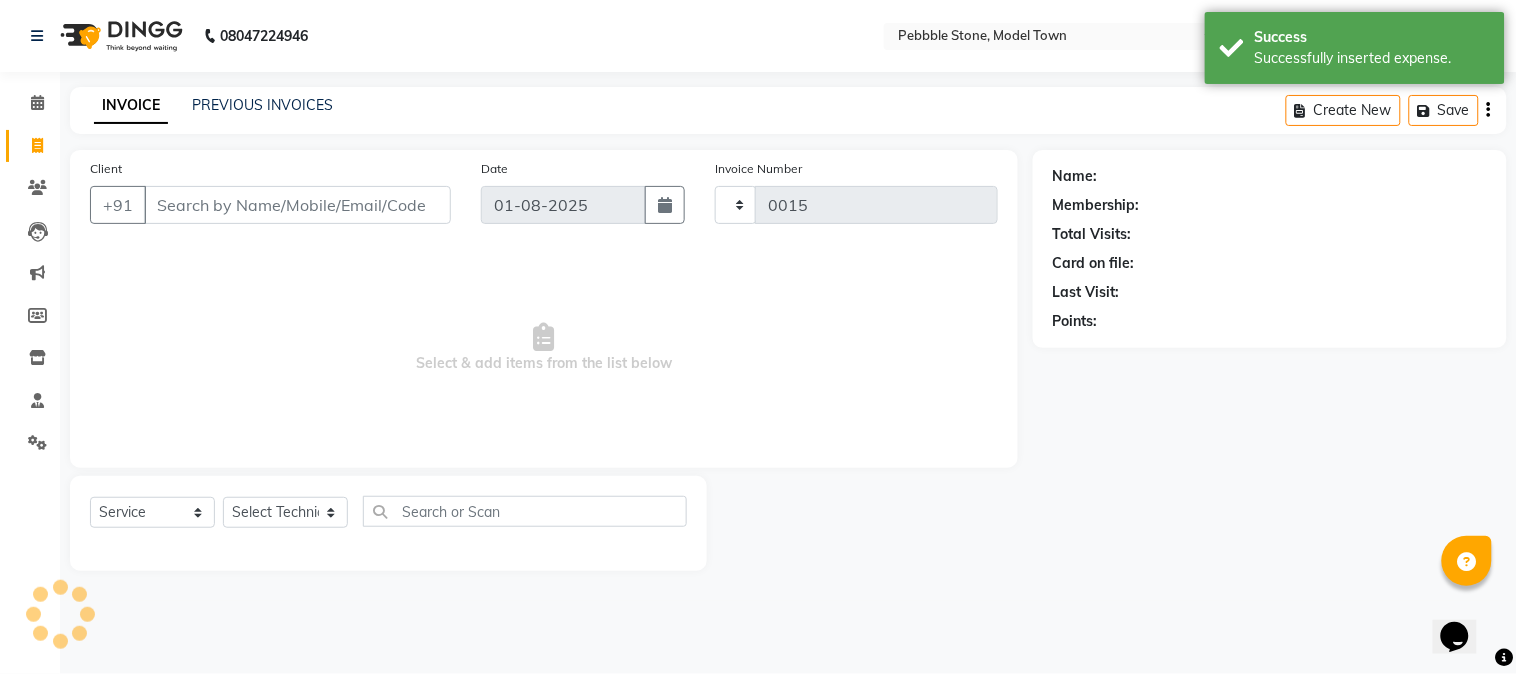 select on "8684" 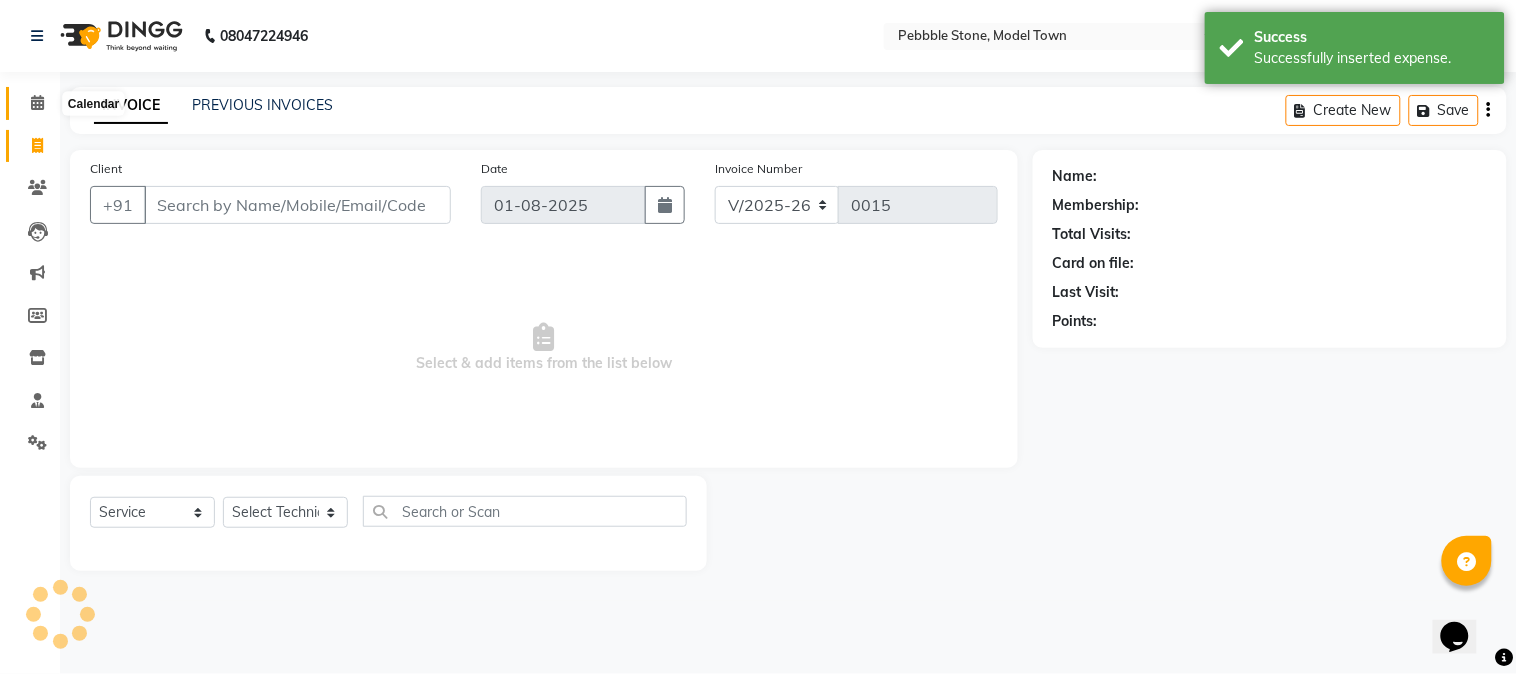 click 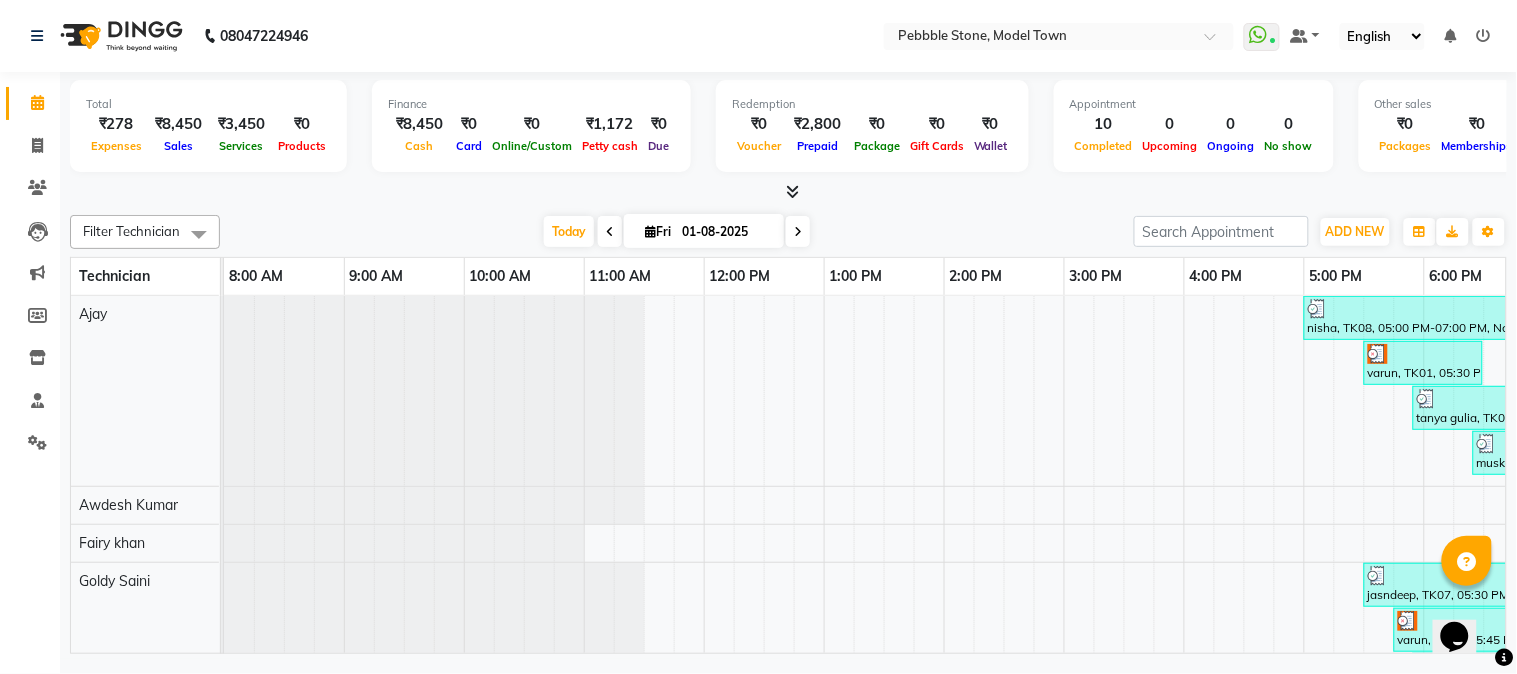 click at bounding box center (792, 191) 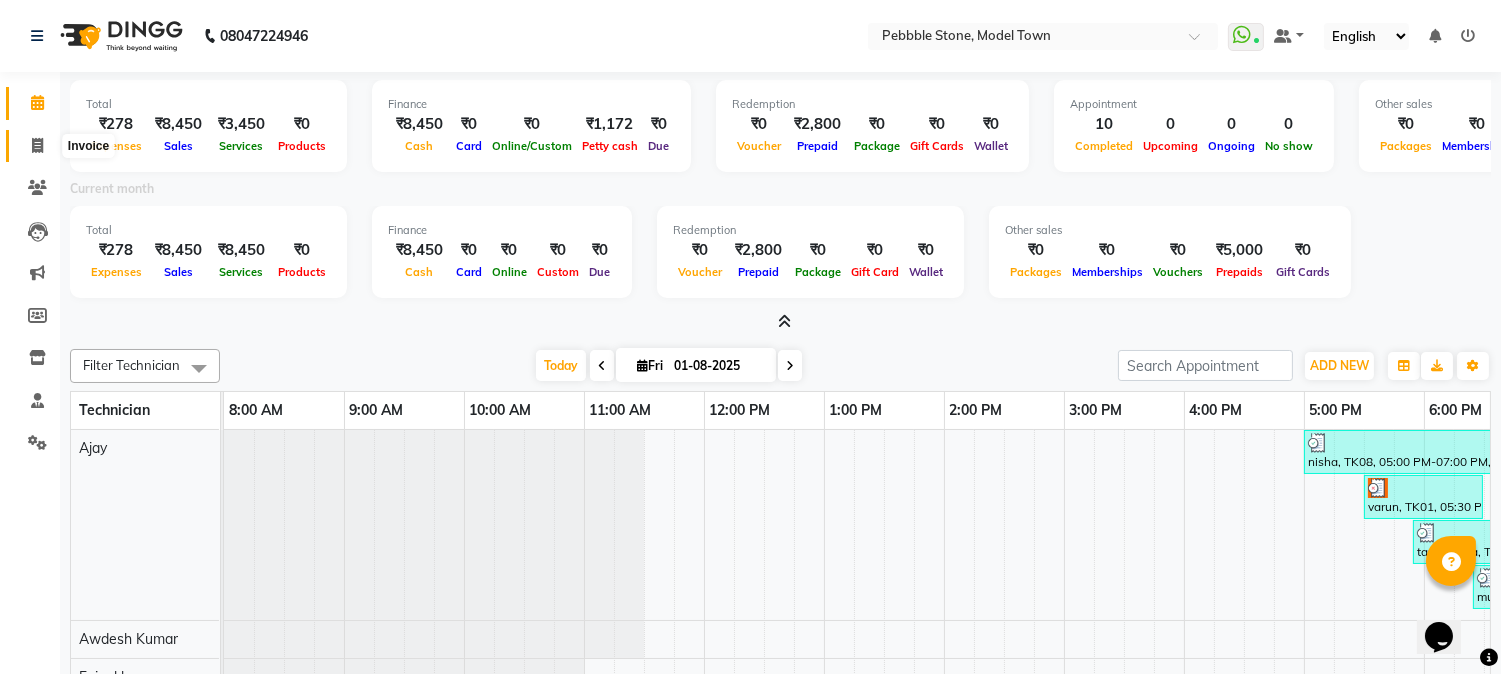 click 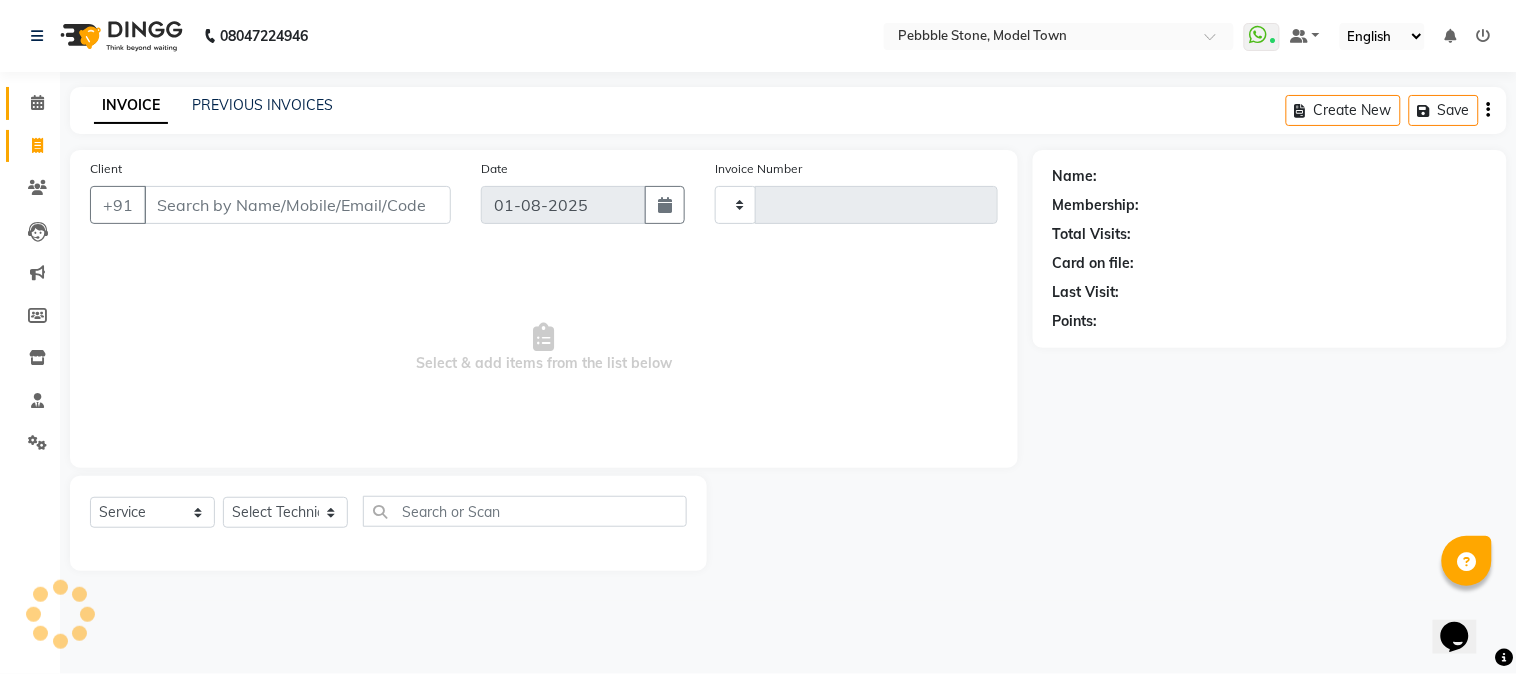 type on "0015" 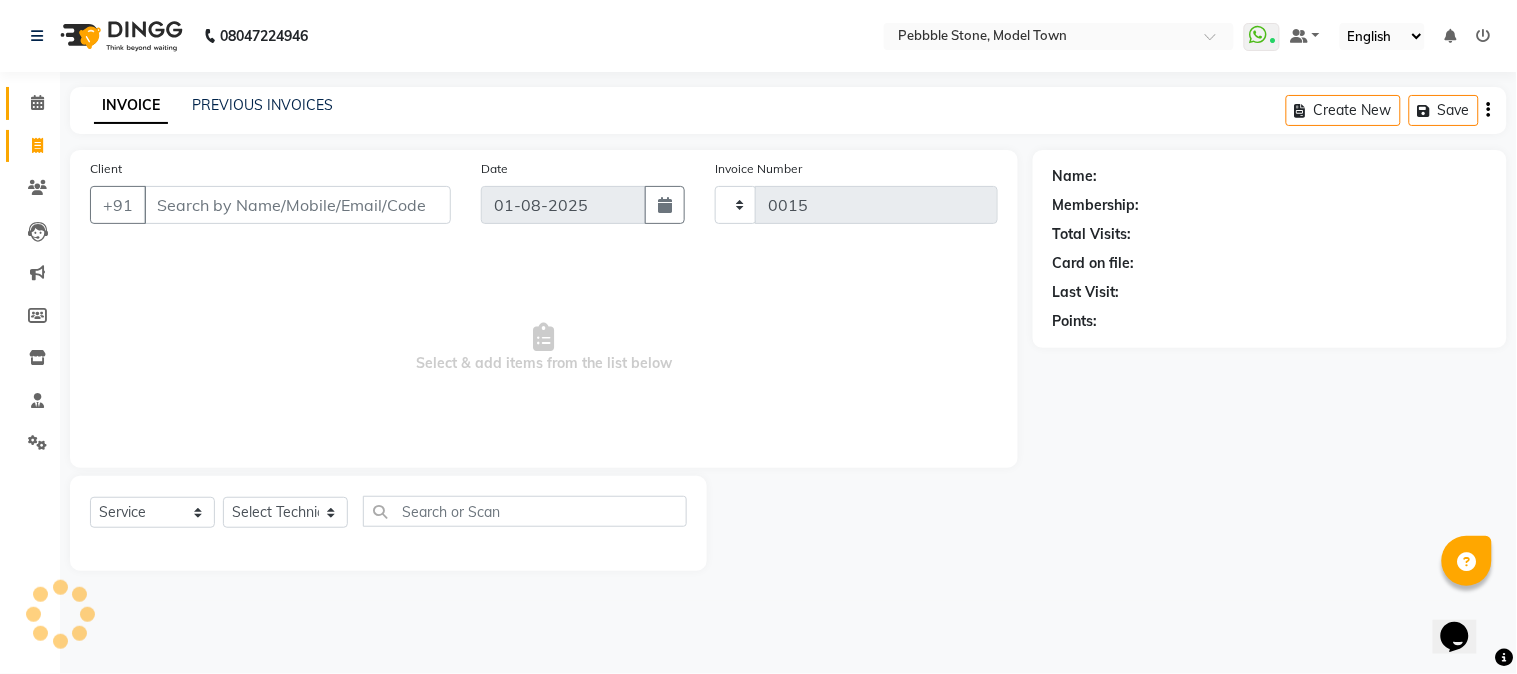 select on "8684" 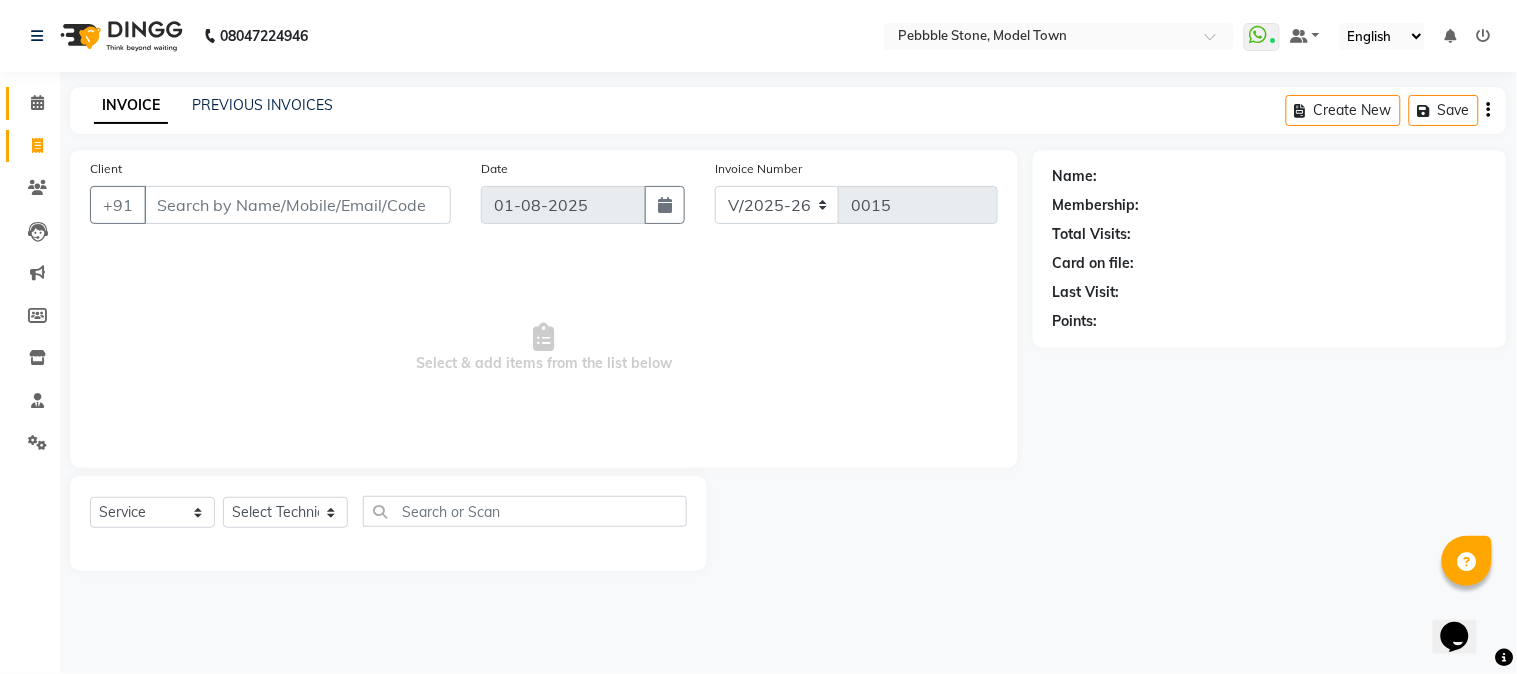 click on "Calendar" 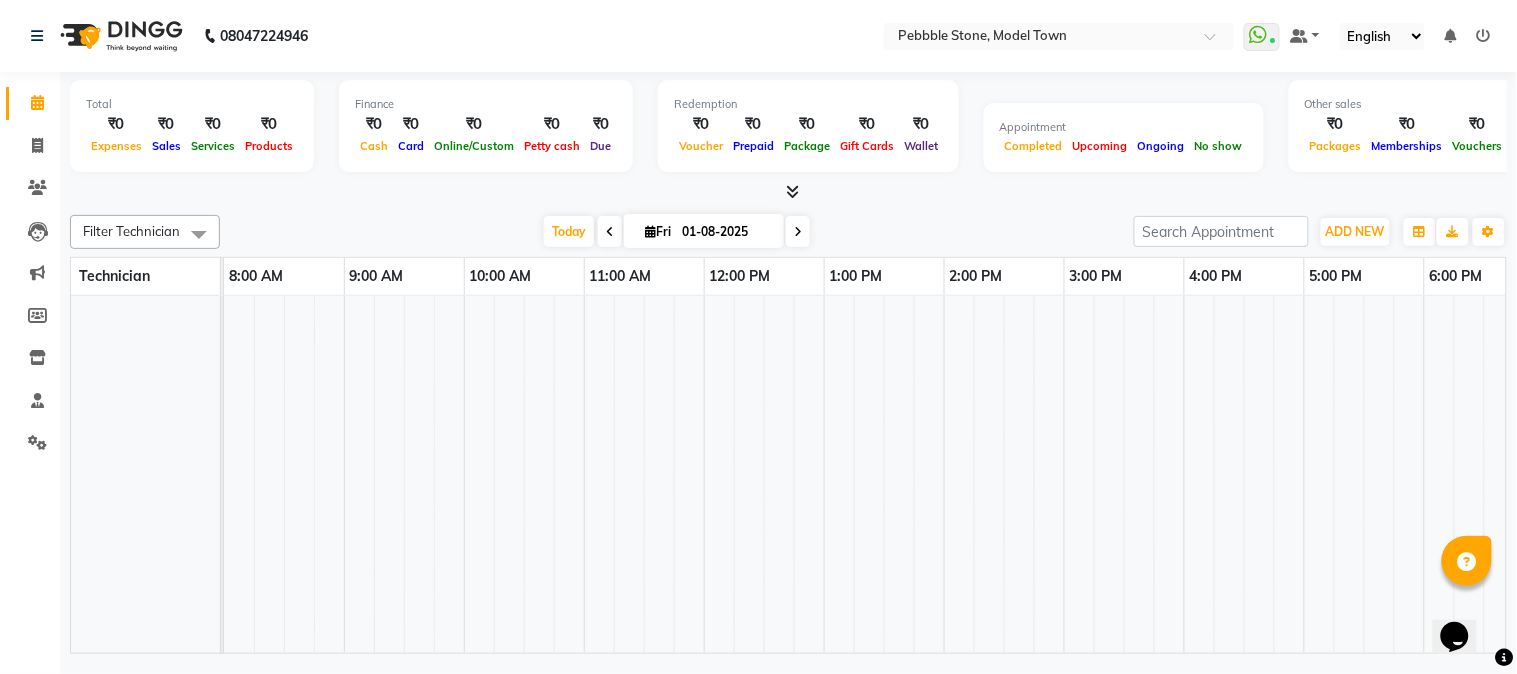 scroll, scrollTop: 0, scrollLeft: 0, axis: both 